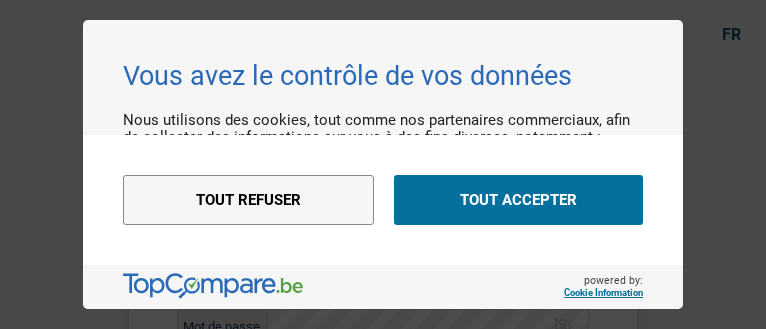 scroll, scrollTop: 0, scrollLeft: 0, axis: both 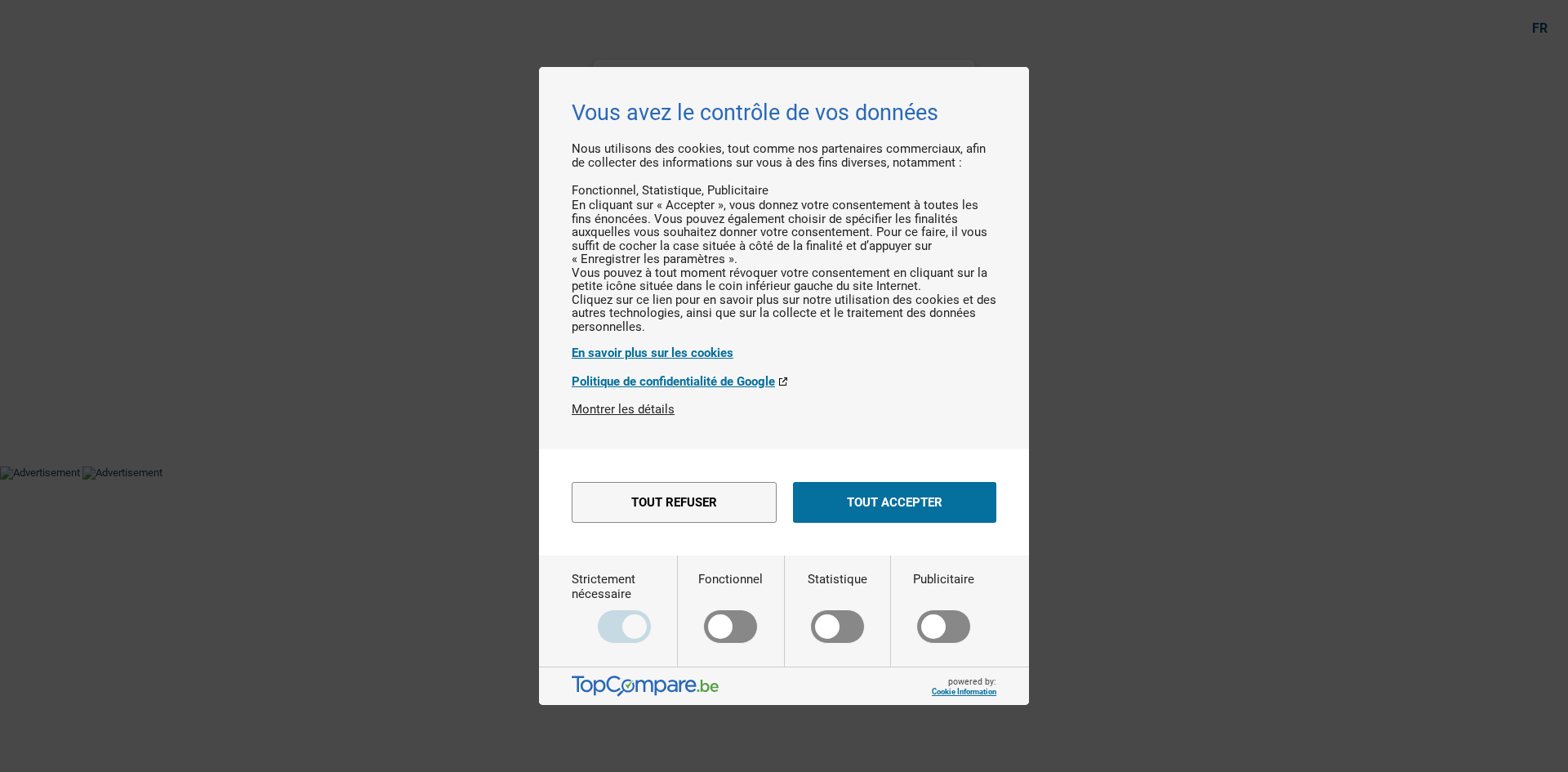 drag, startPoint x: 899, startPoint y: 524, endPoint x: 1204, endPoint y: 535, distance: 305.1983 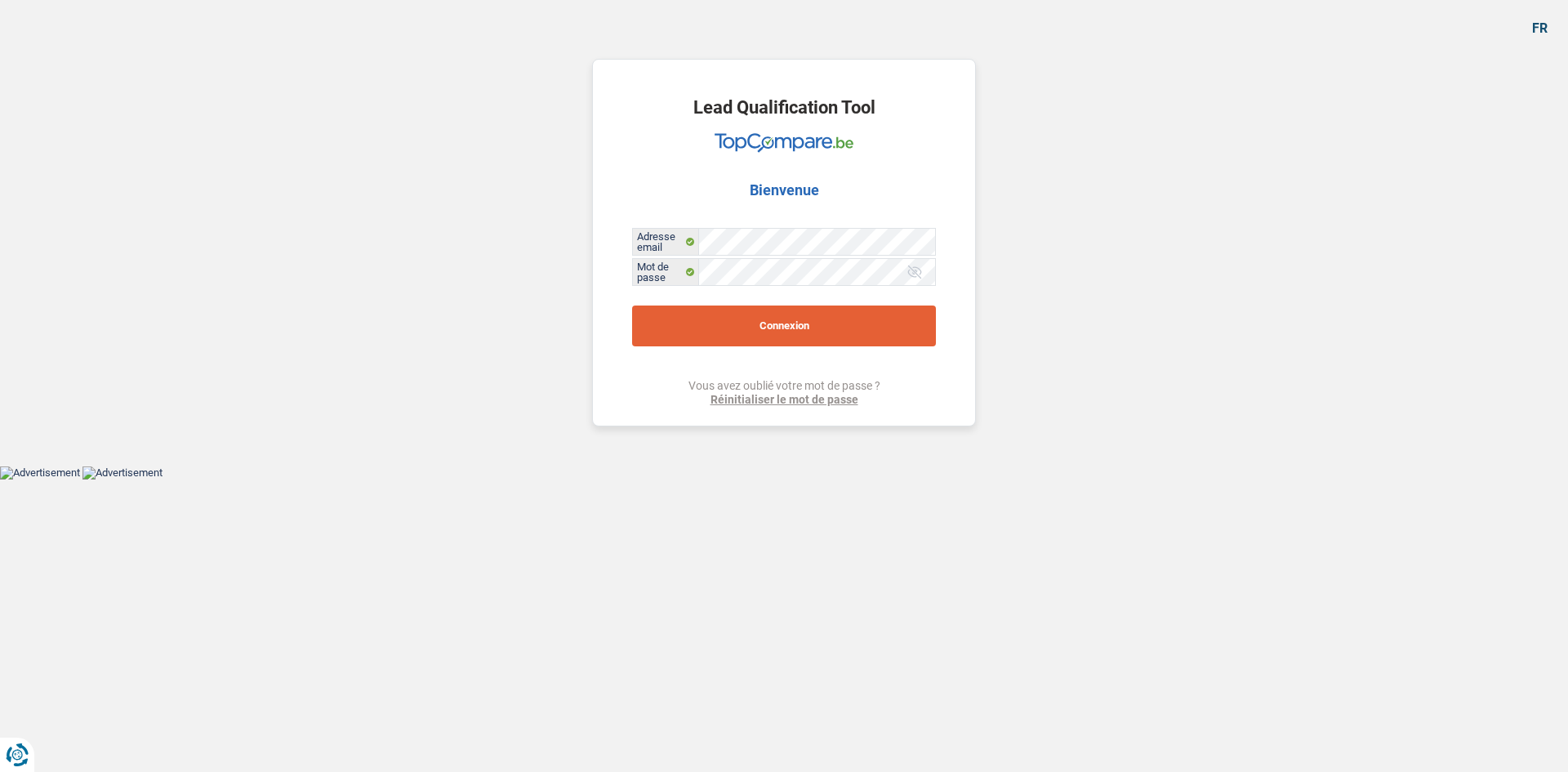 click on "Connexion" at bounding box center (784, 326) 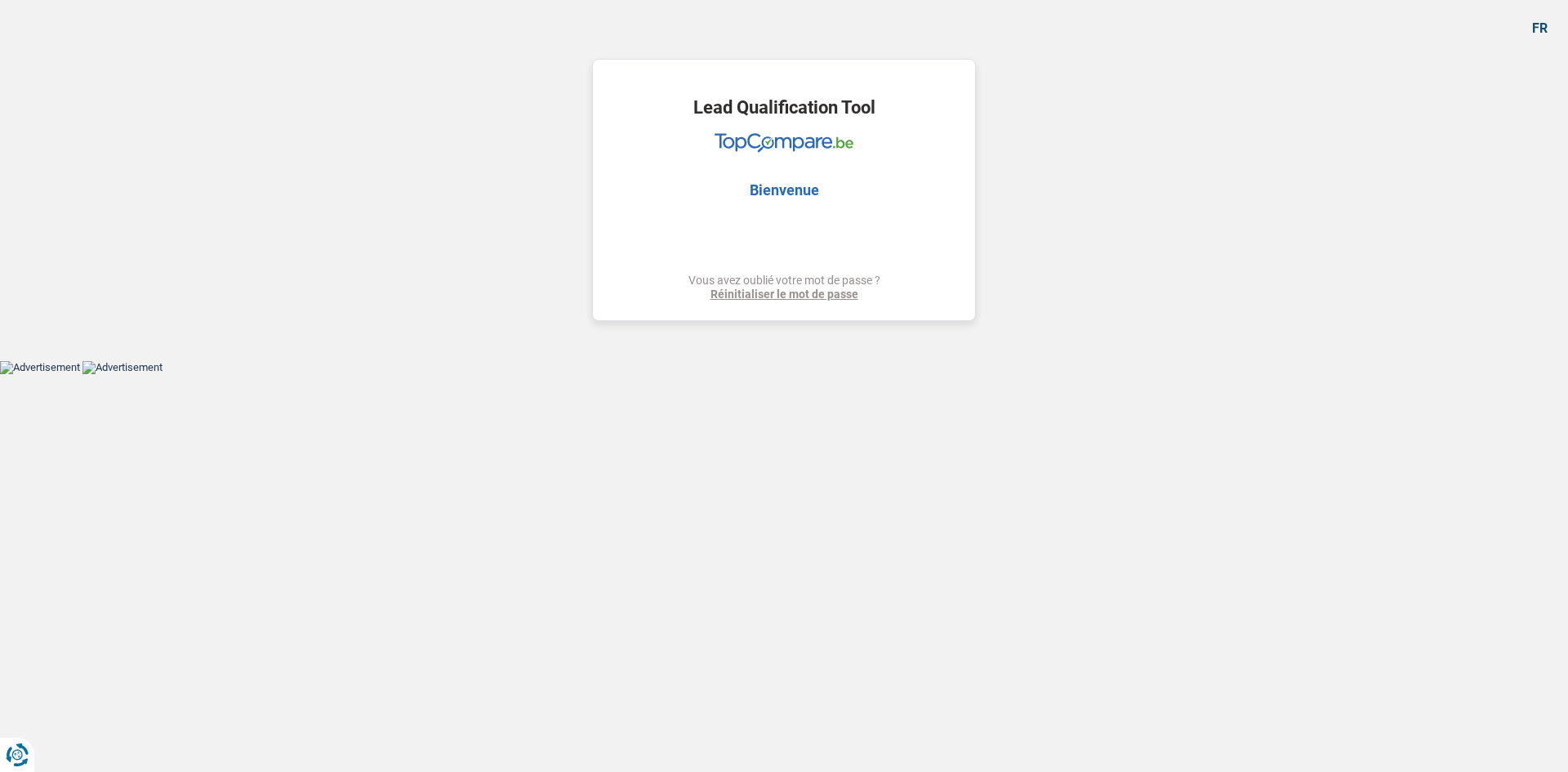 select on "120" 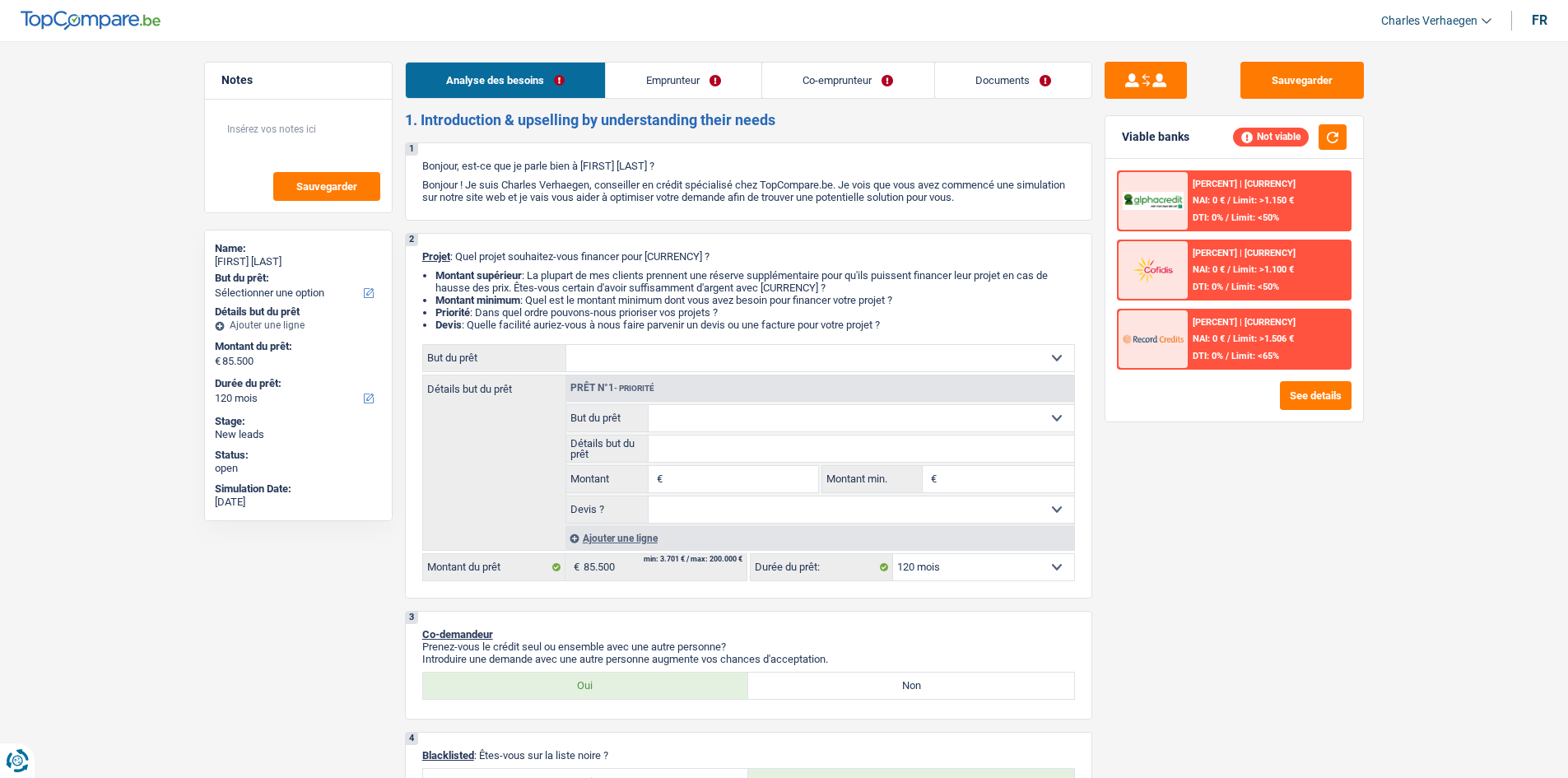 click on "Emprunteur" at bounding box center (683, 80) 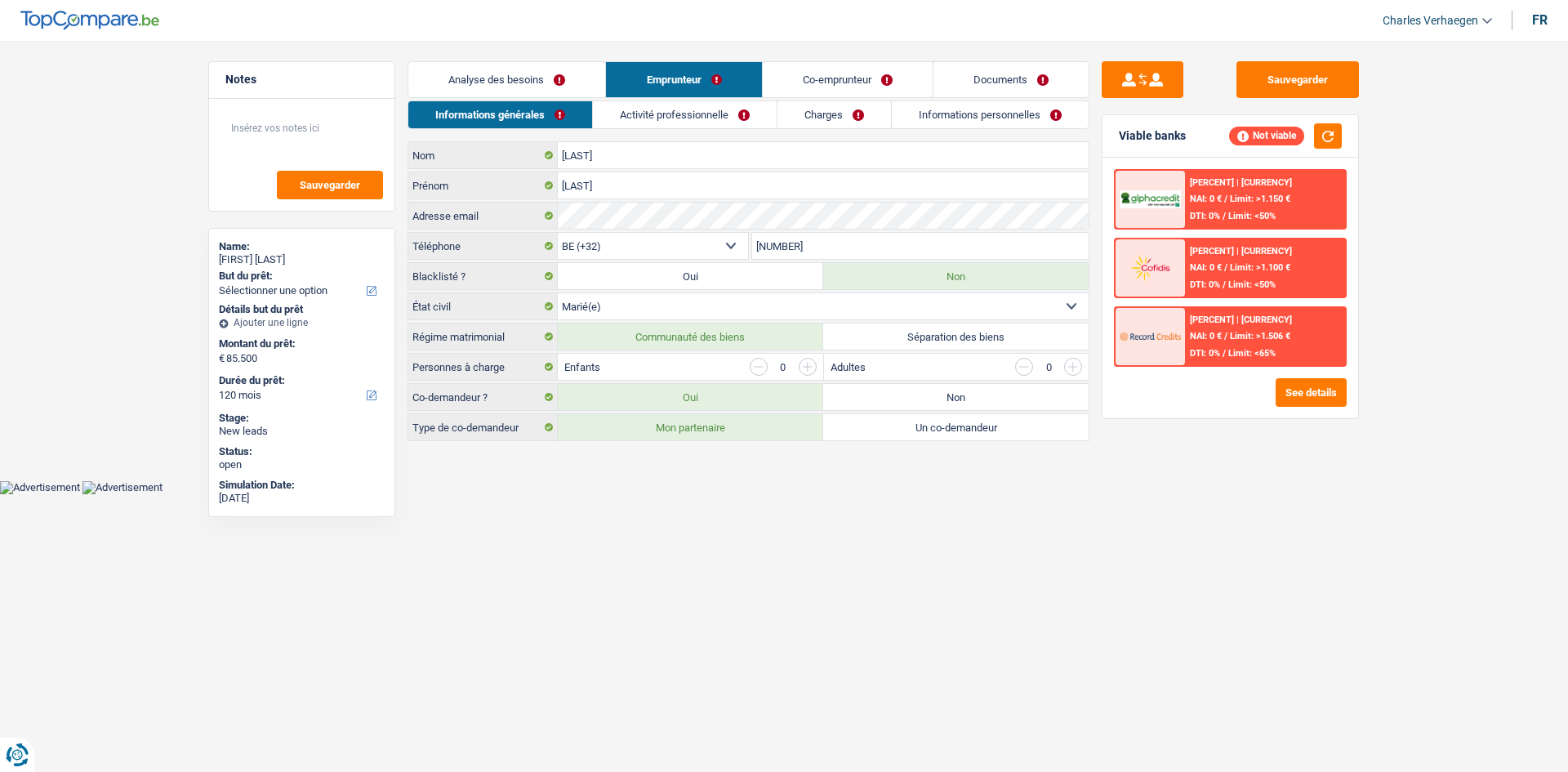 click on "Analyse des besoins" at bounding box center (506, 79) 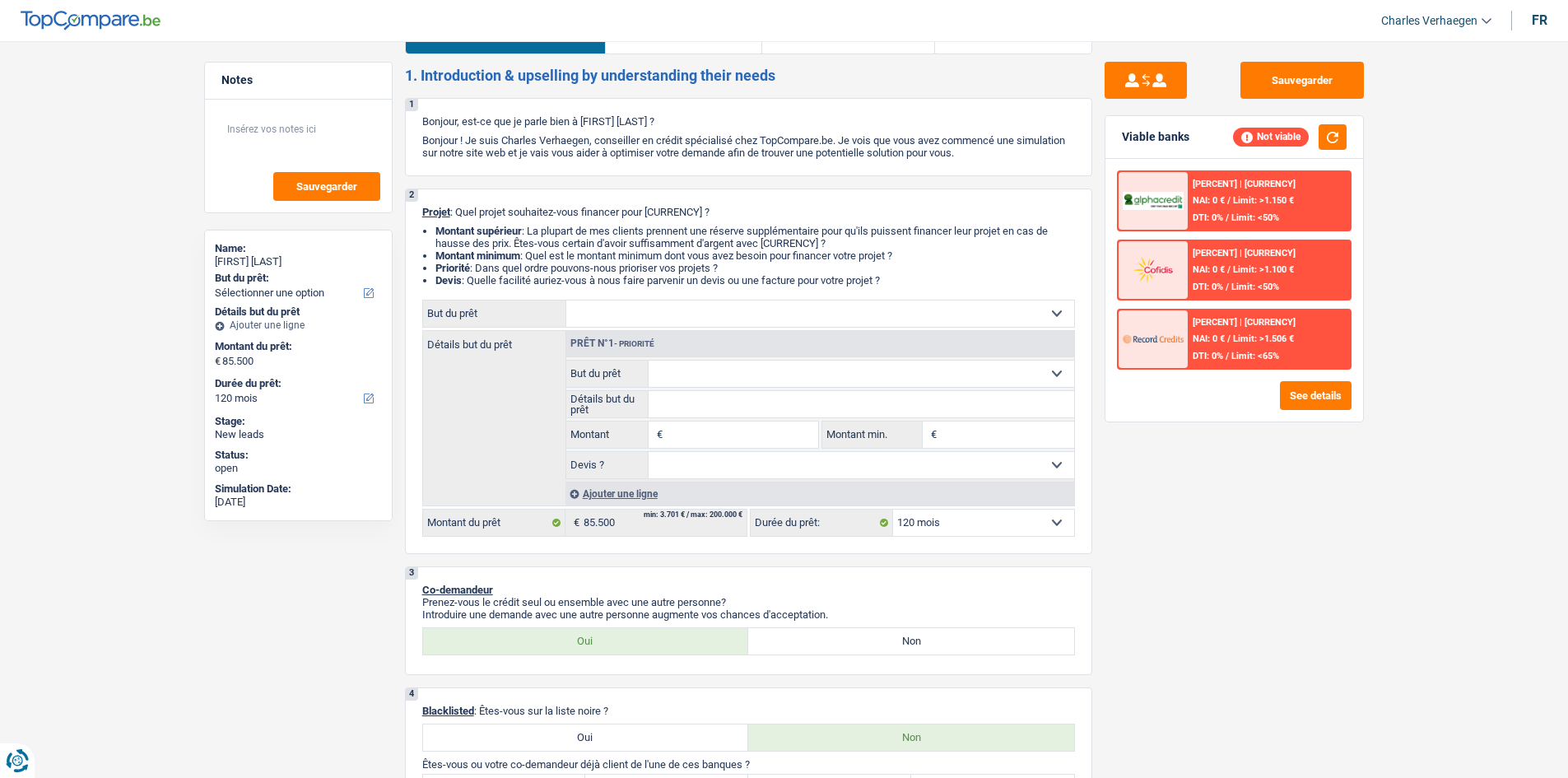 scroll, scrollTop: 0, scrollLeft: 0, axis: both 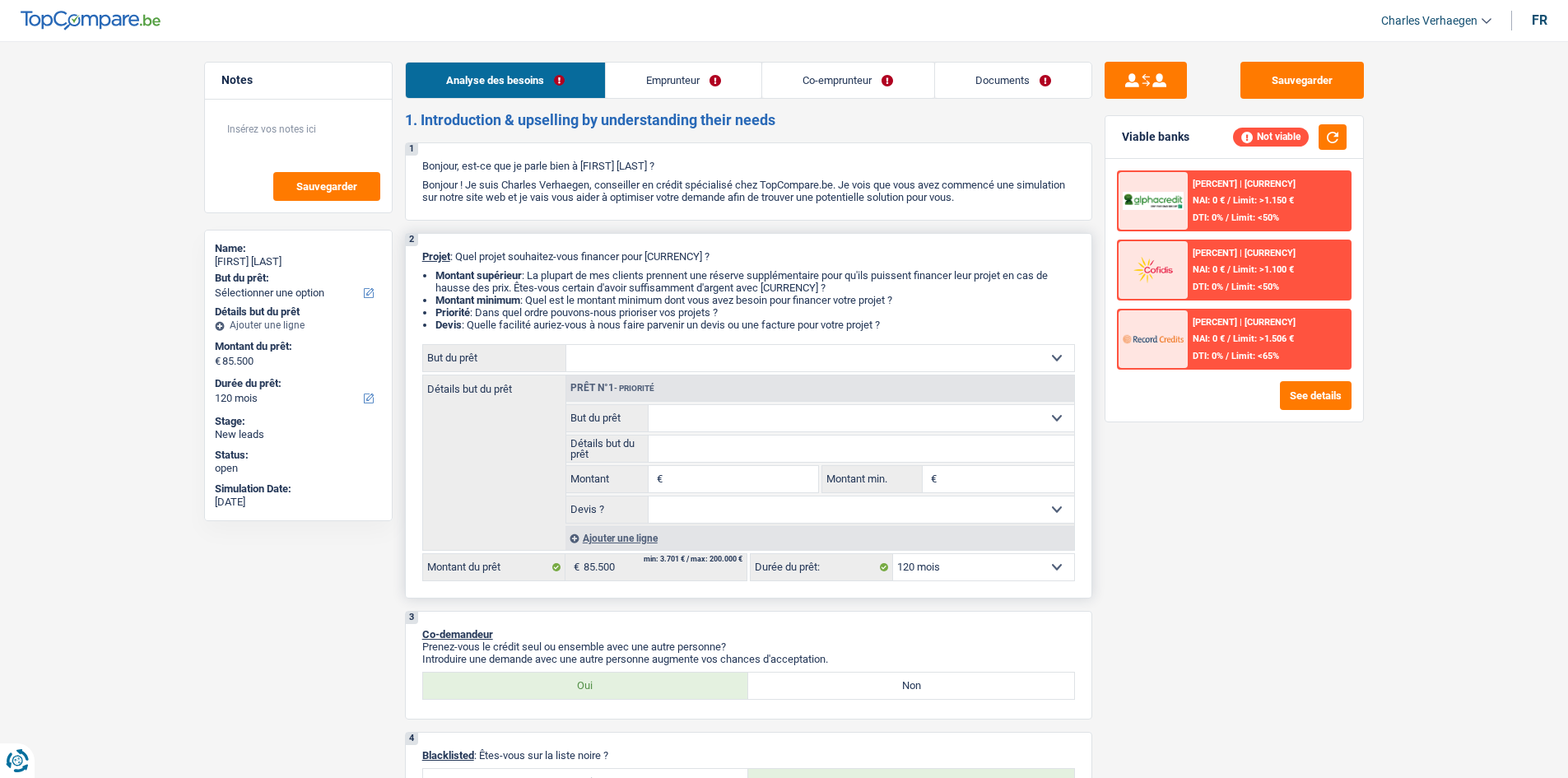 click on "Confort maison: meubles, textile, peinture, électroménager, outillage non-professionnel Hifi, multimédia, gsm, ordinateur Aménagement: frais d'installation, déménagement Evénement familial: naissance, mariage, divorce, communion, décès Frais médicaux Frais d'études Frais permis de conduire Loisirs: voyage, sport, musique Rafraîchissement: petits travaux maison et jardin Frais judiciaires Réparation voiture Prêt rénovation (non disponible pour les non-propriétaires) Prêt énergie (non disponible pour les non-propriétaires) Prêt voiture Taxes, impôts non professionnels Rénovation bien à l'étranger Dettes familiales Assurance Autre
Sélectionner une option" at bounding box center [820, 358] 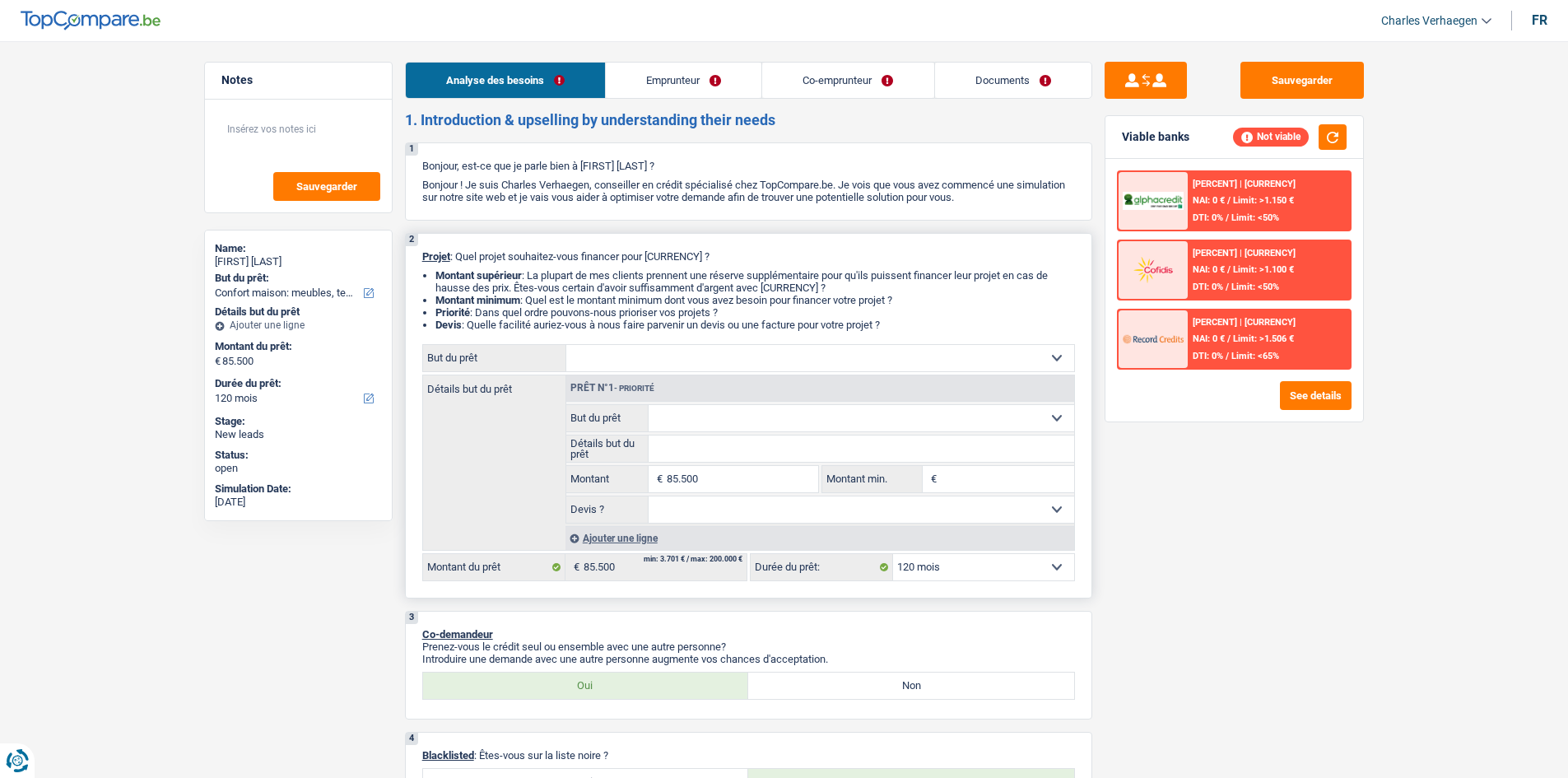 select on "household" 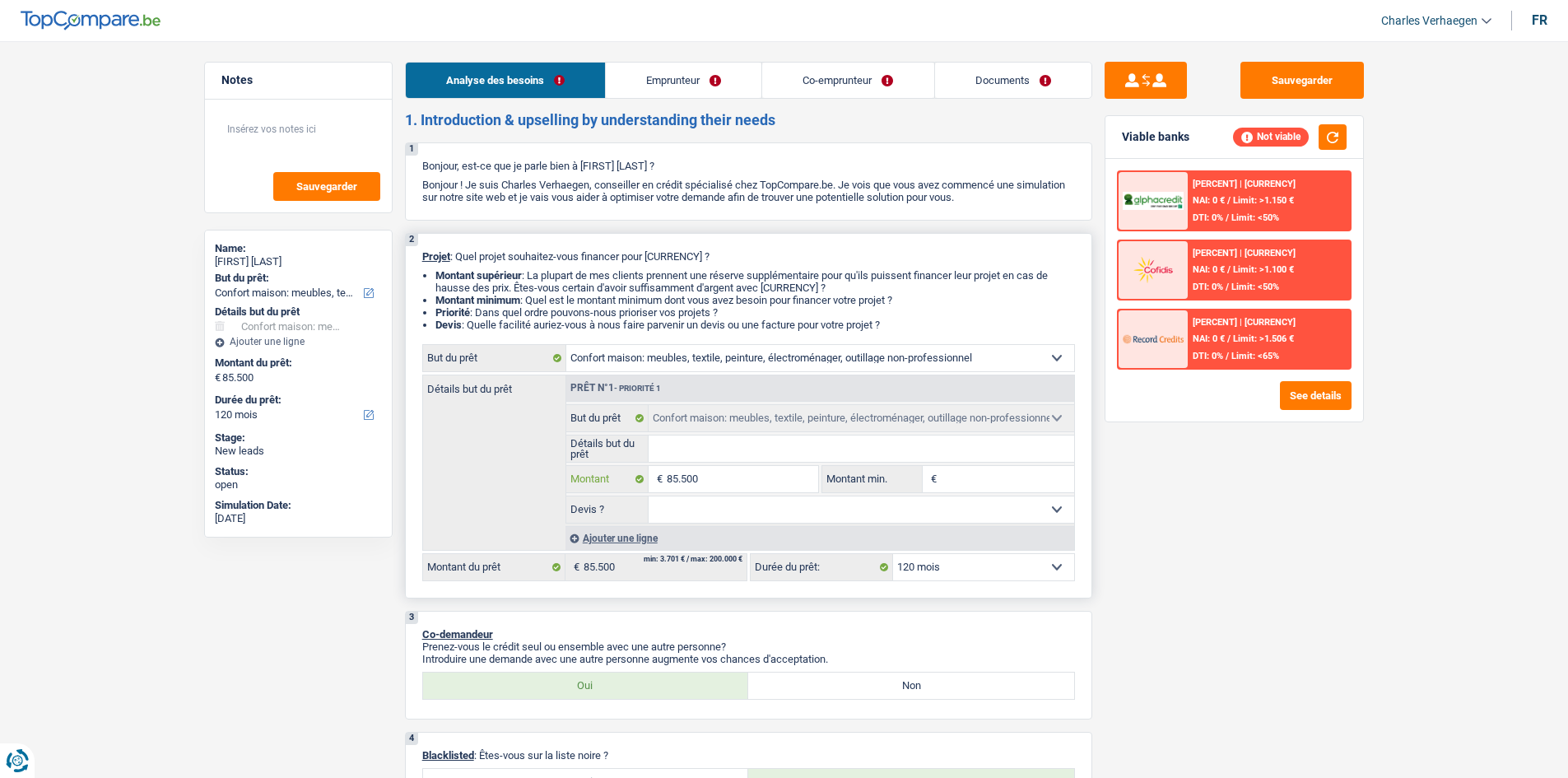 click on "85.500" at bounding box center [742, 479] 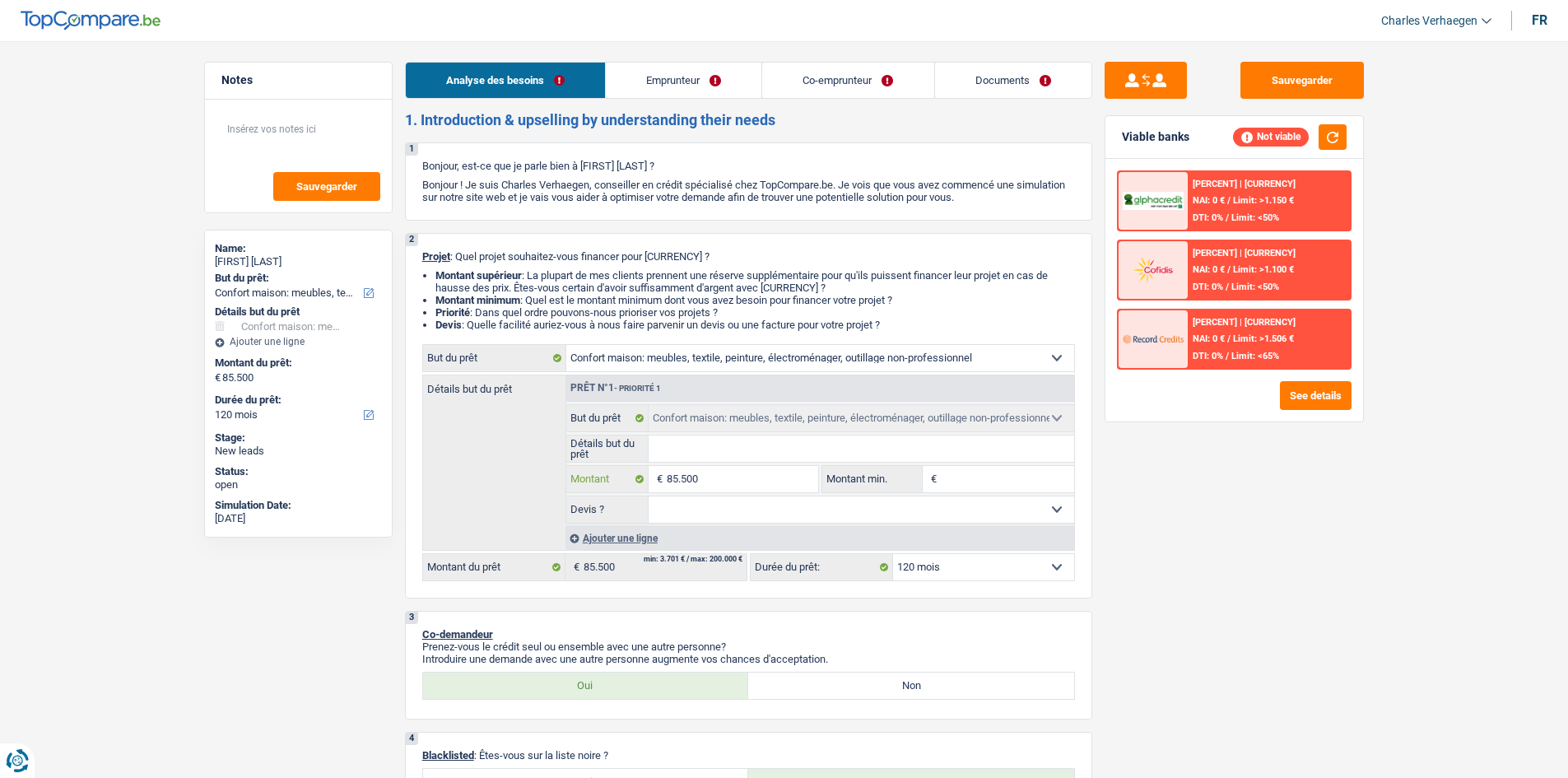 type on "8.550" 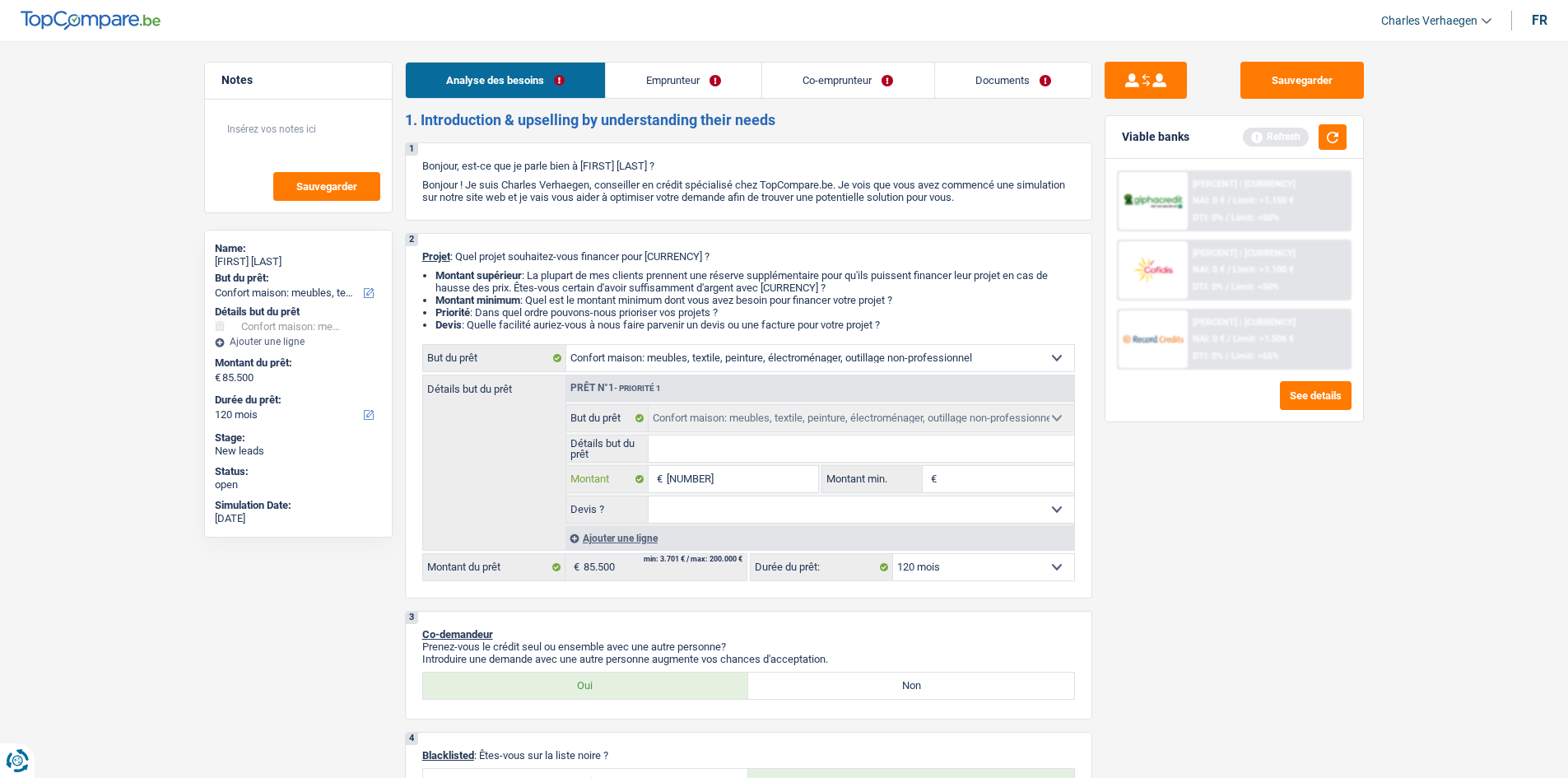 type on "855" 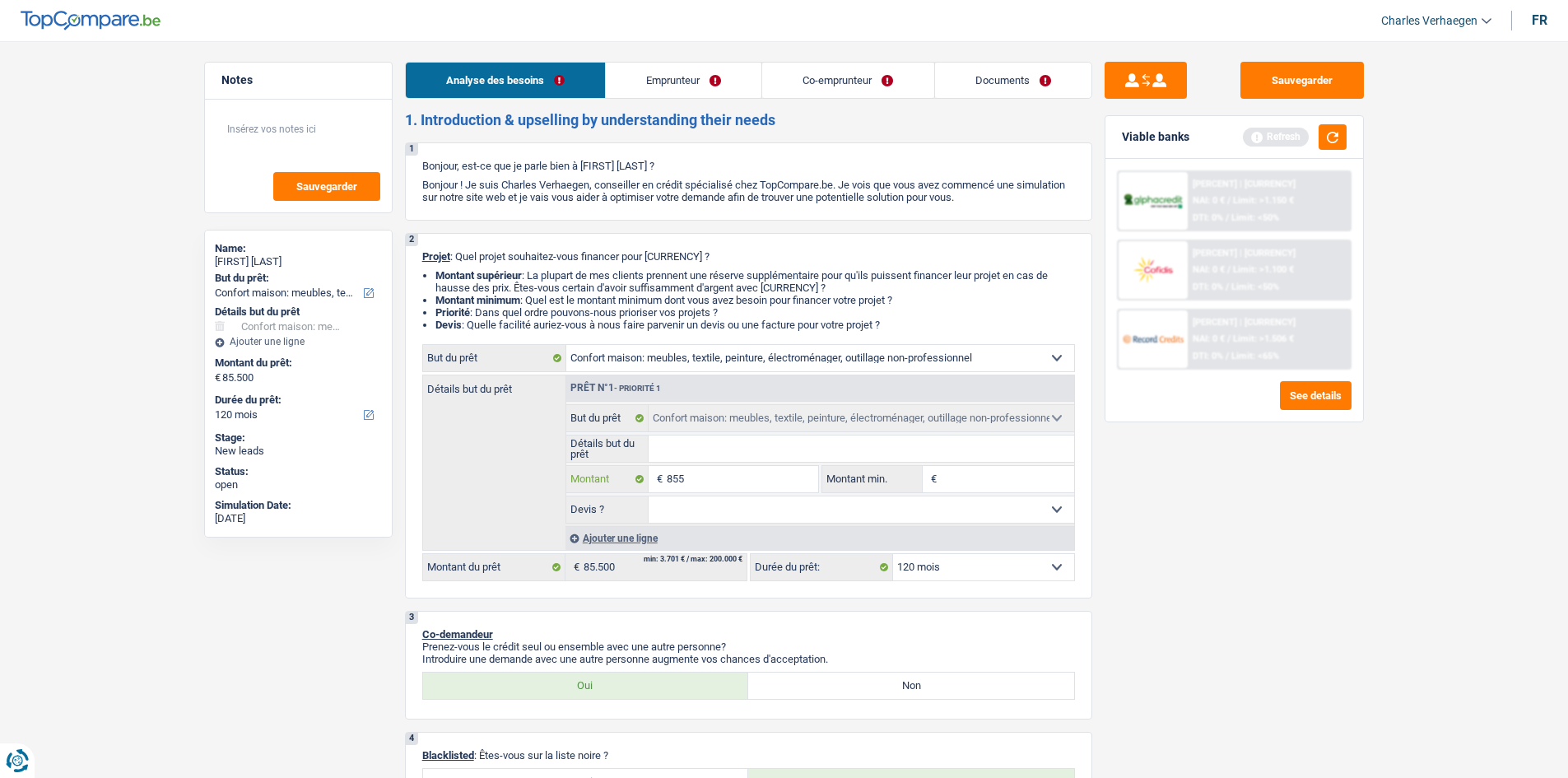type on "85" 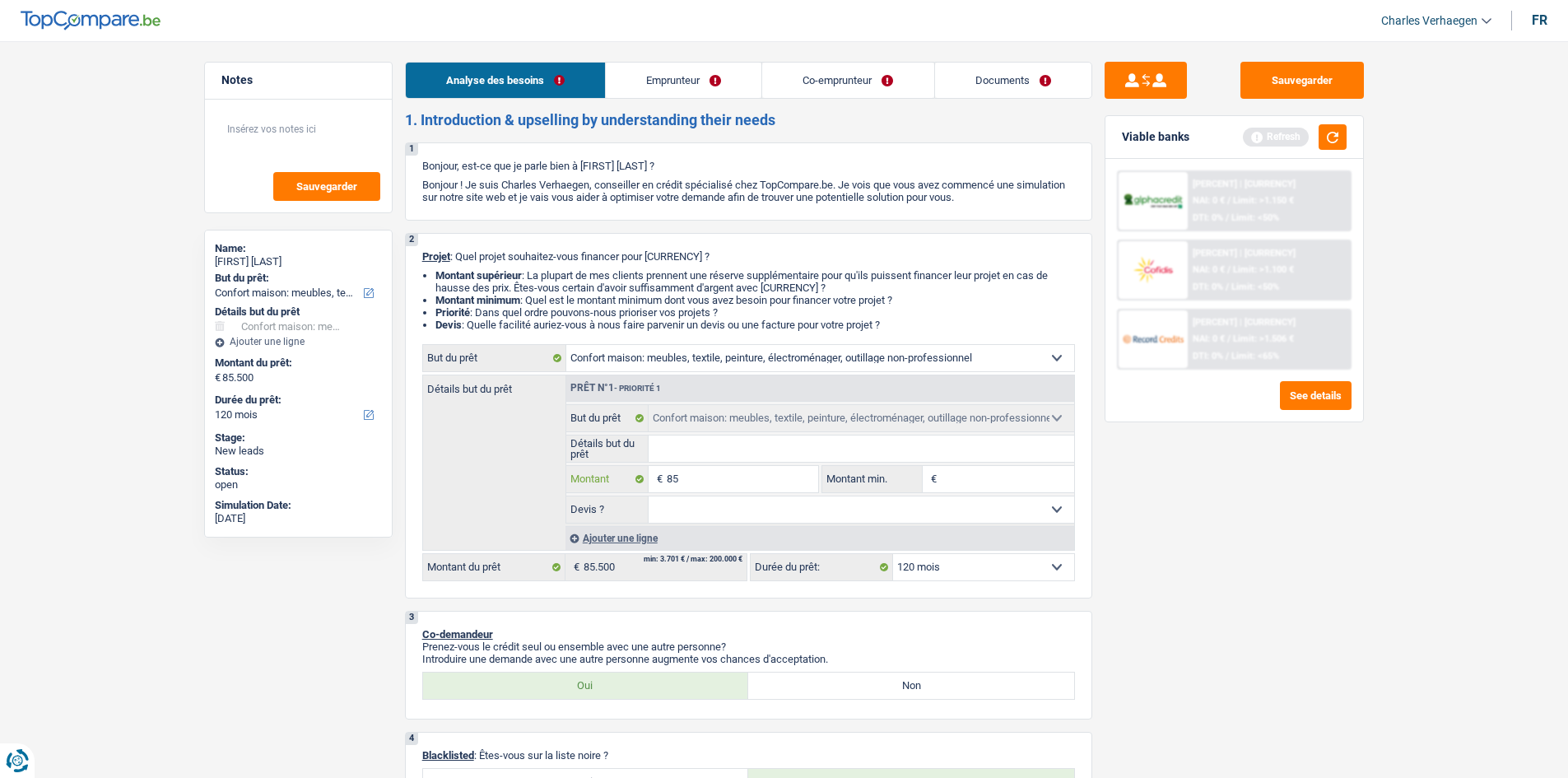 type on "8" 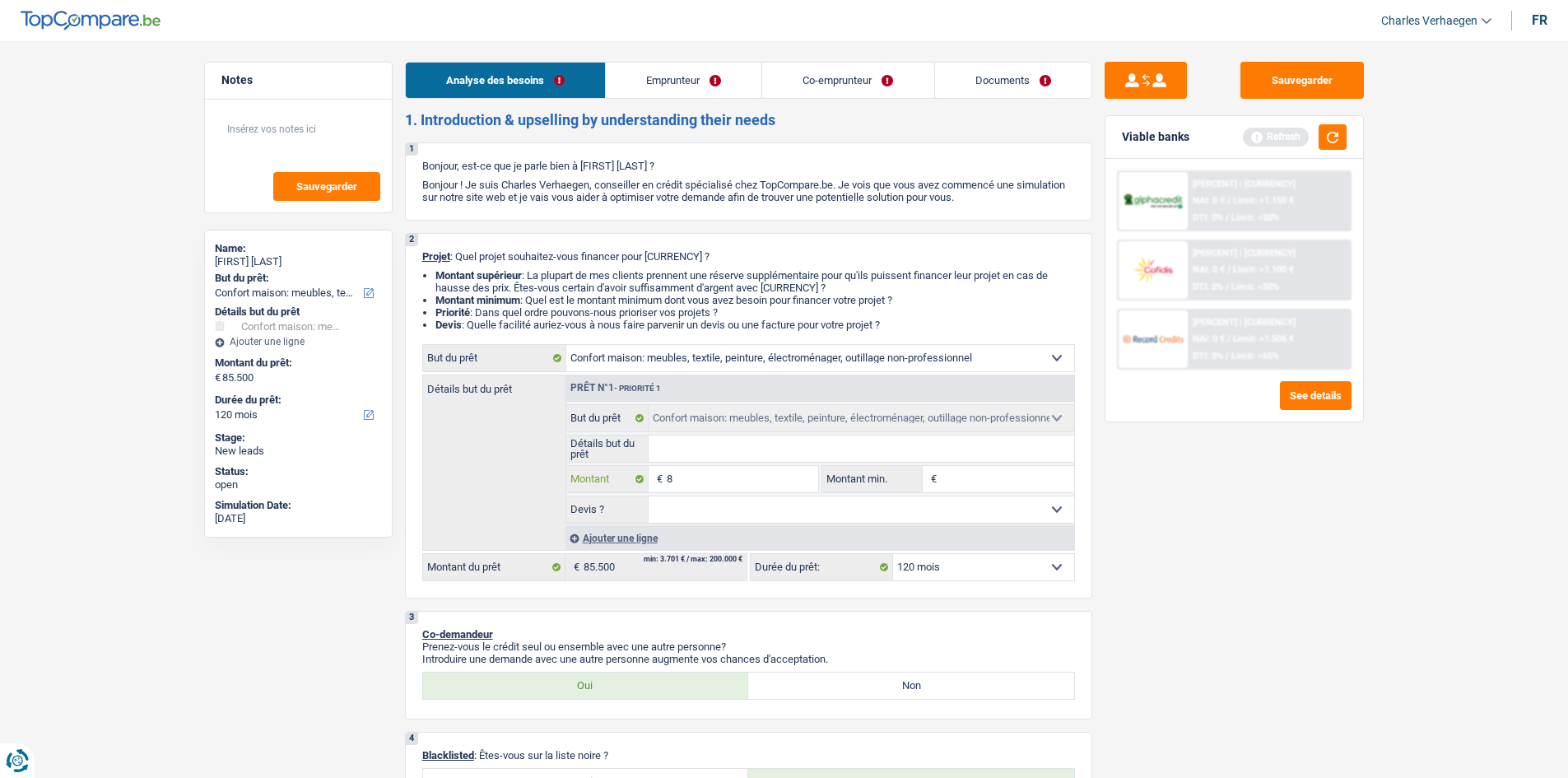 type 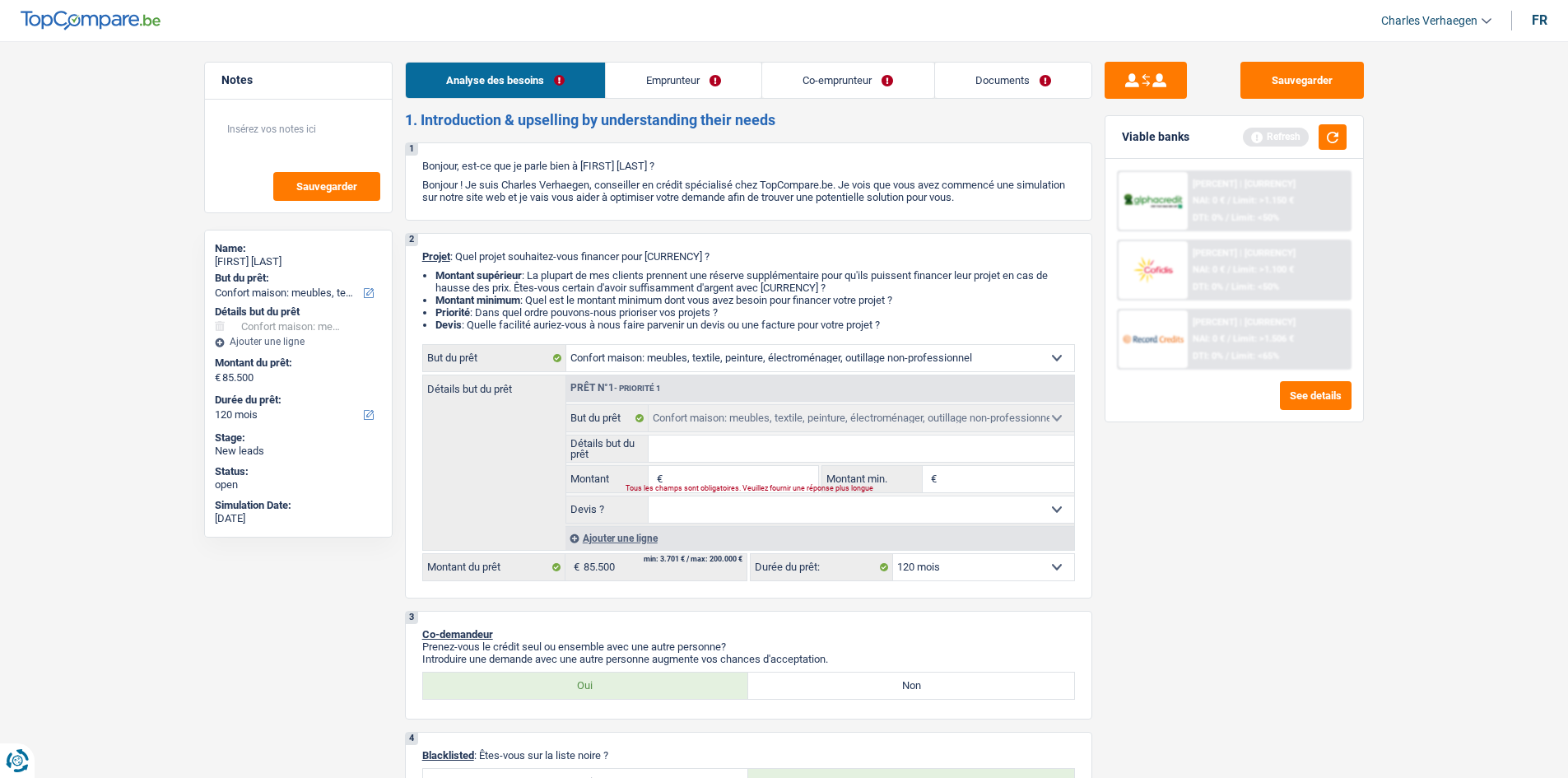 type on "5" 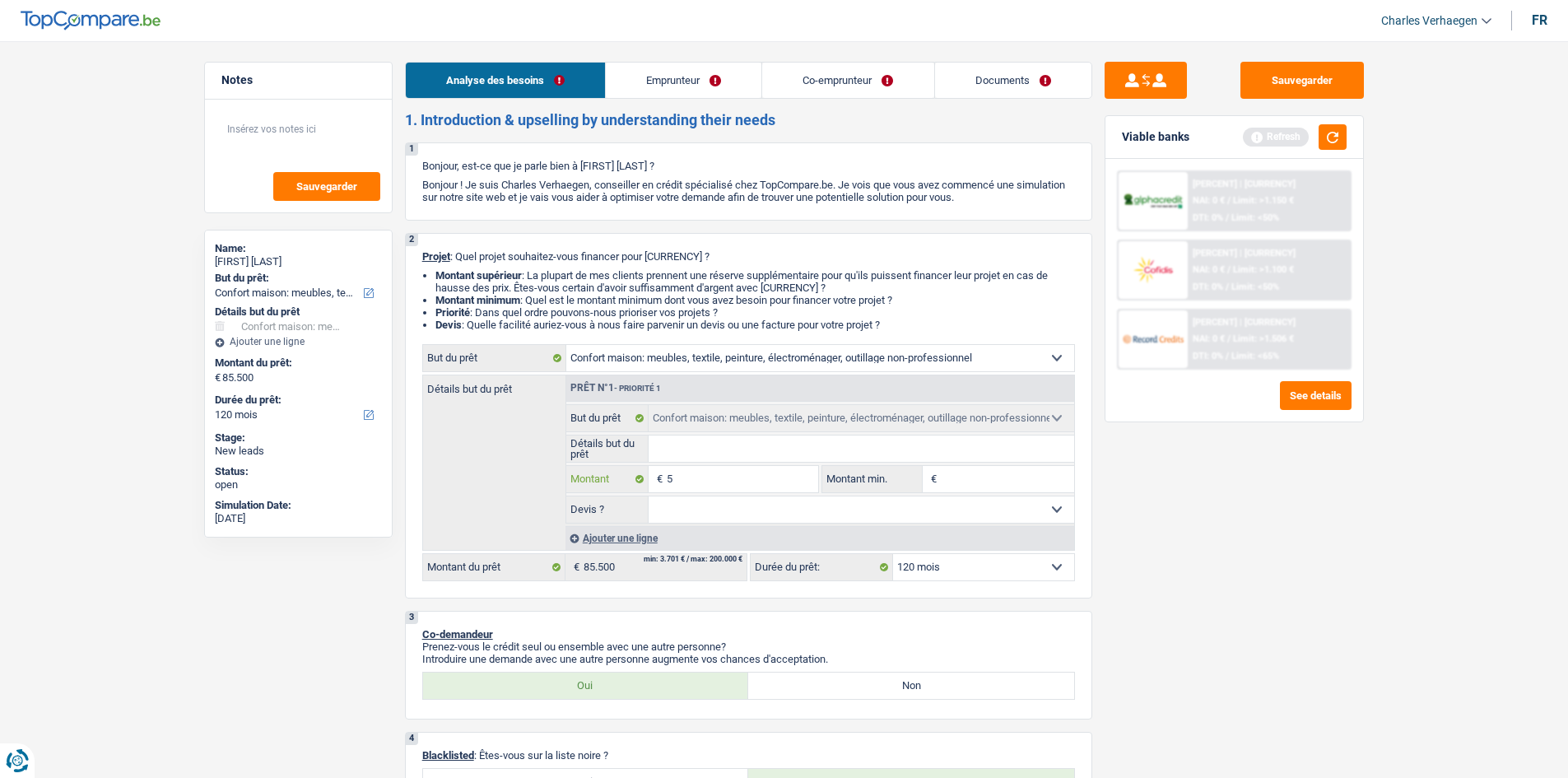 type on "50" 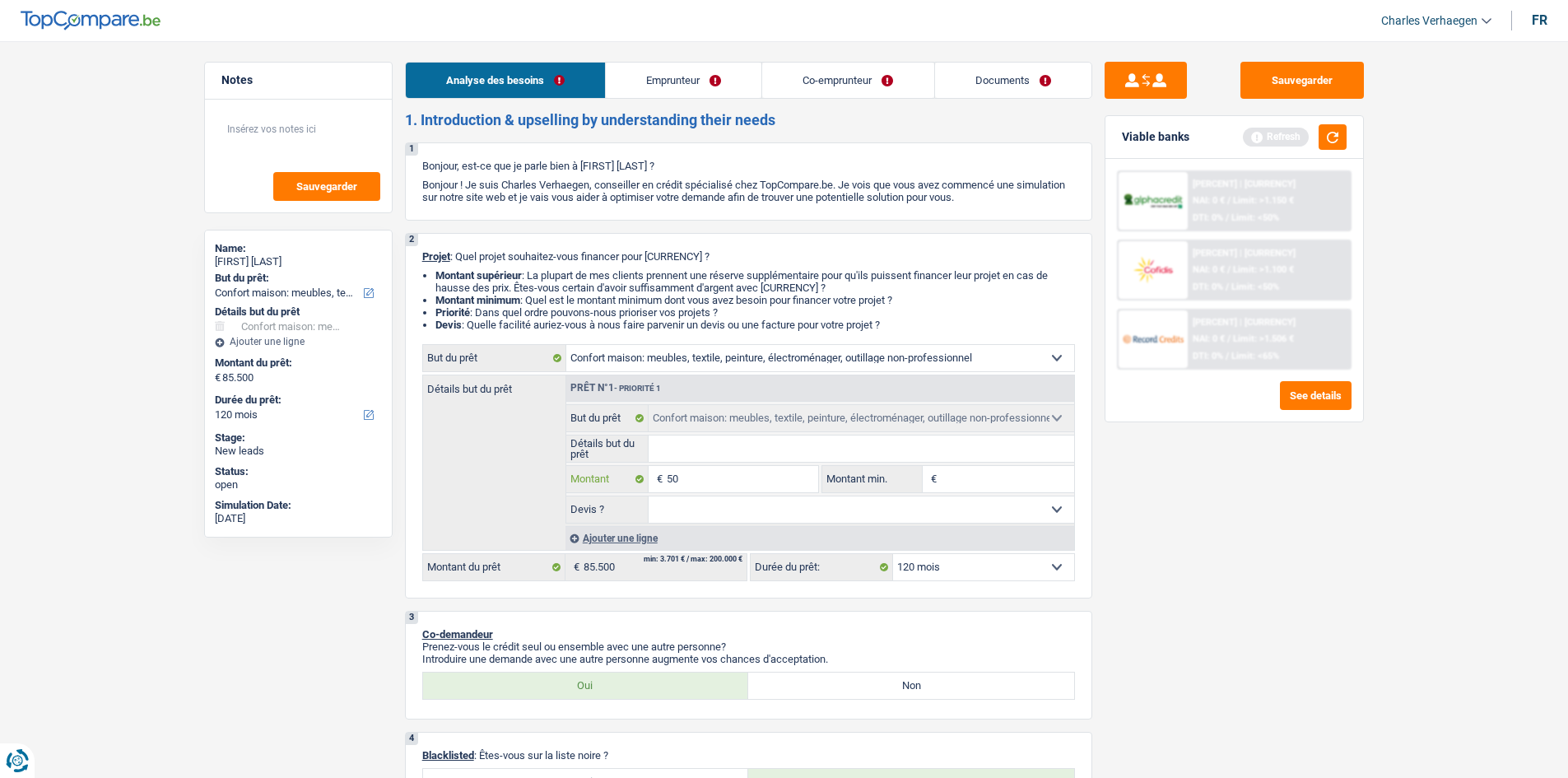 type on "500" 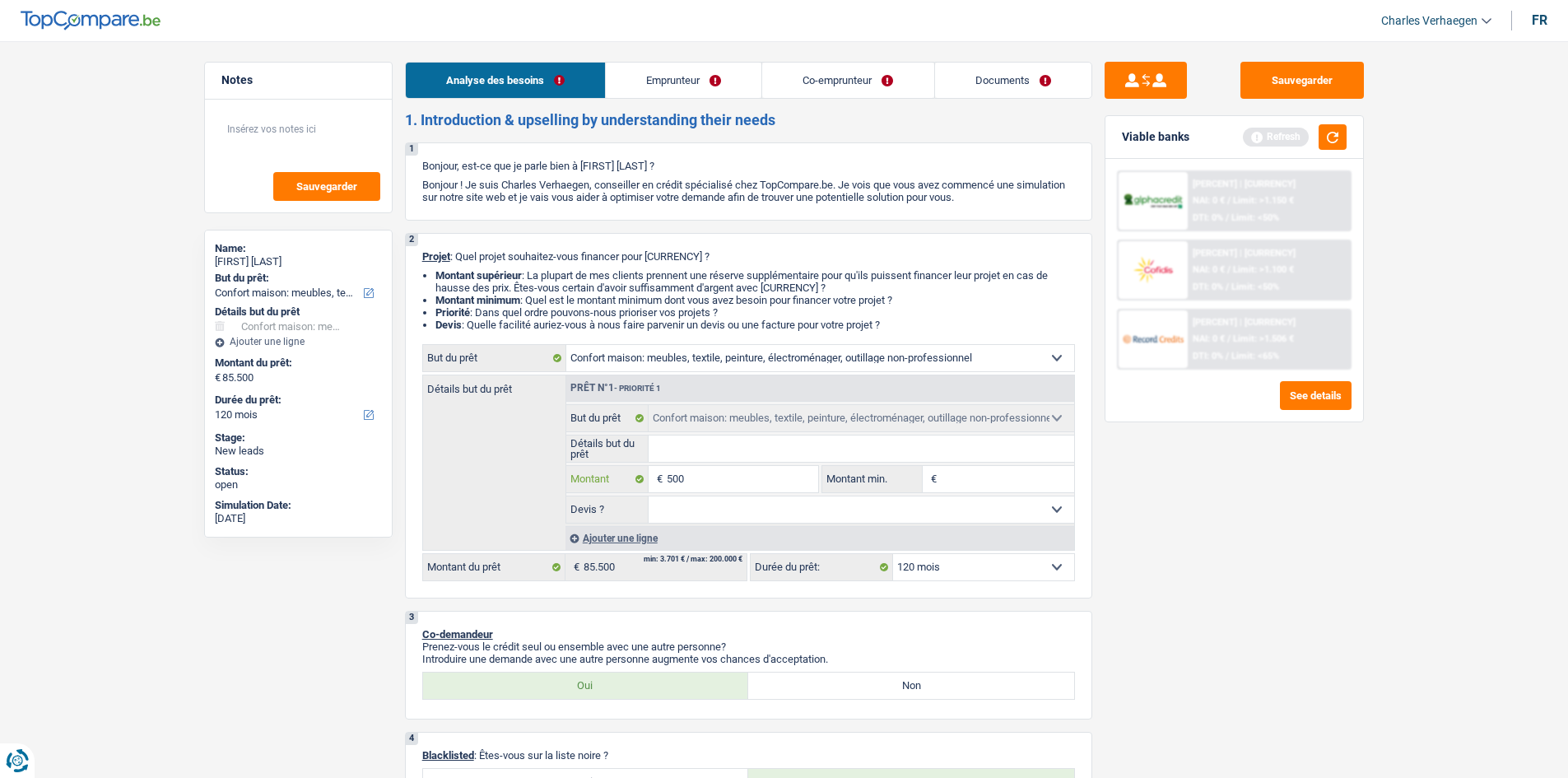 type on "500" 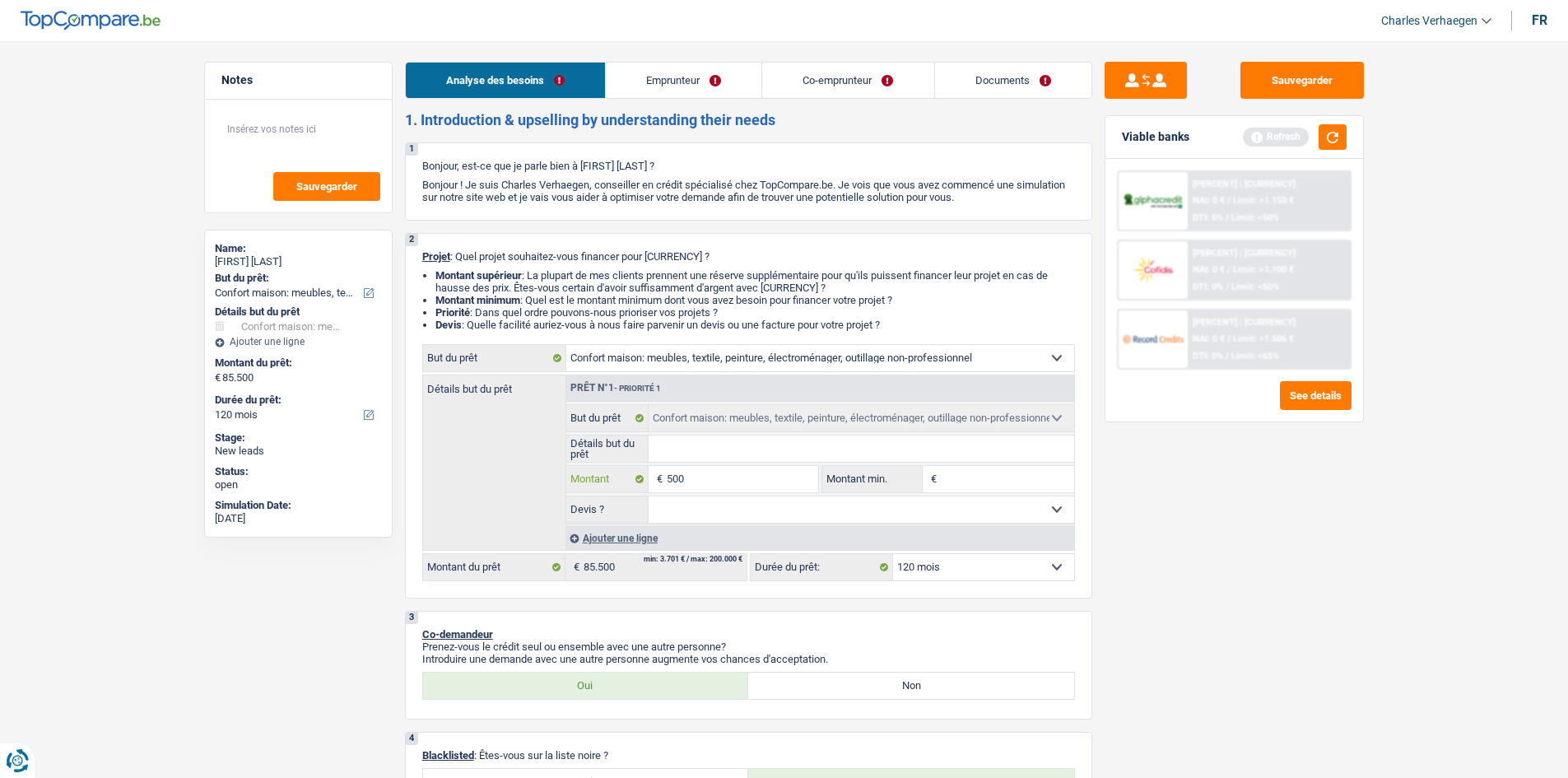 type on "5.001" 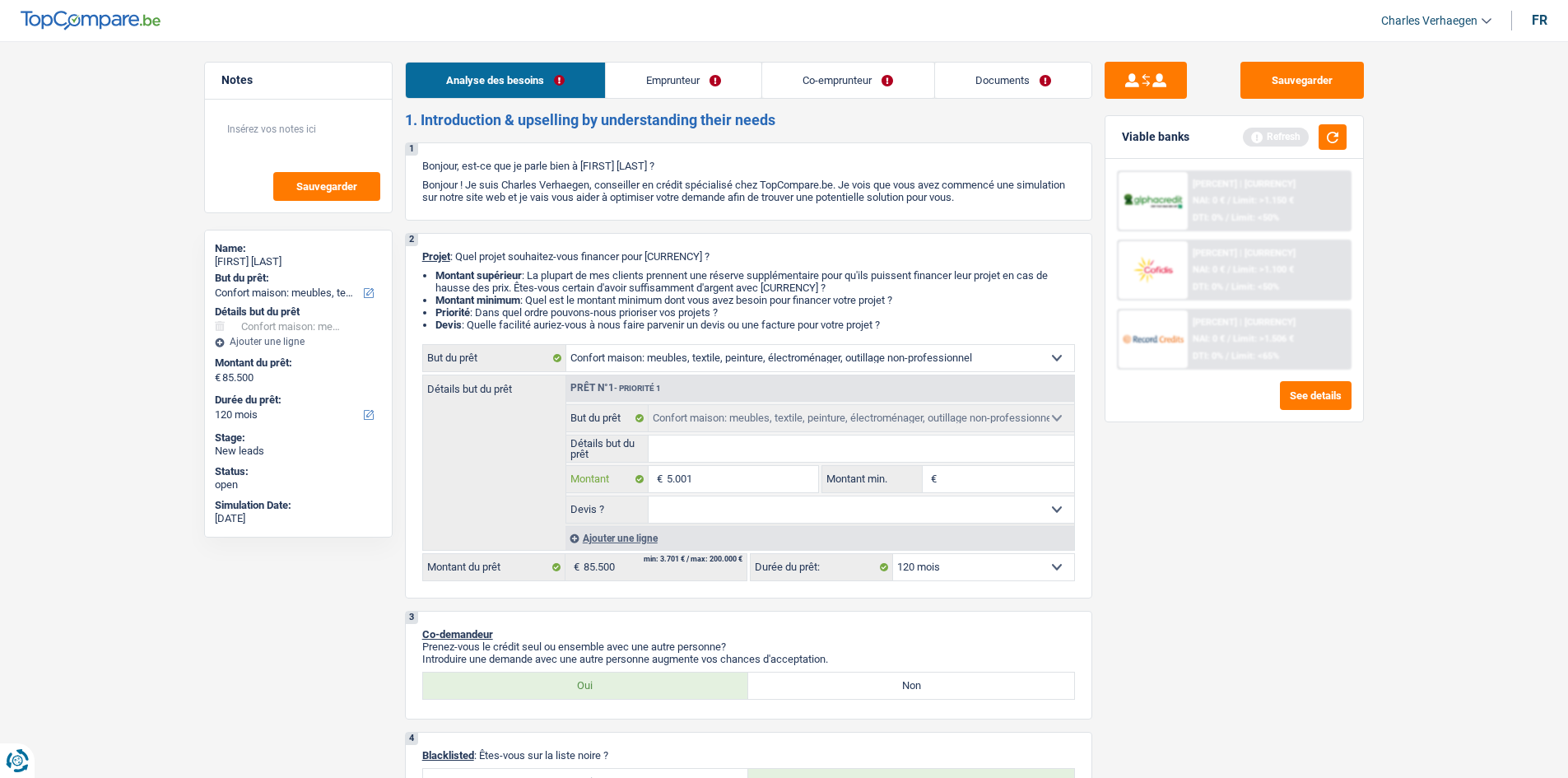 type on "5.001" 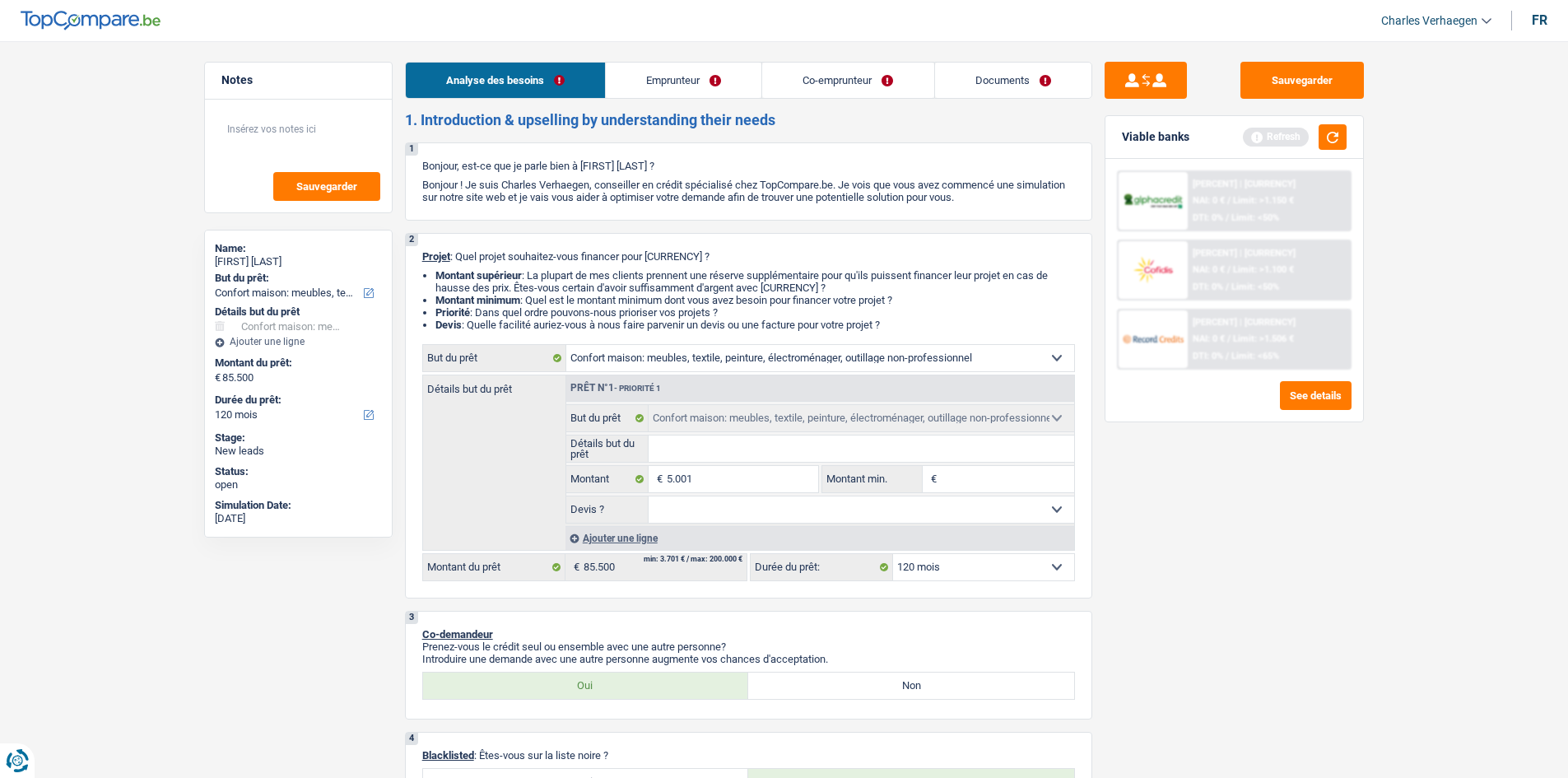 type on "5.001" 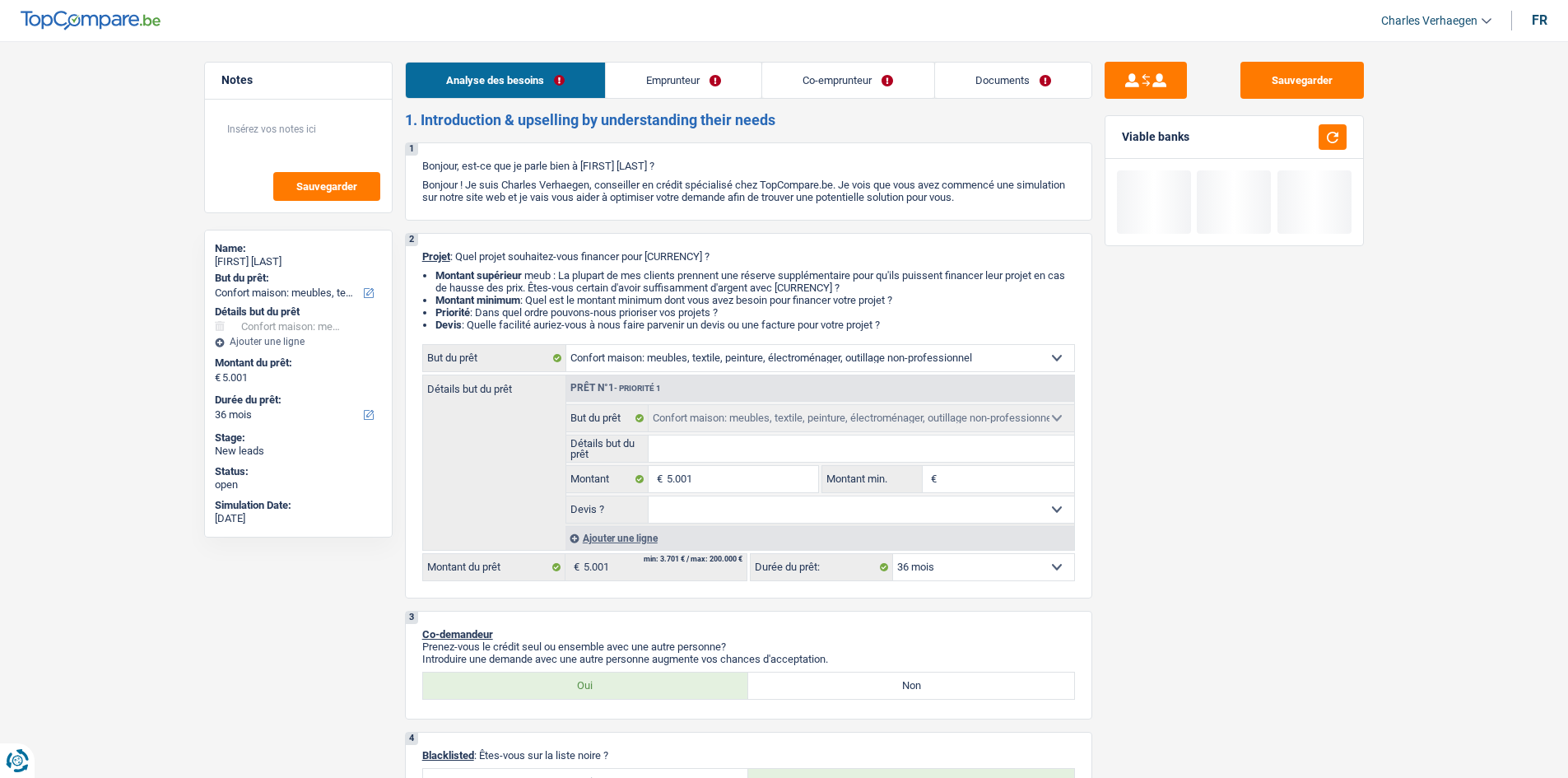 click on "Sauvegarder
Viable banks" at bounding box center [1234, 404] 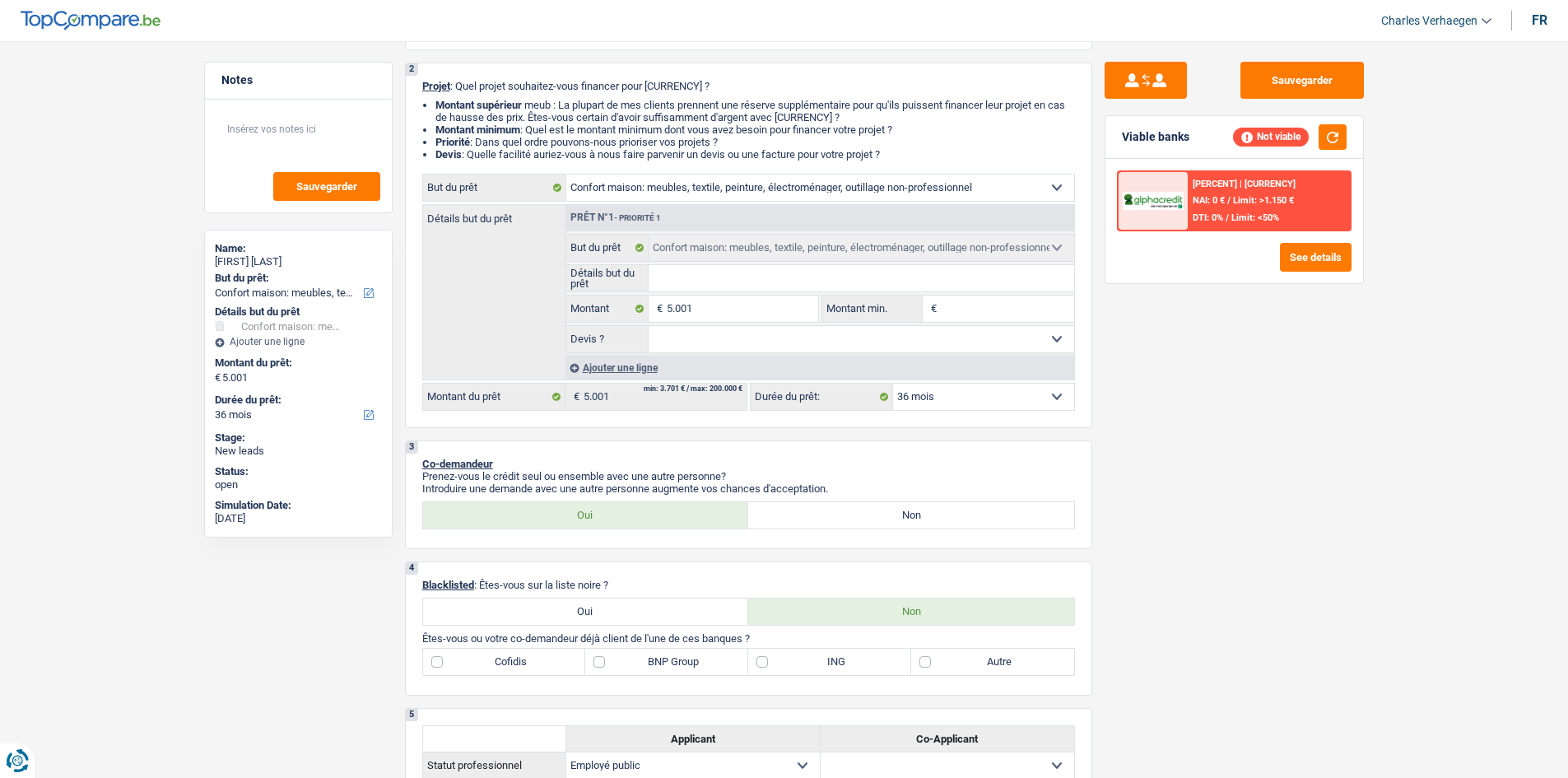 scroll, scrollTop: 82, scrollLeft: 0, axis: vertical 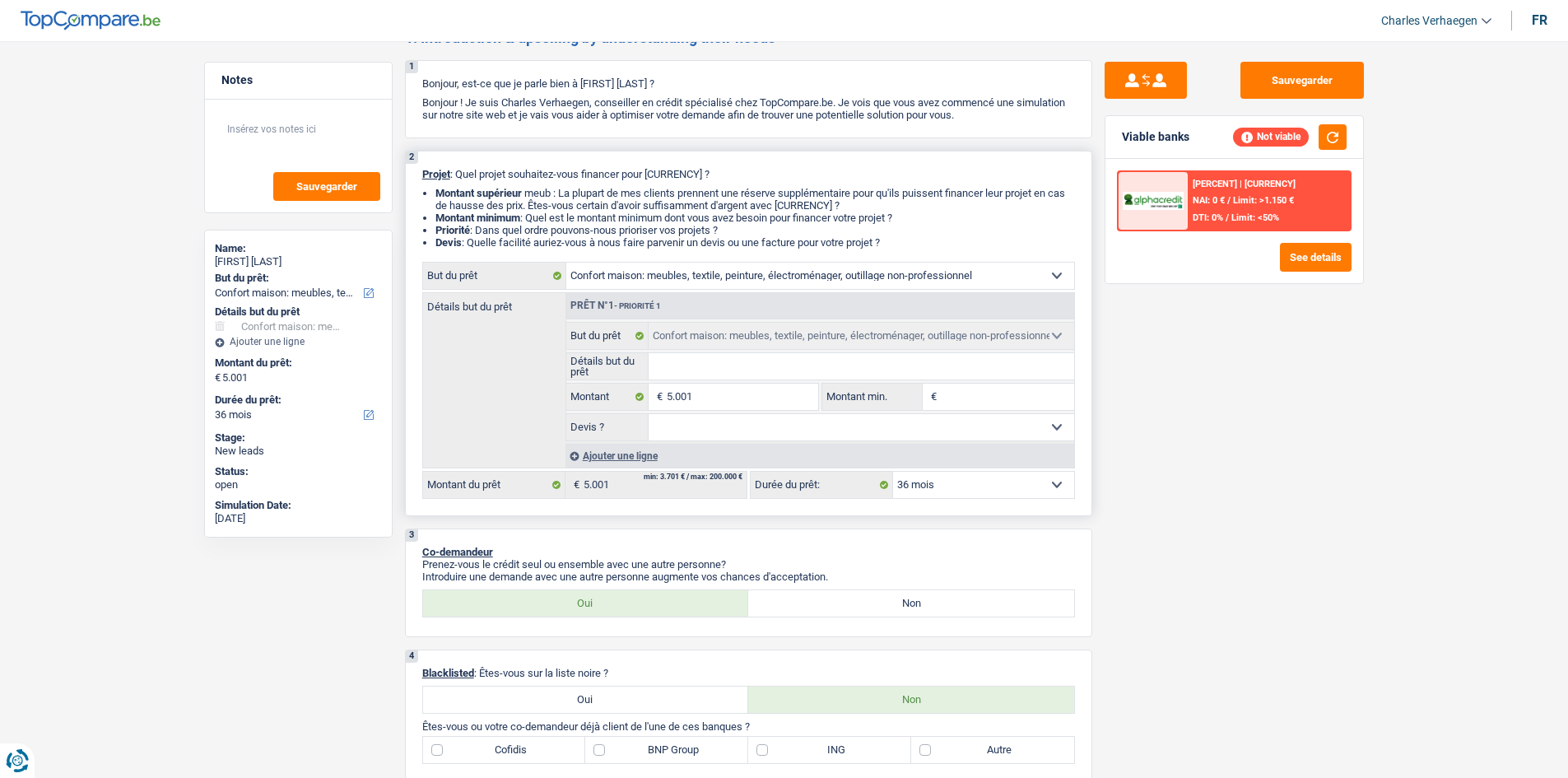 click on "Détails but du prêt" at bounding box center [861, 366] 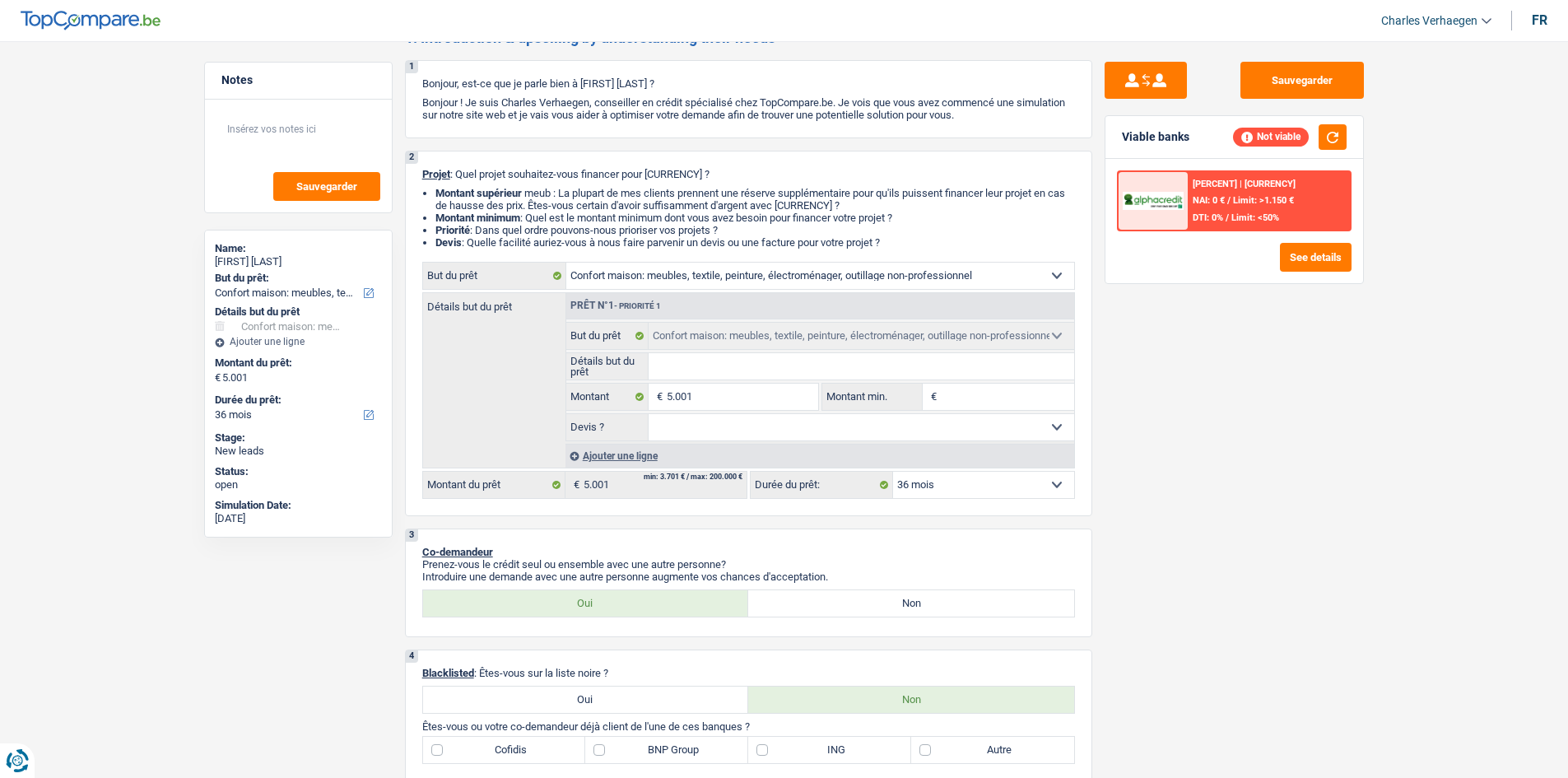 type on "m" 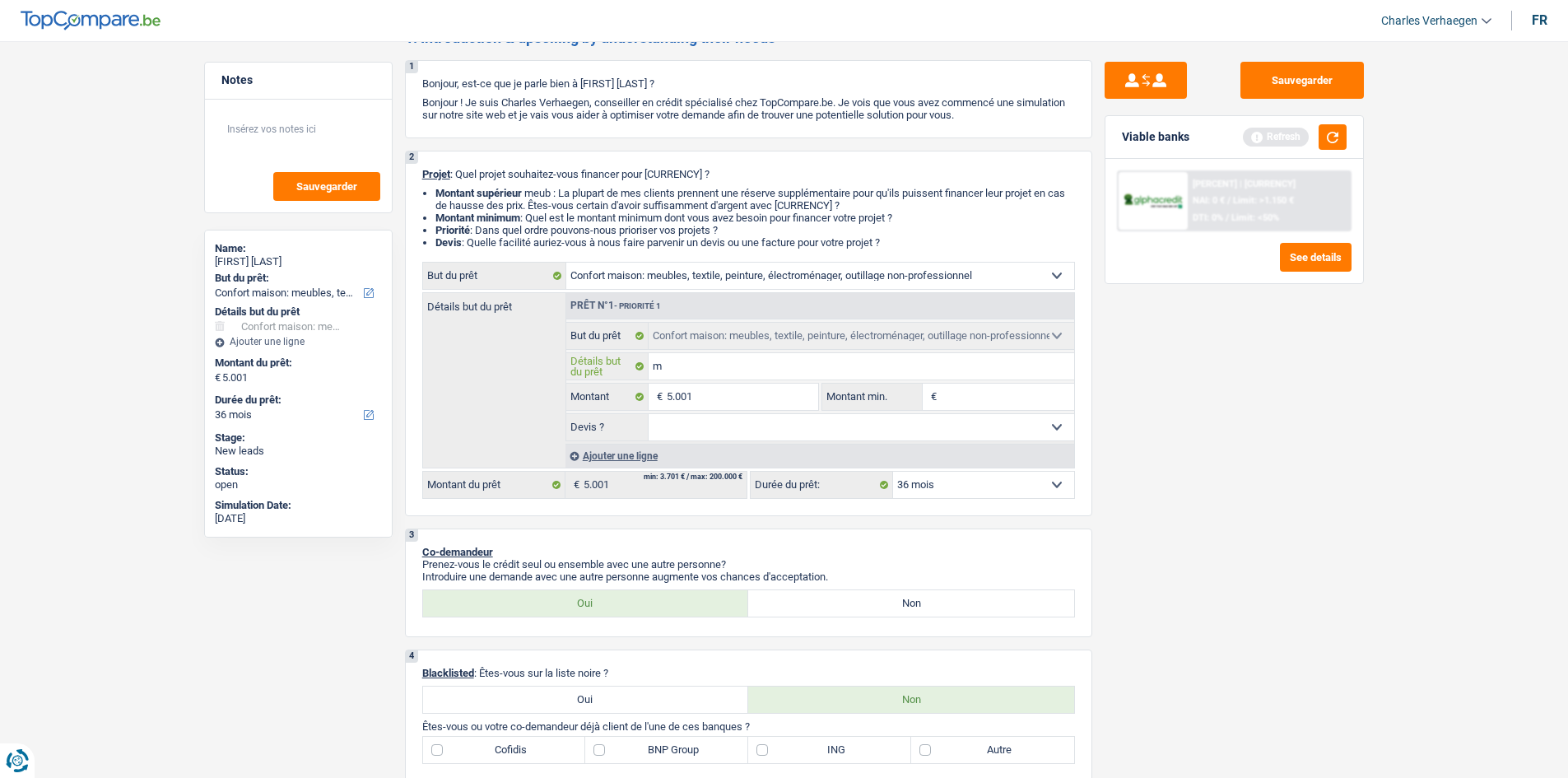 type on "me" 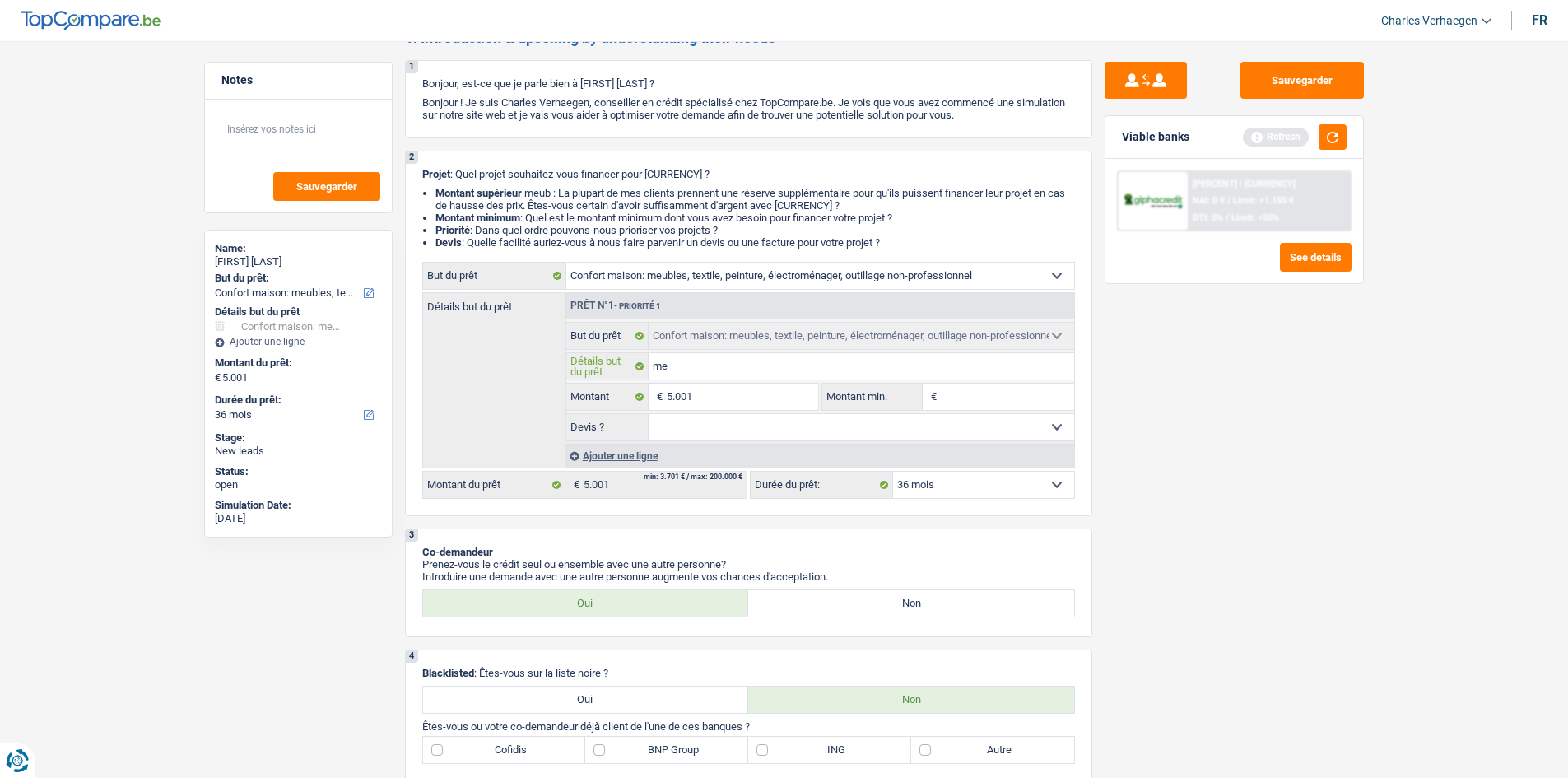 type on "meu" 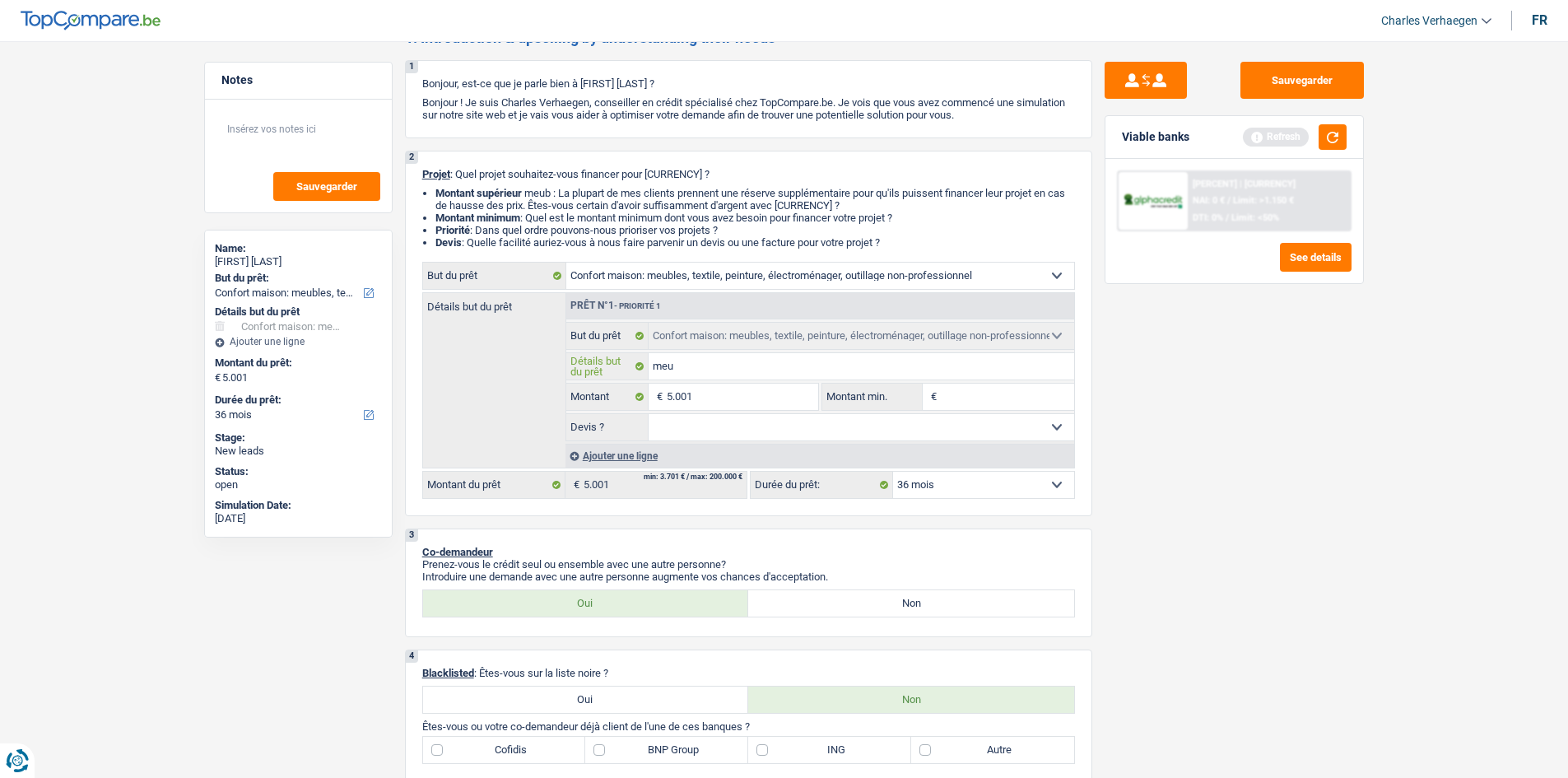 type on "meub" 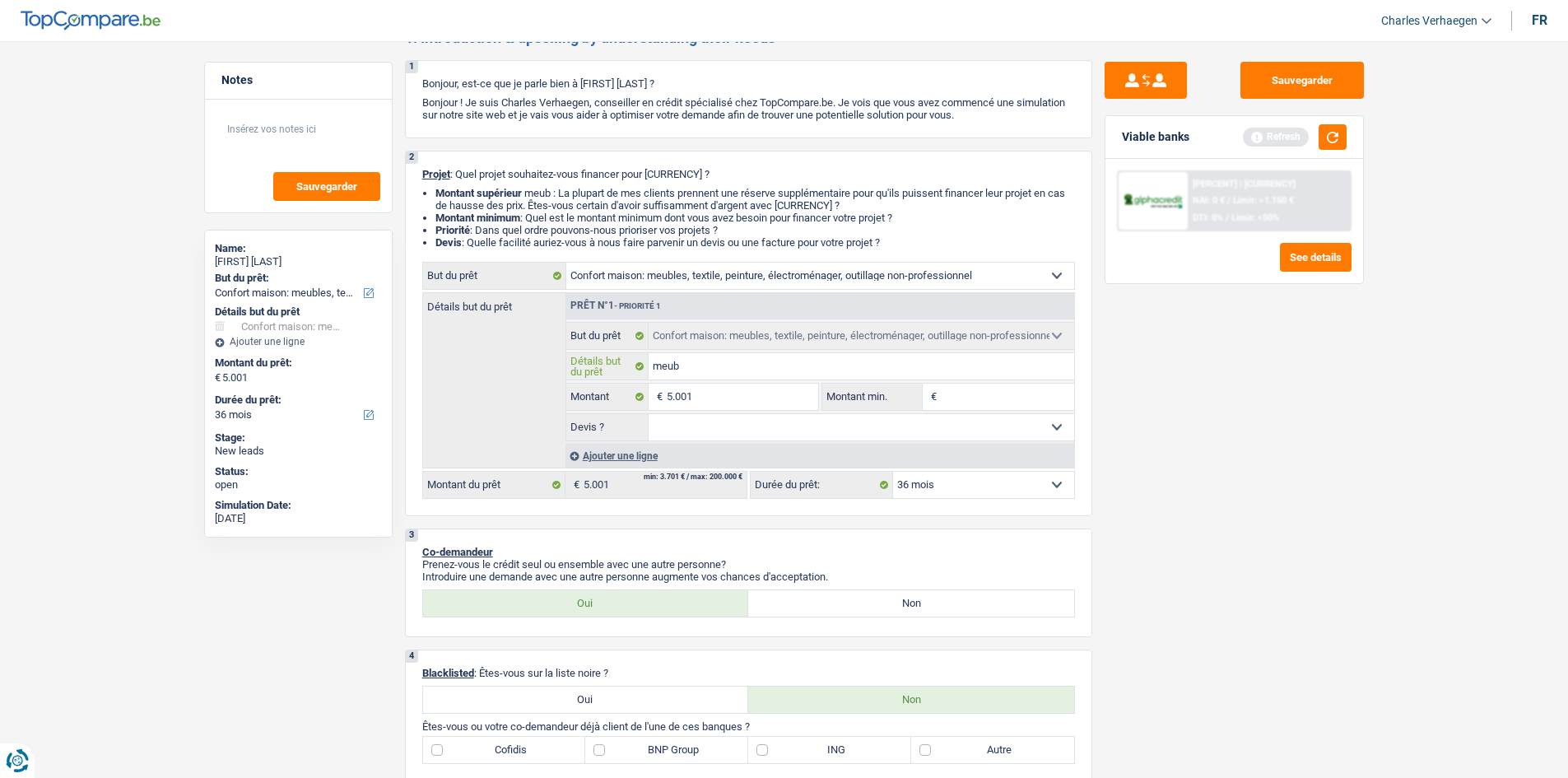 type on "meubl" 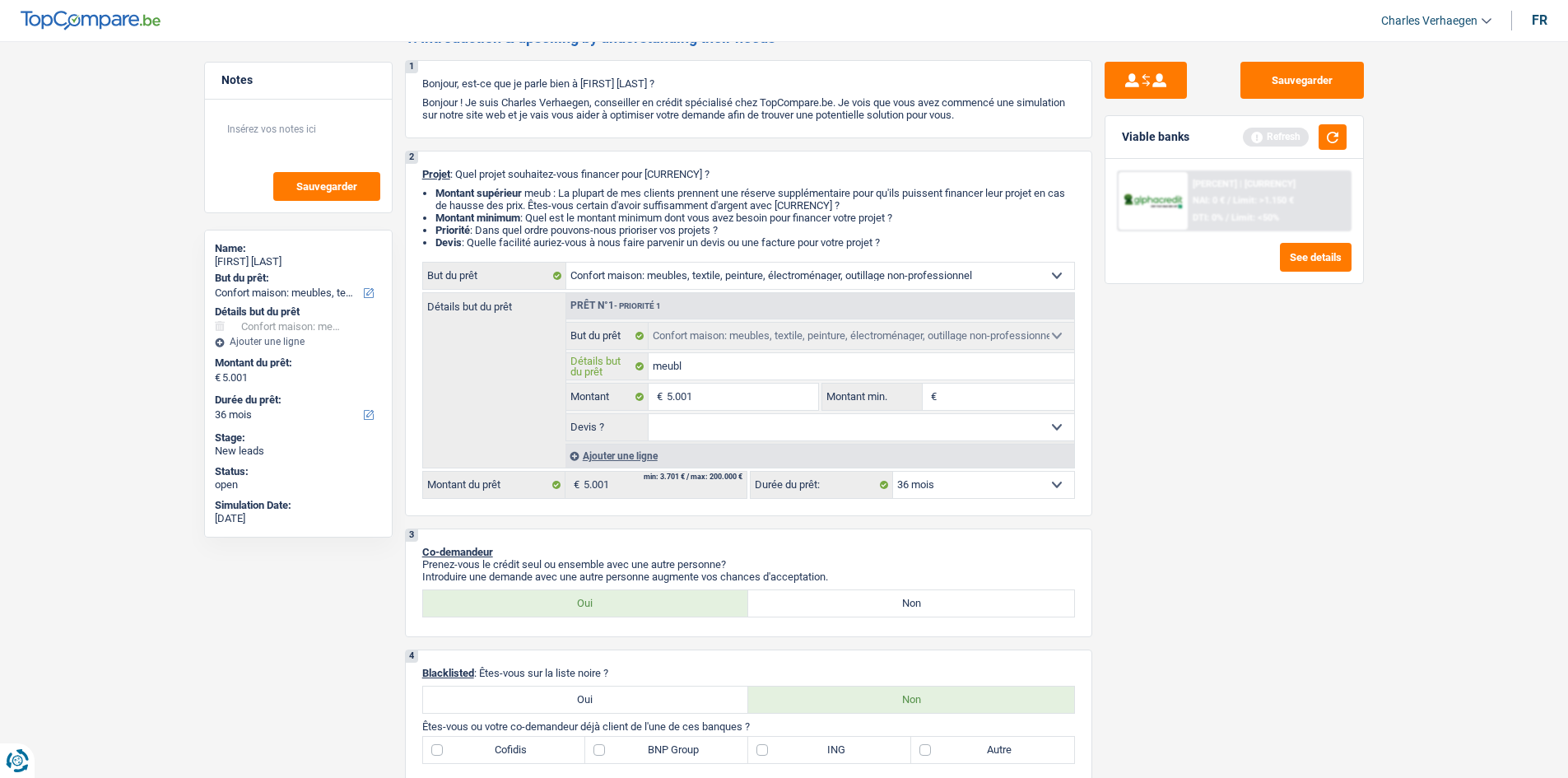 type on "meuble" 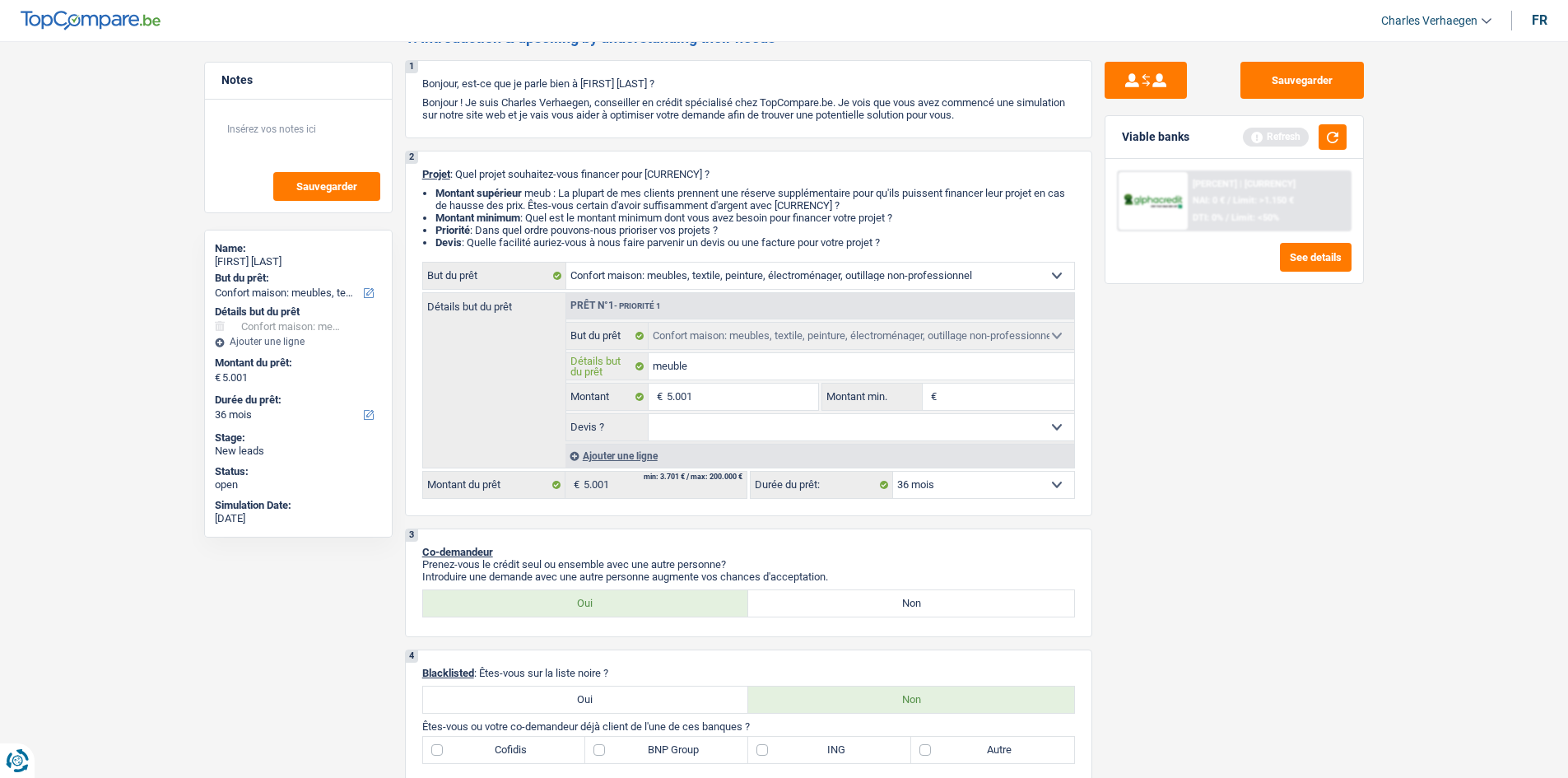type on "meubles" 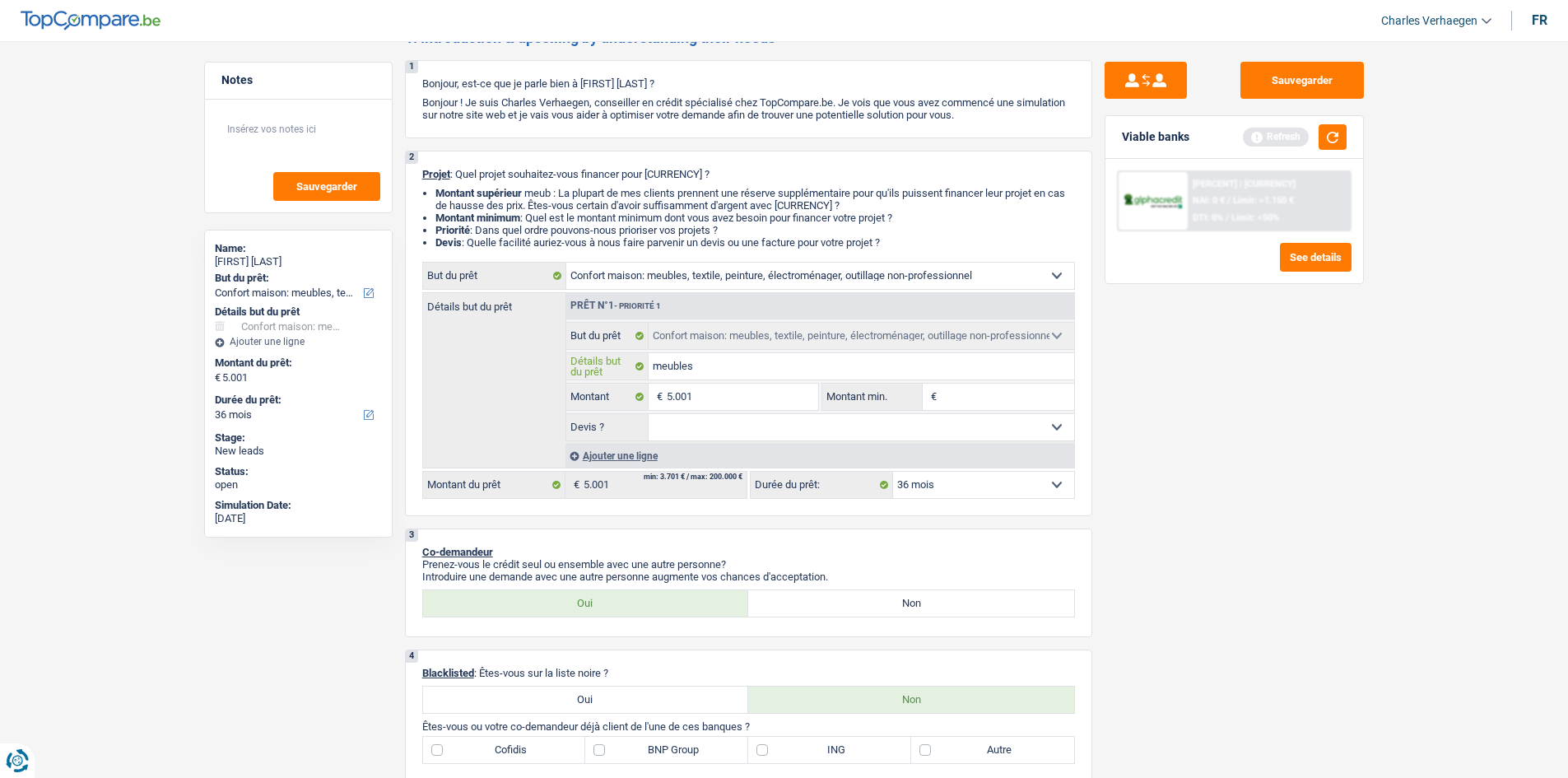 type on "meubles" 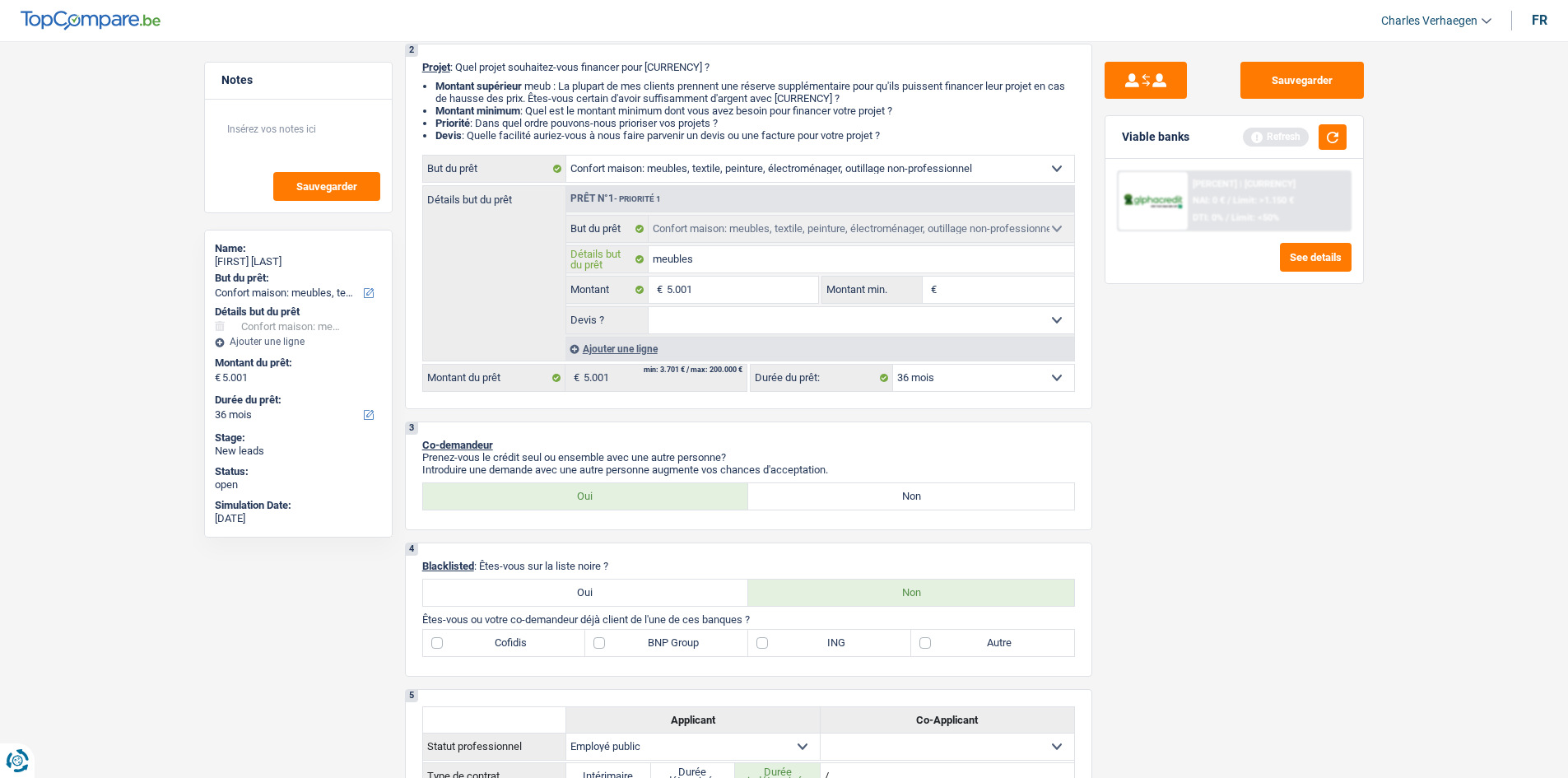 scroll, scrollTop: 329, scrollLeft: 0, axis: vertical 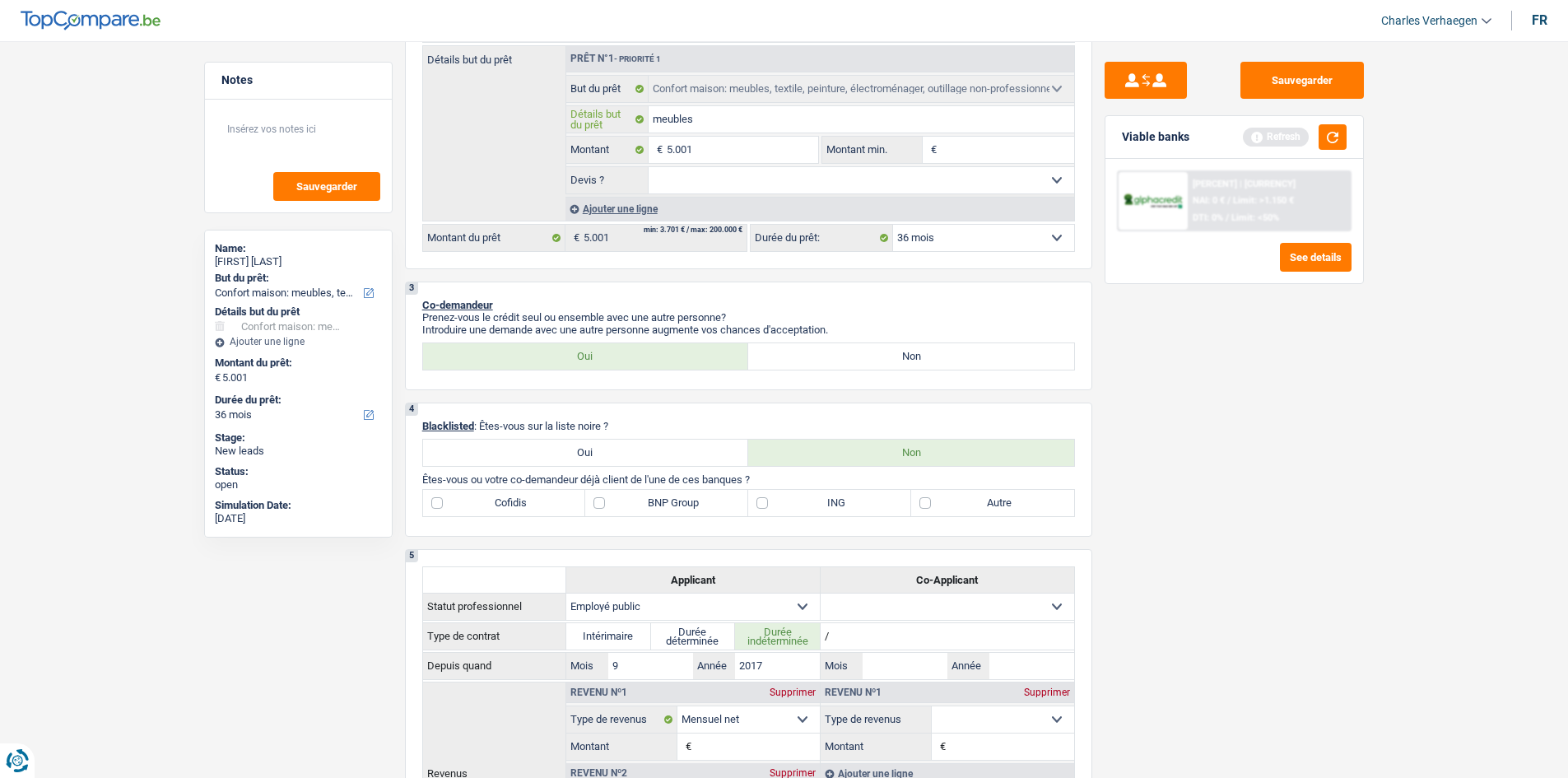 type on "meubles" 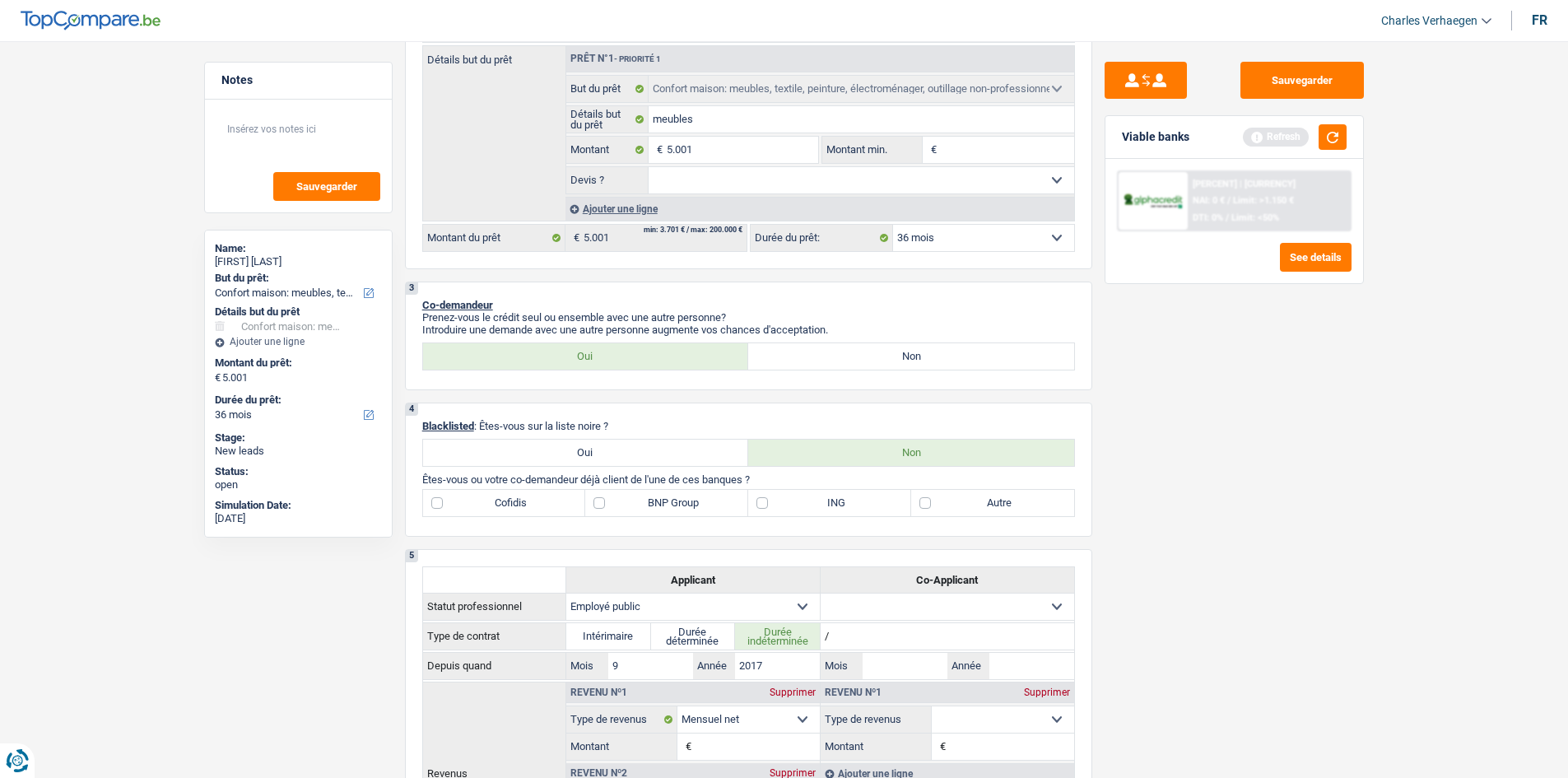 click on "Sauvegarder
Viable banks
Refresh
12.99% | 167 €
NAI: 0 €
/
Limit: >1.150 €
DTI: 0%
/
Limit: <50%
See details" at bounding box center [1234, 404] 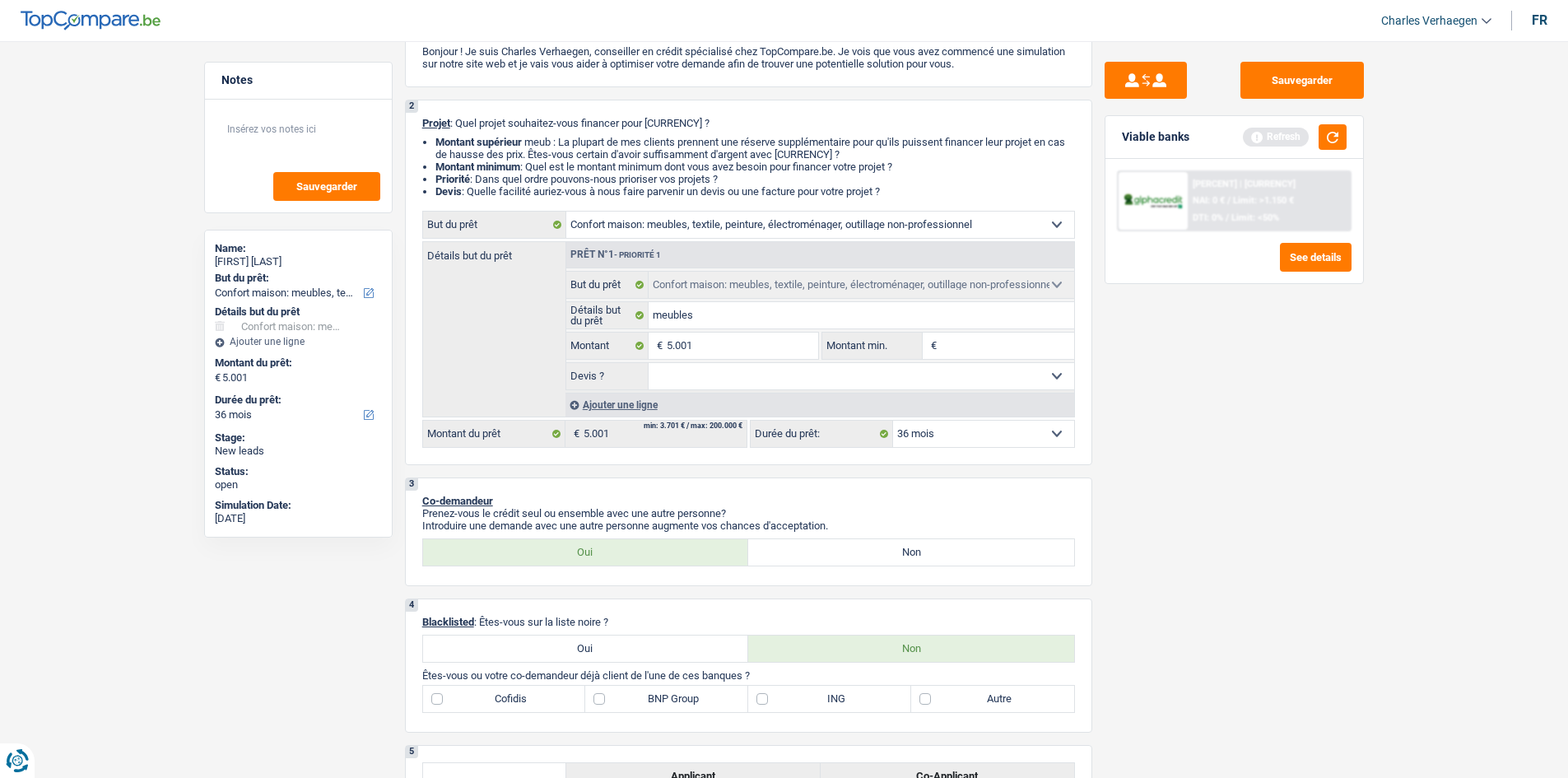 scroll, scrollTop: 82, scrollLeft: 0, axis: vertical 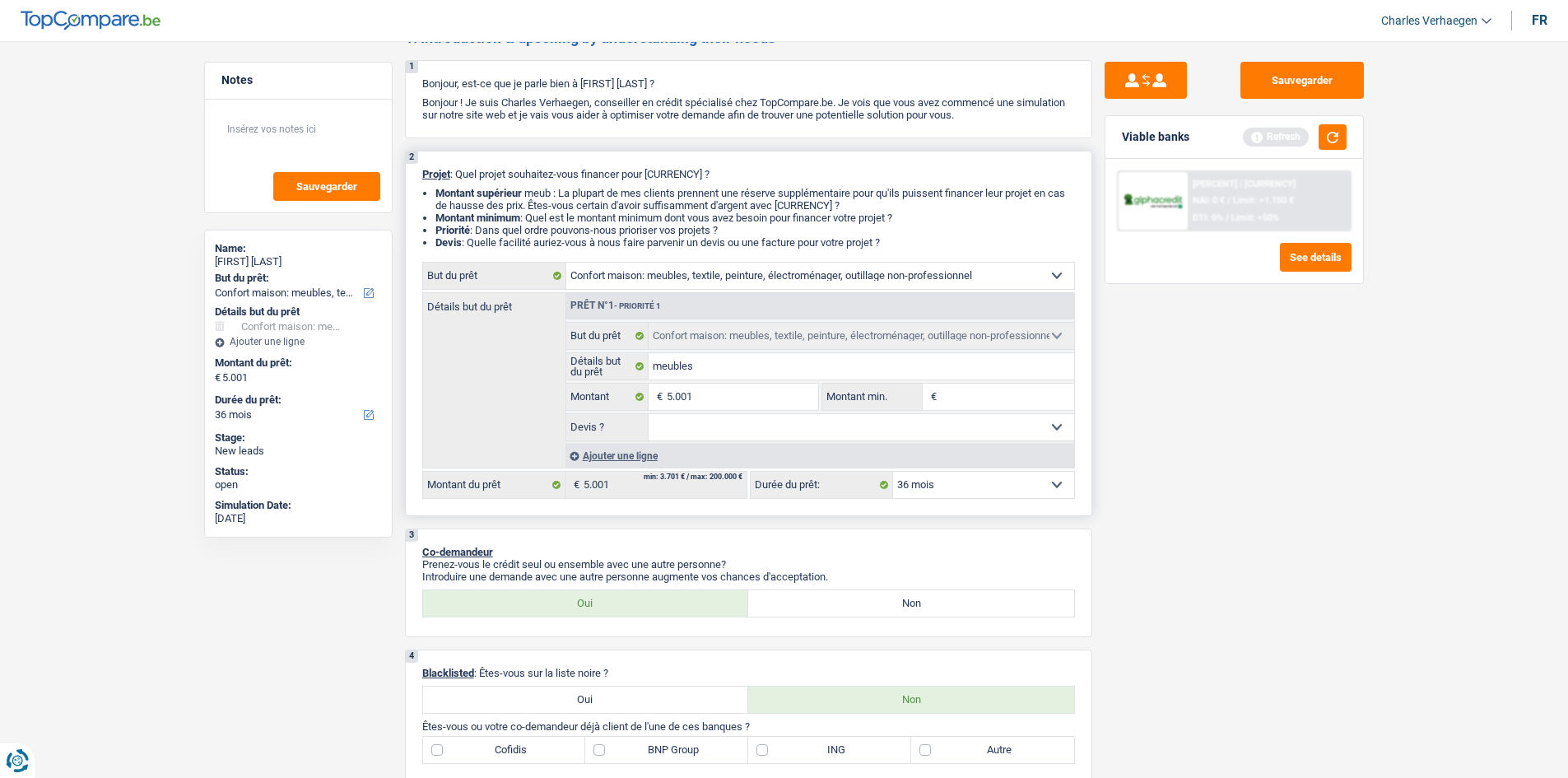 click on "Oui Non Non répondu
Sélectionner une option" at bounding box center (861, 427) 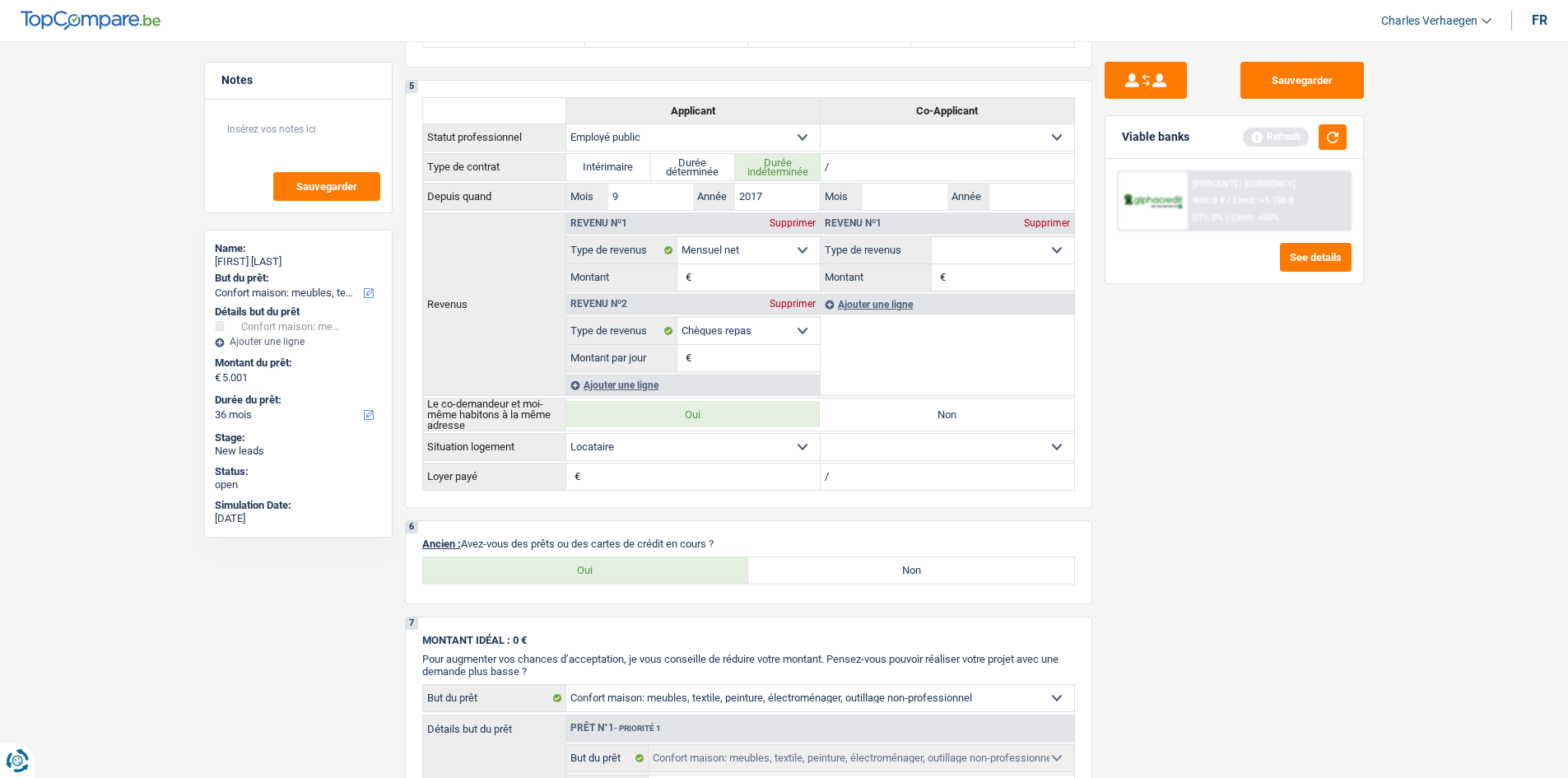 scroll, scrollTop: 1070, scrollLeft: 0, axis: vertical 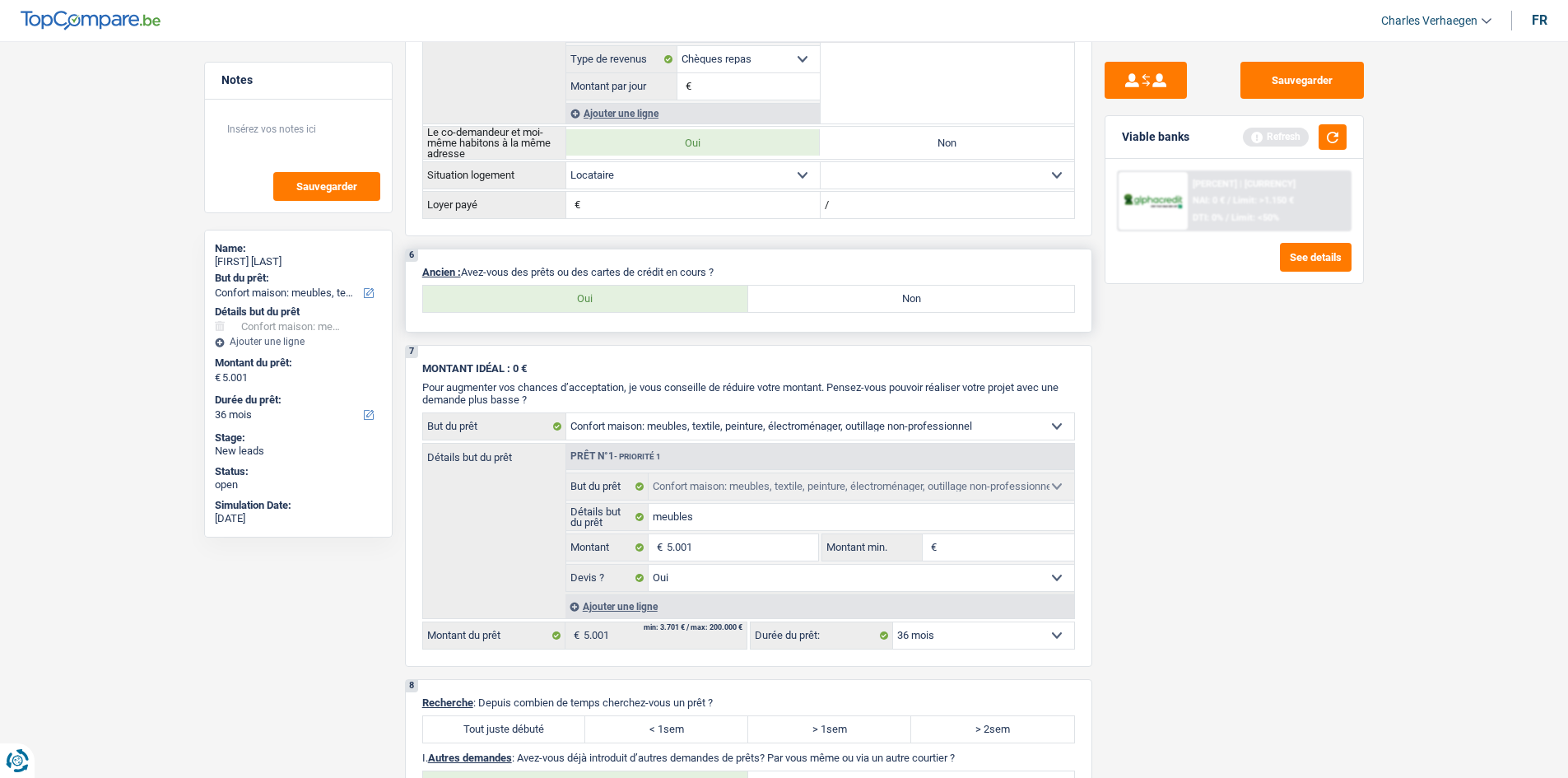 click on "Oui" at bounding box center [586, 299] 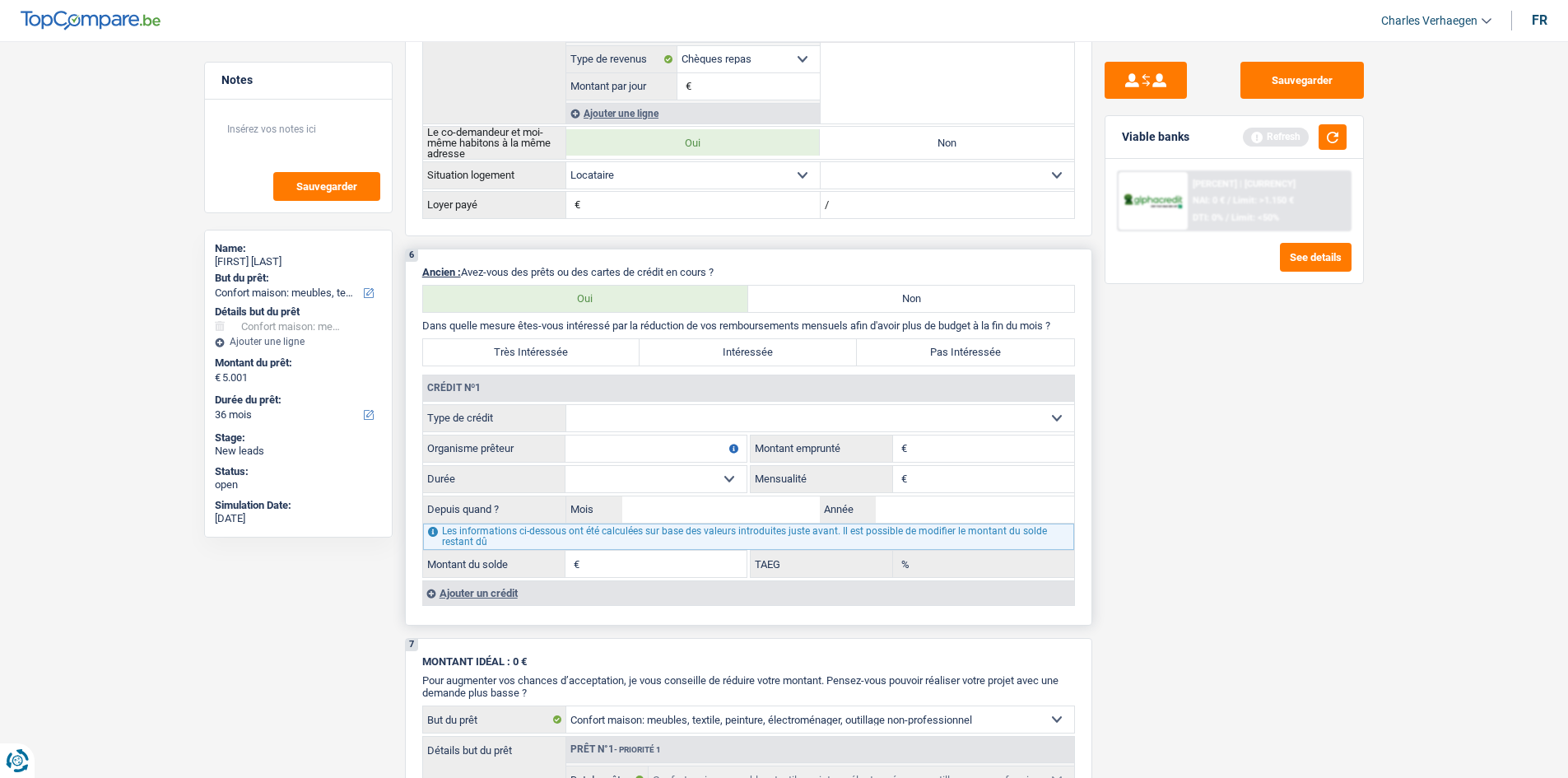click on "Carte ou ouverture de crédit Prêt hypothécaire Vente à tempérament Prêt à tempérament Prêt rénovation Prêt voiture Regroupement d'un ou plusieurs crédits
Sélectionner une option" at bounding box center [820, 418] 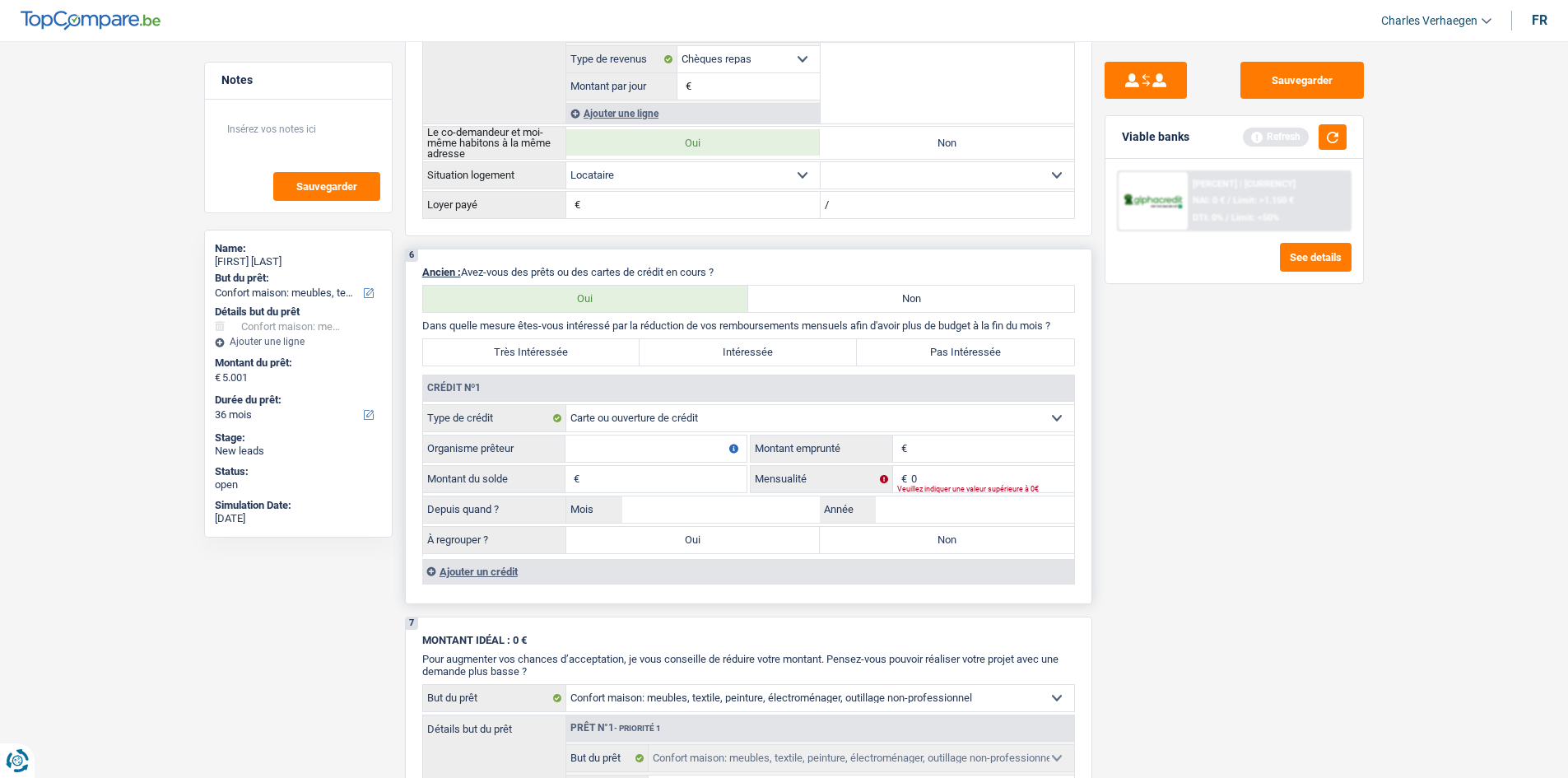 click on "Montant" at bounding box center (993, 449) 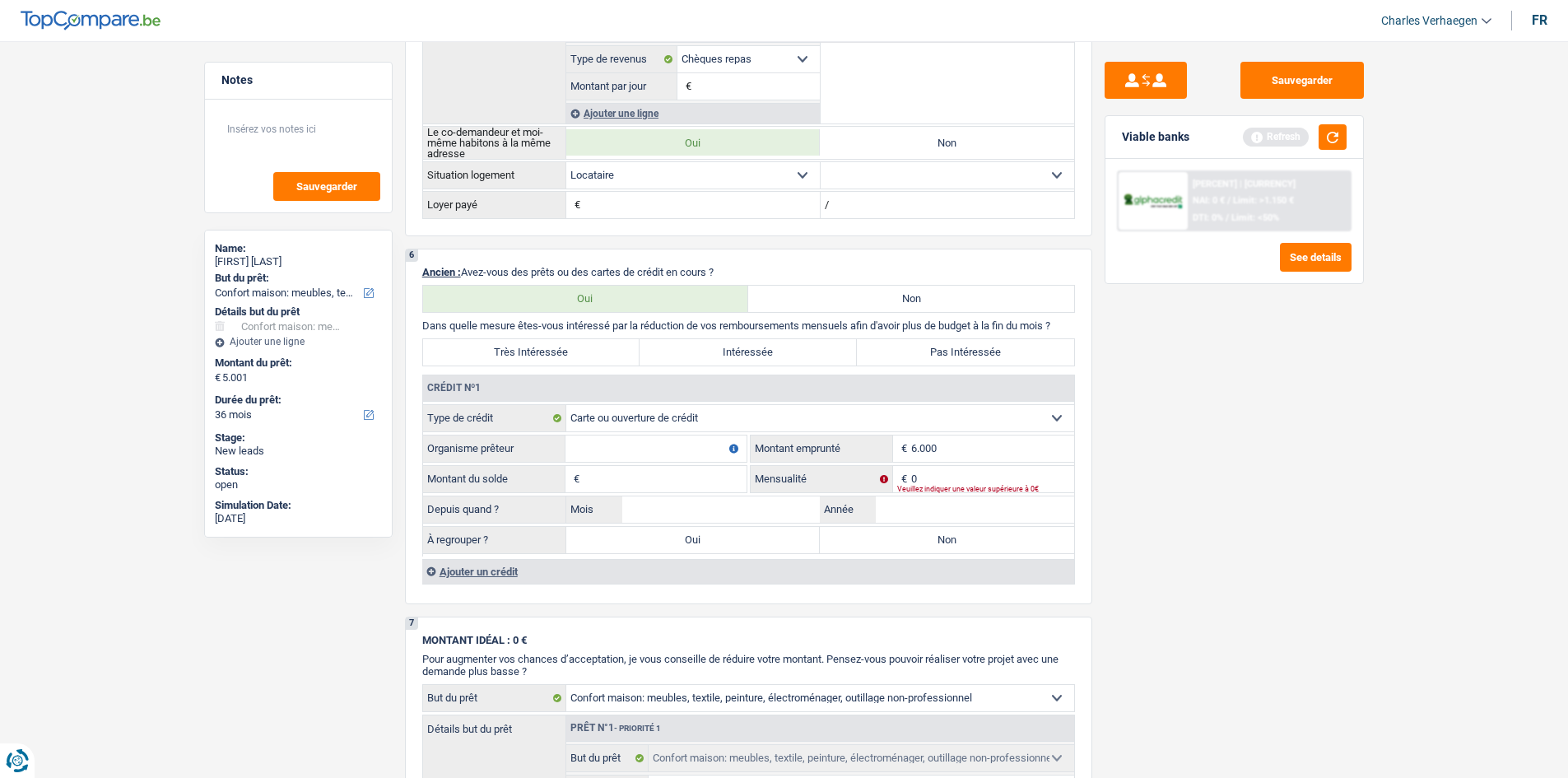 type on "6.000" 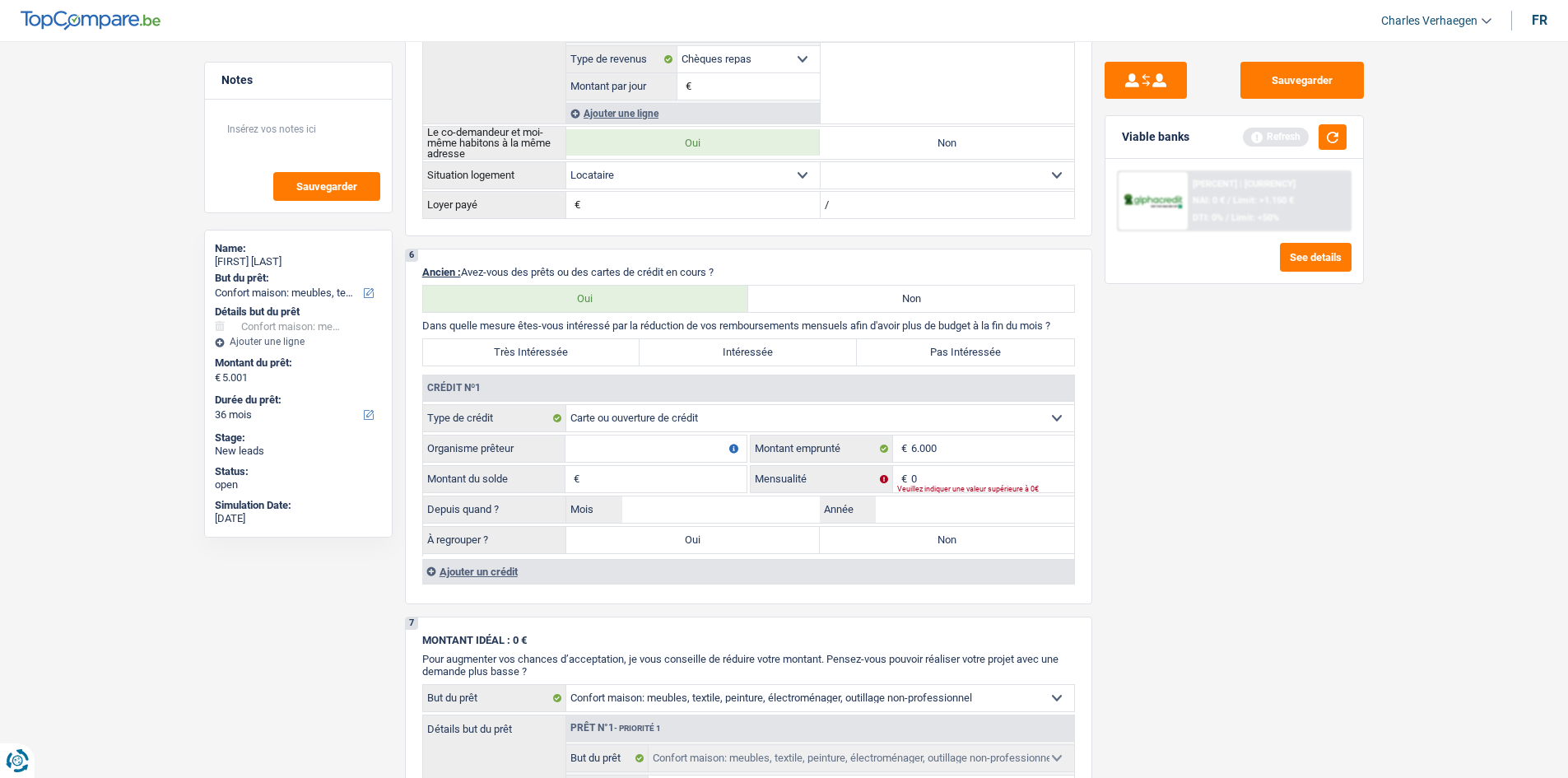click on "Sauvegarder
Viable banks
Refresh
12.99% | 167 €
NAI: 0 €
/
Limit: >1.150 €
DTI: 0%
/
Limit: <50%
See details" at bounding box center [1234, 404] 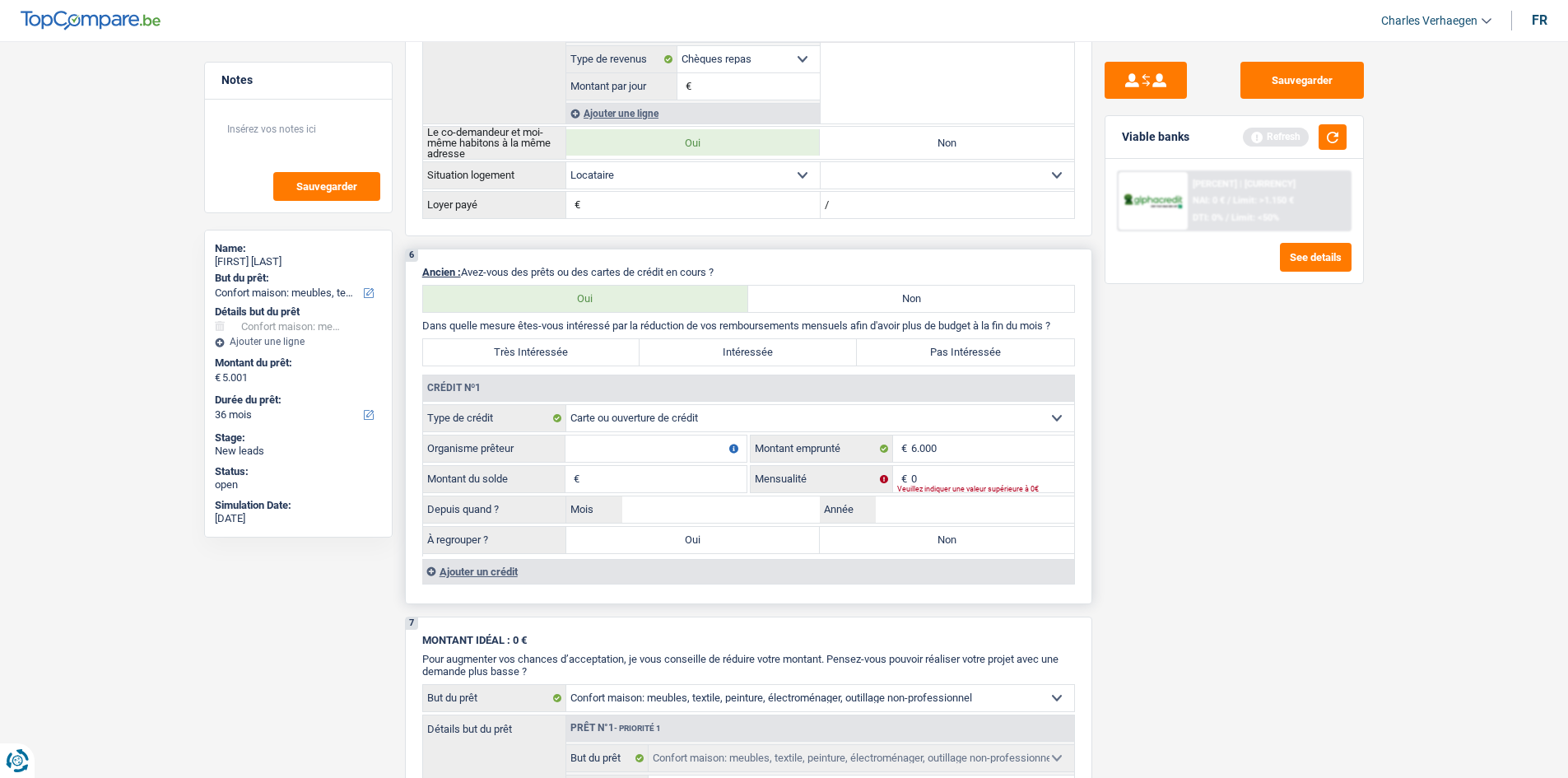click on "Organisme prêteur" at bounding box center (656, 449) 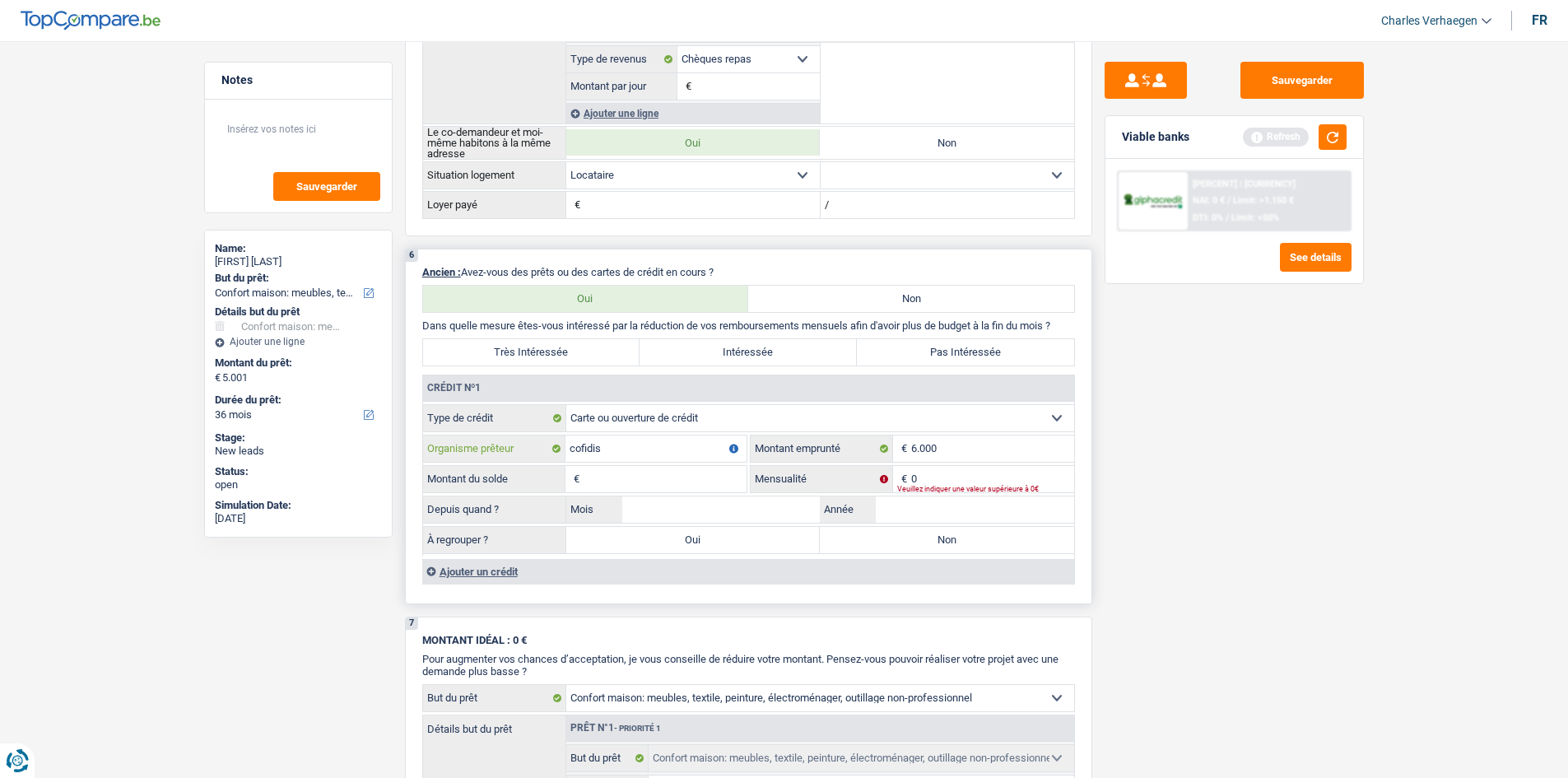 type on "cofidis" 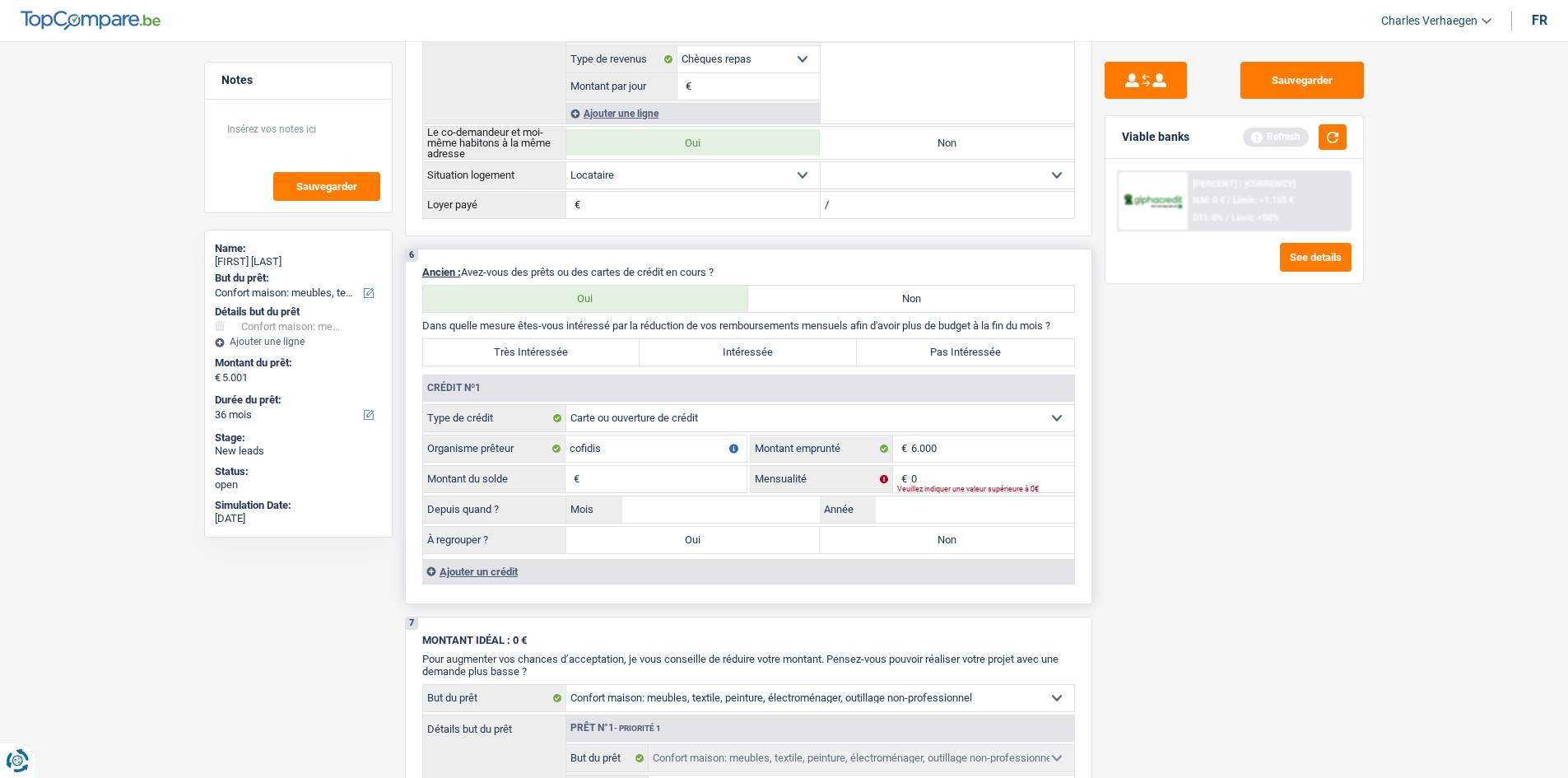 click on "Montant du solde" at bounding box center [665, 479] 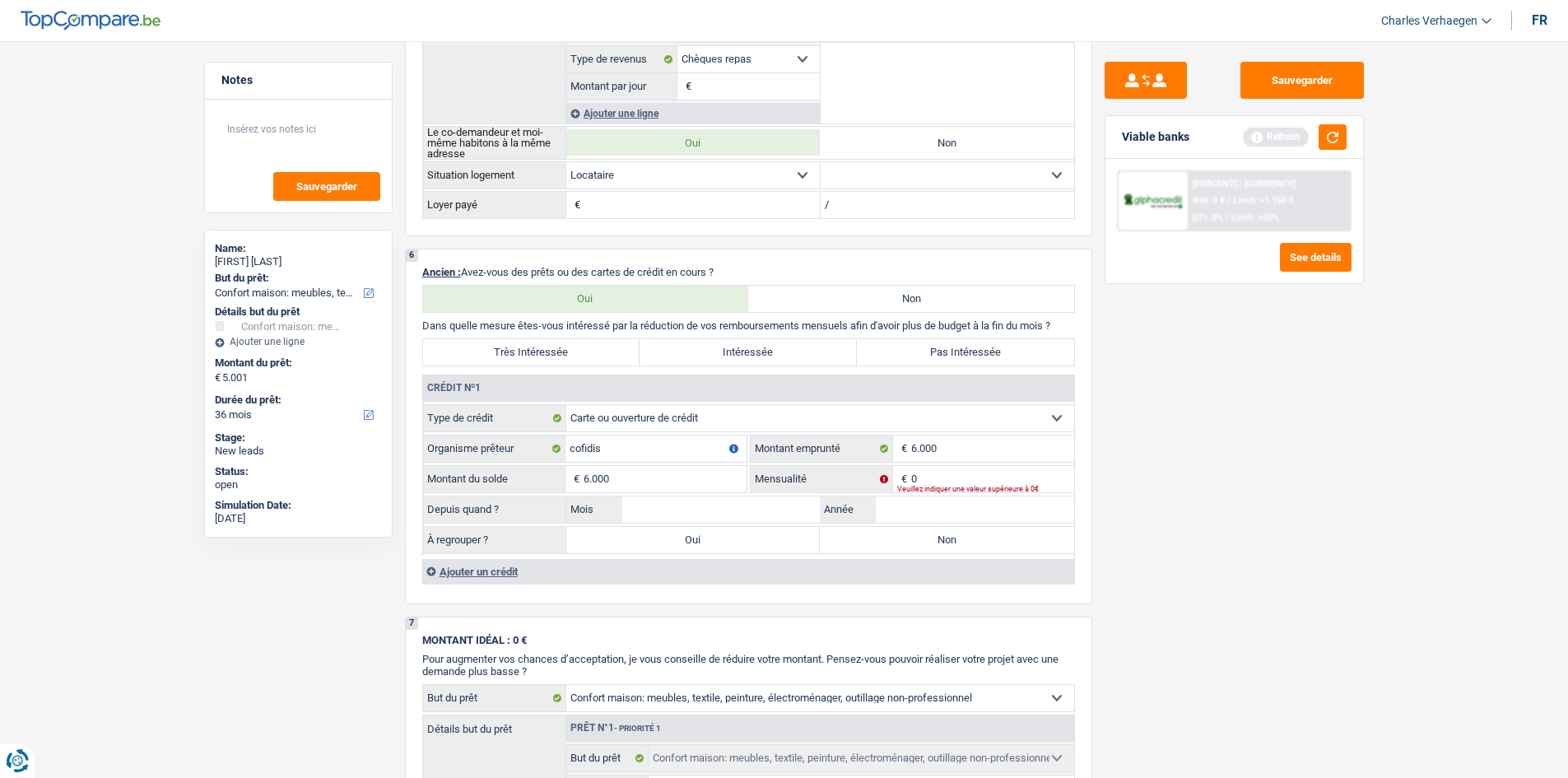 type on "6.000" 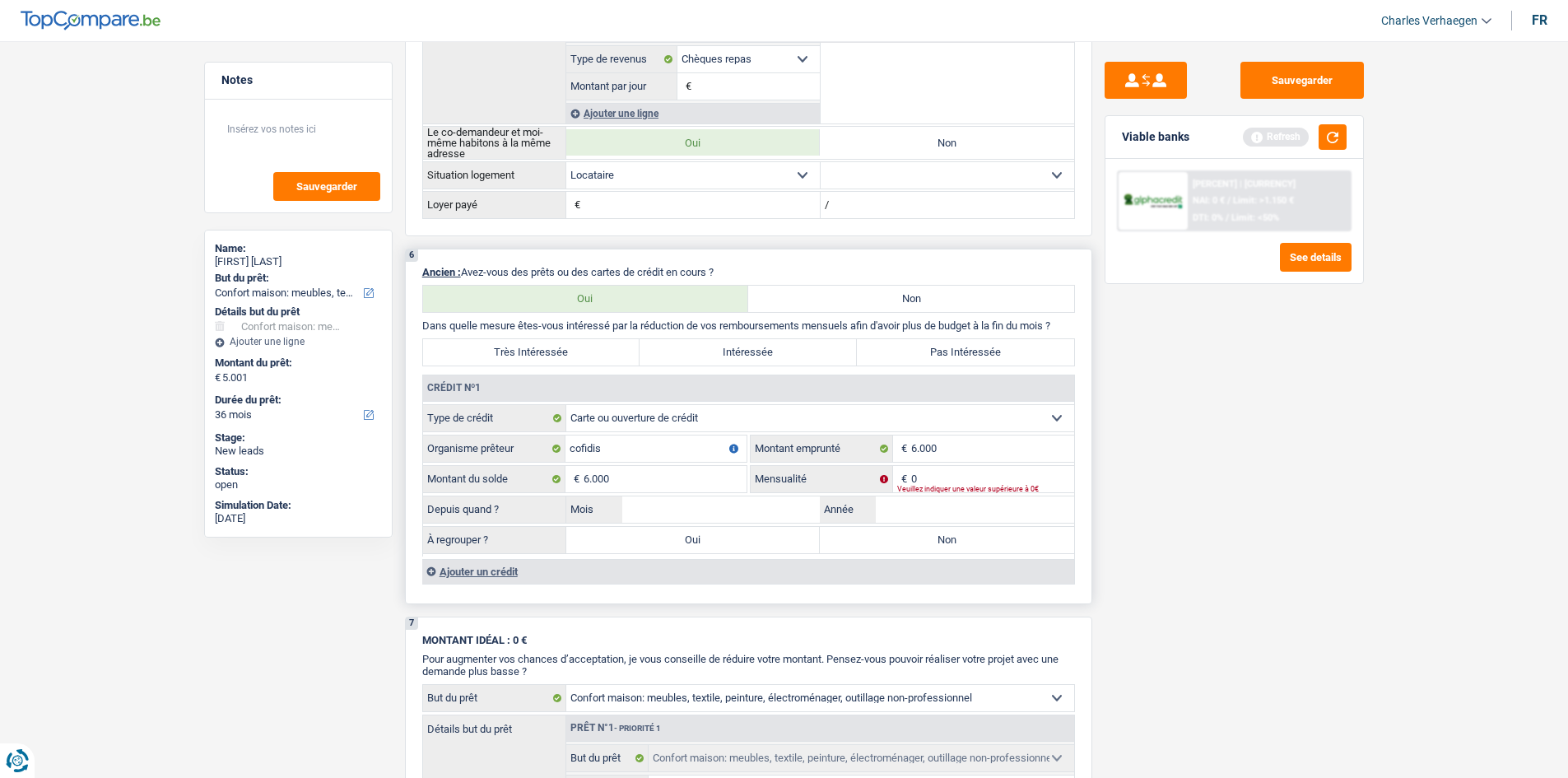 click on "Carte ou ouverture de crédit Prêt hypothécaire Vente à tempérament Prêt à tempérament Prêt rénovation Prêt voiture Regroupement d'un ou plusieurs crédits
Sélectionner une option
Type de crédit
cofidis
Organisme prêteur
Veillez à ne pas indiquer le nom du courtier, mais bien le nom du prêteur tels que Buyway, ING, AlphaCredit, etc.
6.000   €
Montant emprunté
6.000   €
Montant du solde
0   €     Veuillez indiquer une valeur supérieure à 0€" at bounding box center [748, 480] 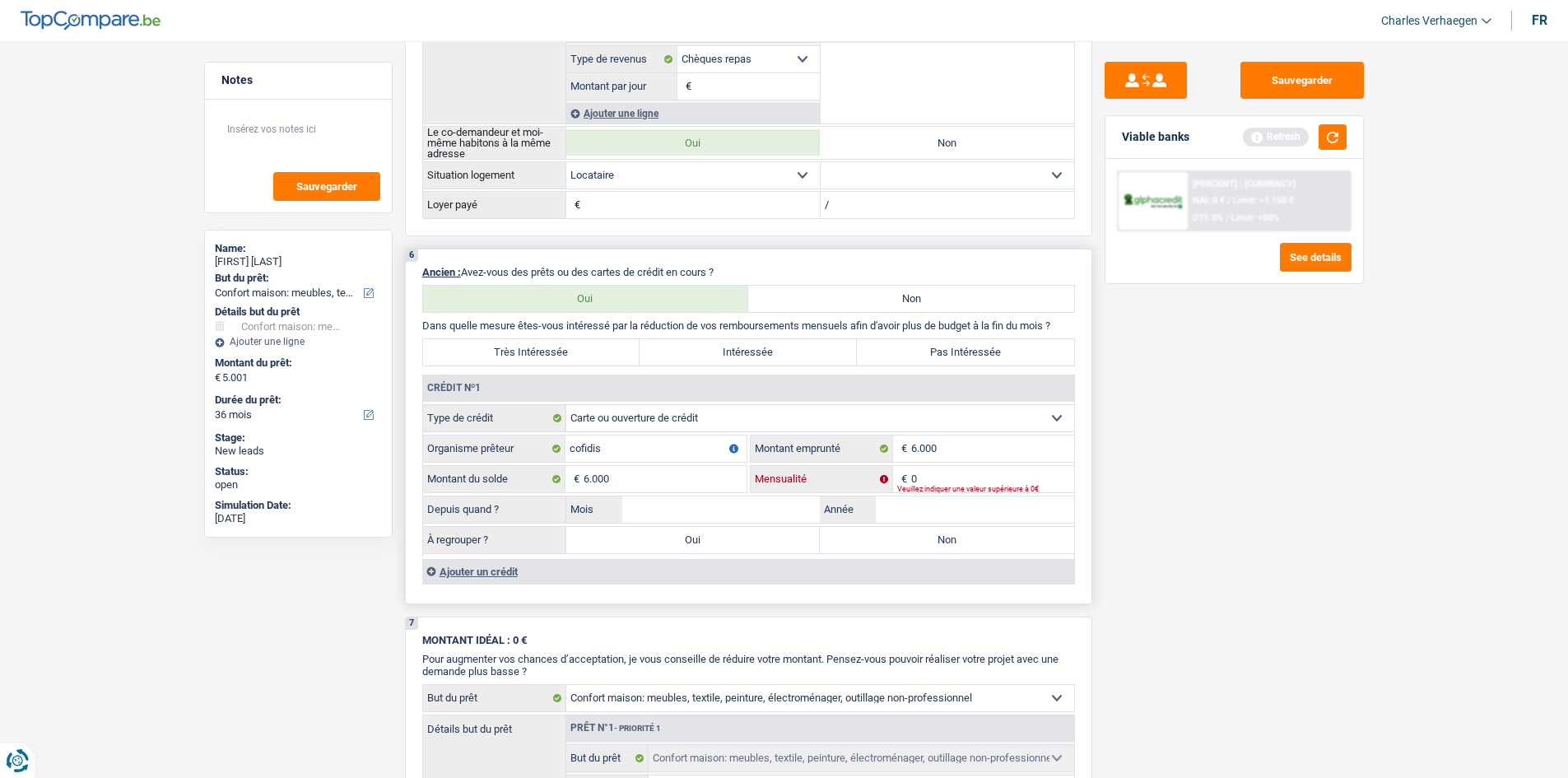 click on "0" at bounding box center [993, 479] 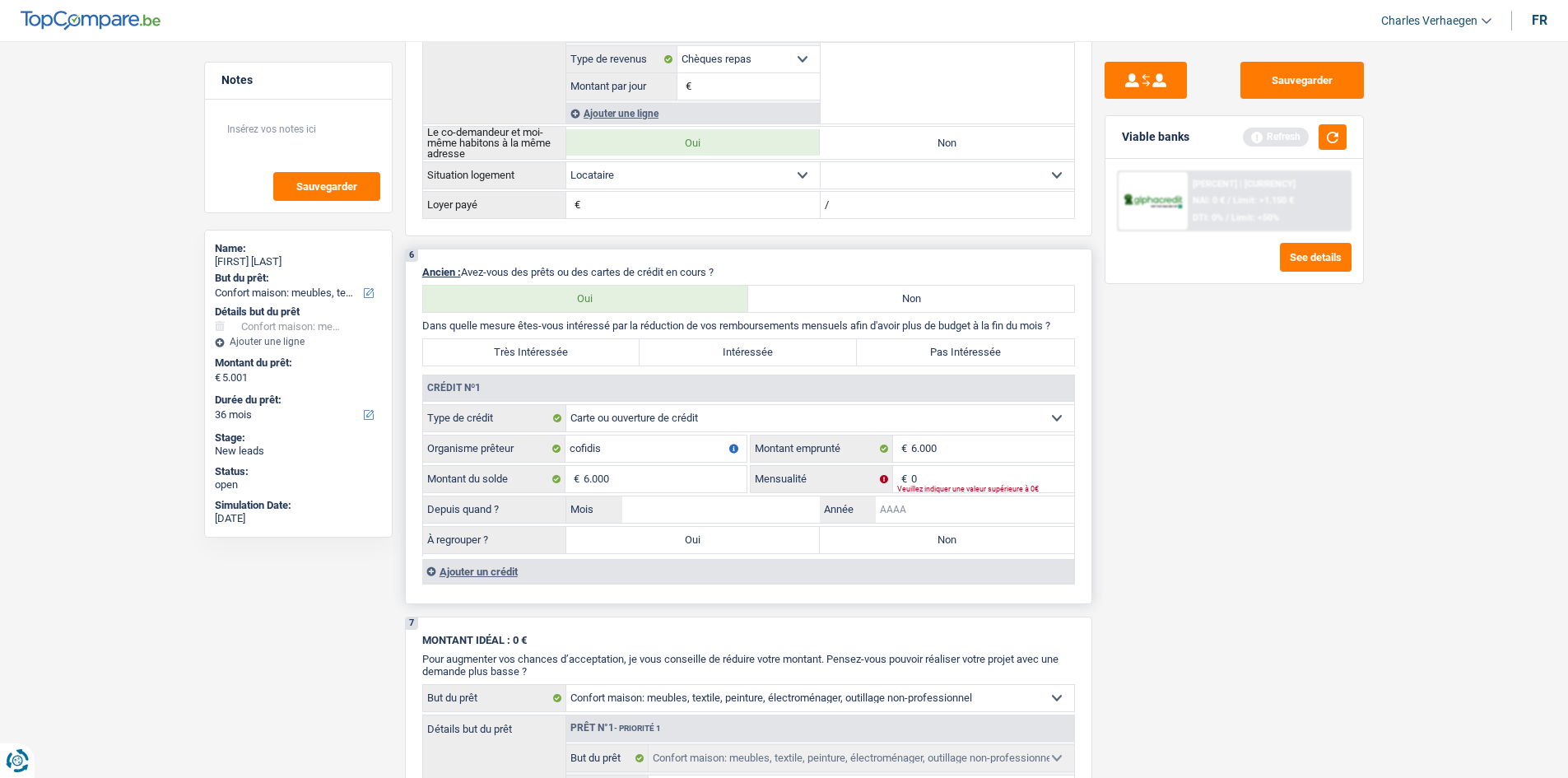 click on "Année" at bounding box center [975, 510] 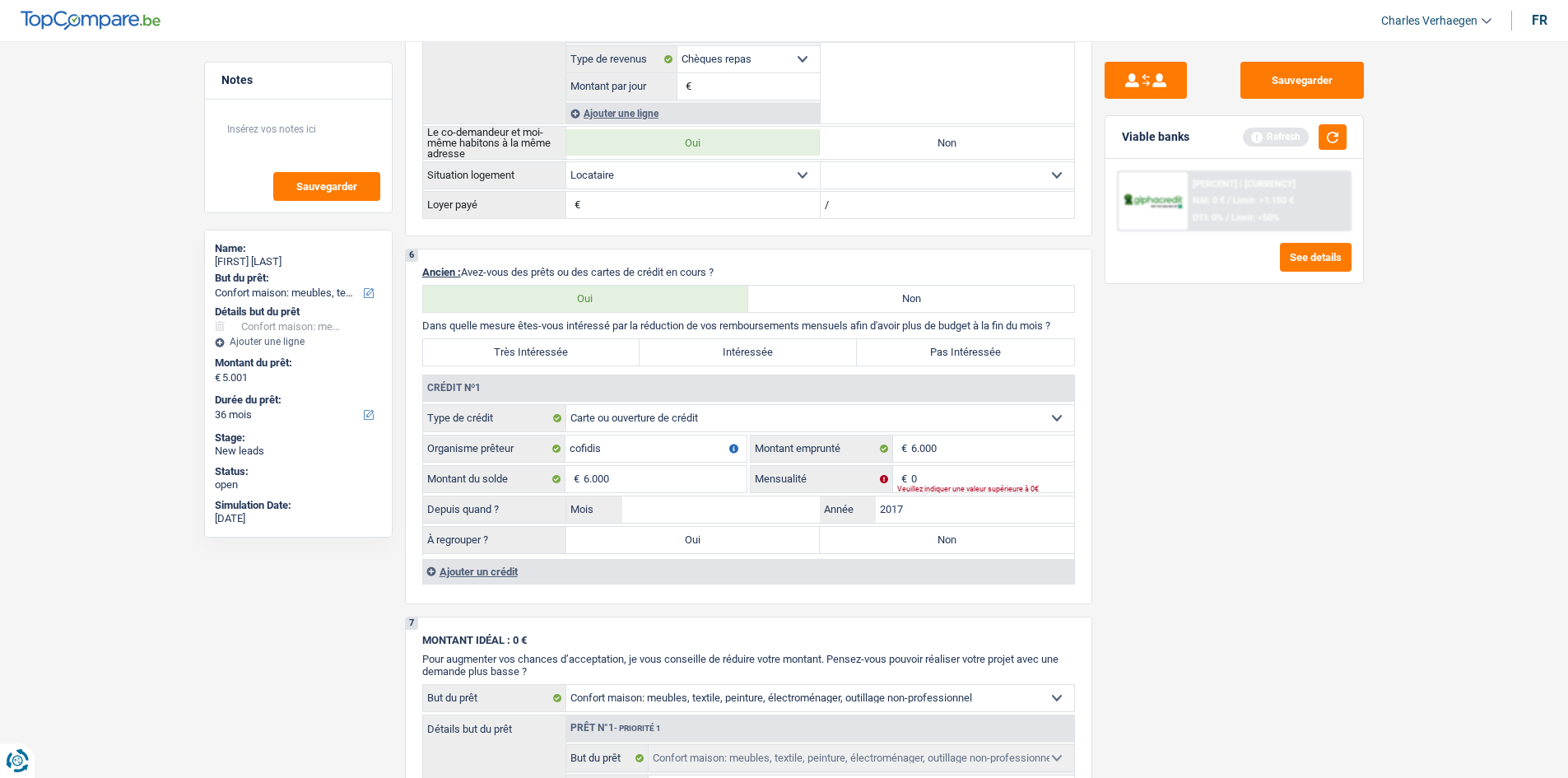 type on "2017" 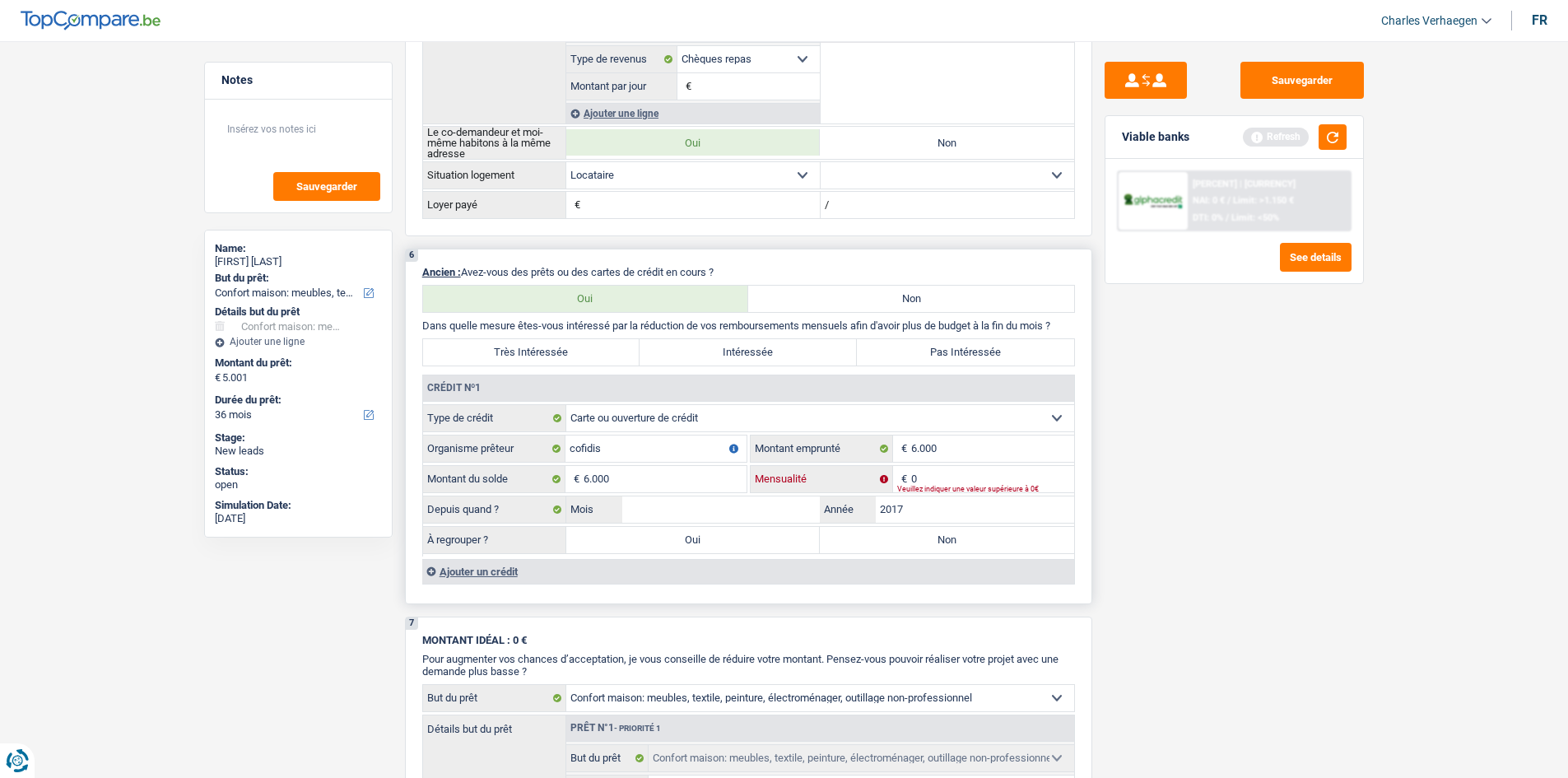click on "0" at bounding box center [993, 479] 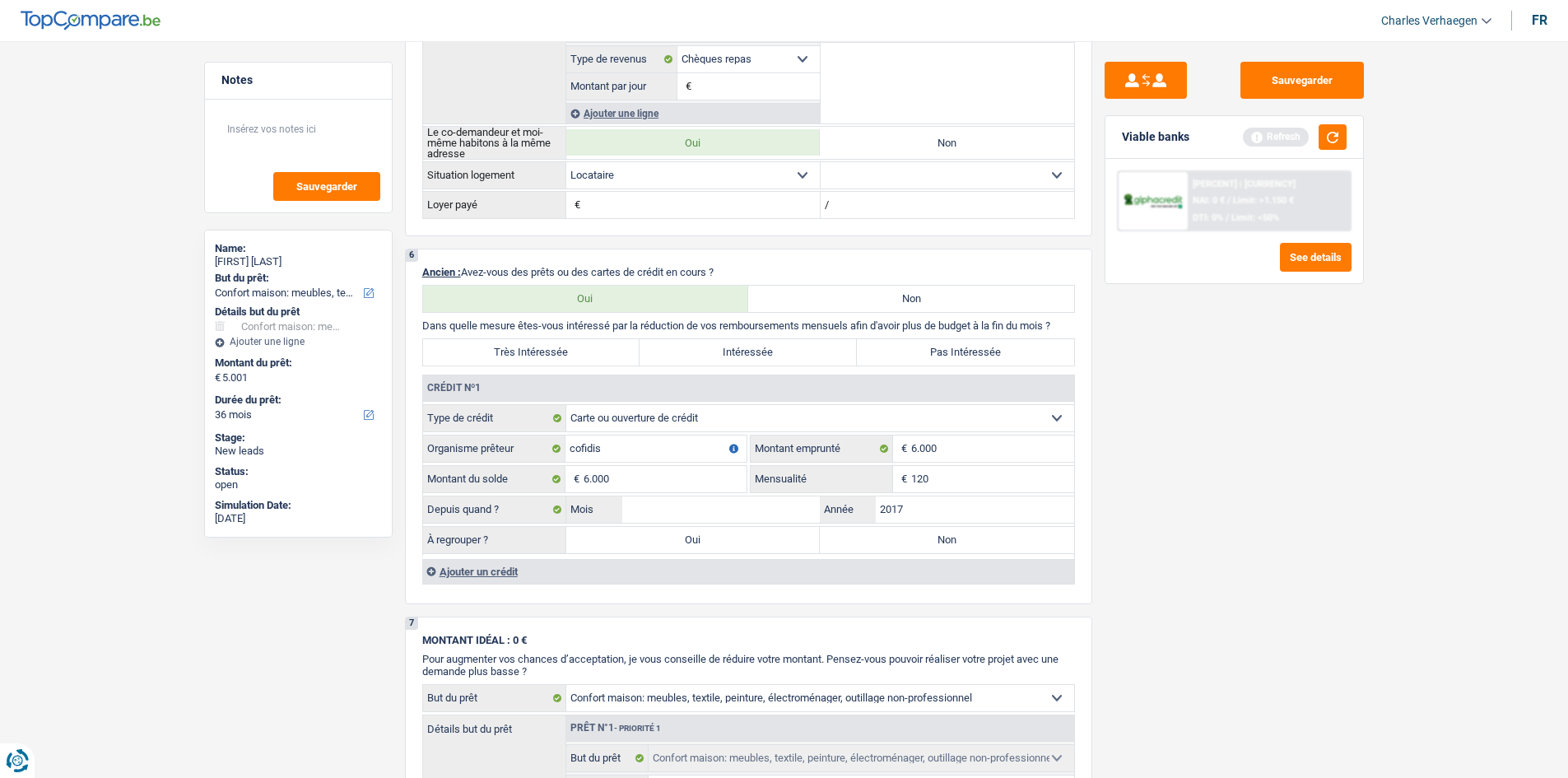 type on "120" 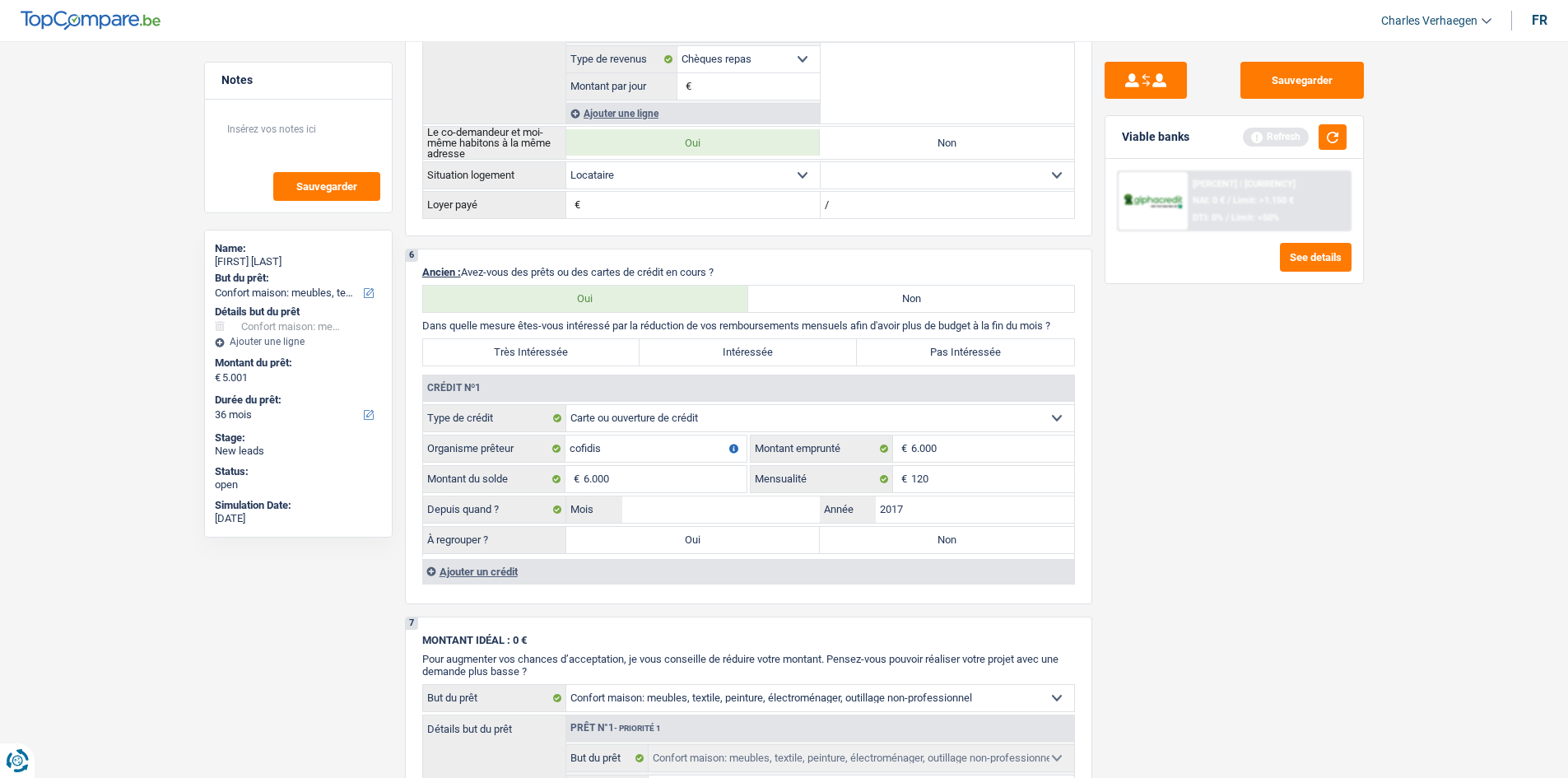 click on "Sauvegarder
Viable banks
Refresh
12.99% | 167 €
NAI: 0 €
/
Limit: >1.150 €
DTI: 0%
/
Limit: <50%
See details" at bounding box center (1234, 404) 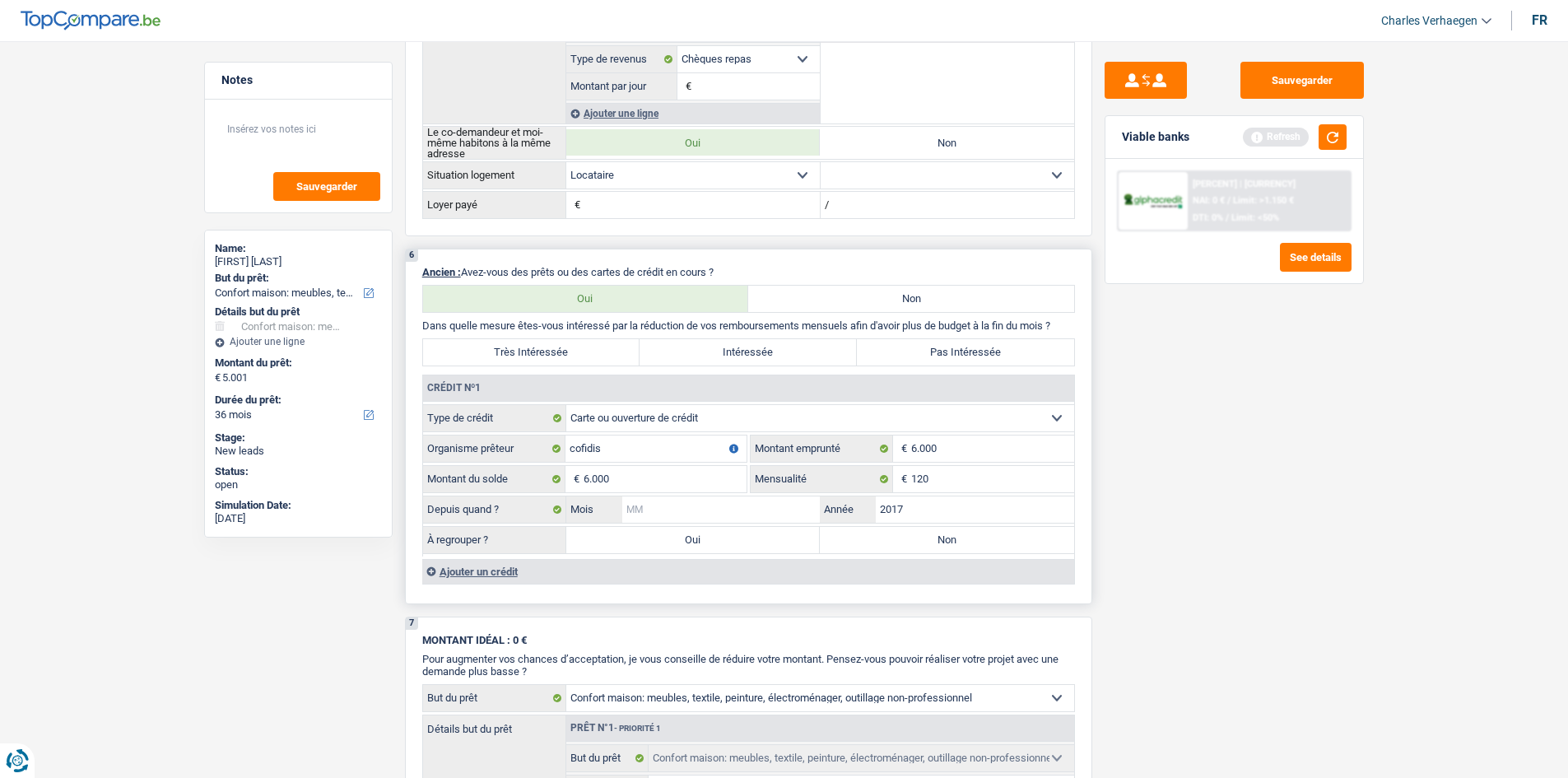 drag, startPoint x: 703, startPoint y: 510, endPoint x: 1035, endPoint y: 570, distance: 337.3781 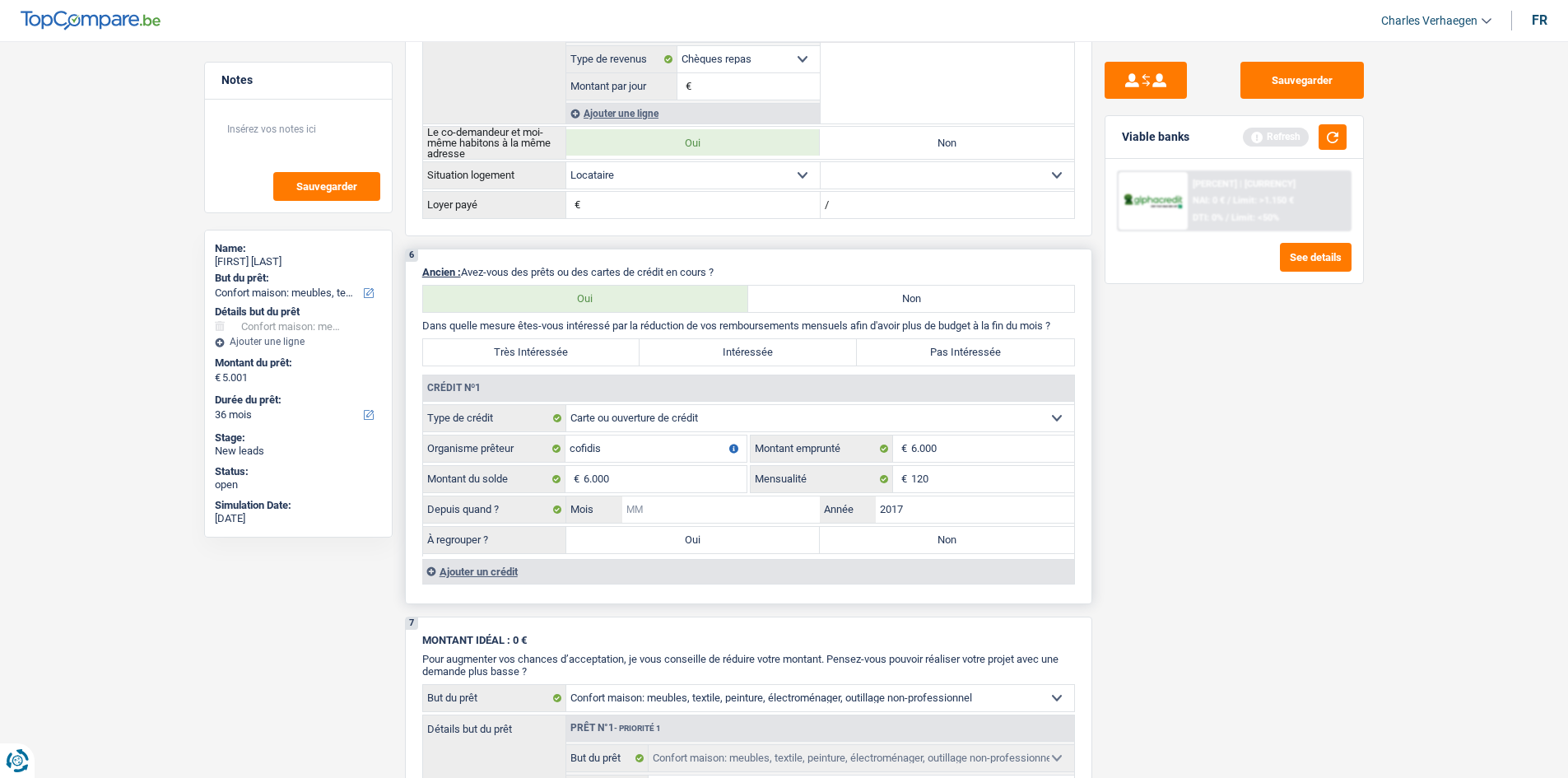 click on "Mois" at bounding box center (721, 510) 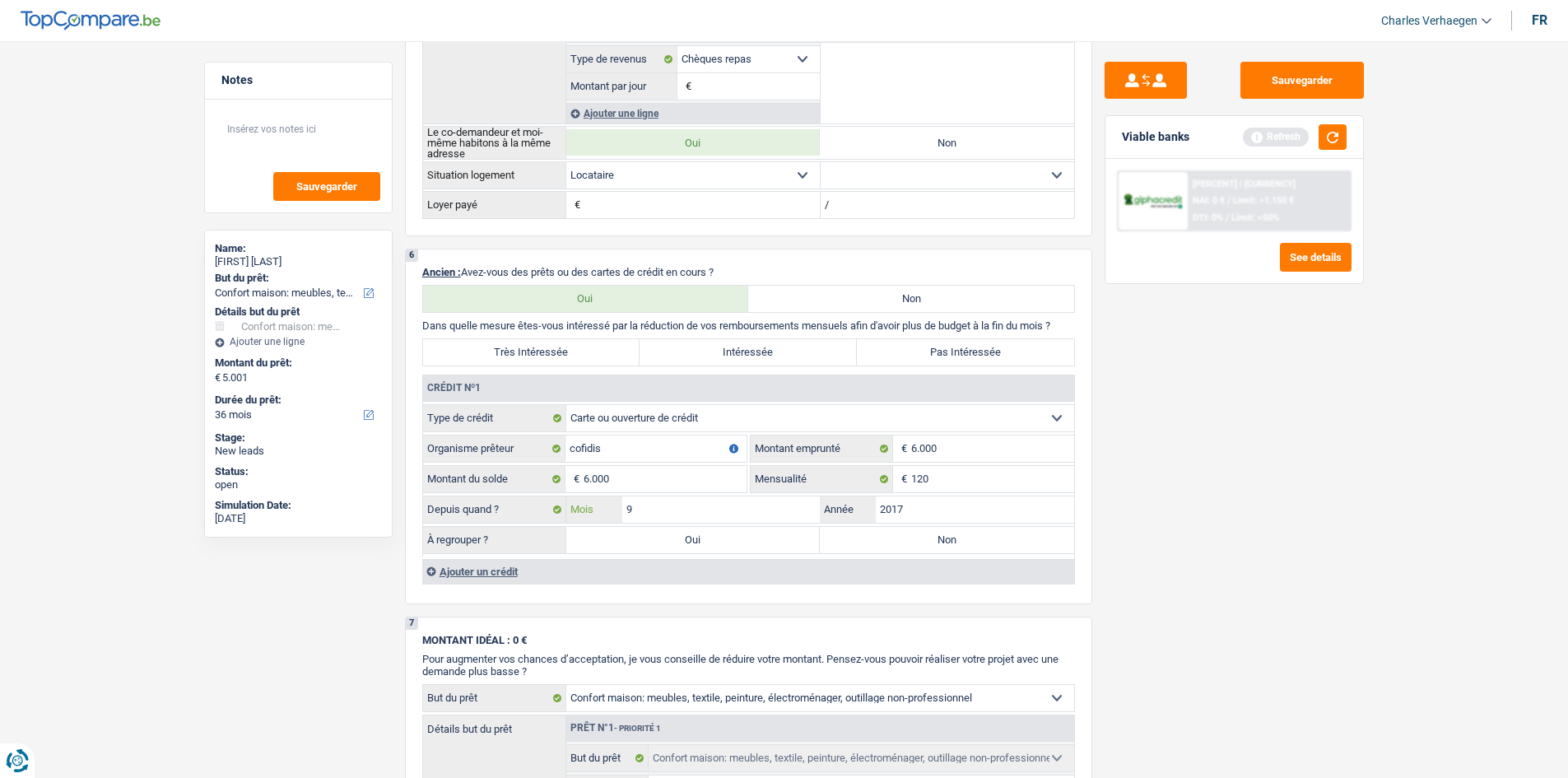 type on "9" 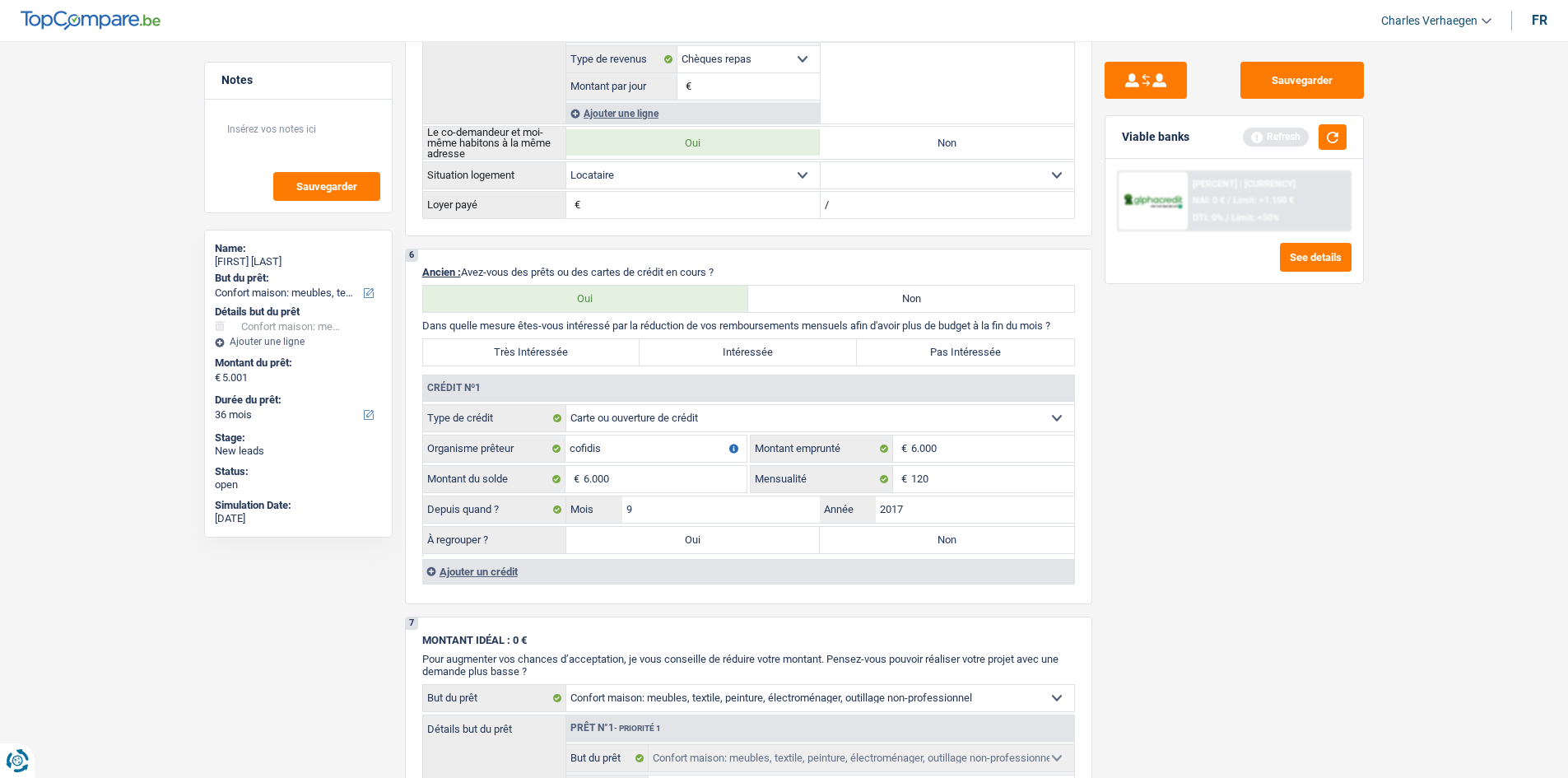 drag, startPoint x: 1171, startPoint y: 630, endPoint x: 1182, endPoint y: 557, distance: 73.82412 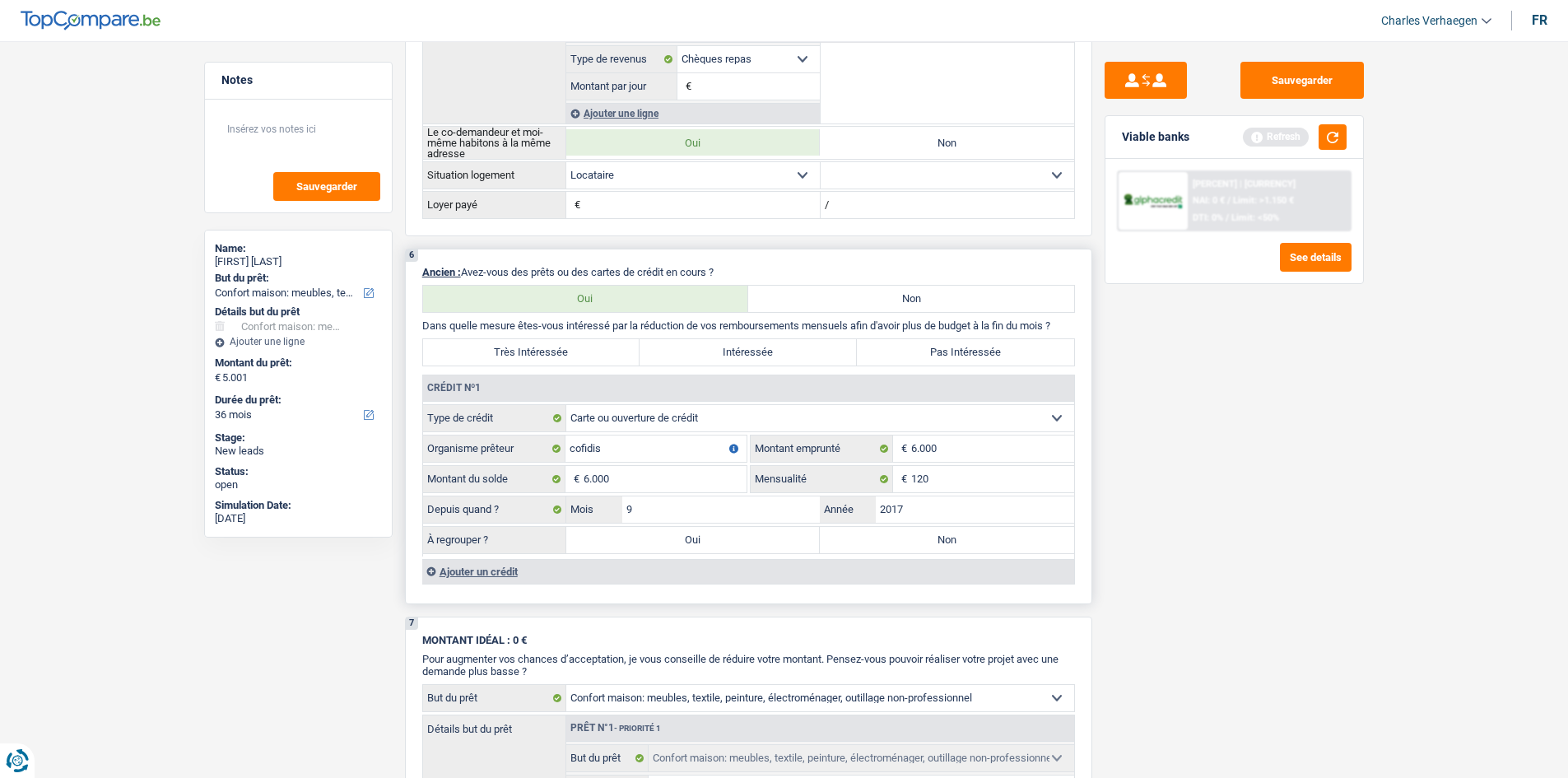 click on "Pas Intéressée" at bounding box center (965, 352) 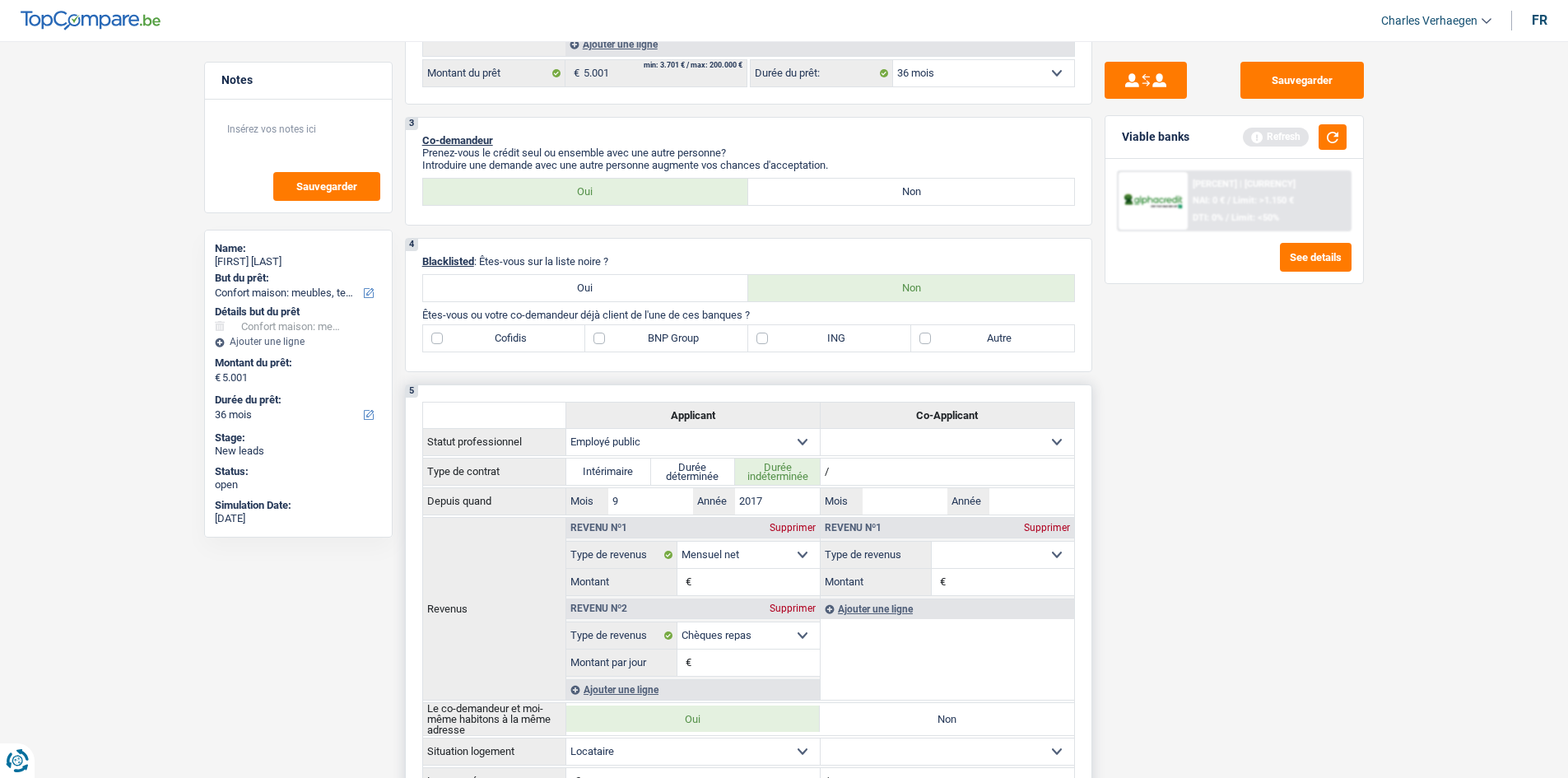 scroll, scrollTop: 165, scrollLeft: 0, axis: vertical 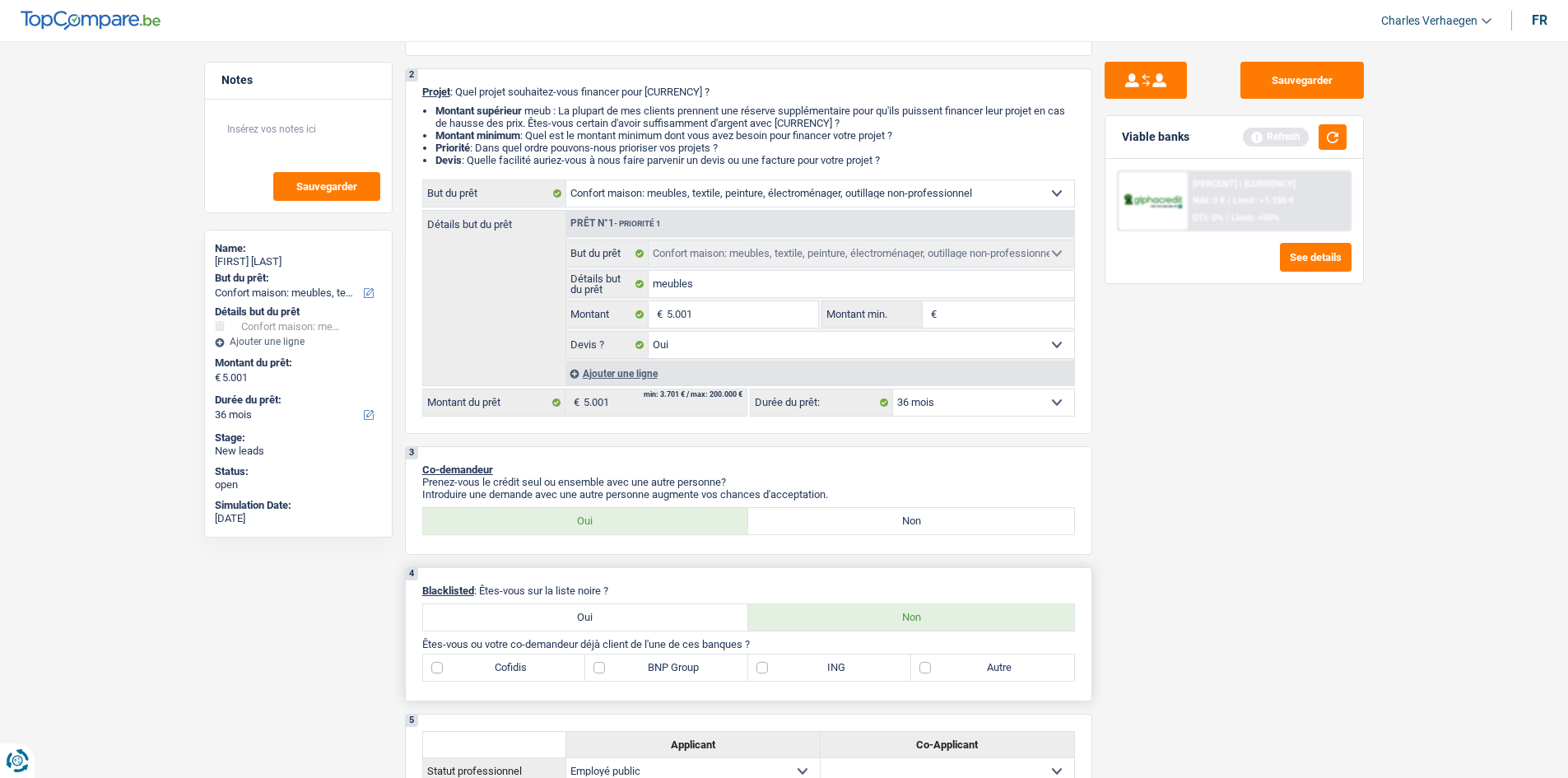 click on "Cofidis" at bounding box center [505, 668] 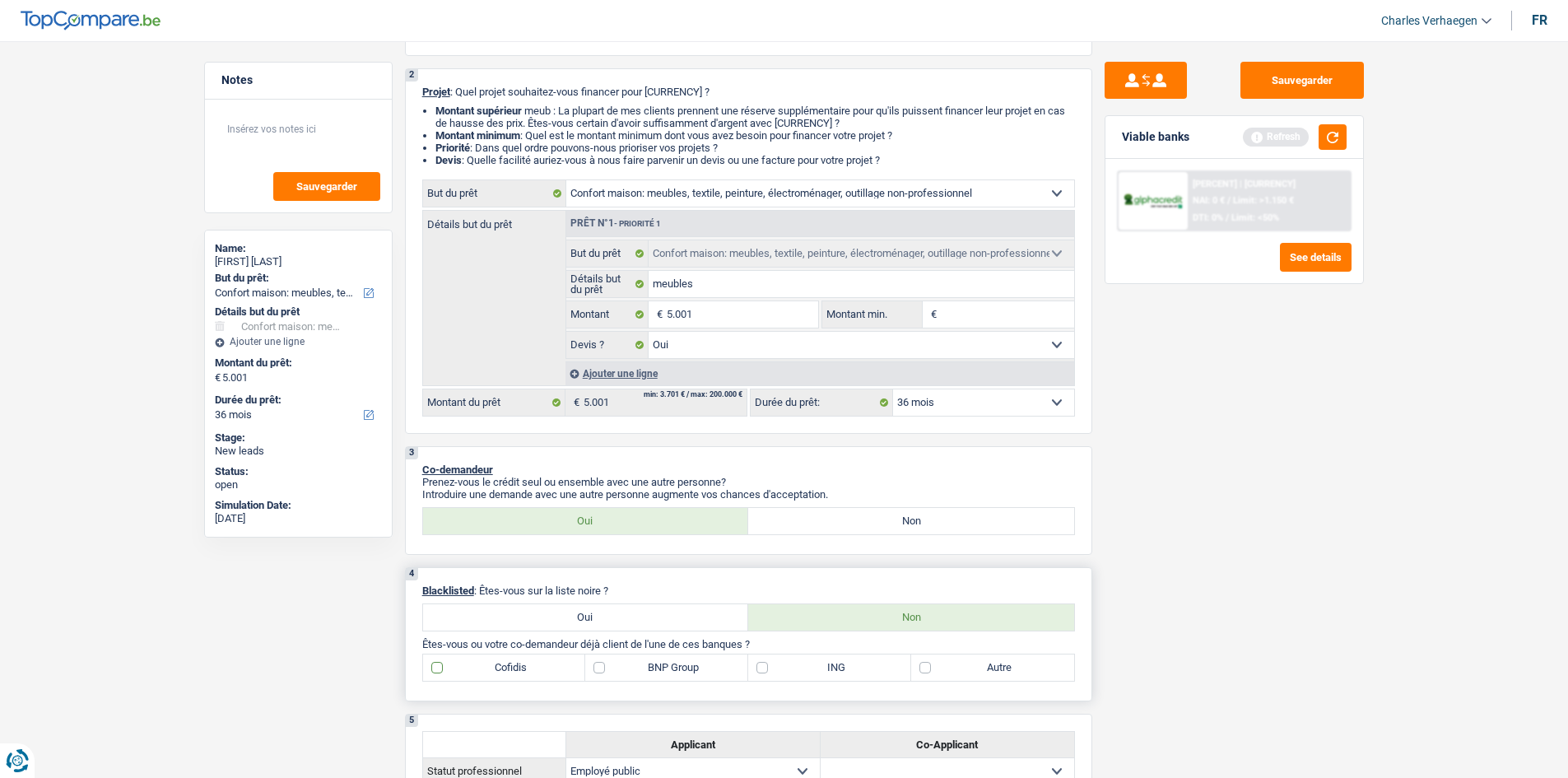 click on "Cofidis" at bounding box center [505, 668] 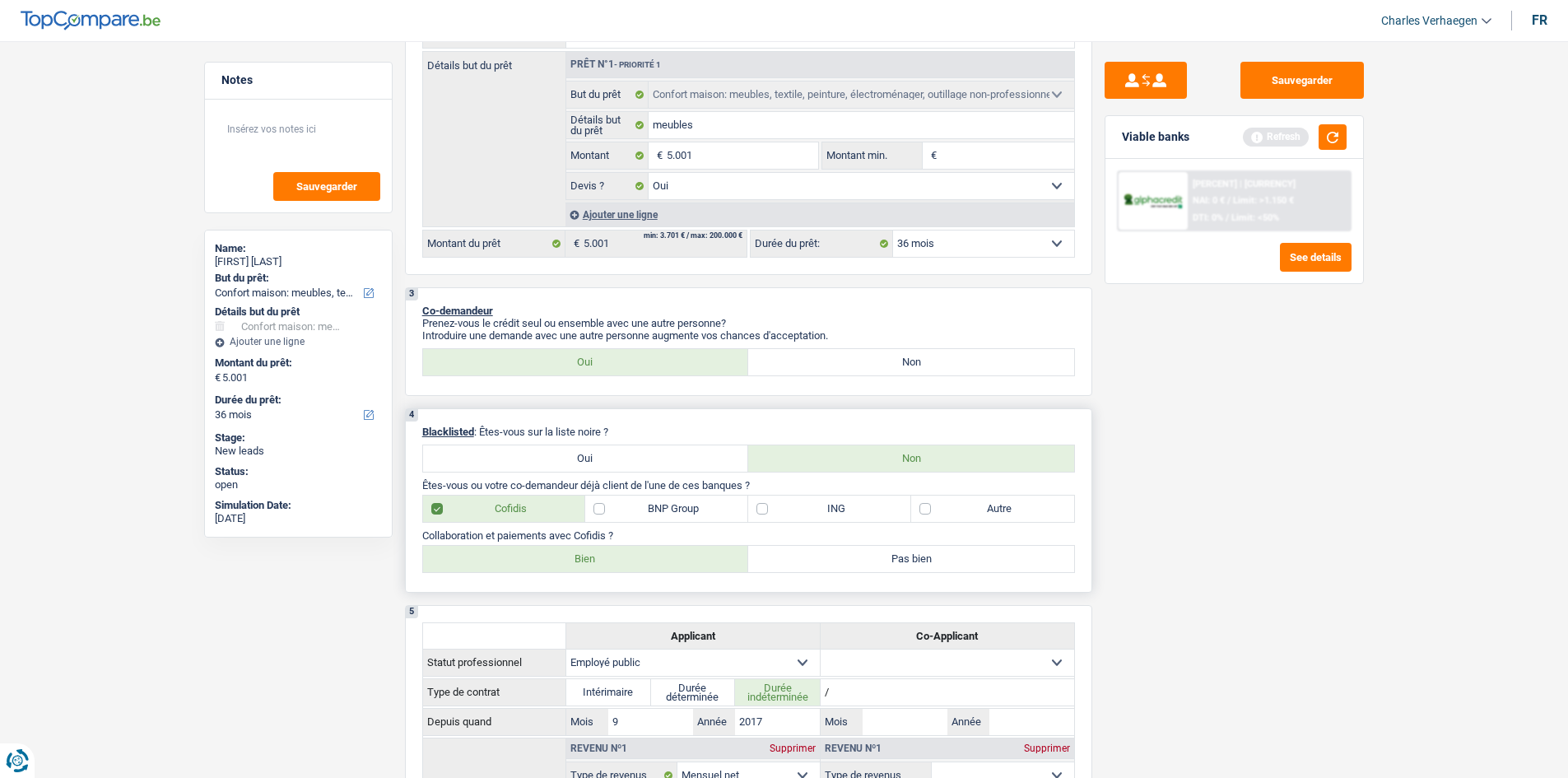 scroll, scrollTop: 412, scrollLeft: 0, axis: vertical 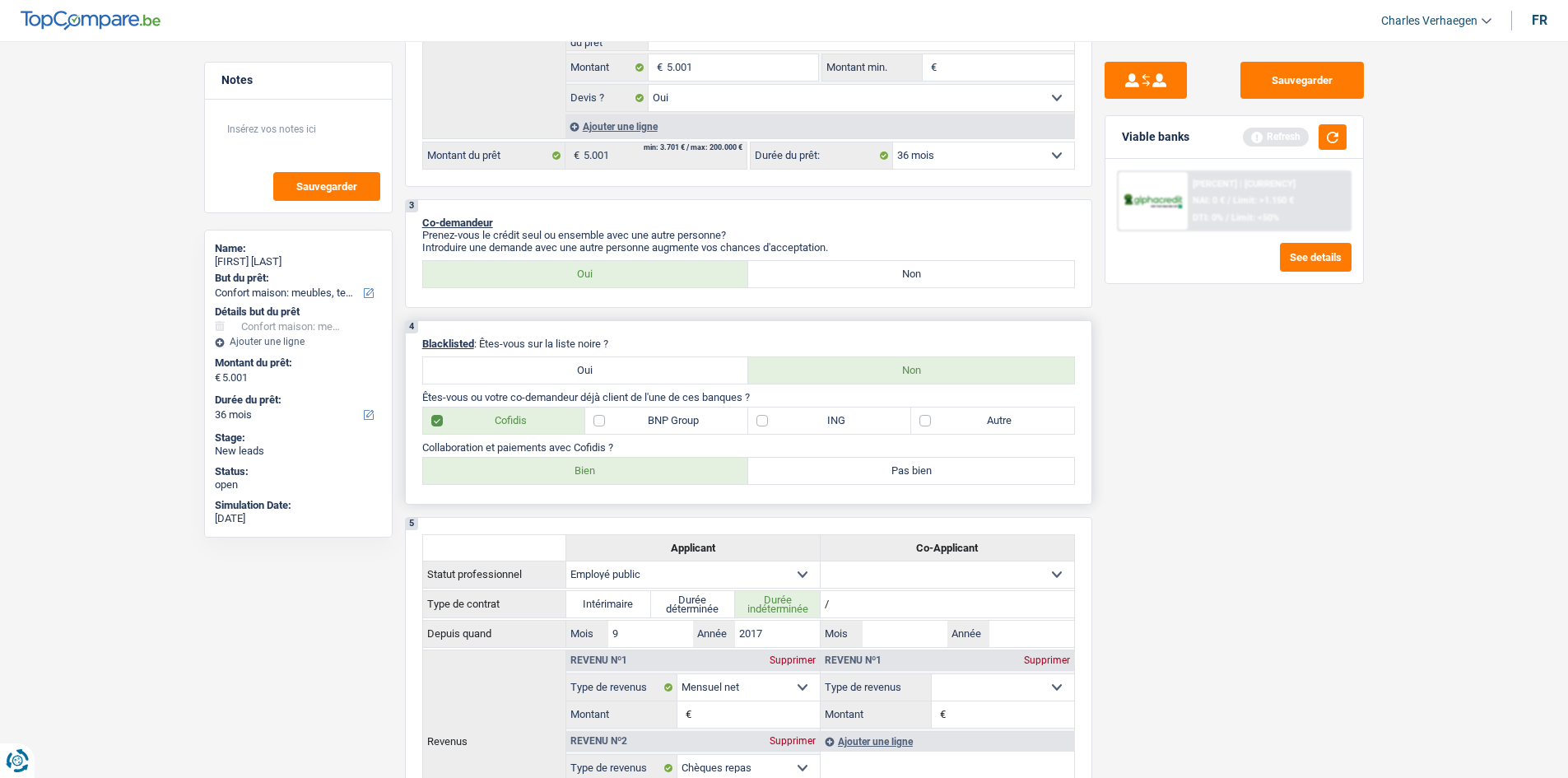 click on "Bien" at bounding box center (586, 471) 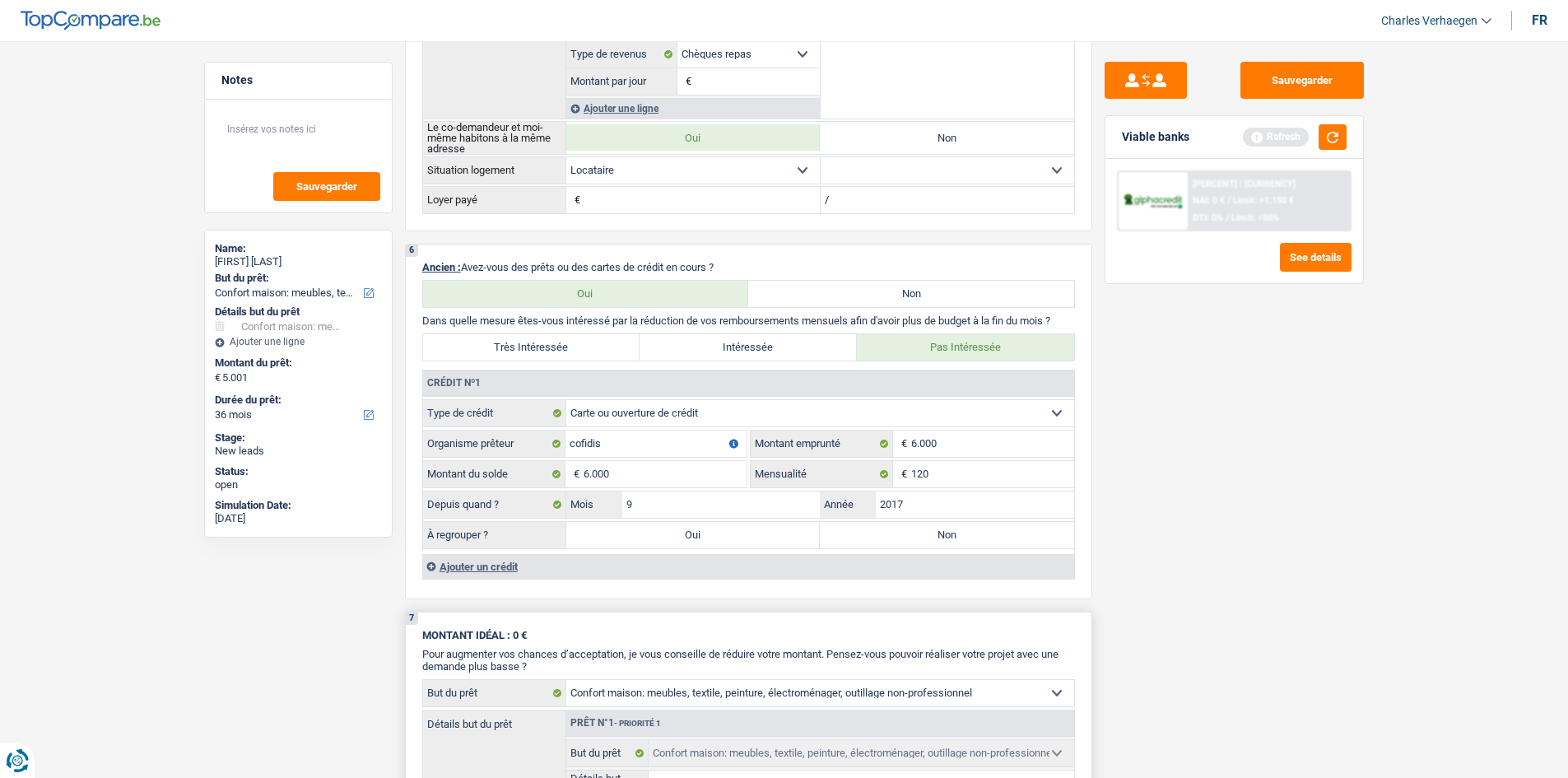 scroll, scrollTop: 1235, scrollLeft: 0, axis: vertical 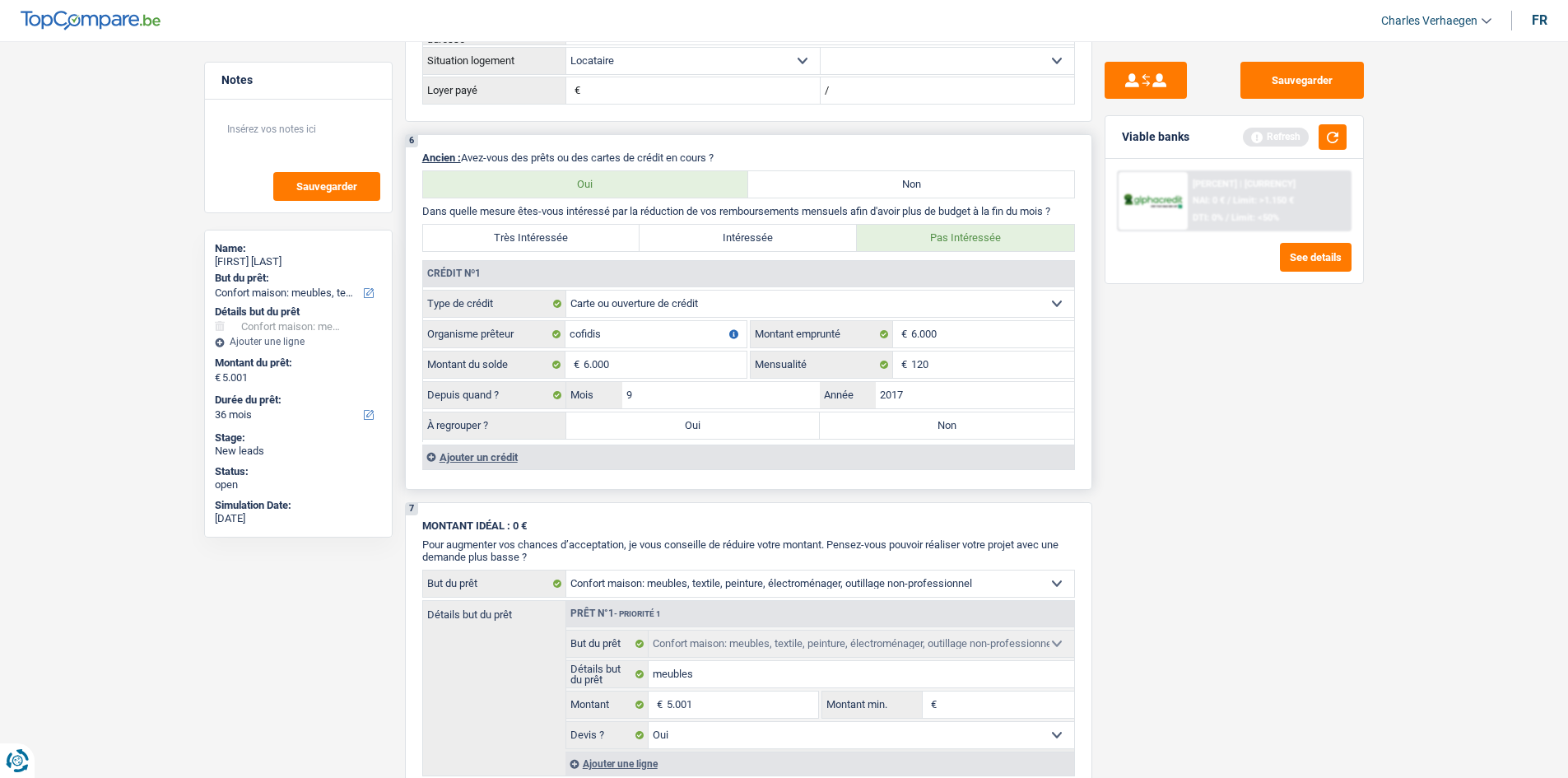 click on "Non" at bounding box center (947, 426) 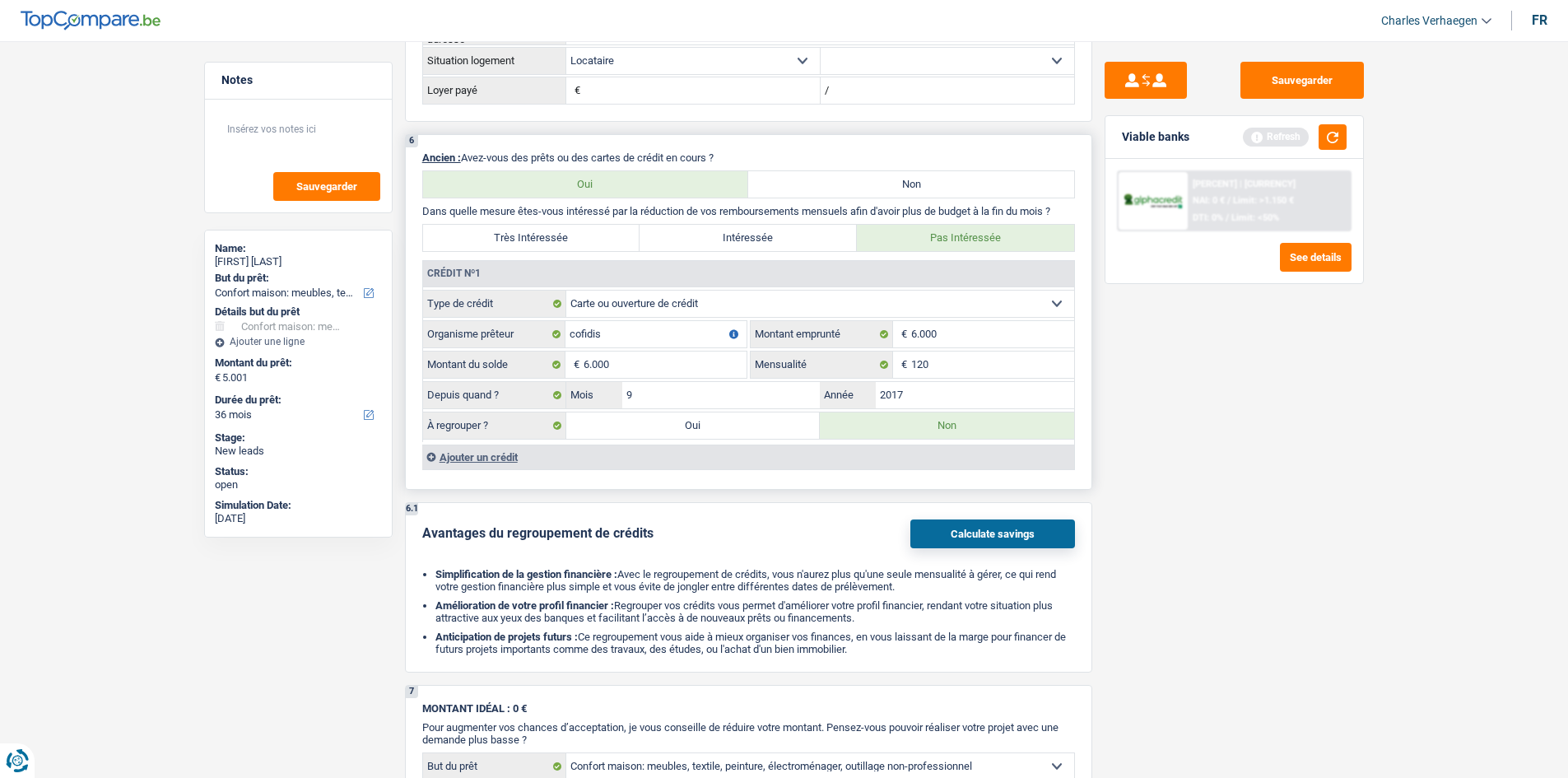 click on "Ajouter un crédit" at bounding box center (748, 457) 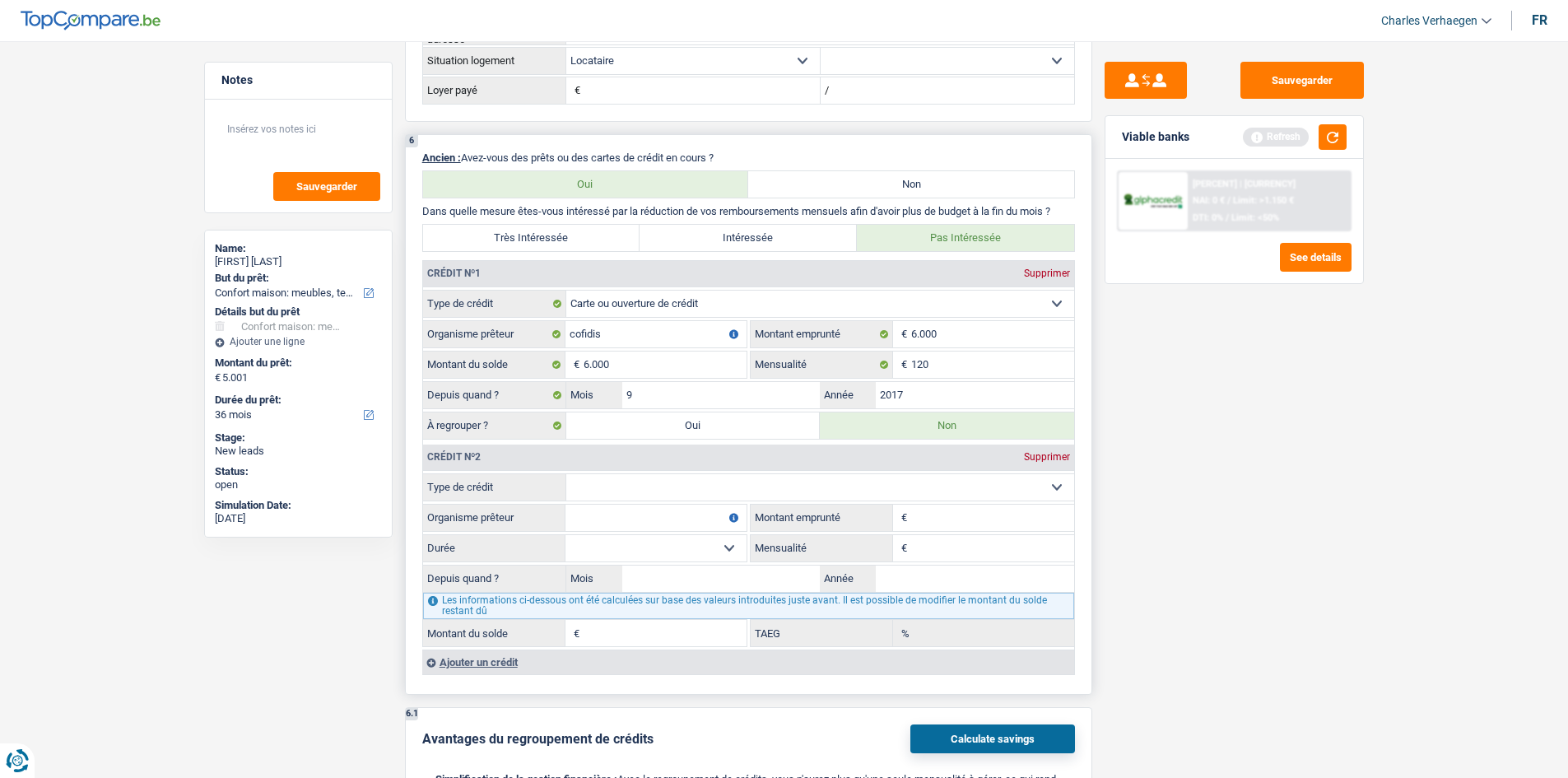 click on "Carte ou ouverture de crédit Prêt hypothécaire Vente à tempérament Prêt à tempérament Prêt rénovation Prêt voiture Regroupement d'un ou plusieurs crédits
Sélectionner une option" at bounding box center [820, 487] 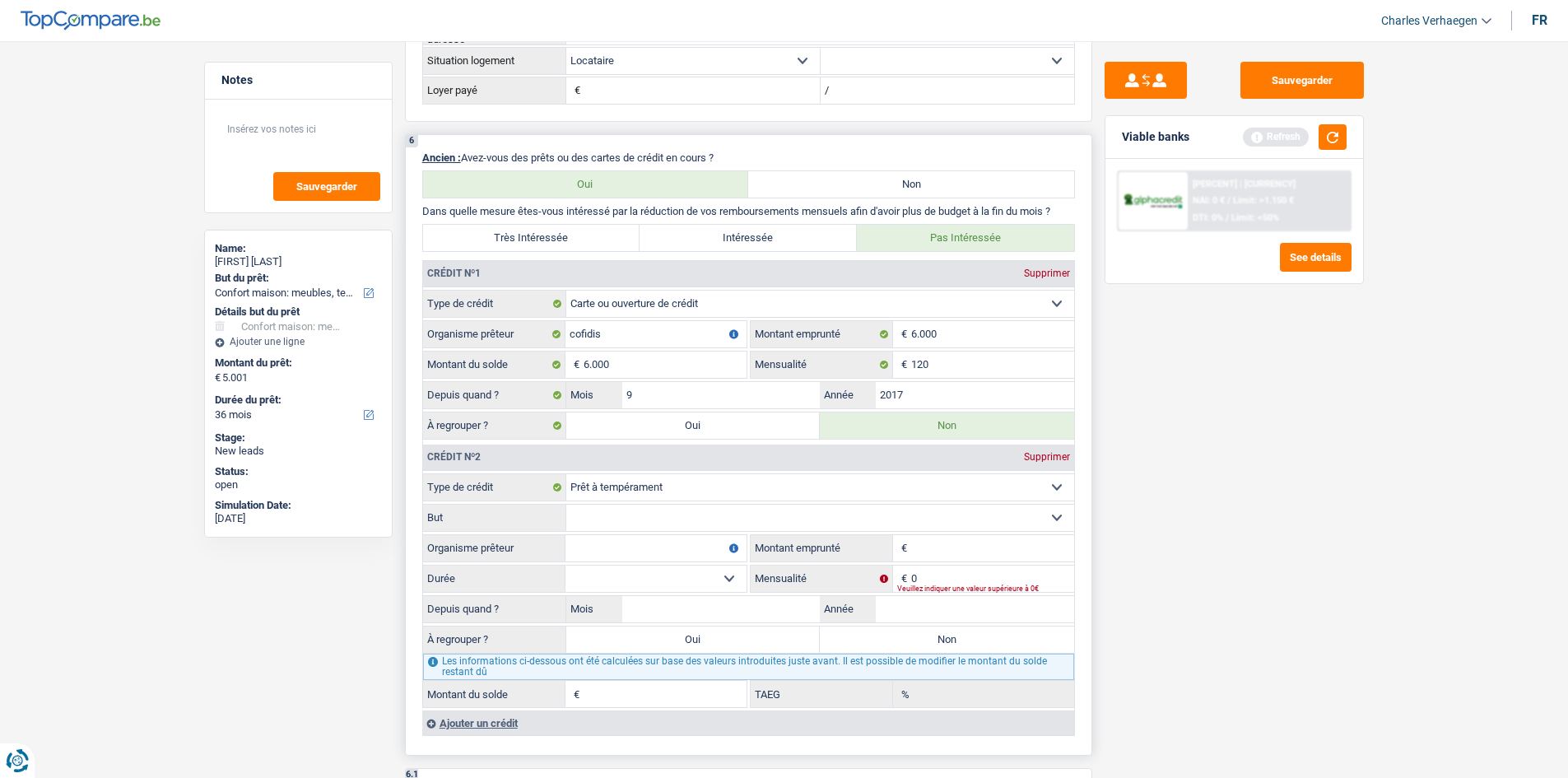 click on "Confort maison: meubles, textile, peinture, électroménager, outillage non-professionnel, Hifi, multimédia, gsm, ordinateur, Frais installation, déménagement Evénement familial: naissance, mariage, divorce, communion, décès Frais médicaux Frais d'études Remboursement prêt Frais permis de conduire Loisirs: voyage, sport, musique Petits travaux maison et jardin Frais divers (max 2.000€) Frais judiciaires Réparation voiture Autre
Sélectionner une option" at bounding box center (820, 518) 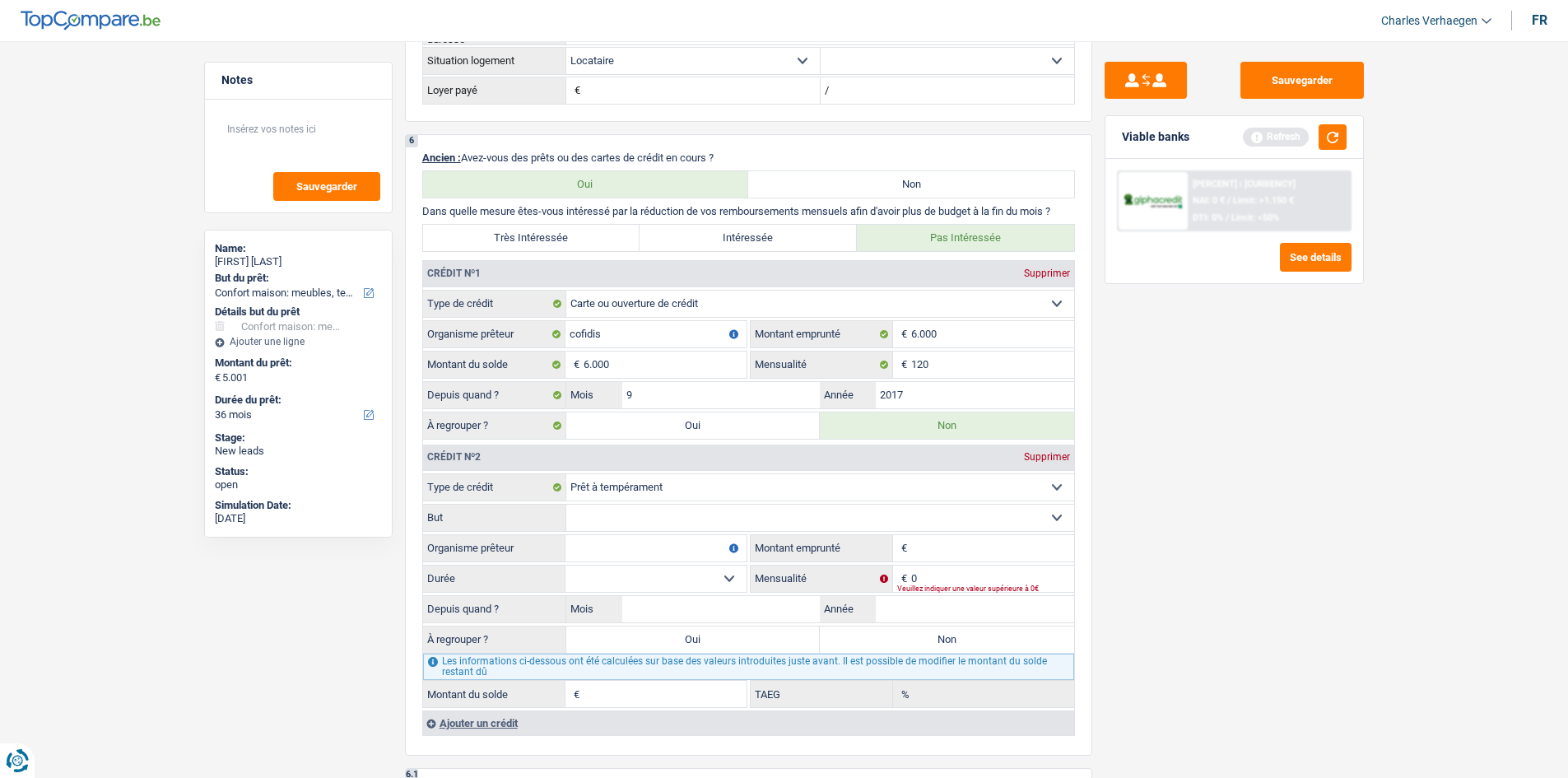 click on "Sauvegarder
Viable banks
Refresh
12.99% | 167 €
NAI: 0 €
/
Limit: >1.150 €
DTI: 0%
/
Limit: <50%
See details" at bounding box center [1234, 404] 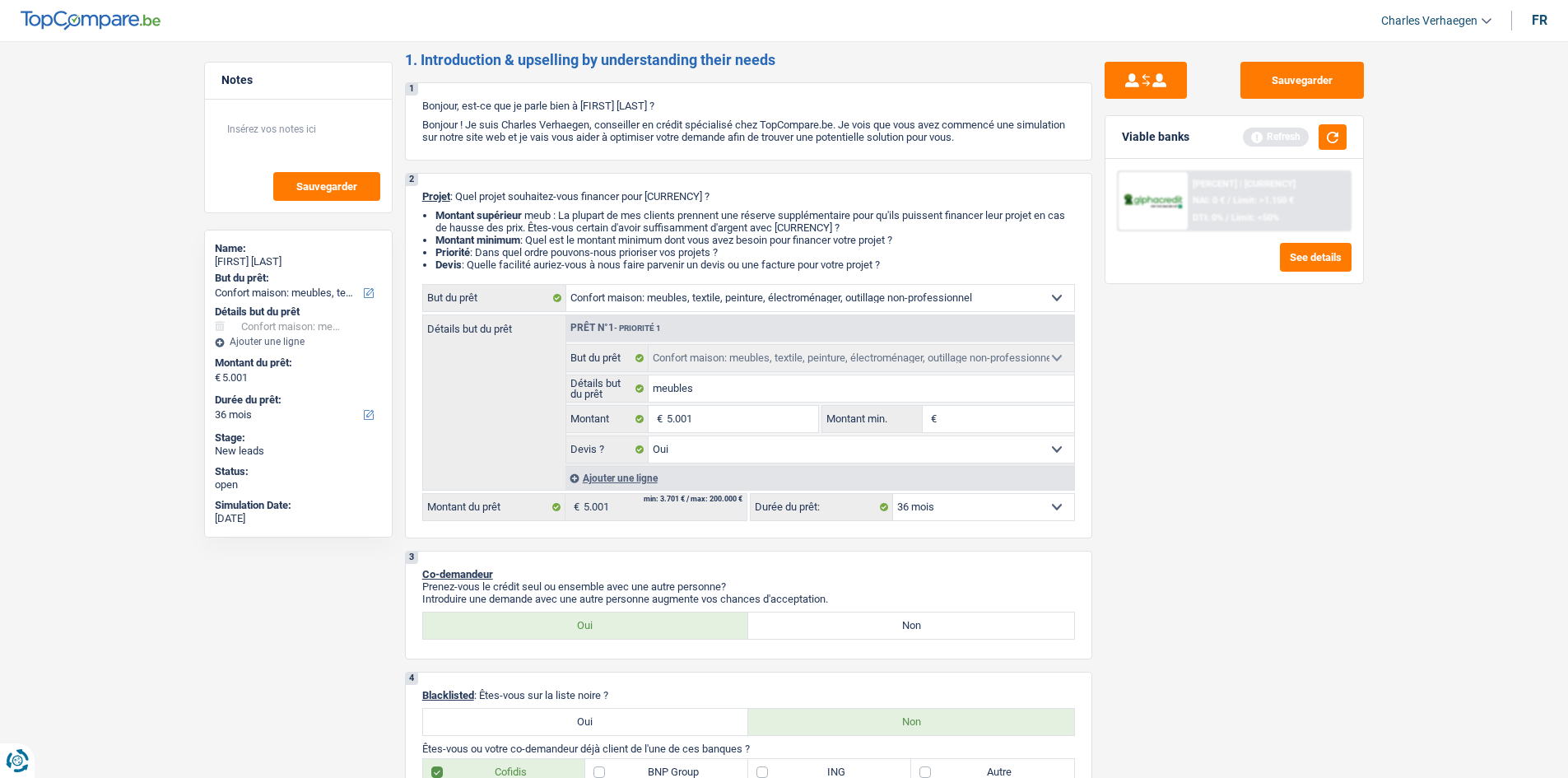 scroll, scrollTop: 0, scrollLeft: 0, axis: both 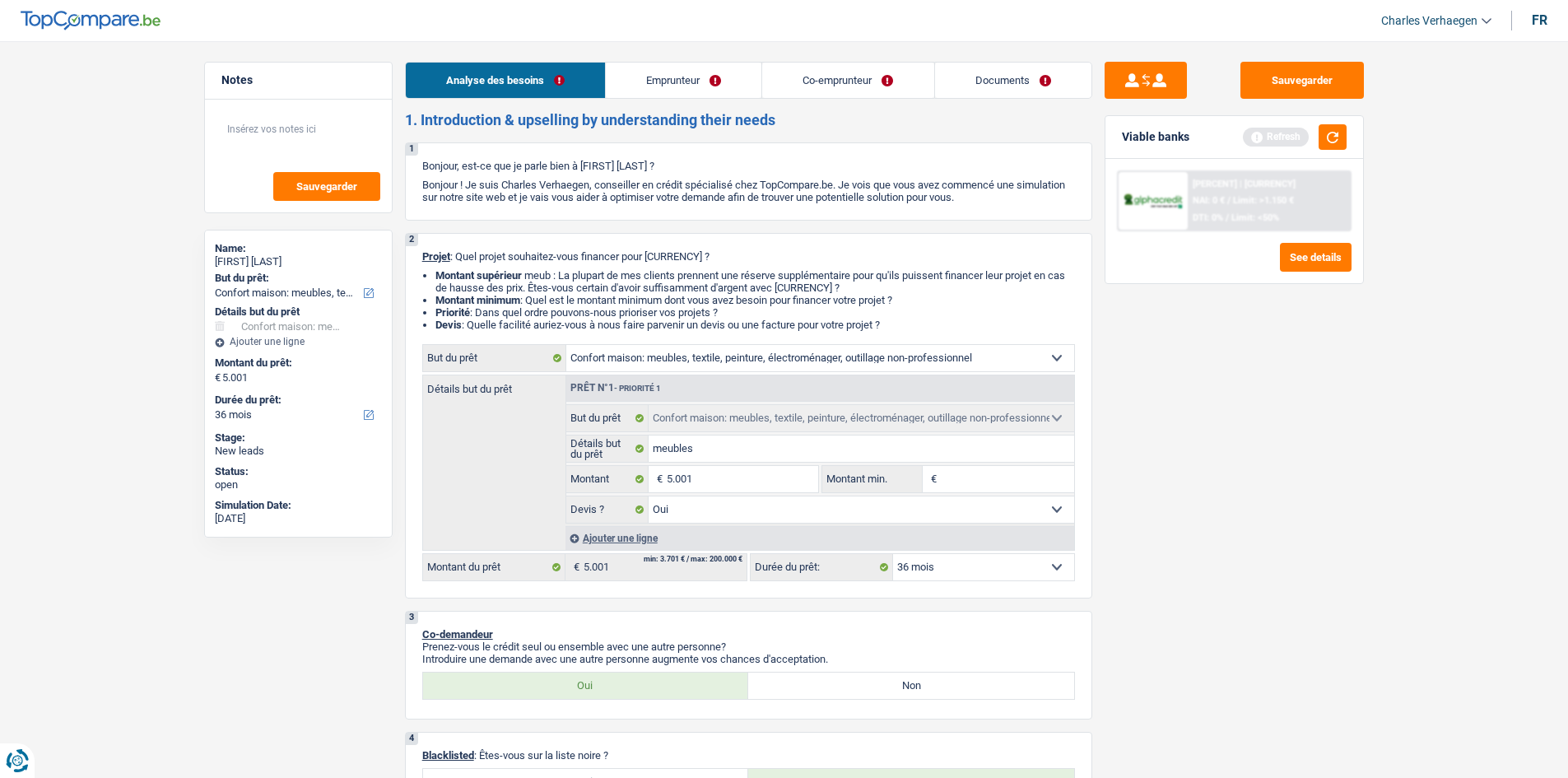 click on "Emprunteur" at bounding box center [683, 80] 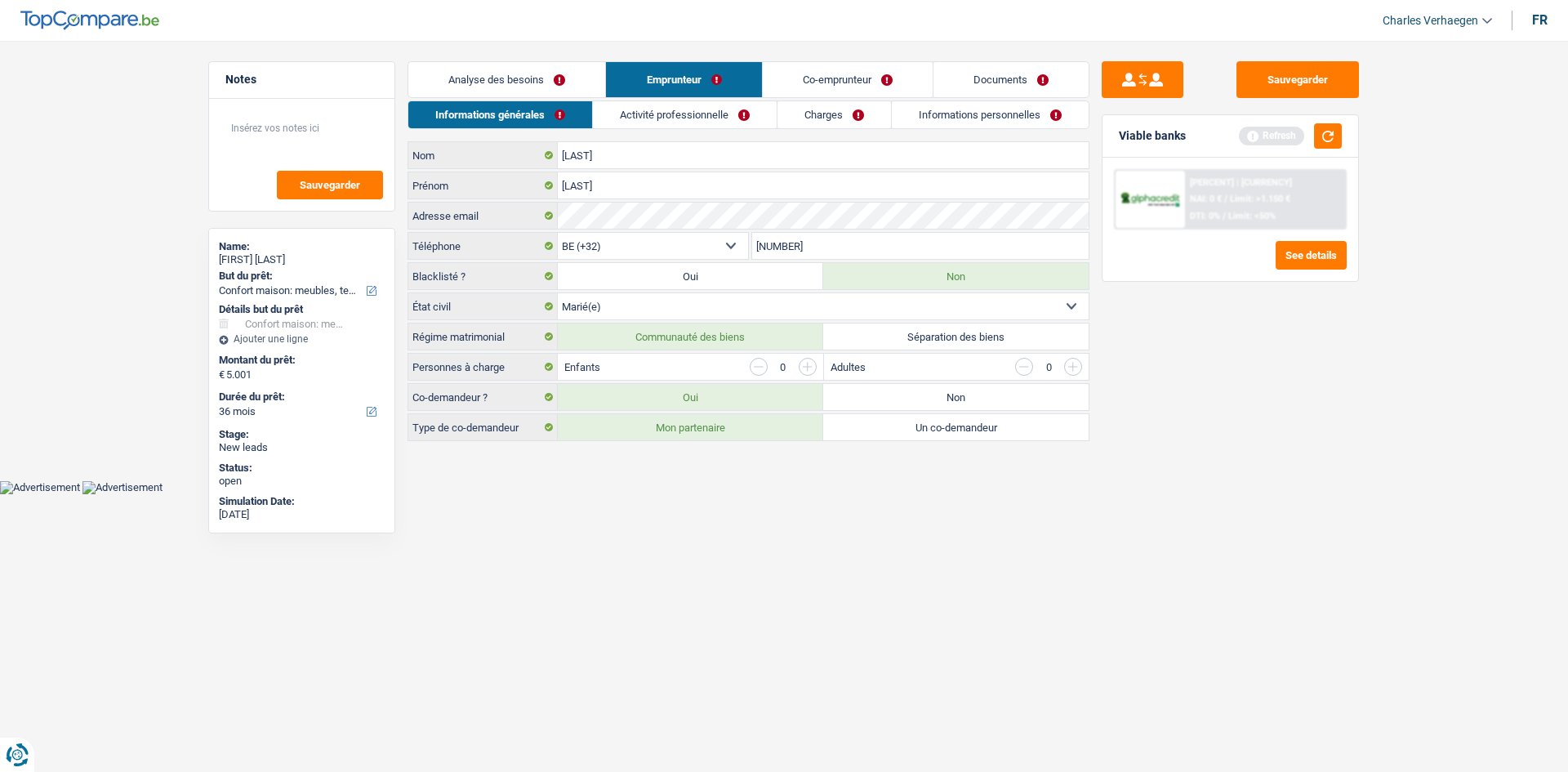 click on "Analyse des besoins" at bounding box center [506, 79] 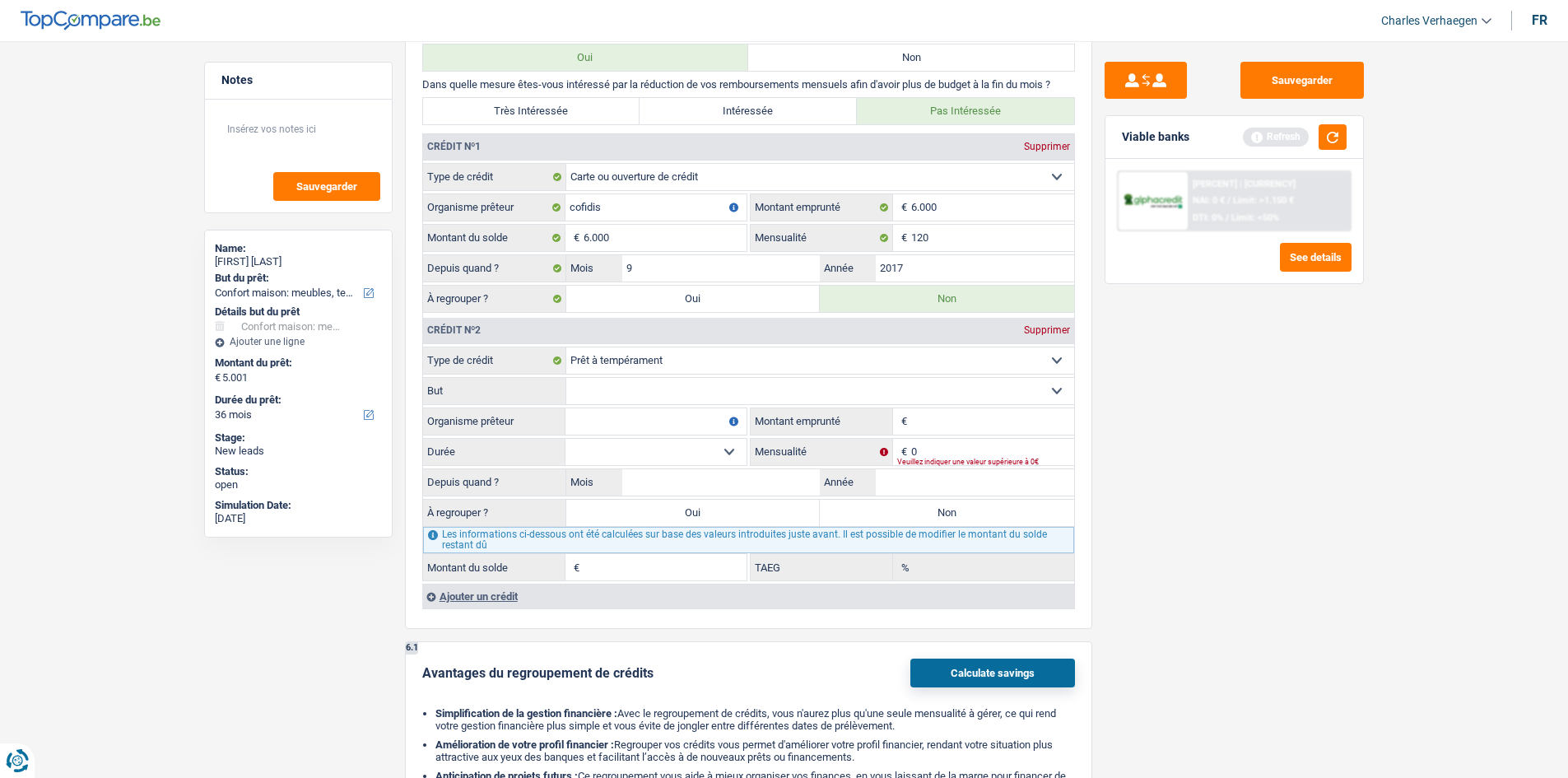 scroll, scrollTop: 1400, scrollLeft: 0, axis: vertical 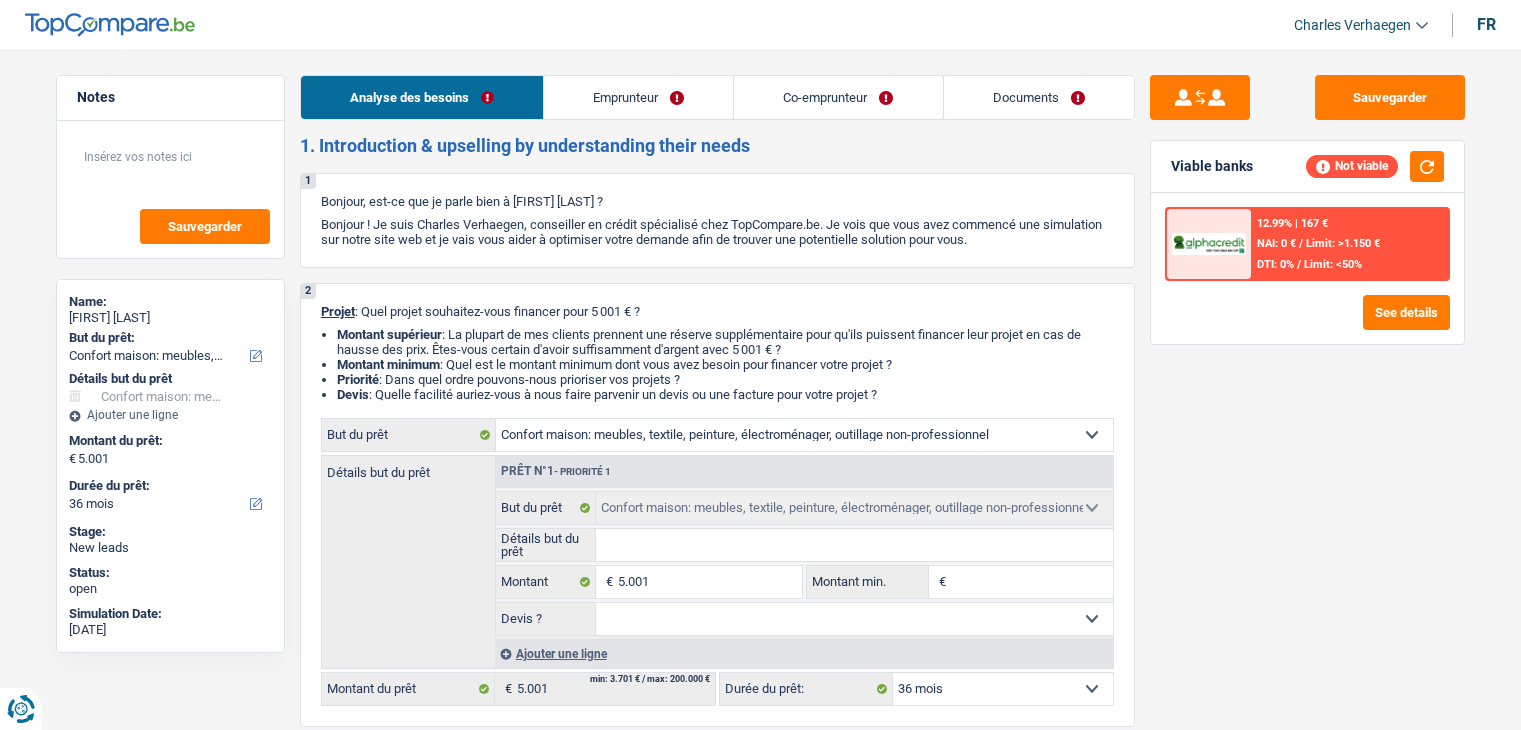 select on "household" 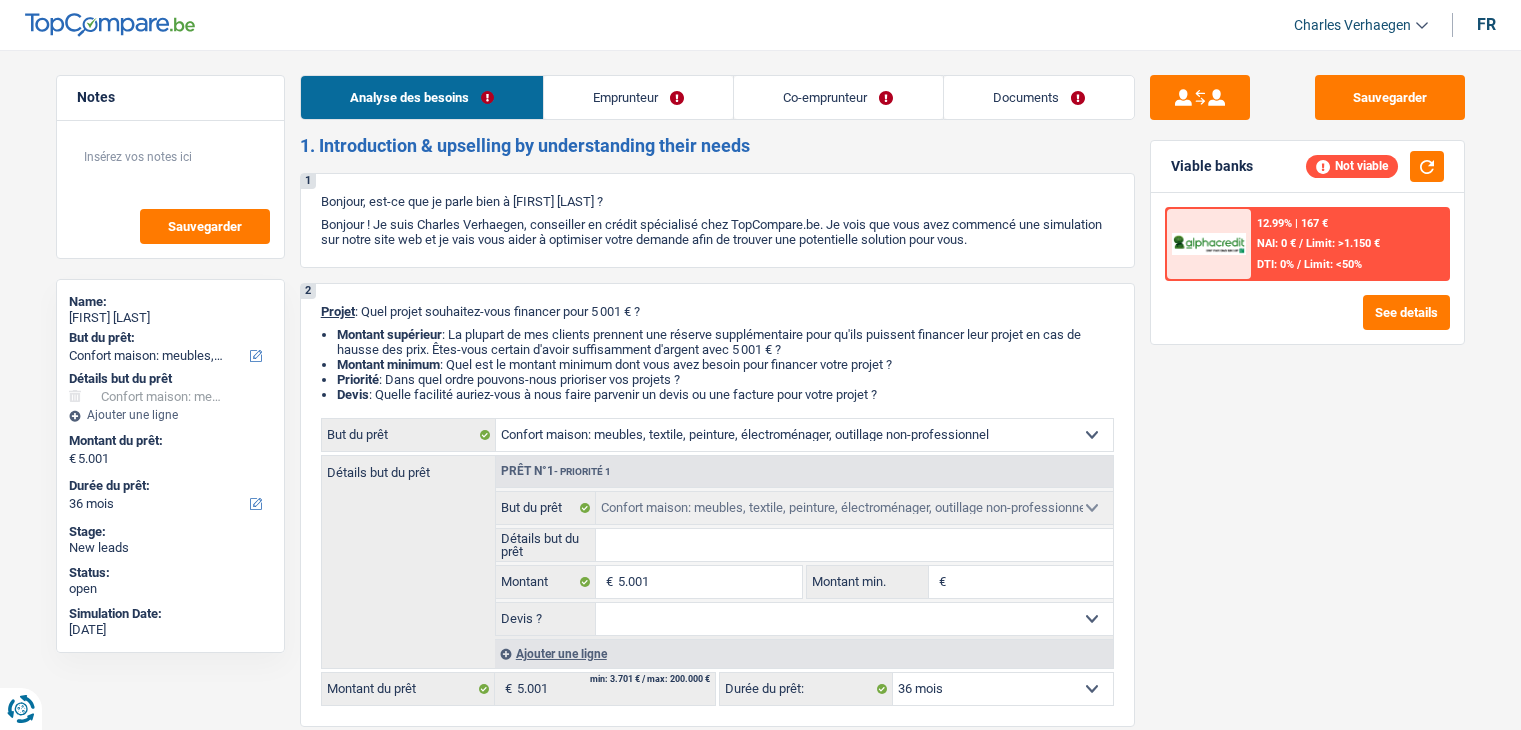select on "household" 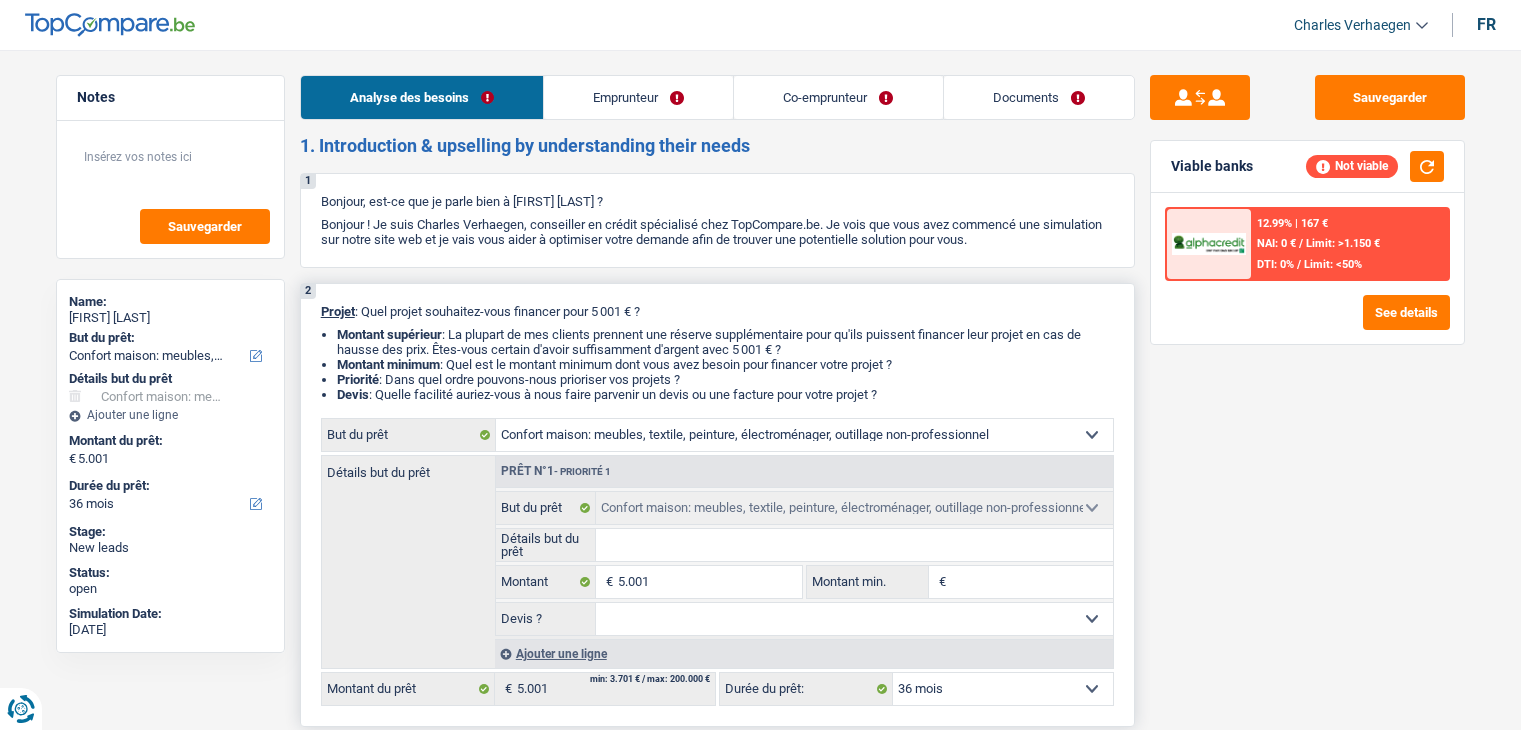 scroll, scrollTop: 0, scrollLeft: 0, axis: both 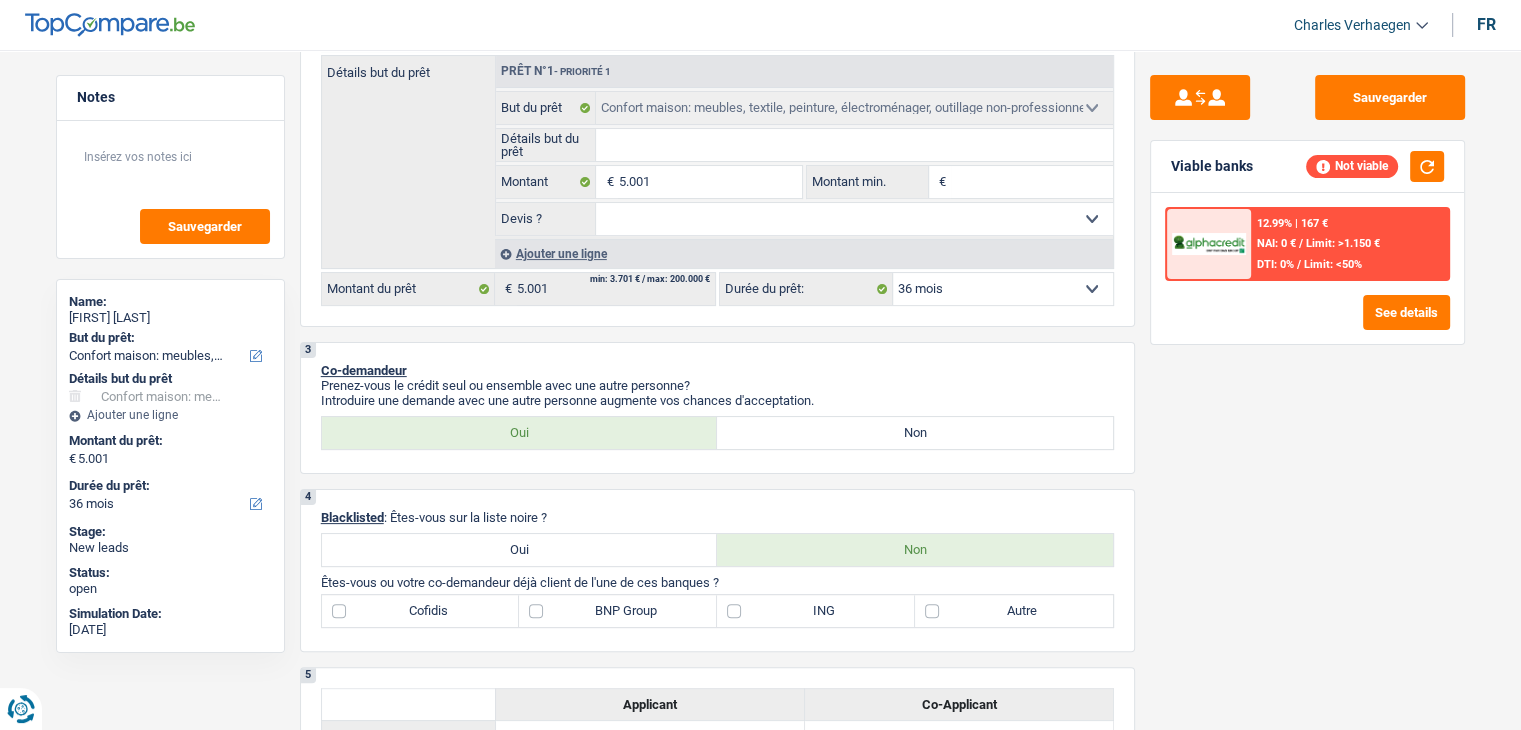 drag, startPoint x: 1398, startPoint y: 151, endPoint x: 1402, endPoint y: 121, distance: 30.265491 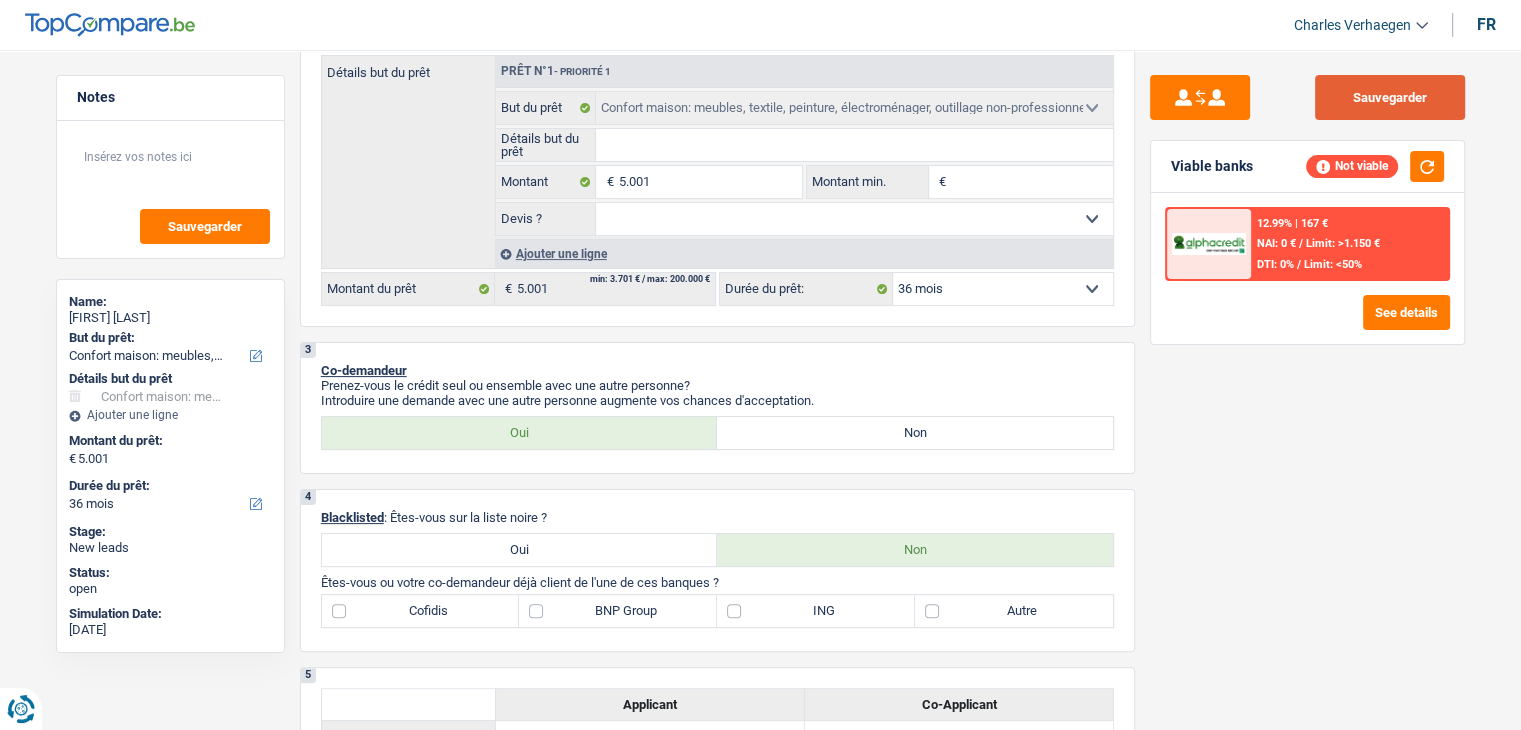 click on "Sauvegarder" at bounding box center [1390, 97] 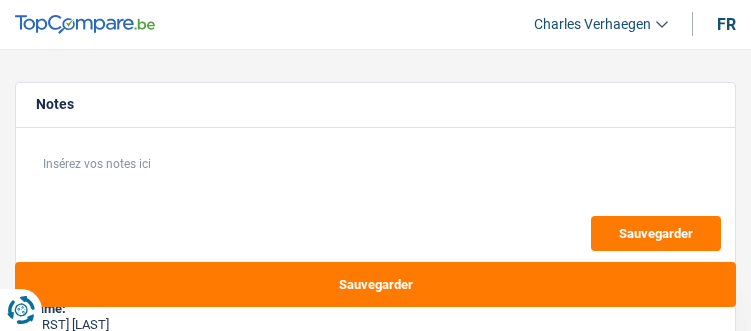 select on "judicial" 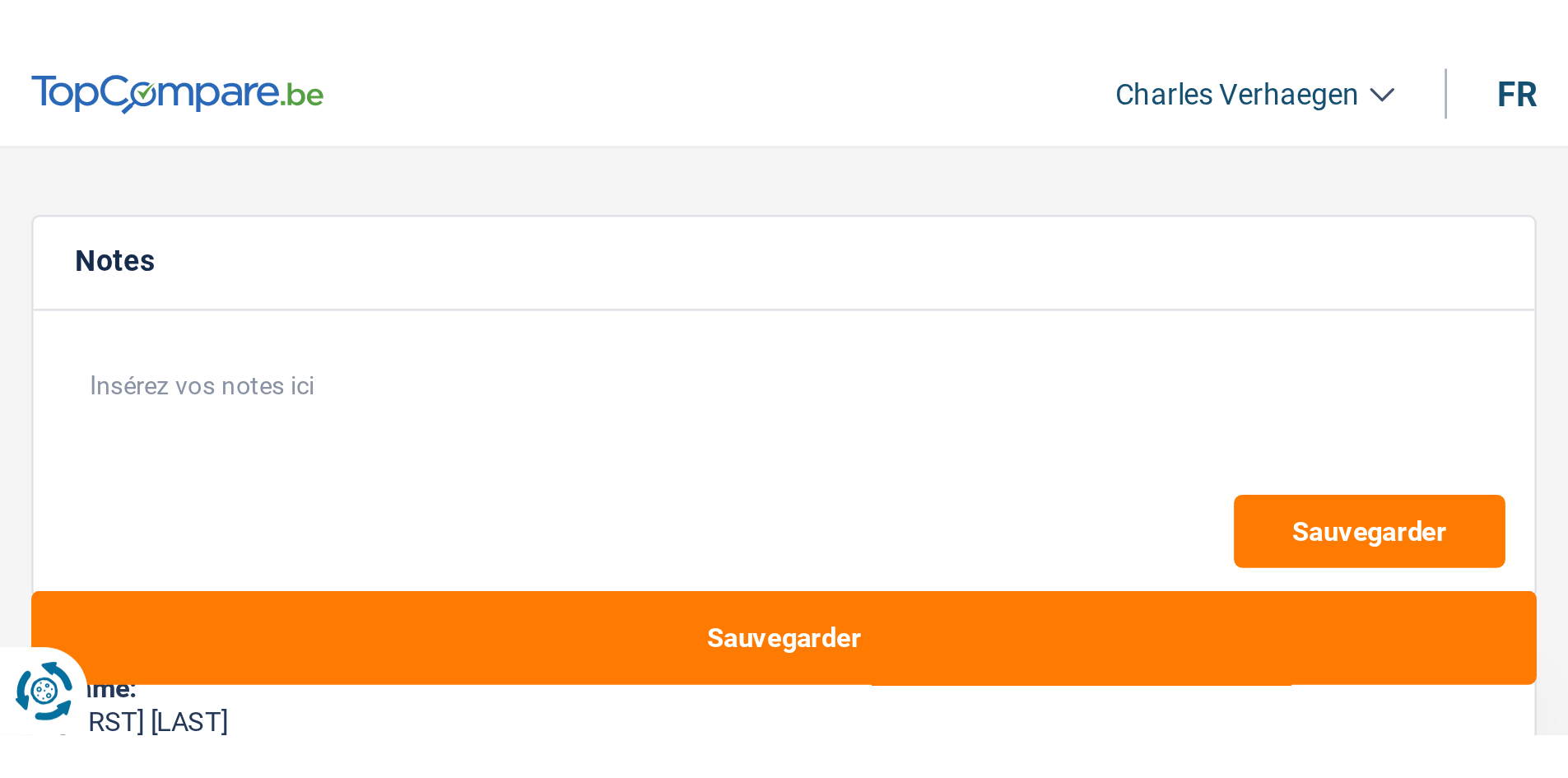 scroll, scrollTop: 0, scrollLeft: 0, axis: both 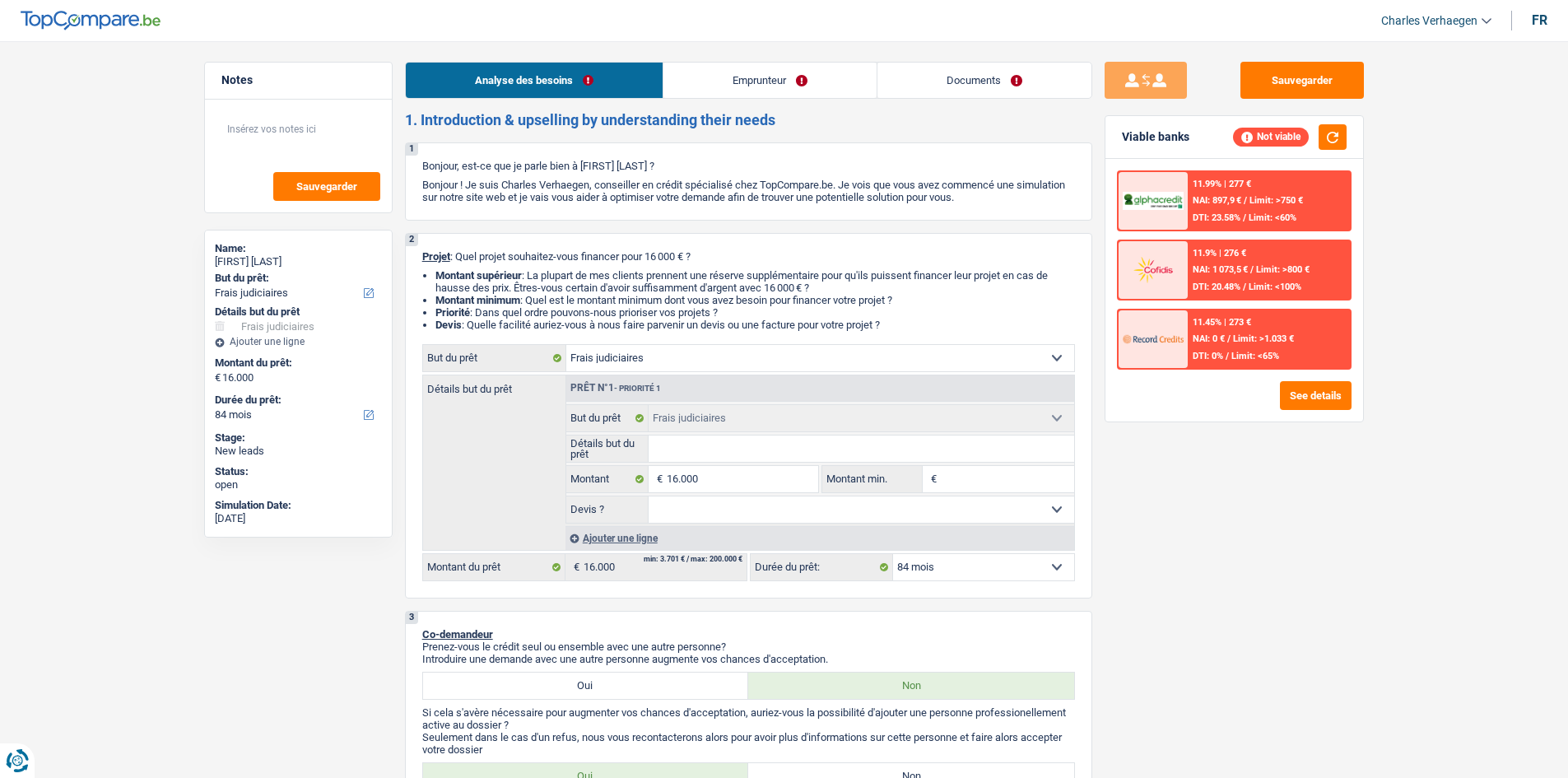 click on "Documents" at bounding box center (984, 80) 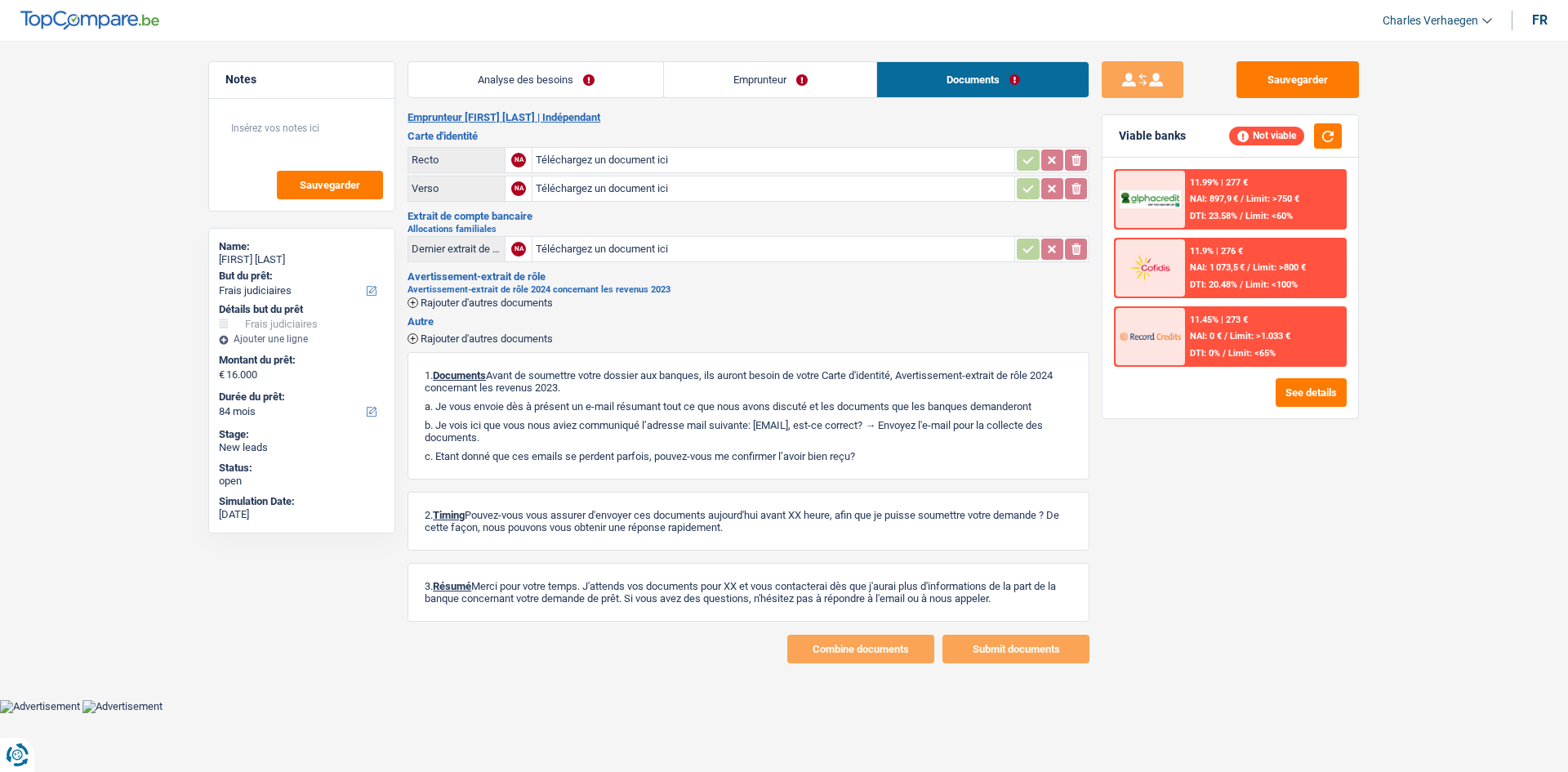 click on "Emprunteur" at bounding box center [770, 79] 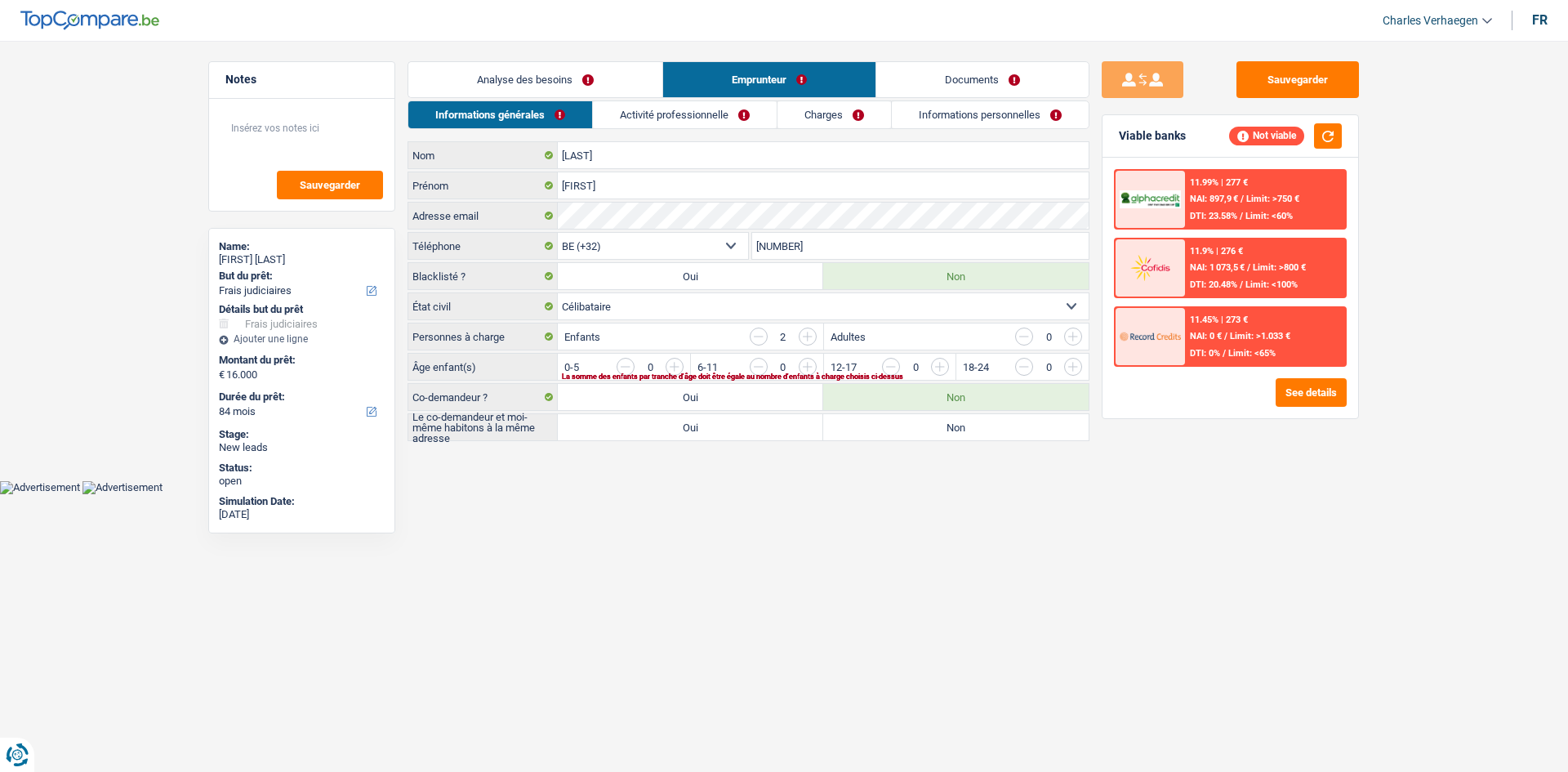 click on "Analyse des besoins" at bounding box center [535, 79] 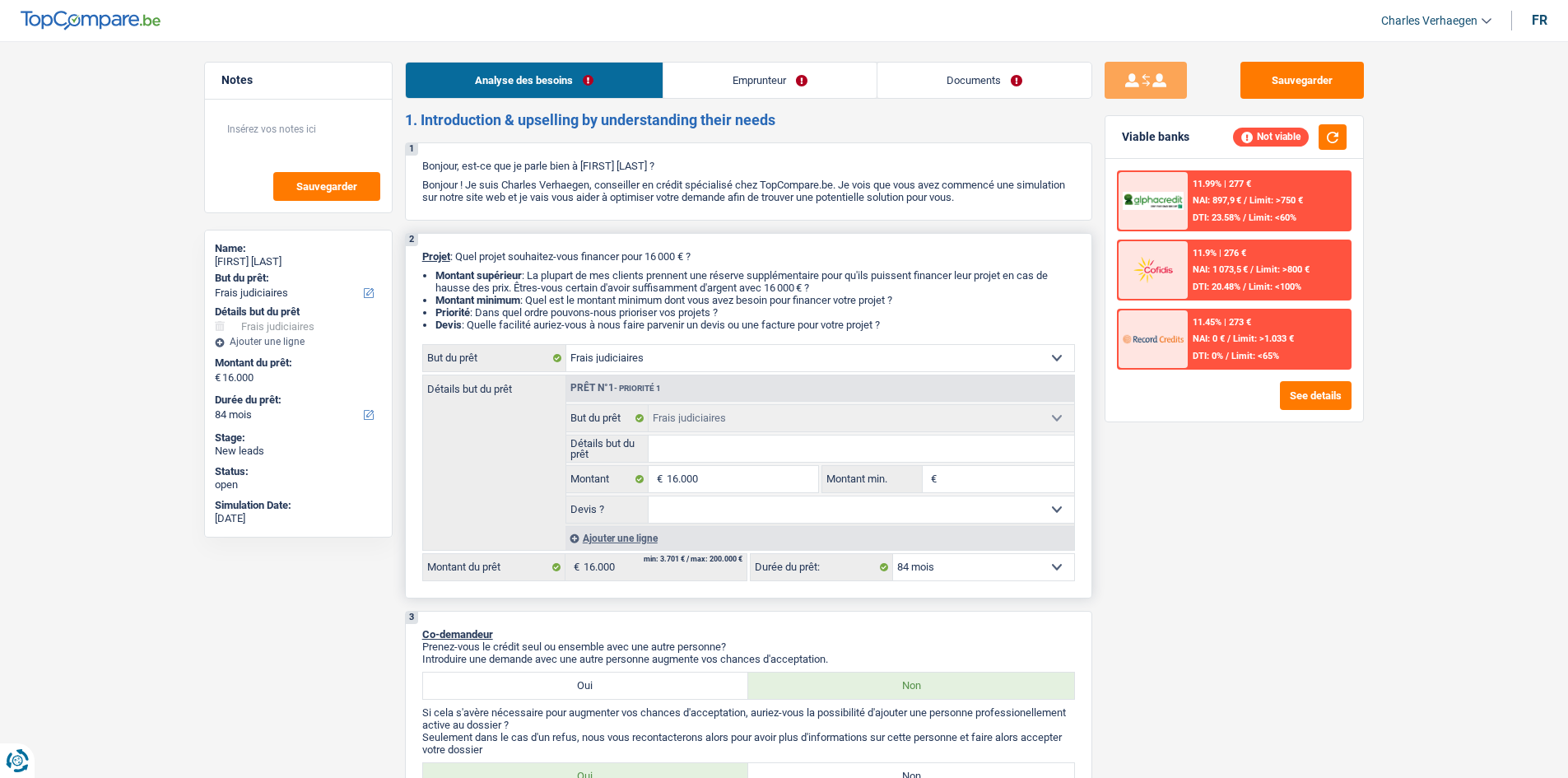 click on "Détails but du prêt" at bounding box center [861, 449] 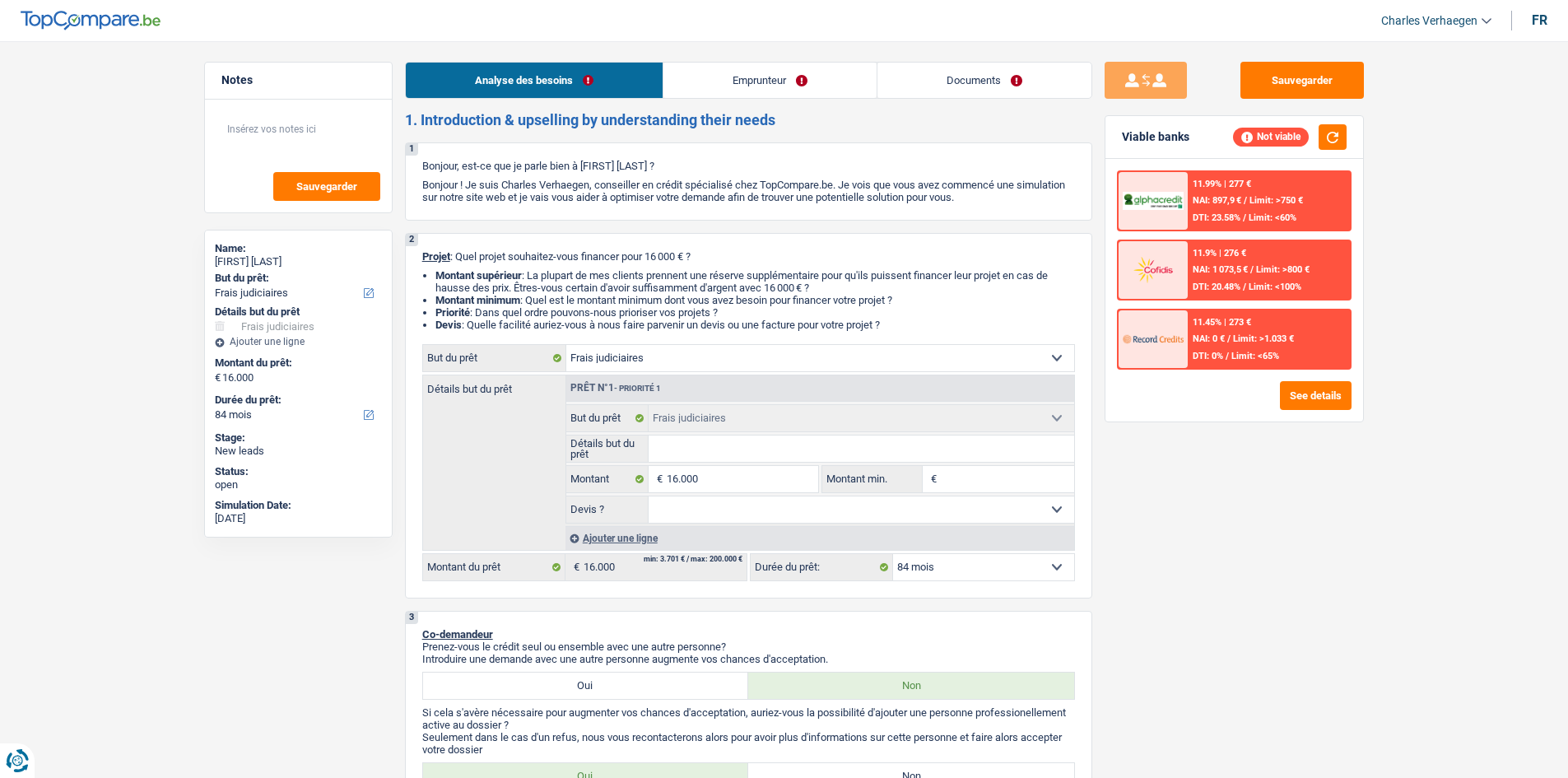 type on "A" 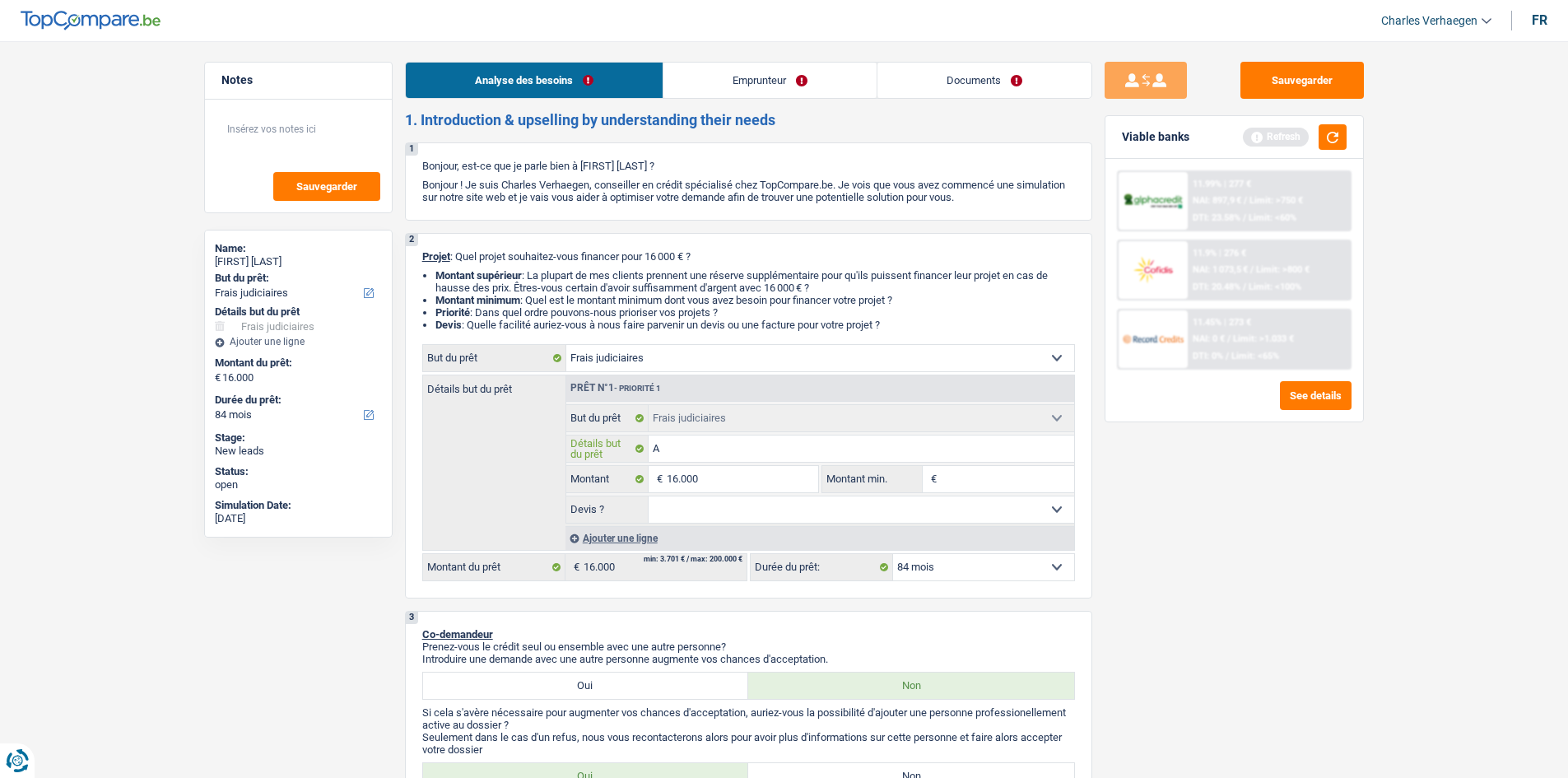 type on "Av" 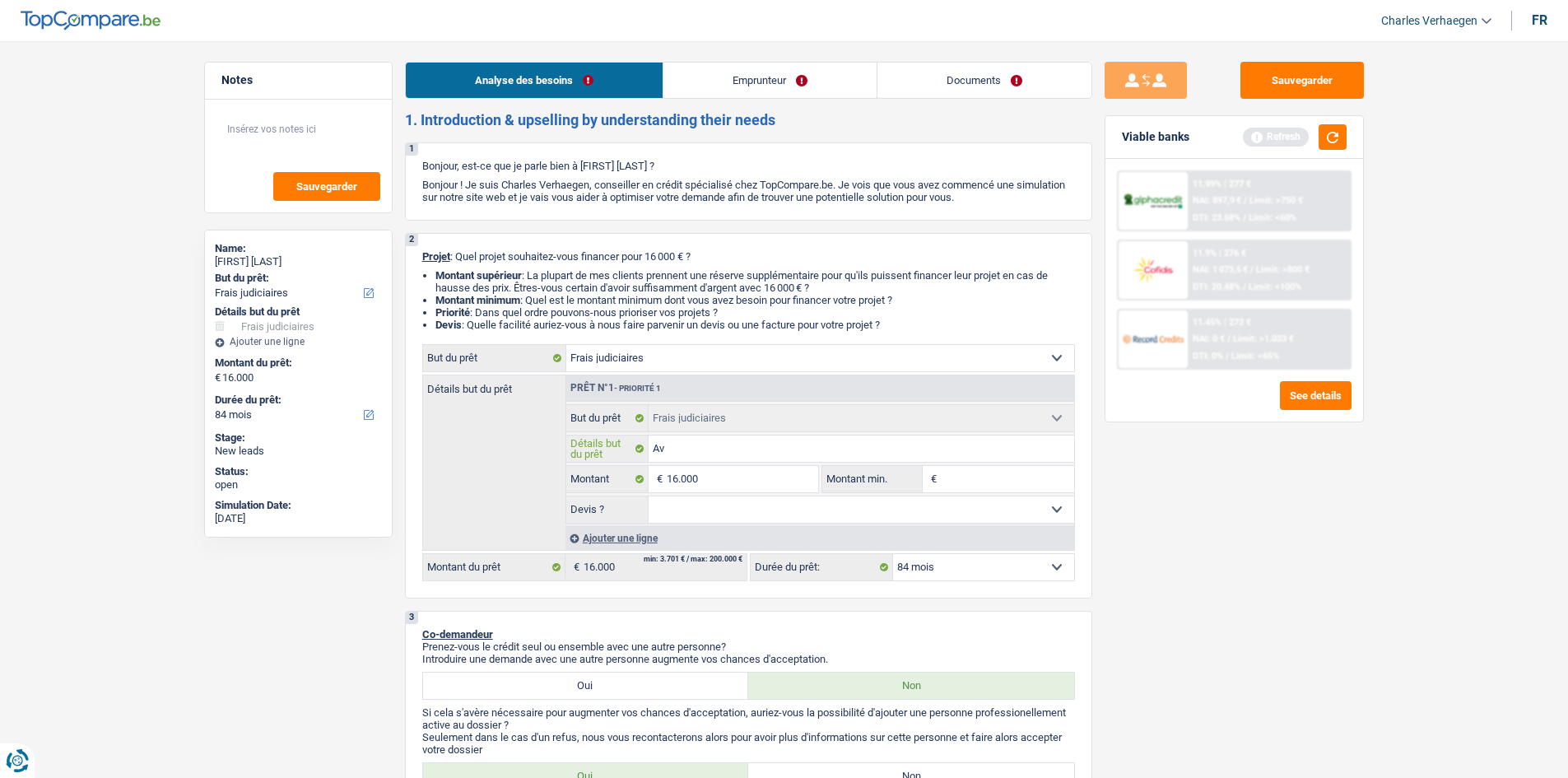 type on "Avo" 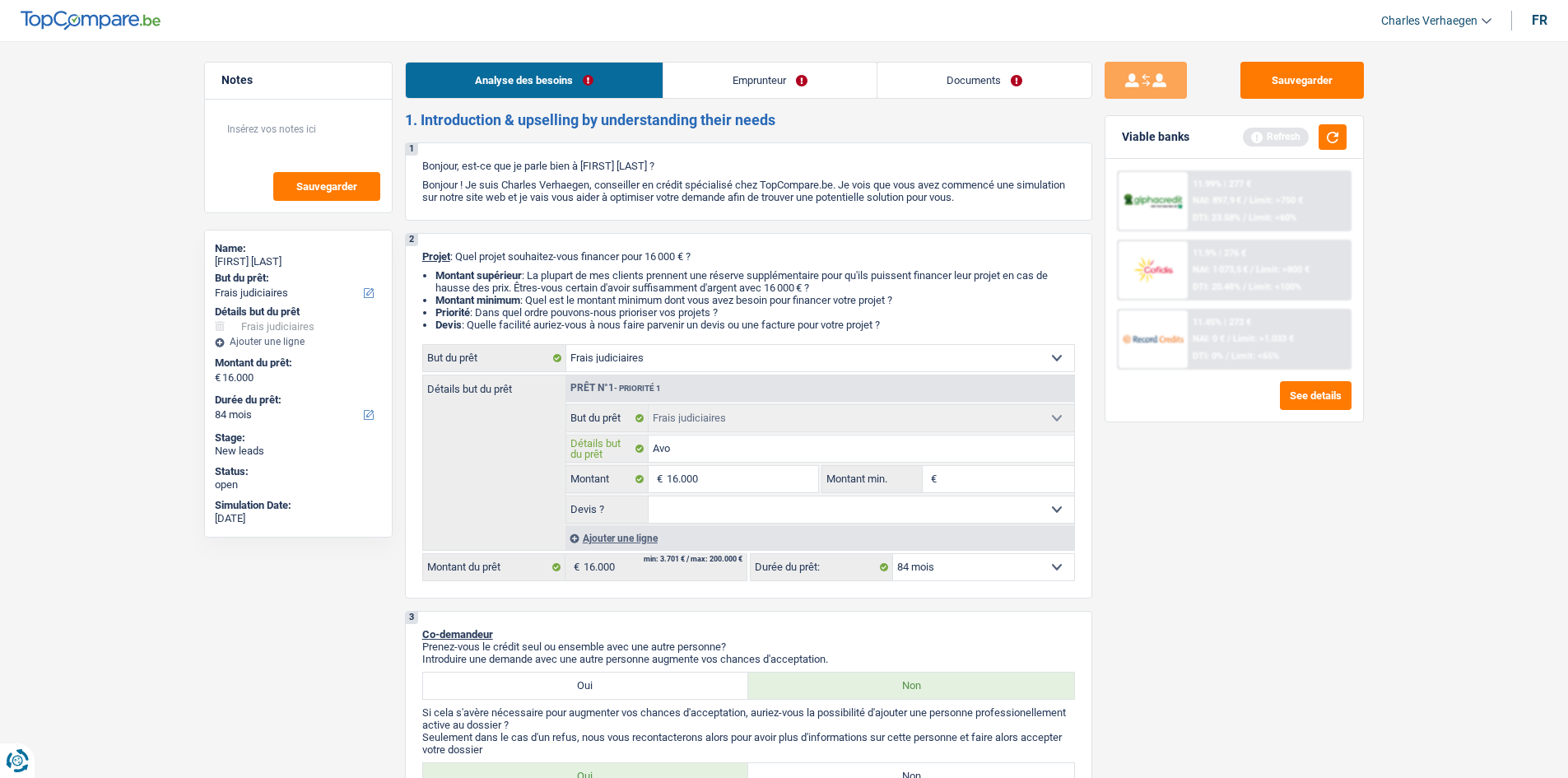 type on "Avoc" 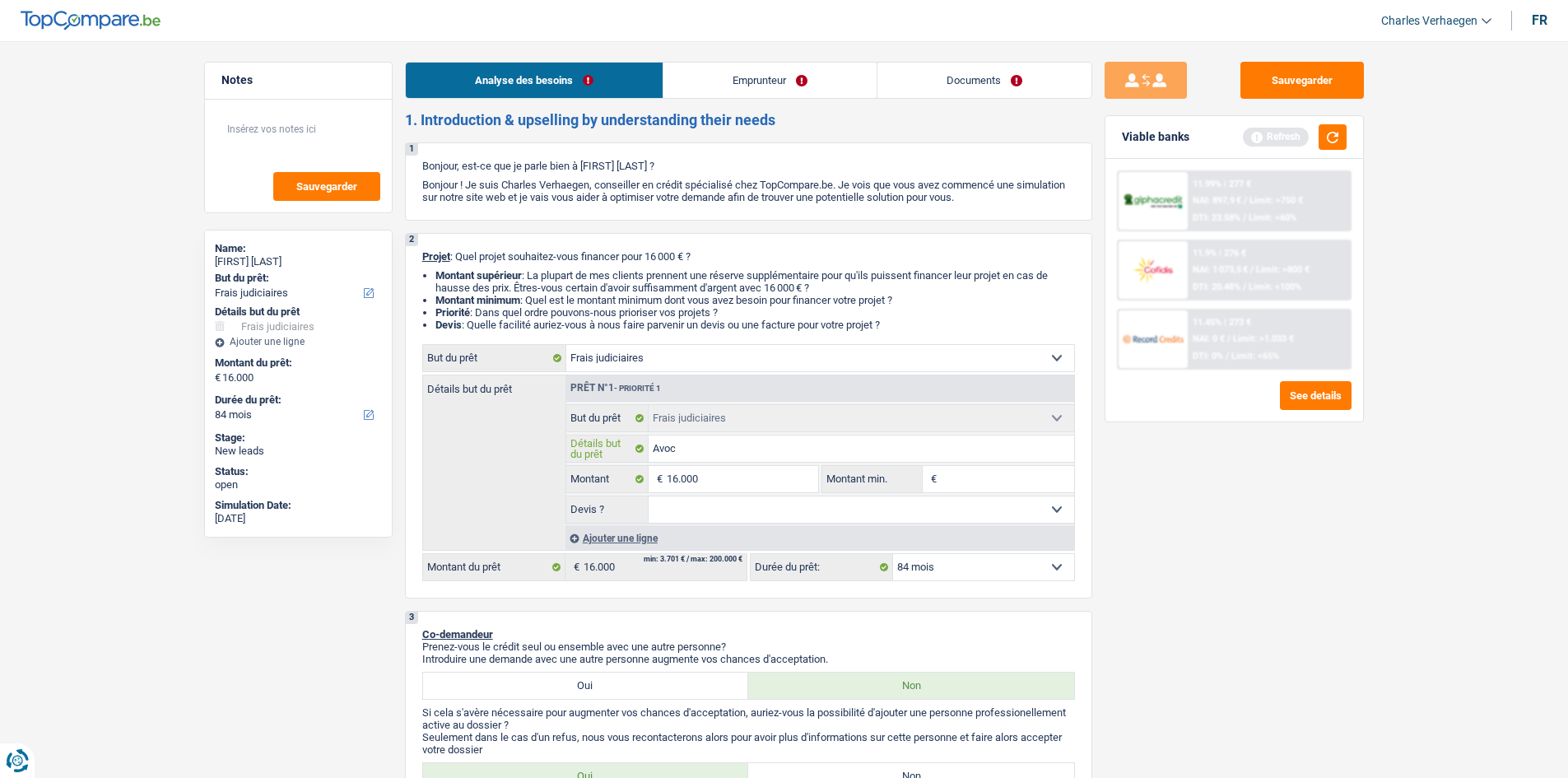 type on "Avoca" 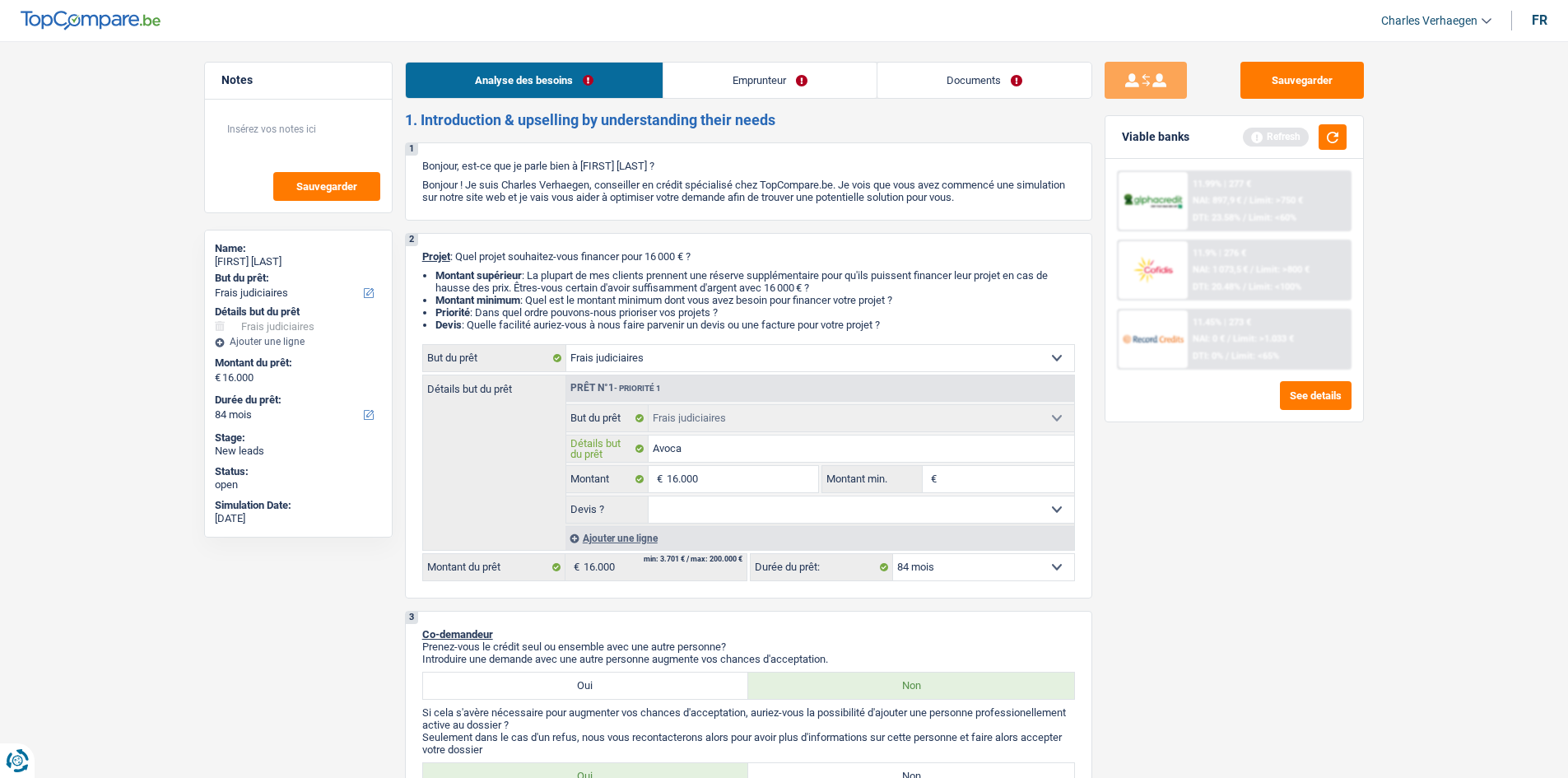 type on "Avocat" 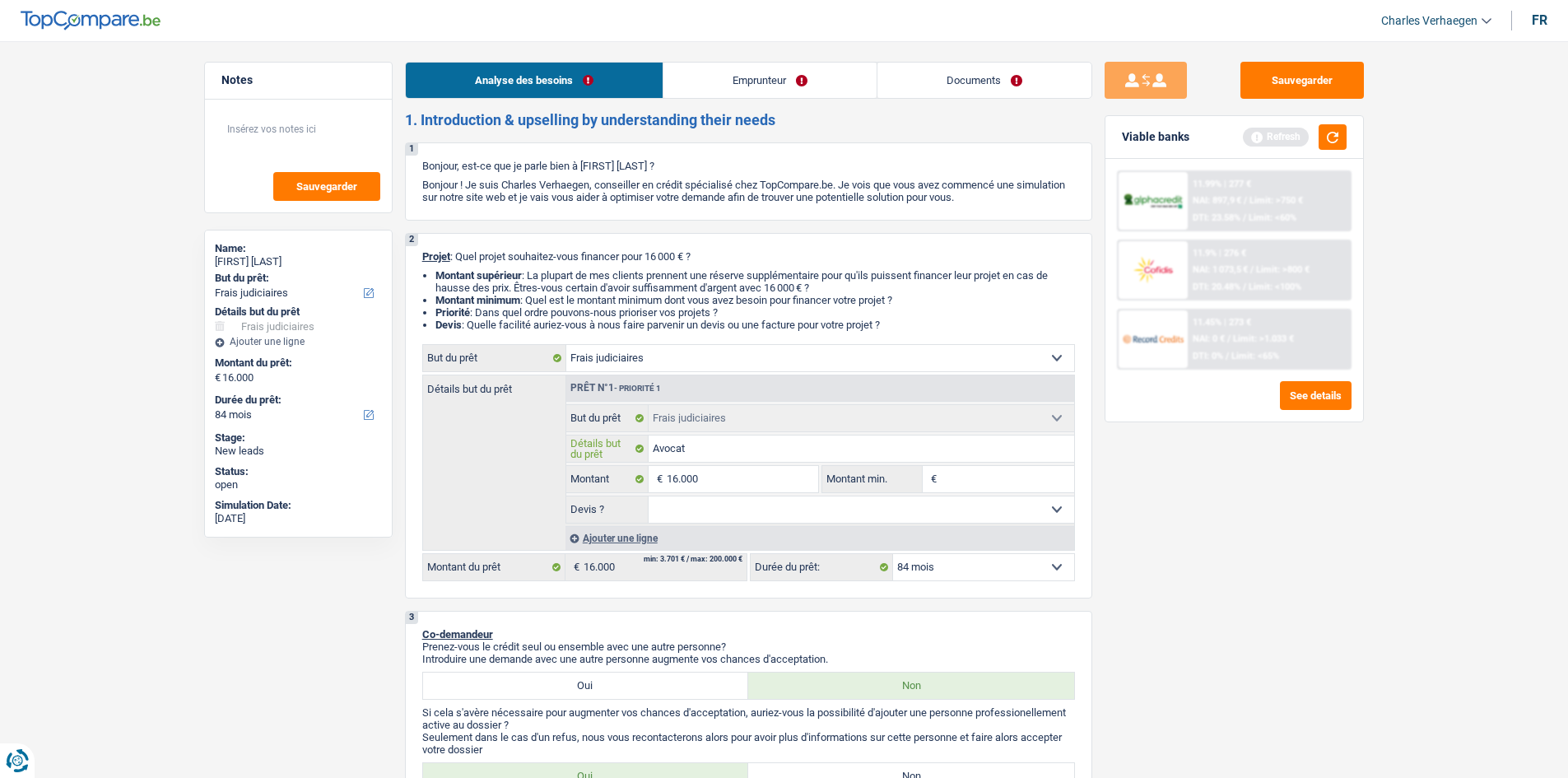type on "Avocat" 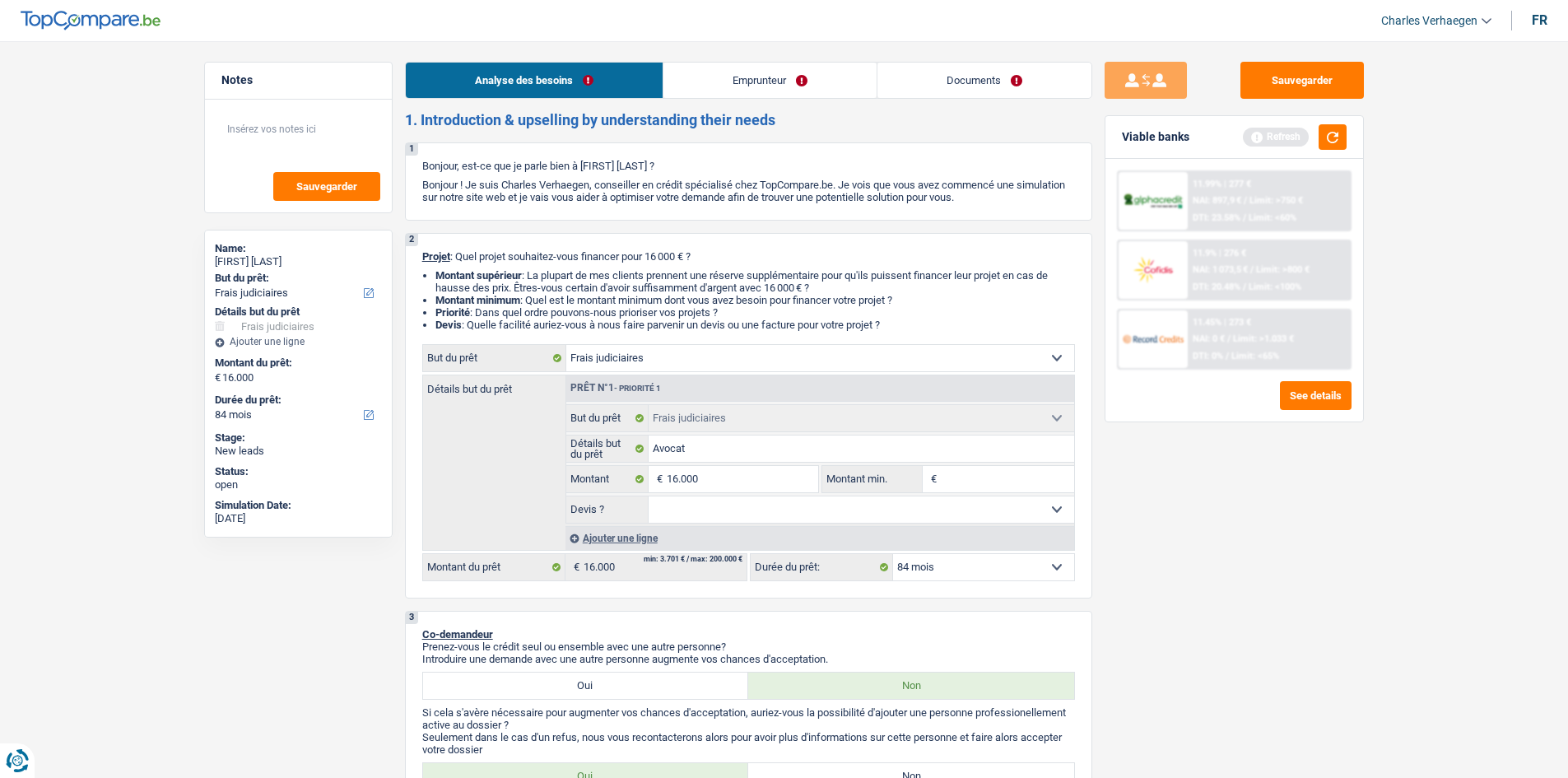 click on "Sauvegarder
Viable banks
Refresh
11.99% | 277 €
NAI: 897,9 €
/
Limit: >750 €
DTI: 23.58%
/
Limit: <60%
11.9% | 276 €
NAI: 1 073,5 €
/
Limit: >800 €
DTI: 20.48%
/
Limit: <100%
/       /" at bounding box center (1234, 404) 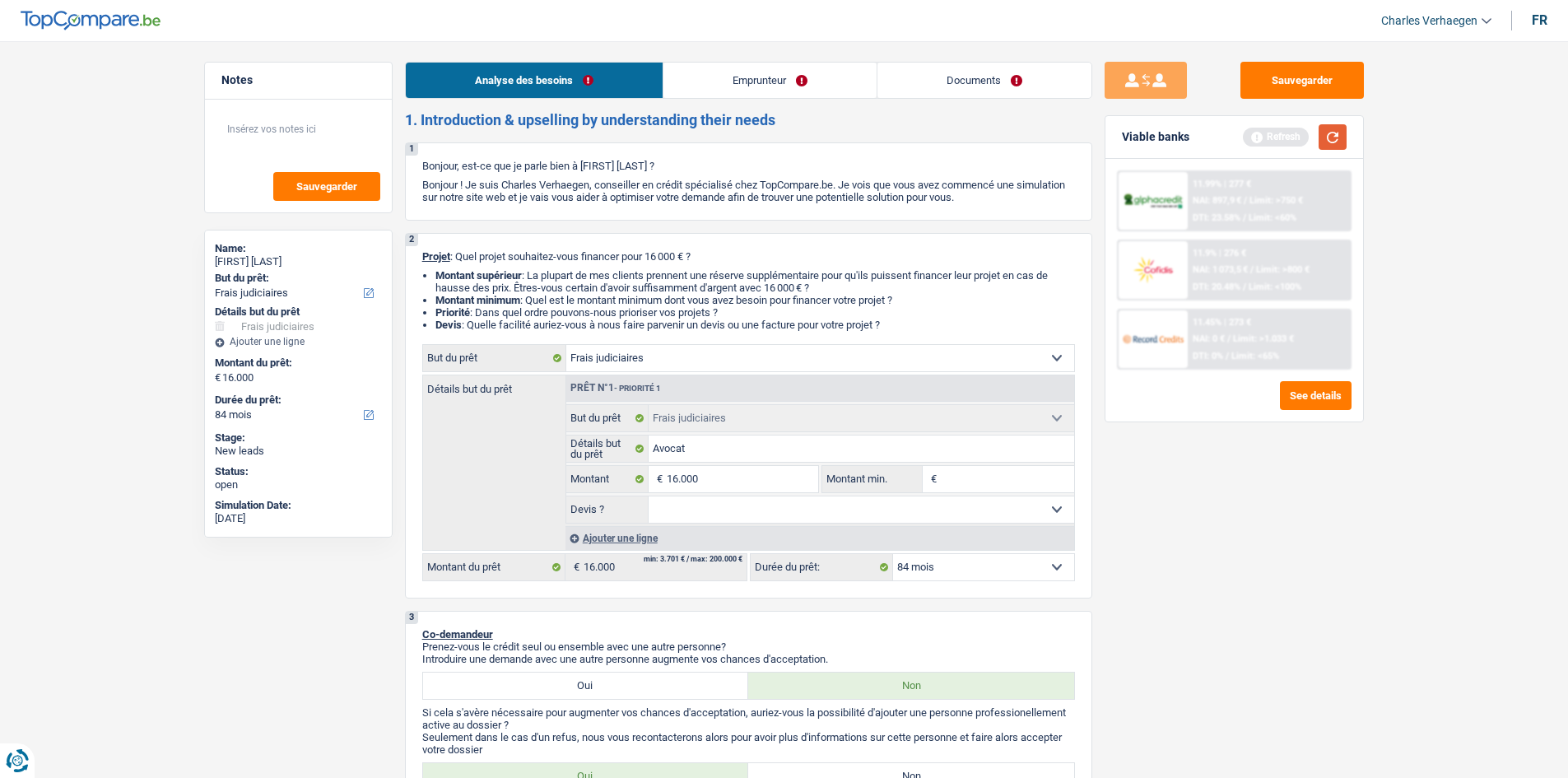 drag, startPoint x: 1336, startPoint y: 135, endPoint x: 1327, endPoint y: 268, distance: 133.30416 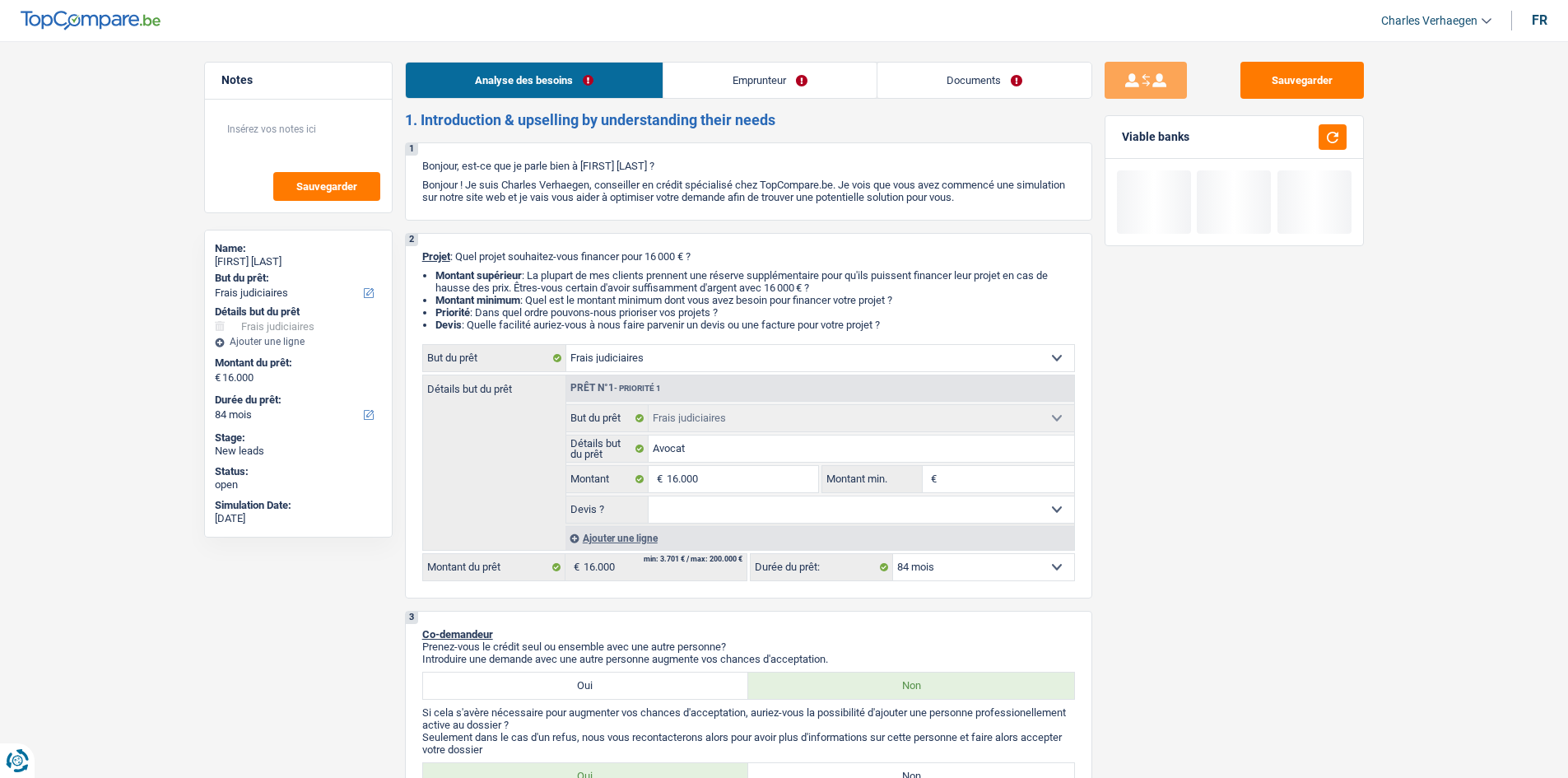 click on "Emprunteur" at bounding box center [770, 80] 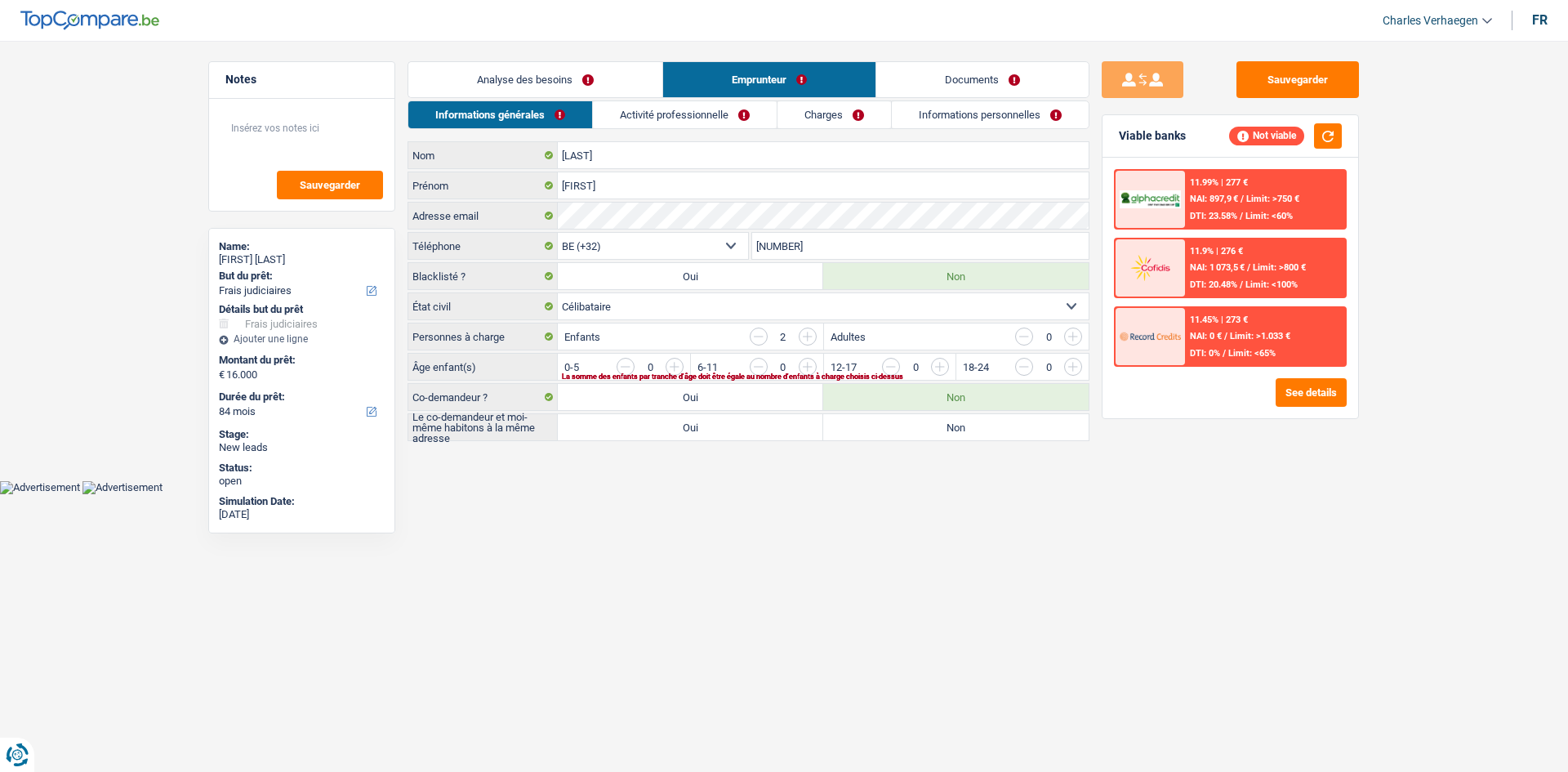 click on "Activité professionnelle" at bounding box center (684, 114) 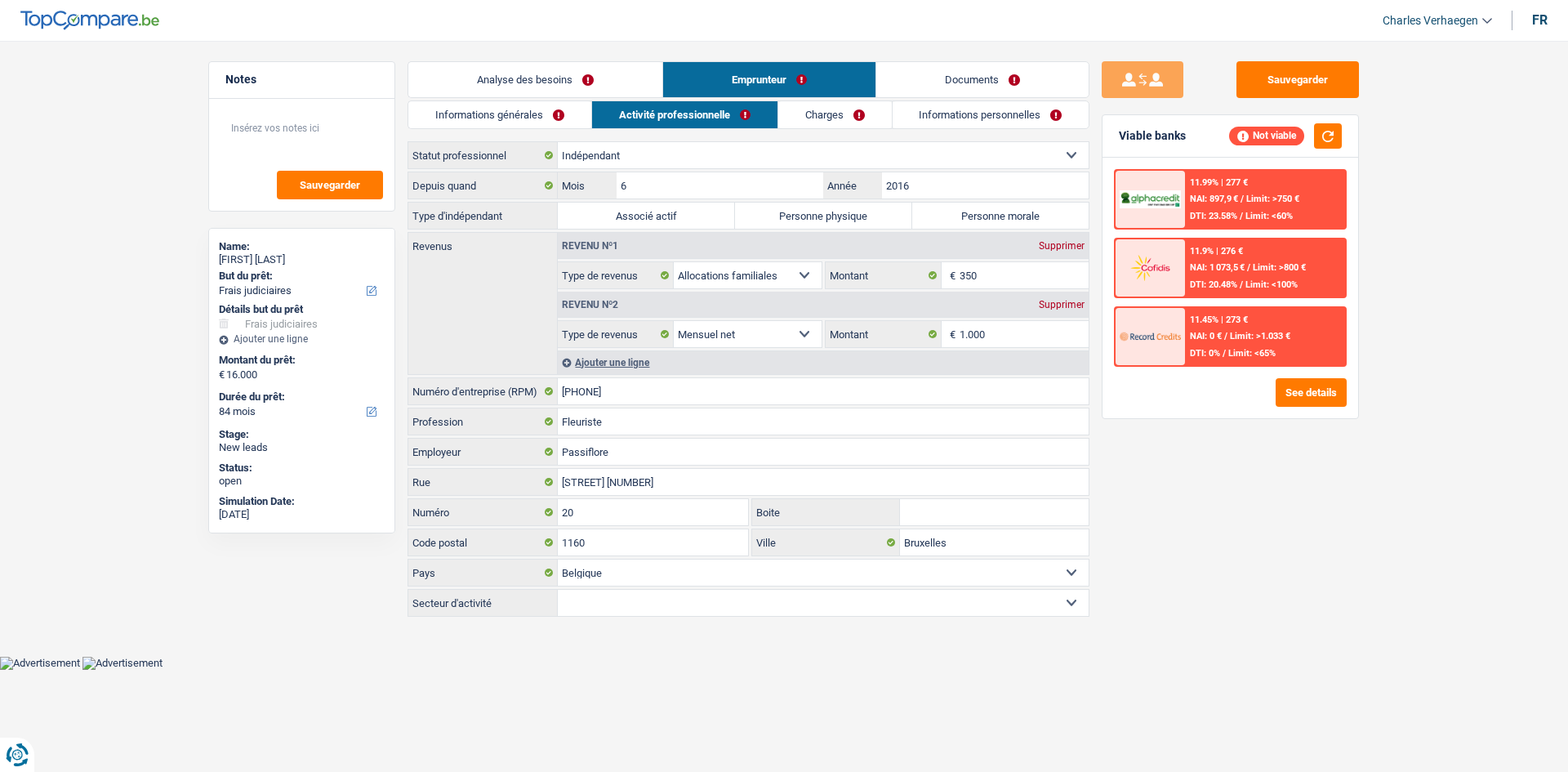 drag, startPoint x: 558, startPoint y: 113, endPoint x: 801, endPoint y: 171, distance: 249.8259 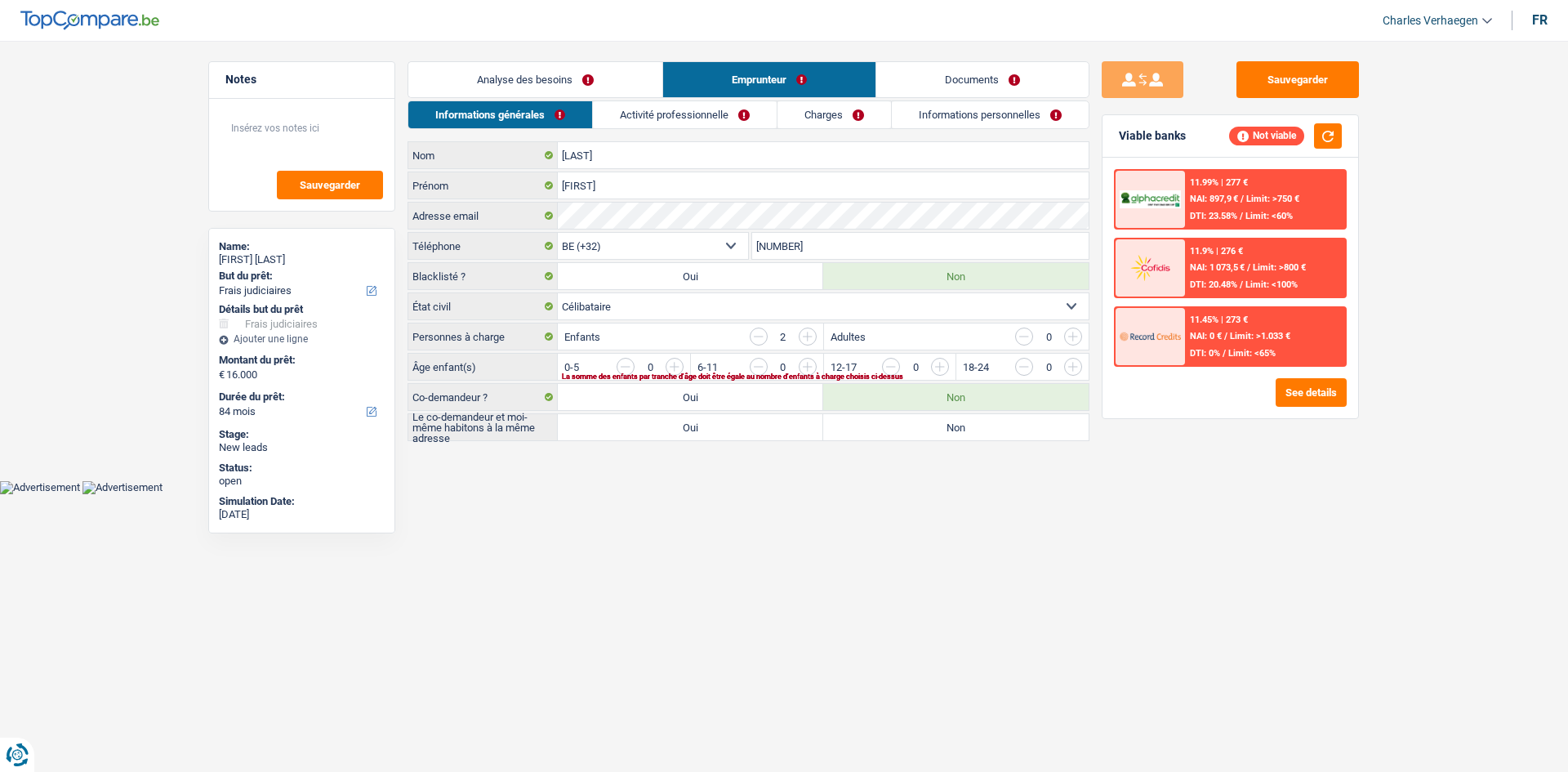 click on "Analyse des besoins Emprunteur Documents
1. Introduction & upselling by understanding their needs
1
Bonjour, est-ce que je parle bien à Laurence Rosillon ?
Bonjour ! Je suis Charles Verhaegen, conseiller en crédit spécialisé chez TopCompare.be. Je vois que vous avez commencé une simulation sur notre site web et je vais vous aider à optimiser votre demande afin de trouver une potentielle solution pour vous.
2   Projet  : Quel projet souhaitez-vous financer pour 16 000 € ?
Montant supérieur : La plupart de mes clients prennent une réserve supplémentaire pour qu'ils puissent financer leur projet en cas de hausse des prix. Êtes-vous certain d'avoir suffisamment d'argent avec 16 000 € ?   Montant minimum : Quel est le montant minimum dont vous avez besoin pour financer votre projet ?   Priorité : Dans quel ordre pouvons-nous prioriser vos projets ?   Devis     Hifi, multimédia, gsm, ordinateur Frais médicaux Autre" at bounding box center [748, 251] 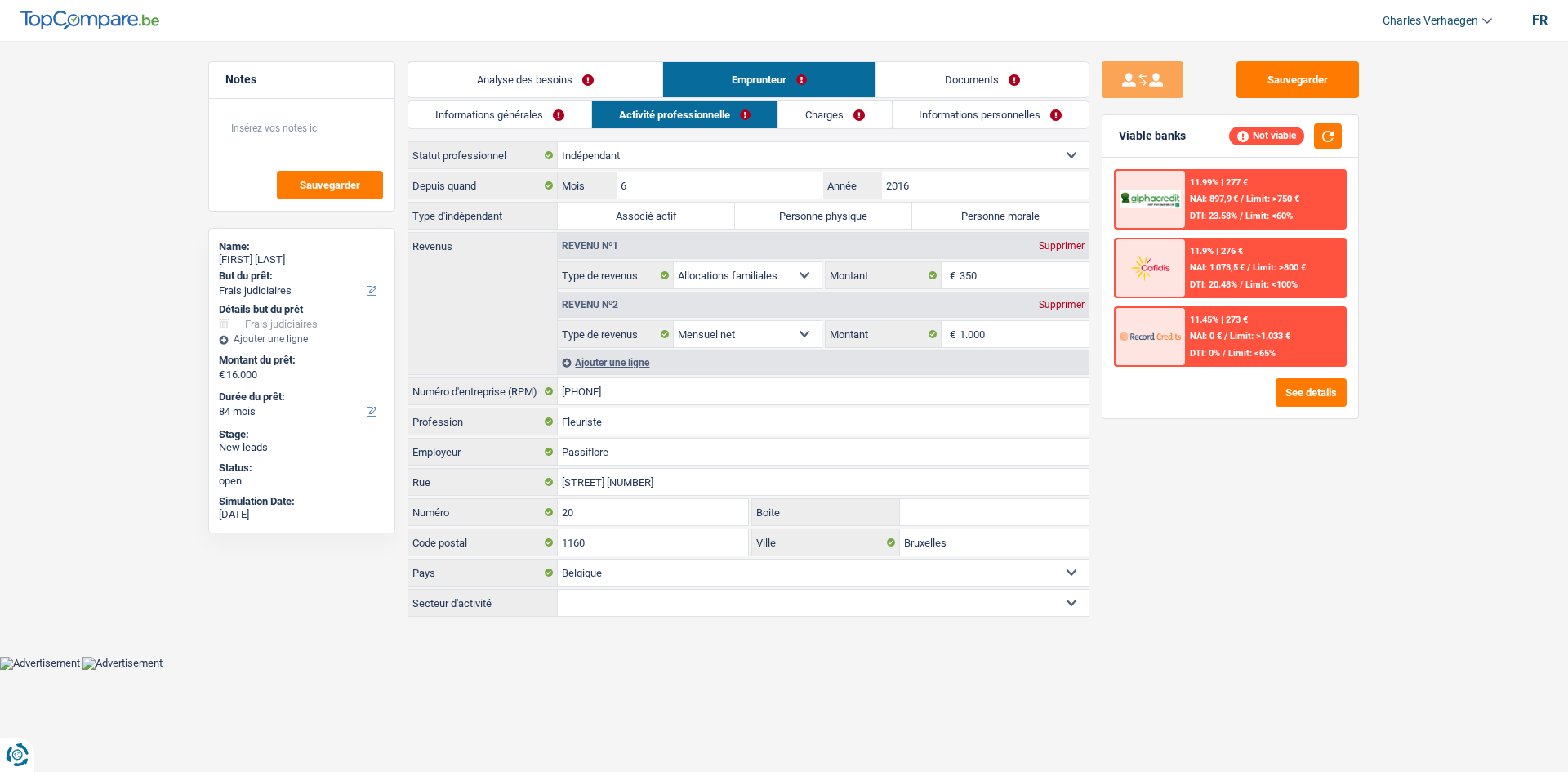 click on "Ouvrier Employé privé Employé public Invalide Indépendant Pensionné Chômeur Mutuelle Femme au foyer Sans profession Allocataire sécurité/Intégration social (SPF Sécurité Sociale, CPAS) Etudiant Profession libérale Commerçant Rentier Pré-pensionné
Sélectionner une option" at bounding box center [823, 155] 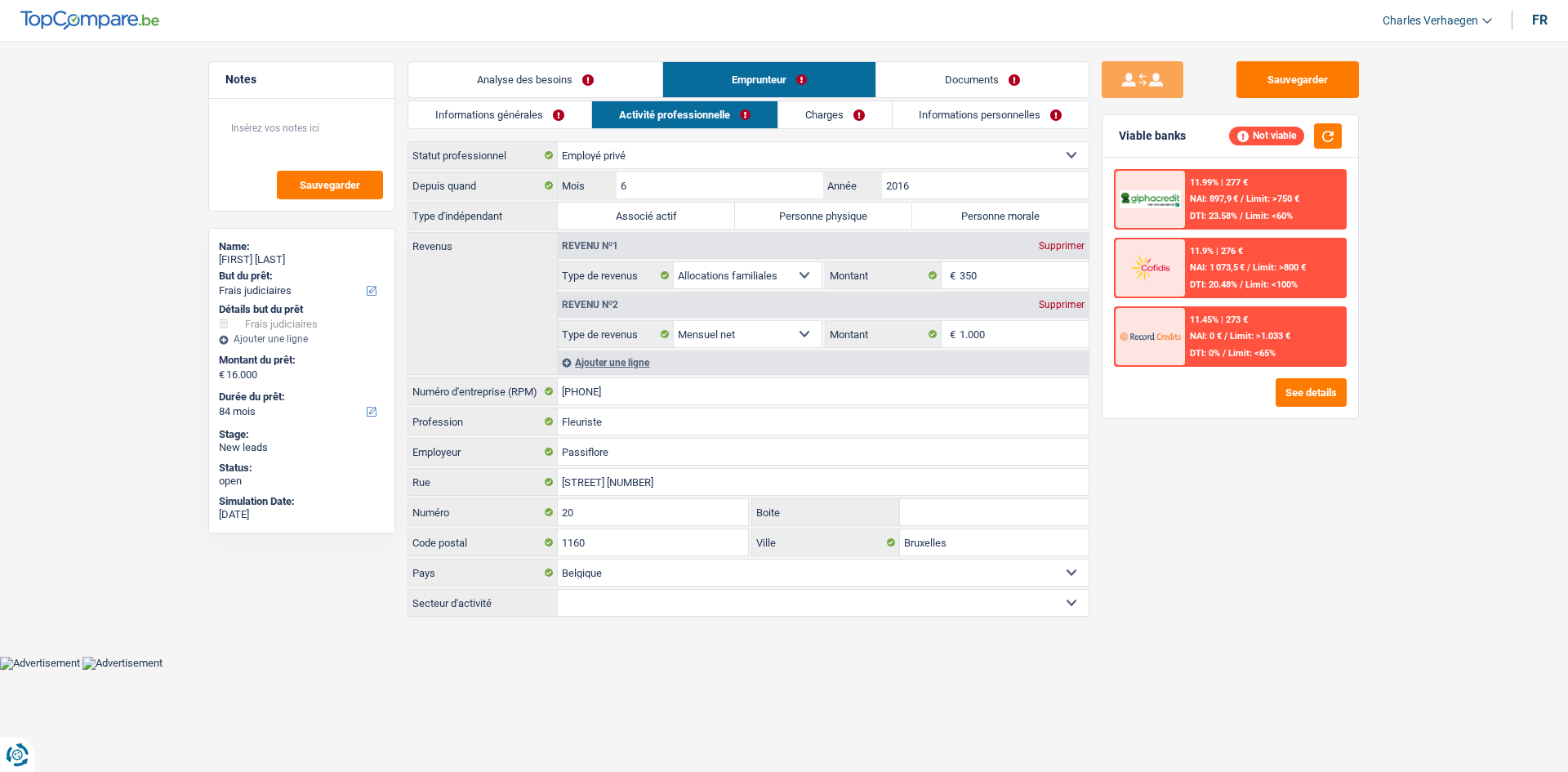 click on "Ouvrier Employé privé Employé public Invalide Indépendant Pensionné Chômeur Mutuelle Femme au foyer Sans profession Allocataire sécurité/Intégration social (SPF Sécurité Sociale, CPAS) Etudiant Profession libérale Commerçant Rentier Pré-pensionné
Sélectionner une option" at bounding box center (823, 155) 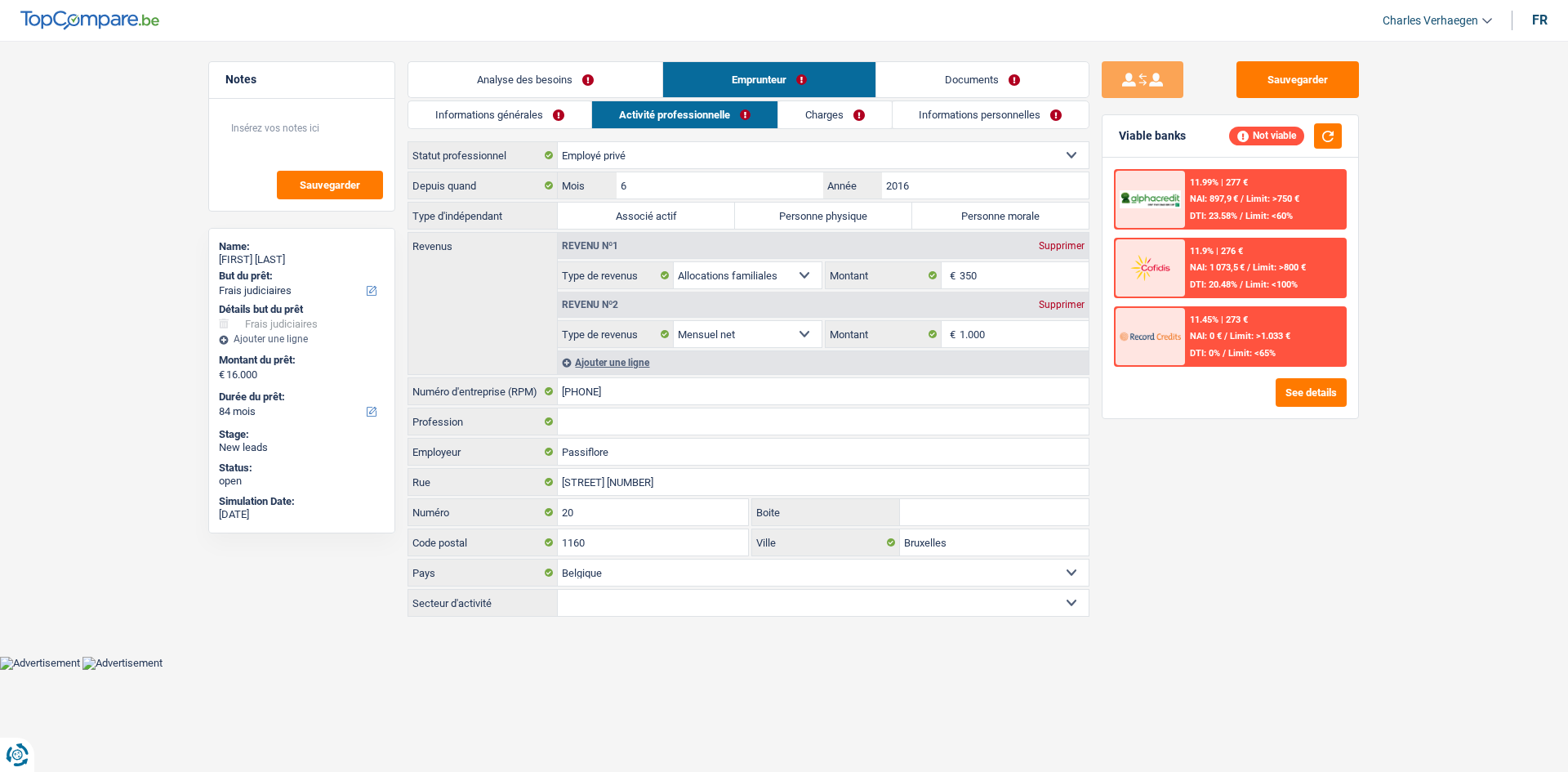 select on "familyAllowances" 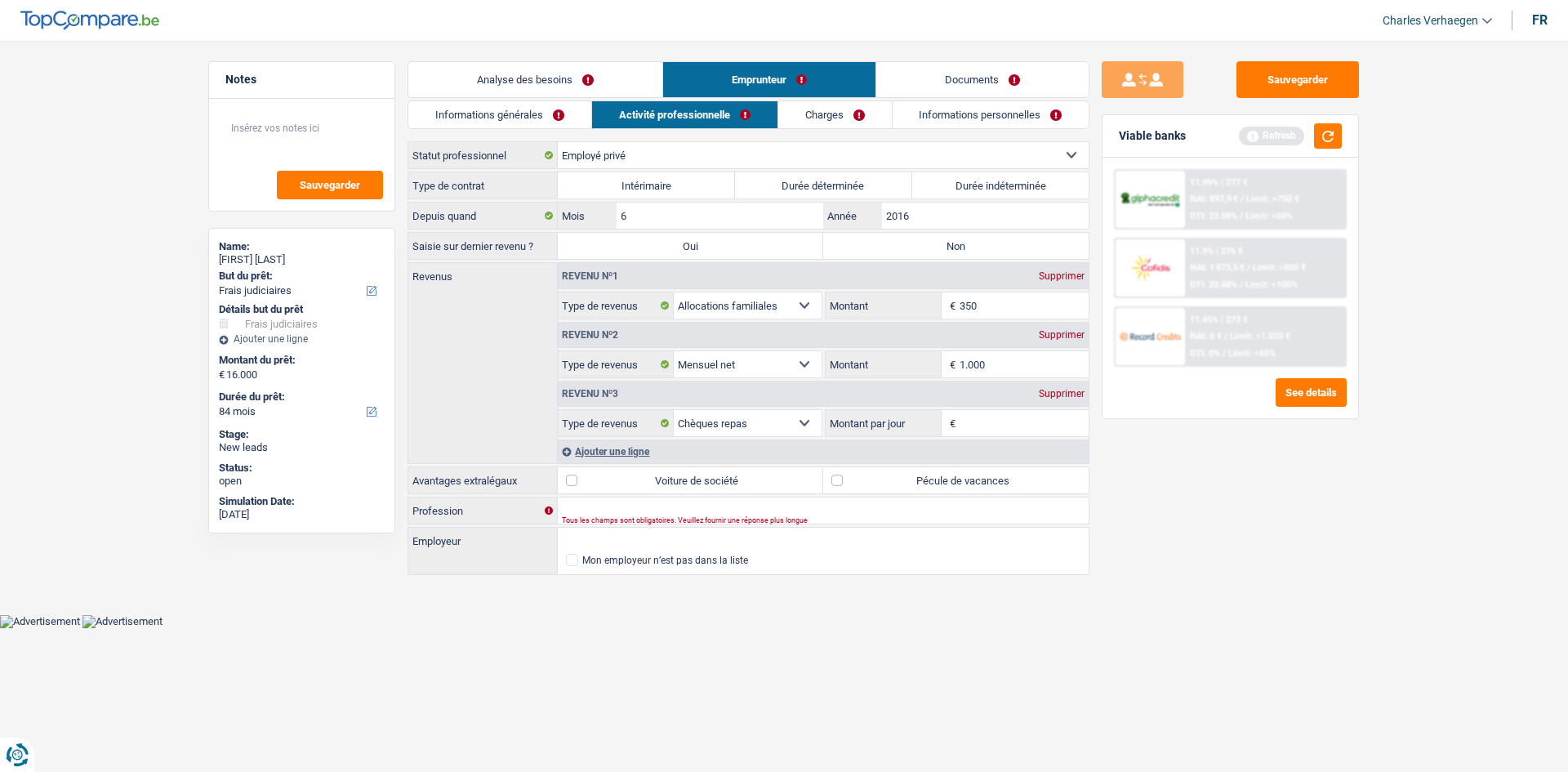 click on "Durée indéterminée" at bounding box center (1000, 185) 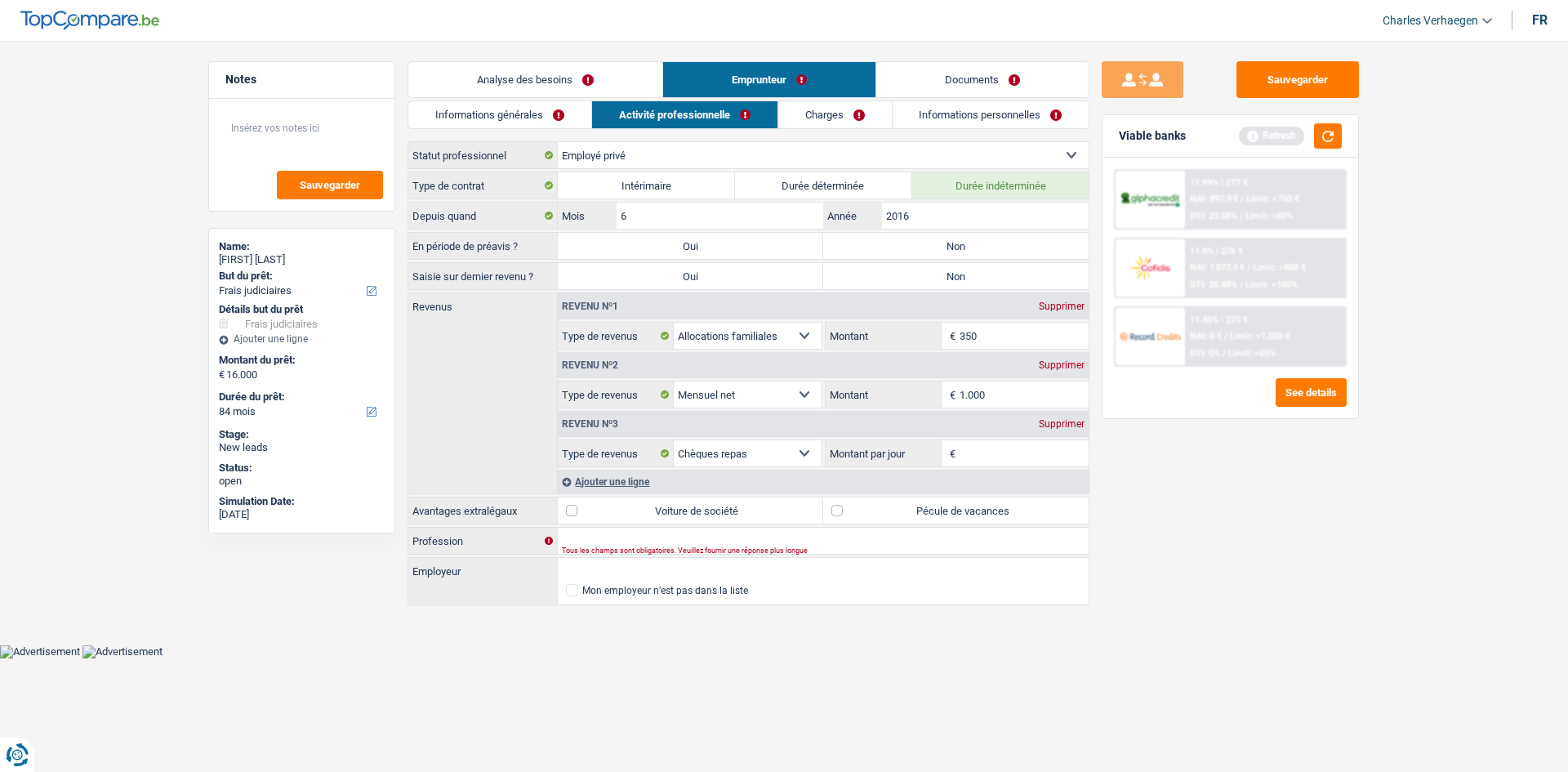 click on "Non" at bounding box center (956, 246) 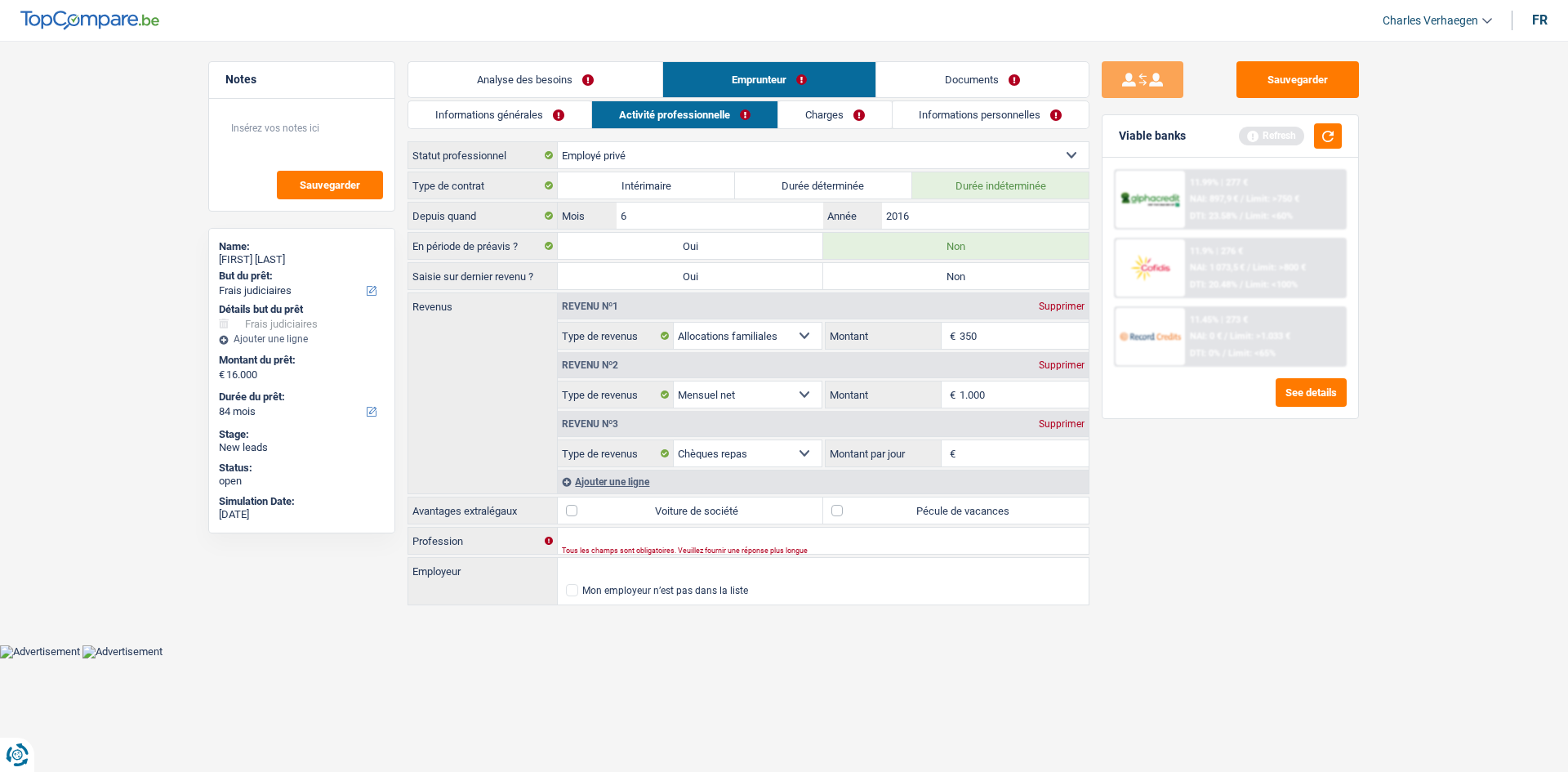 click on "Non" at bounding box center (956, 276) 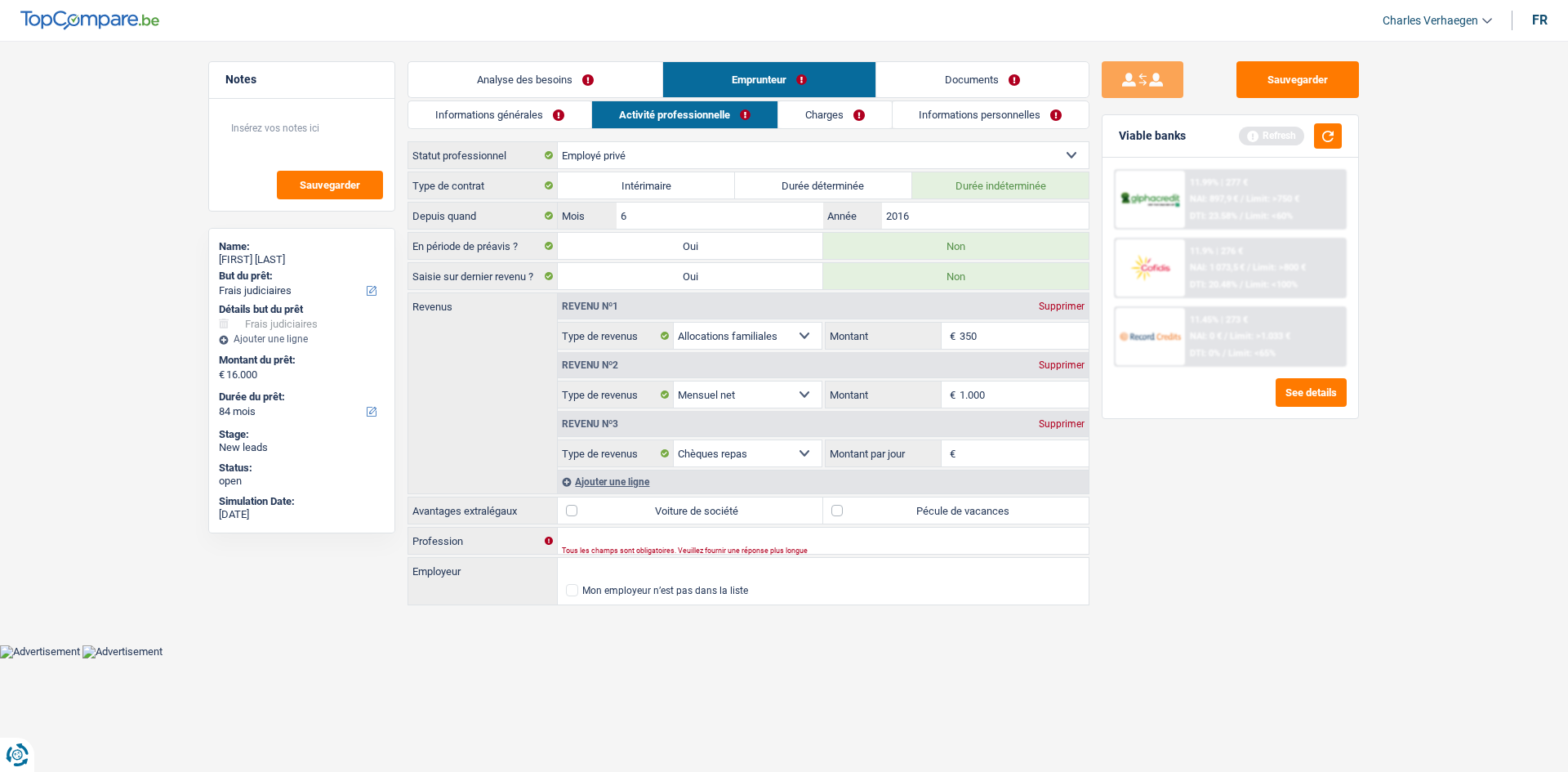 click on "Type de contrat
Intérimaire
Durée déterminée
Durée indéterminée
Depuis quand     6
Mois
/   2016
Année
En période de préavis ?
Oui
Non
Saisie sur dernier revenu ?
Oui
Non
Revenus
Revenu nº1
Supprimer
Allocation d'handicap Allocations chômage Allocations familiales Chèques repas Complément d'entreprise Indemnité mutuelle Indépendant complémentaire Mensuel net Pension Pension alimentaire Pension d'invalidité Revenu d'intégration sociale Revenus locatifs Autres revenus       350" at bounding box center [748, 390] 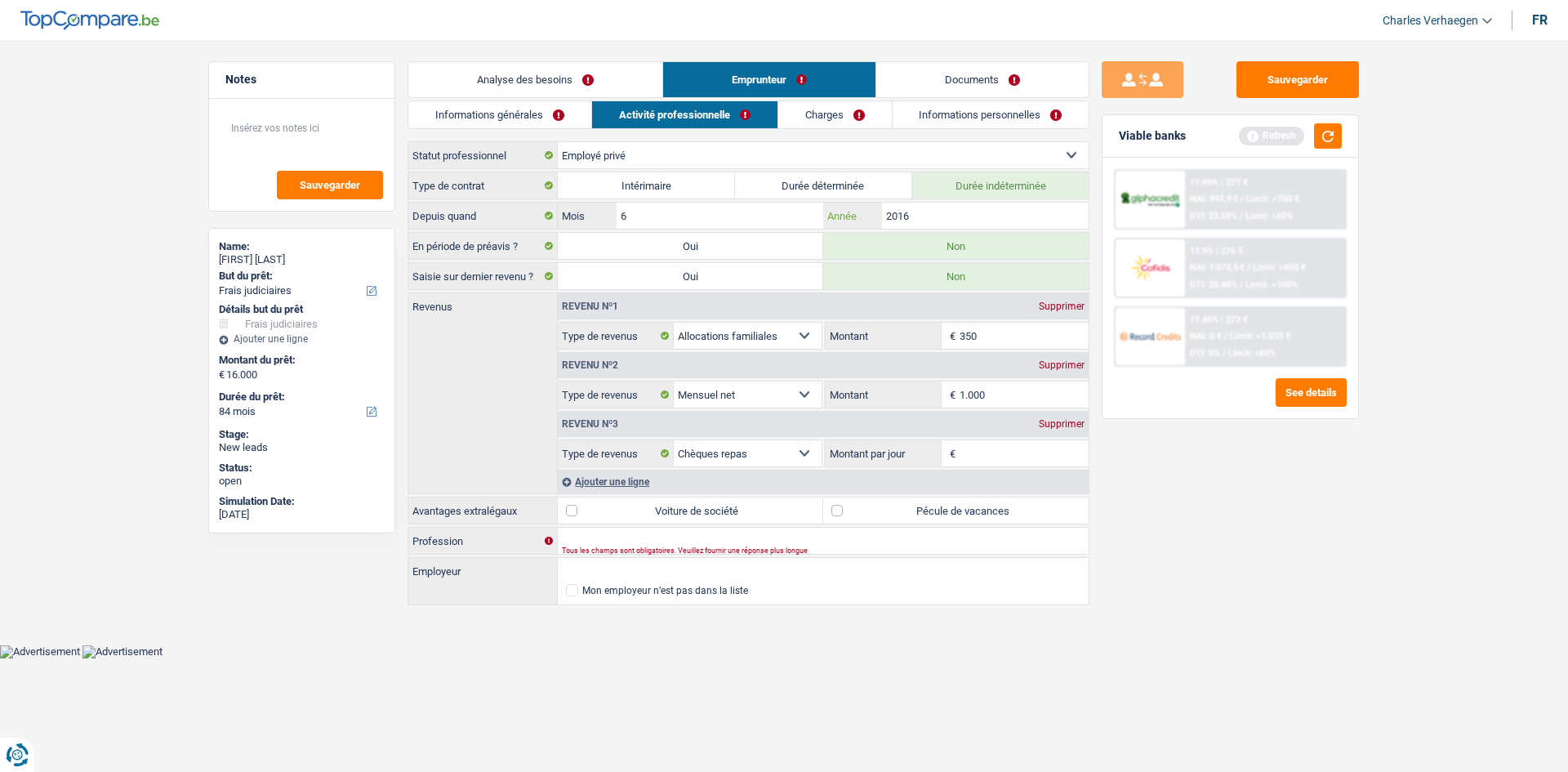 click on "2016" at bounding box center (985, 216) 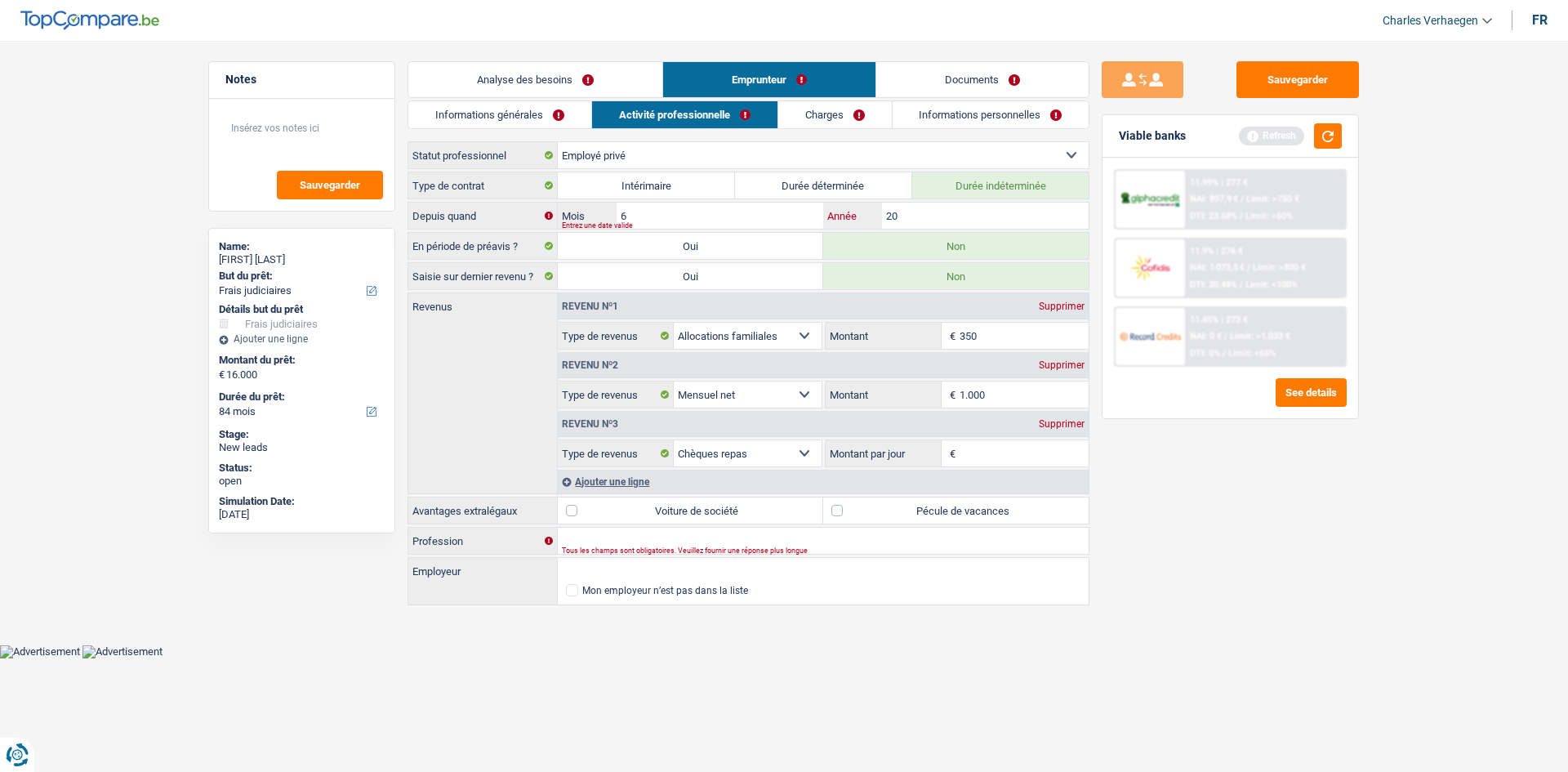 type on "20" 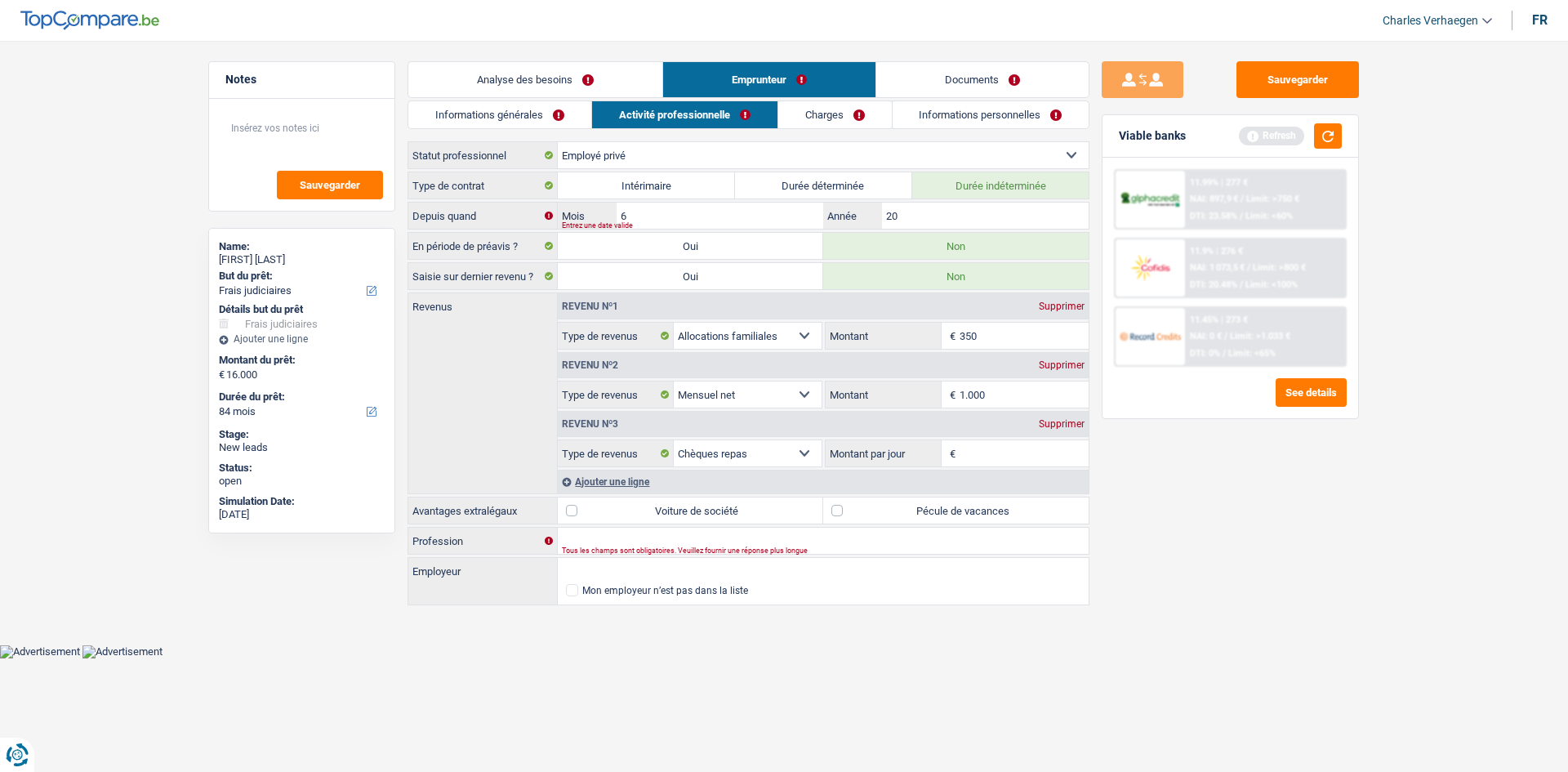 drag, startPoint x: 855, startPoint y: 186, endPoint x: 867, endPoint y: 197, distance: 16.278821 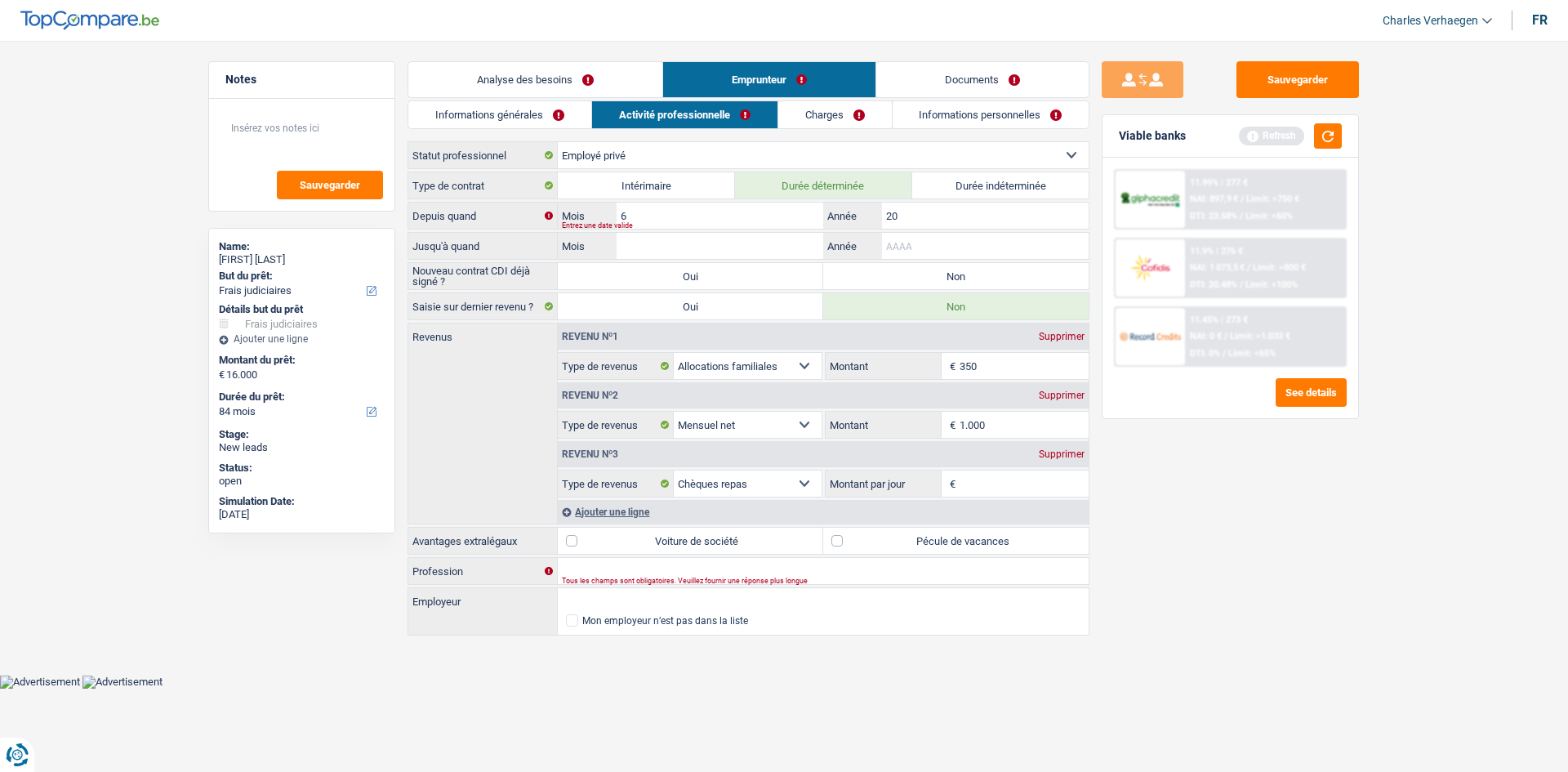 drag, startPoint x: 935, startPoint y: 249, endPoint x: 956, endPoint y: 249, distance: 21 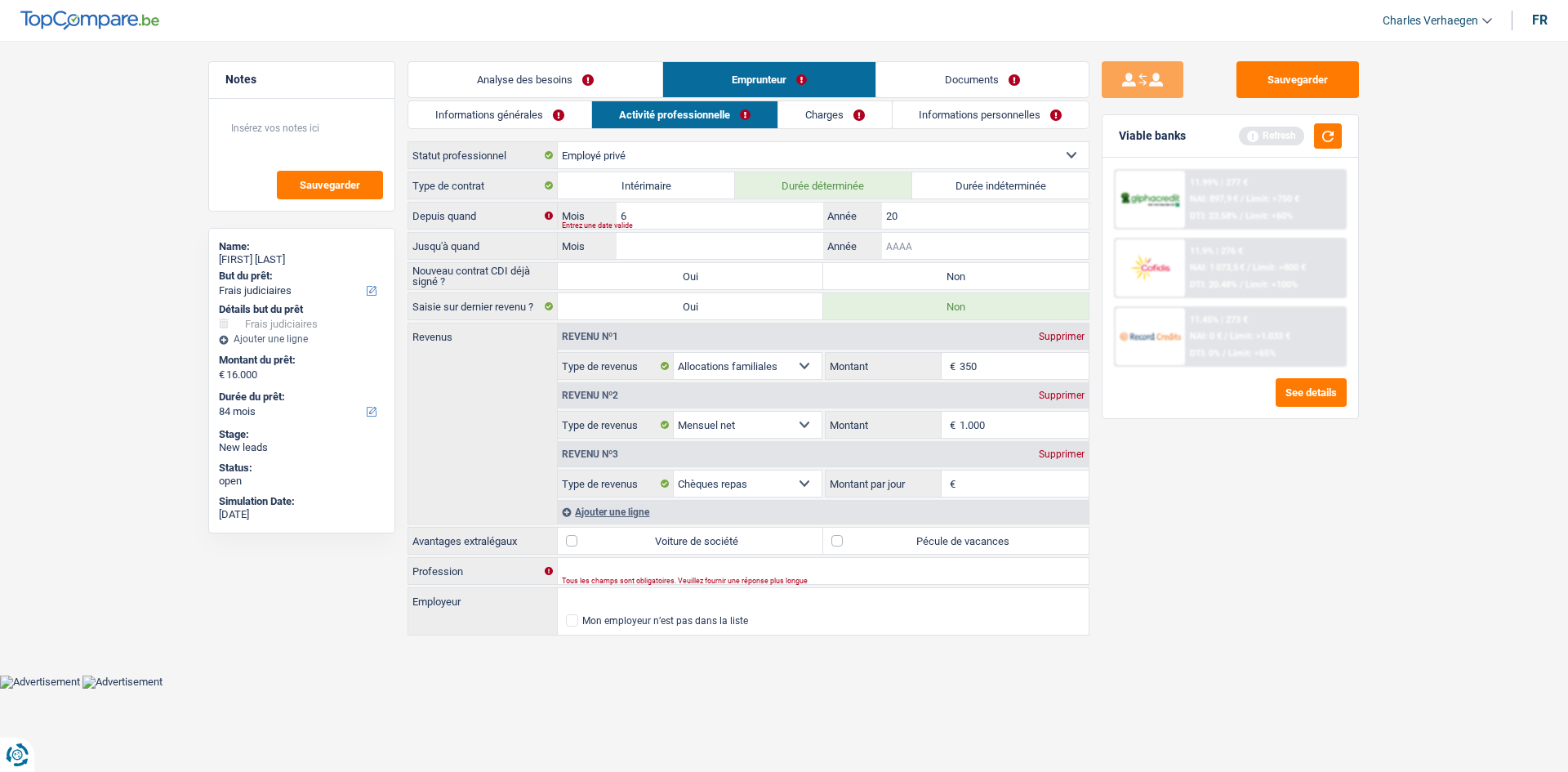 click on "Année" at bounding box center (985, 246) 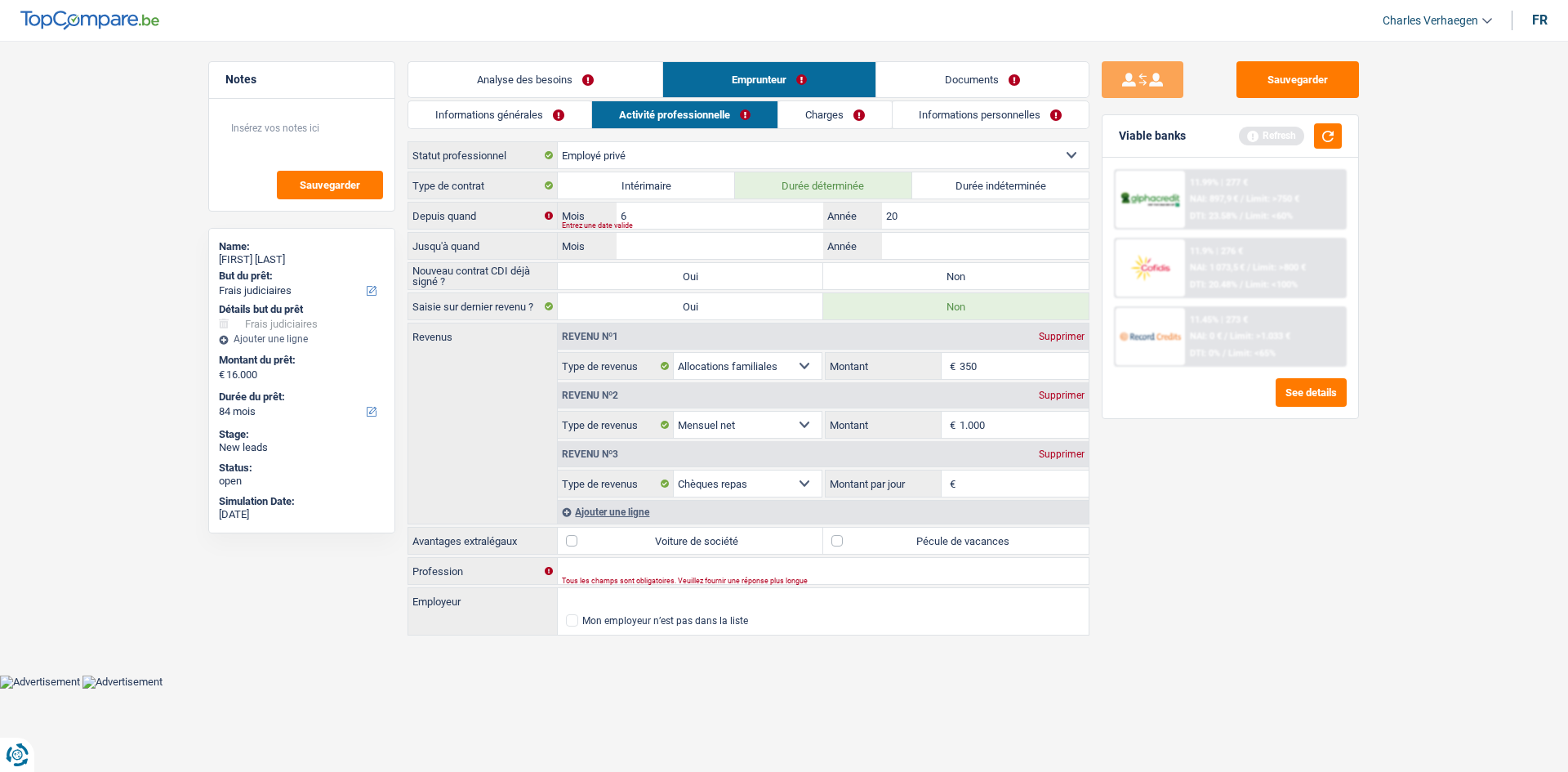 click on "Informations générales" at bounding box center [500, 114] 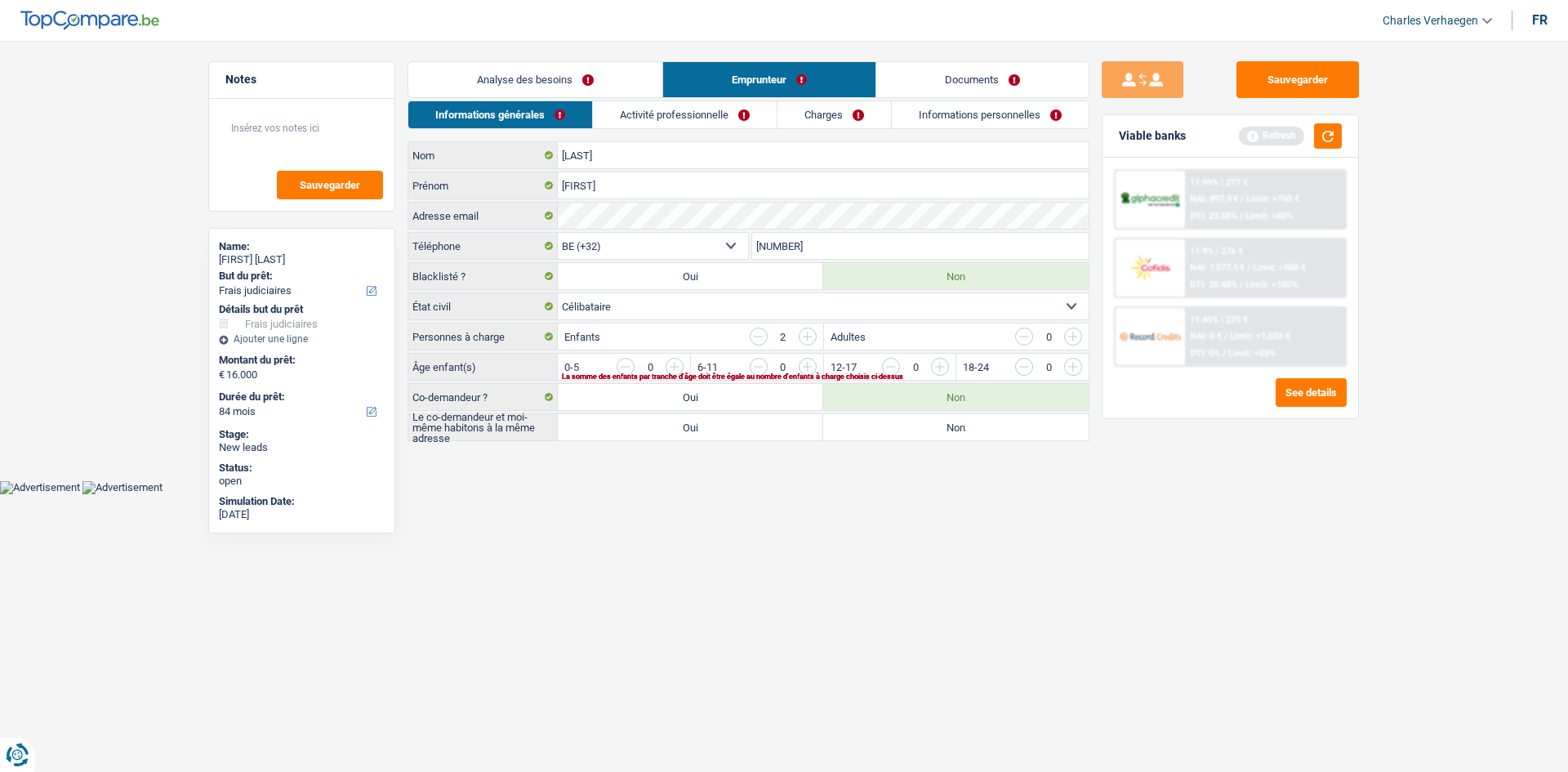 click on "Notes
Sauvegarder
Name:   Laurence Rosillon   But du prêt: Confort maison: meubles, textile, peinture, électroménager, outillage non-professionnel Hifi, multimédia, gsm, ordinateur Aménagement: frais d'installation, déménagement Evénement familial: naissance, mariage, divorce, communion, décès Frais médicaux Frais d'études Frais permis de conduire Loisirs: voyage, sport, musique Rafraîchissement: petits travaux maison et jardin Frais judiciaires Réparation voiture Prêt rénovation Prêt énergie Prêt voiture Taxes, impôts non professionnels Rénovation bien à l'étranger Dettes familiales Assurance Autre
Sélectionner une option
Détails but du prêt
Confort maison: meubles, textile, peinture, électroménager, outillage non-professionnel Hifi, multimédia, gsm, ordinateur Aménagement: frais d'installation, déménagement Frais médicaux Frais d'études Autre" at bounding box center [784, 252] 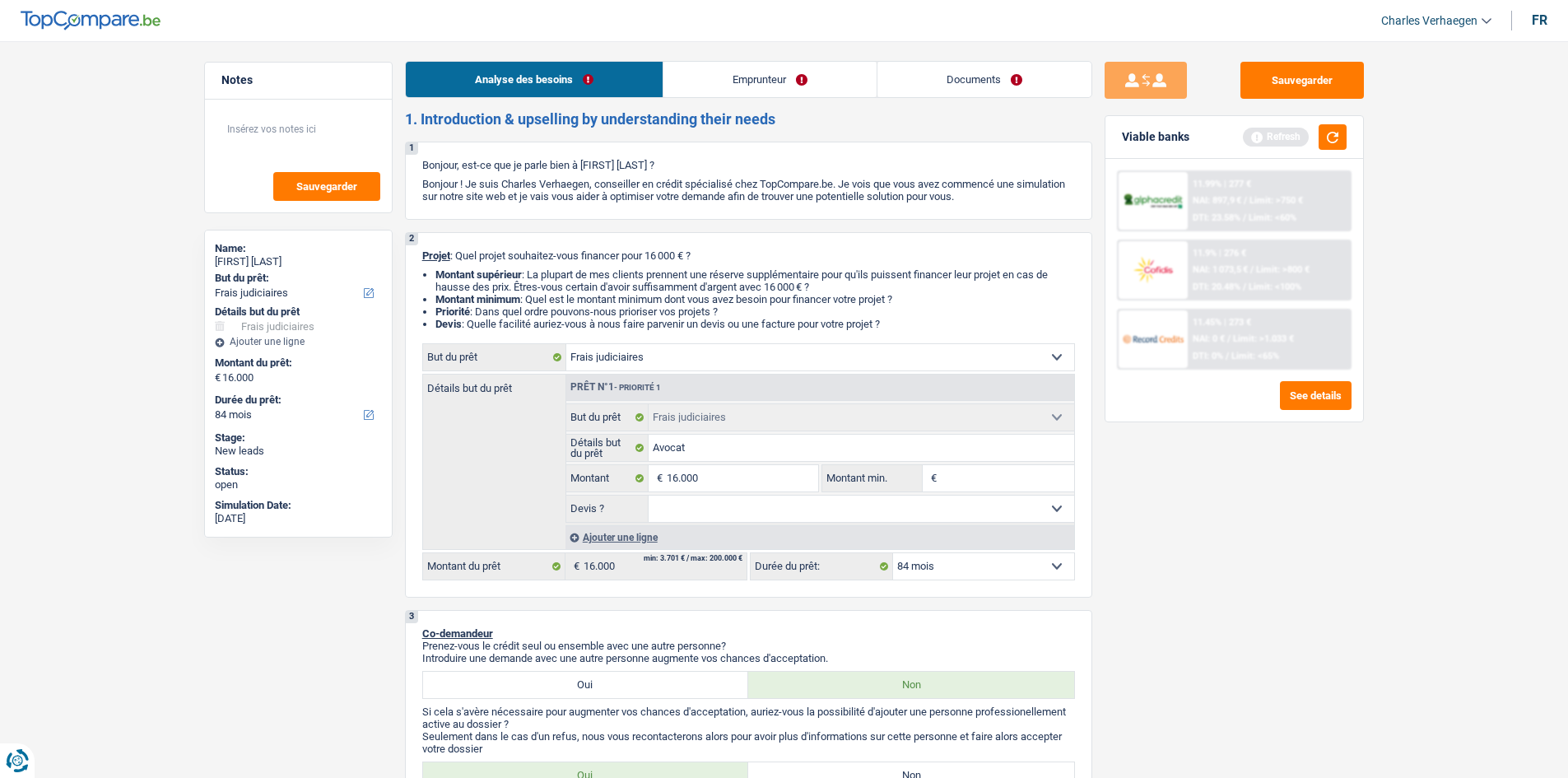 scroll, scrollTop: 0, scrollLeft: 0, axis: both 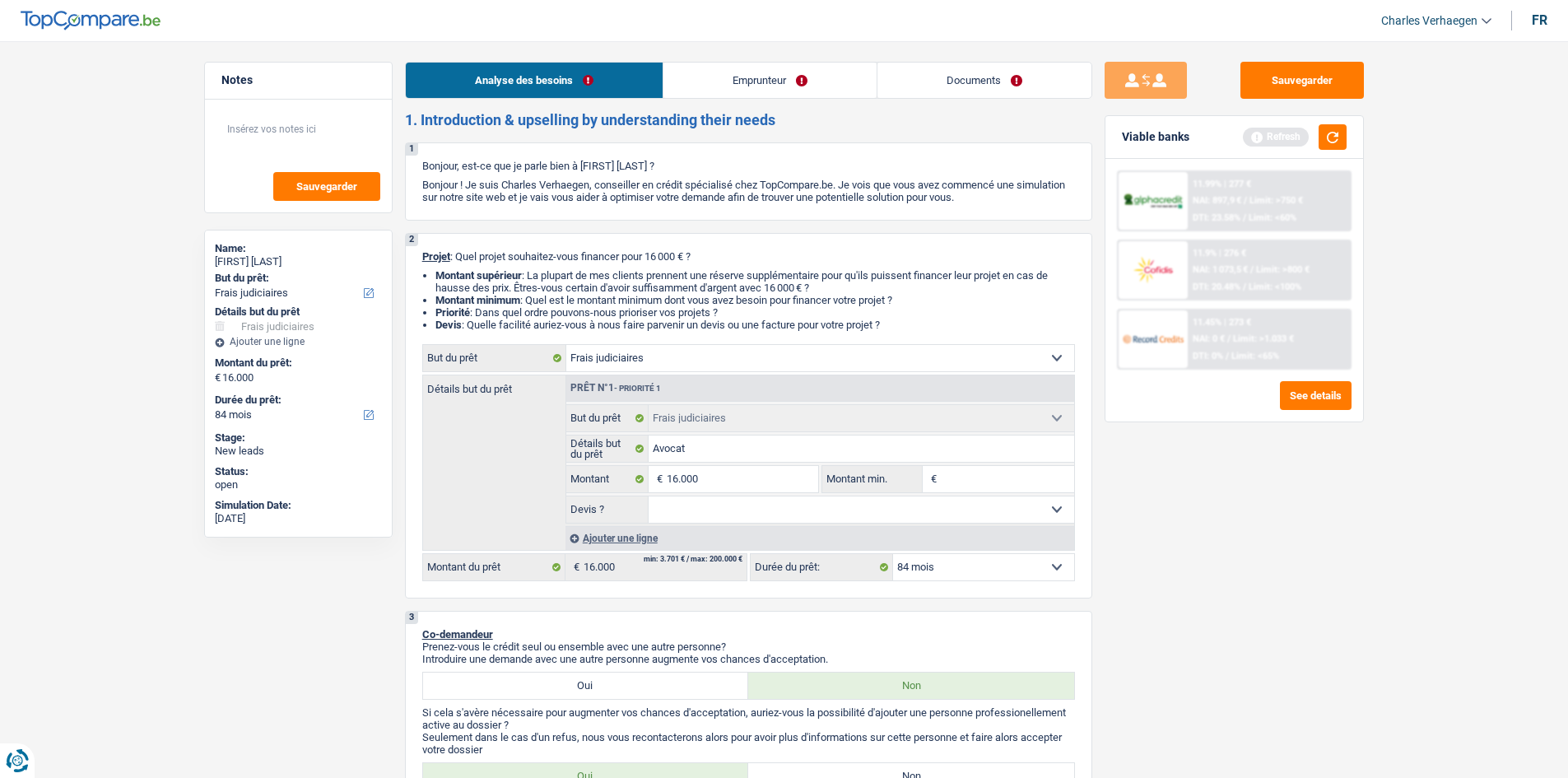click on "Emprunteur" at bounding box center (770, 80) 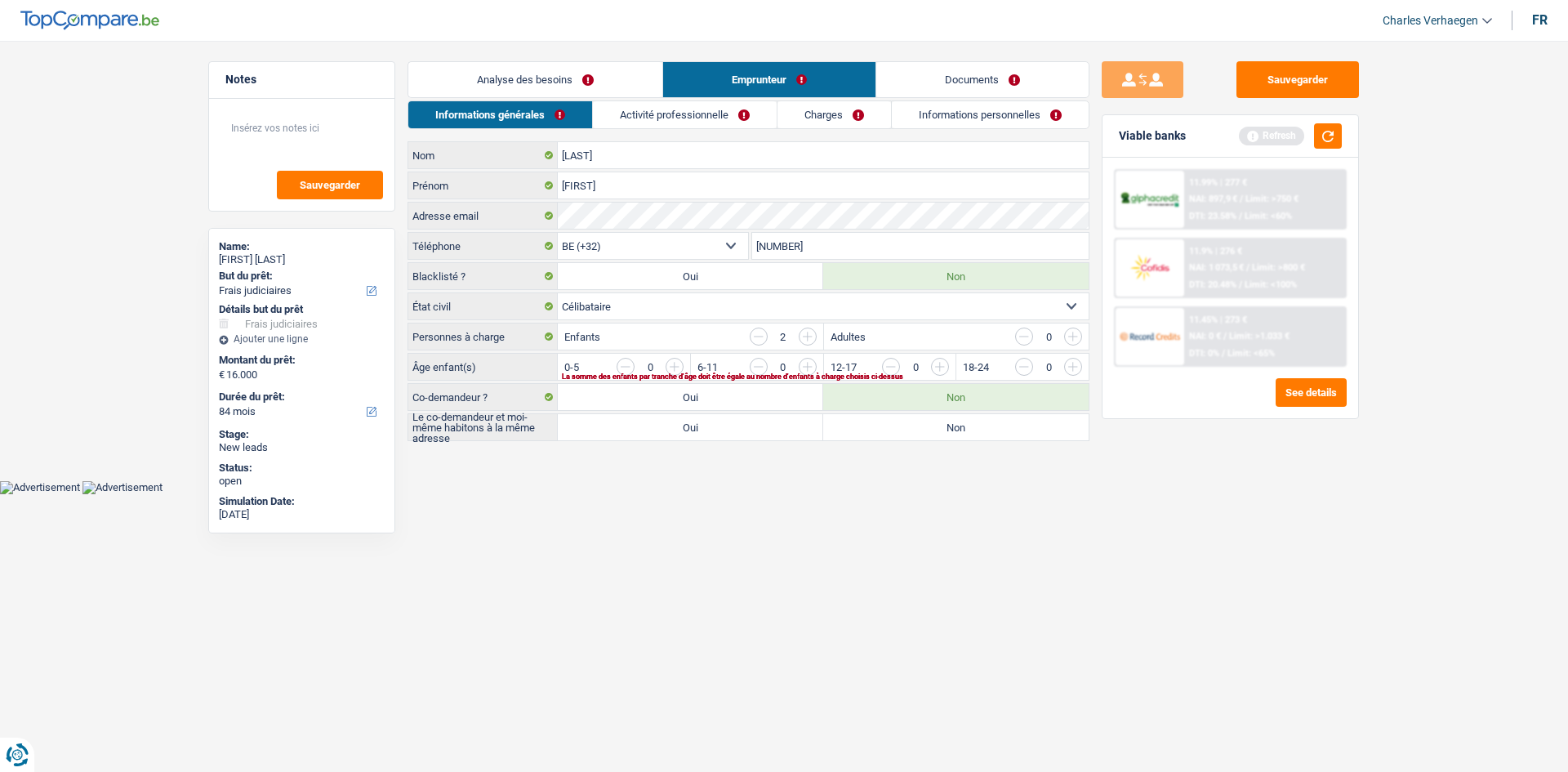 click on "Activité professionnelle" at bounding box center [684, 114] 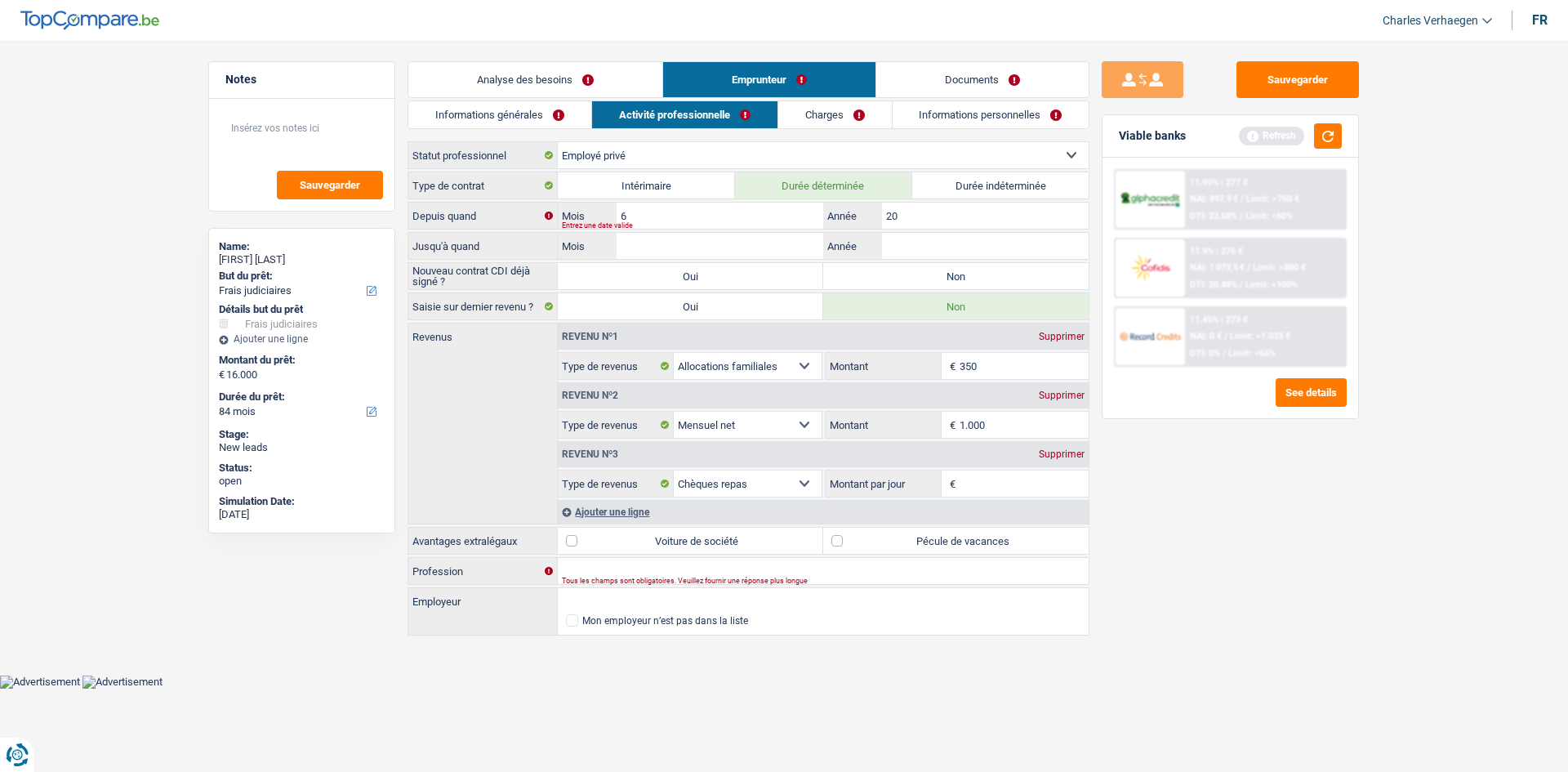click on "Informations générales" at bounding box center (500, 114) 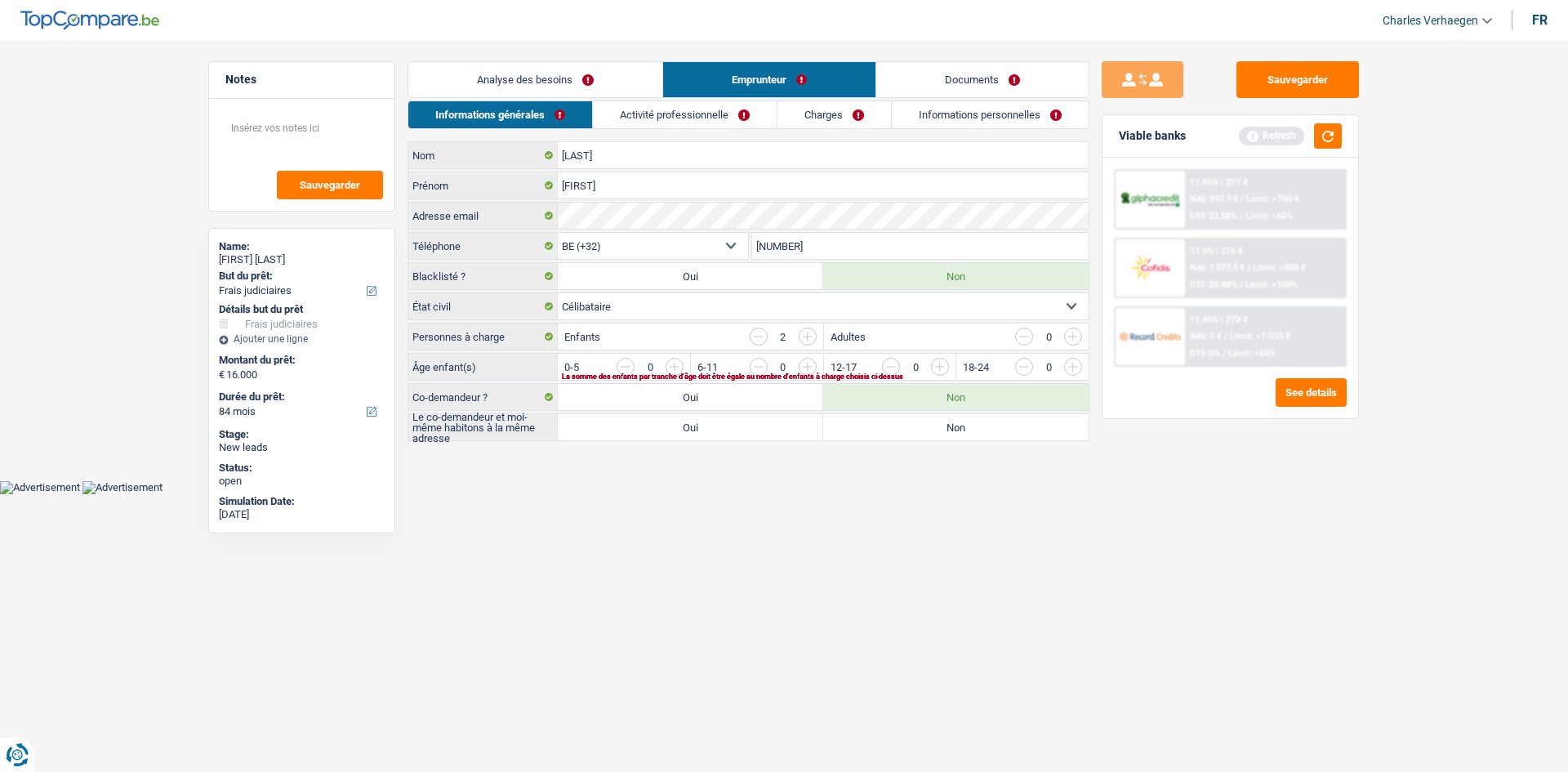 click on "Analyse des besoins" at bounding box center [535, 79] 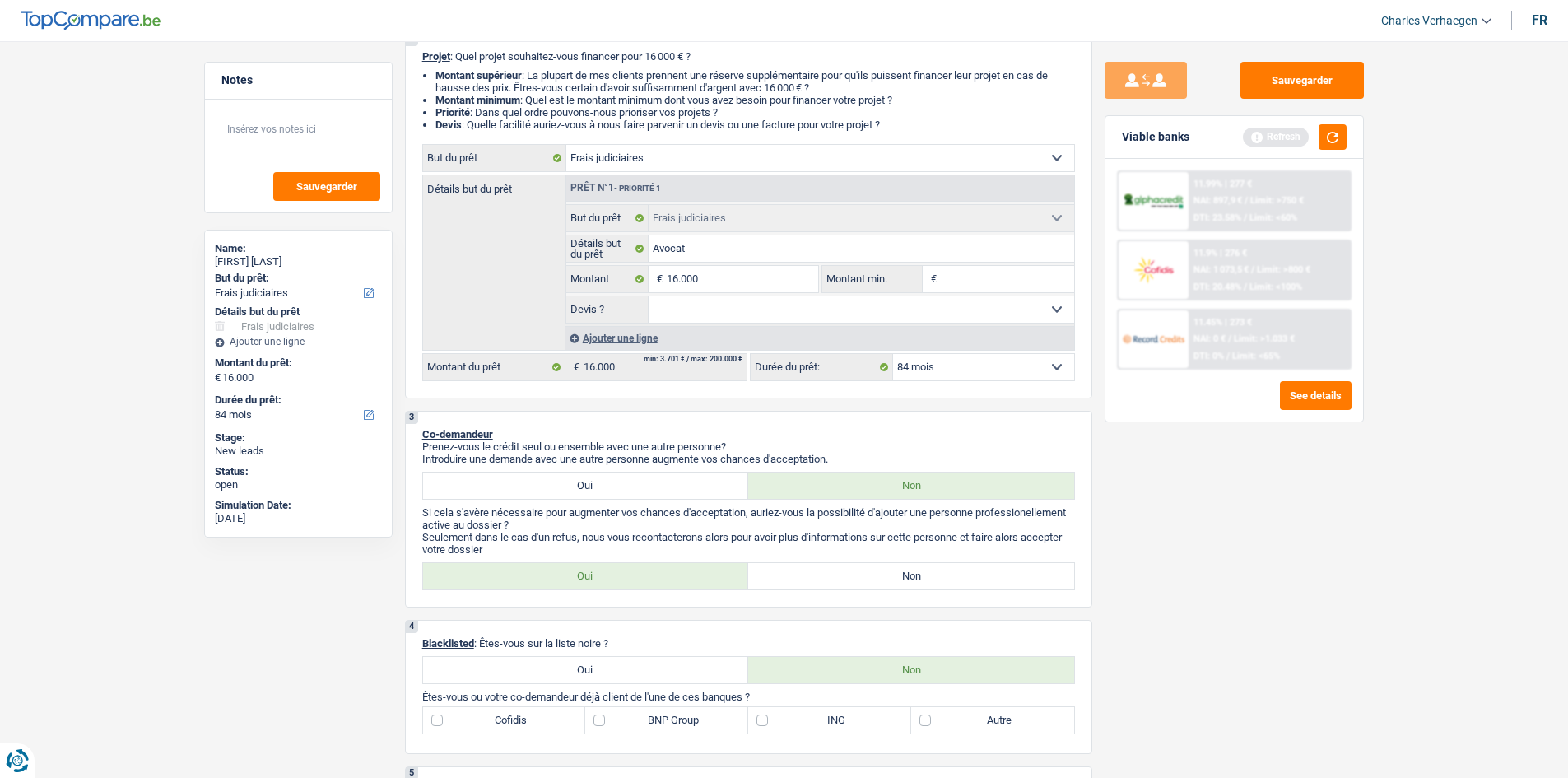 scroll, scrollTop: 329, scrollLeft: 0, axis: vertical 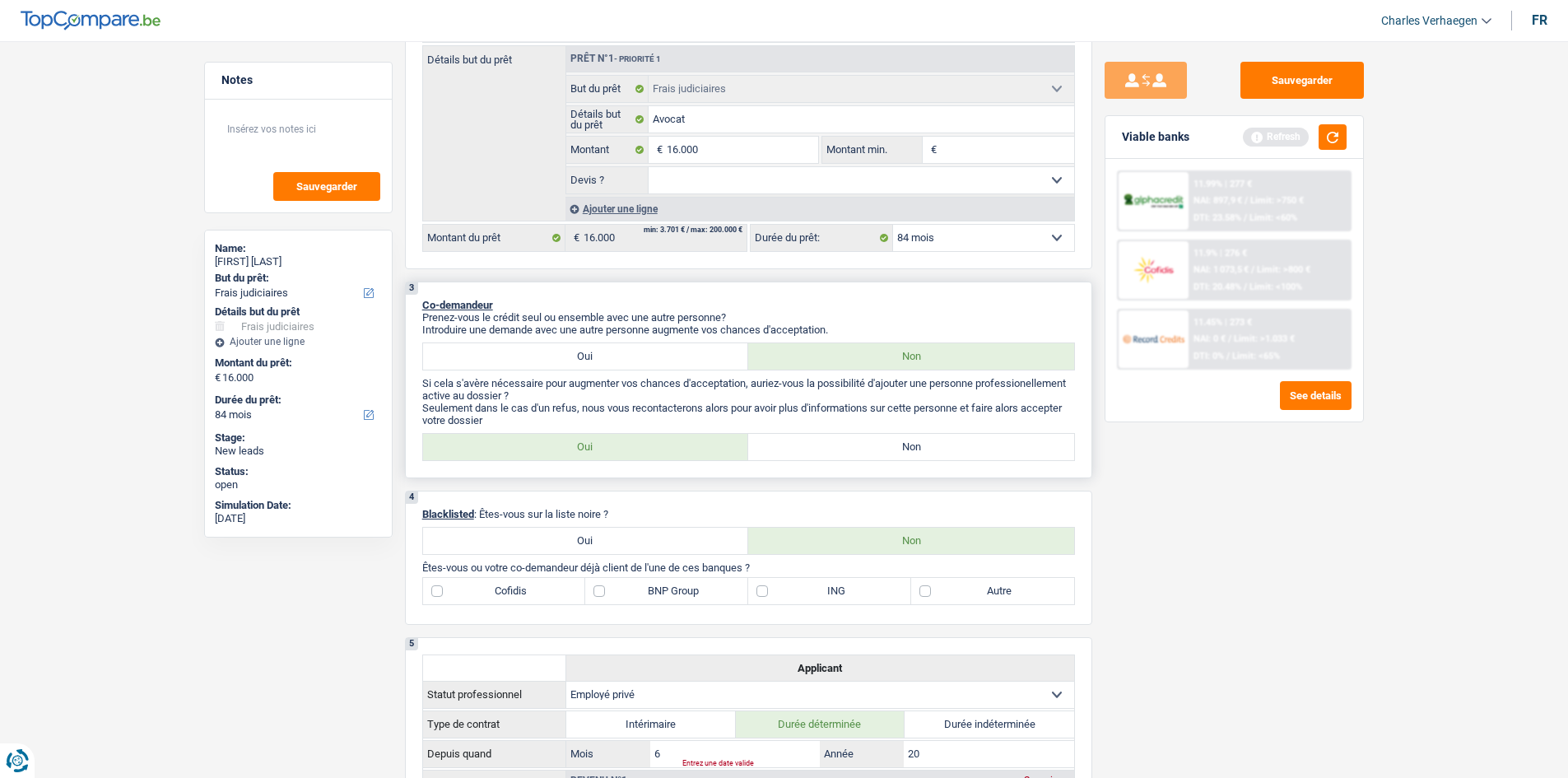 drag, startPoint x: 611, startPoint y: 438, endPoint x: 674, endPoint y: 450, distance: 64.13267 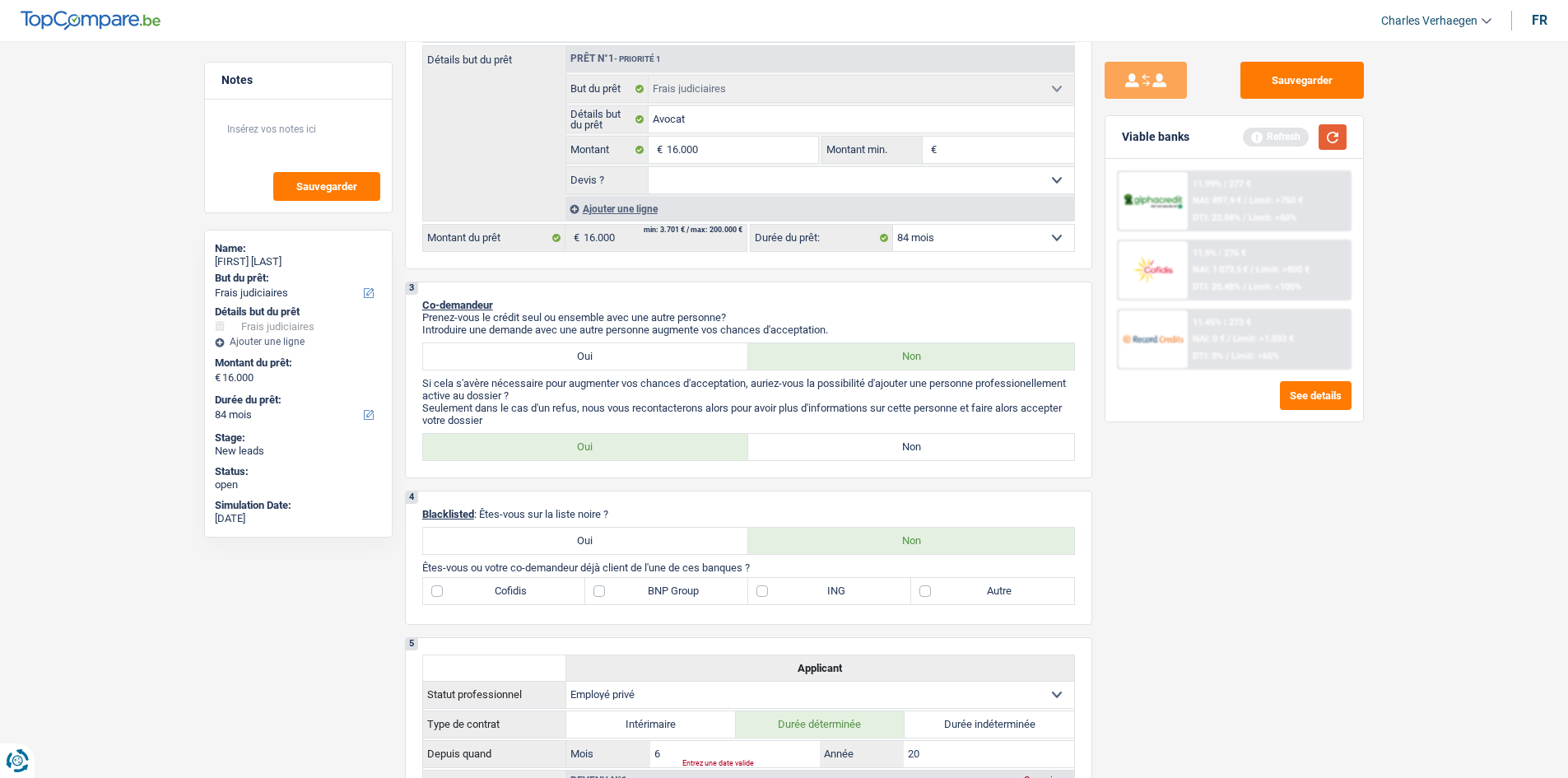 click at bounding box center (1333, 137) 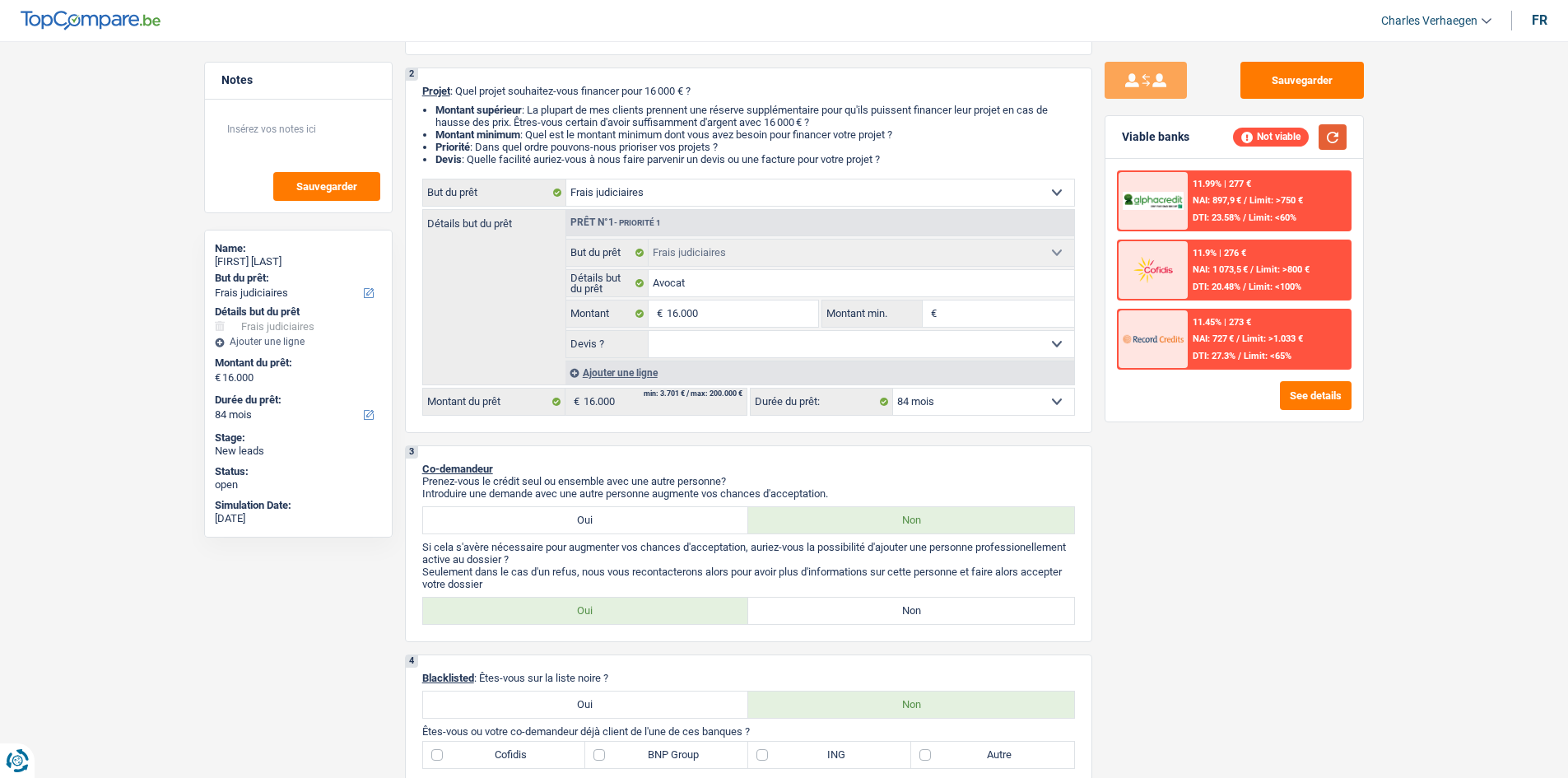 scroll, scrollTop: 0, scrollLeft: 0, axis: both 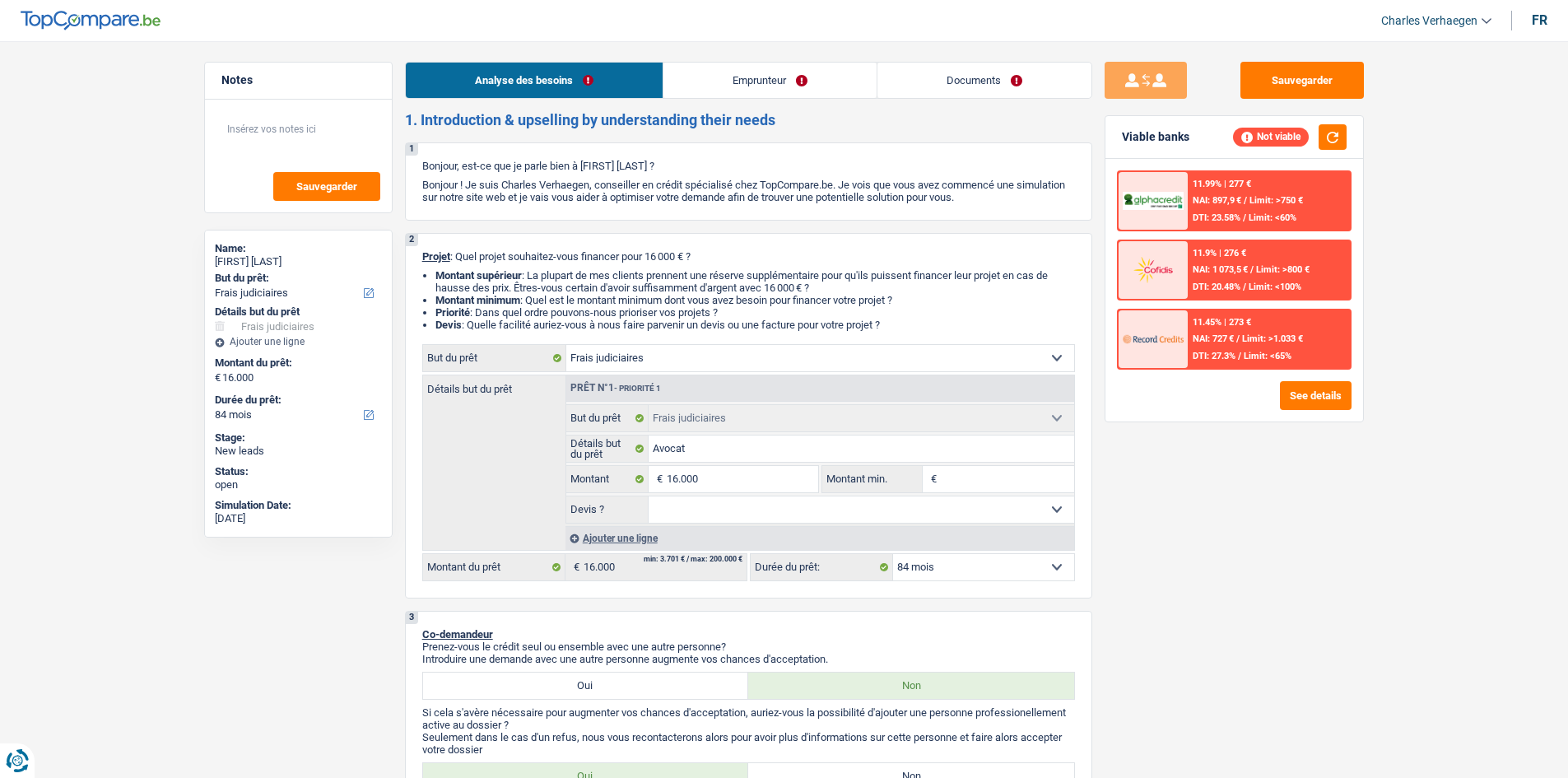 click on "Emprunteur" at bounding box center (770, 80) 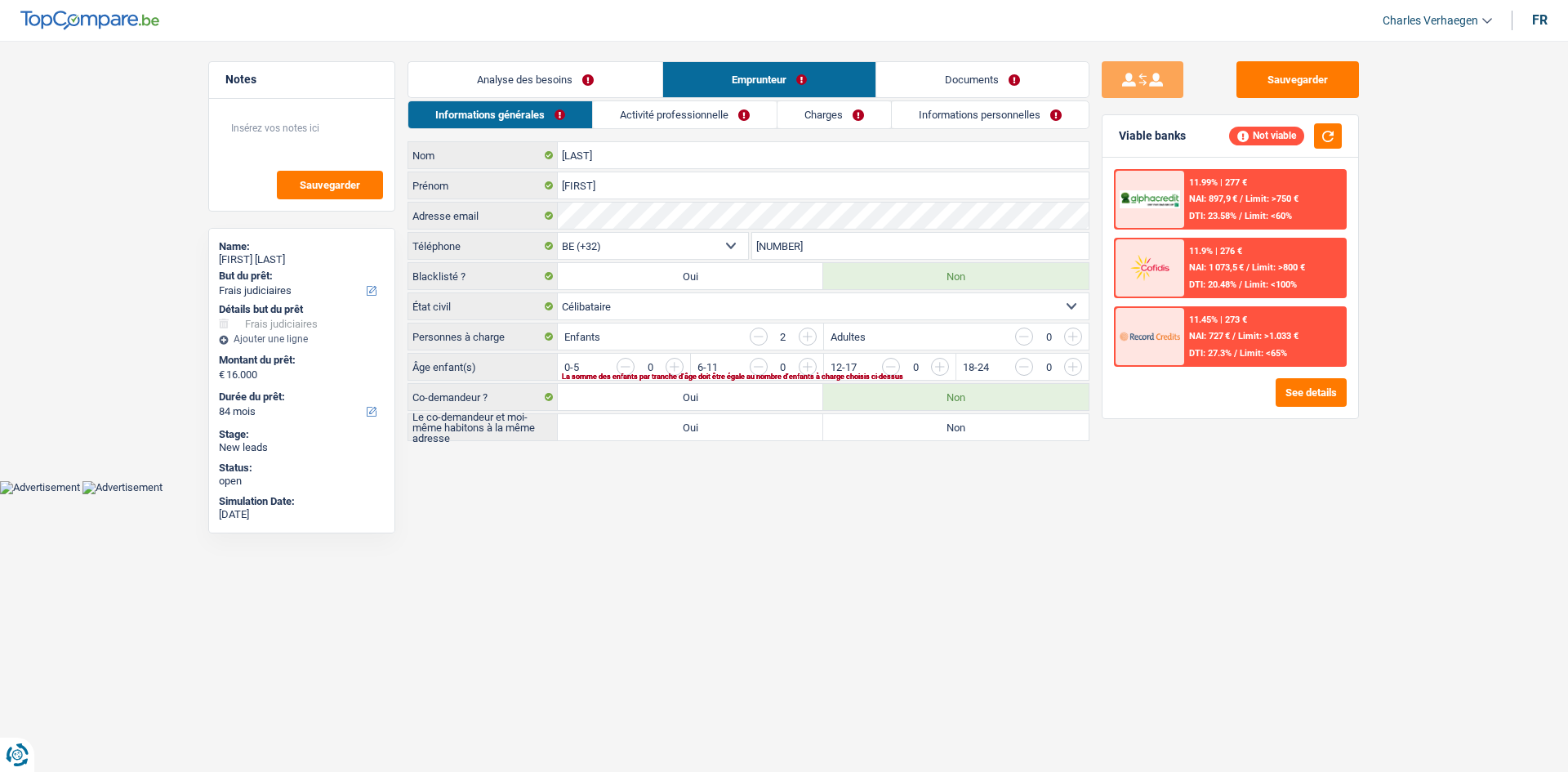 click on "Activité professionnelle" at bounding box center [684, 114] 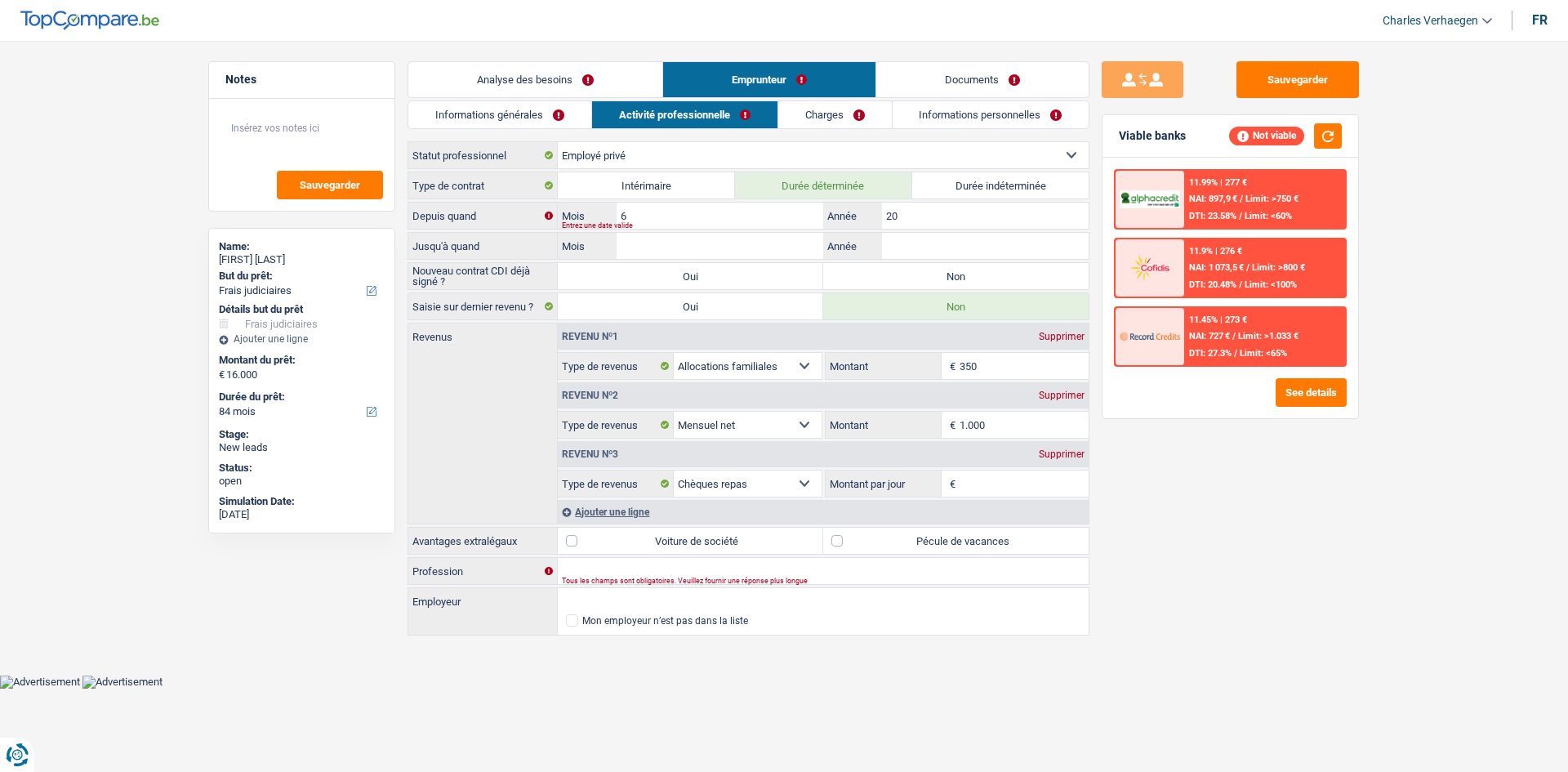 click on "Charges" at bounding box center [835, 114] 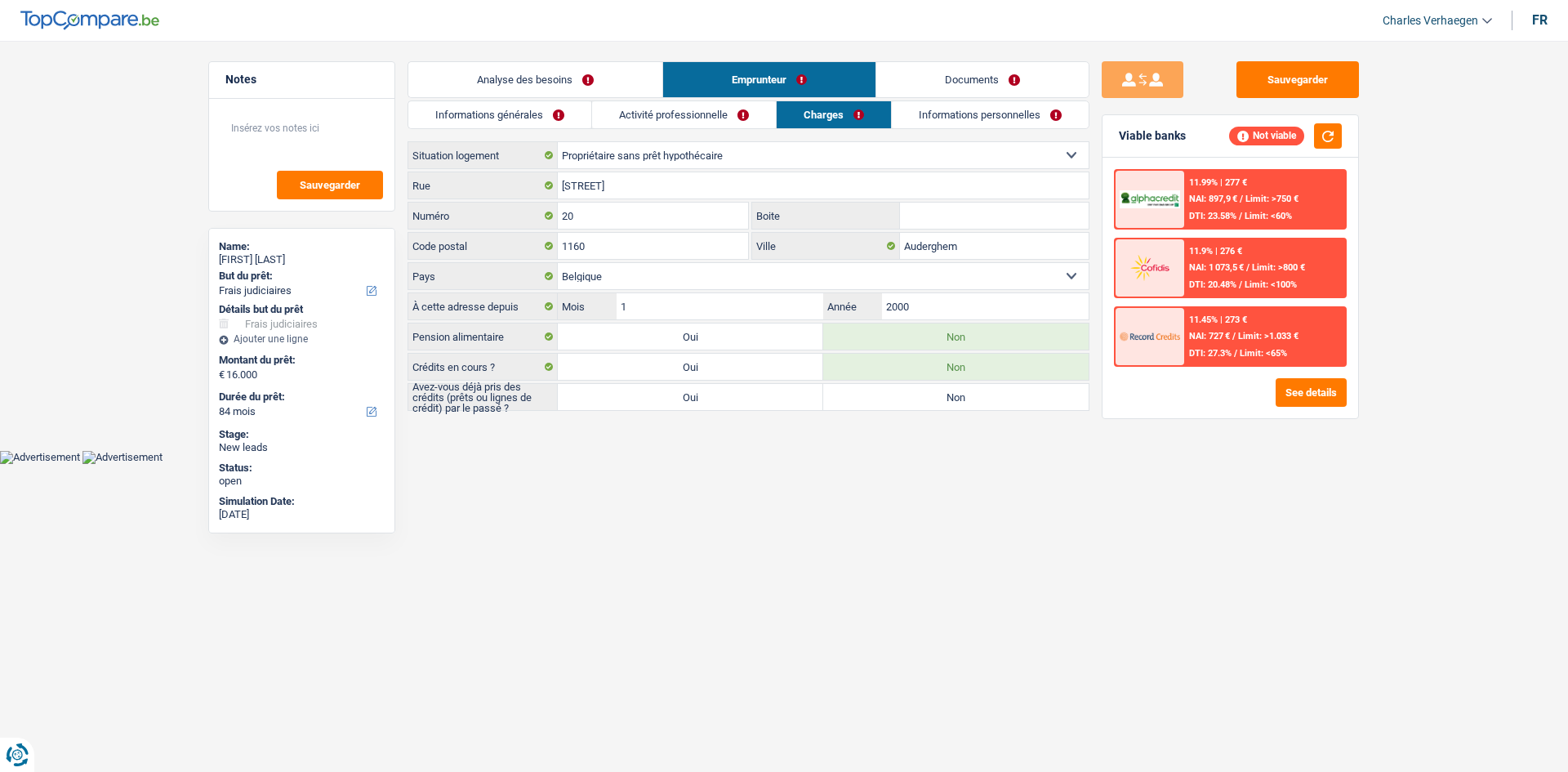 click on "Informations personnelles" at bounding box center (990, 114) 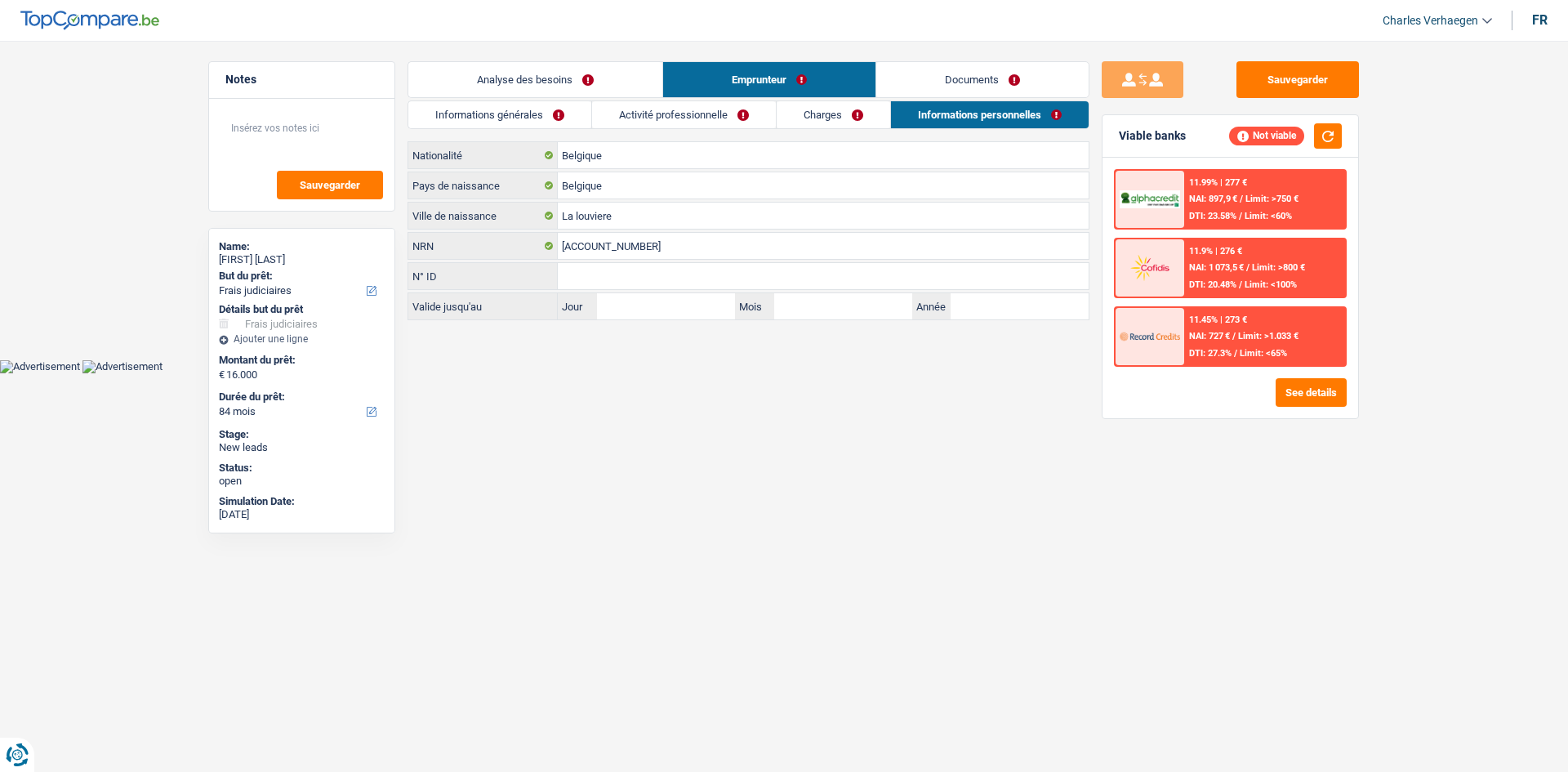 click on "Documents" at bounding box center [982, 79] 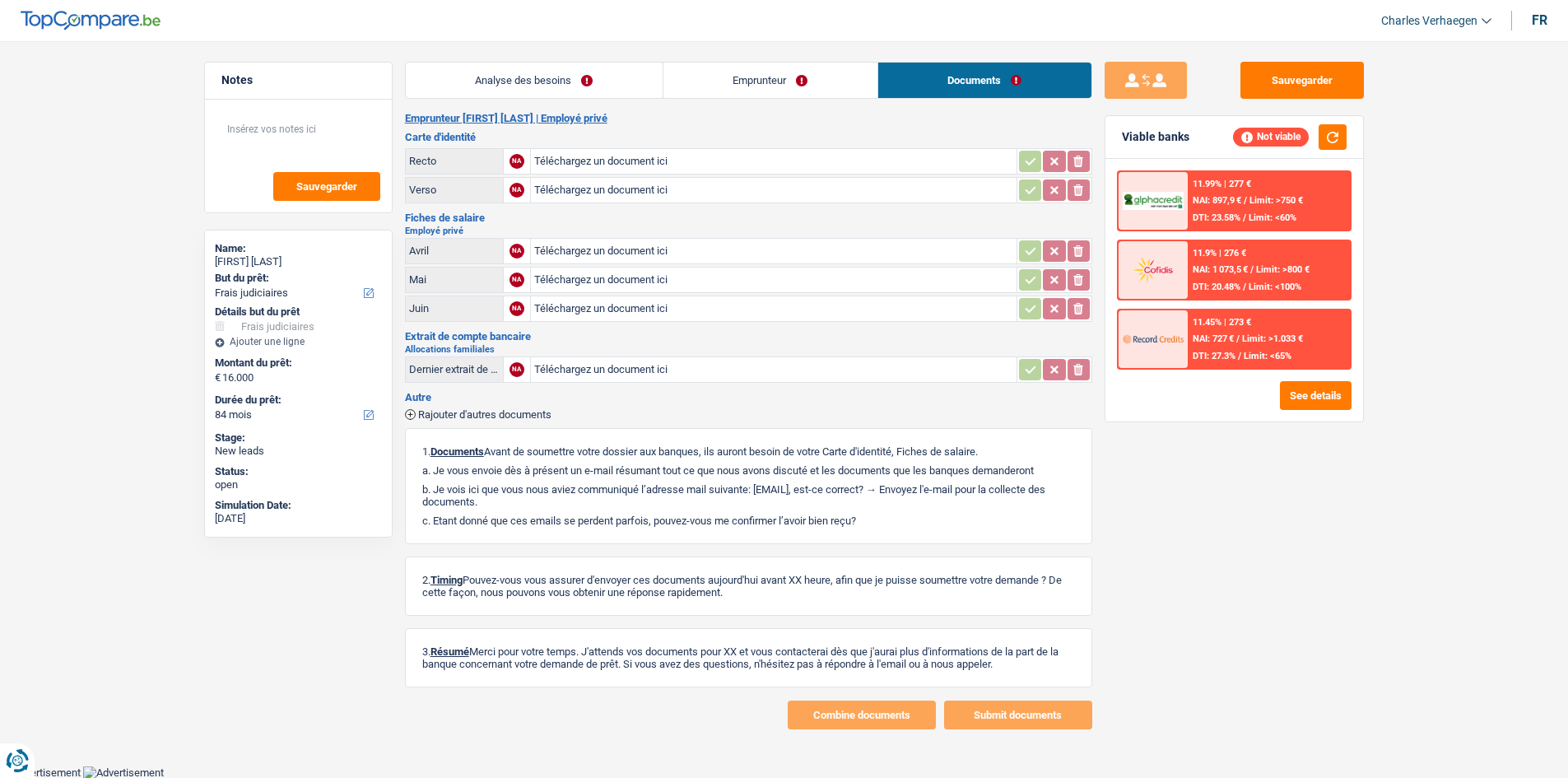 click on "Emprunteur" at bounding box center [770, 80] 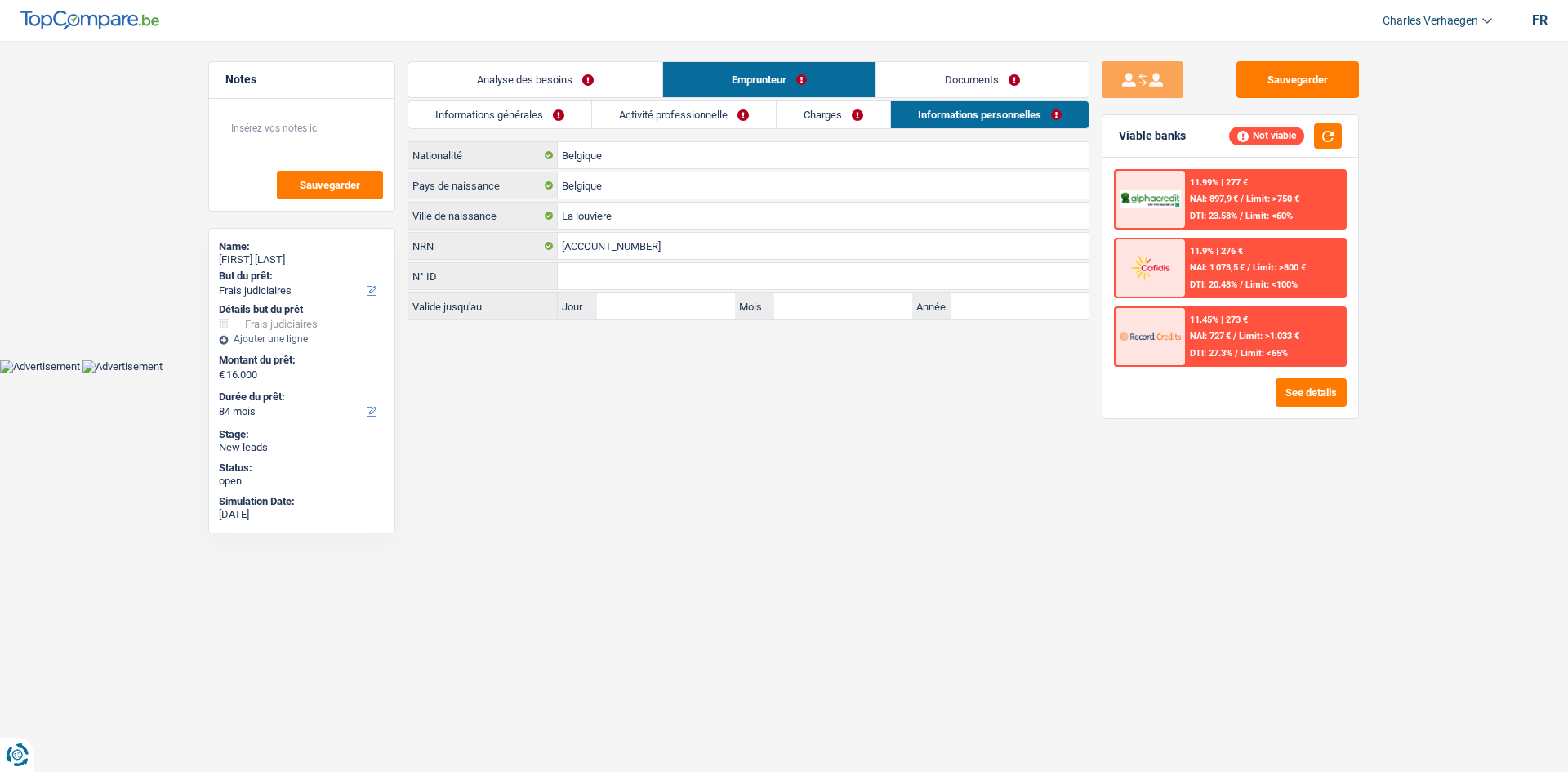click on "Charges" at bounding box center [833, 114] 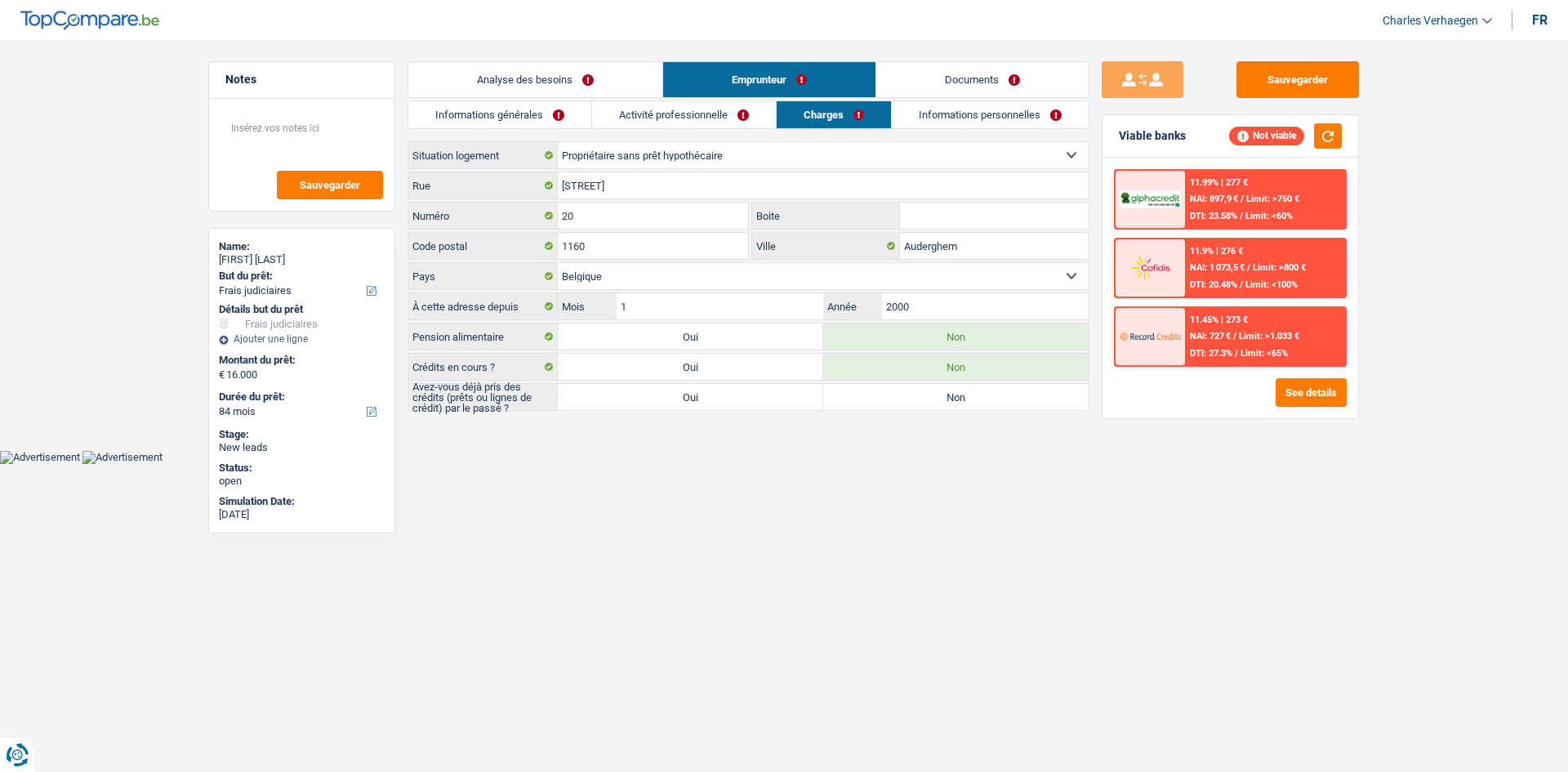 click on "Activité professionnelle" at bounding box center (684, 114) 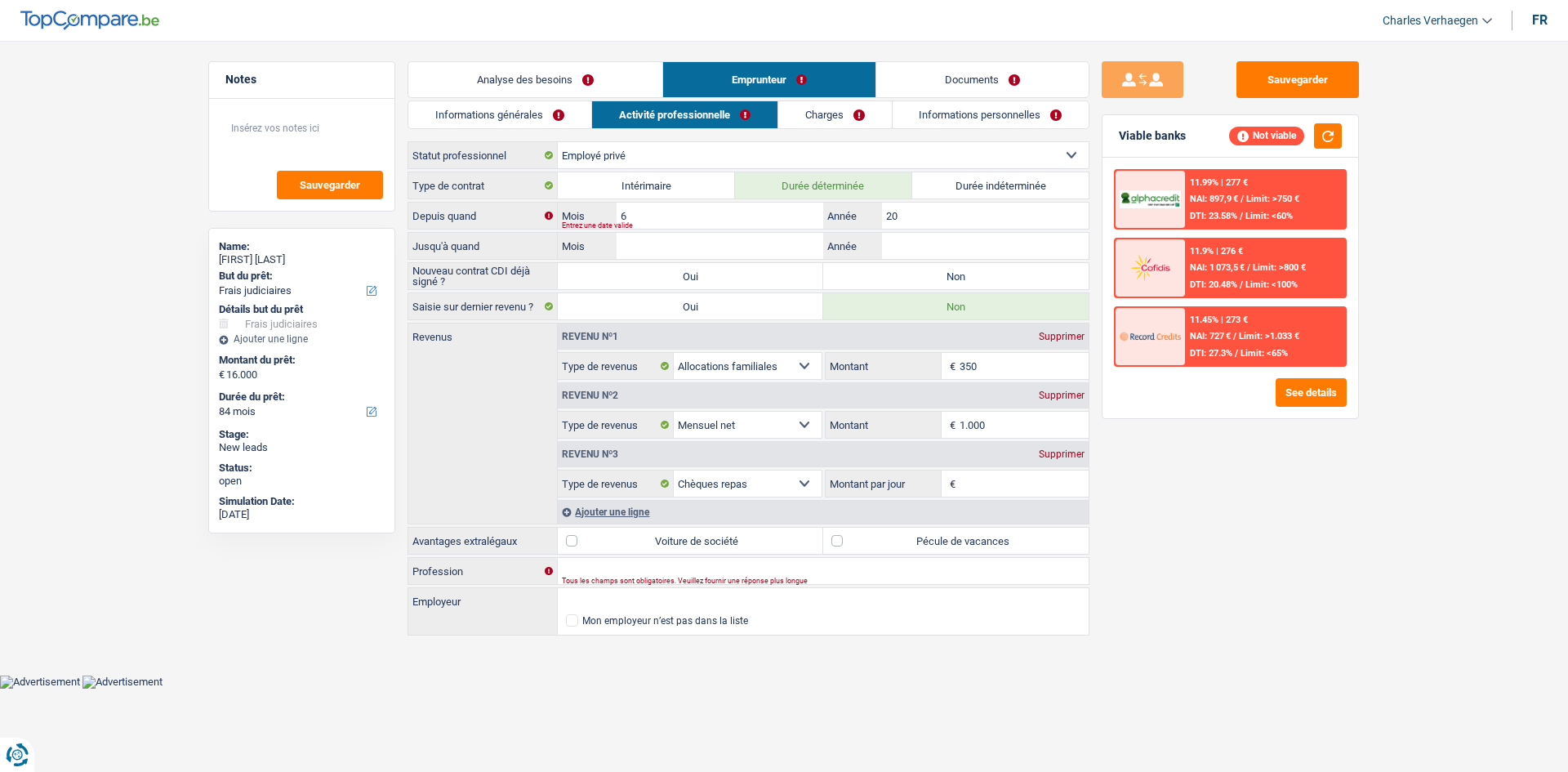 click on "Informations personnelles" at bounding box center (991, 114) 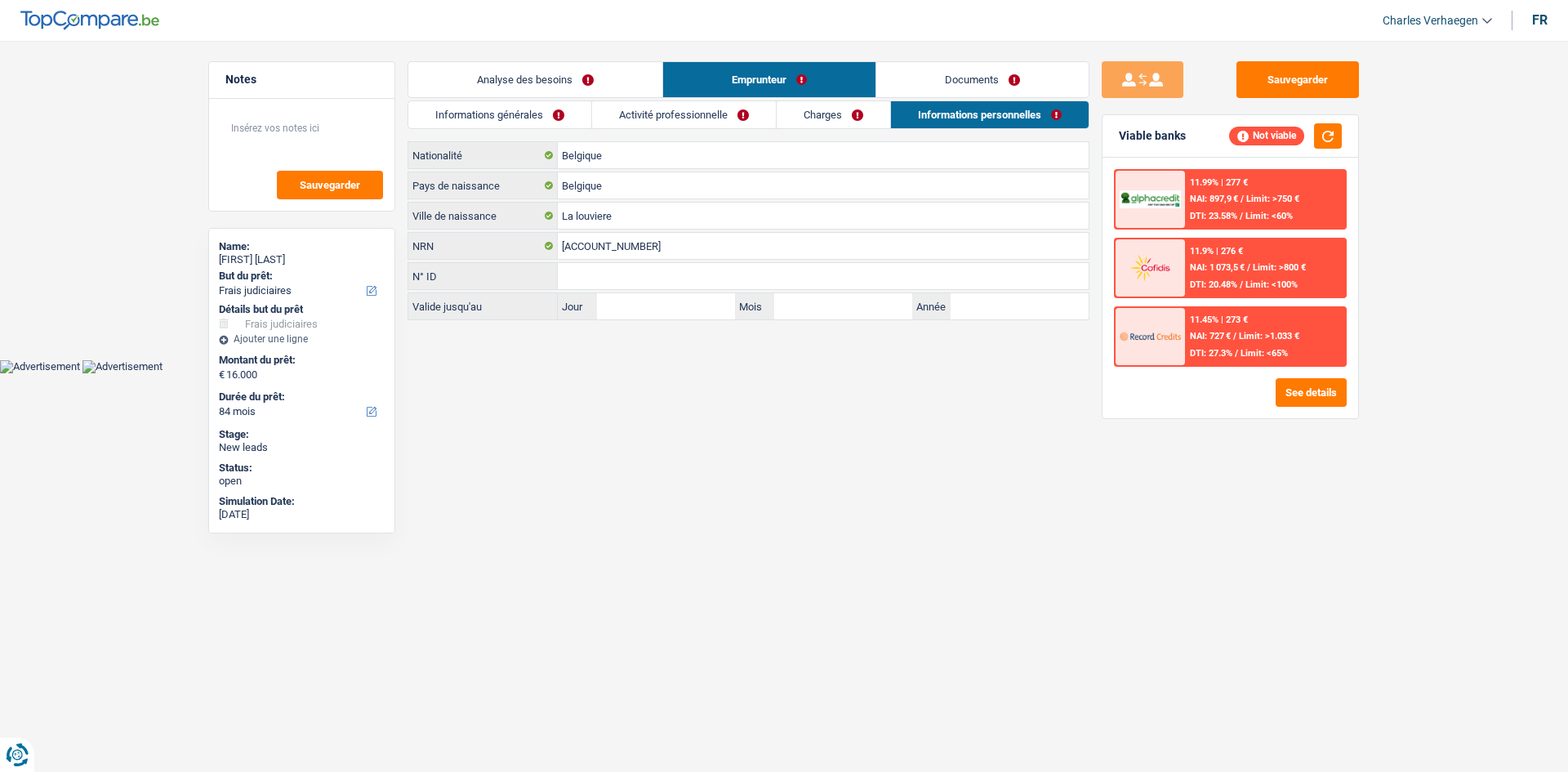 click on "Activité professionnelle" at bounding box center (684, 114) 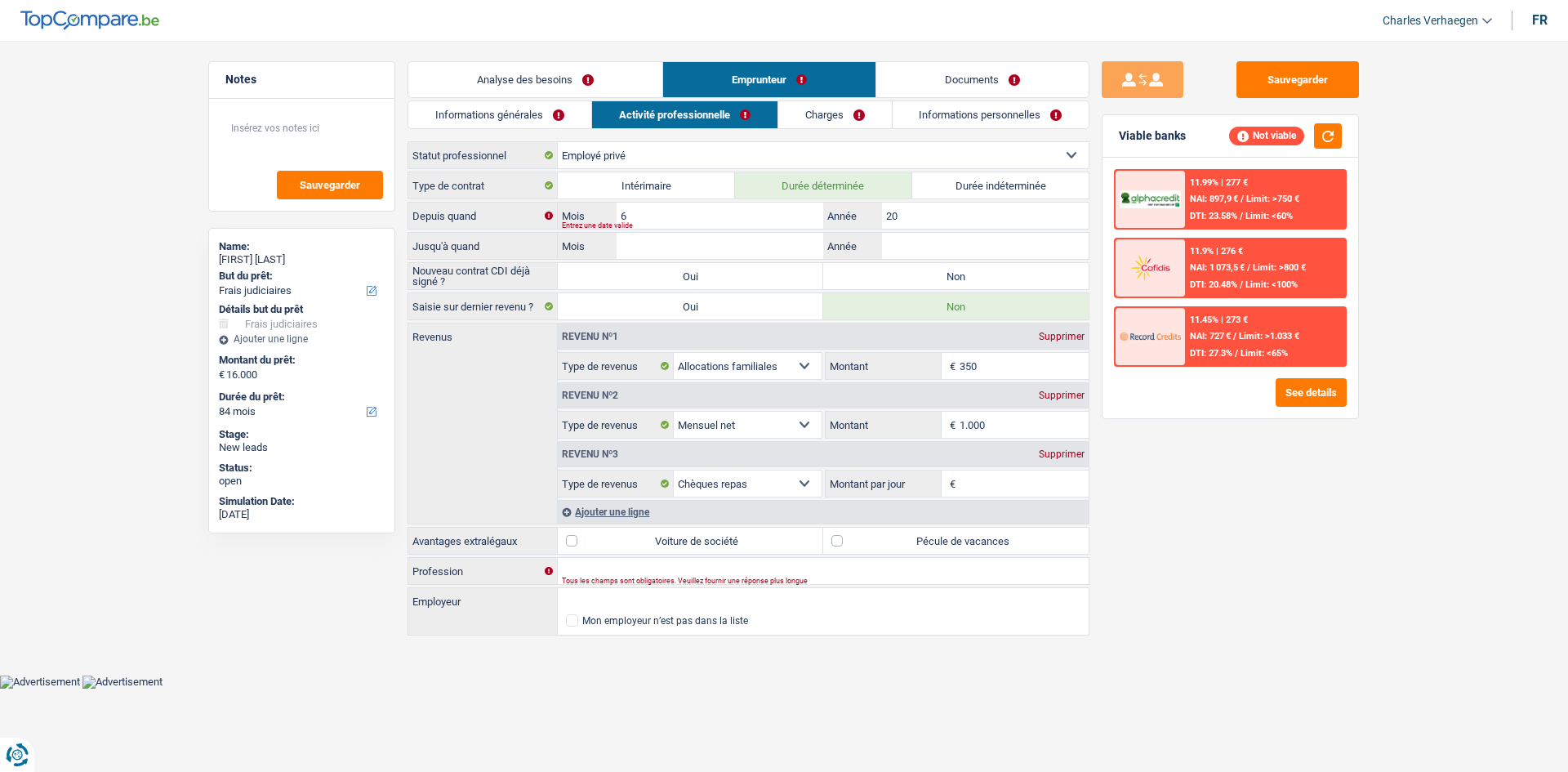 click on "Informations générales" at bounding box center [500, 114] 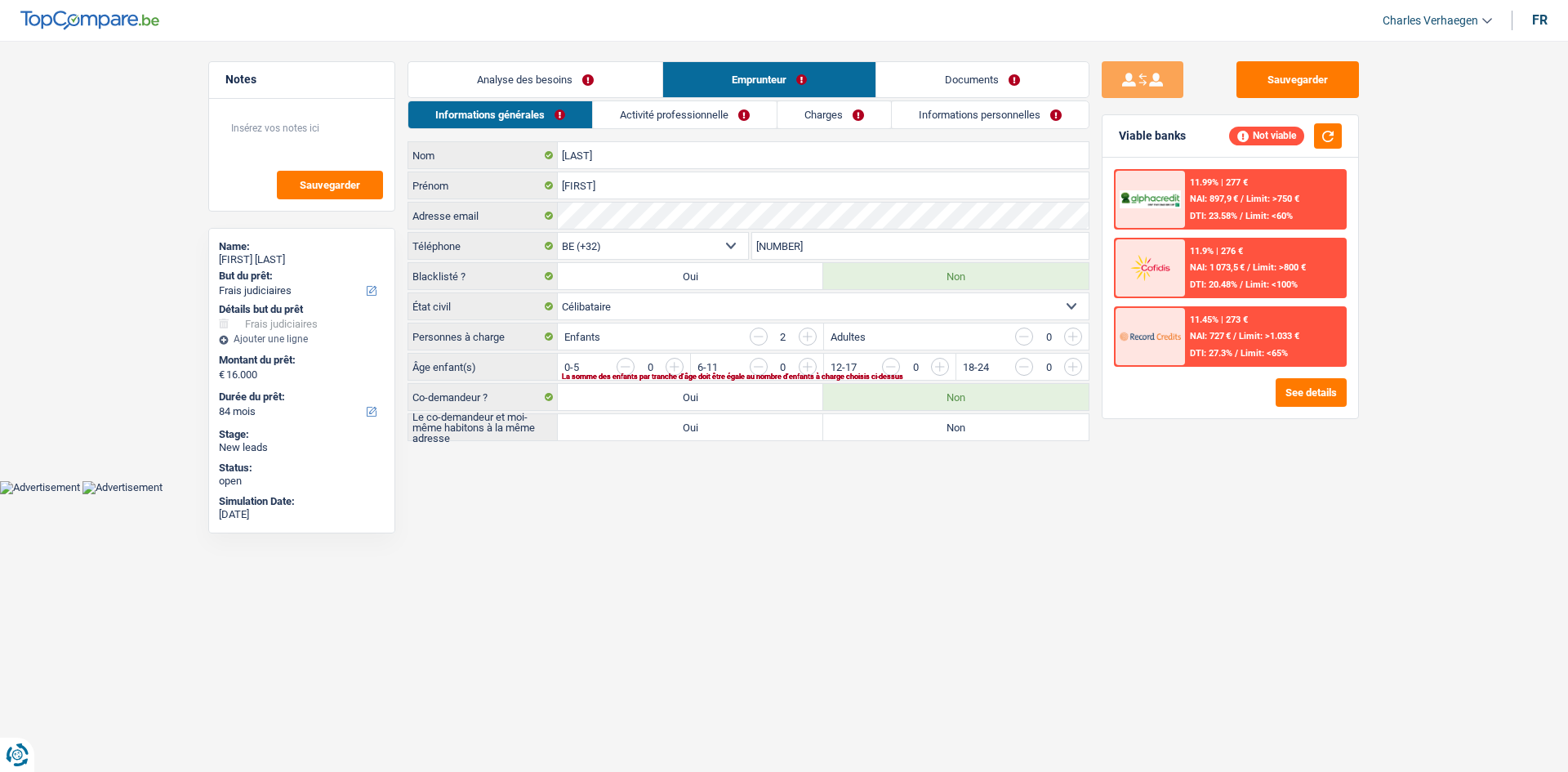 click on "Analyse des besoins" at bounding box center [535, 79] 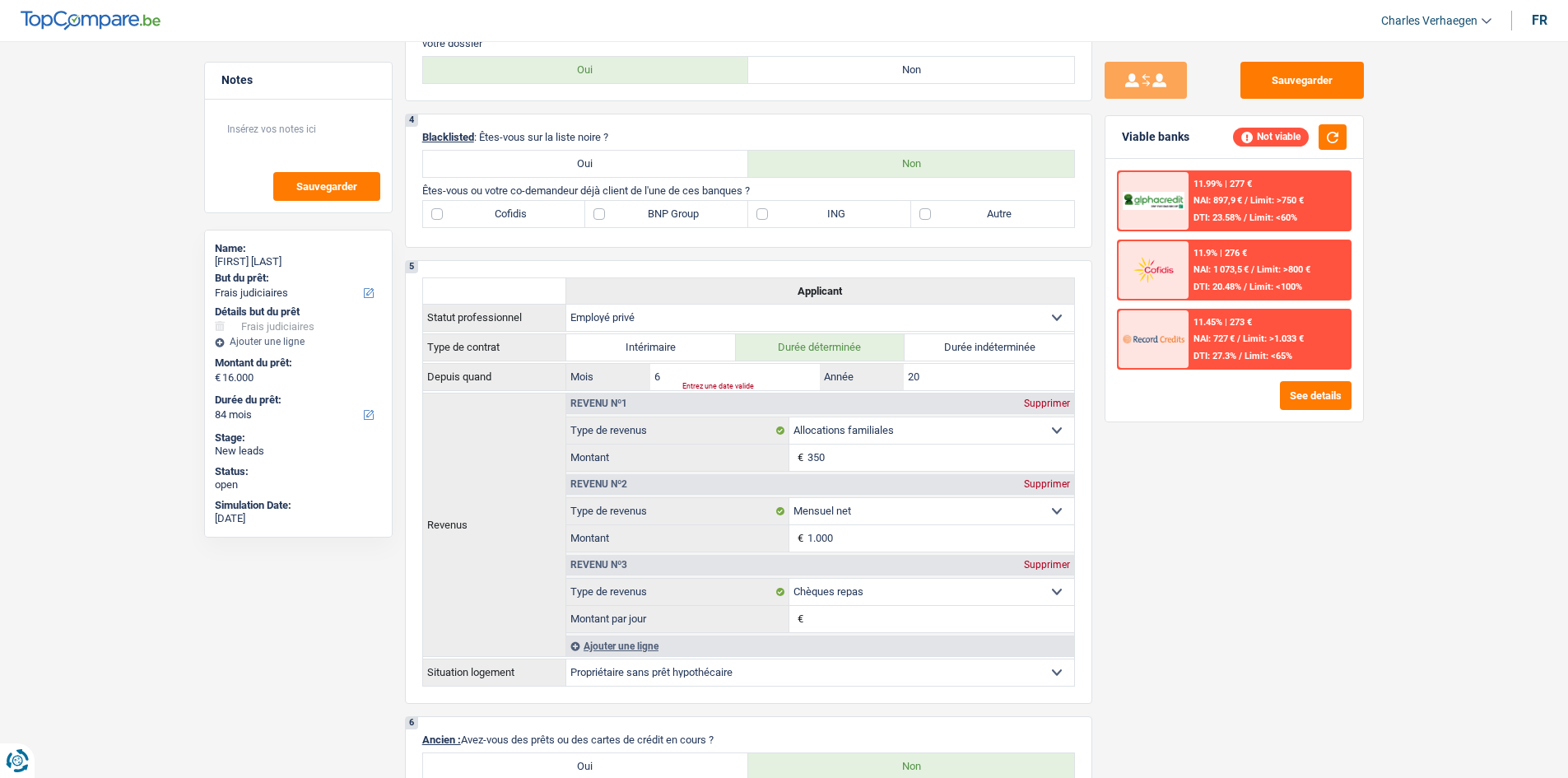 scroll, scrollTop: 823, scrollLeft: 0, axis: vertical 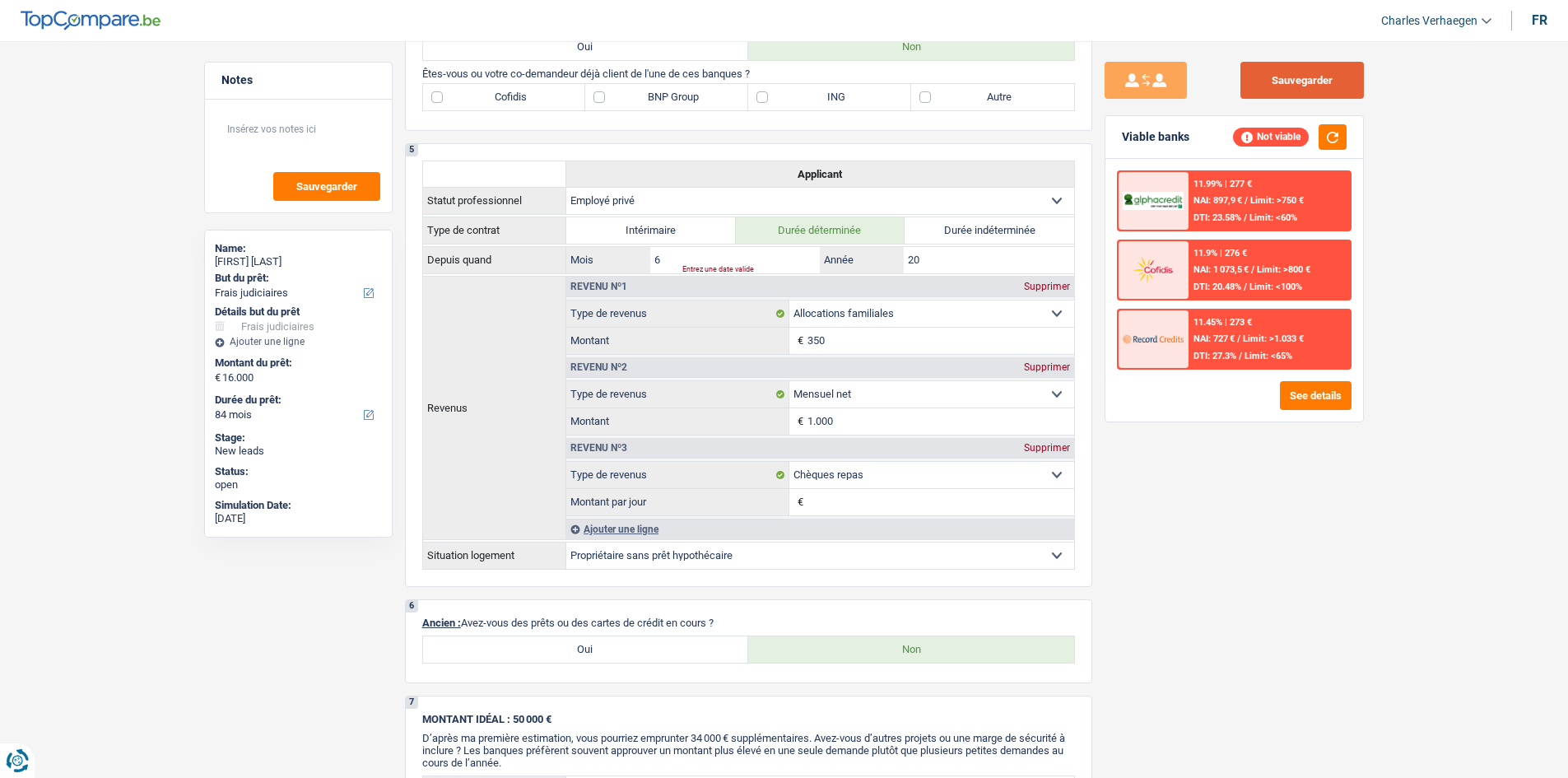 drag, startPoint x: 1315, startPoint y: 68, endPoint x: 1326, endPoint y: 94, distance: 28.23119 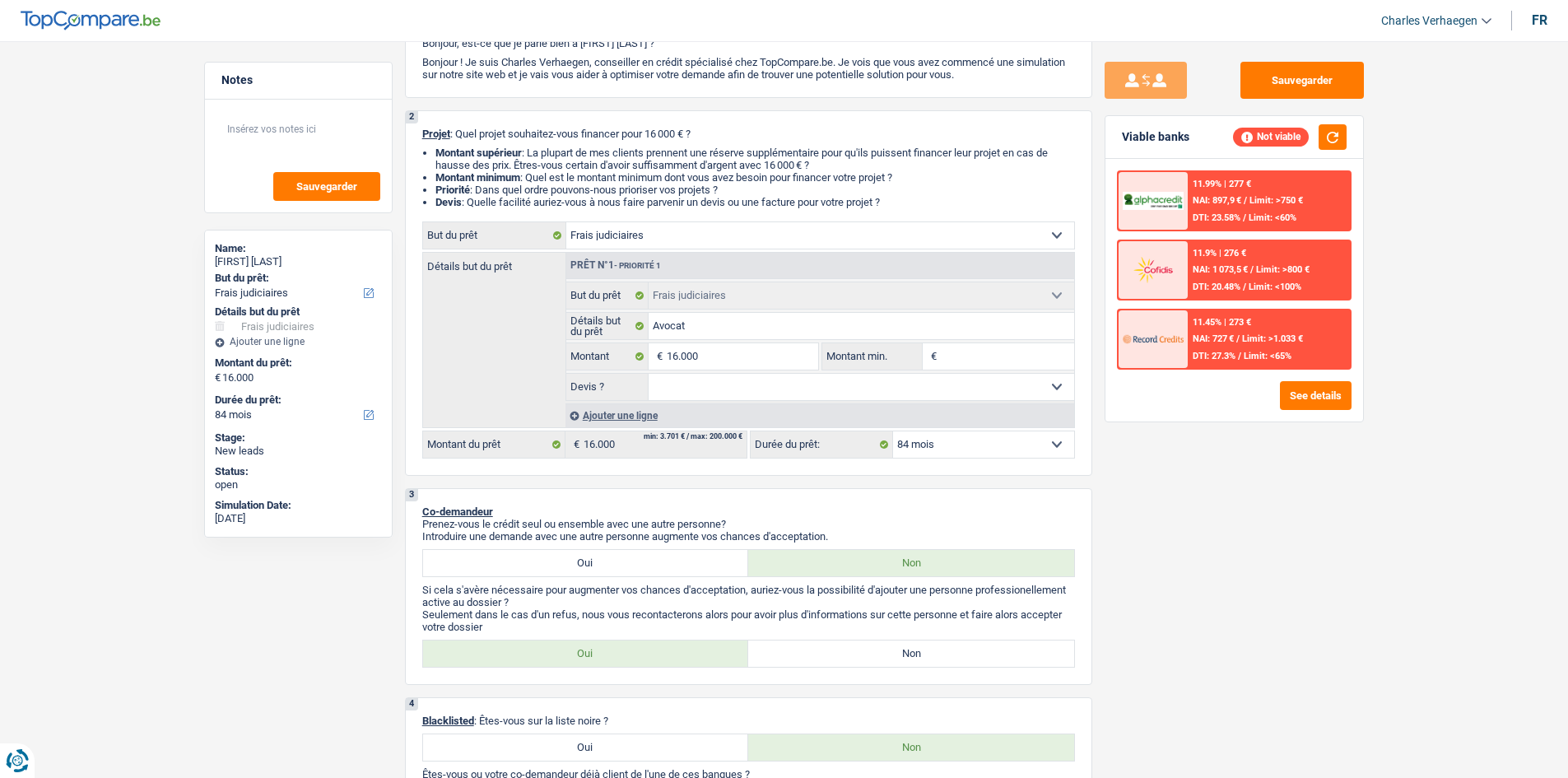 scroll, scrollTop: 82, scrollLeft: 0, axis: vertical 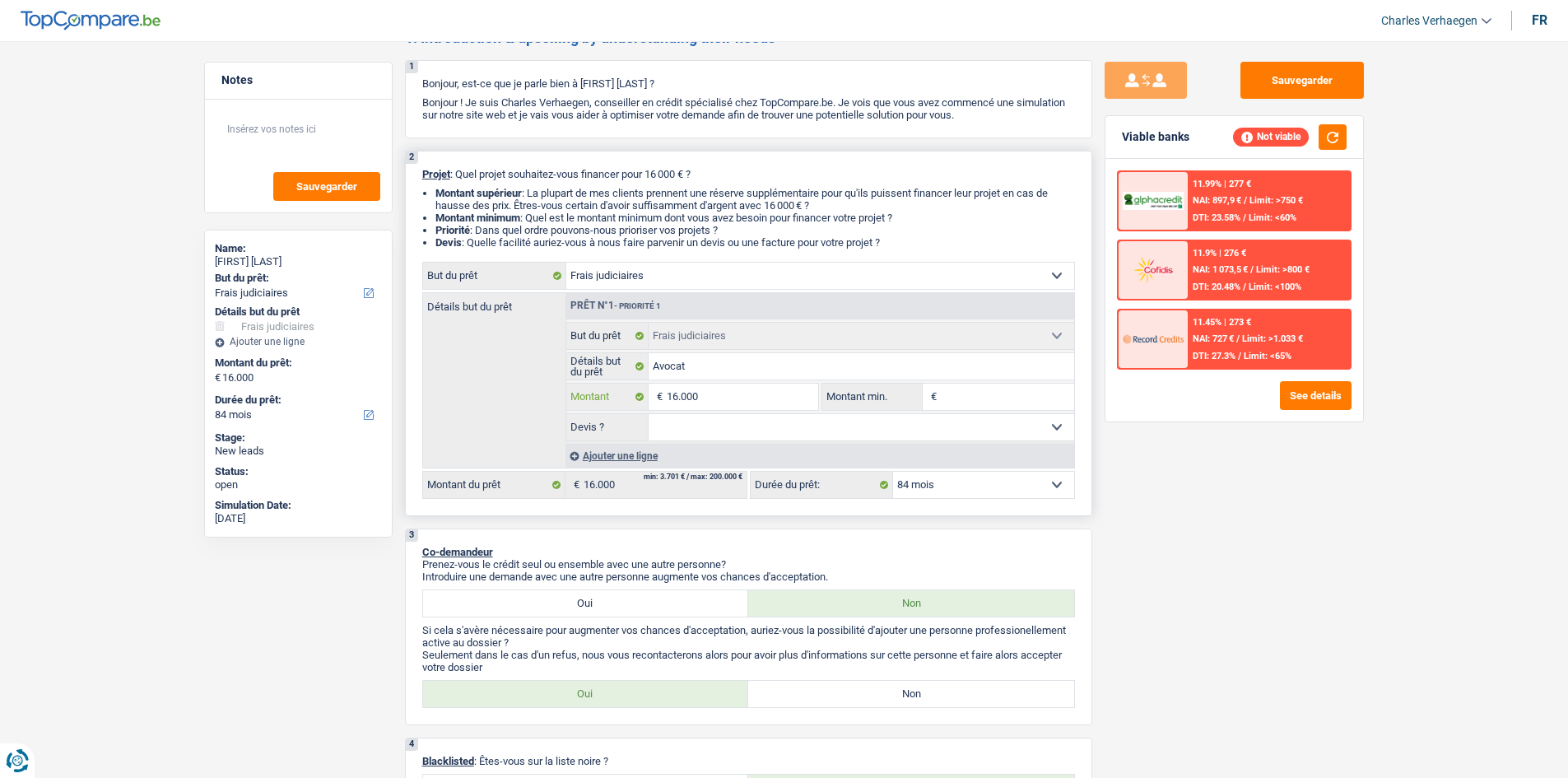 click on "16.000" at bounding box center (742, 397) 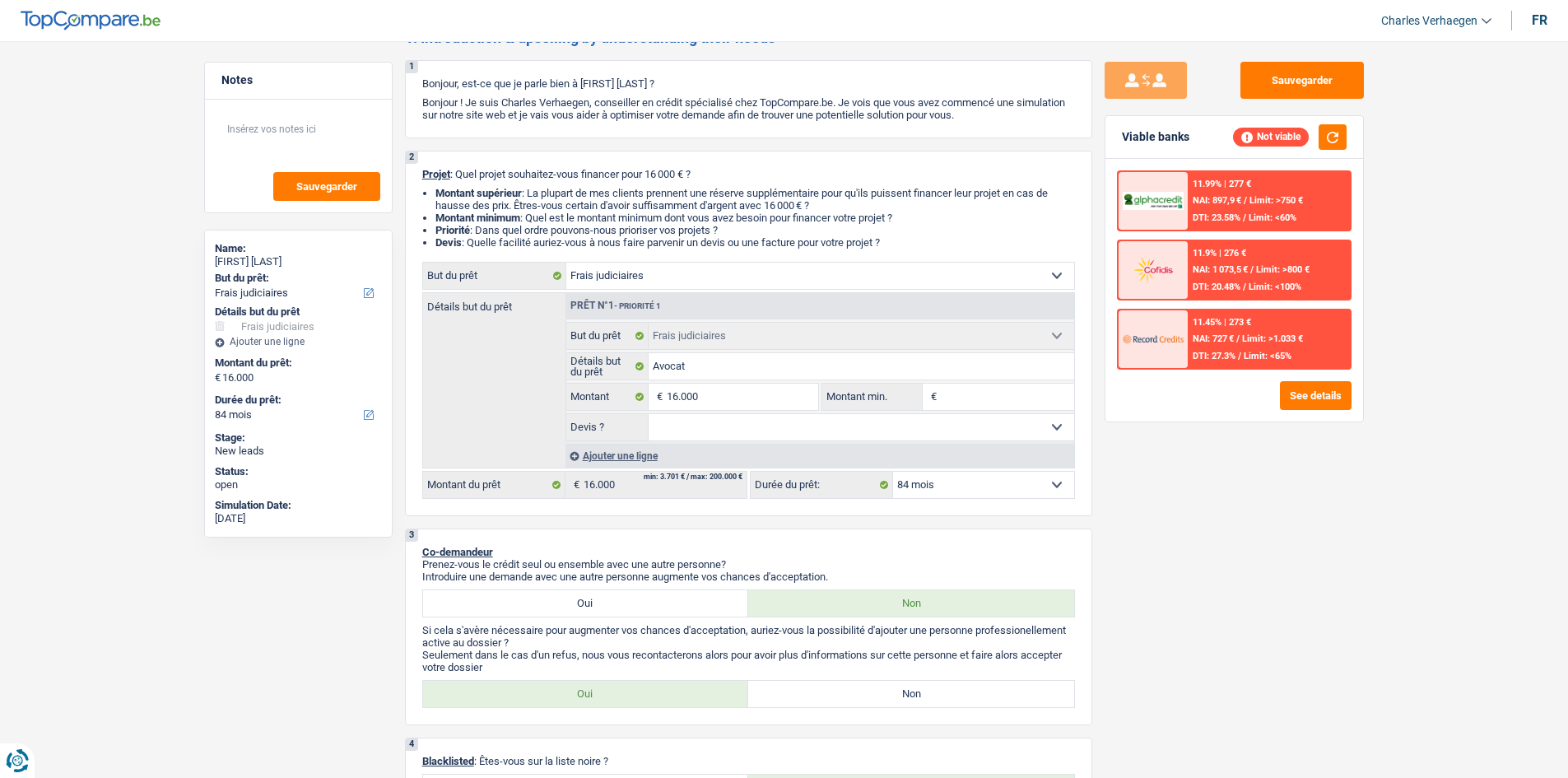 click on "11.45% | 273 €
NAI: 727 €
/
Limit: >1.033 €
DTI: 27.3%
/
Limit: <65%" at bounding box center (1268, 339) 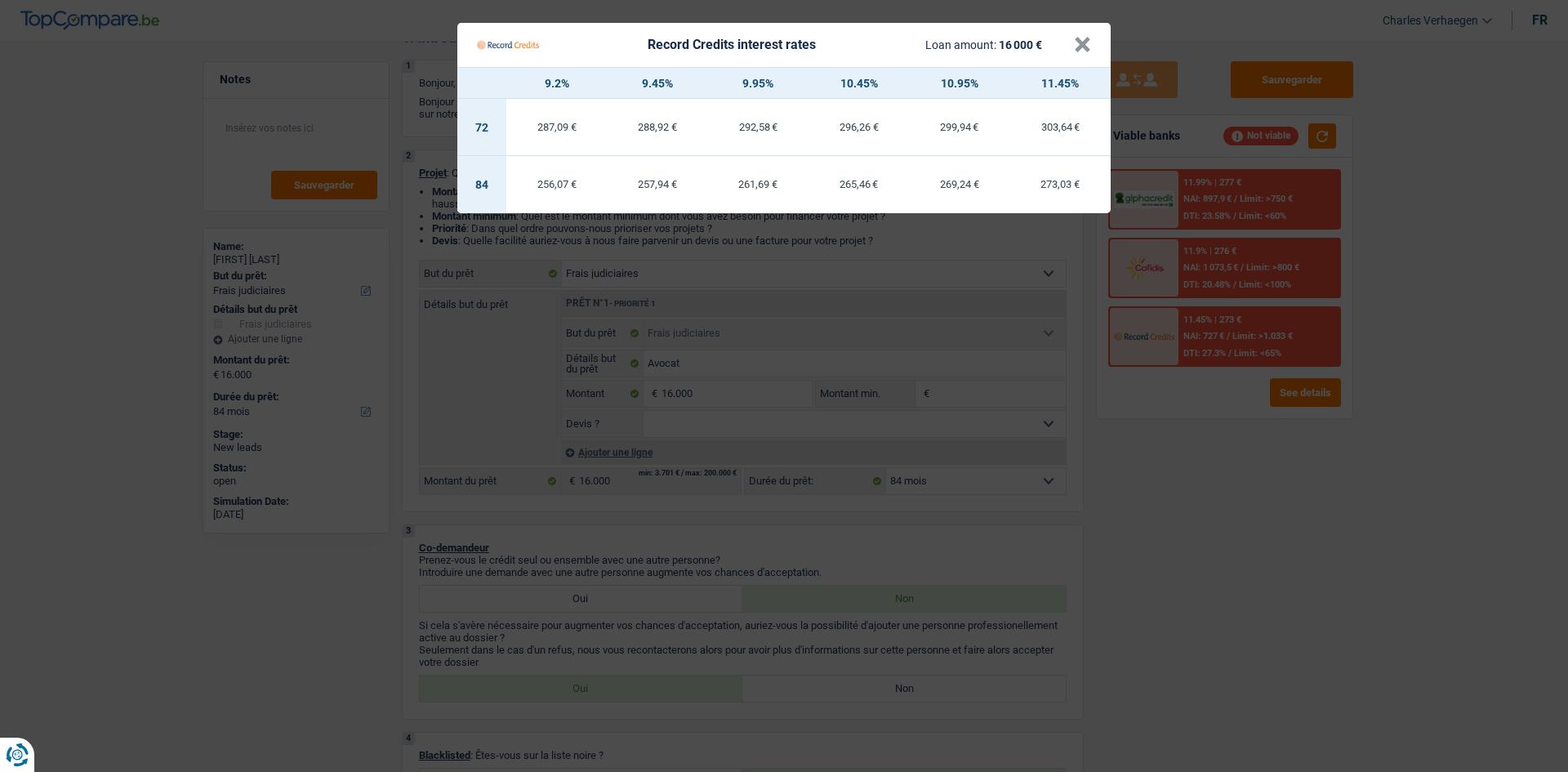 drag, startPoint x: 1228, startPoint y: 453, endPoint x: 1221, endPoint y: 447, distance: 9.219544 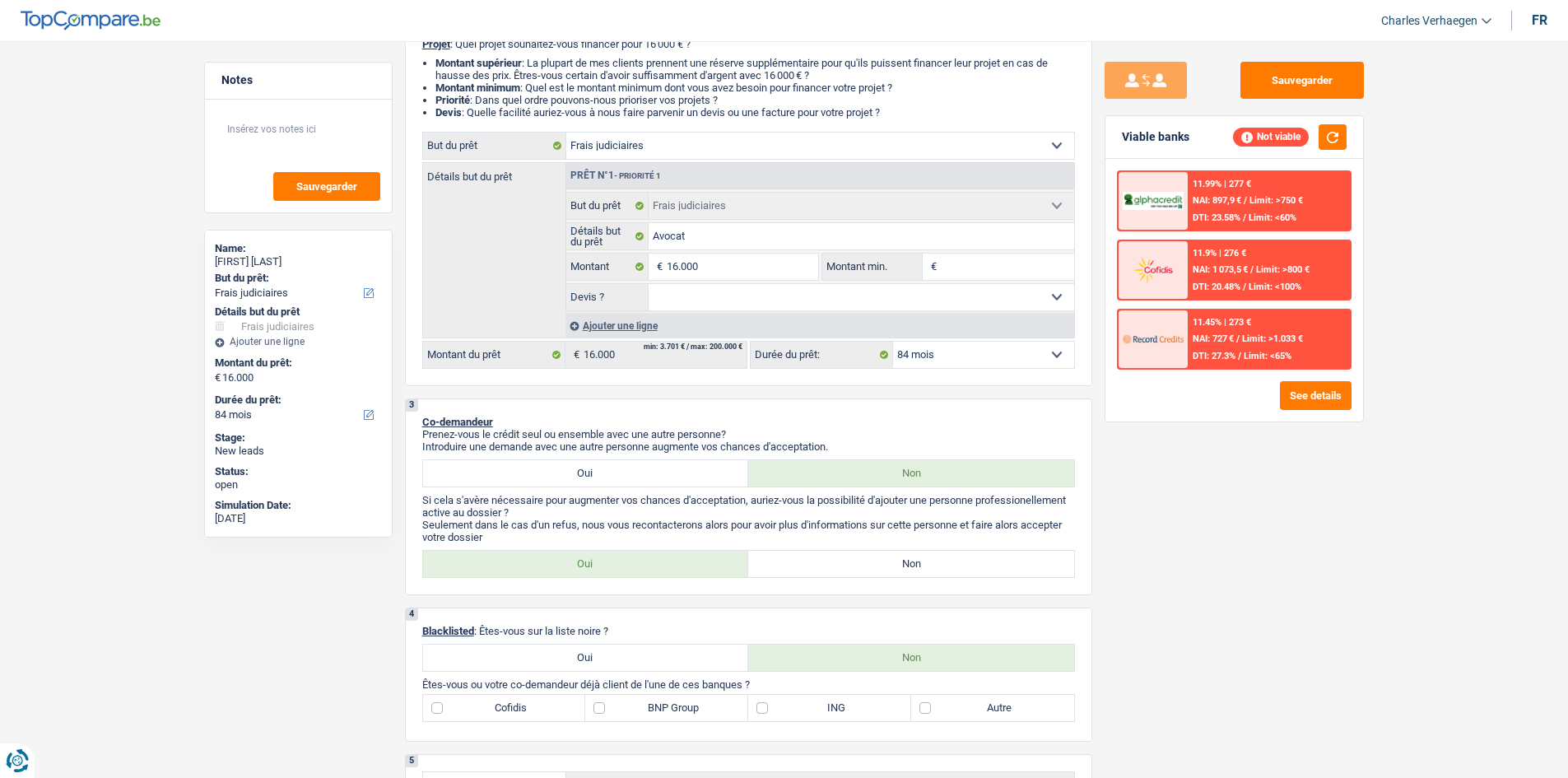 scroll, scrollTop: 0, scrollLeft: 0, axis: both 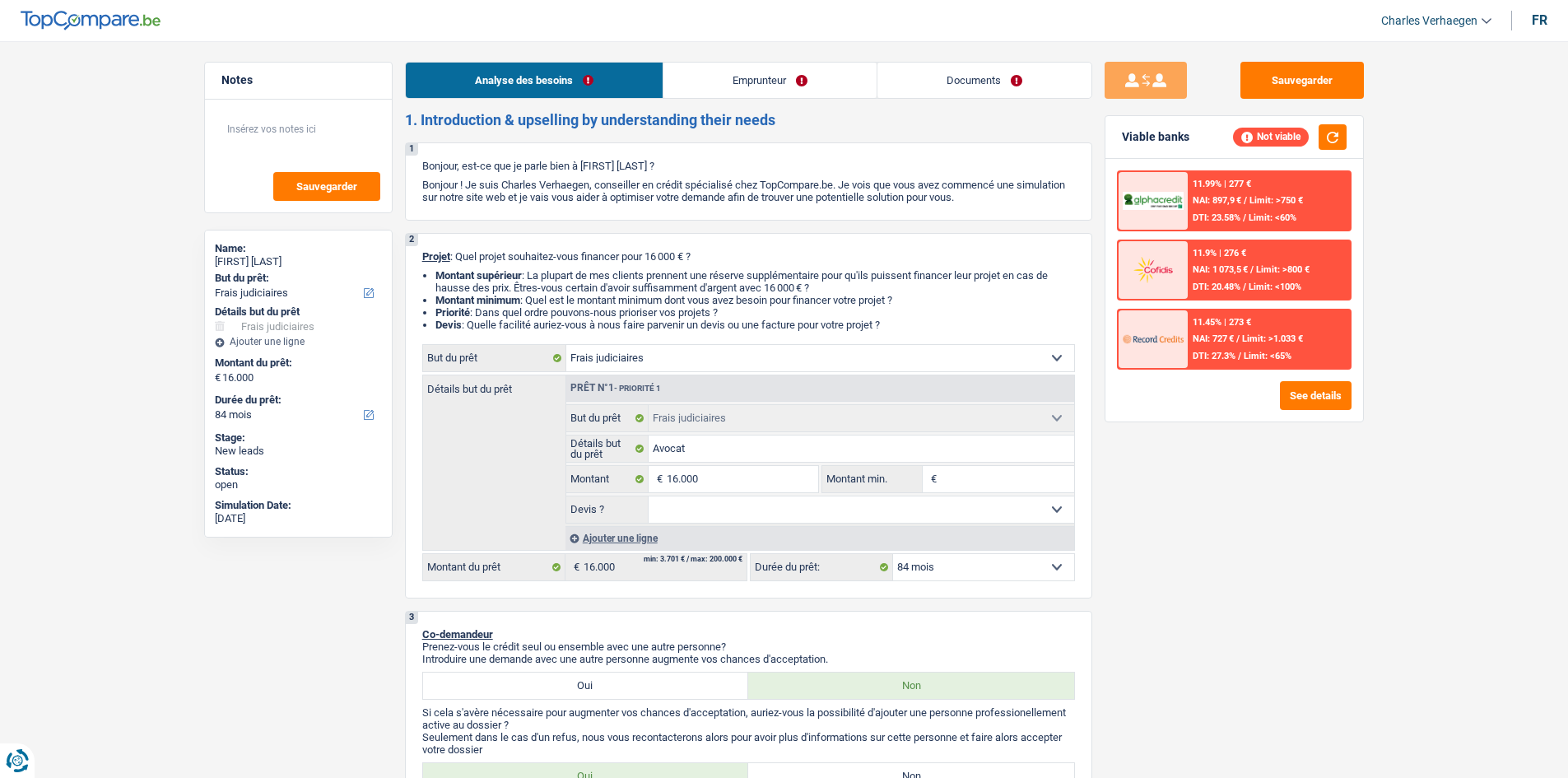 click on "Emprunteur" at bounding box center [770, 80] 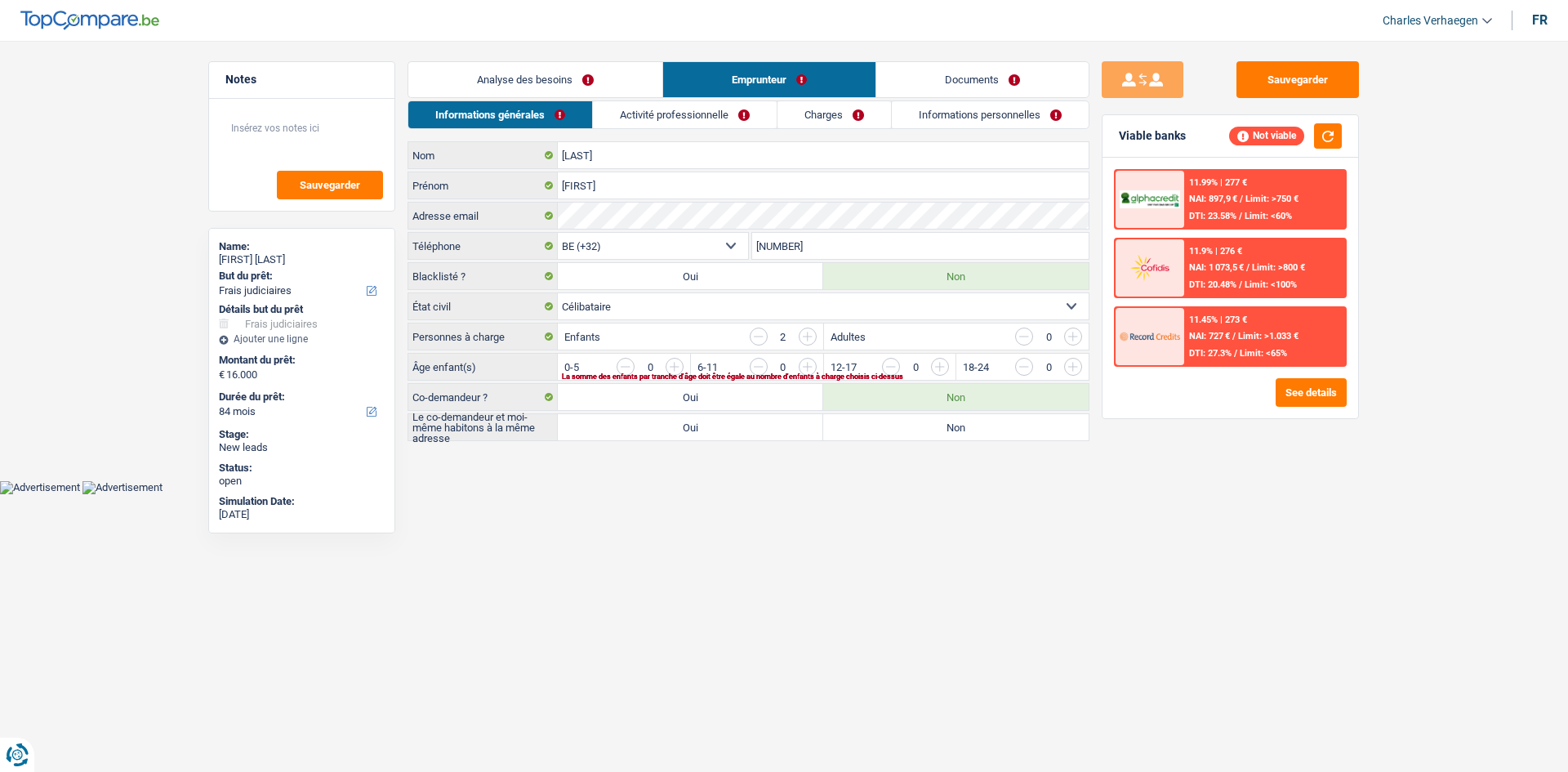click on "Activité professionnelle" at bounding box center [684, 114] 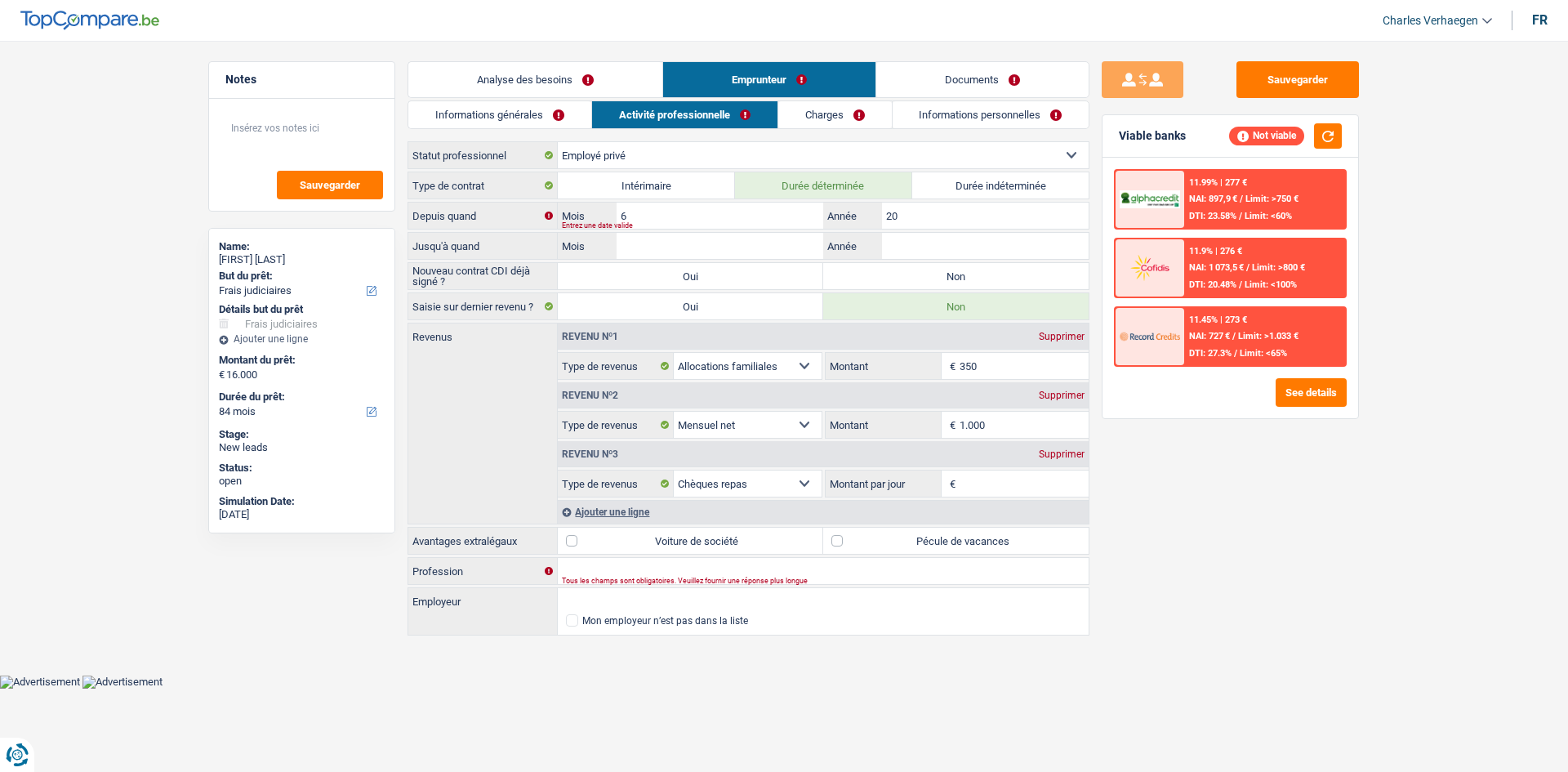 click on "Charges" at bounding box center (835, 114) 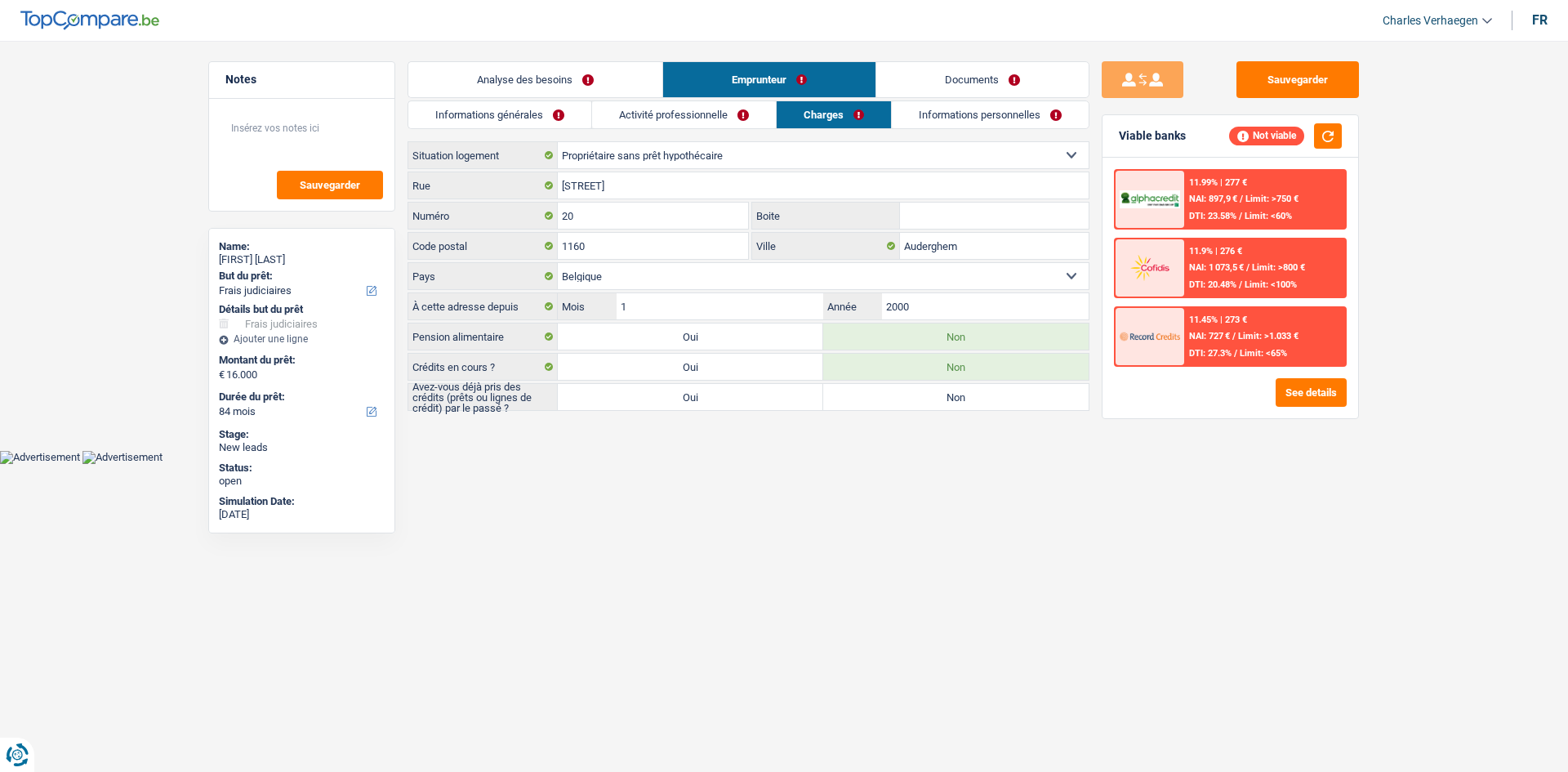 click on "Informations personnelles" at bounding box center (990, 114) 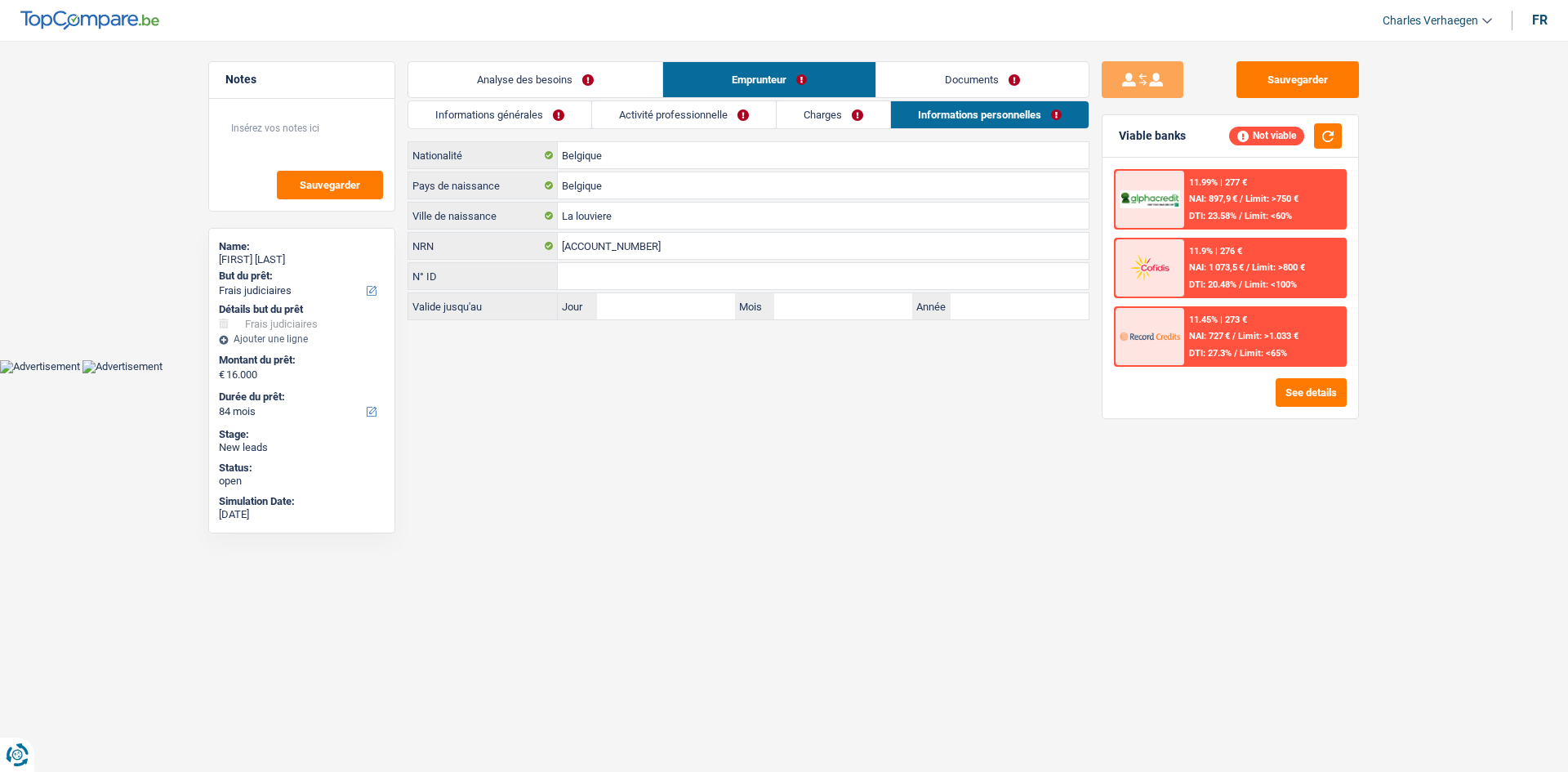 click on "Documents" at bounding box center [982, 79] 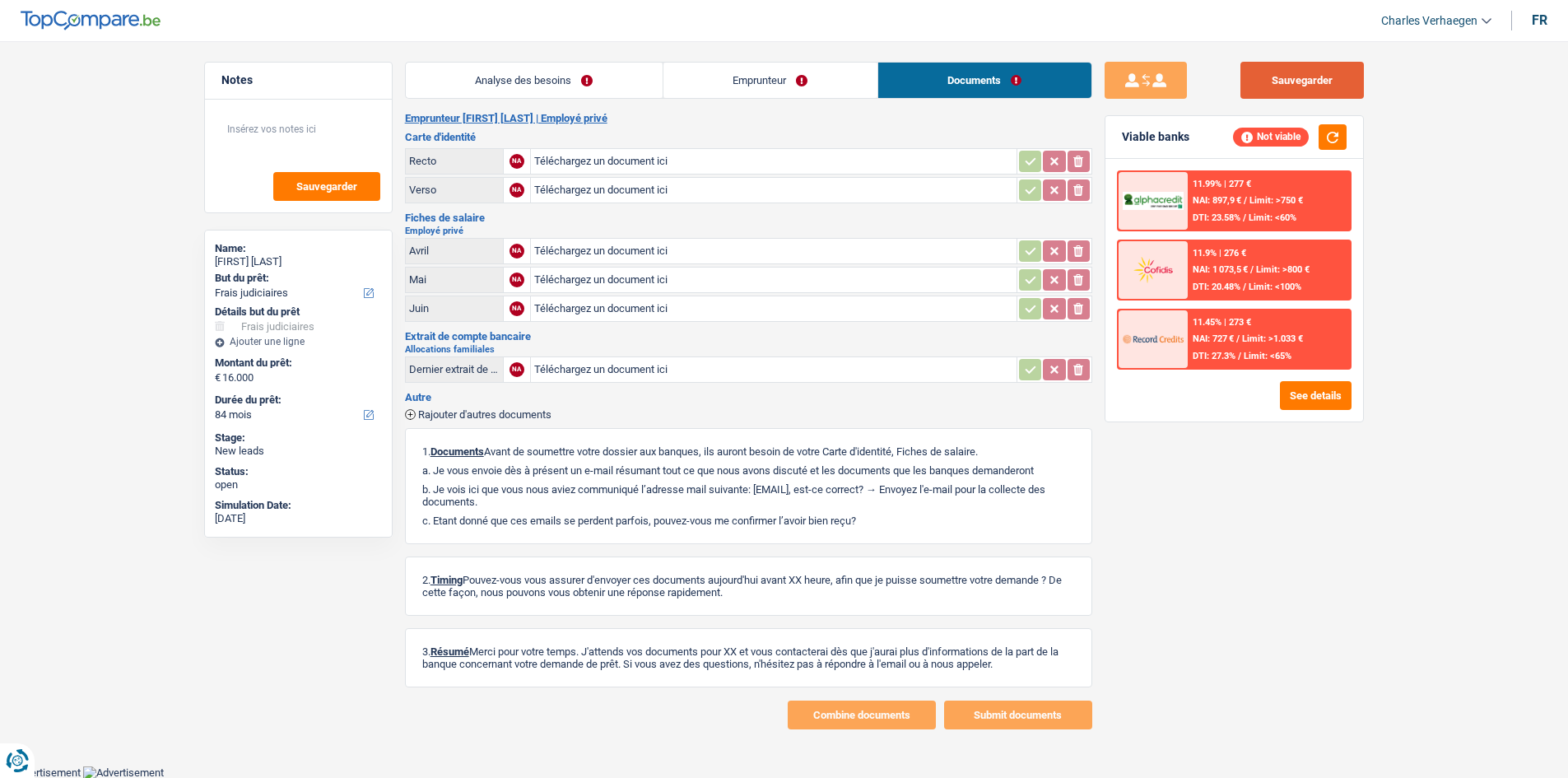 click on "Sauvegarder" at bounding box center [1302, 80] 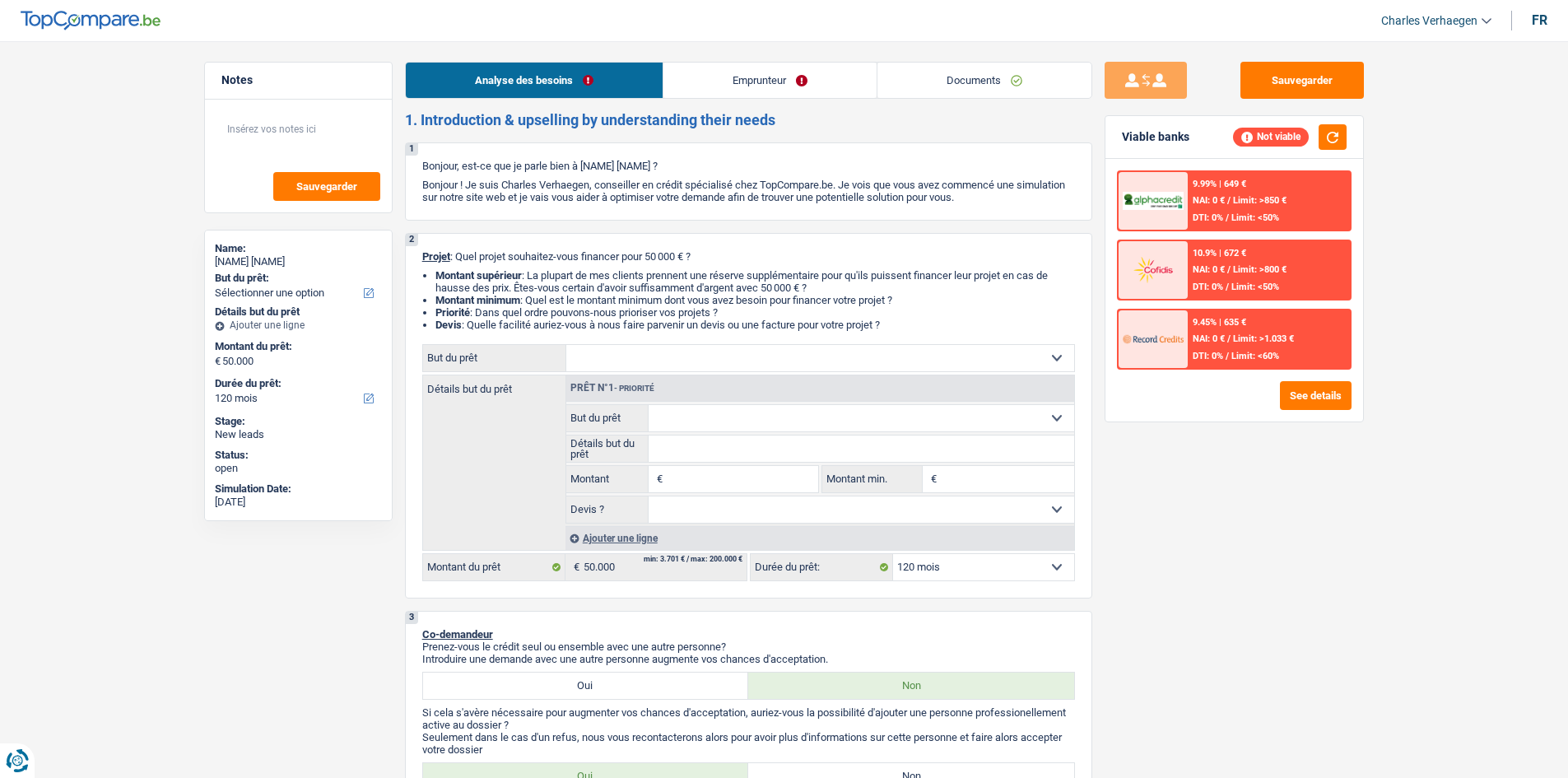 select on "120" 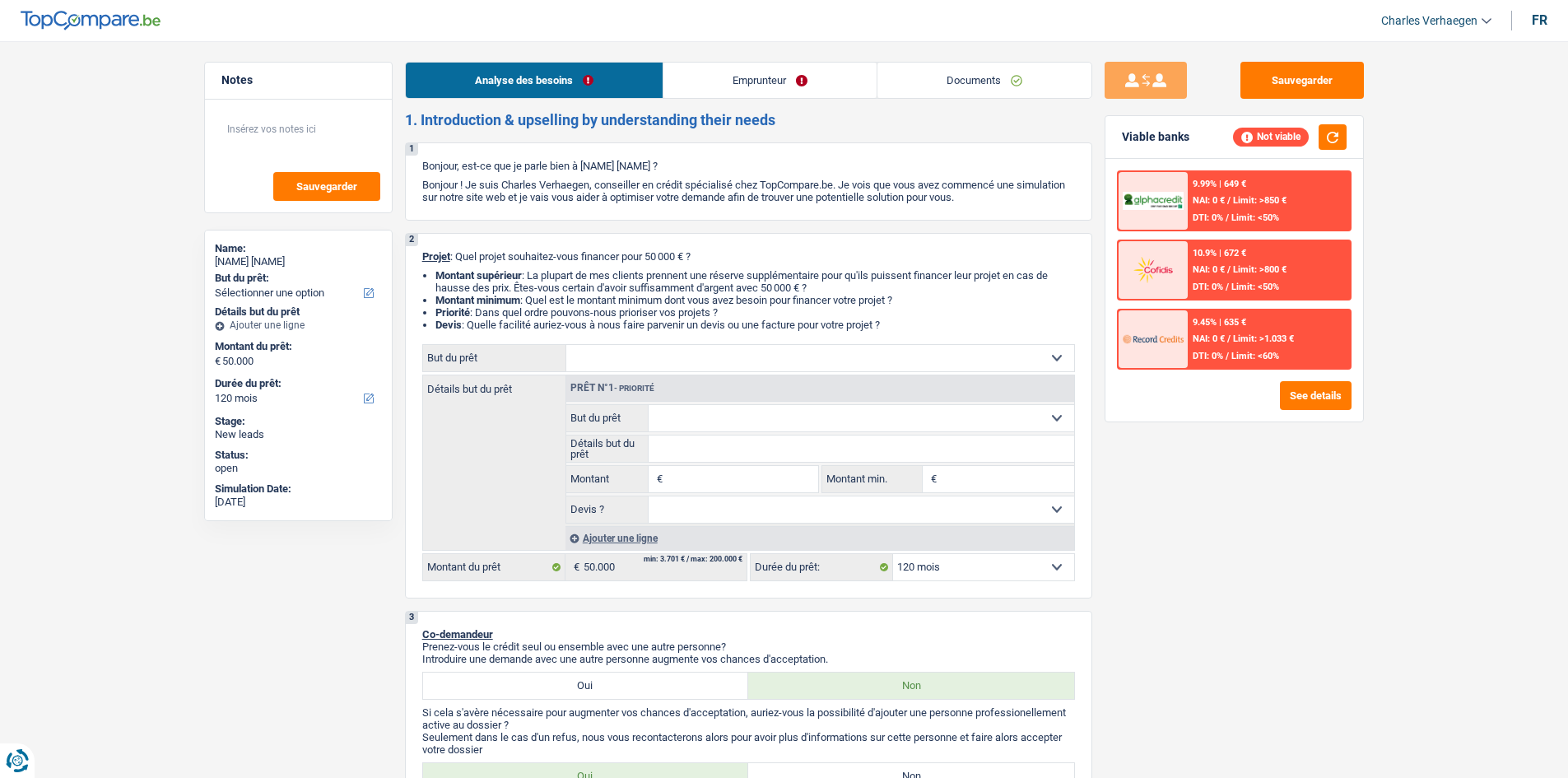 select on "120" 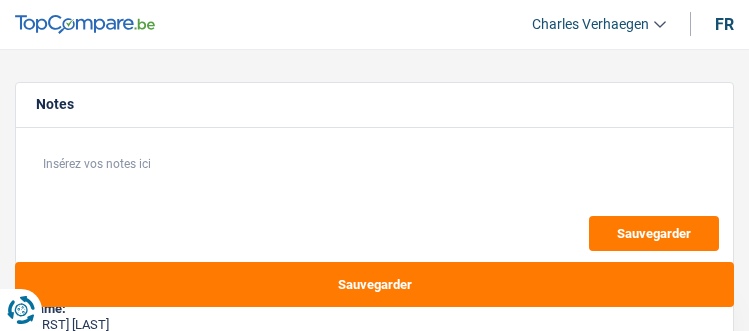 select on "refinancing" 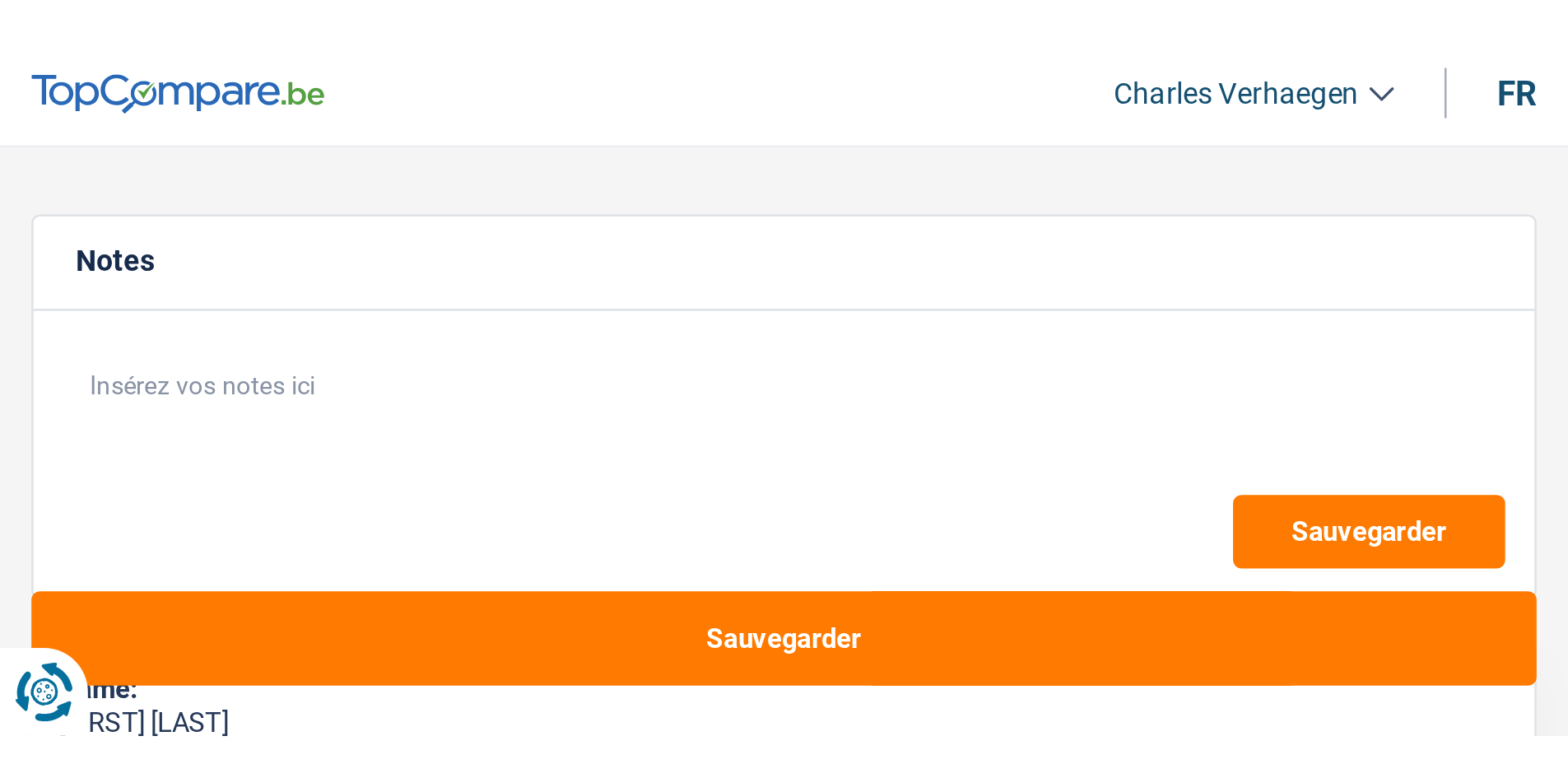 scroll, scrollTop: 0, scrollLeft: 0, axis: both 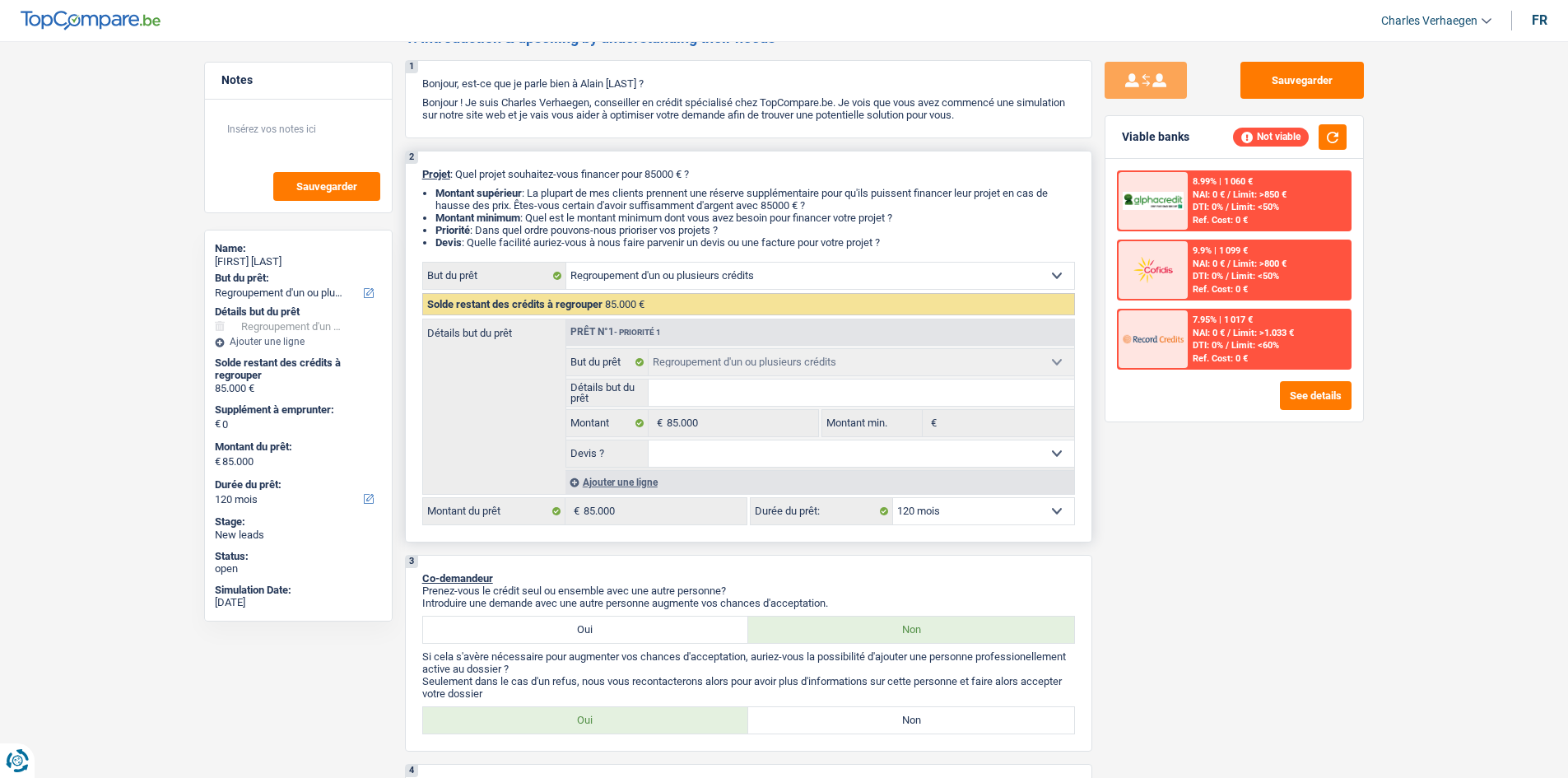 drag, startPoint x: 774, startPoint y: 279, endPoint x: 766, endPoint y: 287, distance: 11.313708 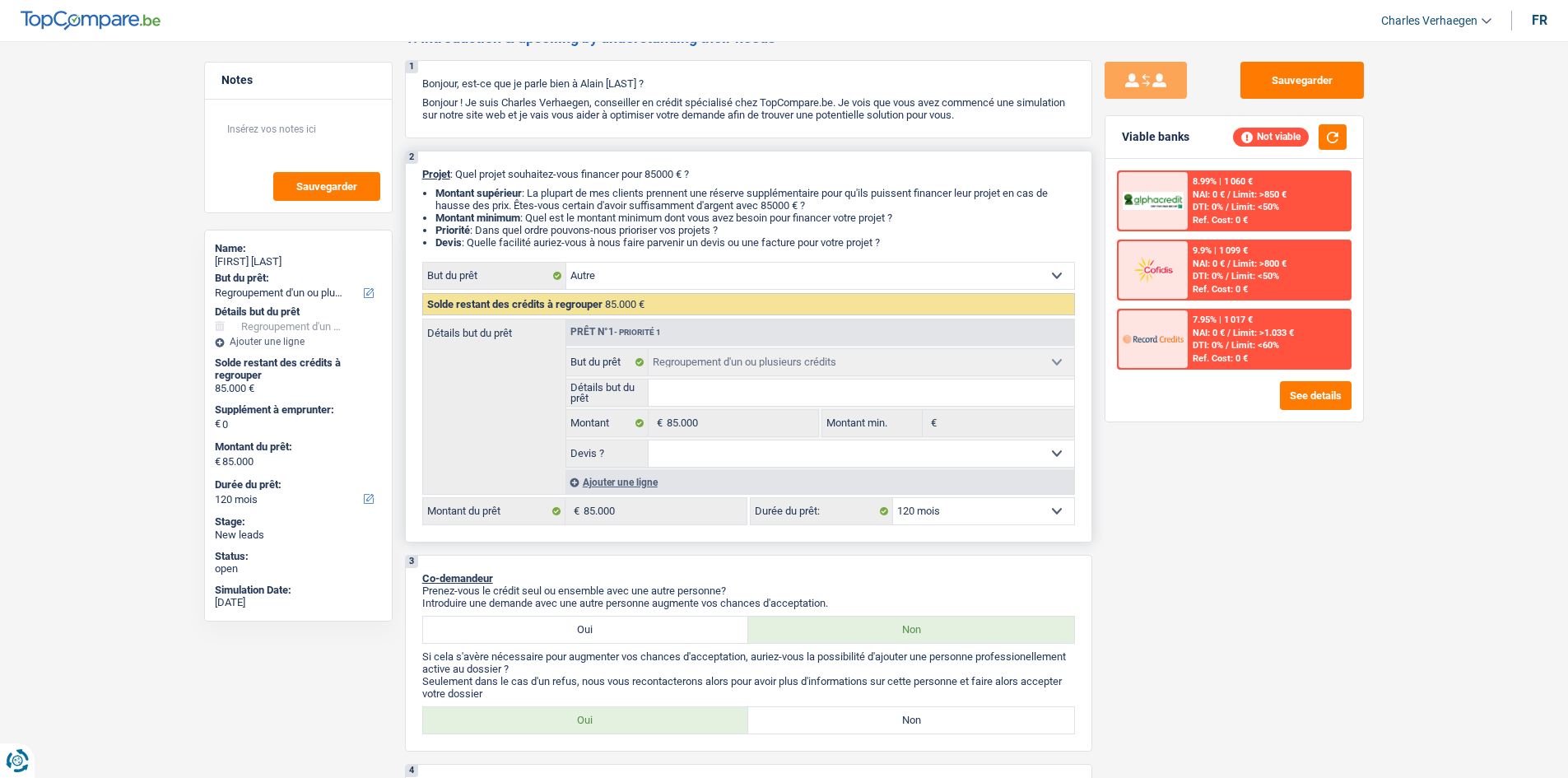 click on "Confort maison: meubles, textile, peinture, électroménager, outillage non-professionnel Hifi, multimédia, gsm, ordinateur Aménagement: frais d'installation, déménagement Evénement familial: naissance, mariage, divorce, communion, décès Frais médicaux Frais d'études Frais permis de conduire Regroupement d'un ou plusieurs crédits Loisirs: voyage, sport, musique Rafraîchissement: petits travaux maison et jardin Frais judiciaires Réparation voiture Prêt rénovation (non disponible pour les non-propriétaires) Prêt énergie (non disponible pour les non-propriétaires) Prêt voiture Taxes, impôts non professionnels Rénovation bien à l'étranger Dettes familiales Assurance Autre
Sélectionner une option" at bounding box center [820, 276] 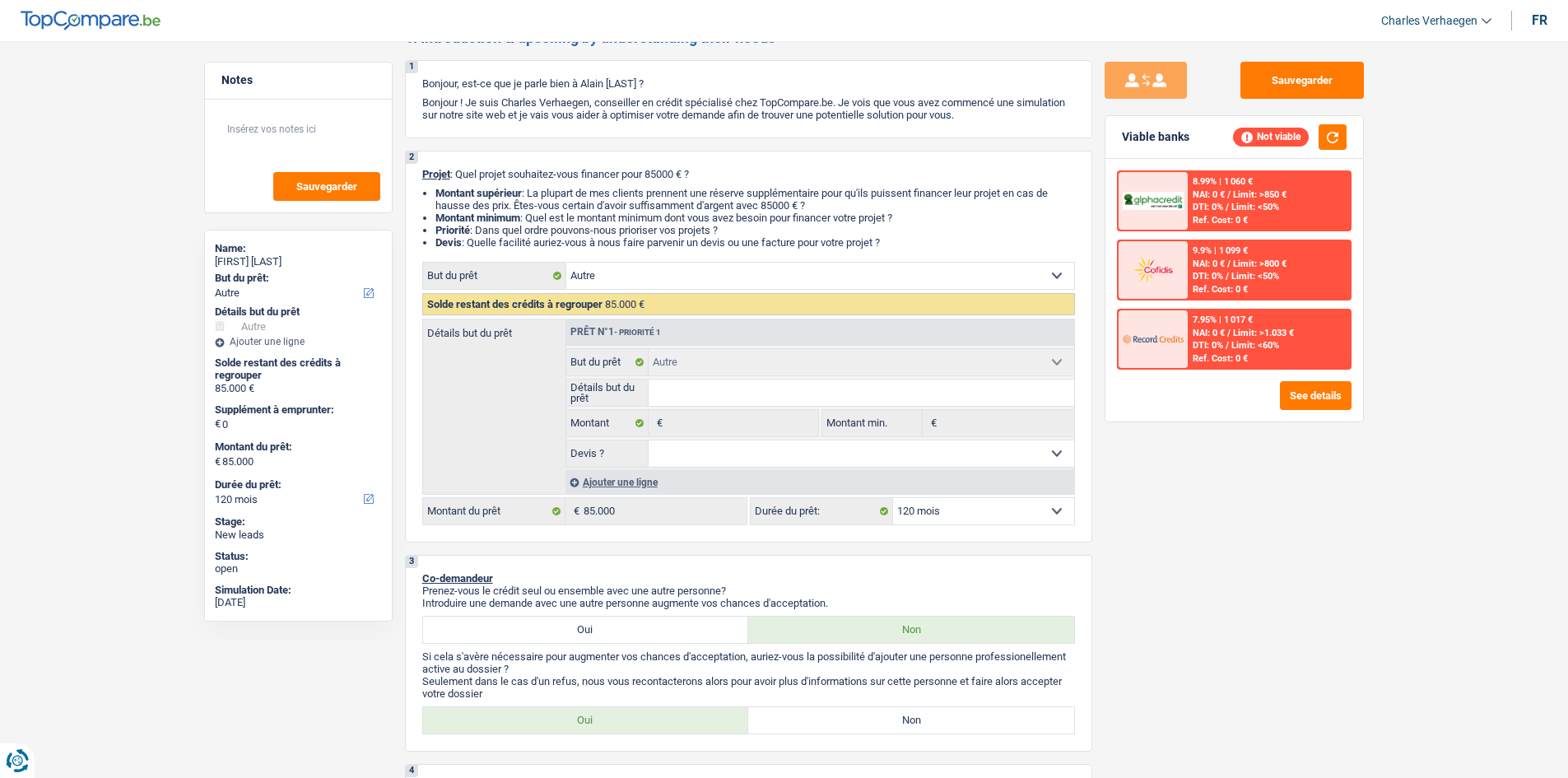 select on "refinancing" 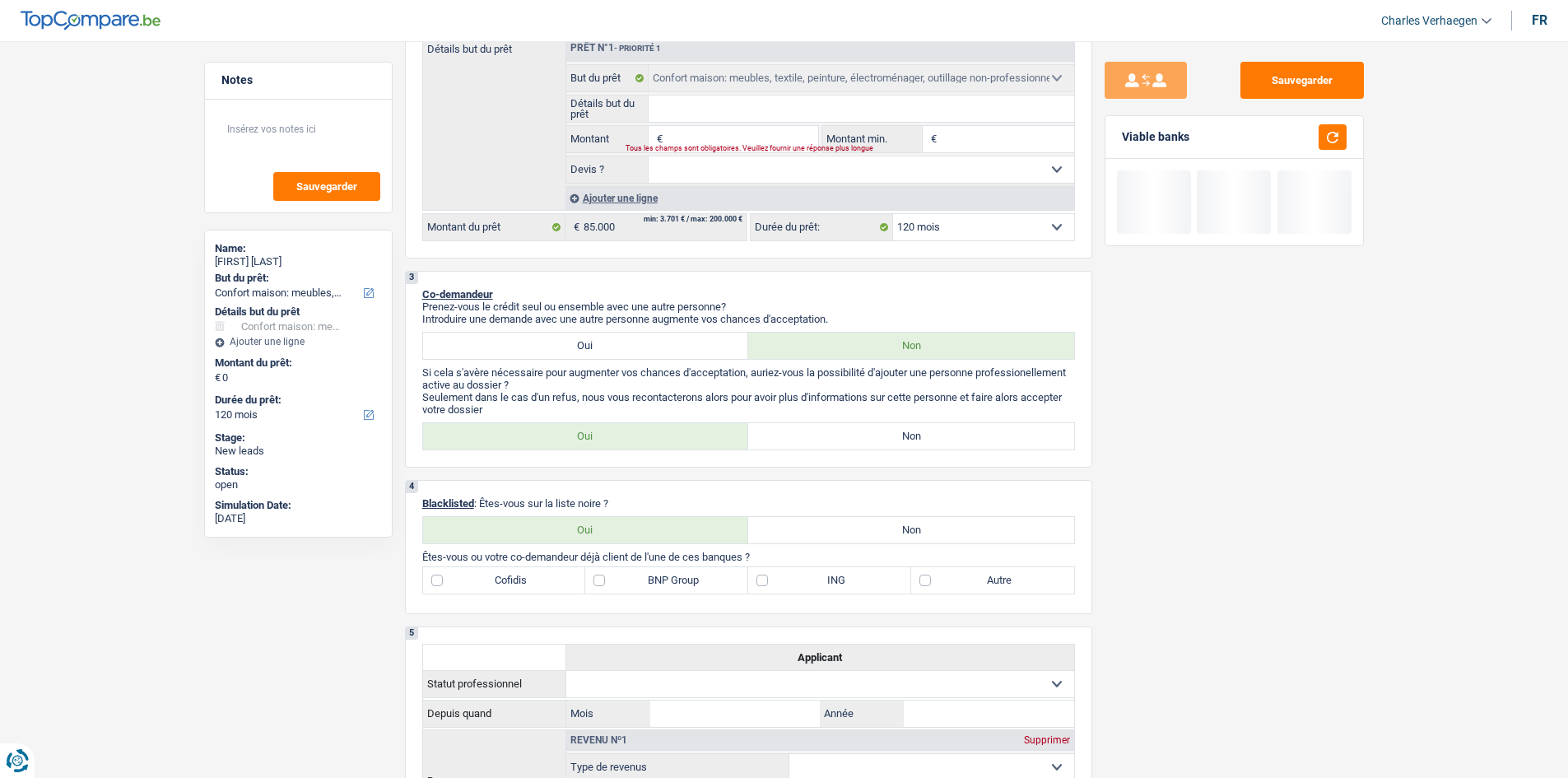 scroll, scrollTop: 165, scrollLeft: 0, axis: vertical 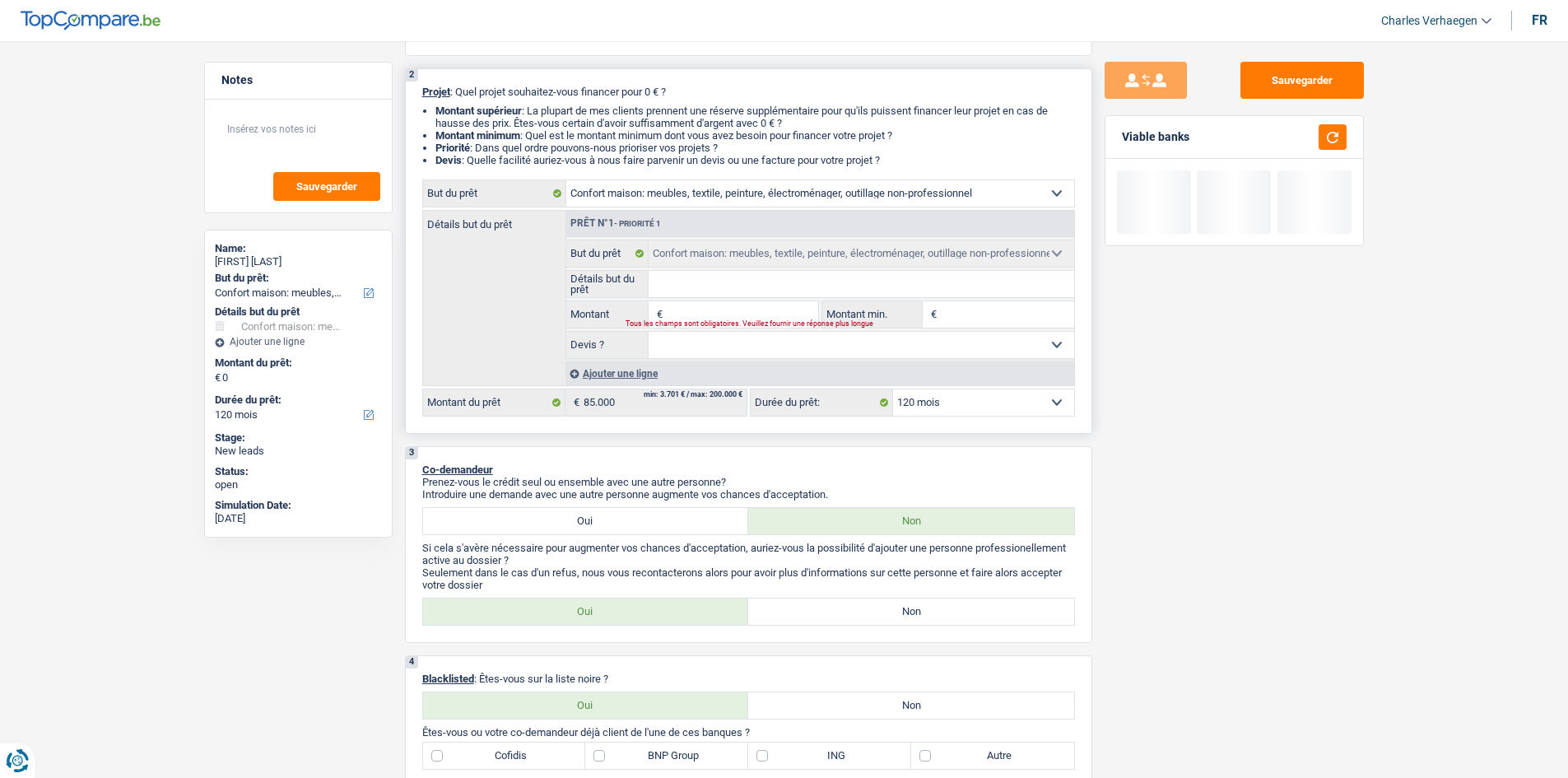 click on "Détails but du prêt" at bounding box center (861, 284) 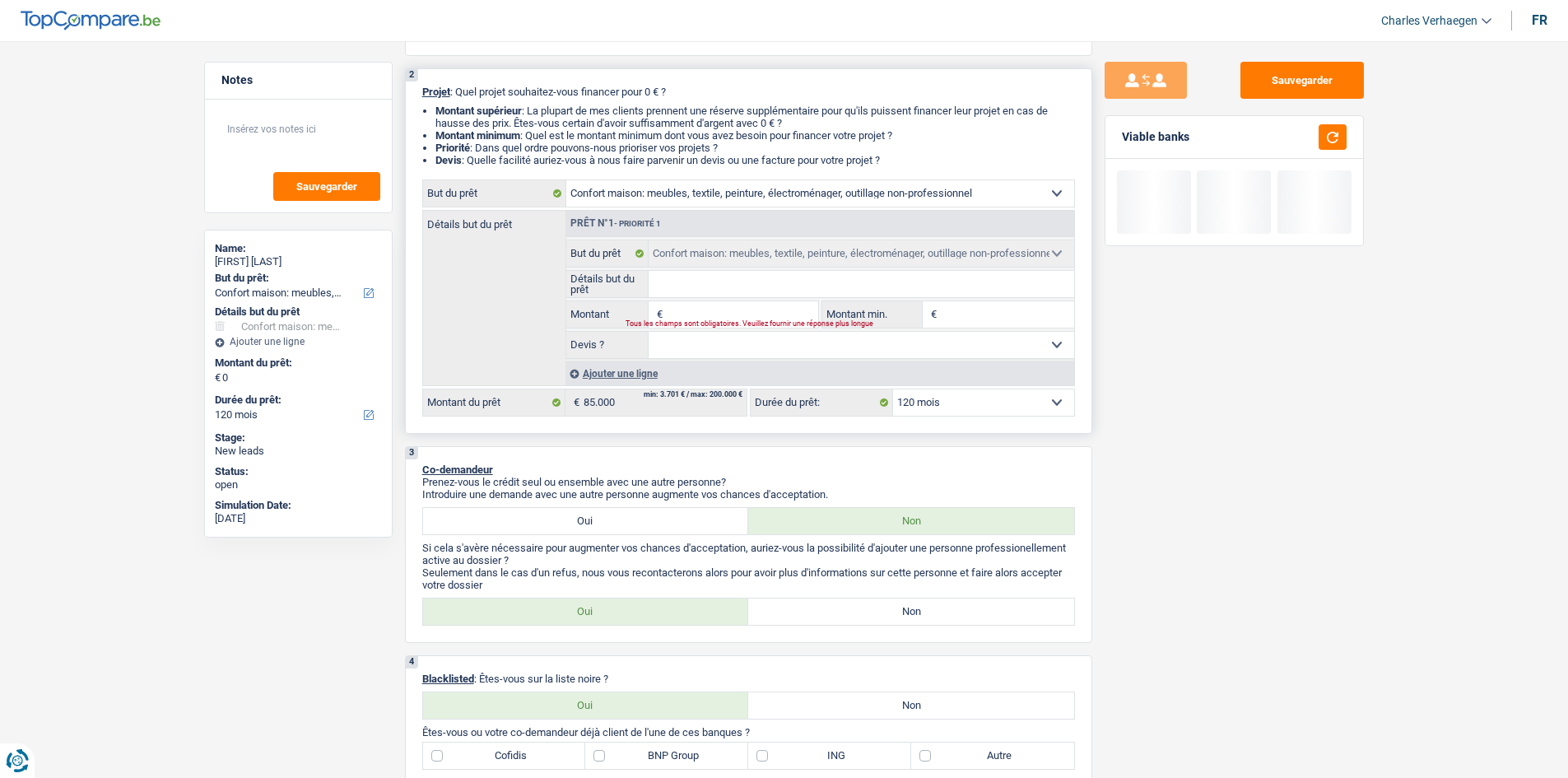 click on "Montant" at bounding box center (742, 314) 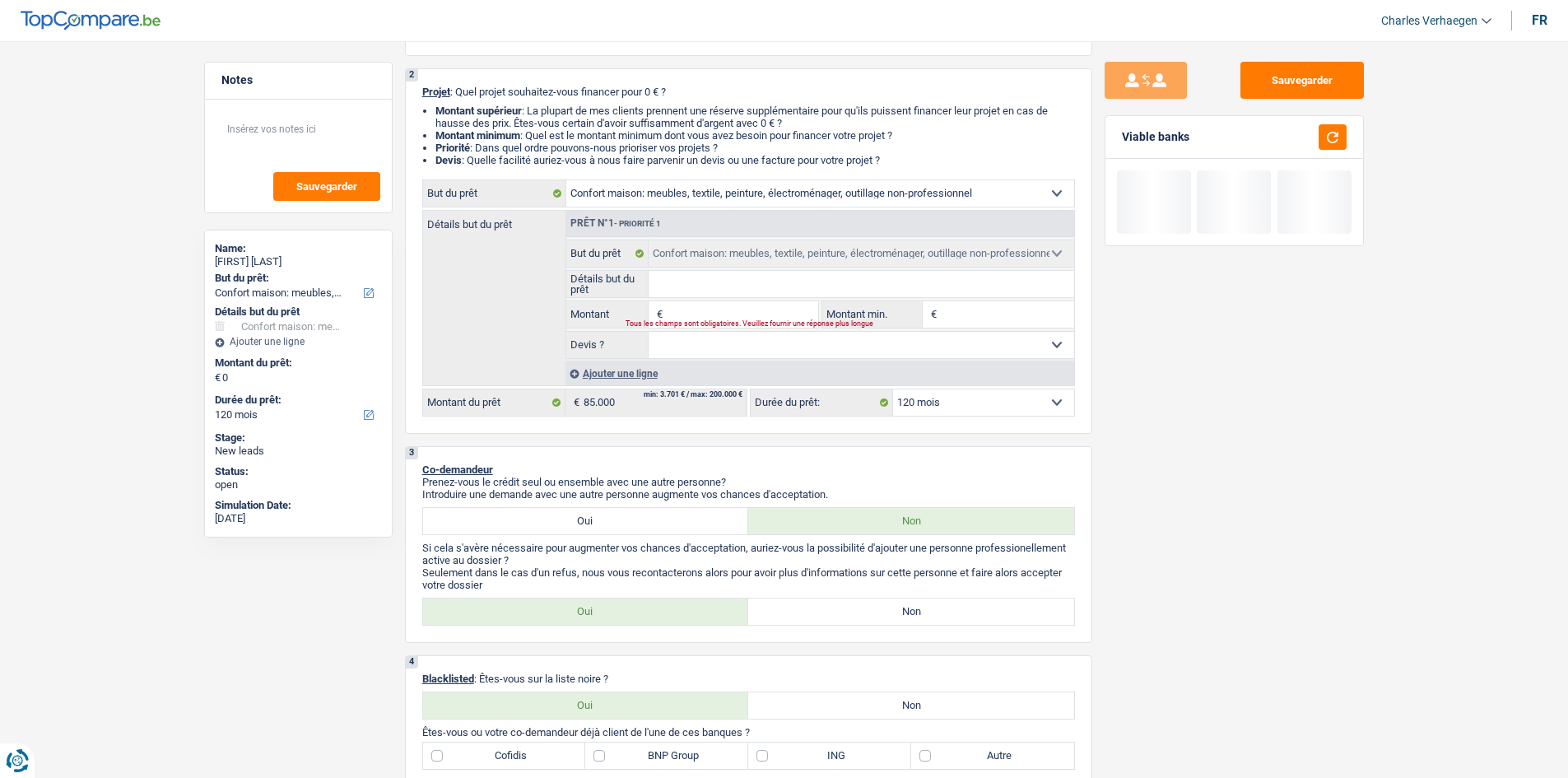 type on "8" 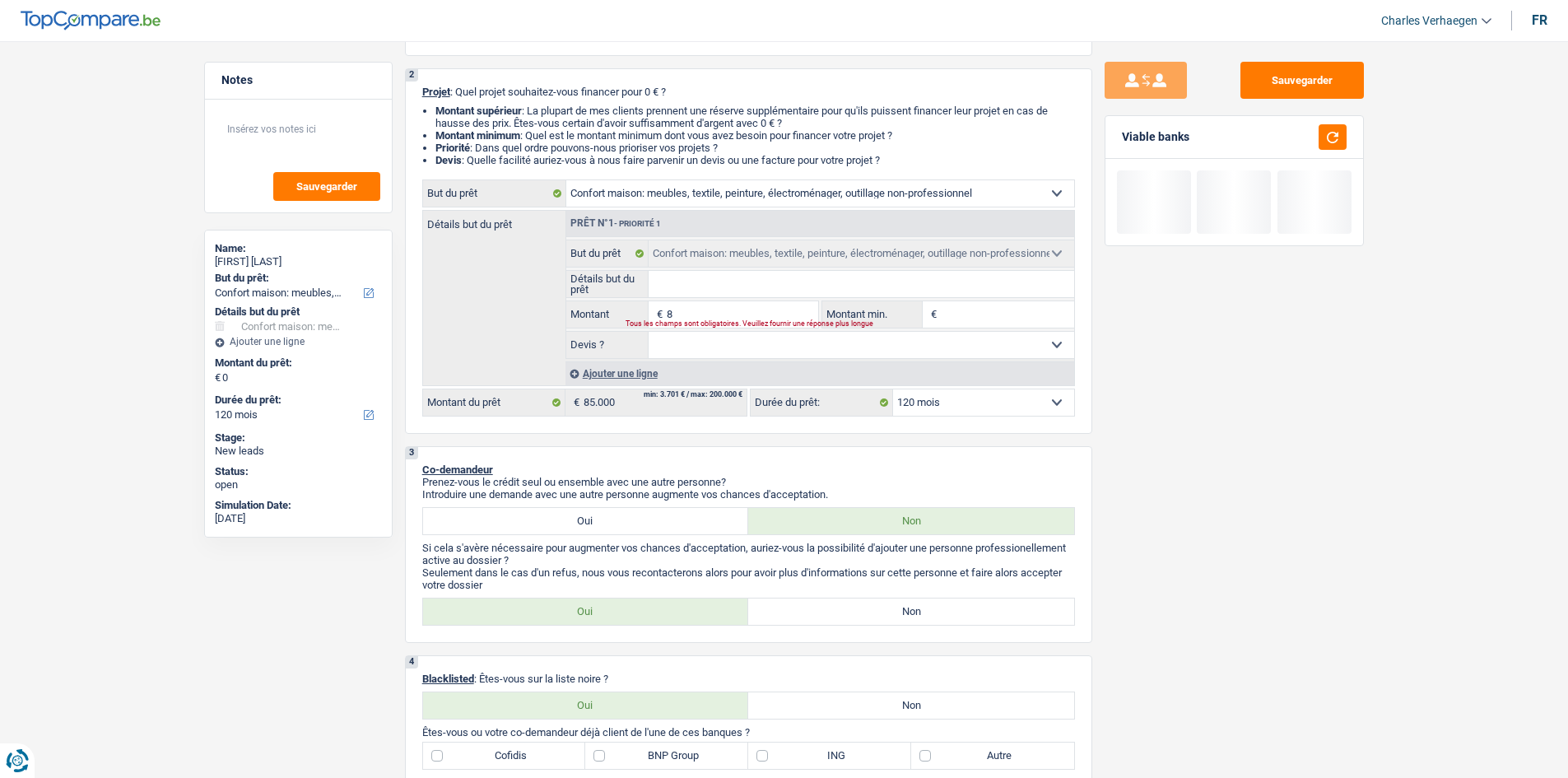 type on "85" 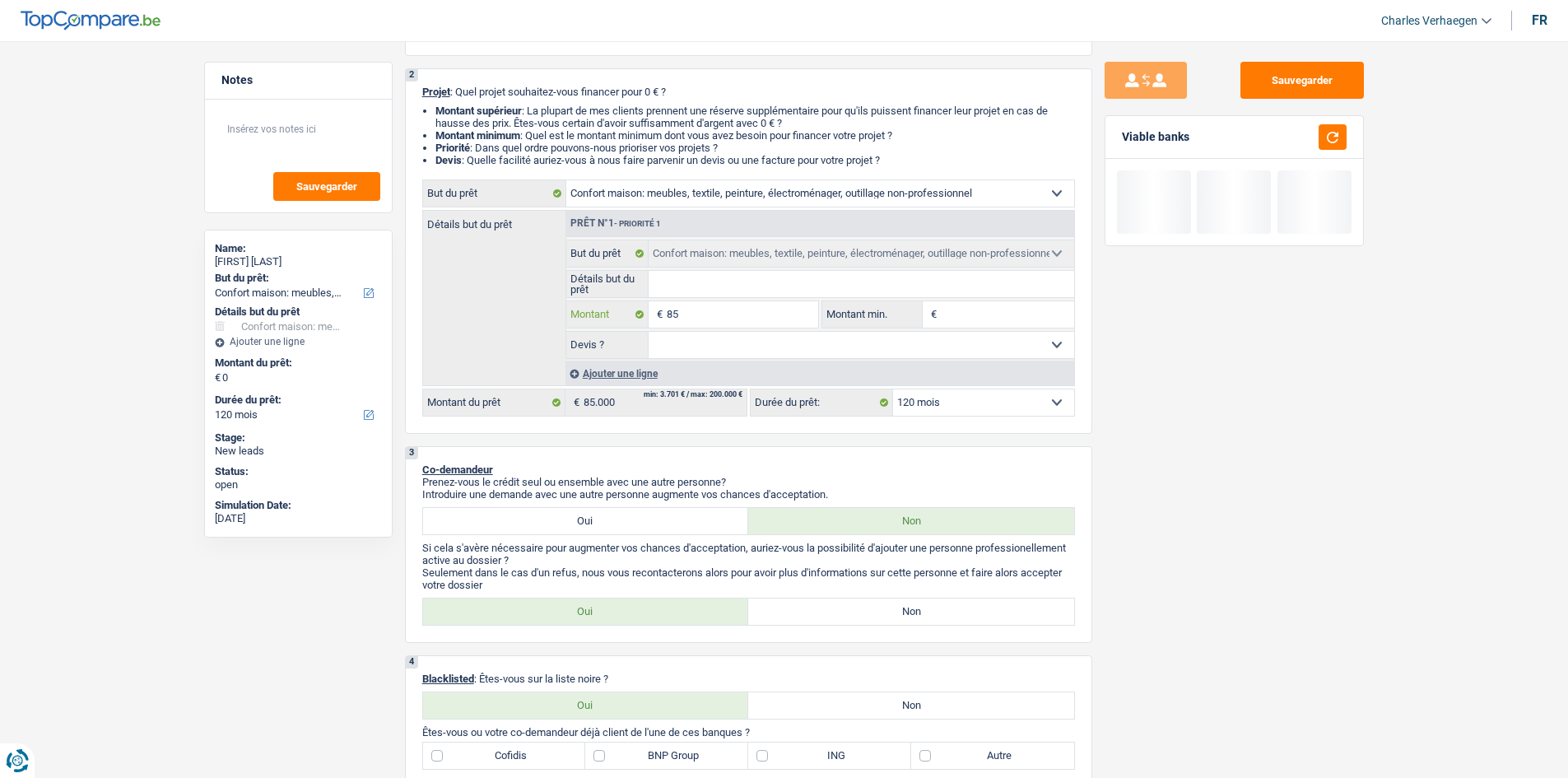 type on "850" 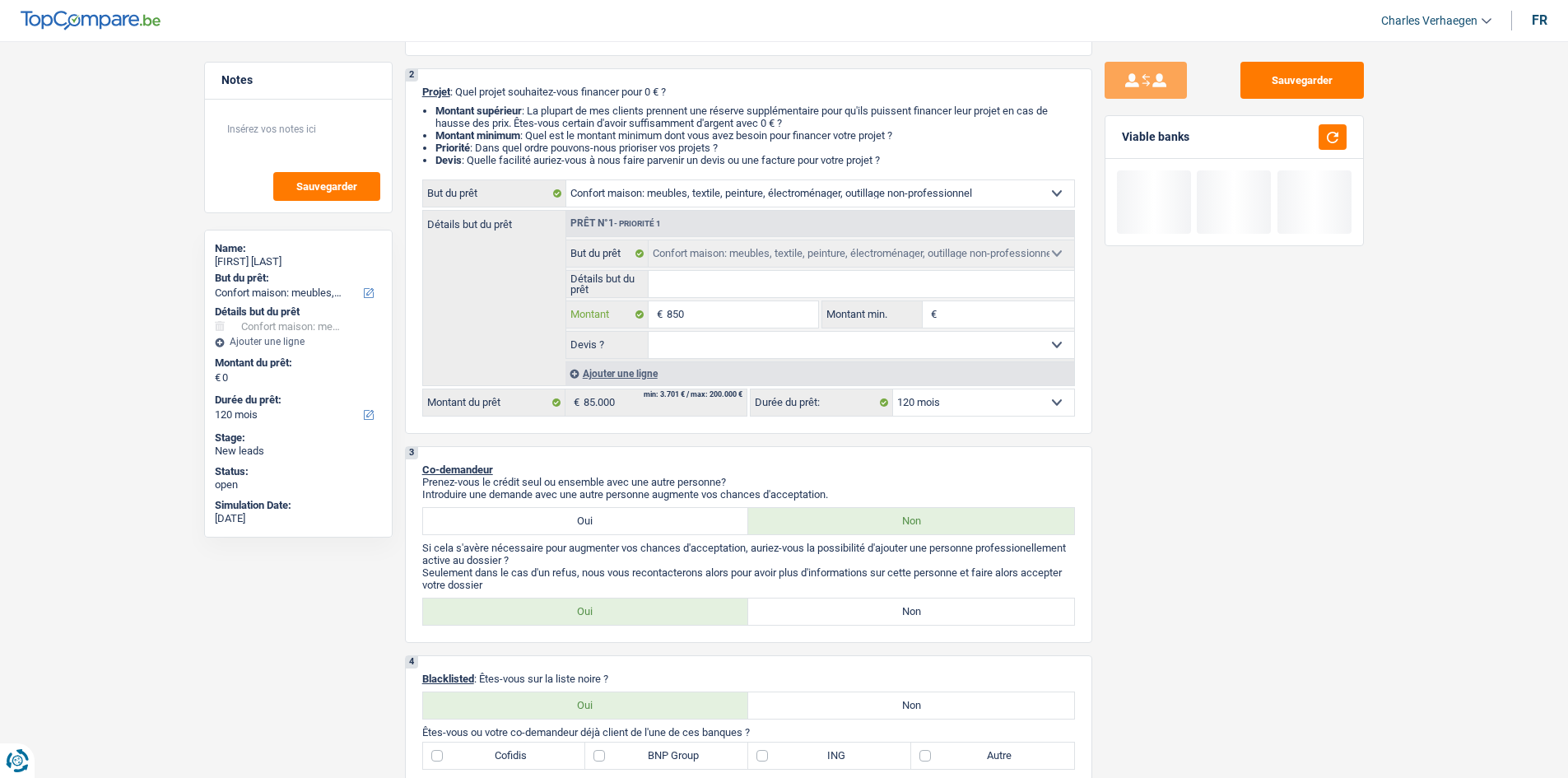 type on "8.500" 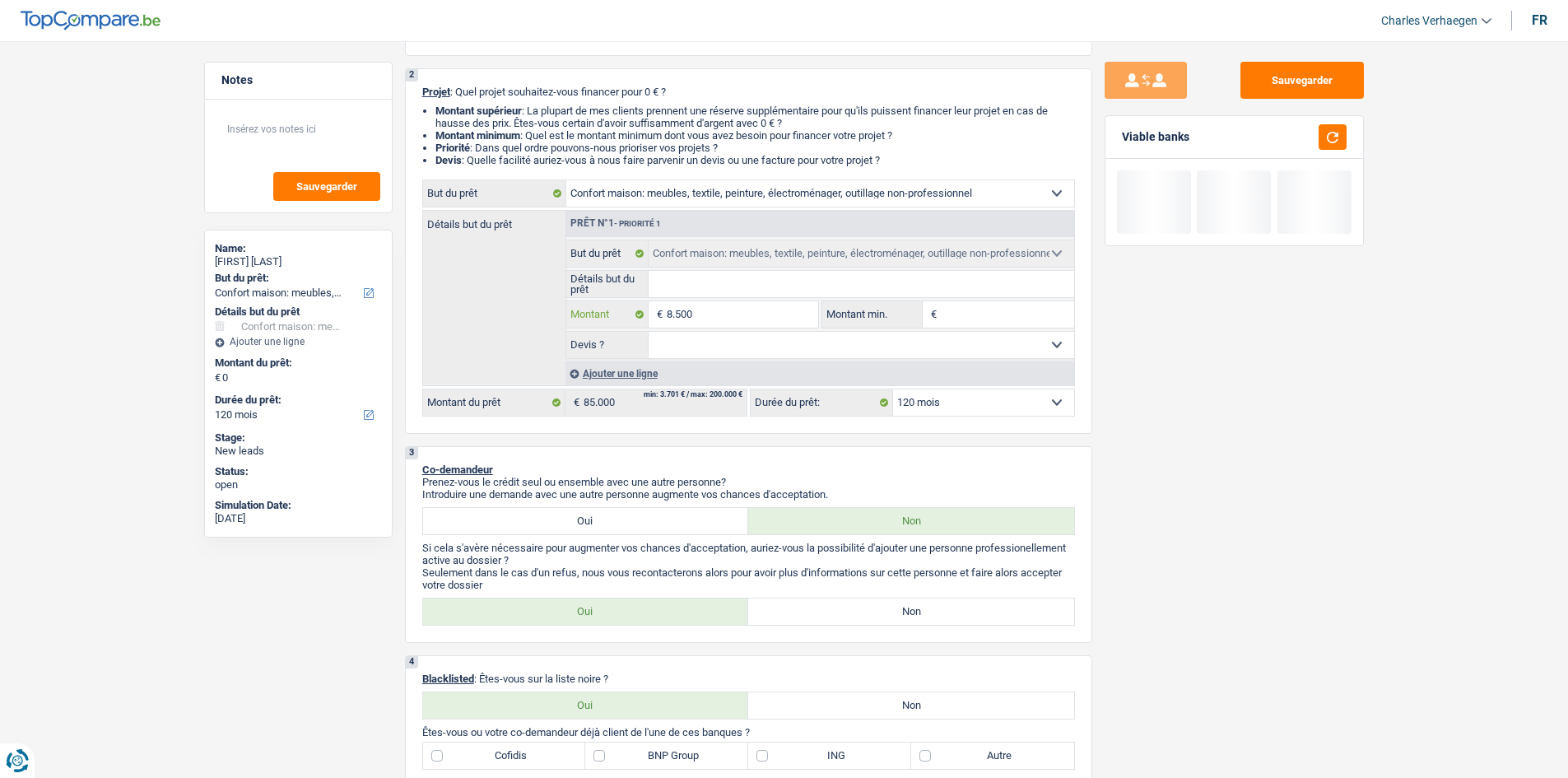 type on "85.000" 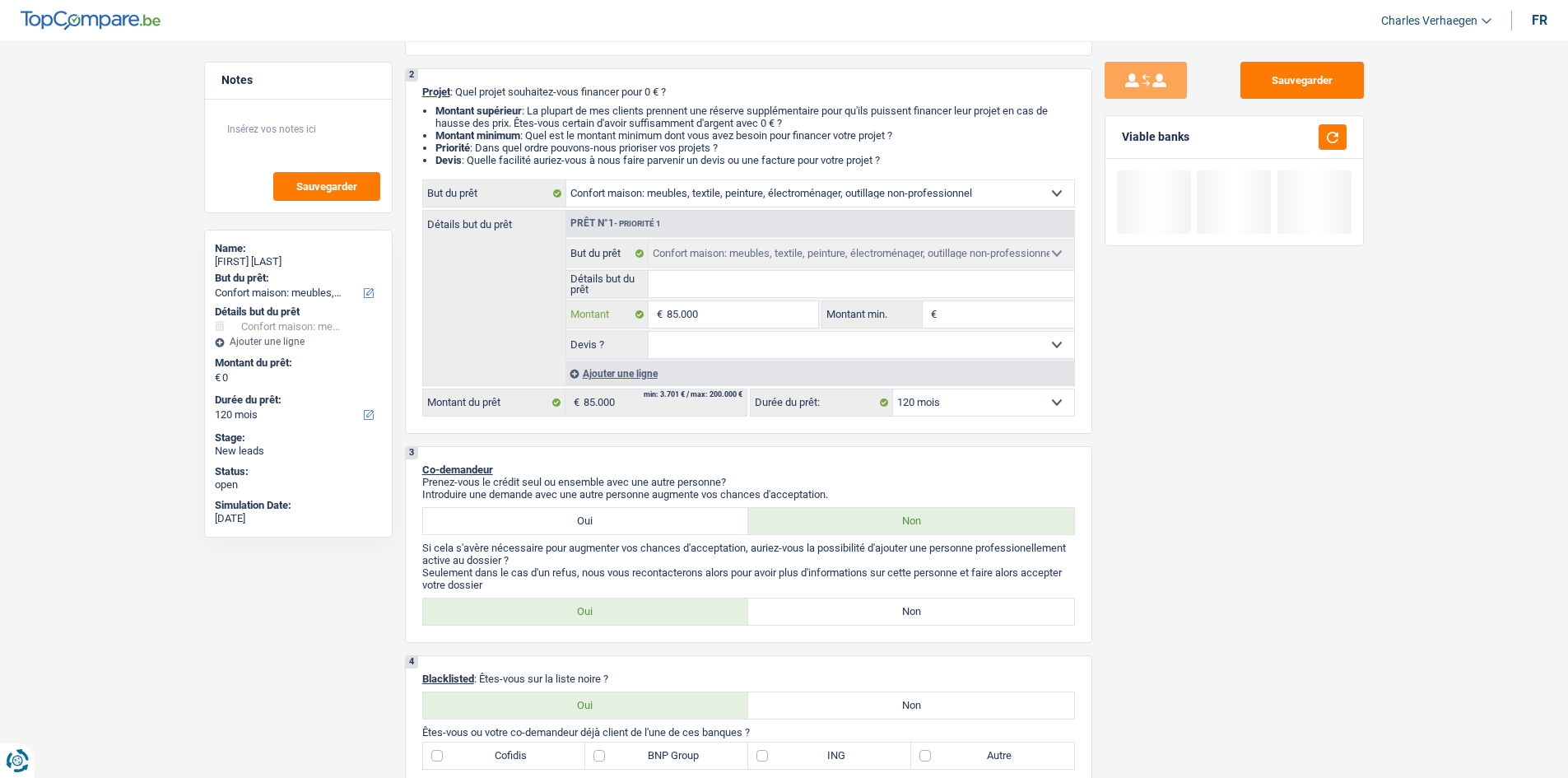 type on "85.000" 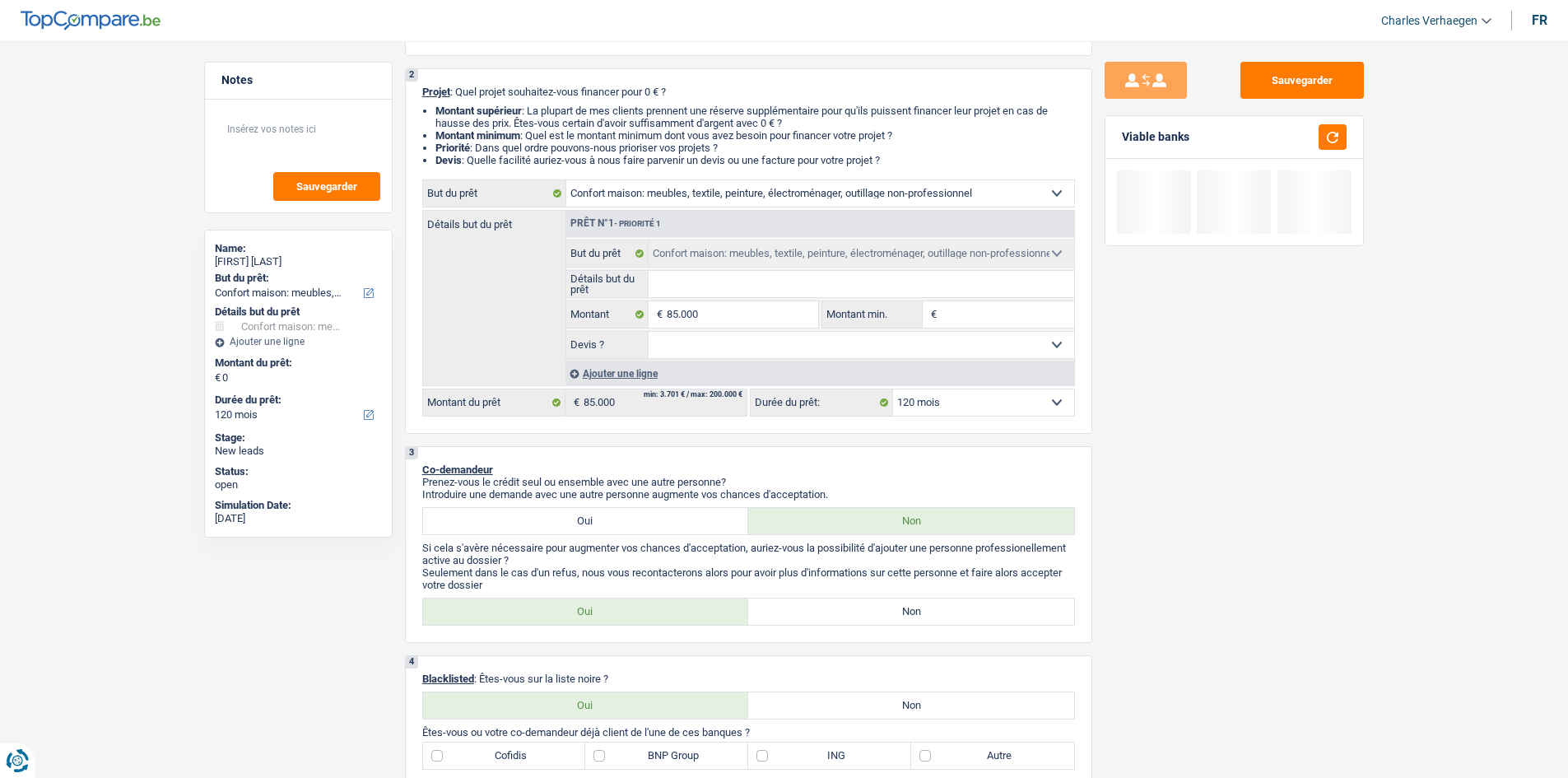 select on "144" 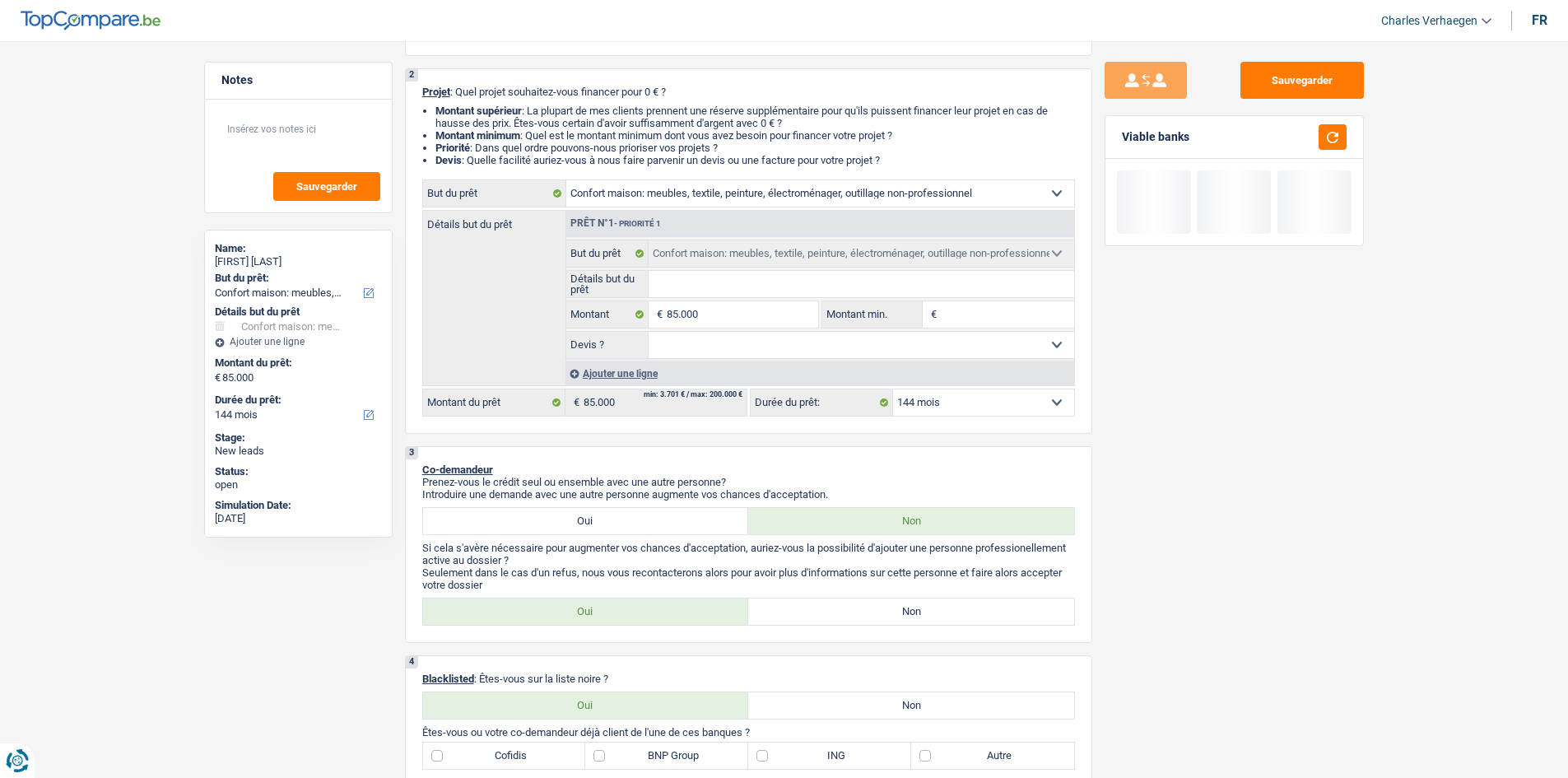 drag, startPoint x: 1258, startPoint y: 547, endPoint x: 1286, endPoint y: 474, distance: 78.18568 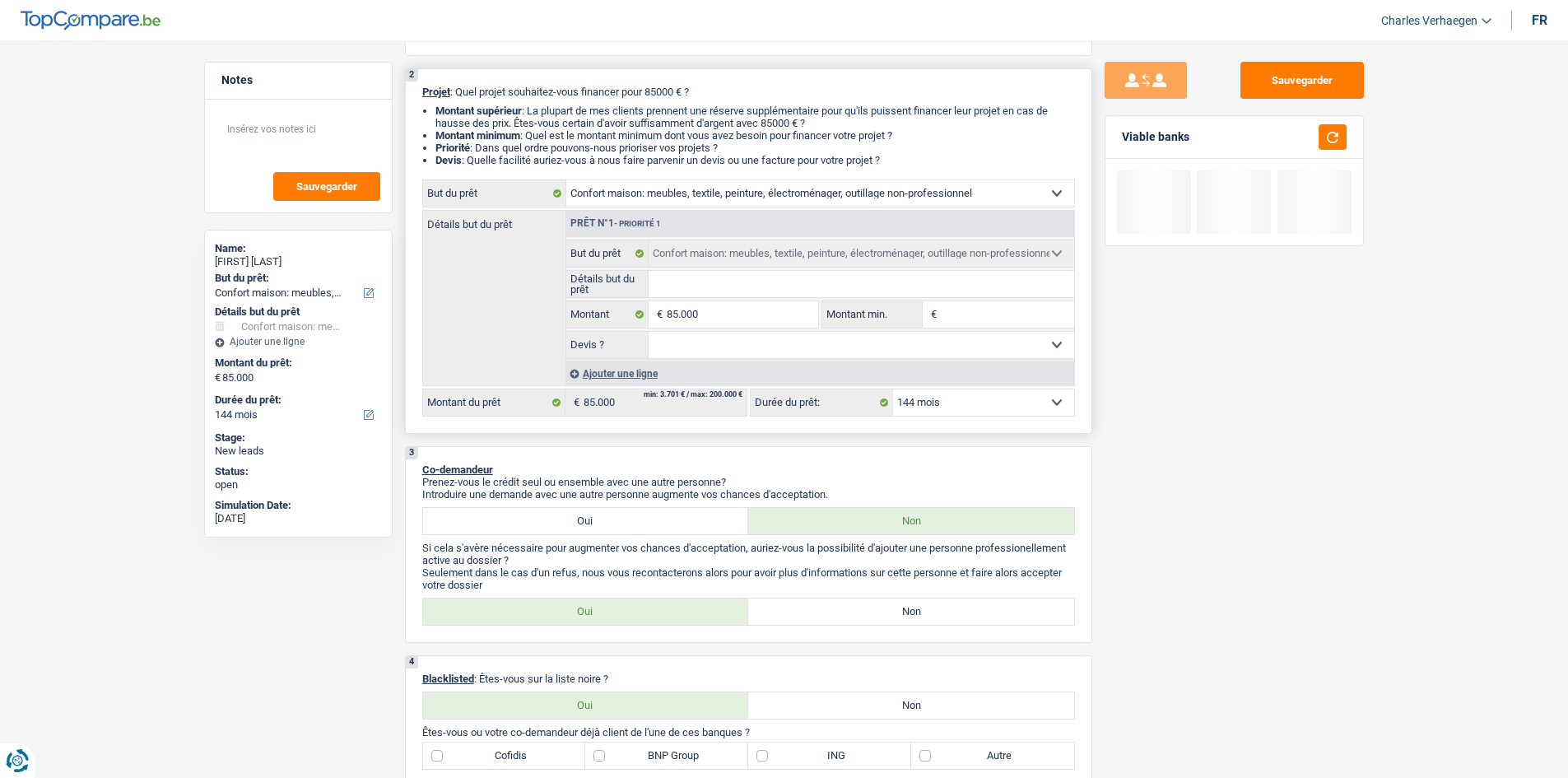 click on "12 mois 18 mois 24 mois 30 mois 36 mois 42 mois 48 mois 60 mois 72 mois 84 mois 96 mois 120 mois 132 mois 144 mois
Sélectionner une option" at bounding box center (984, 403) 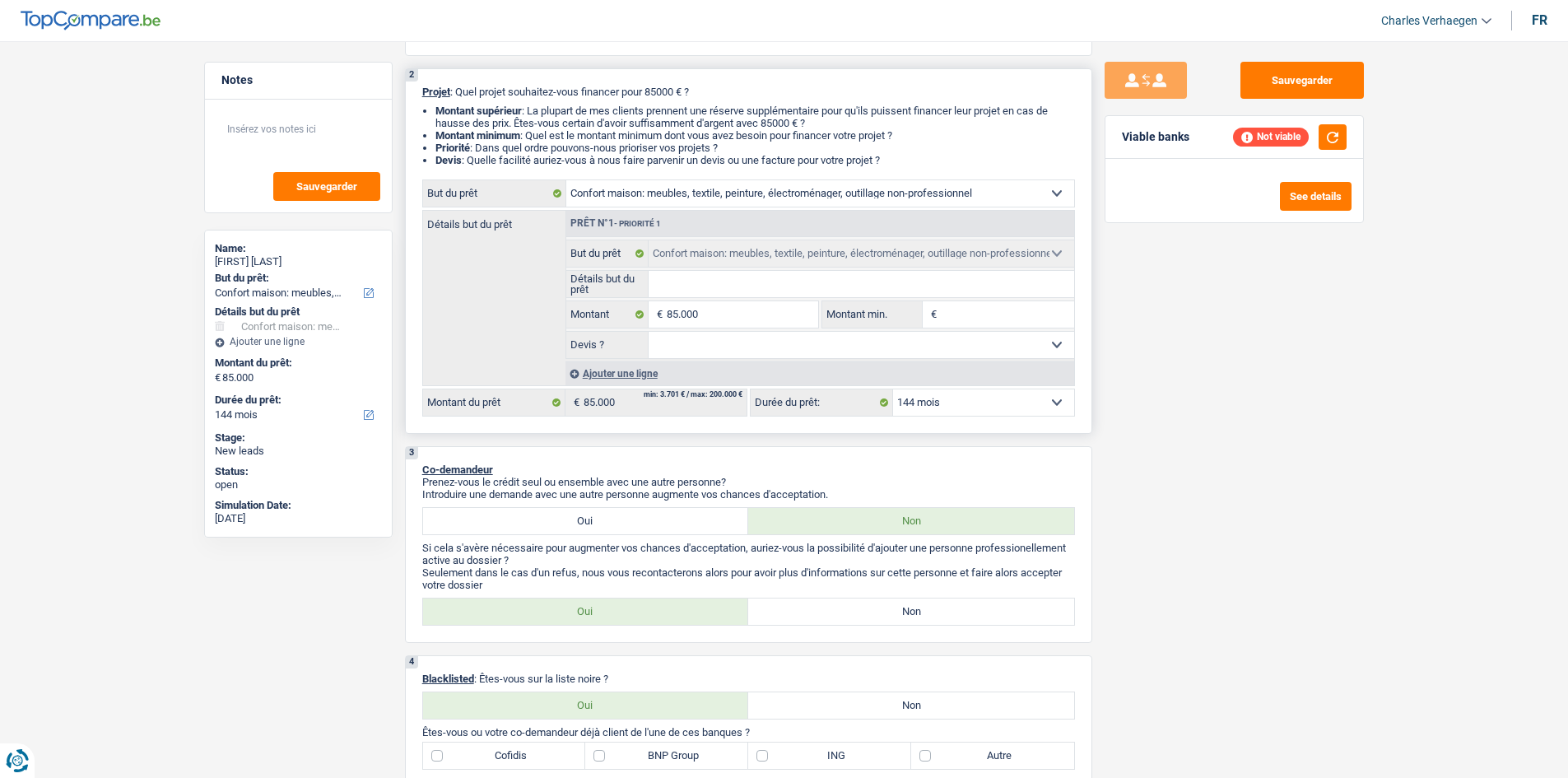 select on "120" 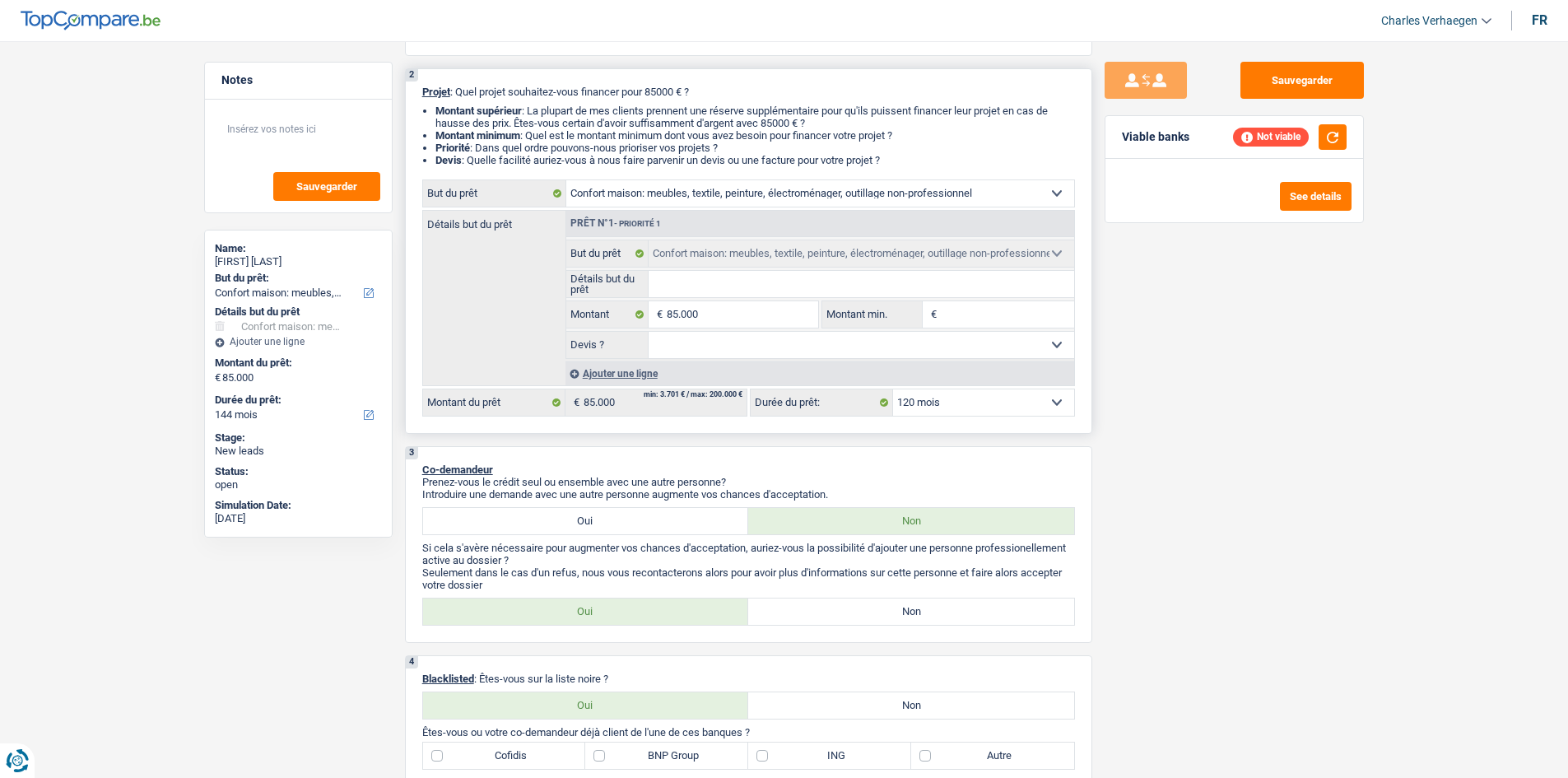 click on "12 mois 18 mois 24 mois 30 mois 36 mois 42 mois 48 mois 60 mois 72 mois 84 mois 96 mois 120 mois 132 mois 144 mois
Sélectionner une option" at bounding box center (984, 403) 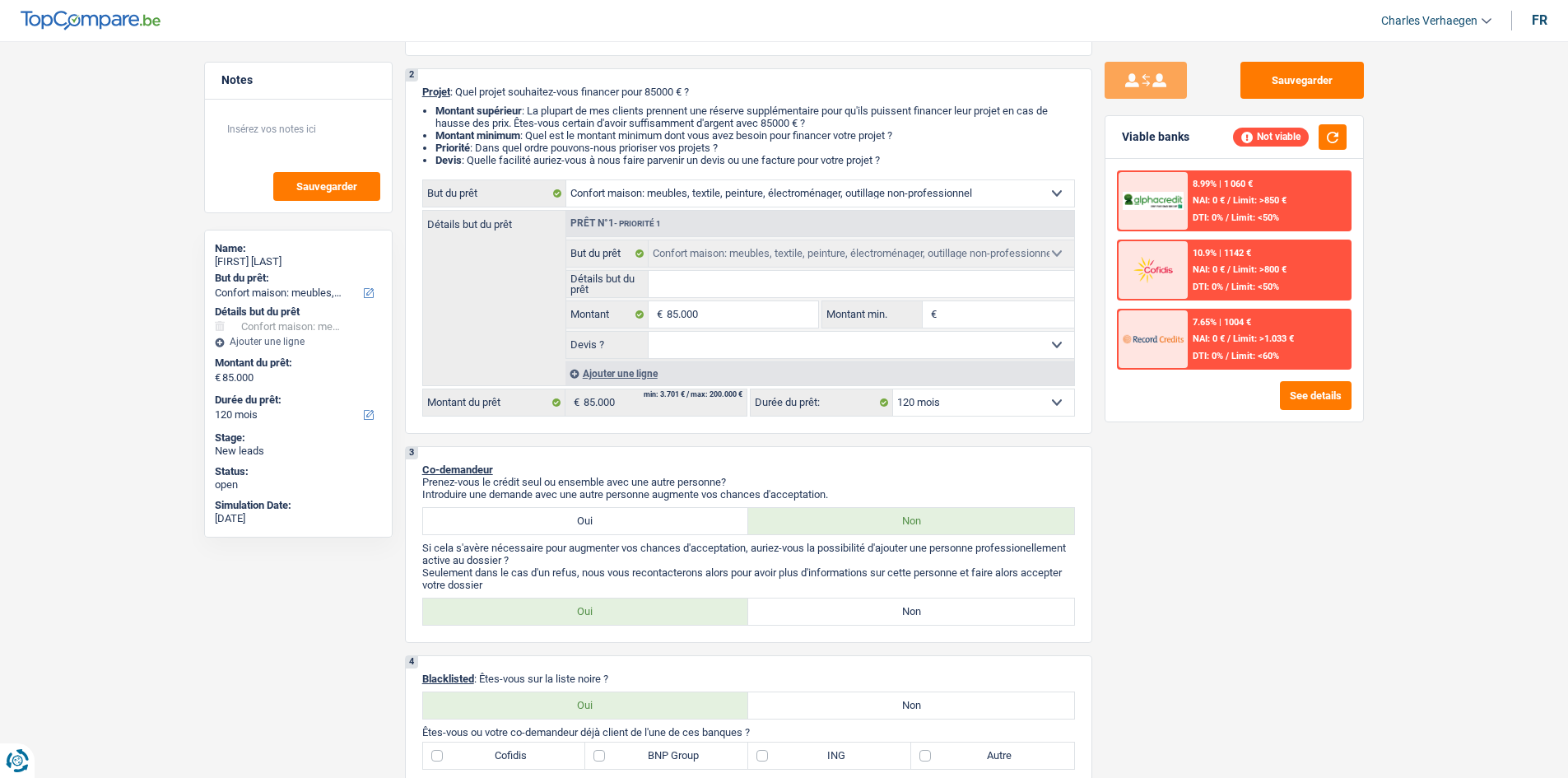 click on "Limit: >800 €" at bounding box center (1259, 269) 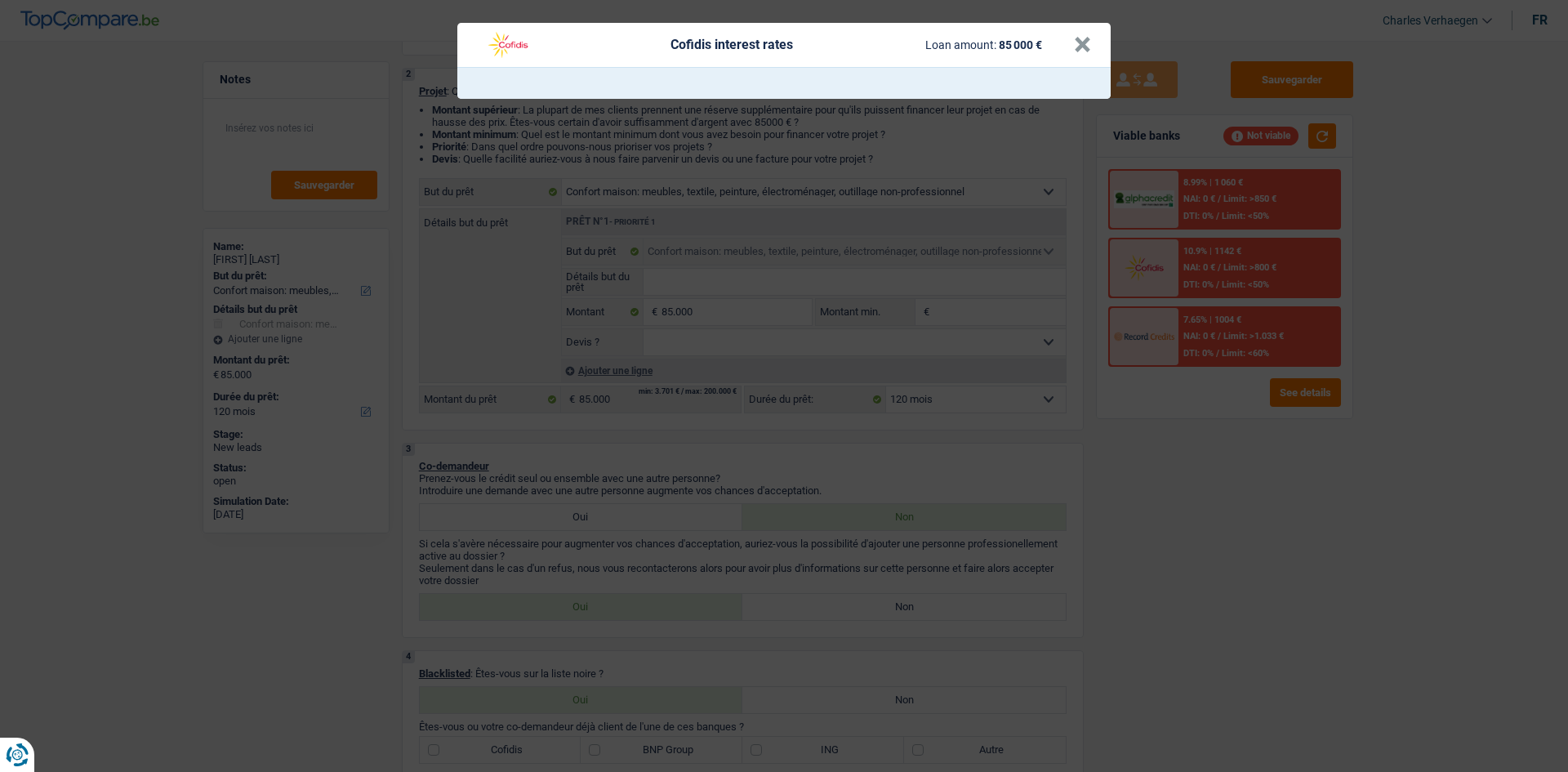 click on "Cofidis interest rates
Loan amount:
85 000 €
×" at bounding box center [784, 386] 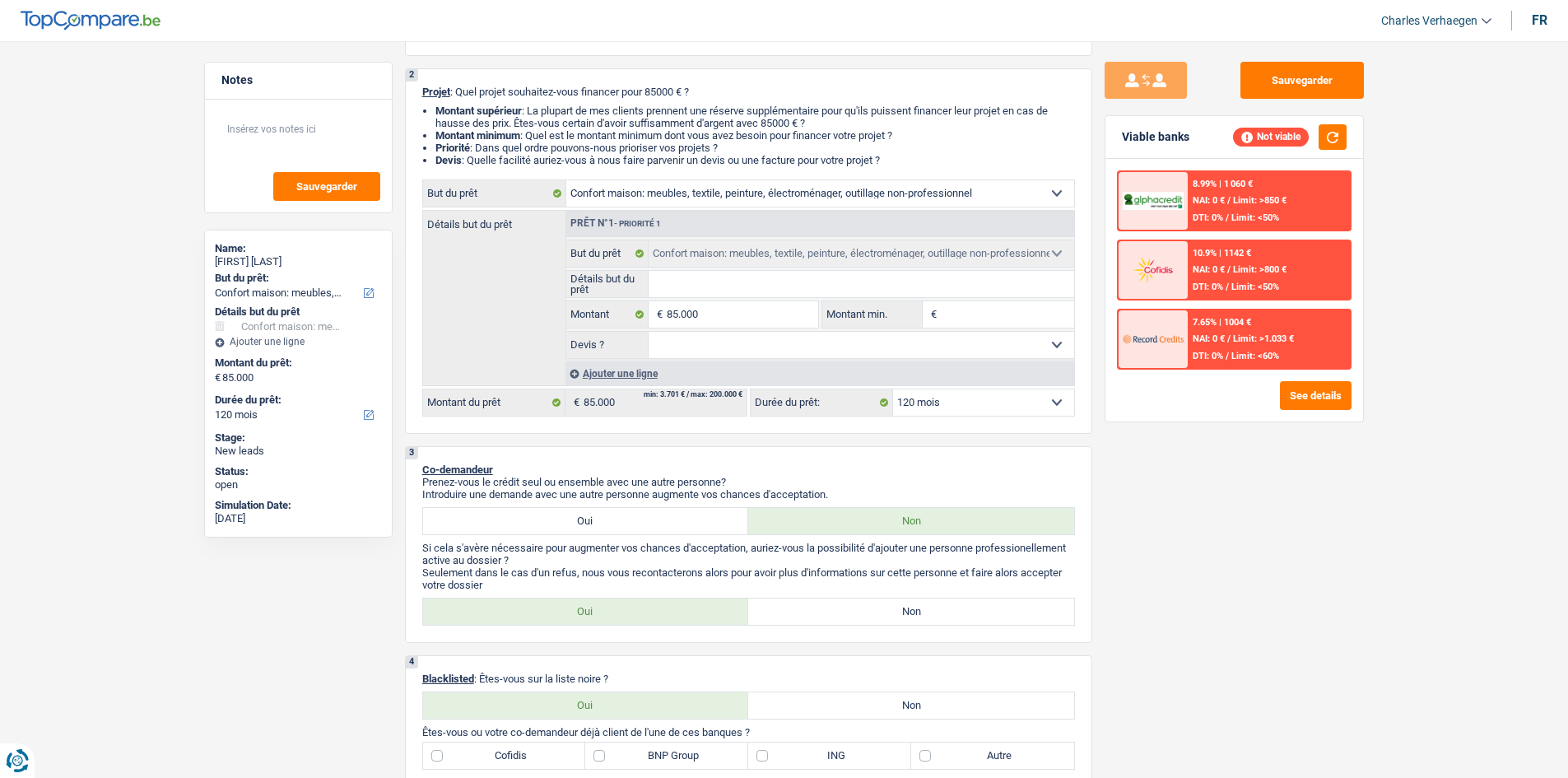 drag, startPoint x: 1266, startPoint y: 197, endPoint x: 1257, endPoint y: 173, distance: 25.632011 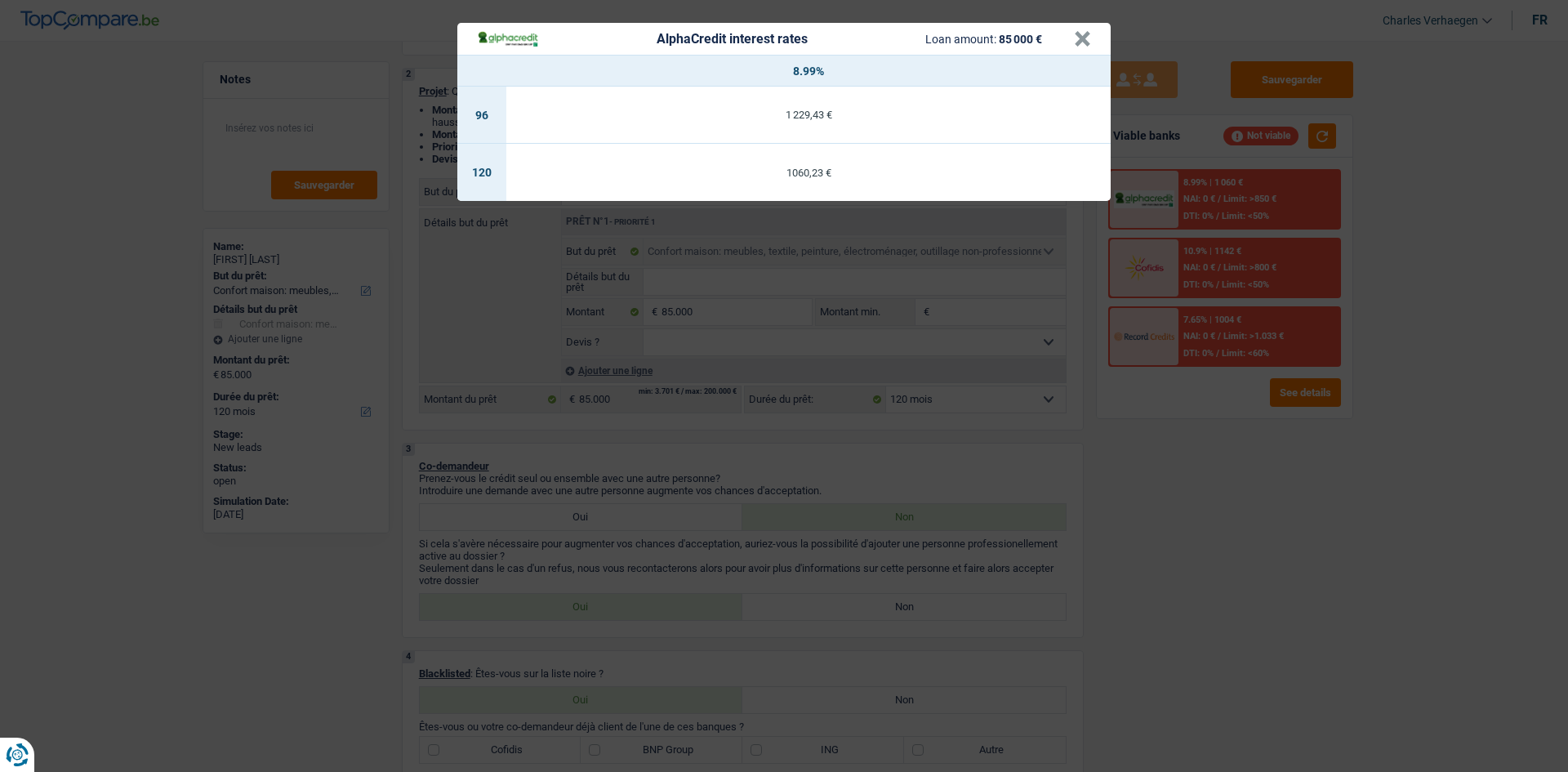 click on "AlphaCredit interest rates
Loan amount:
85 000 €
×
8.99%
96
1 229,43 €
120
1 060,23 €" at bounding box center (784, 386) 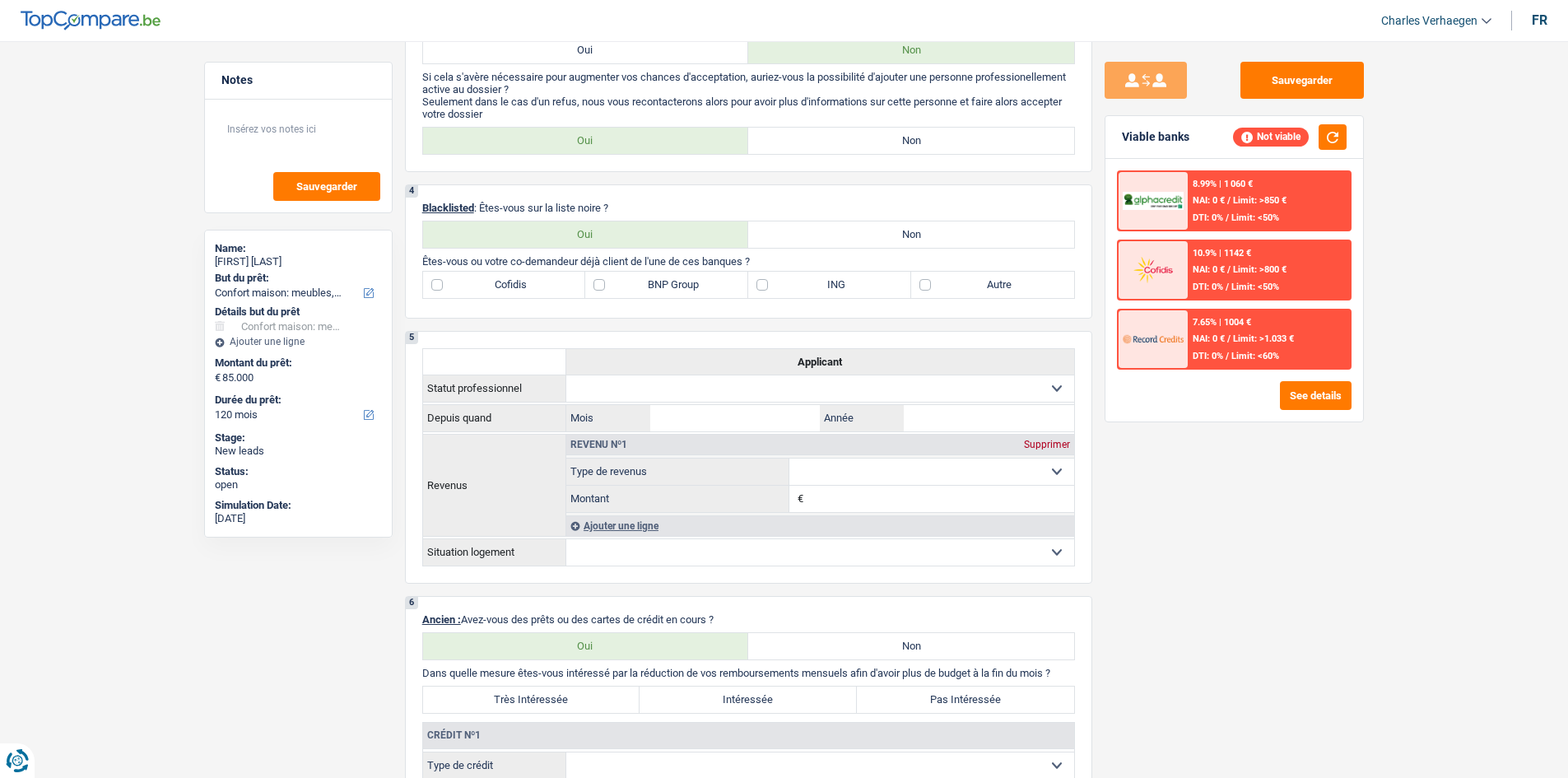 scroll, scrollTop: 906, scrollLeft: 0, axis: vertical 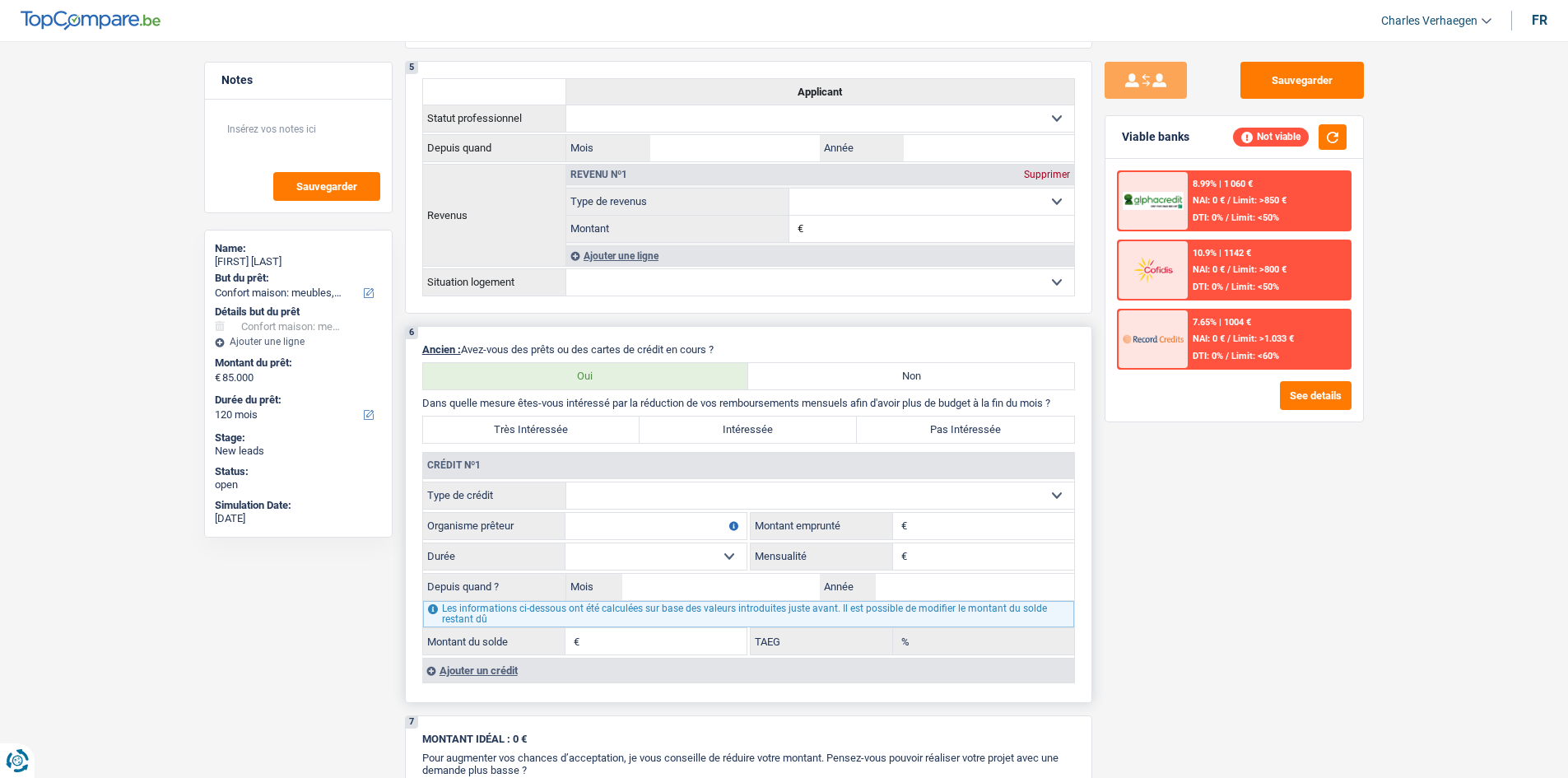 click on "Ajouter un crédit" at bounding box center (748, 670) 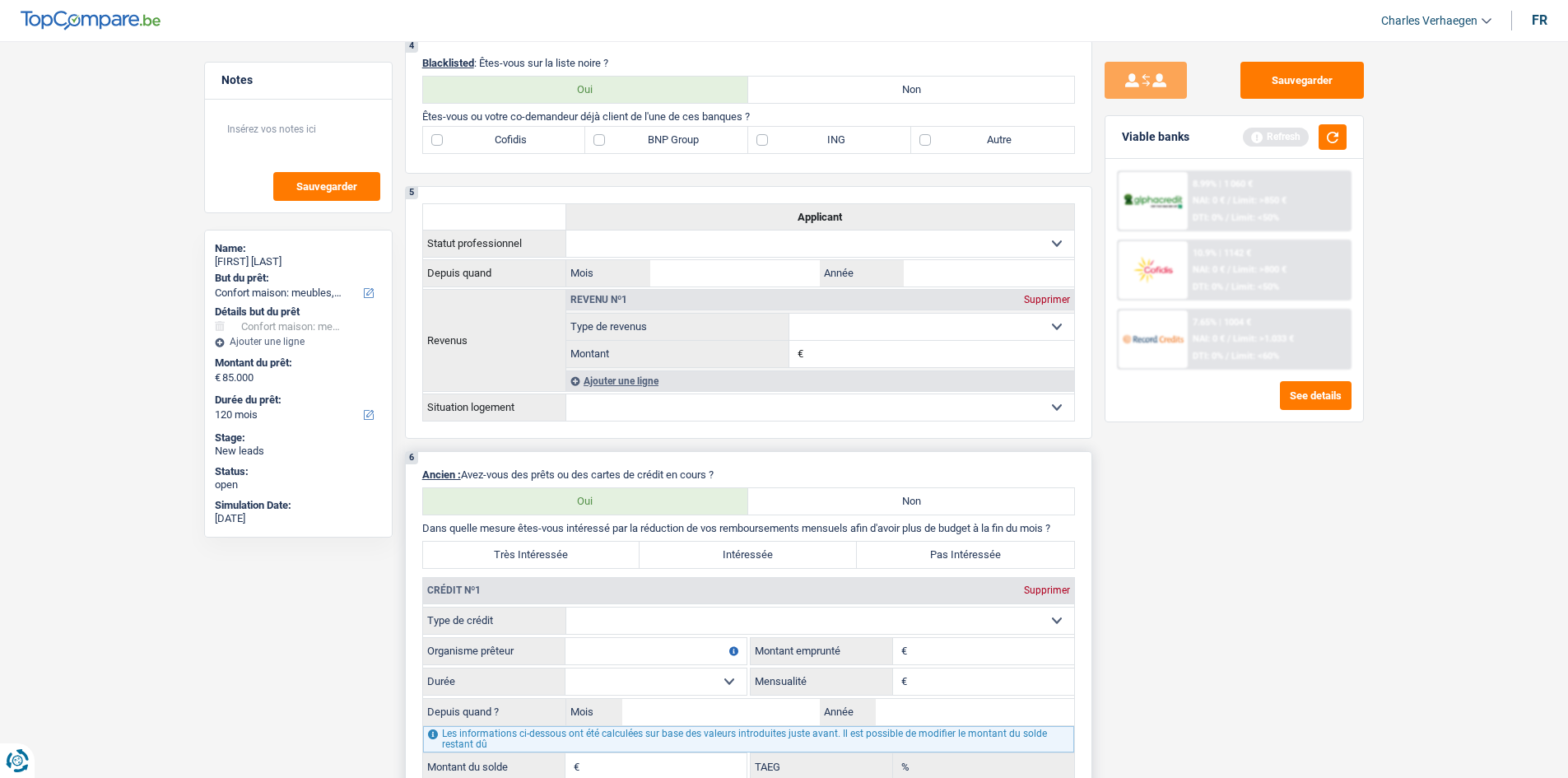 scroll, scrollTop: 1070, scrollLeft: 0, axis: vertical 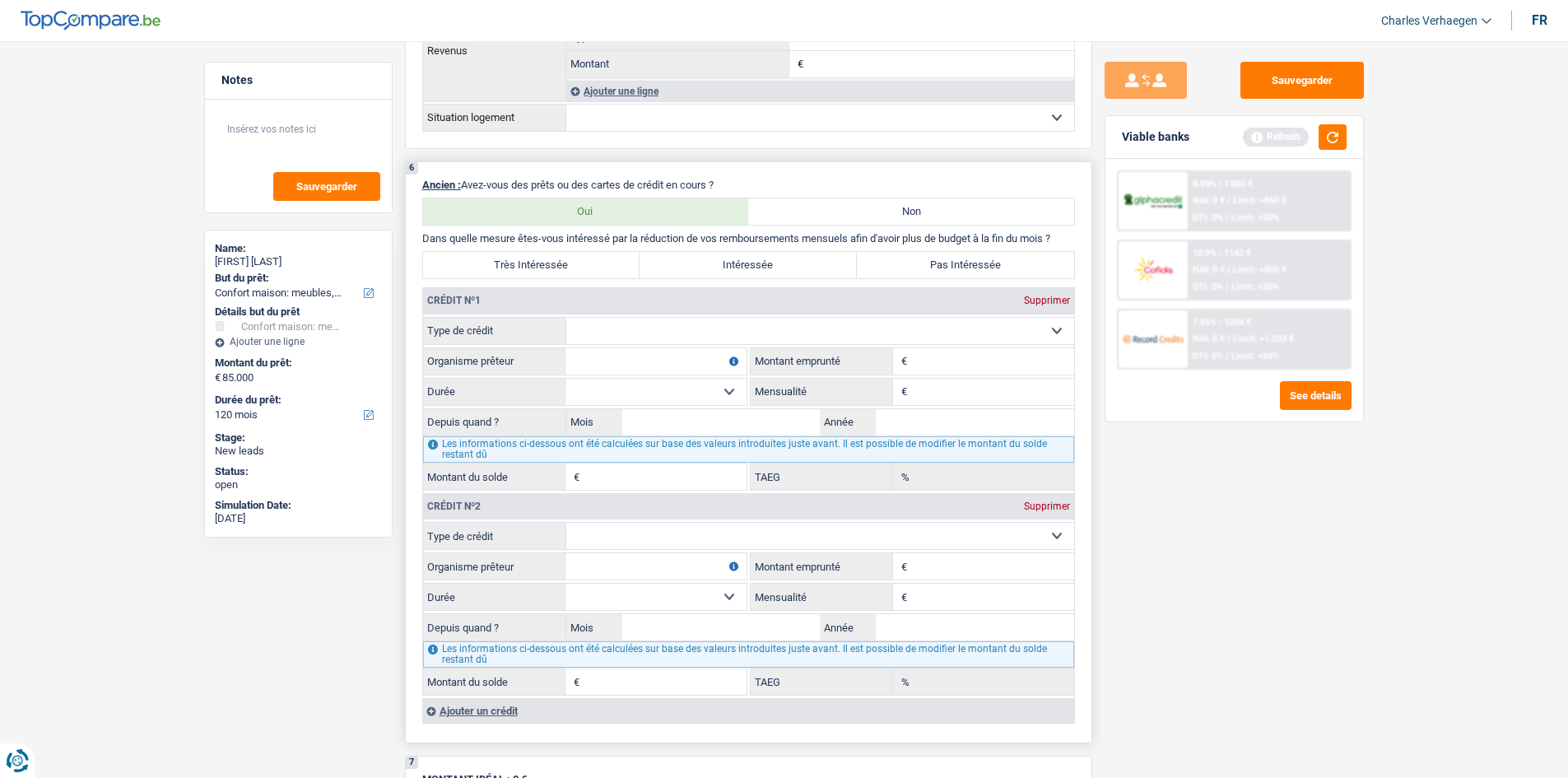 click on "Carte ou ouverture de crédit Prêt hypothécaire Vente à tempérament Prêt à tempérament Prêt rénovation Prêt voiture Regroupement d'un ou plusieurs crédits
Sélectionner une option" at bounding box center (820, 331) 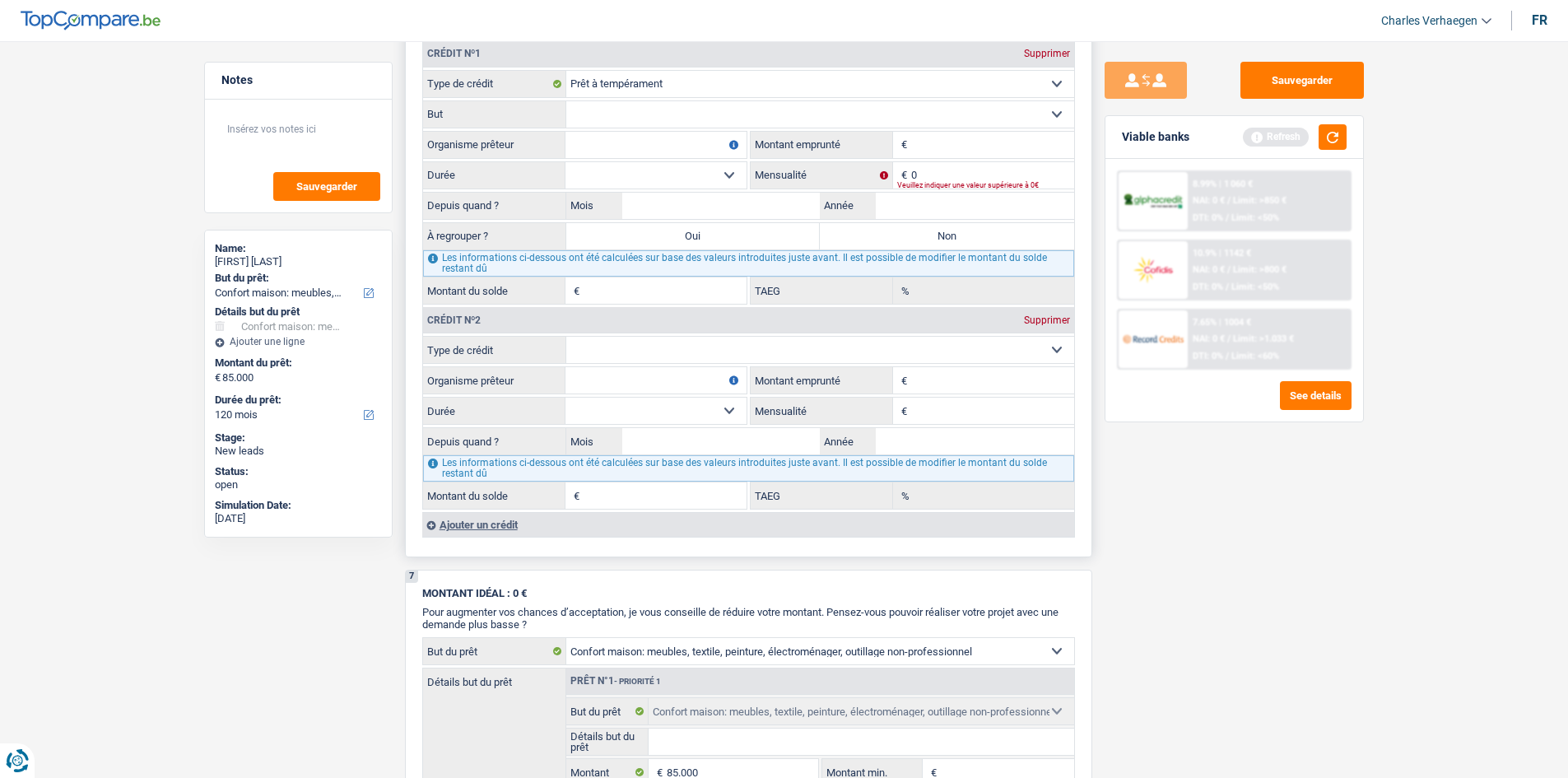 click on "Ajouter un crédit" at bounding box center [748, 524] 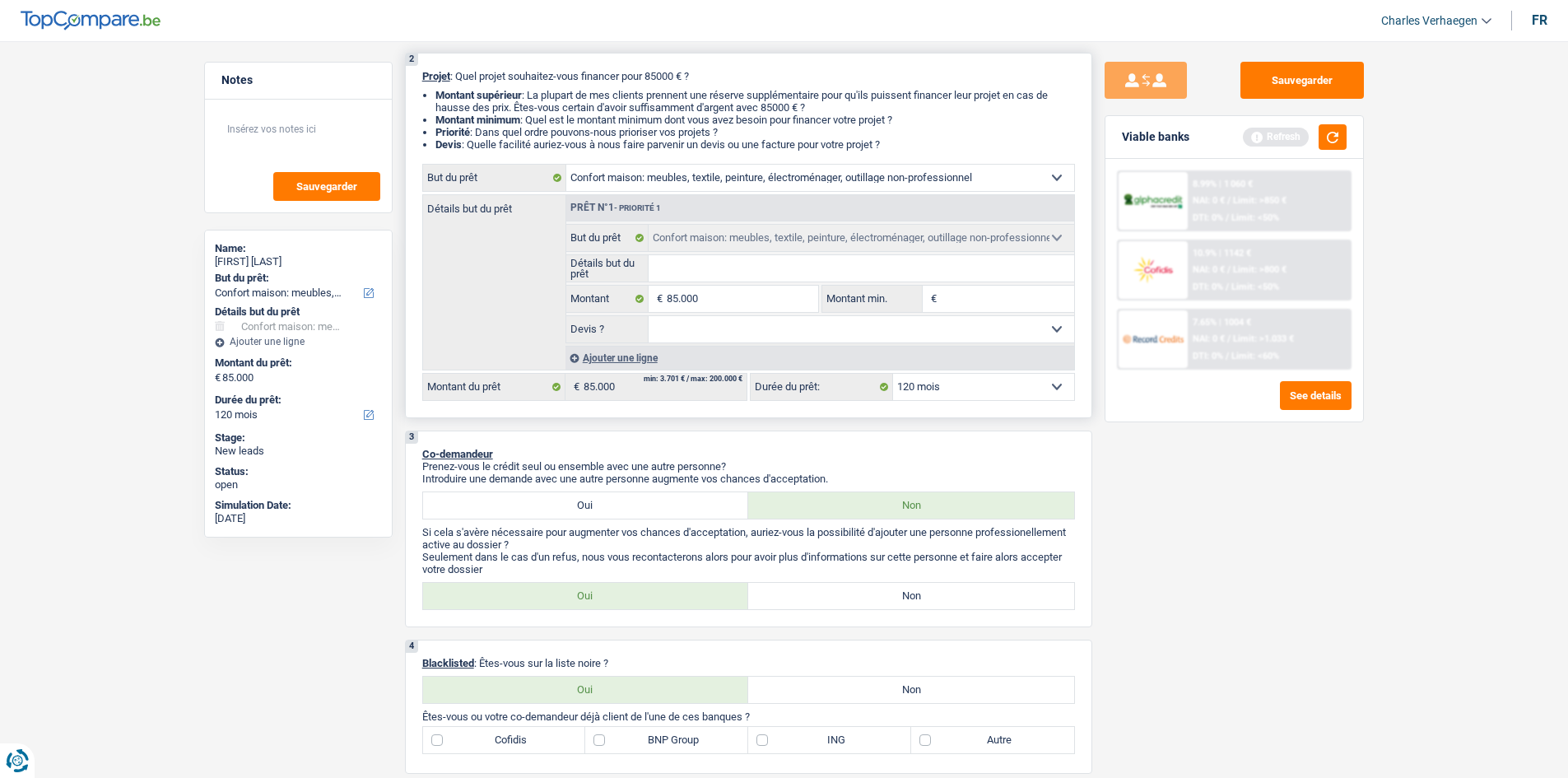 scroll, scrollTop: 0, scrollLeft: 0, axis: both 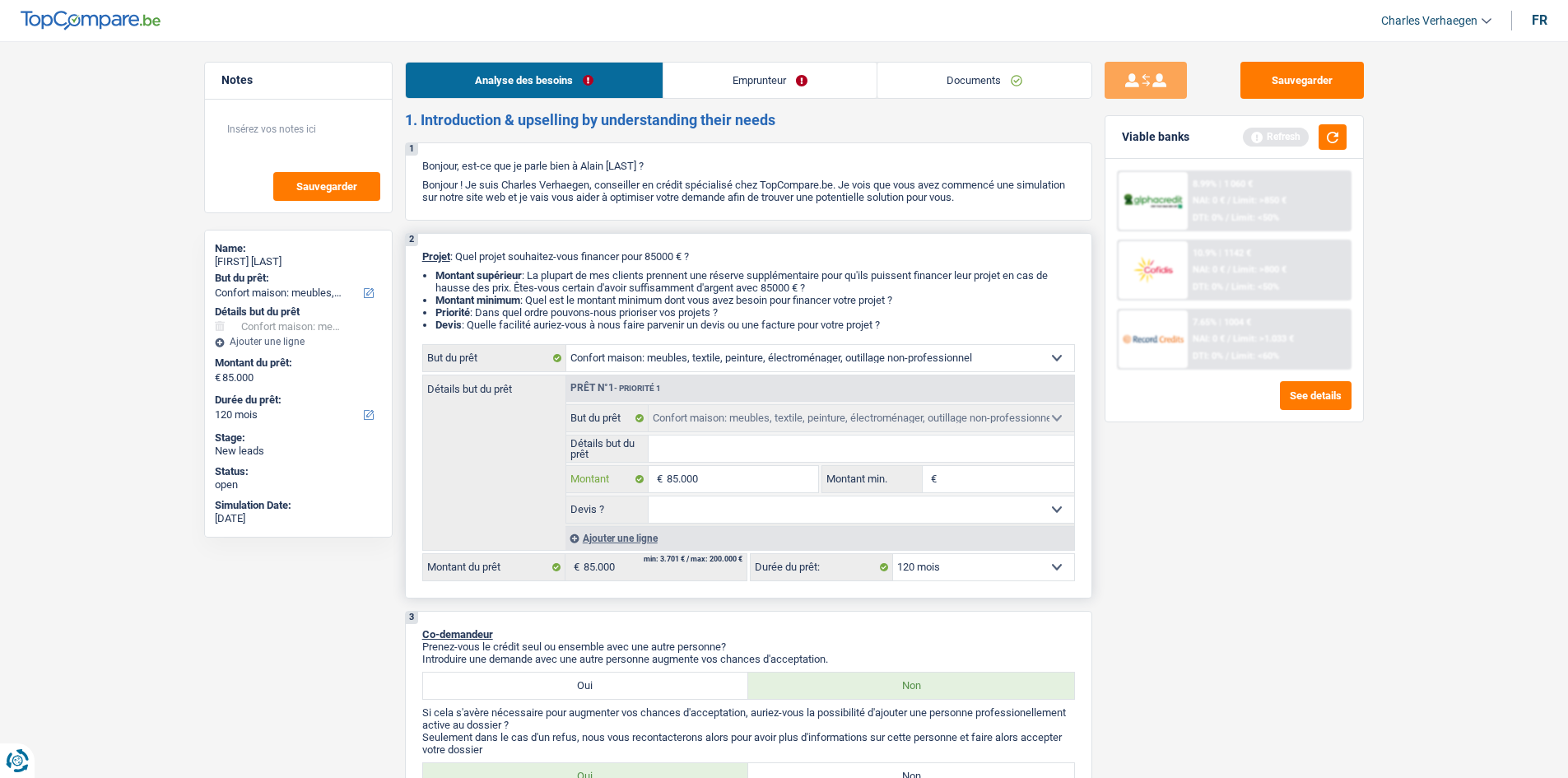 click on "85.000" at bounding box center [742, 479] 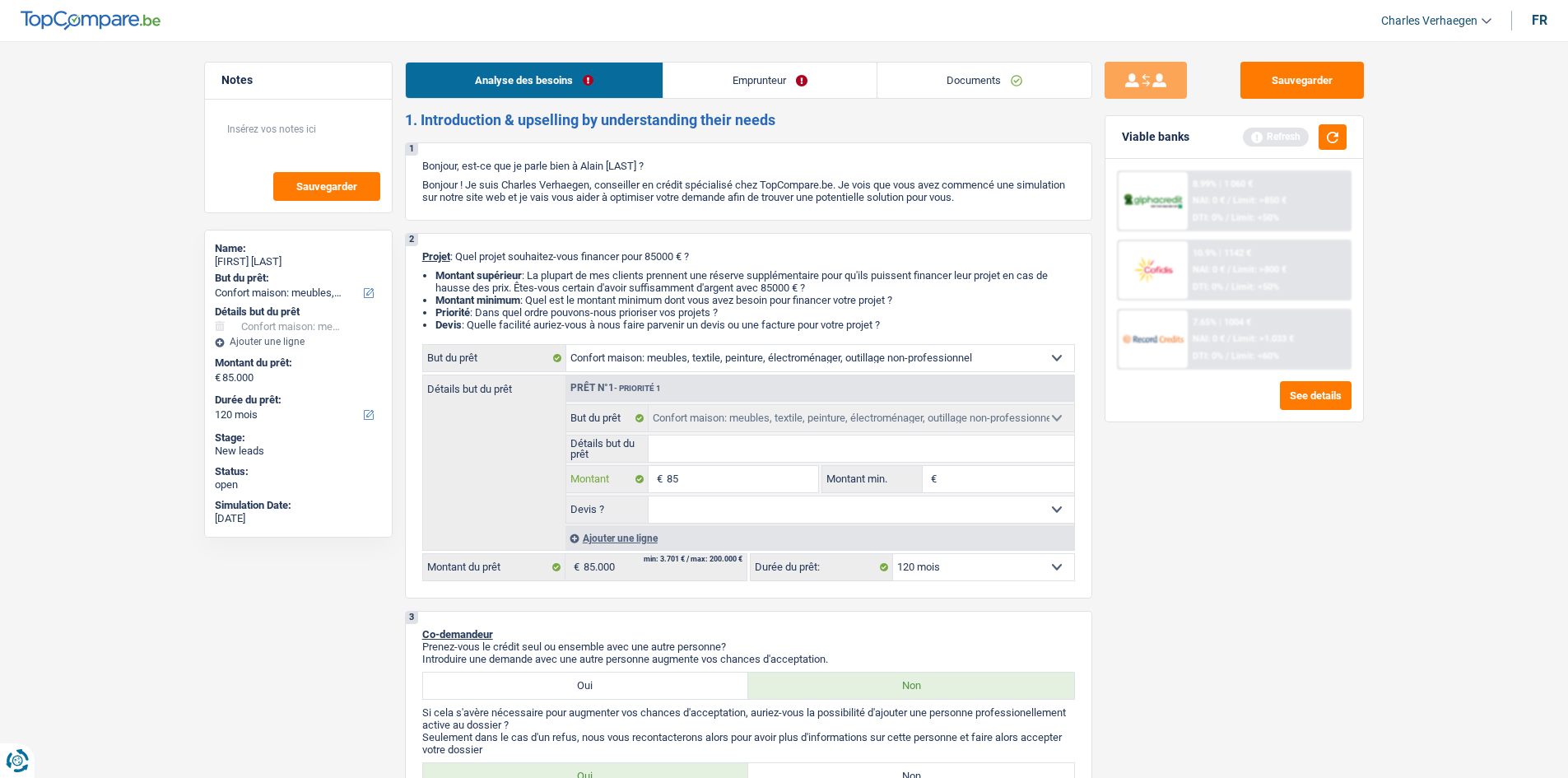 type on "8" 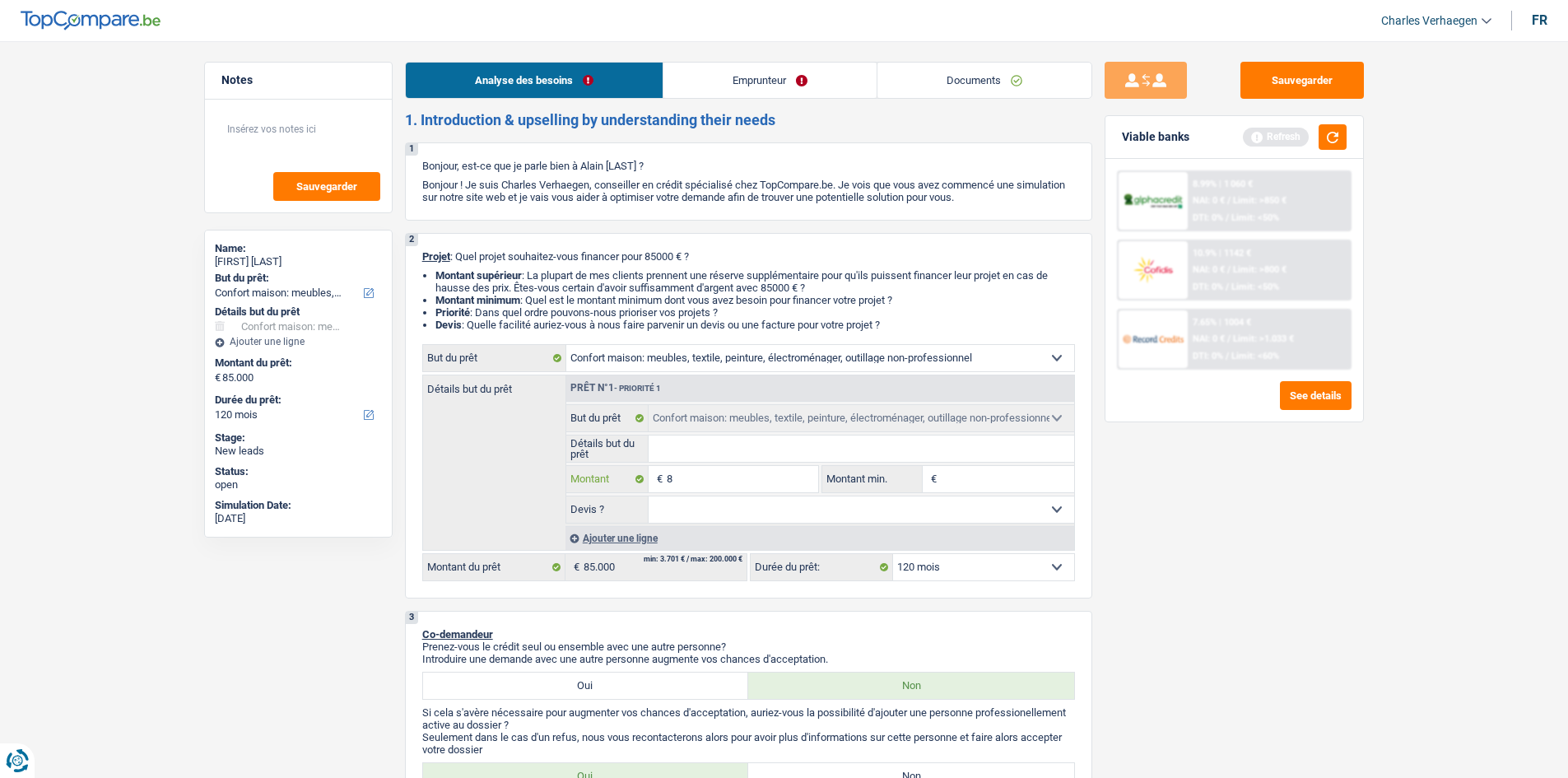 type 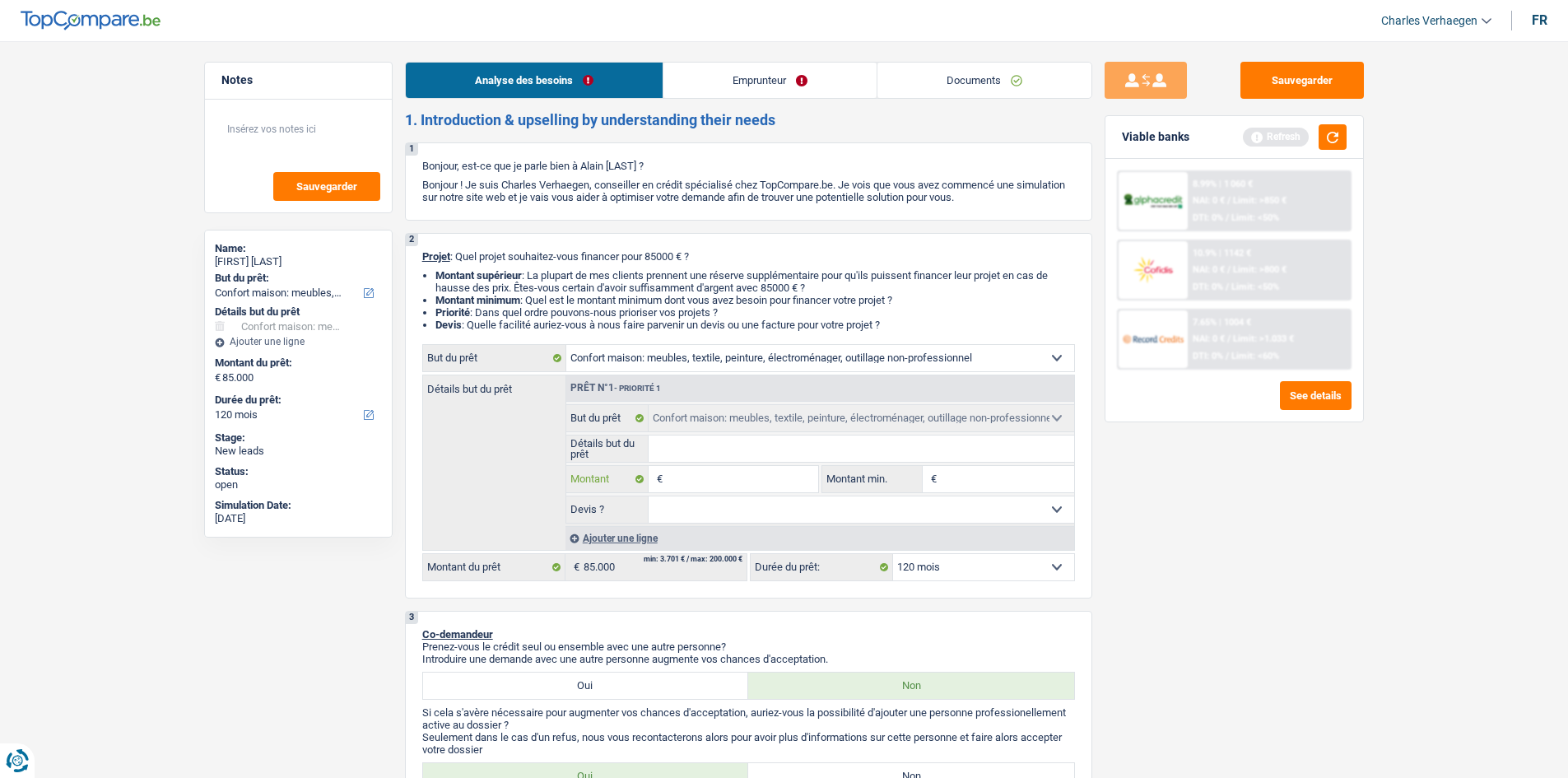 type 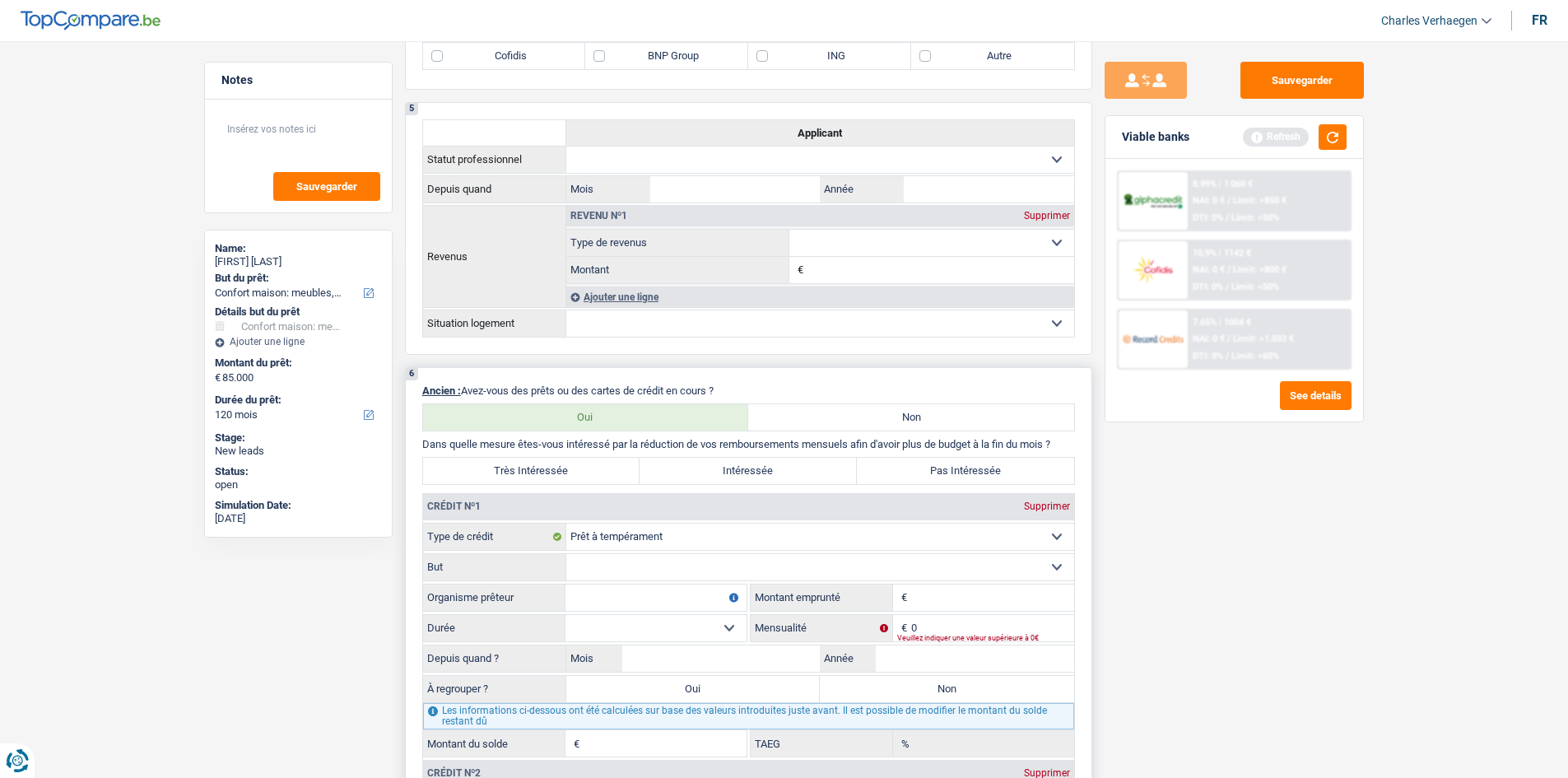 scroll, scrollTop: 1070, scrollLeft: 0, axis: vertical 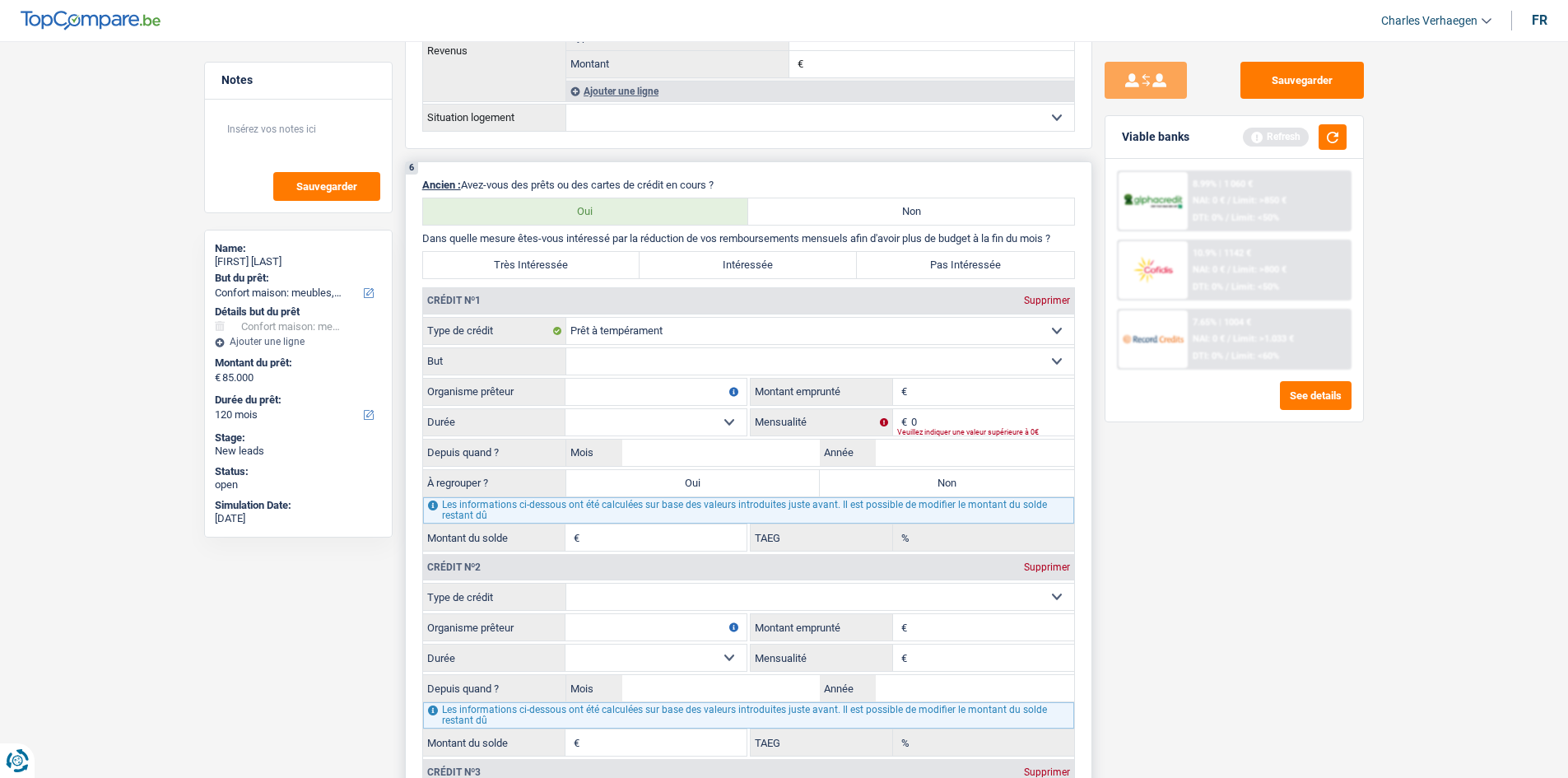 type 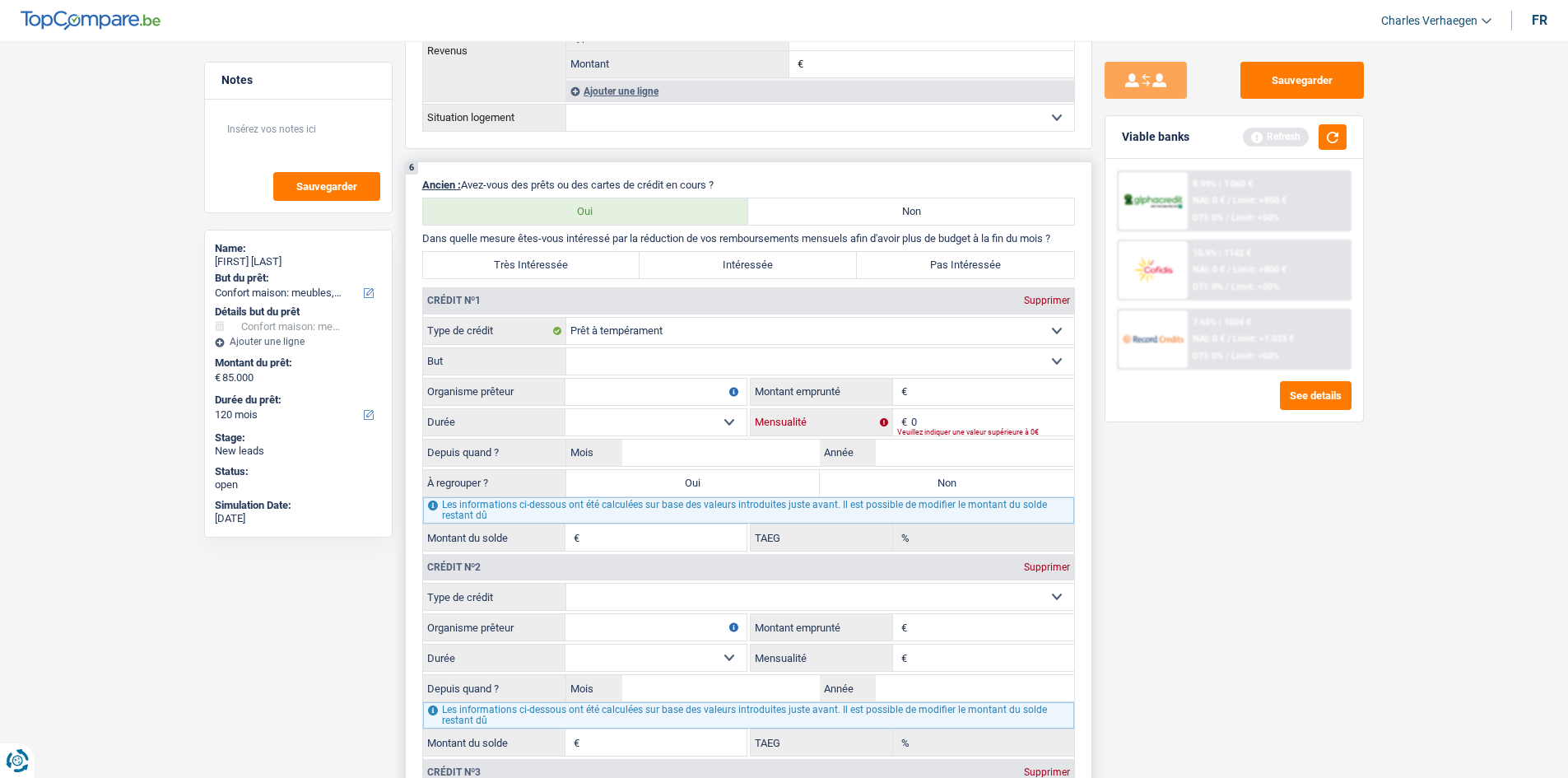 click on "0" at bounding box center [993, 422] 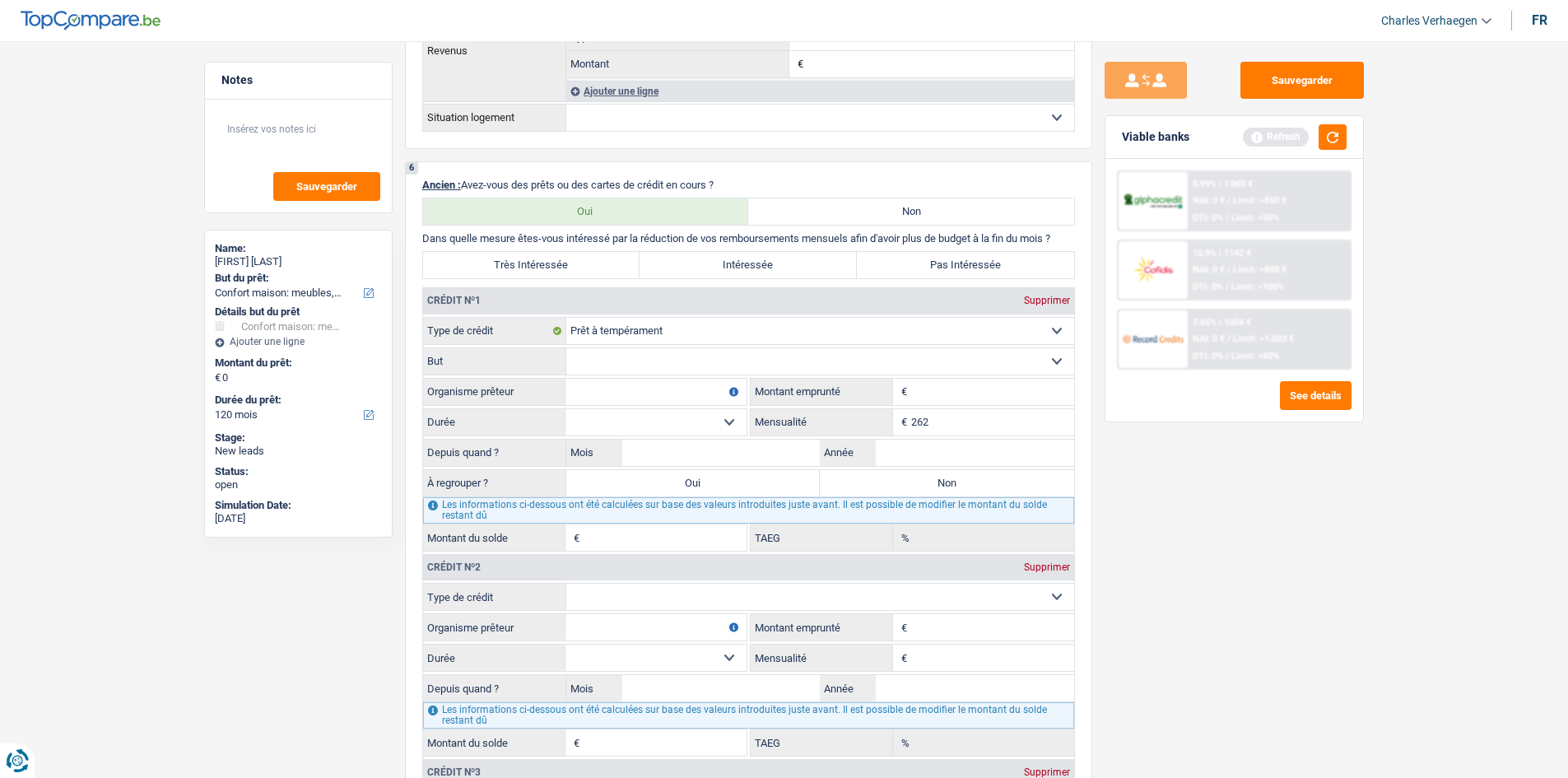 type on "262" 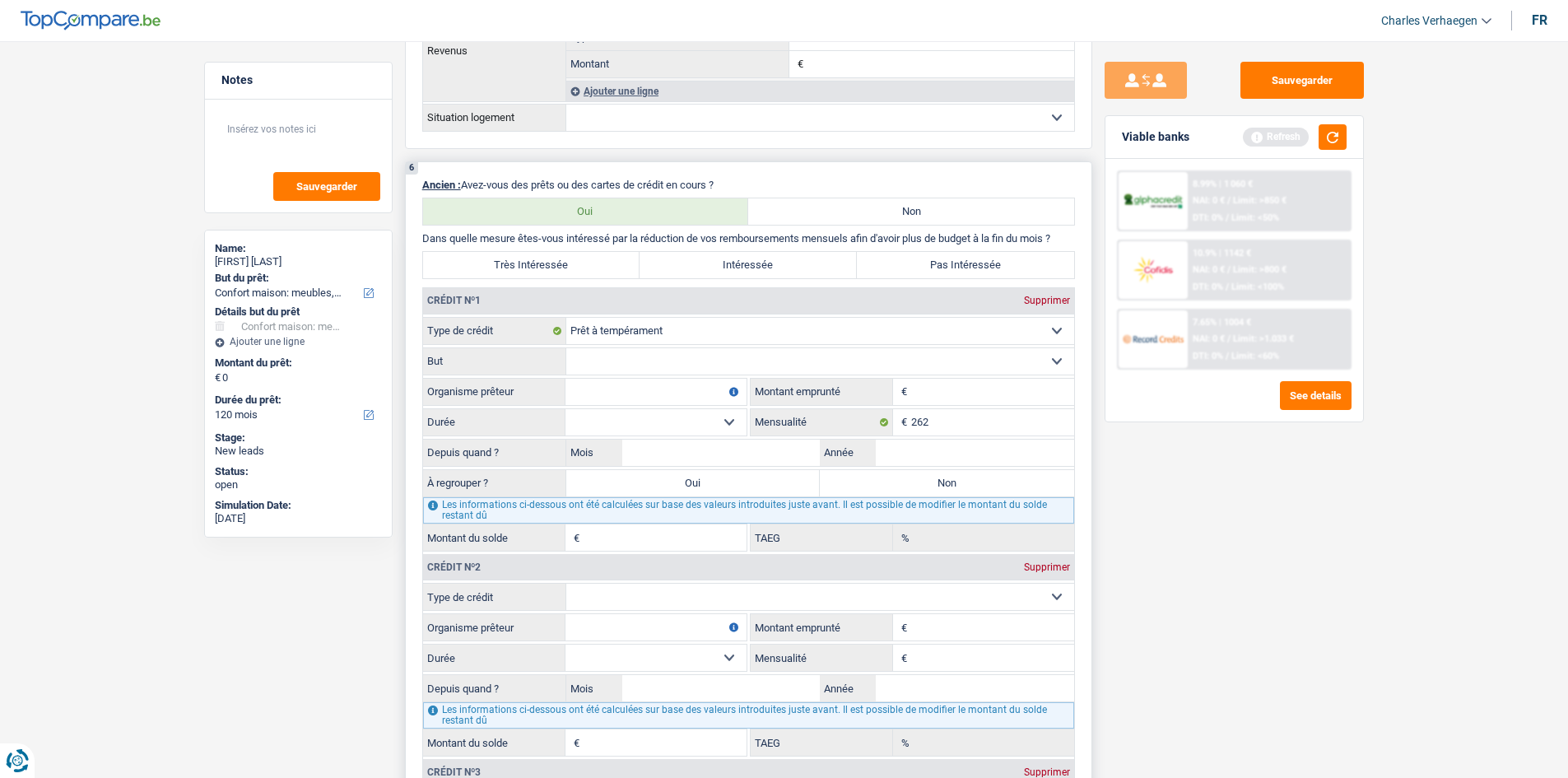 drag, startPoint x: 953, startPoint y: 398, endPoint x: 1200, endPoint y: 476, distance: 259.02316 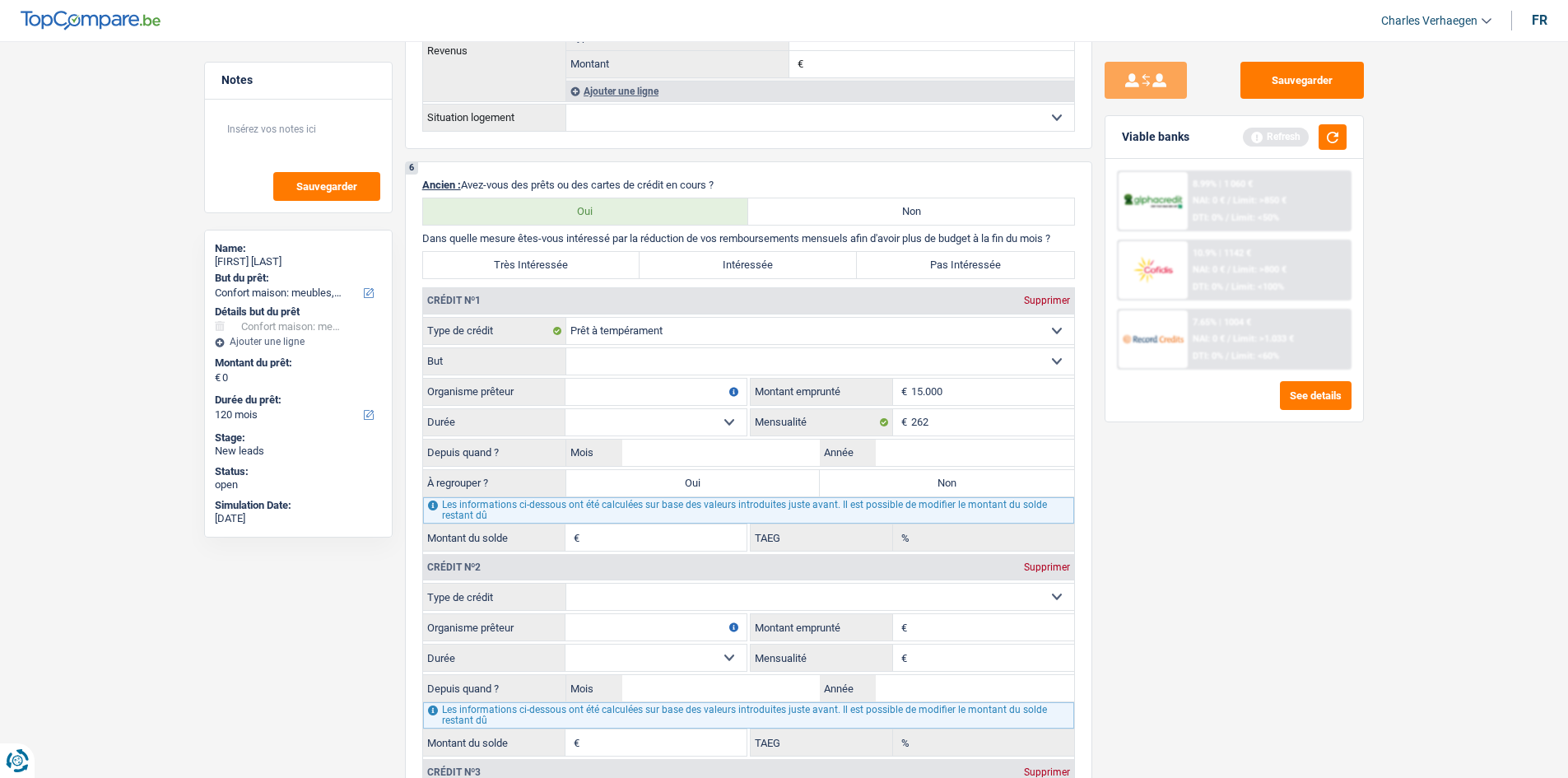 type on "15.000" 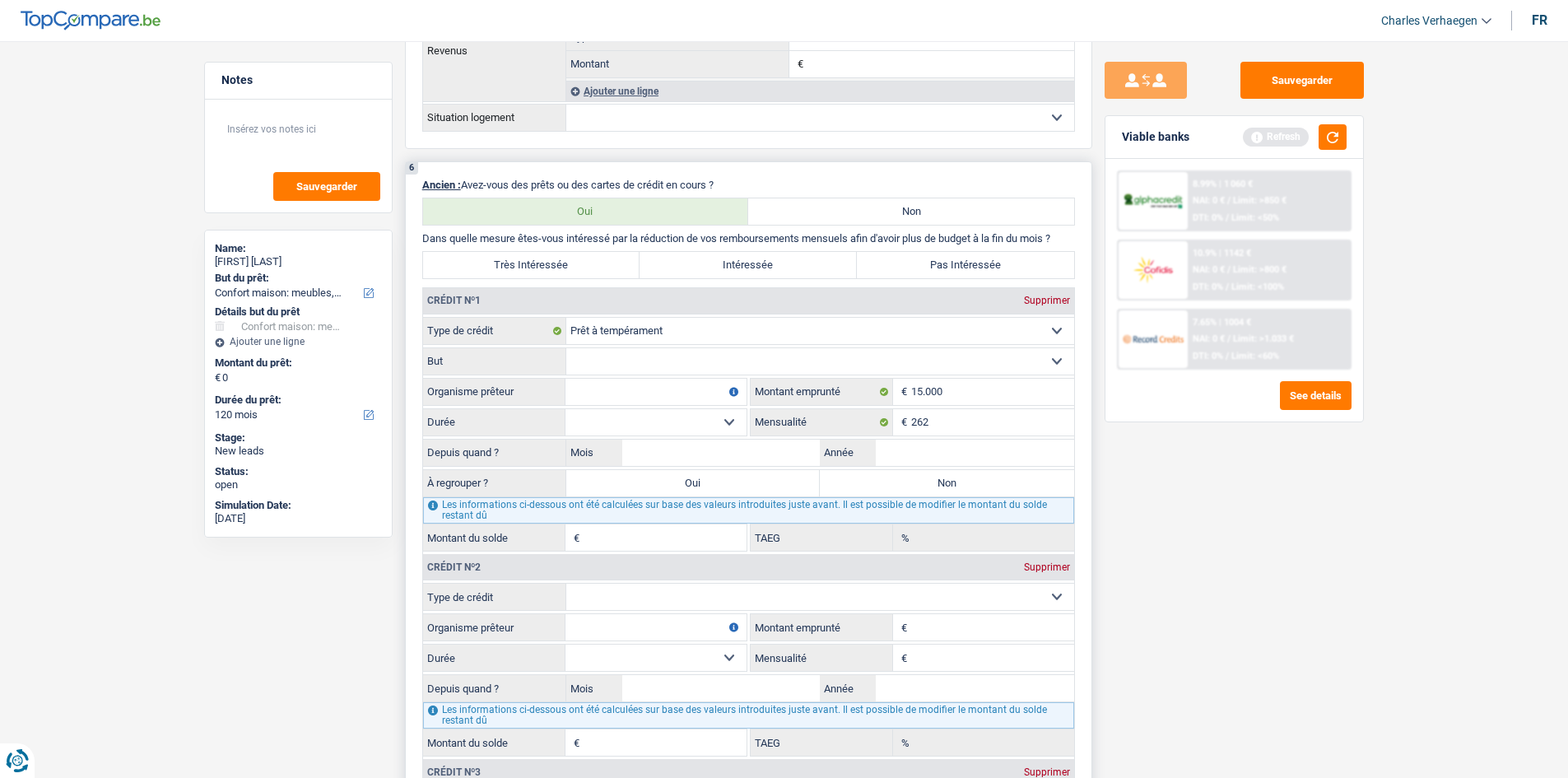 click on "Confort maison: meubles, textile, peinture, électroménager, outillage non-professionnel, Hifi, multimédia, gsm, ordinateur, Frais installation, déménagement Evénement familial: naissance, mariage, divorce, communion, décès Frais médicaux Frais d'études Remboursement prêt Frais permis de conduire Loisirs: voyage, sport, musique Petits travaux maison et jardin Frais divers (max 2.000€) Frais judiciaires Réparation voiture Autre
Sélectionner une option" at bounding box center (820, 361) 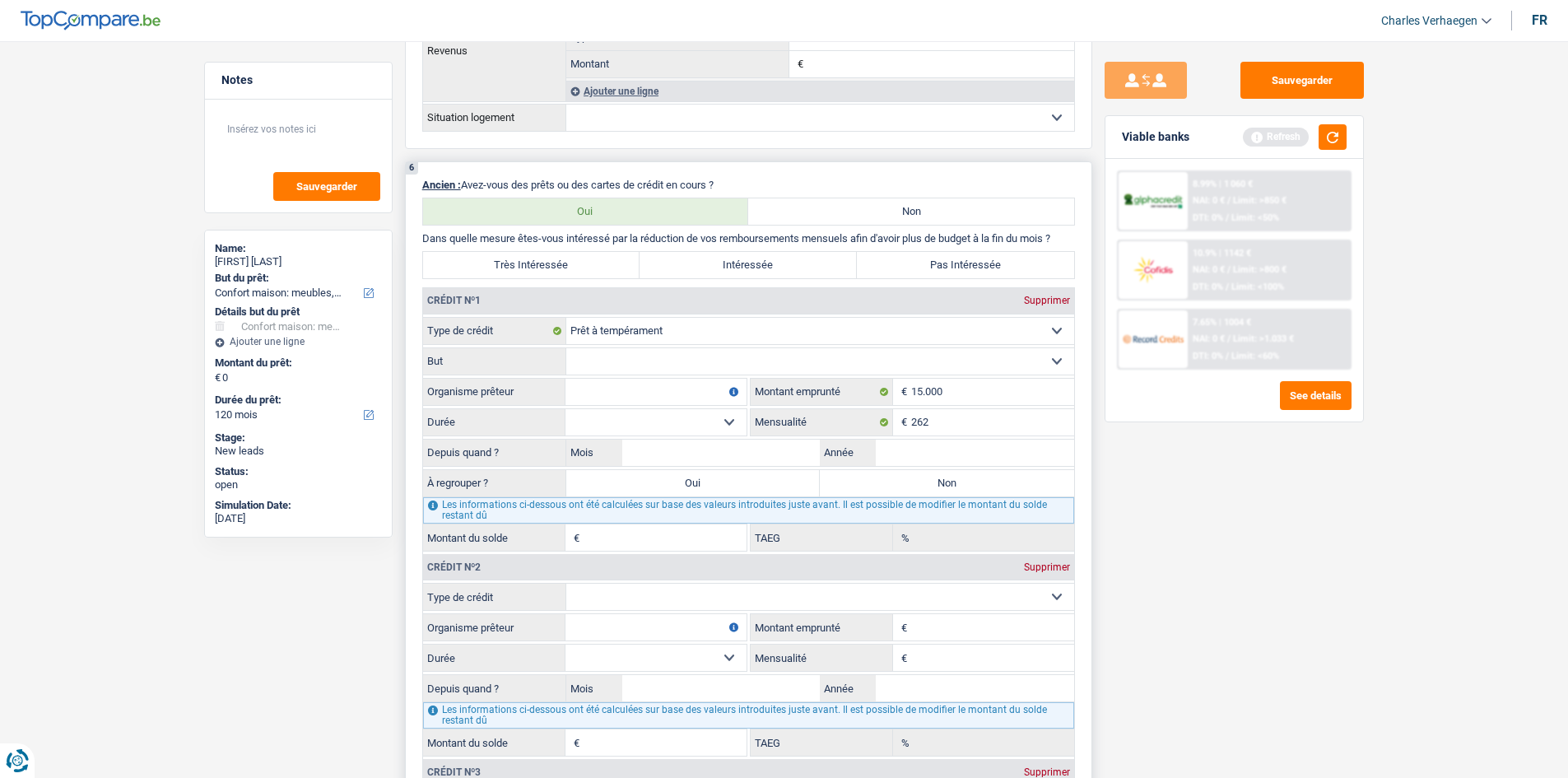 select on "other" 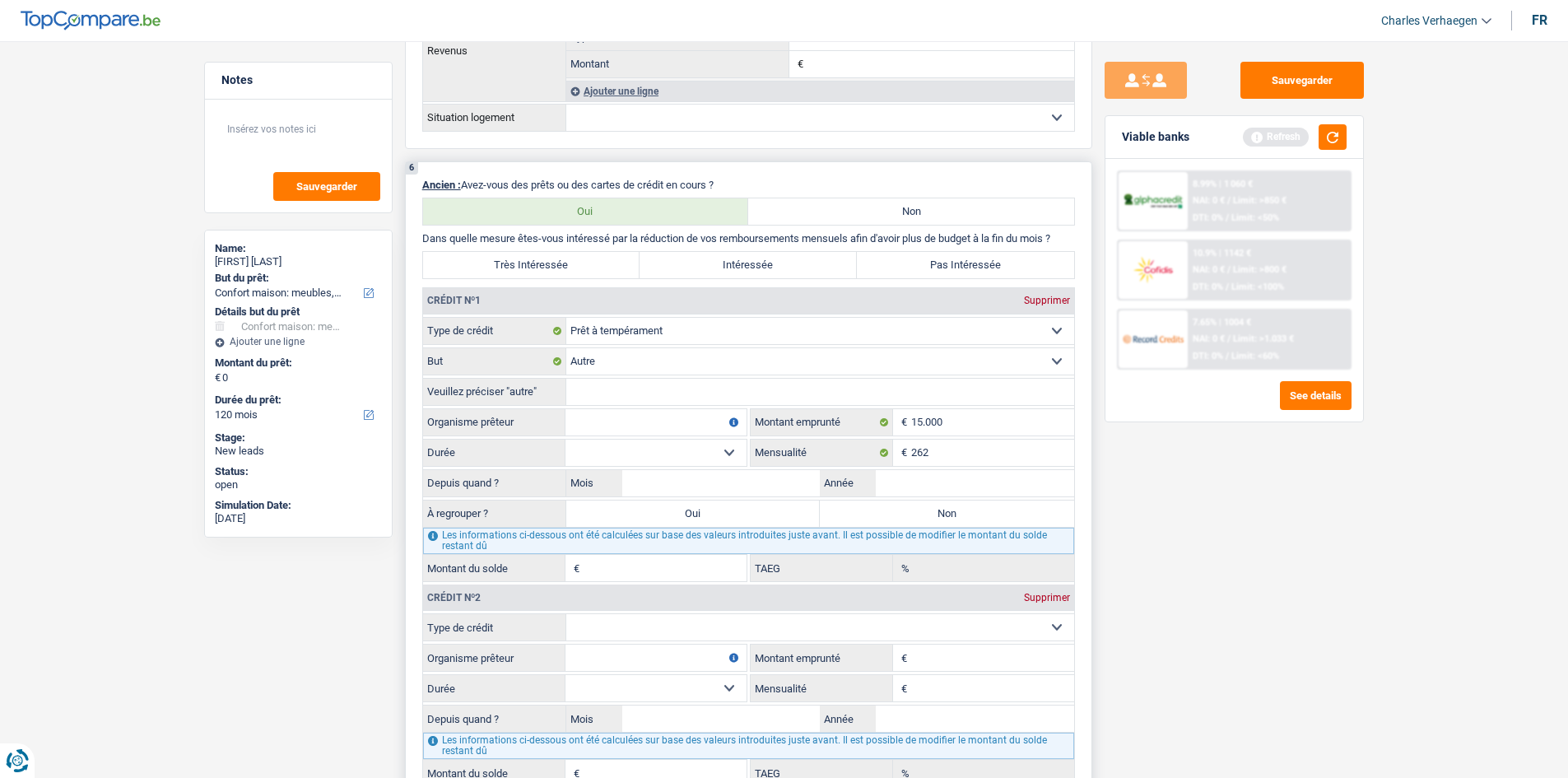 click on "Veuillez préciser "autre"" at bounding box center (820, 392) 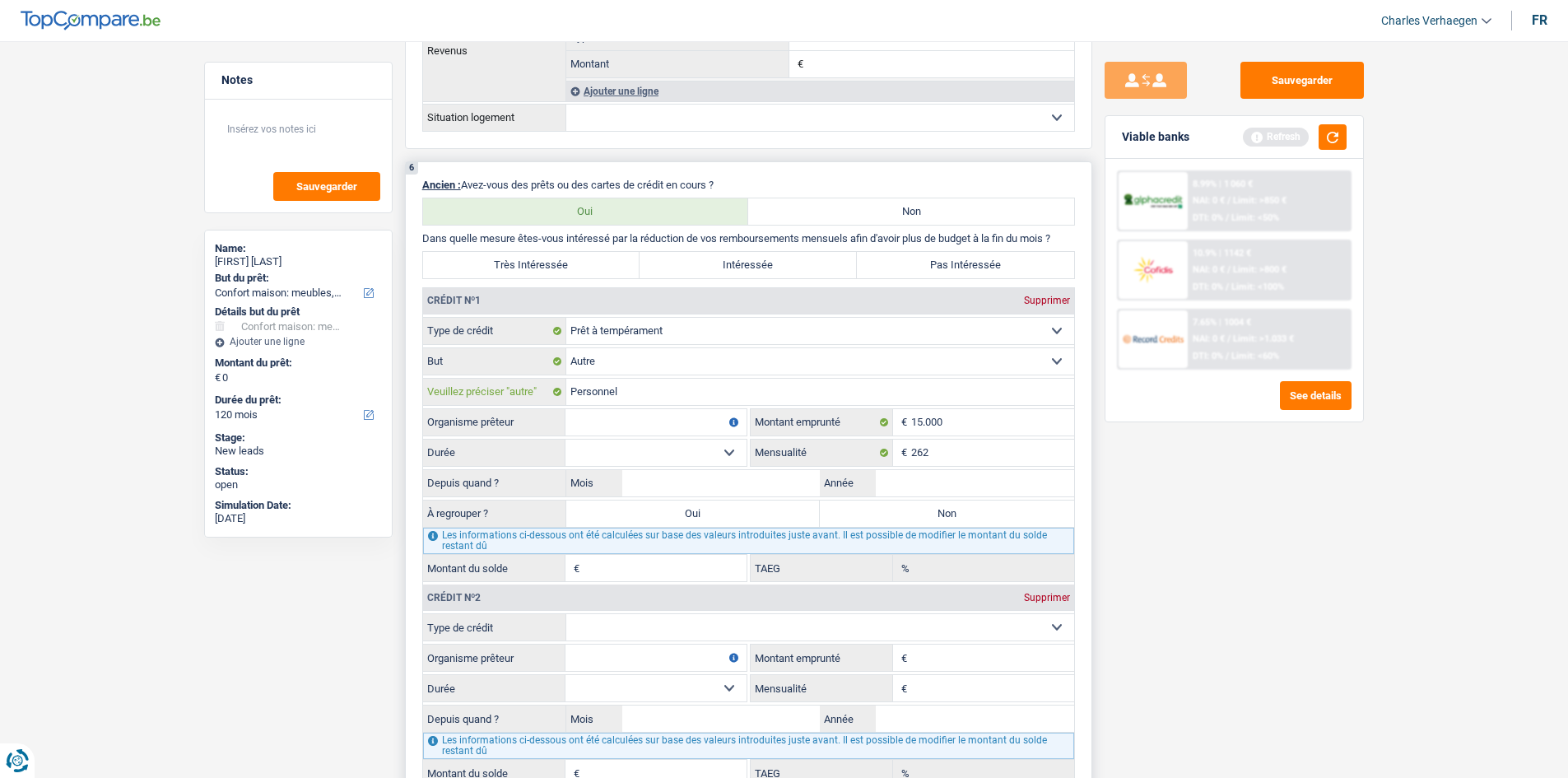 type on "Personnel" 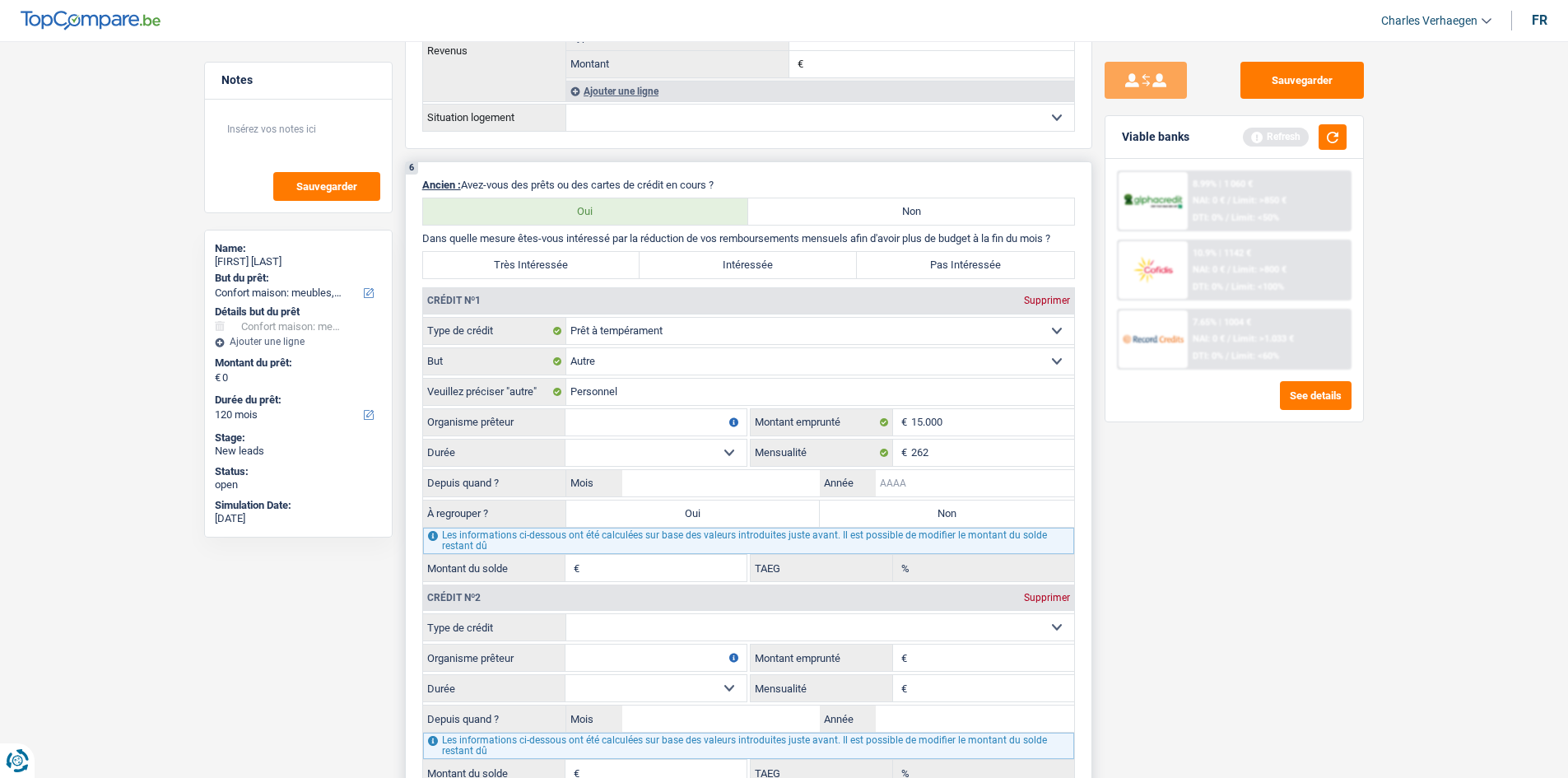 click on "Année" at bounding box center [975, 483] 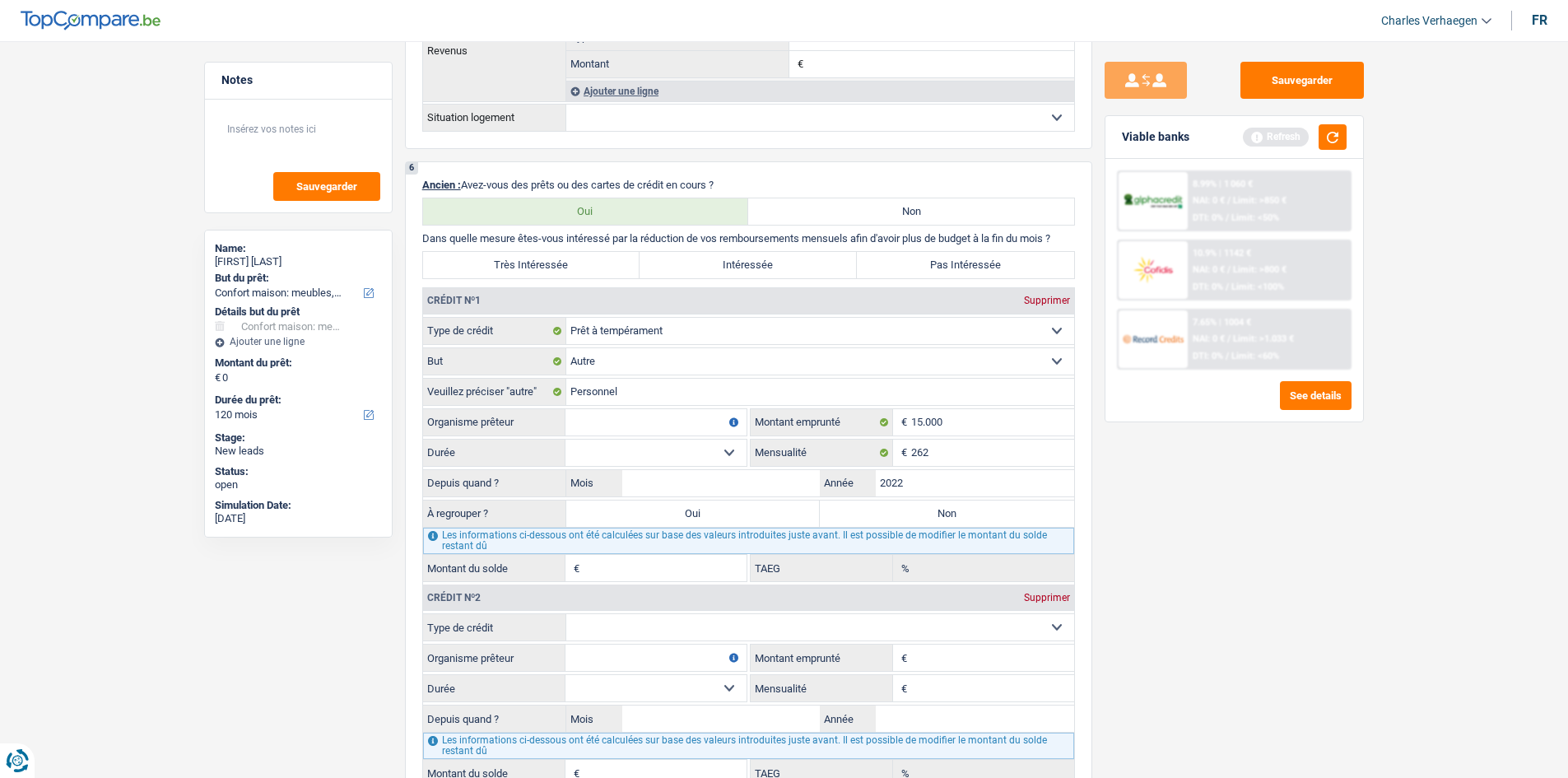 type on "2022" 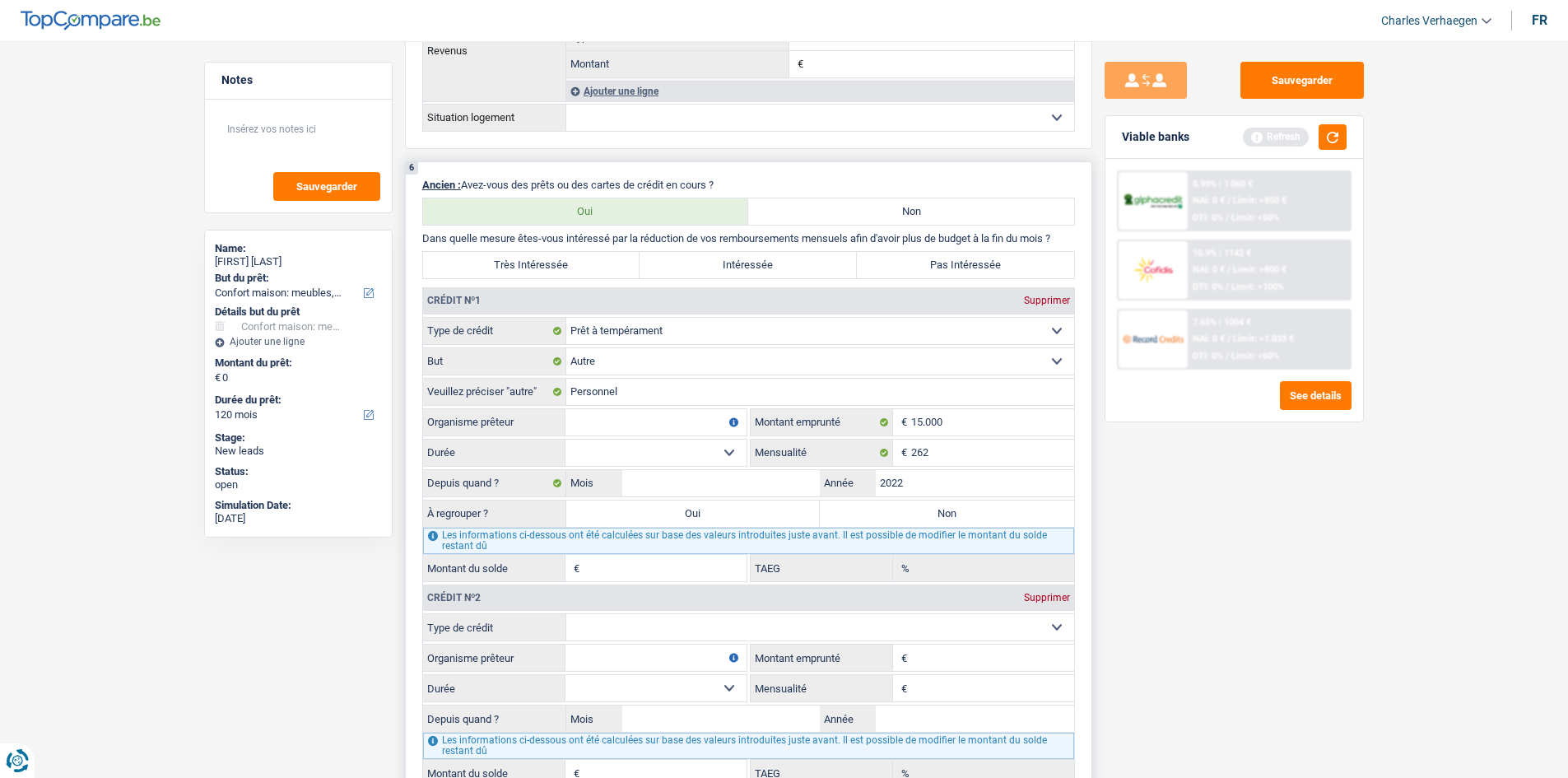 click on "12 mois 18 mois 24 mois 30 mois 36 mois 42 mois 48 mois 60 mois
Sélectionner une option" at bounding box center (656, 453) 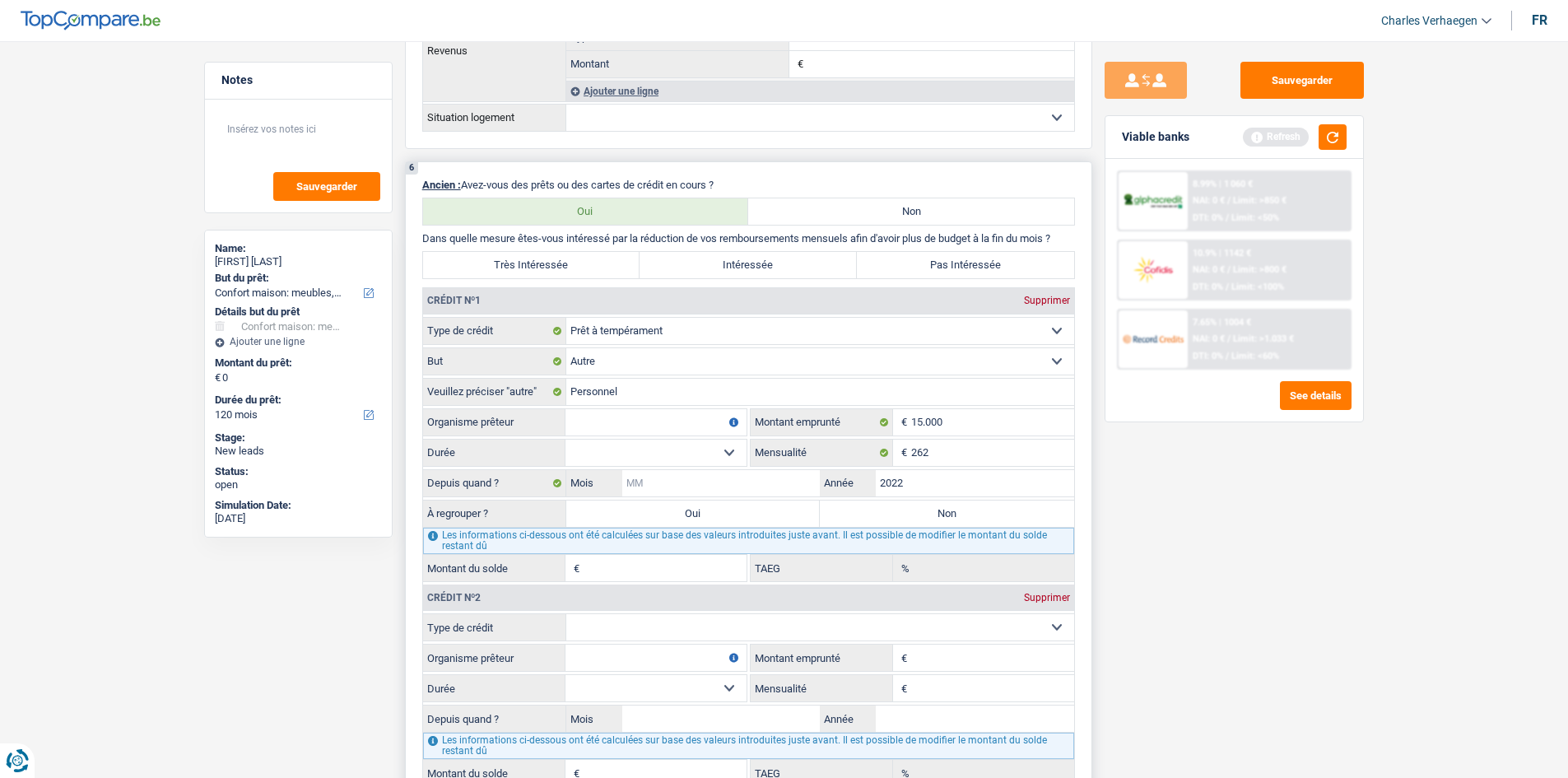 click on "Mois" at bounding box center (721, 483) 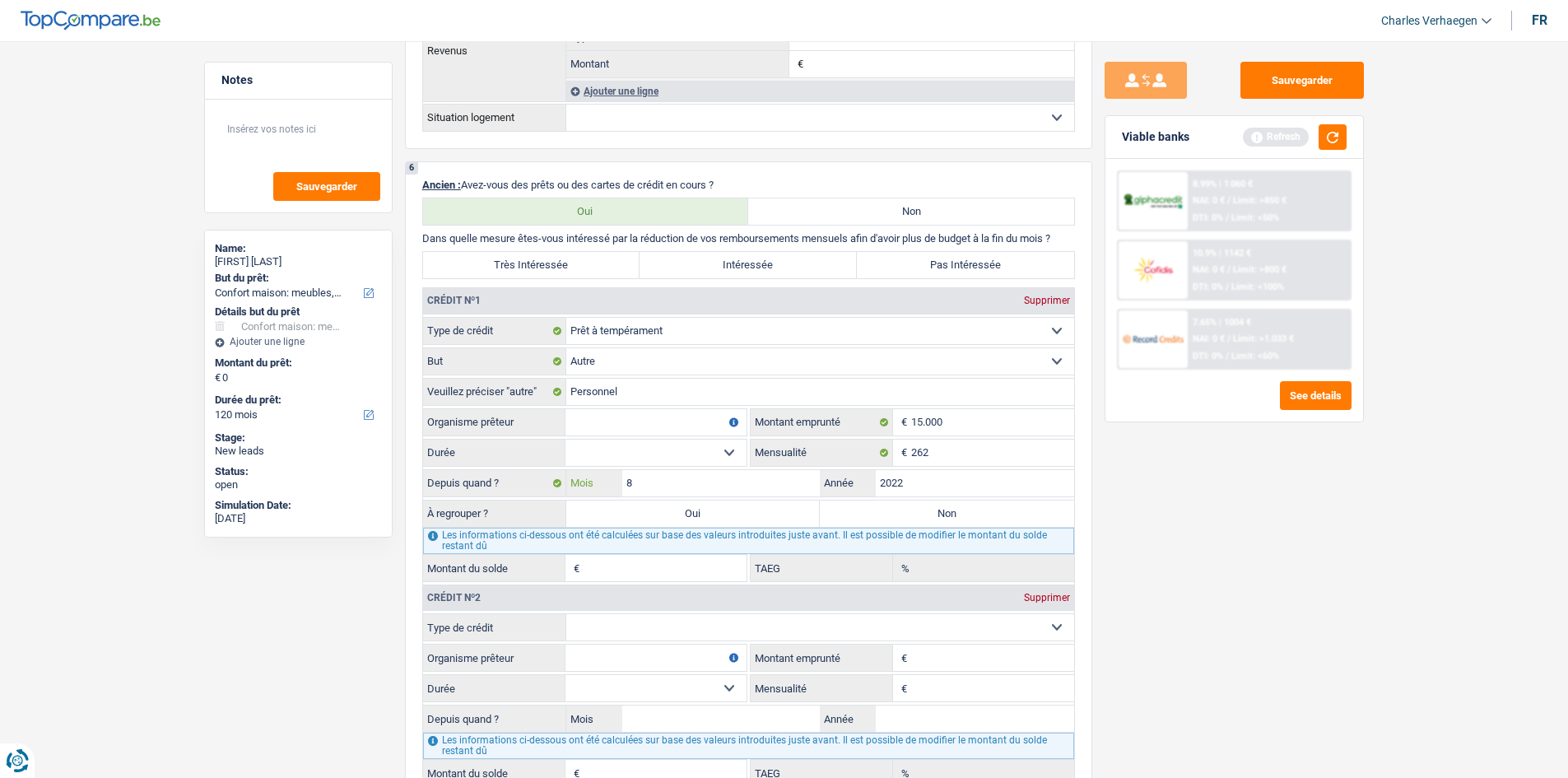 type on "8" 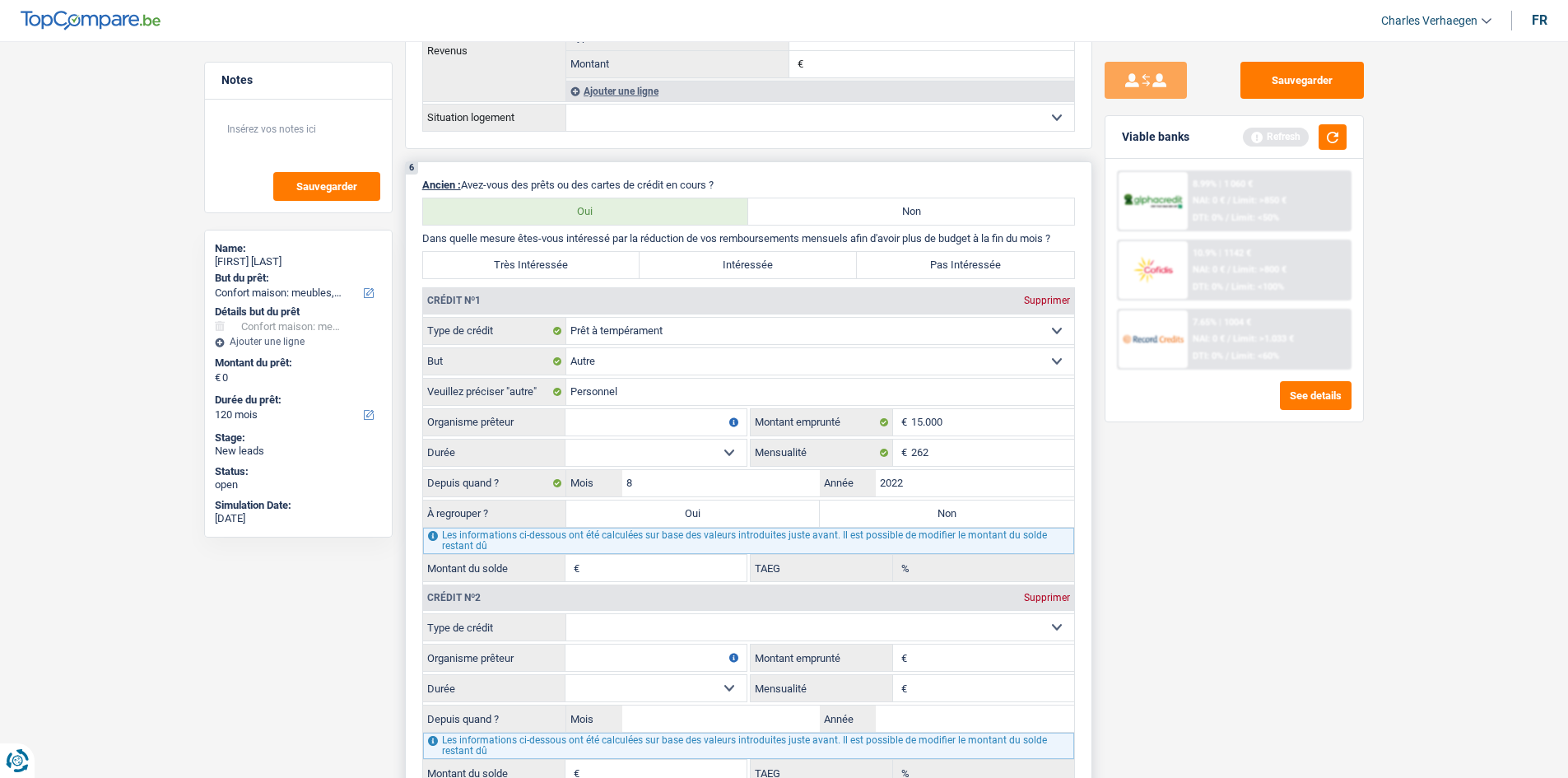drag, startPoint x: 1314, startPoint y: 589, endPoint x: 1053, endPoint y: 552, distance: 263.60956 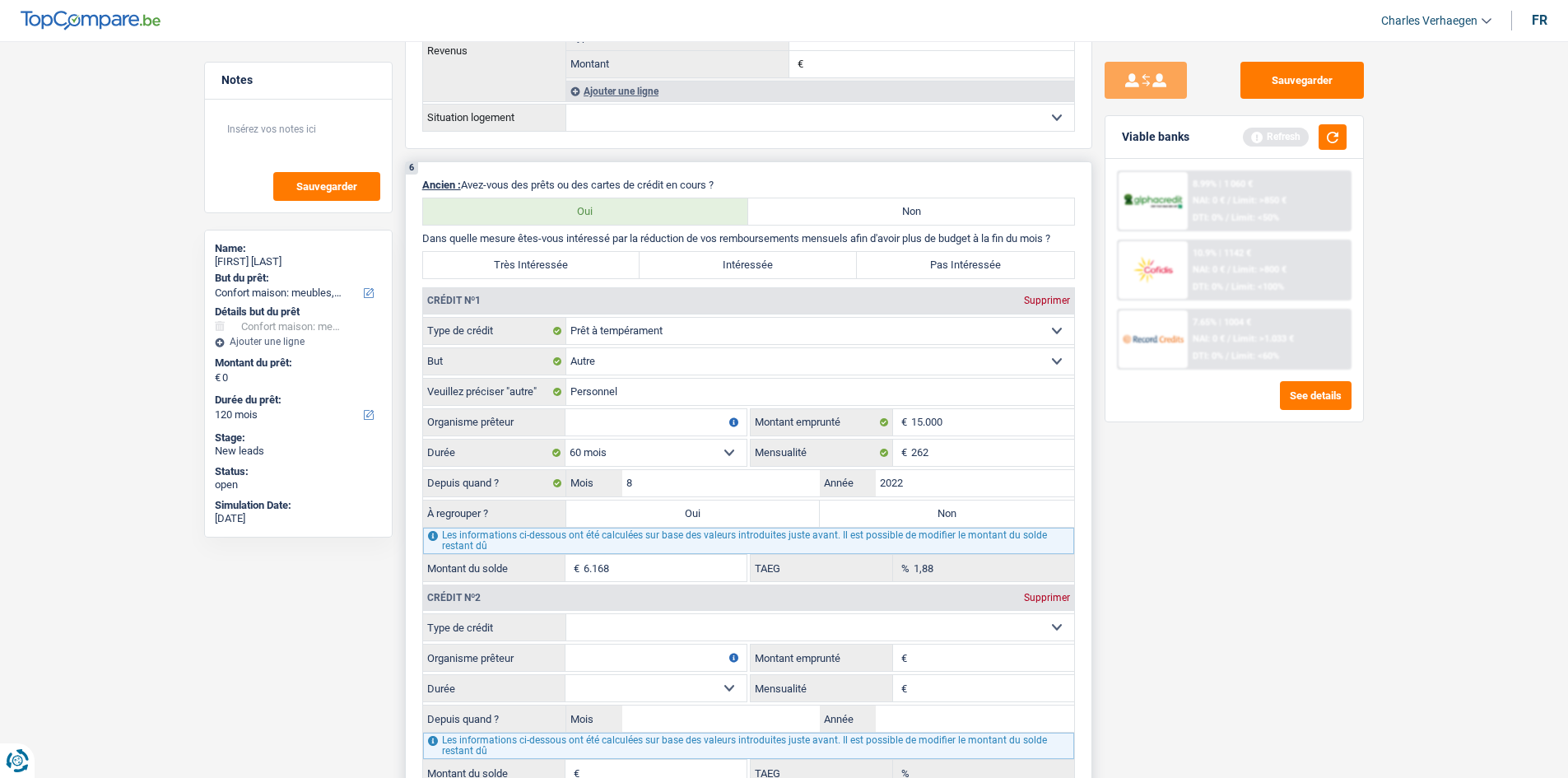 click on "12 mois 18 mois 24 mois 30 mois 36 mois 42 mois 48 mois 60 mois
Sélectionner une option" at bounding box center [656, 453] 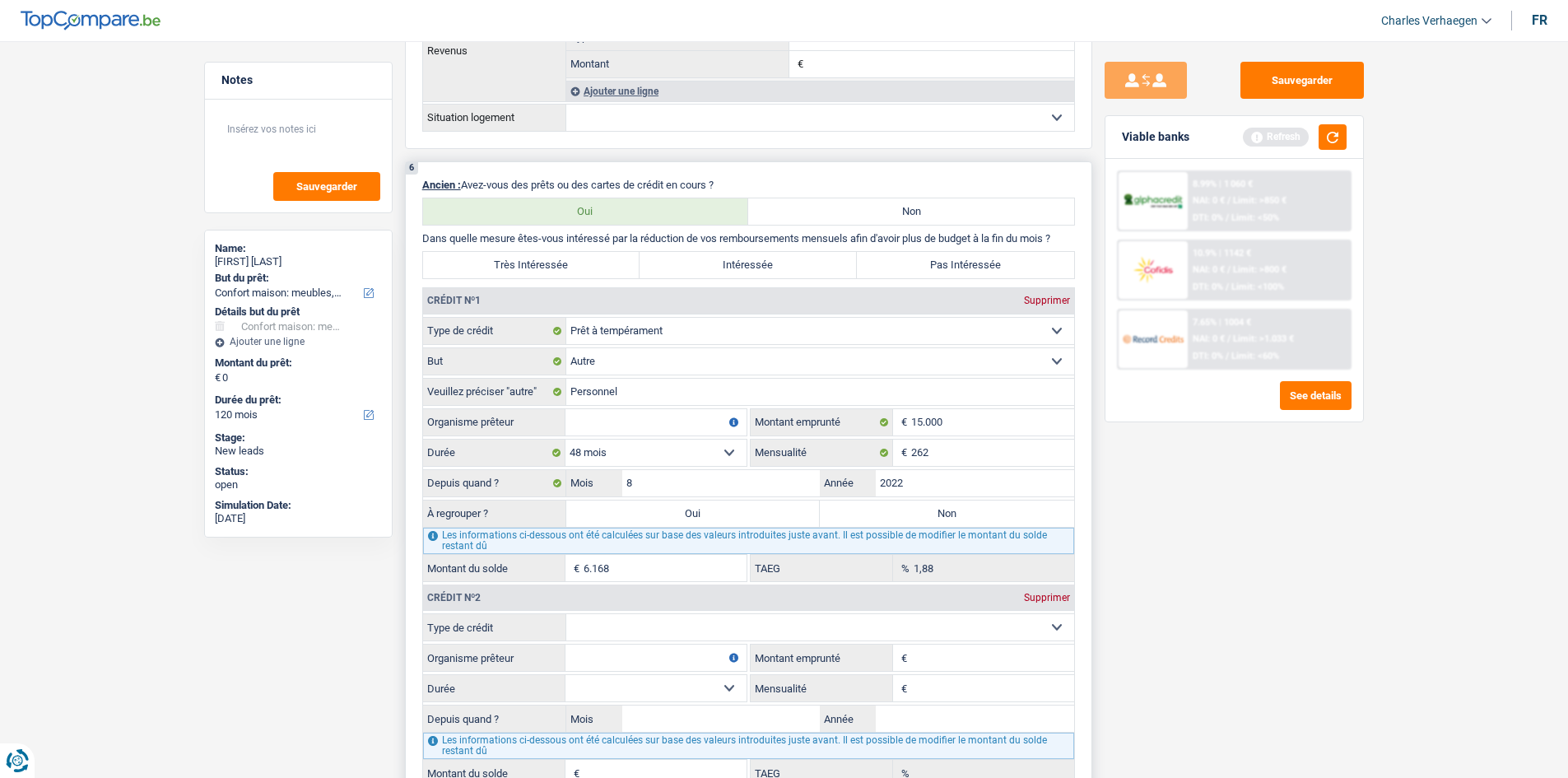 click on "12 mois 18 mois 24 mois 30 mois 36 mois 42 mois 48 mois 60 mois
Sélectionner une option" at bounding box center (656, 453) 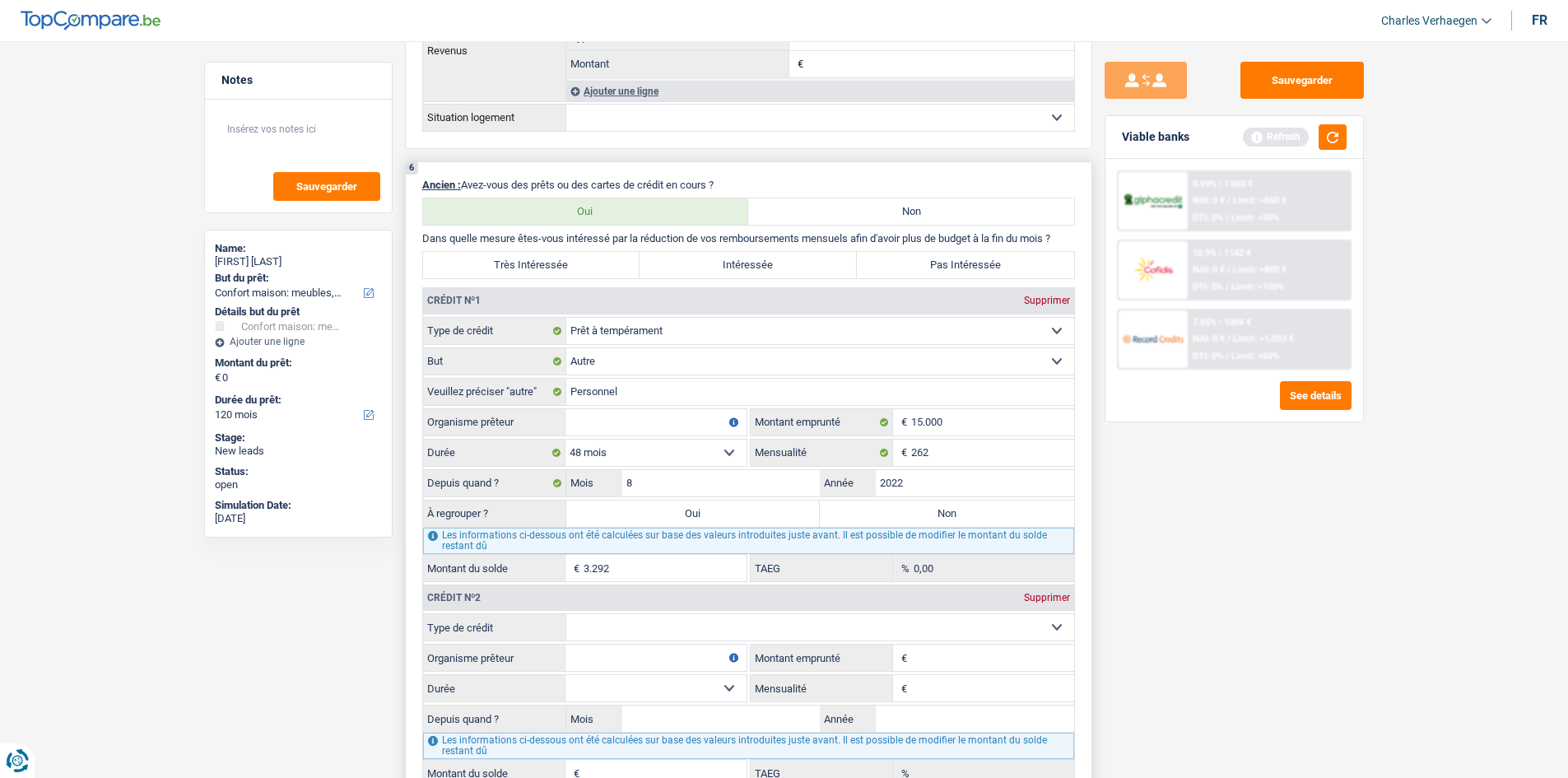click on "12 mois 18 mois 24 mois 30 mois 36 mois 42 mois 48 mois 60 mois
Sélectionner une option
Durée" at bounding box center [584, 453] 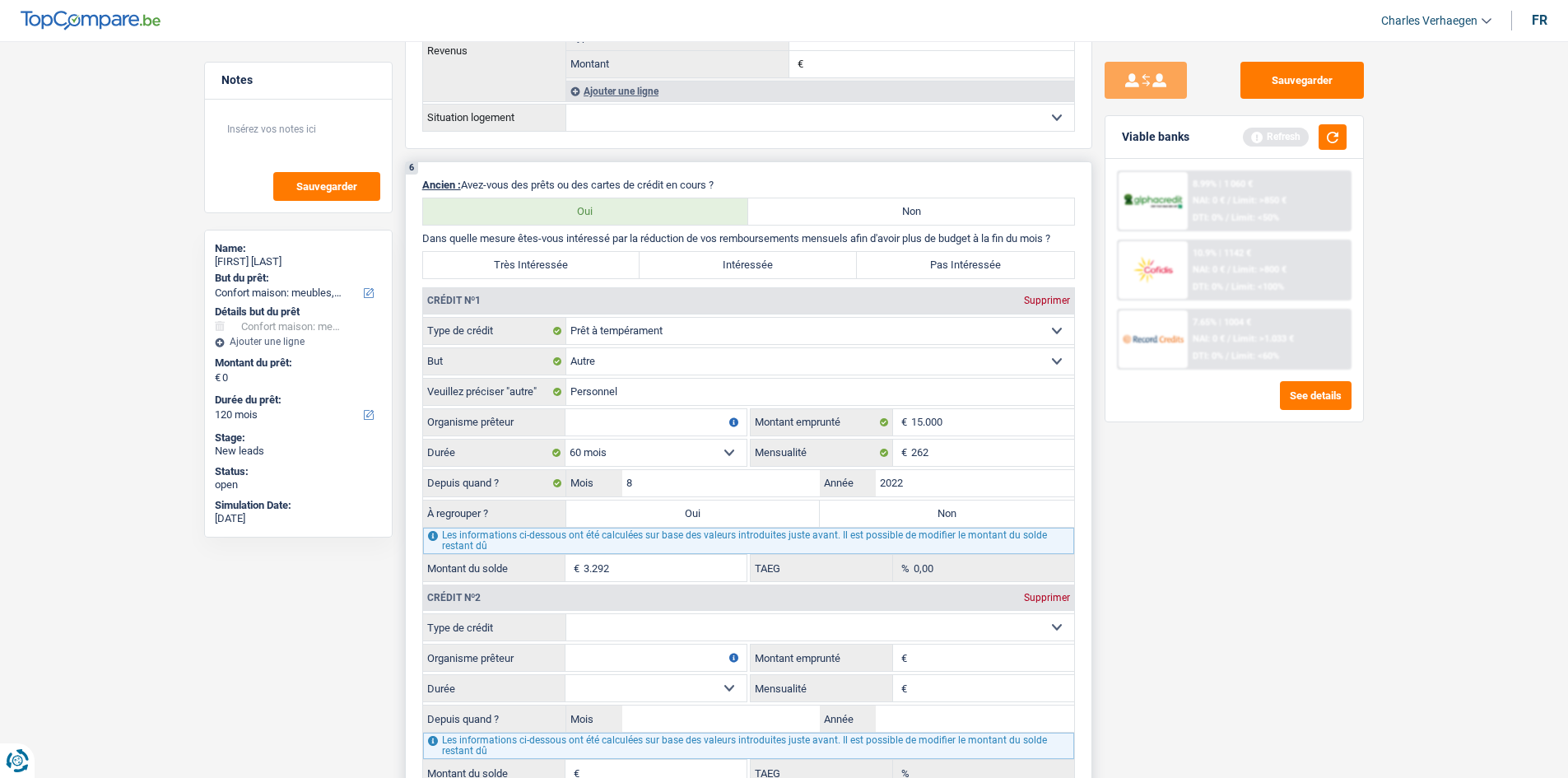 click on "12 mois 18 mois 24 mois 30 mois 36 mois 42 mois 48 mois 60 mois
Sélectionner une option" at bounding box center (656, 453) 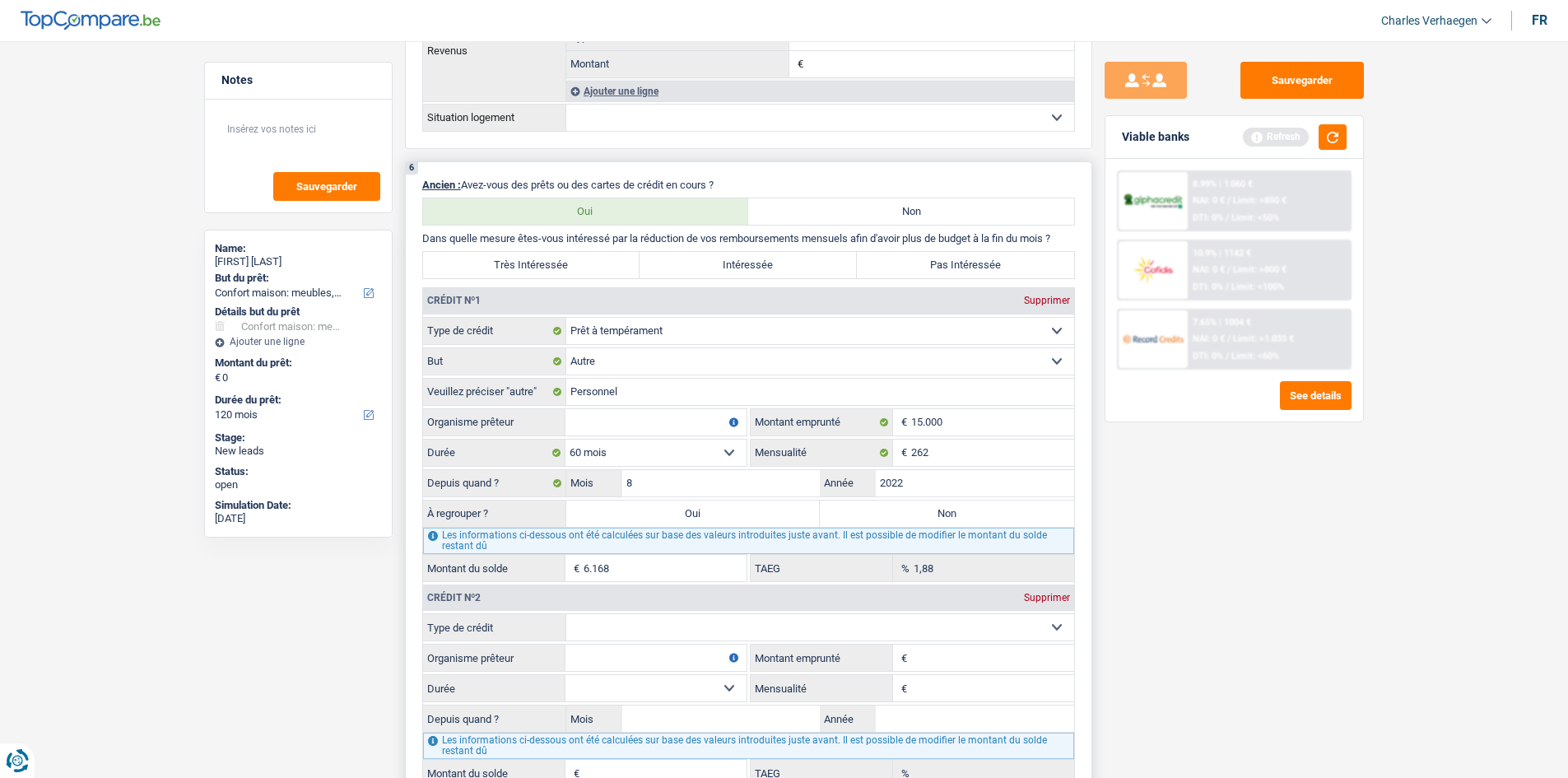 click on "Organisme prêteur" at bounding box center (656, 422) 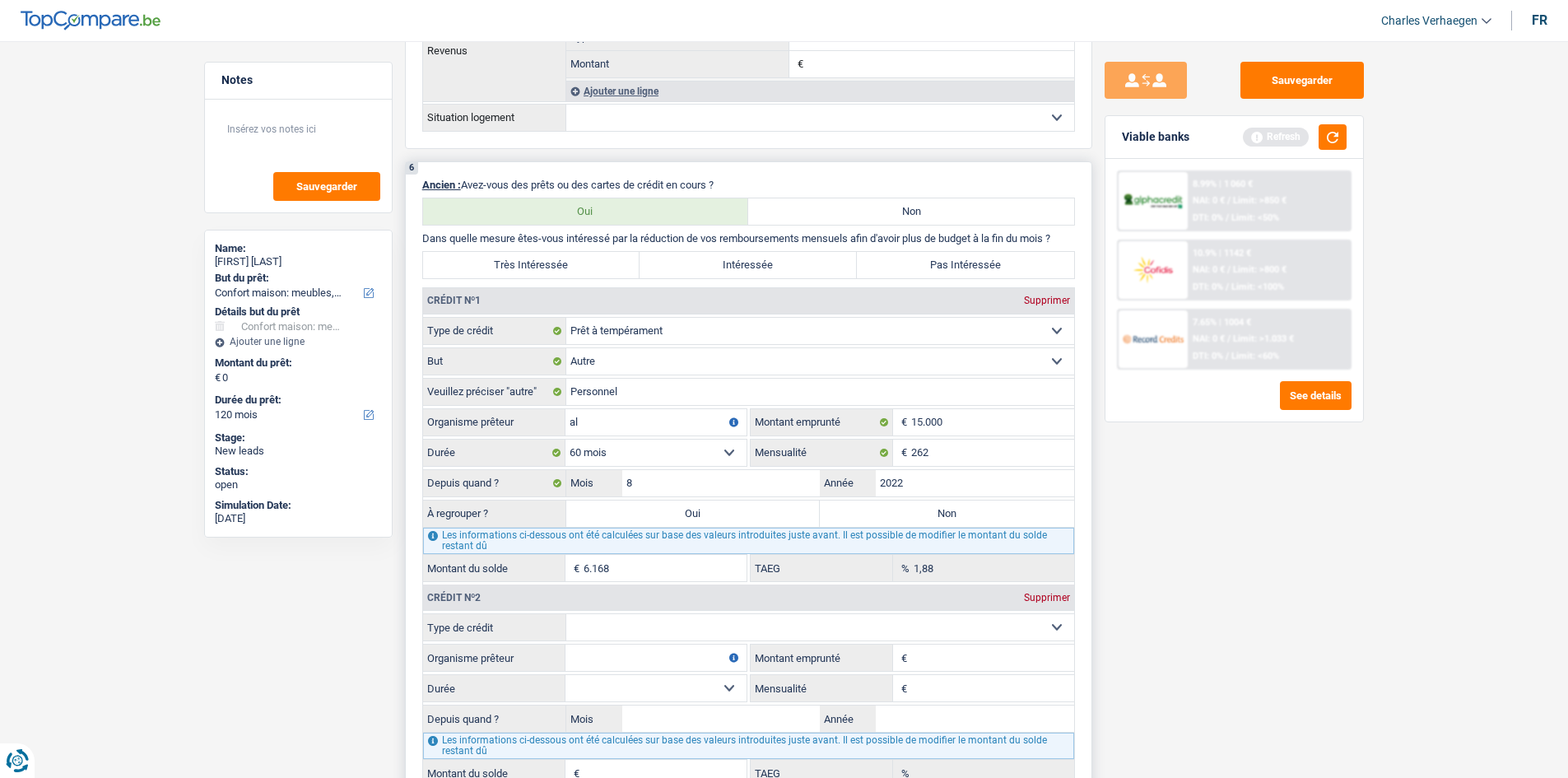 type on "a" 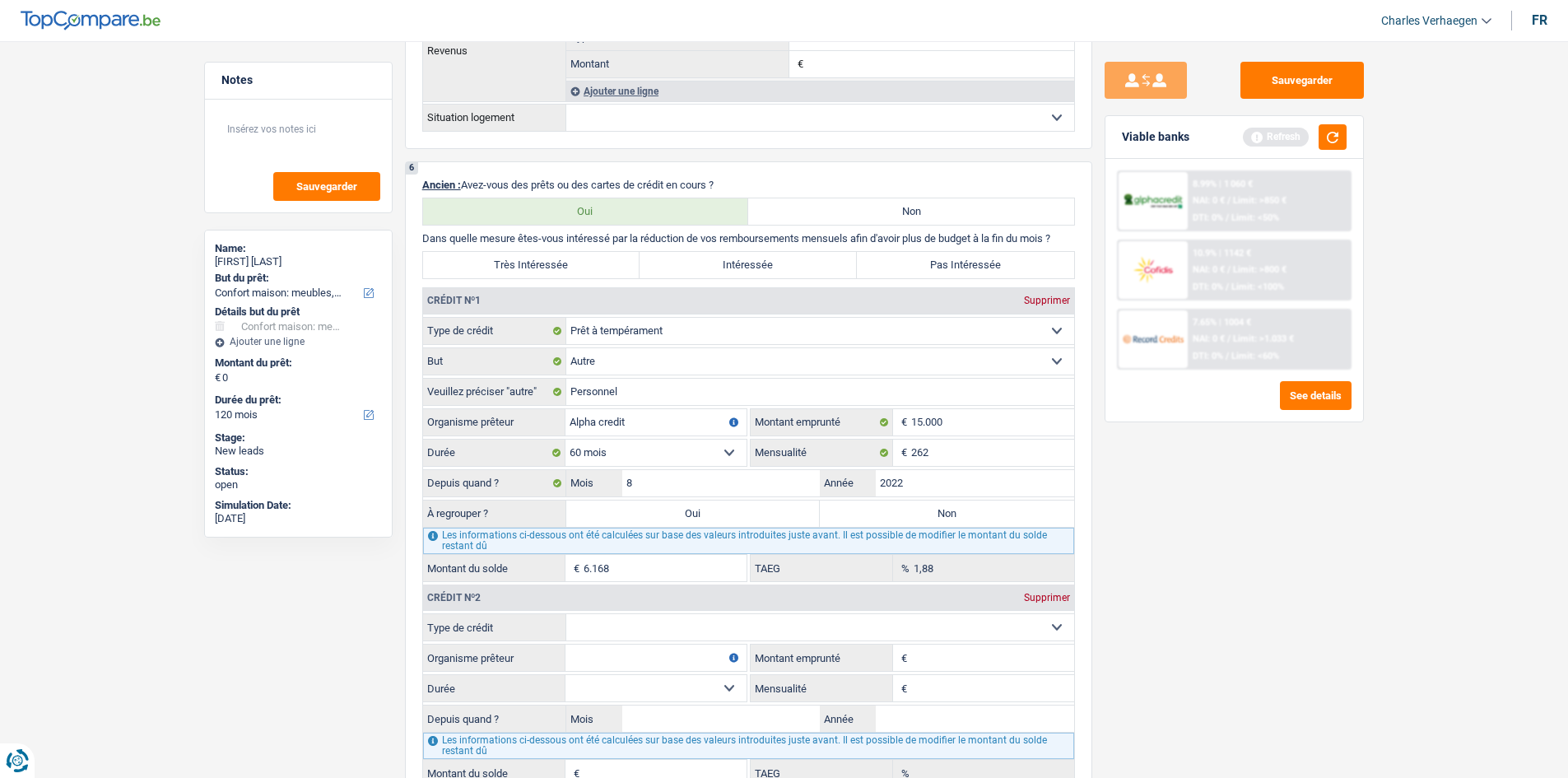 type on "Alpha credit" 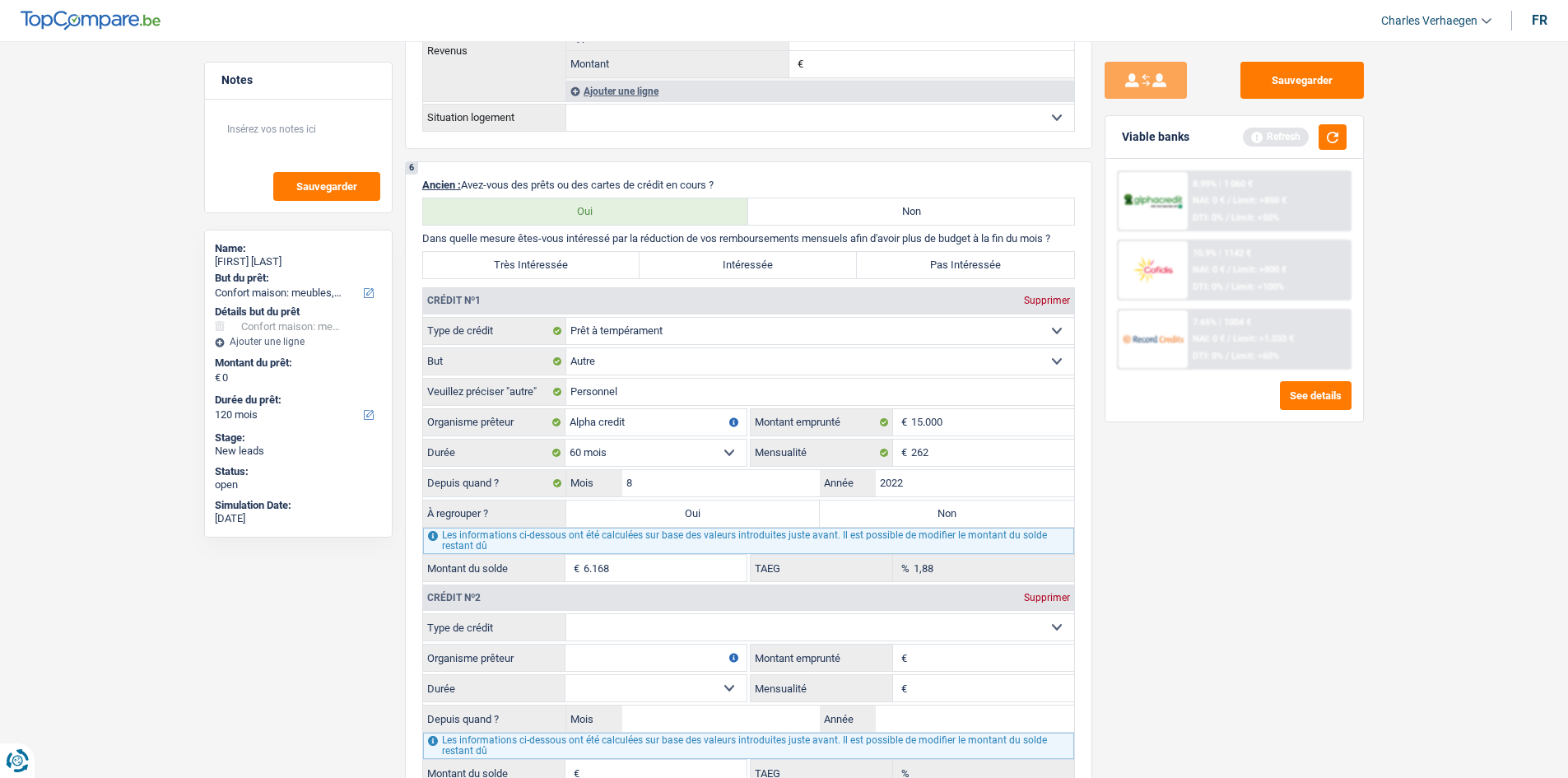 click on "Sauvegarder
Viable banks
Refresh
8.99% | 1 060 €
NAI: 0 €
/
Limit: >850 €
DTI: 0%
/
Limit: <50%
10.9% | 1 142 €
NAI: 0 €
/
Limit: >800 €
DTI: 0%
/
Limit: <100%
/       /" at bounding box center [1234, 404] 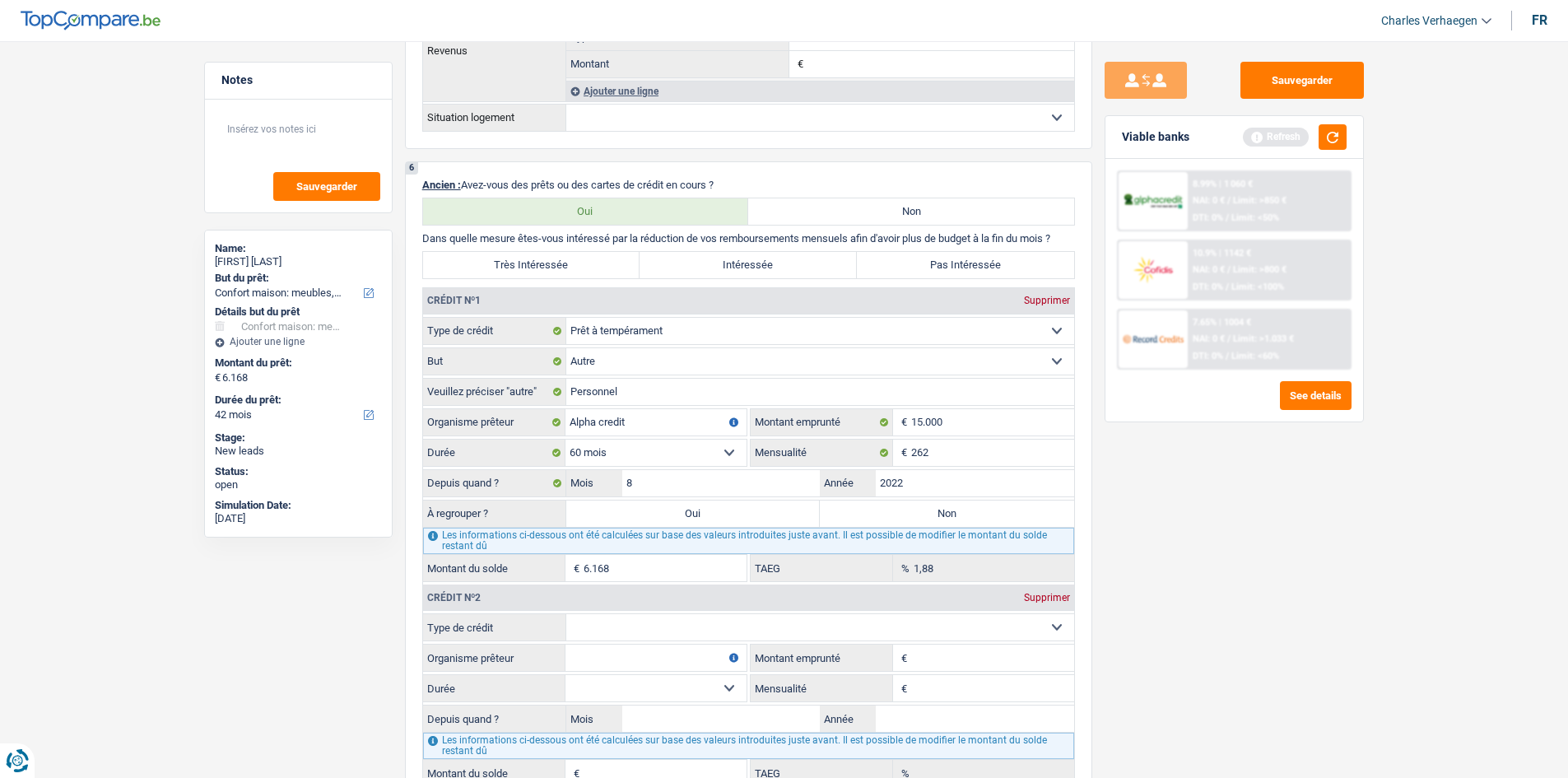 select on "refinancing" 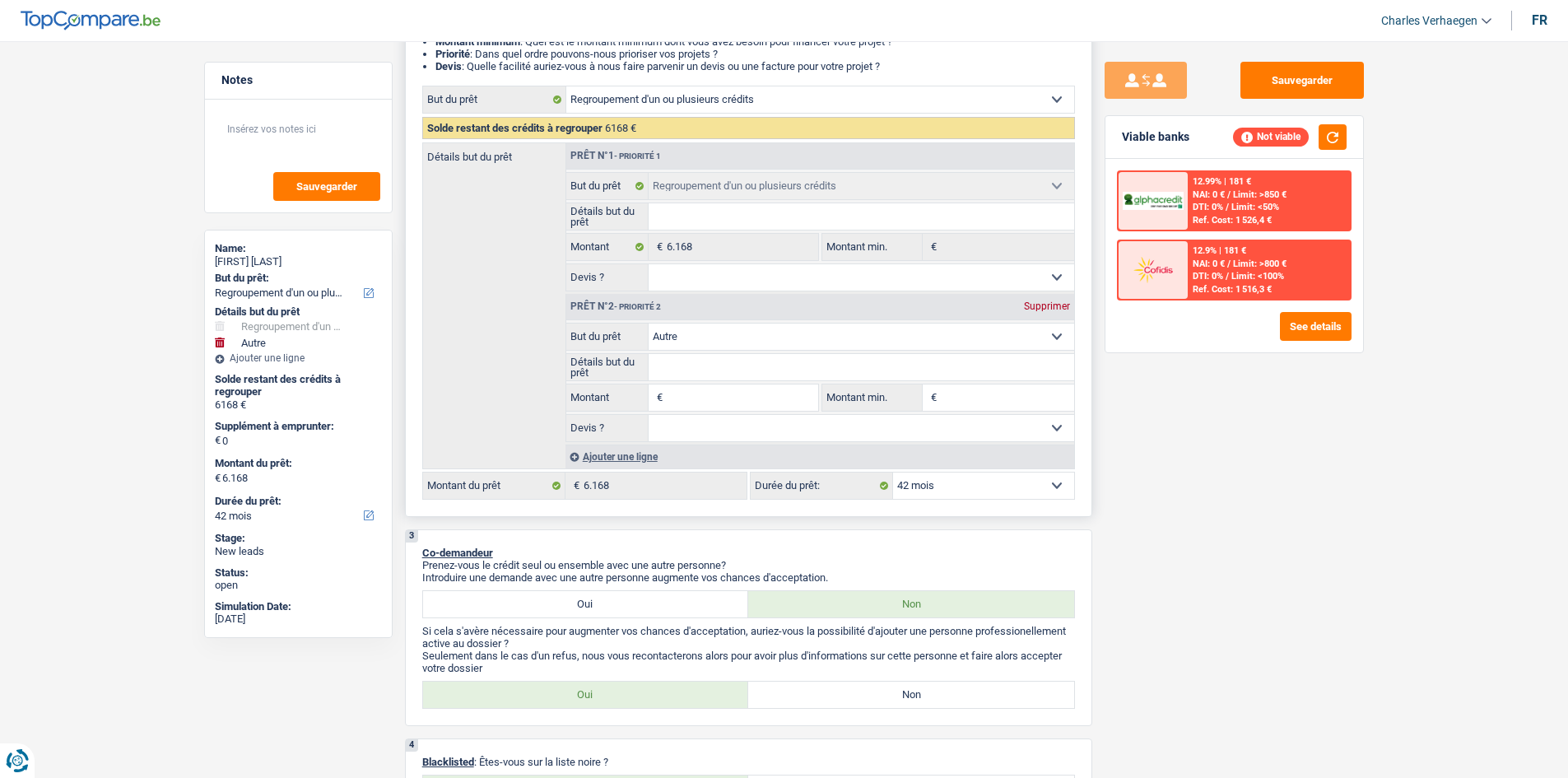 scroll, scrollTop: 0, scrollLeft: 0, axis: both 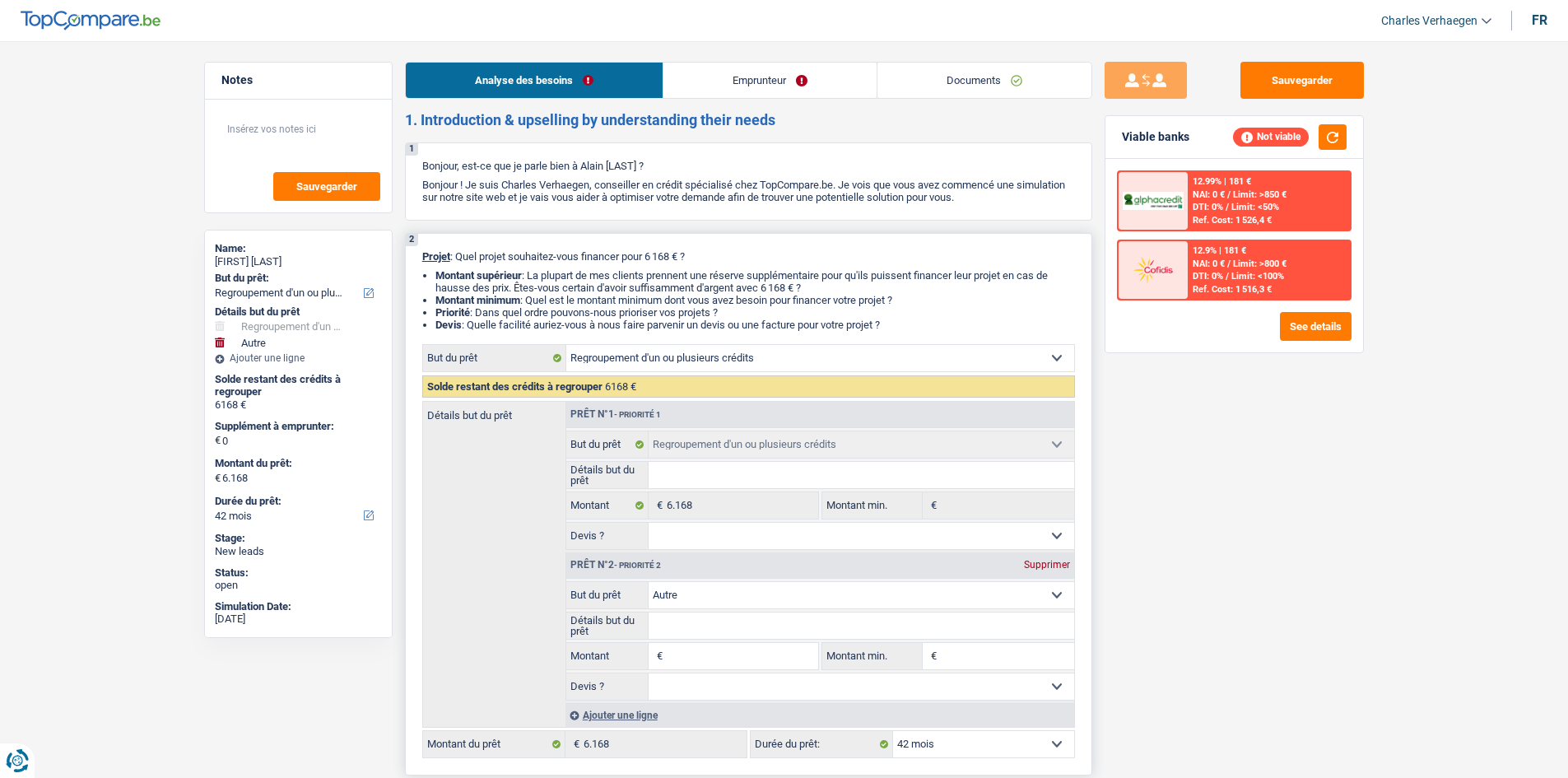 click on "Prêt n°2
- Priorité 2
Supprimer" at bounding box center [820, 566] 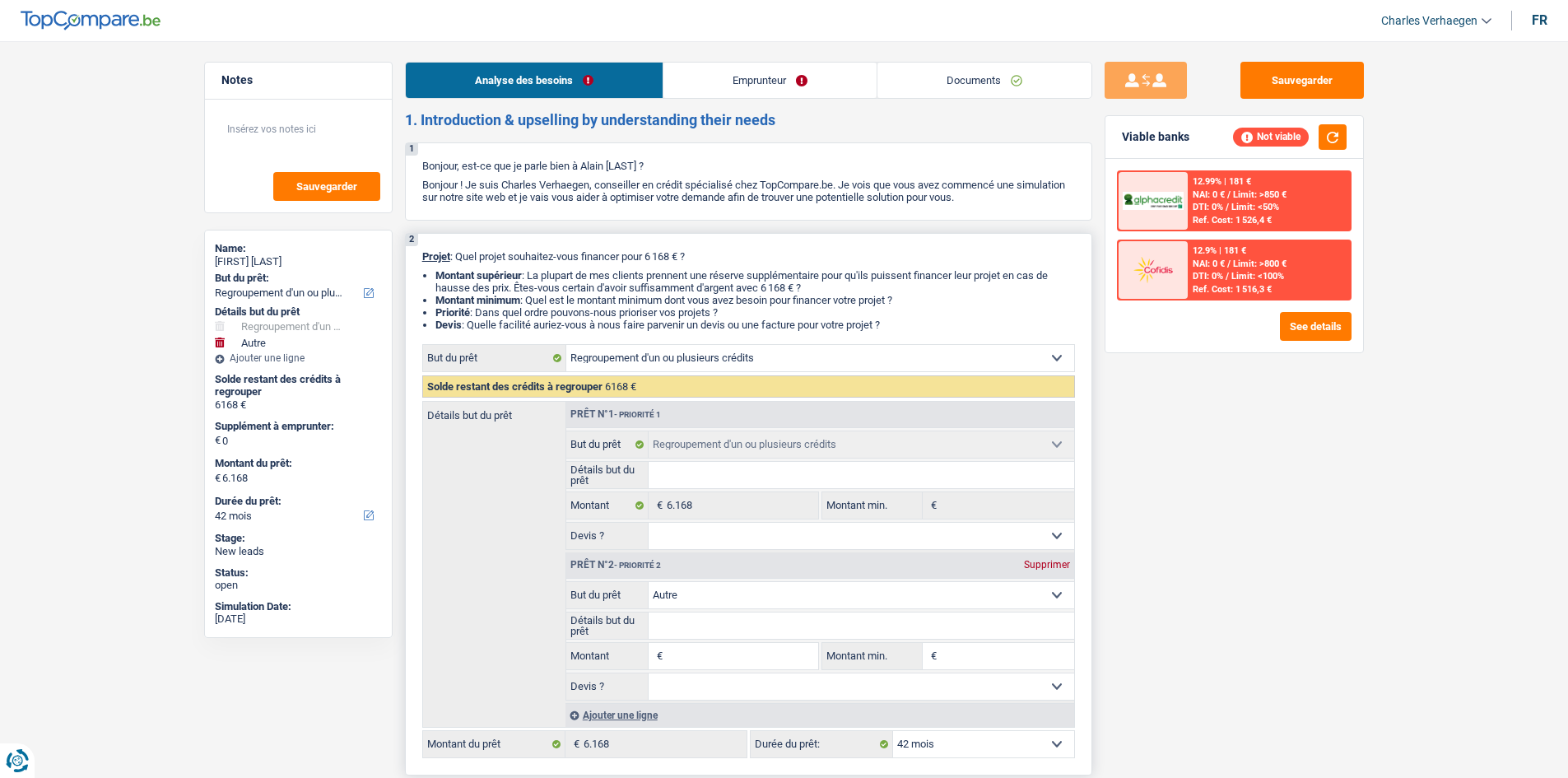 click on "Supprimer" at bounding box center [1047, 565] 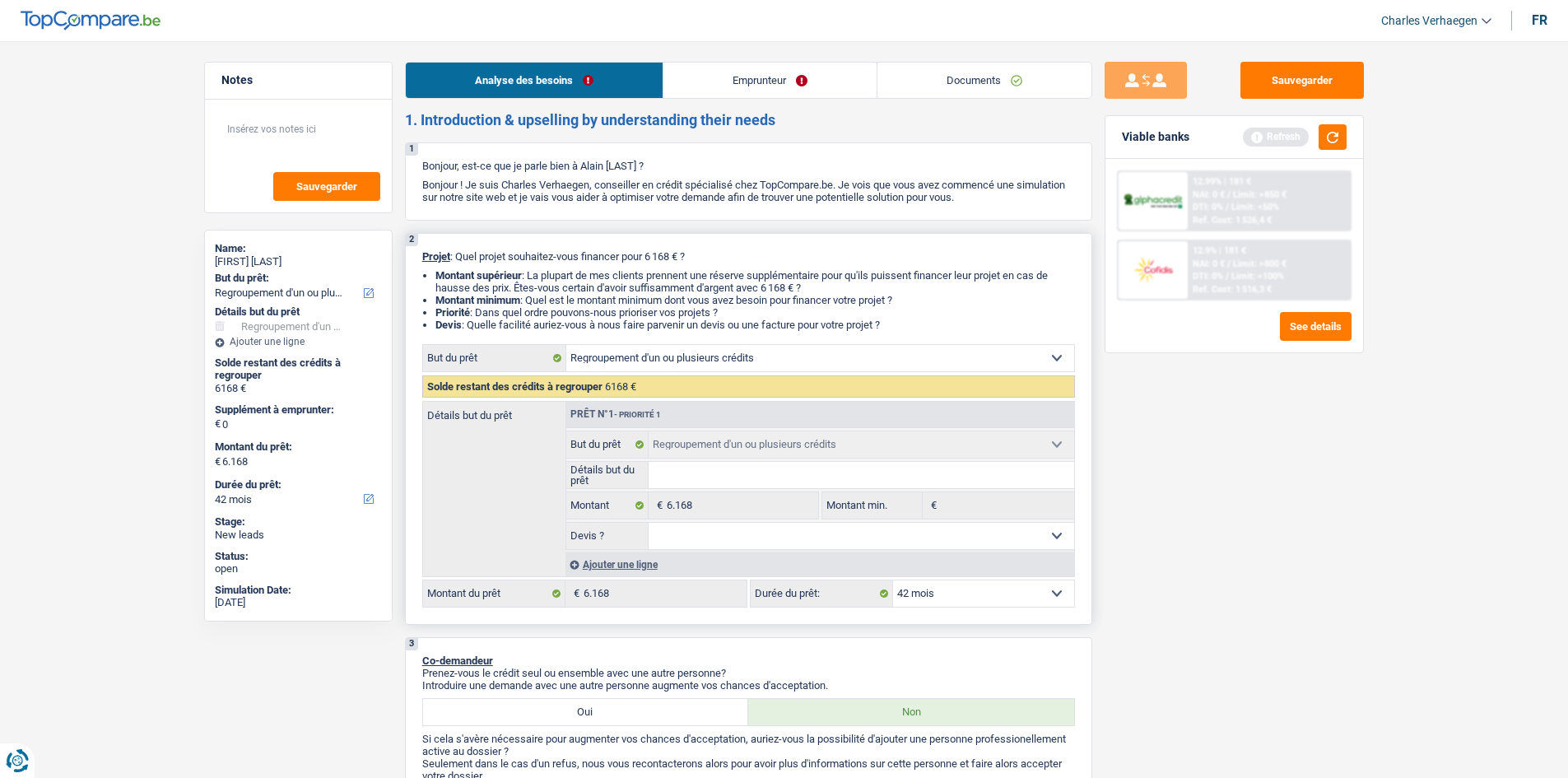 click on "Notes
Sauvegarder
Name:   [FIRST] [LAST]   But du prêt: Confort maison: meubles, textile, peinture, électroménager, outillage non-professionnel Hifi, multimédia, gsm, ordinateur Aménagement: frais d'installation, déménagement Evénement familial: naissance, mariage, divorce, communion, décès Frais médicaux Frais d'études Frais permis de conduire Regroupement d'un ou plusieurs crédits Loisirs: voyage, sport, musique Rafraîchissement: petits travaux maison et jardin Frais judiciaires Réparation voiture Prêt rénovation (non disponible pour les non-propriétaires) Prêt énergie (non disponible pour les non-propriétaires) Prêt voiture Taxes, impôts non professionnels Rénovation bien à l'étranger Dettes familiales Assurance Autre
Sélectionner une option
Détails but du prêt
Hifi, multimédia, gsm, ordinateur Aménagement: frais d'installation, déménagement" at bounding box center (784, 1572) 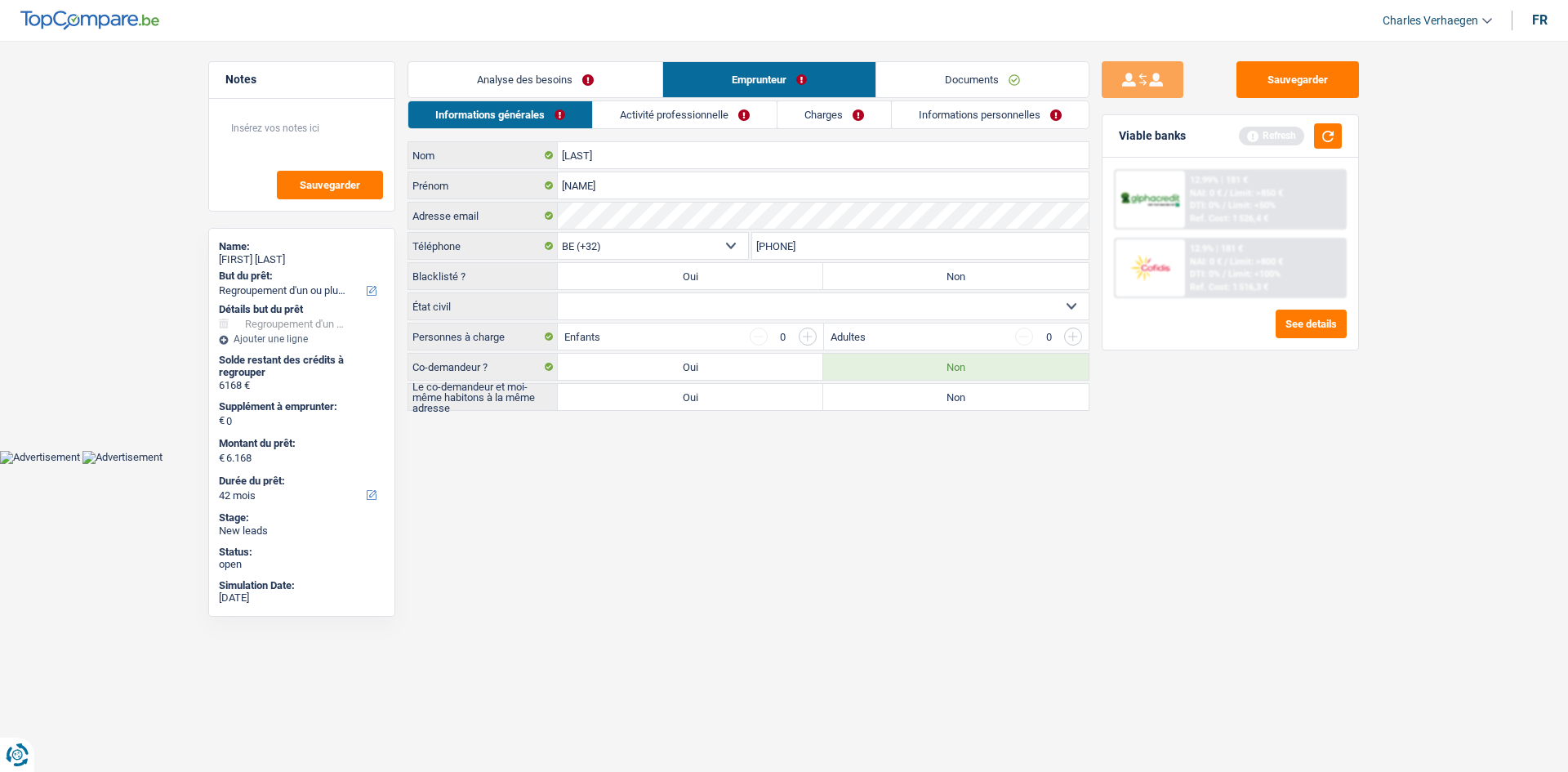 click on "Activité professionnelle" at bounding box center [684, 114] 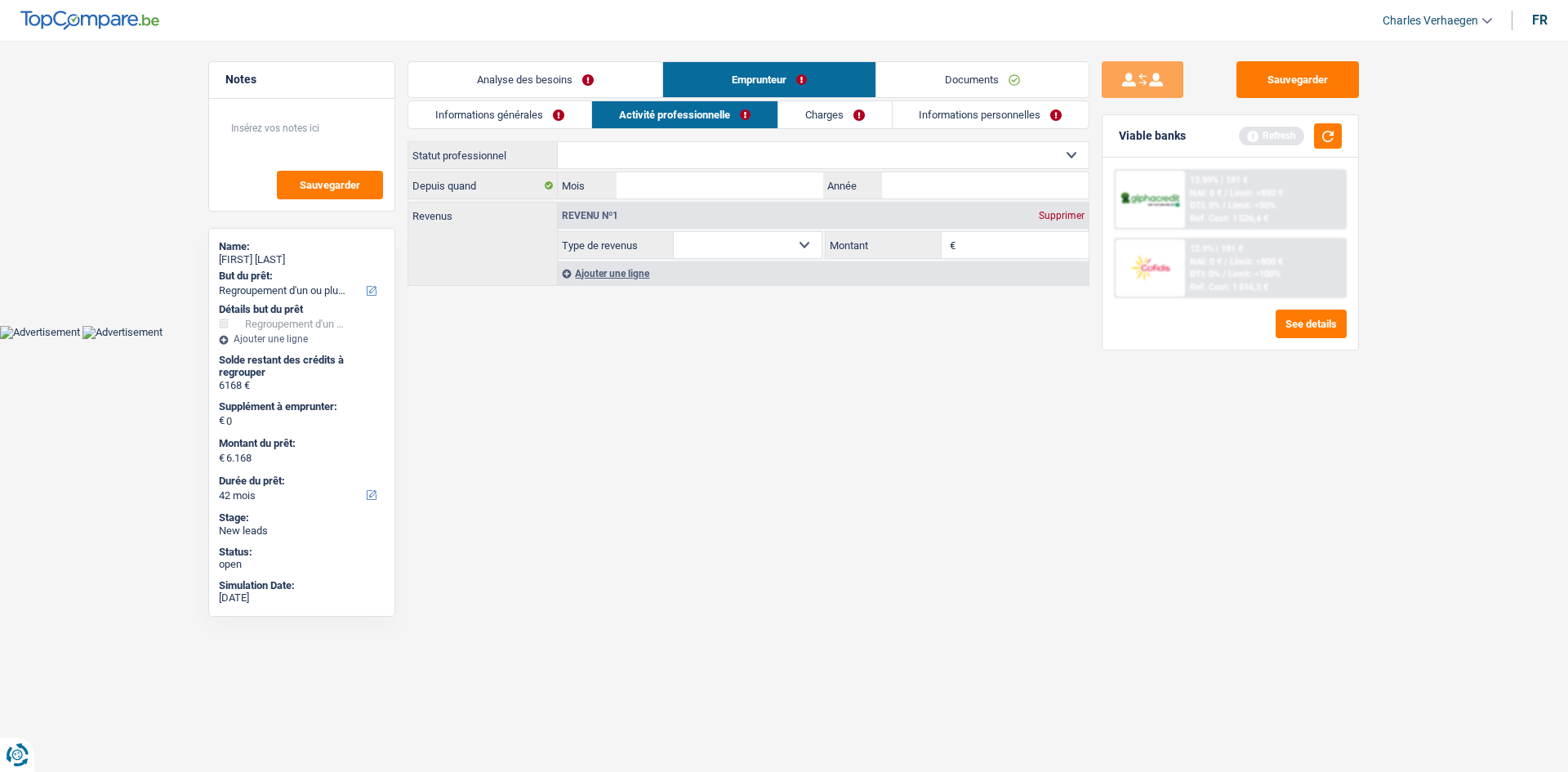 click on "Charges" at bounding box center [835, 114] 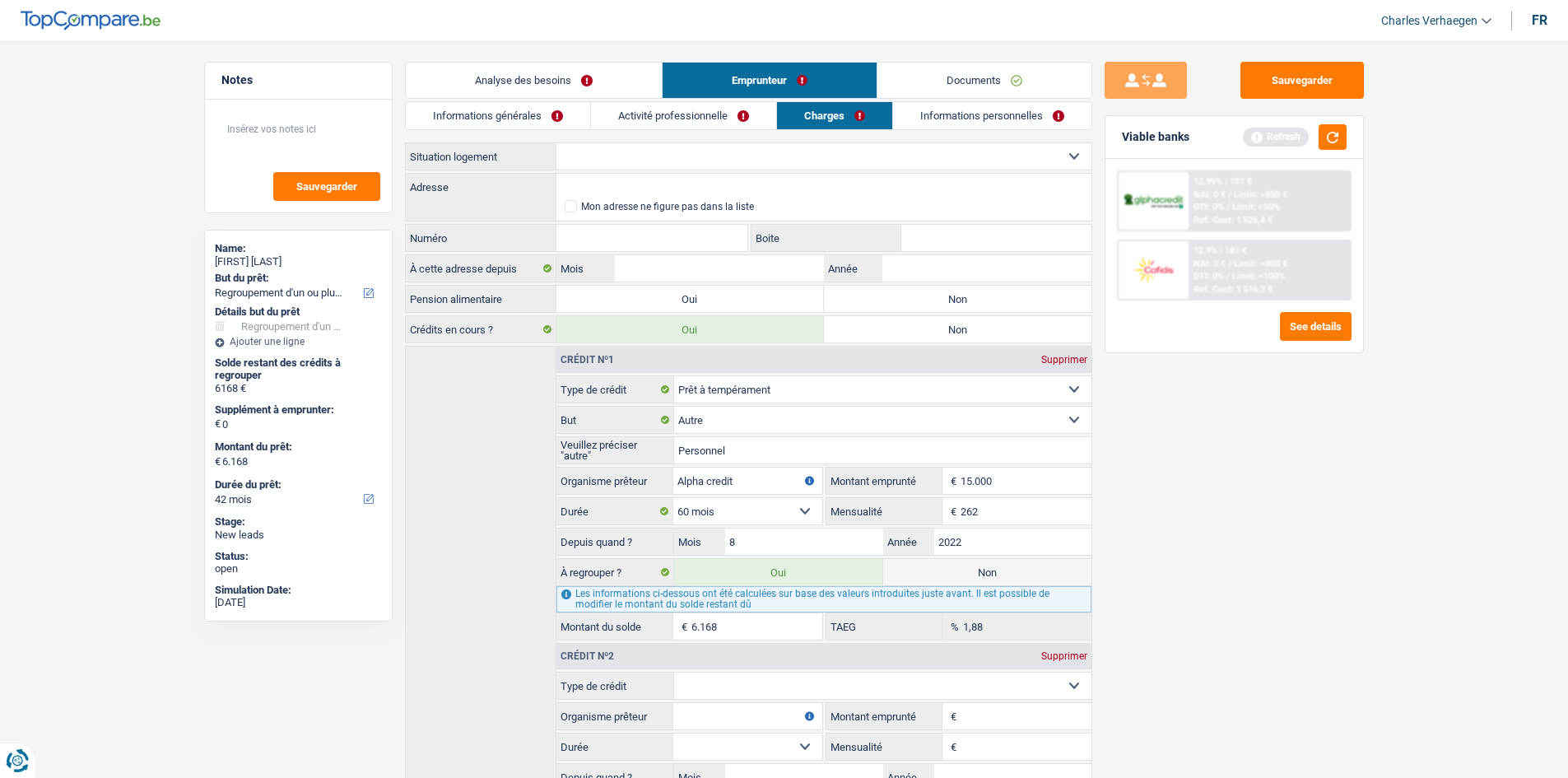 click on "Informations personnelles" at bounding box center (992, 115) 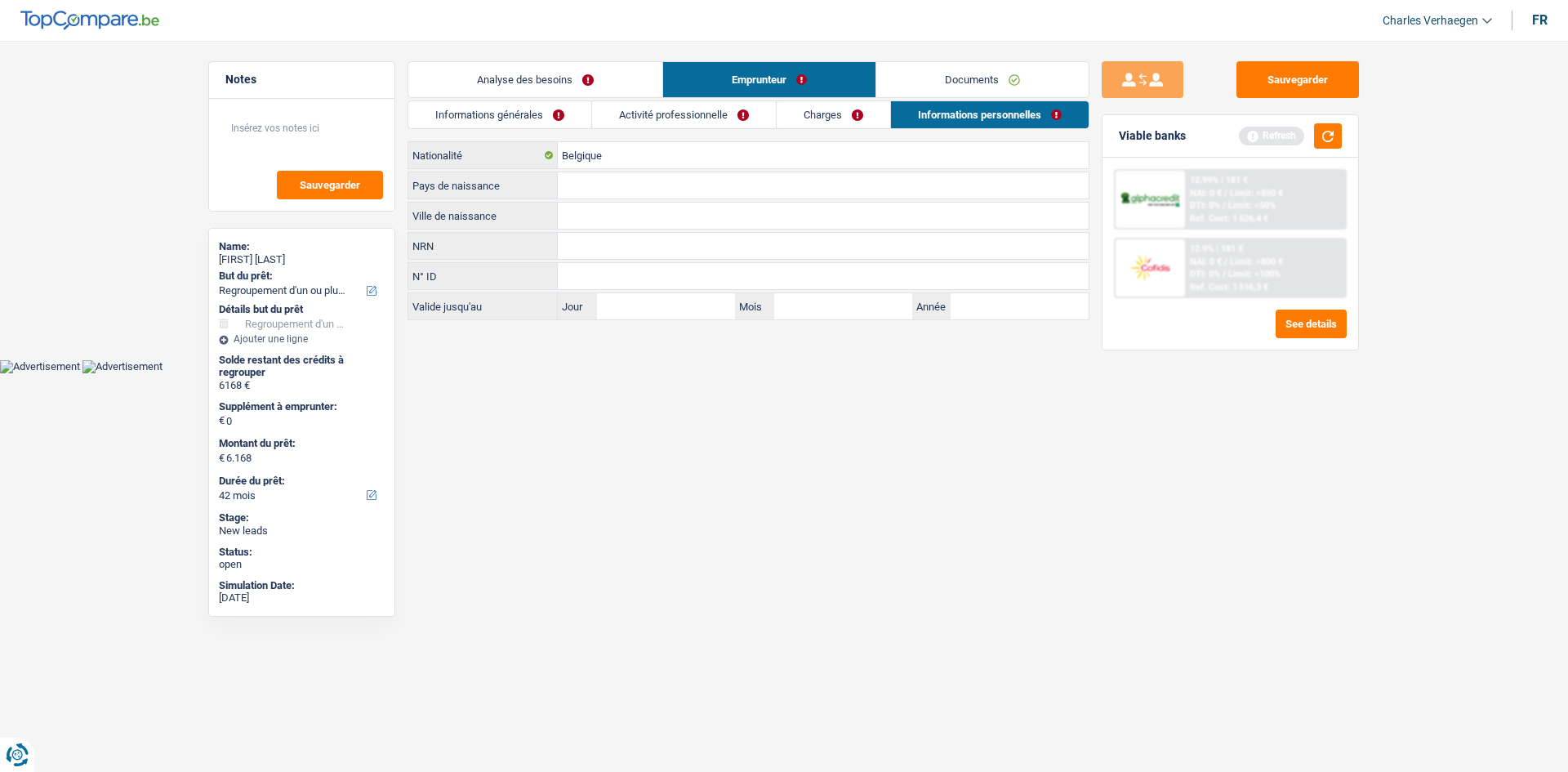 click on "Charges" at bounding box center (833, 114) 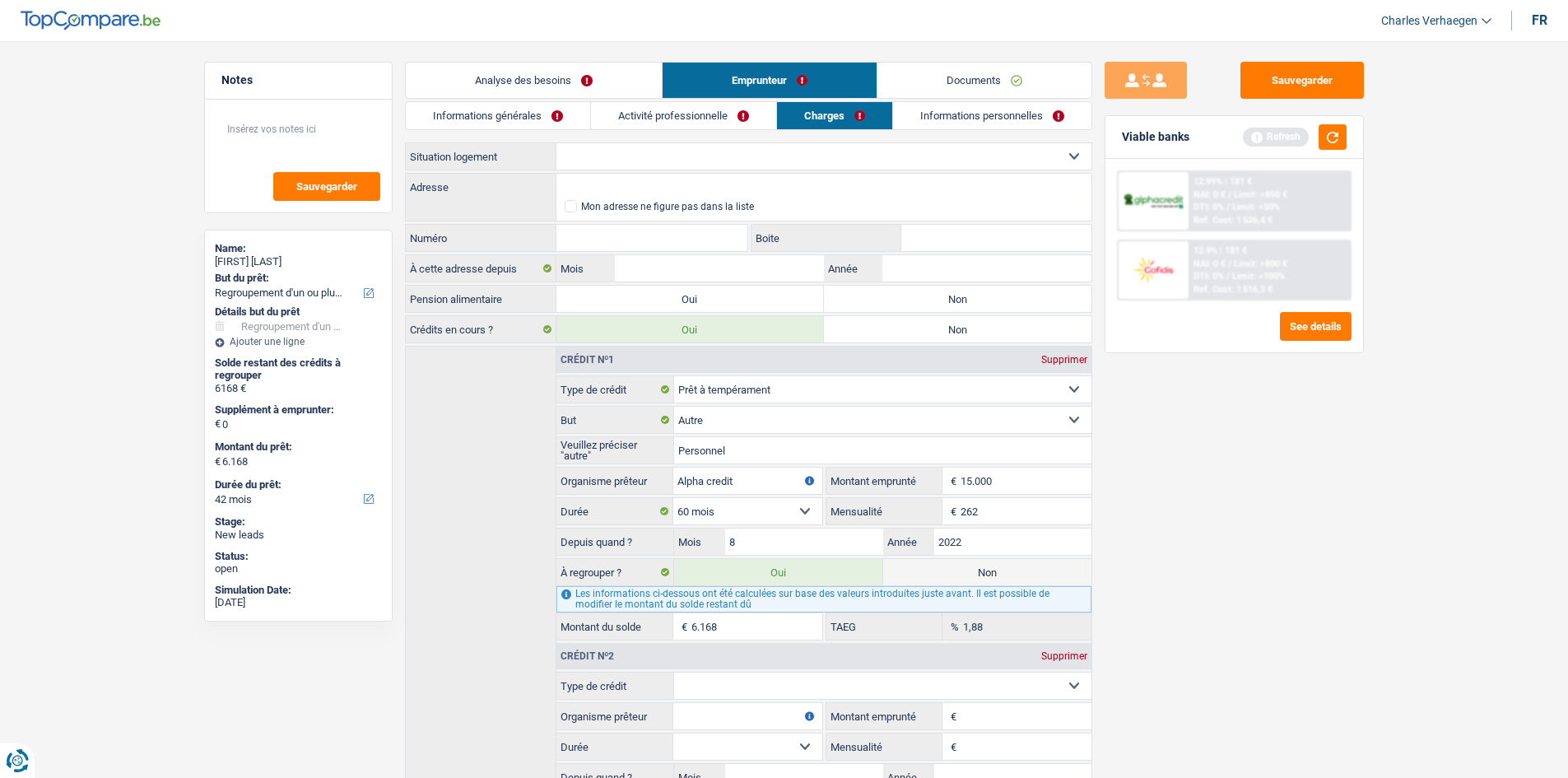 click on "Activité professionnelle" at bounding box center [683, 115] 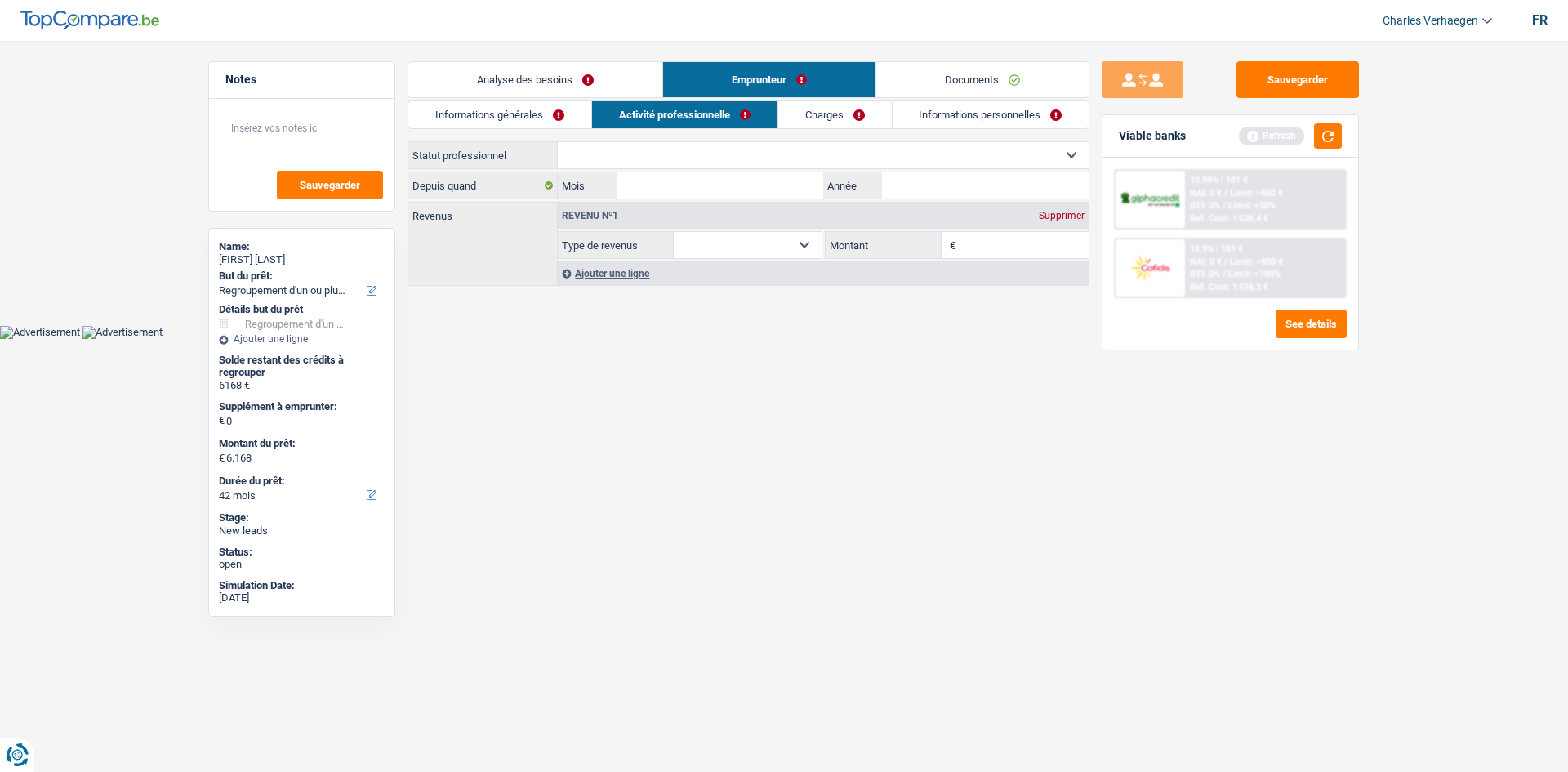 drag, startPoint x: 558, startPoint y: 120, endPoint x: 866, endPoint y: 172, distance: 312.35877 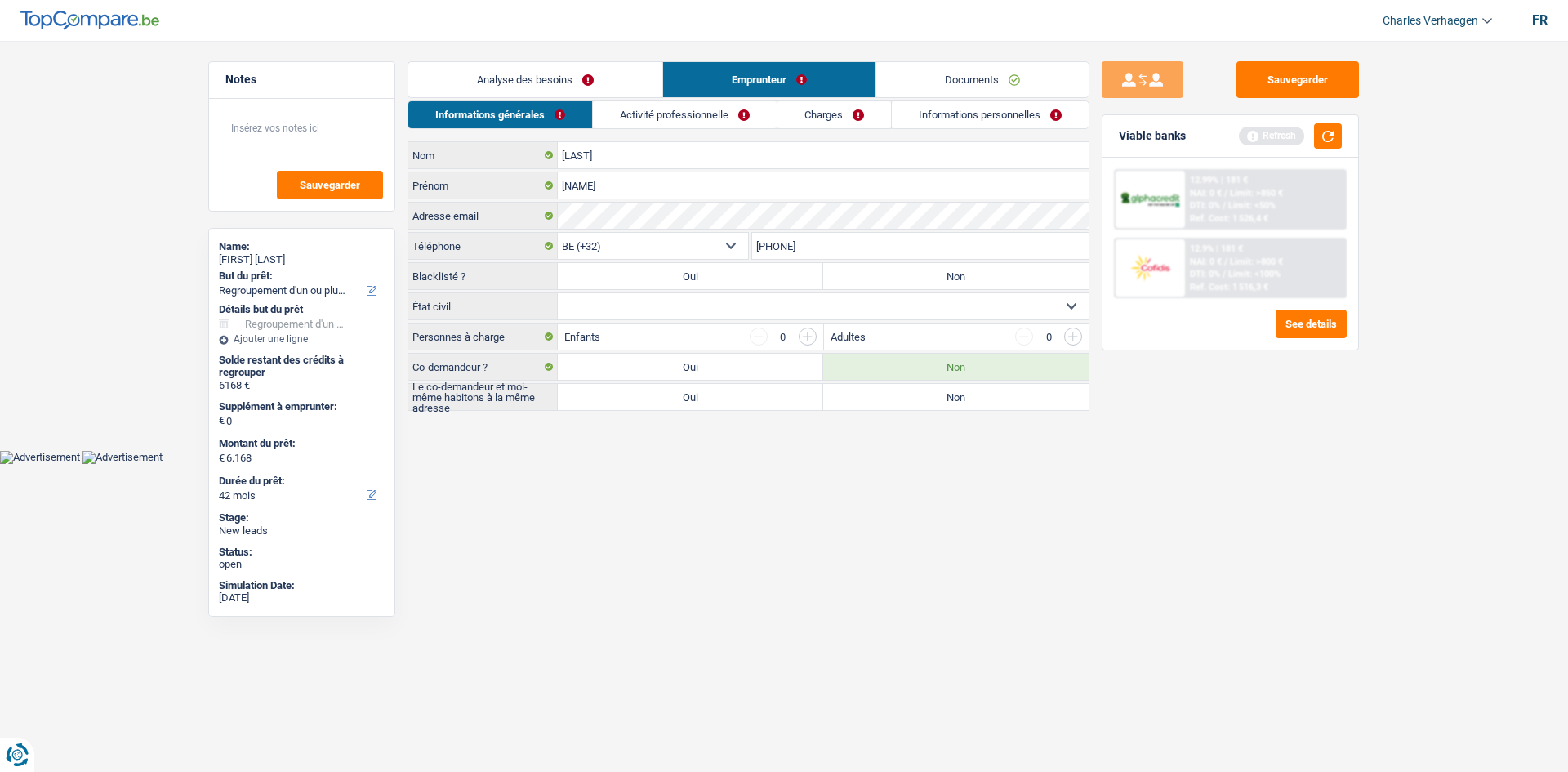 click on "Documents" at bounding box center [982, 79] 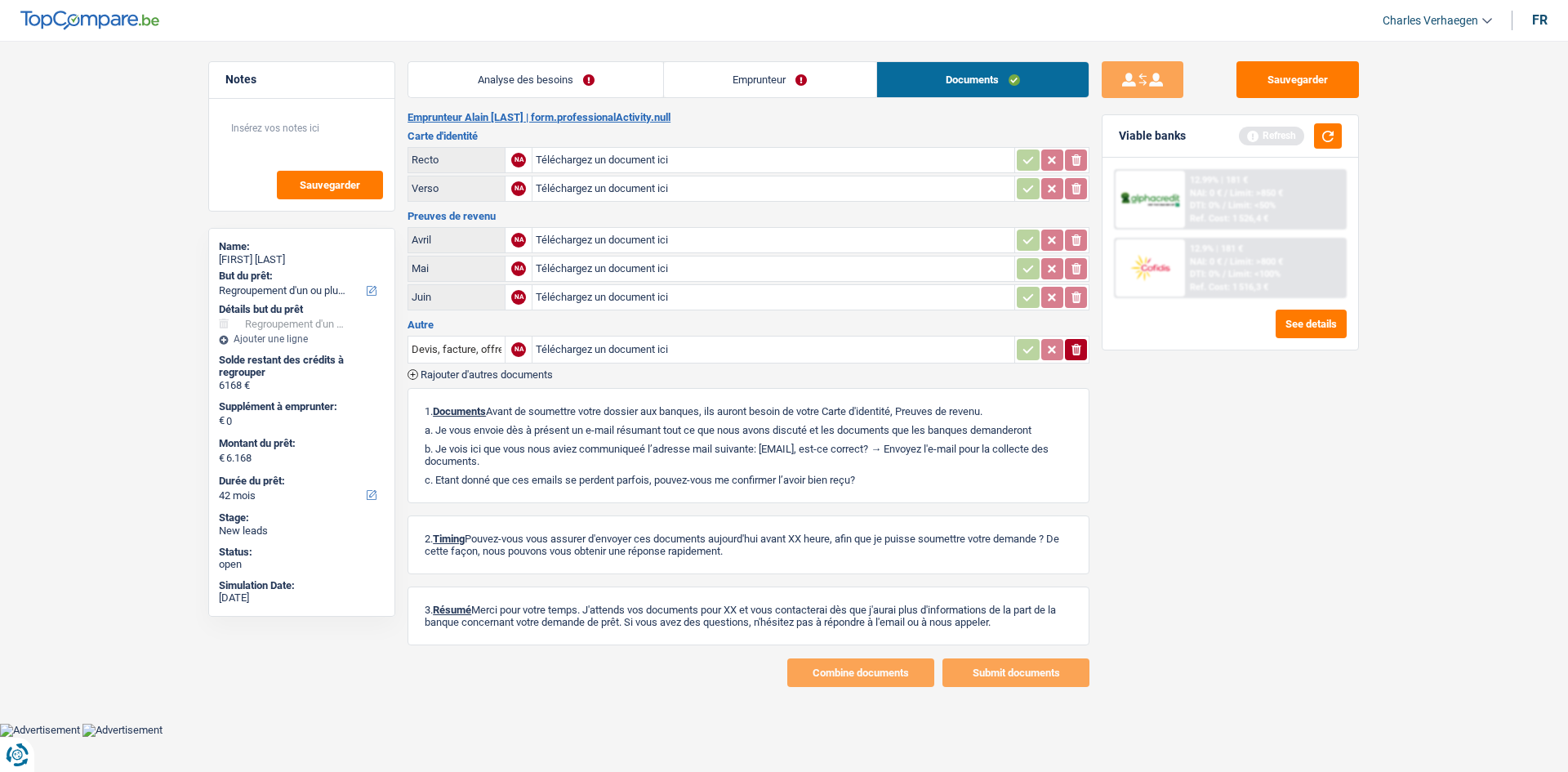 click on "Emprunteur" at bounding box center (770, 79) 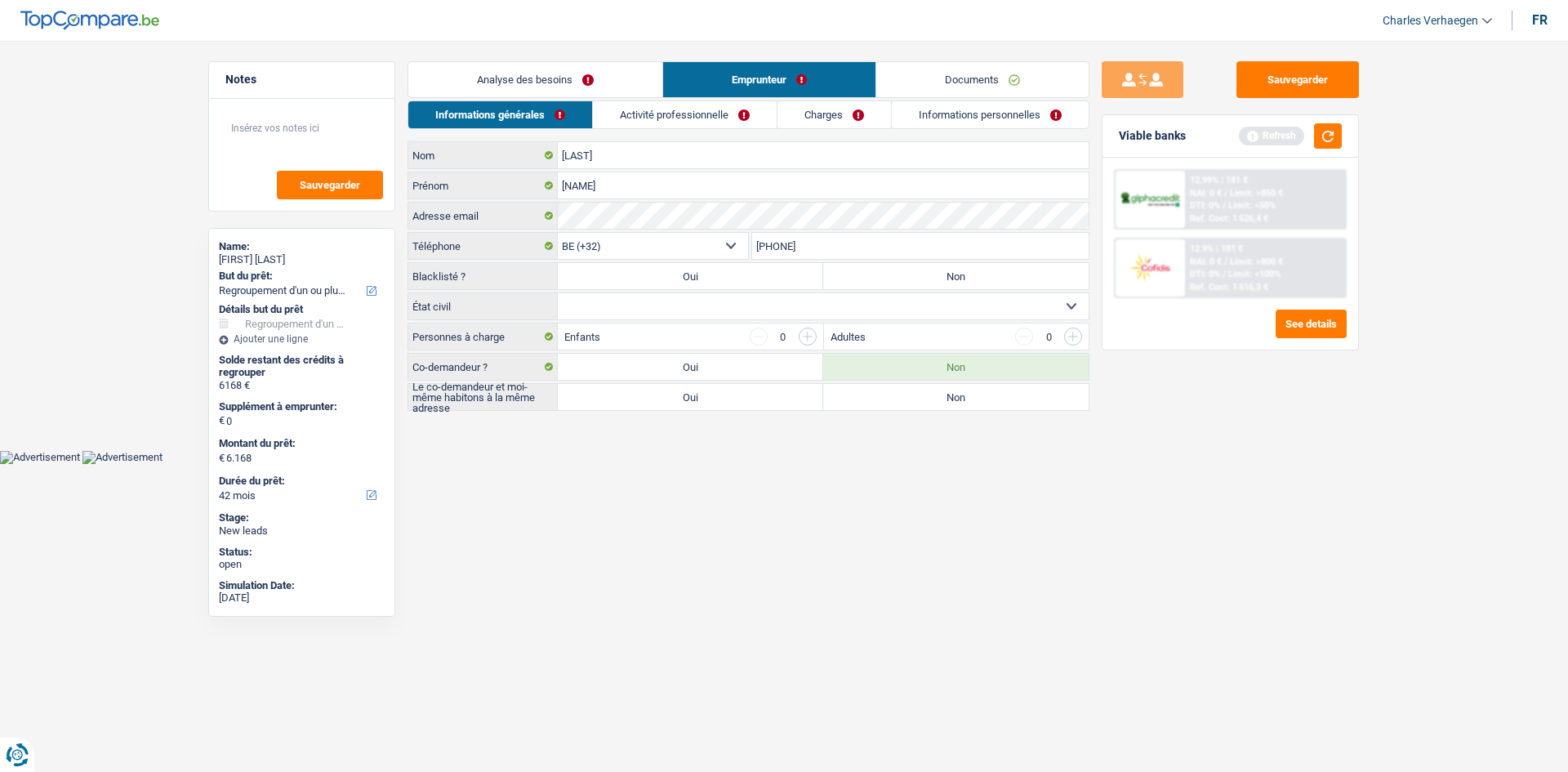 click on "Informations personnelles" at bounding box center (990, 114) 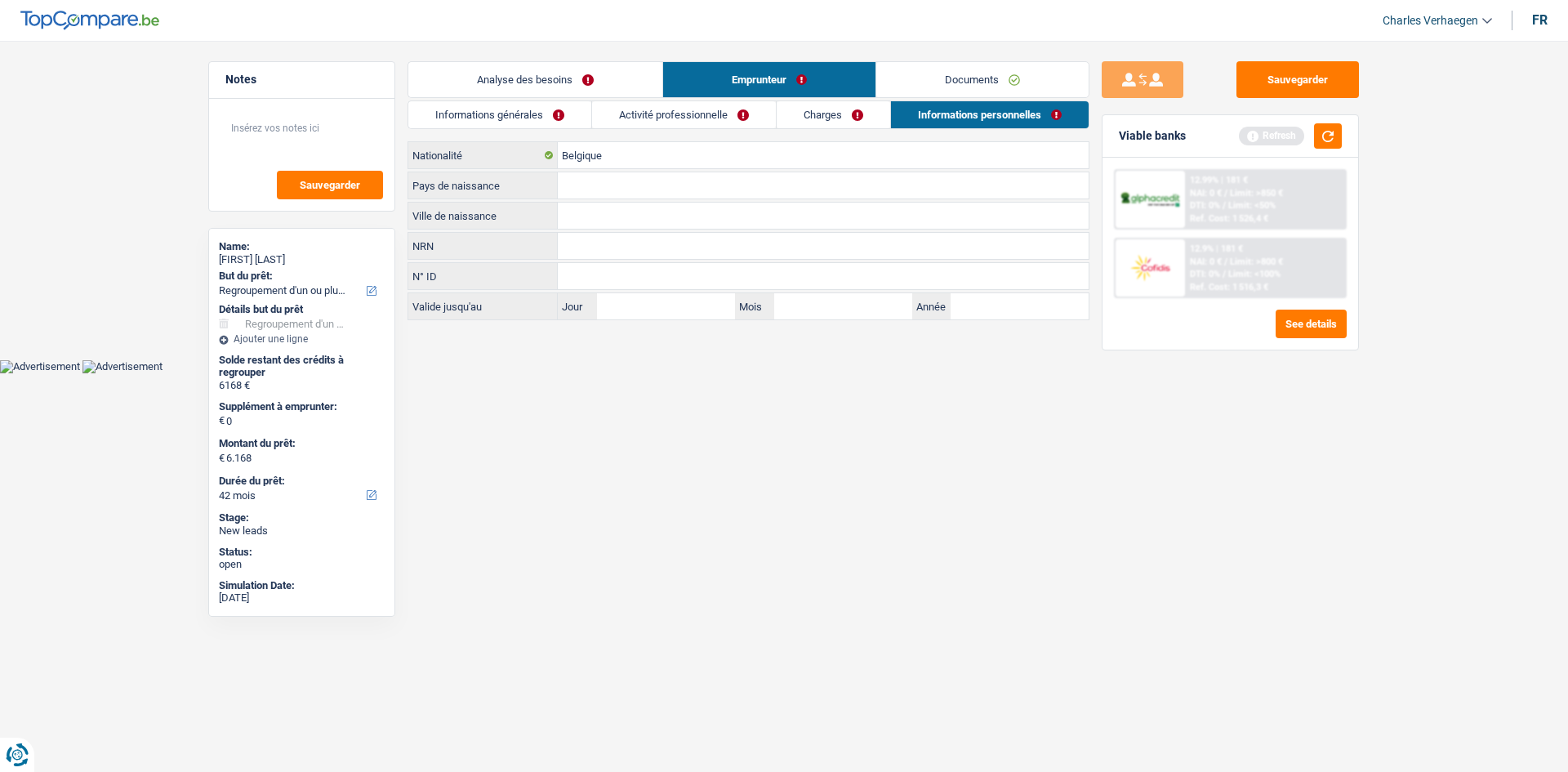 click on "Charges" at bounding box center [833, 114] 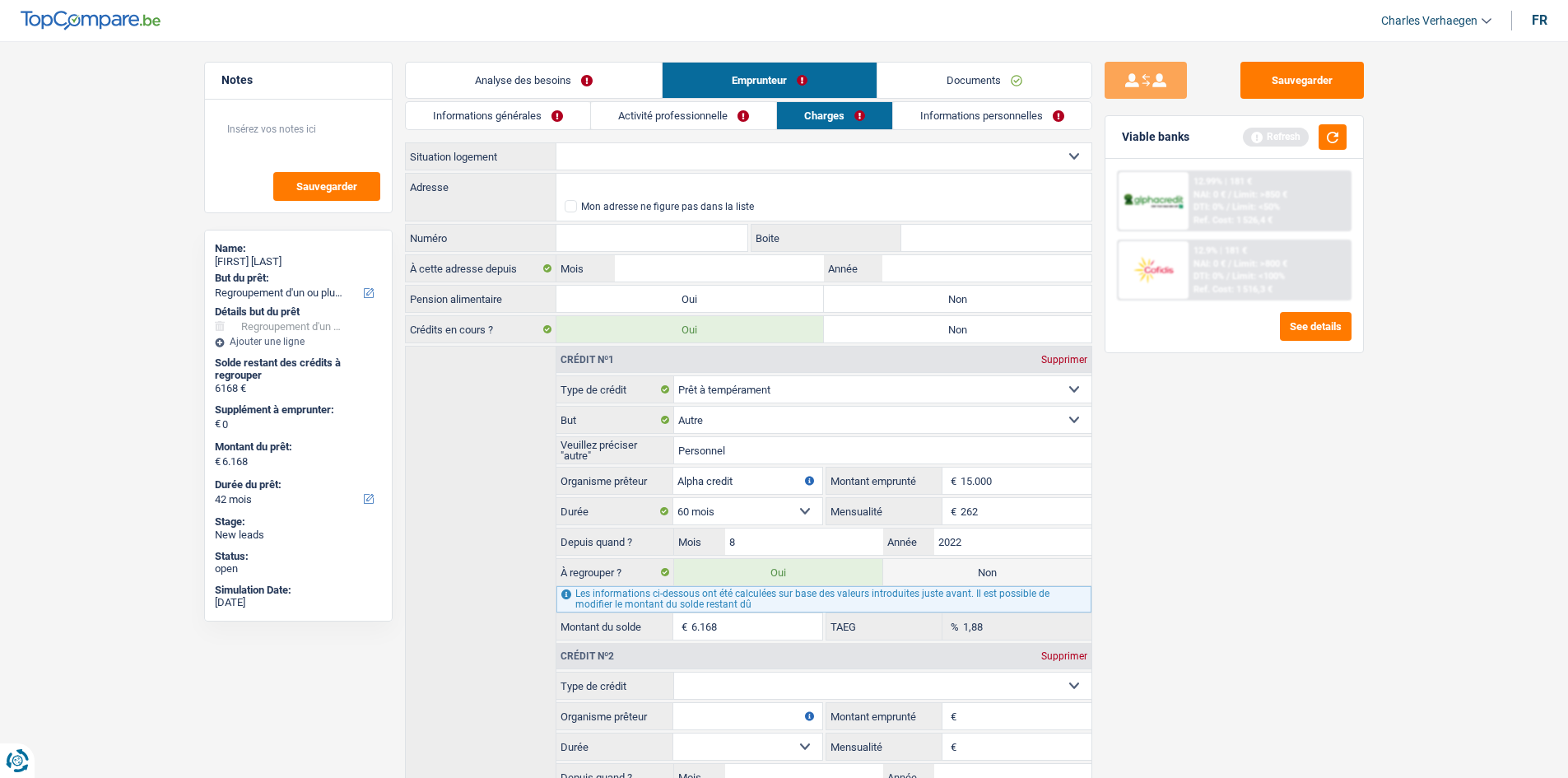 click on "Activité professionnelle" at bounding box center [683, 115] 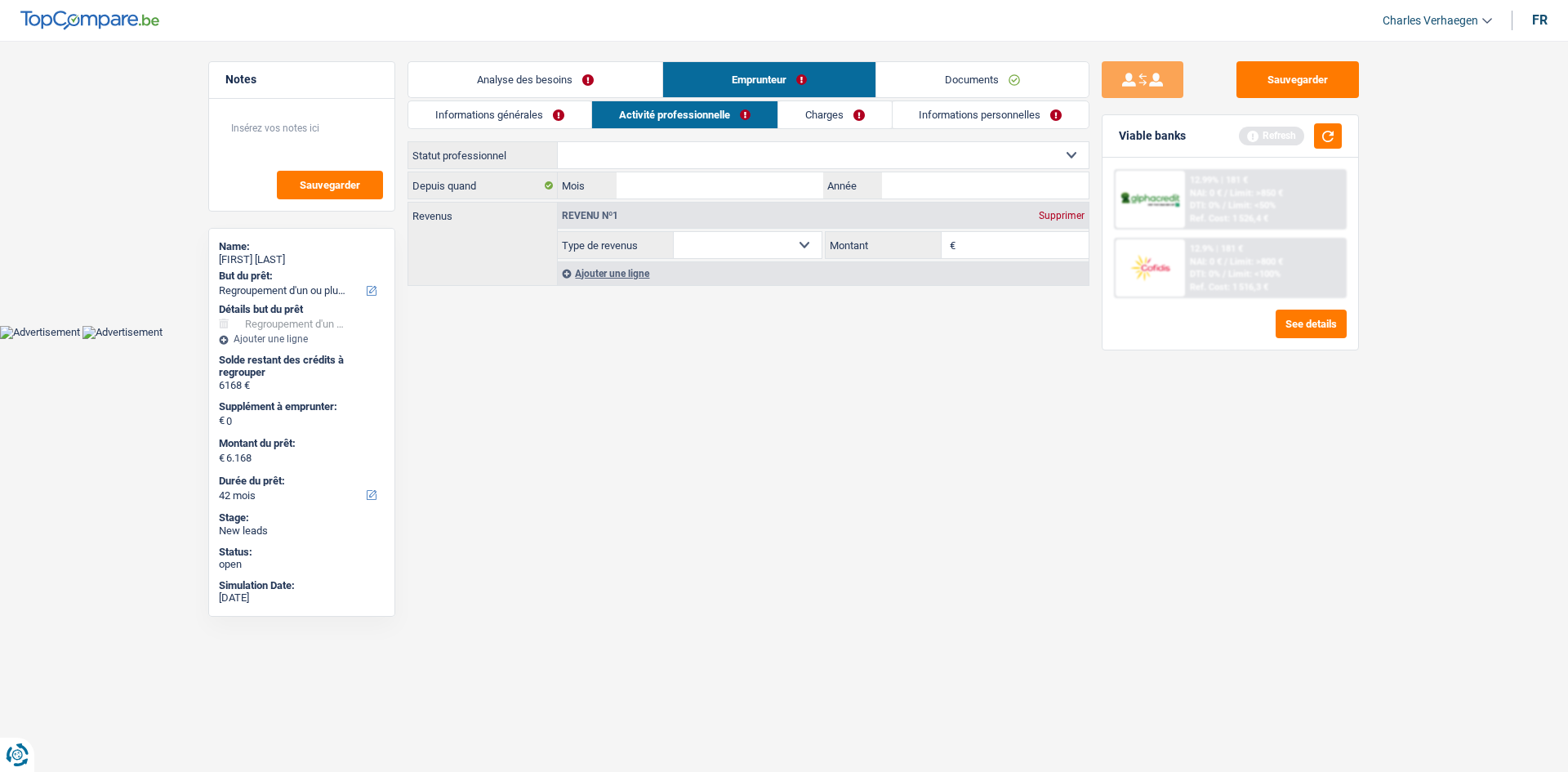 click on "Informations générales" at bounding box center [500, 114] 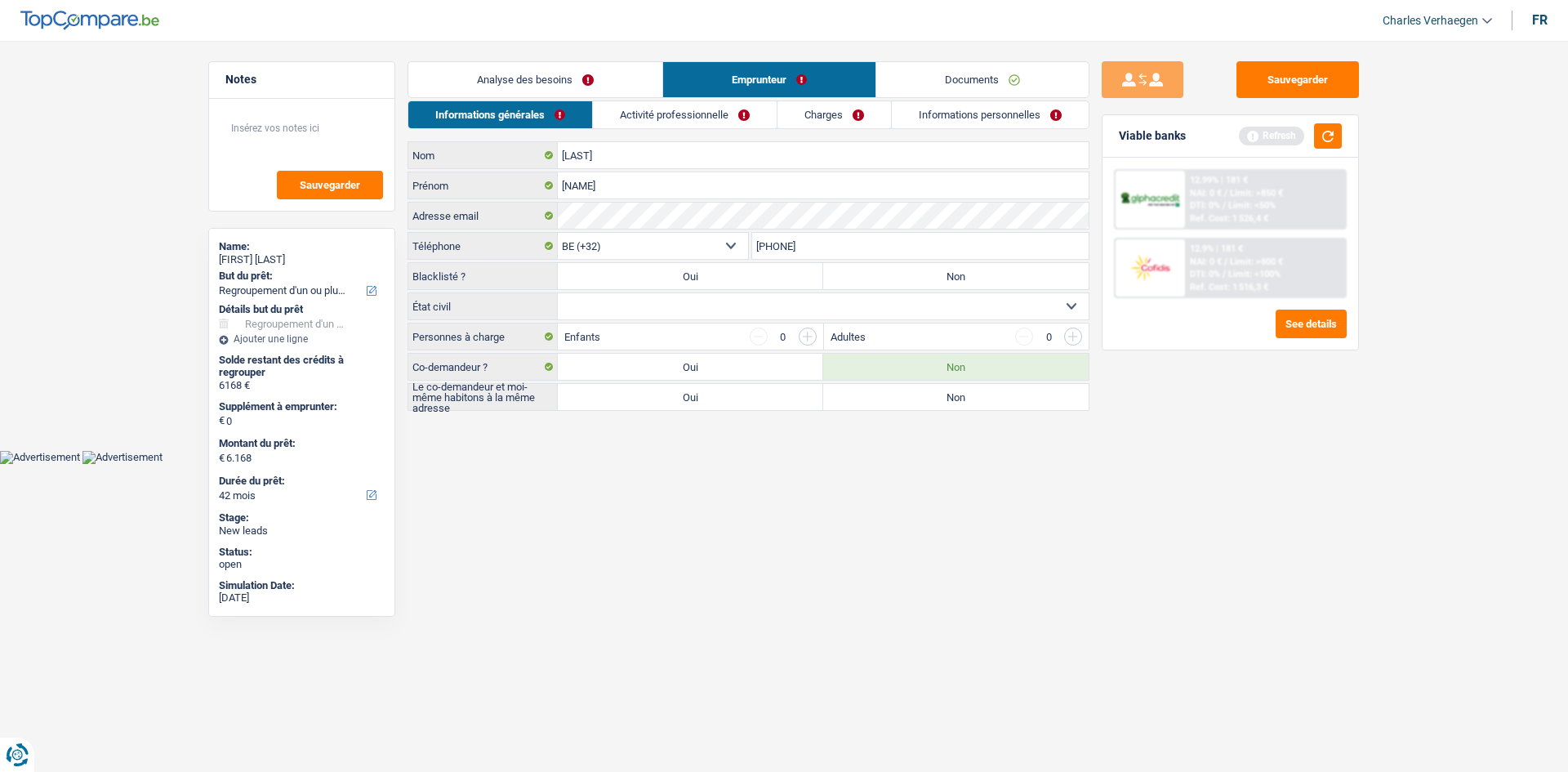 click on "Charges" at bounding box center (834, 114) 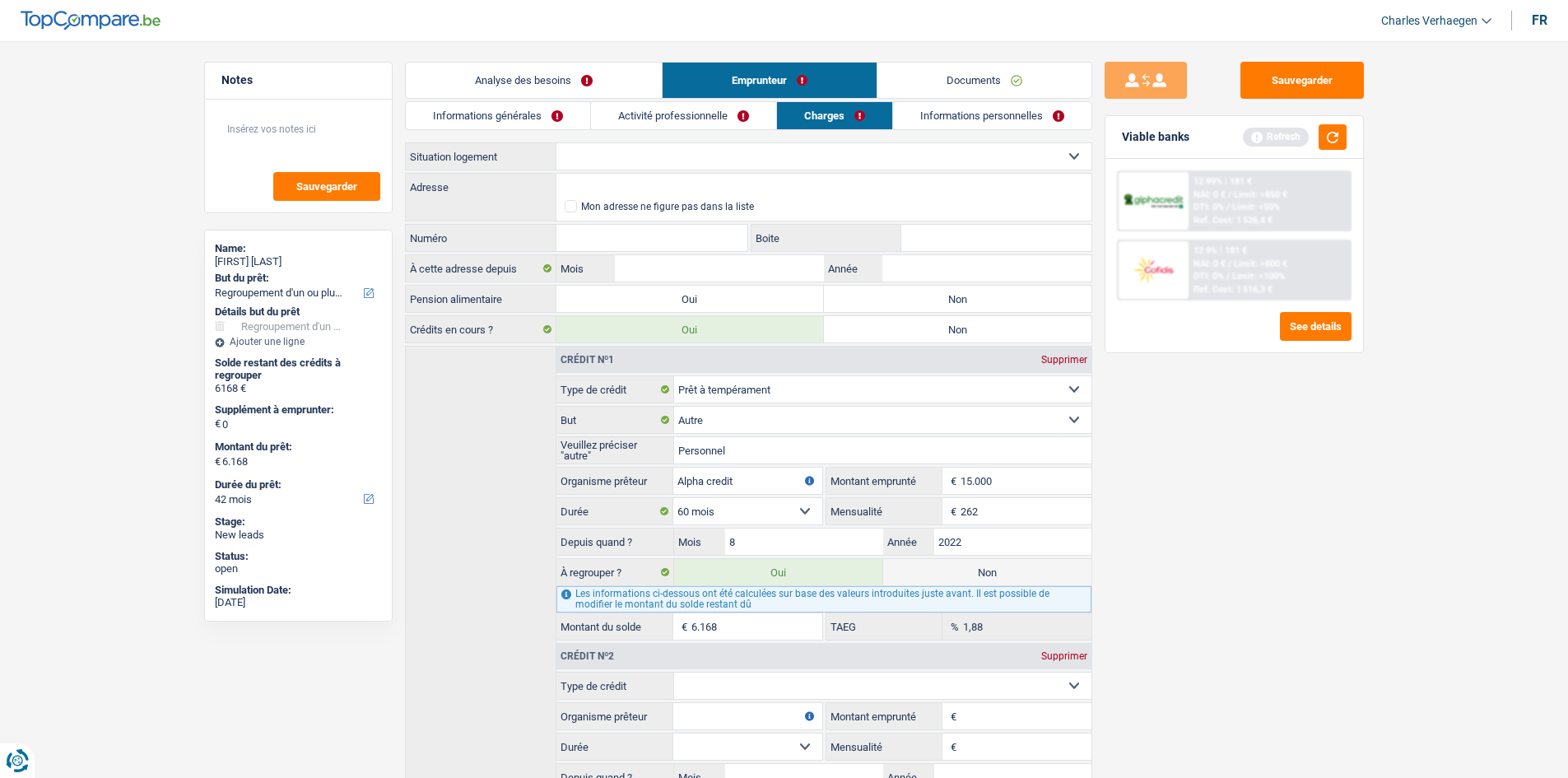 click on "Informations personnelles" at bounding box center (992, 115) 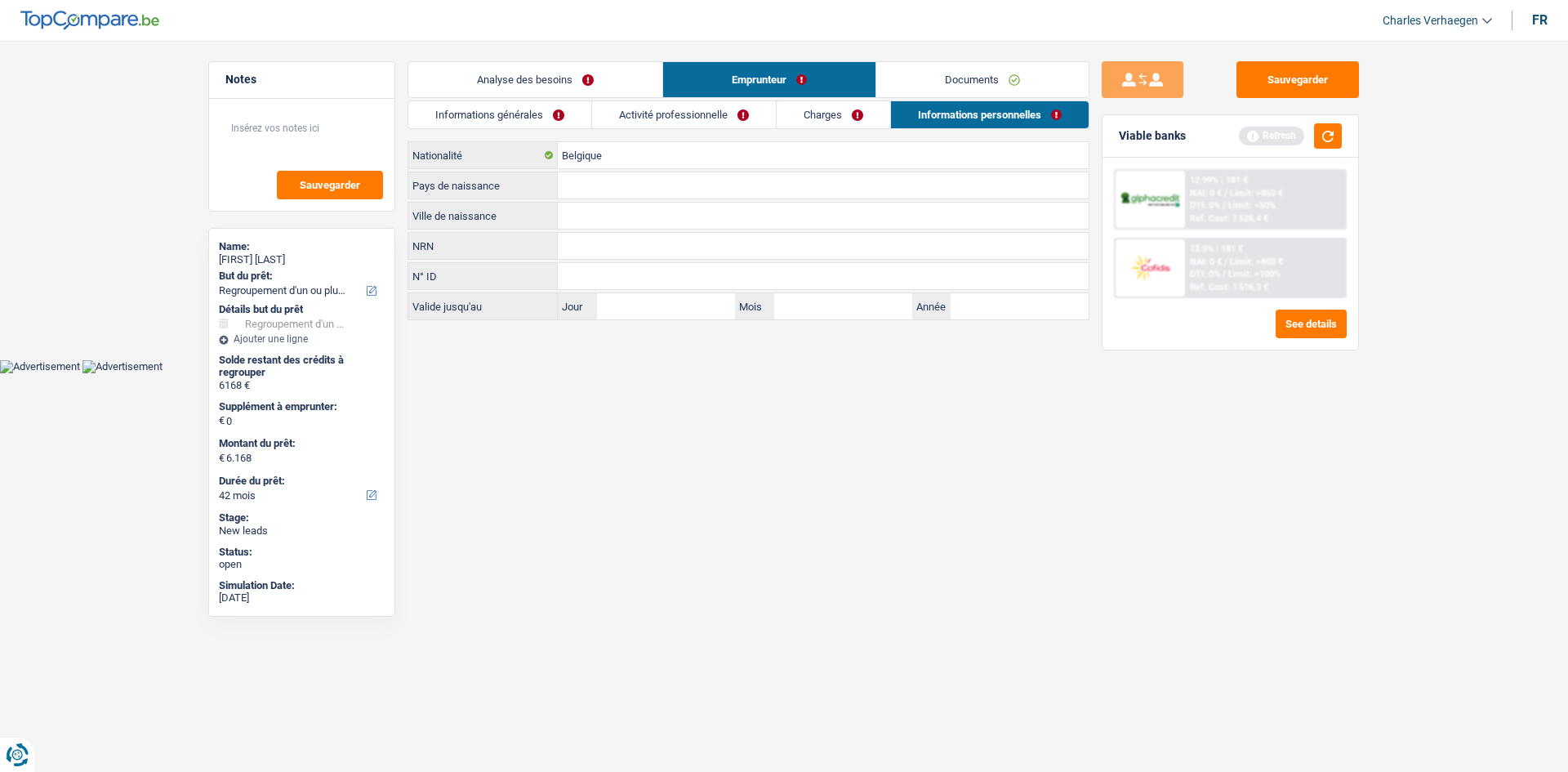 click on "Analyse des besoins" at bounding box center (535, 79) 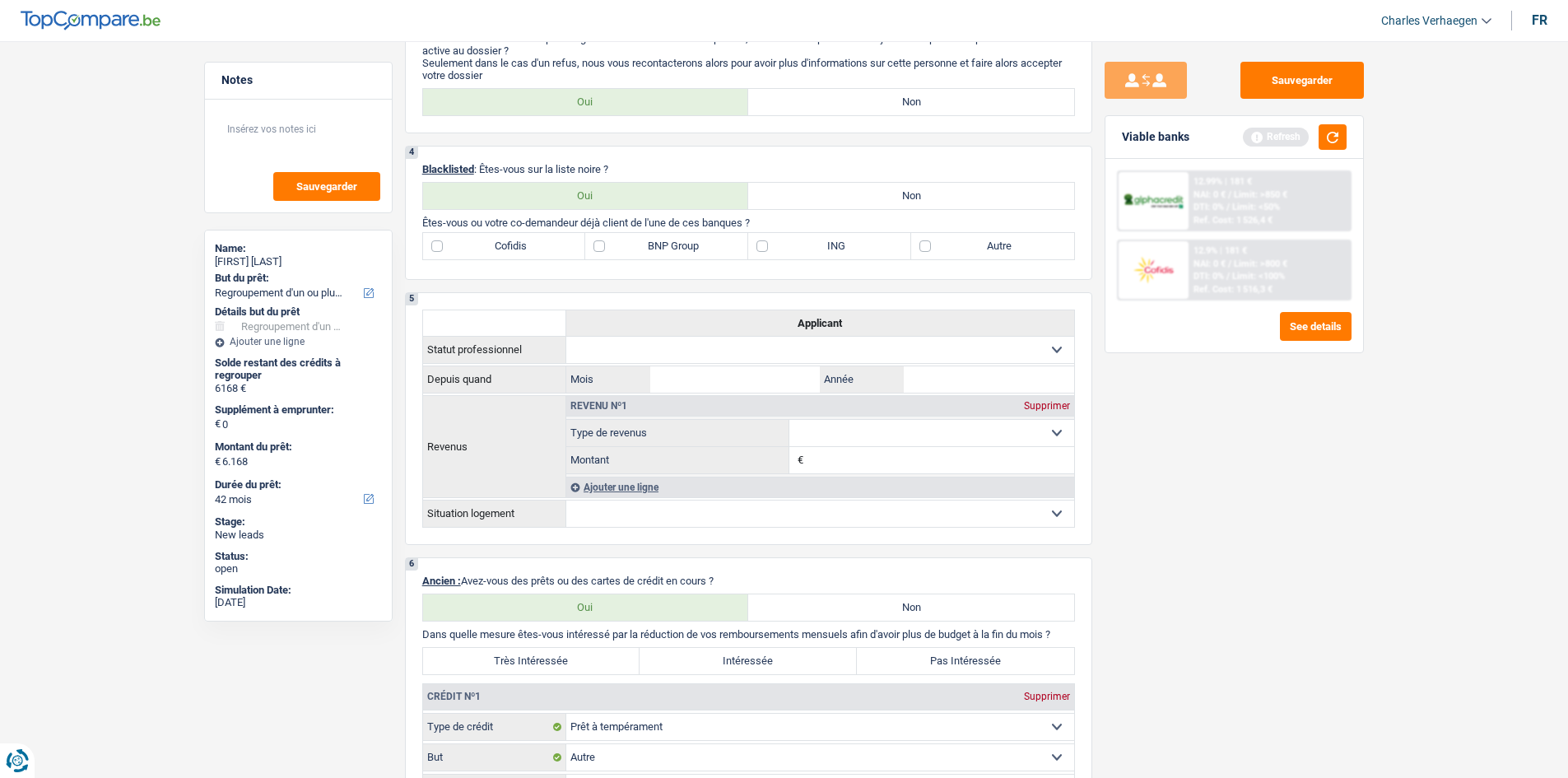 scroll, scrollTop: 823, scrollLeft: 0, axis: vertical 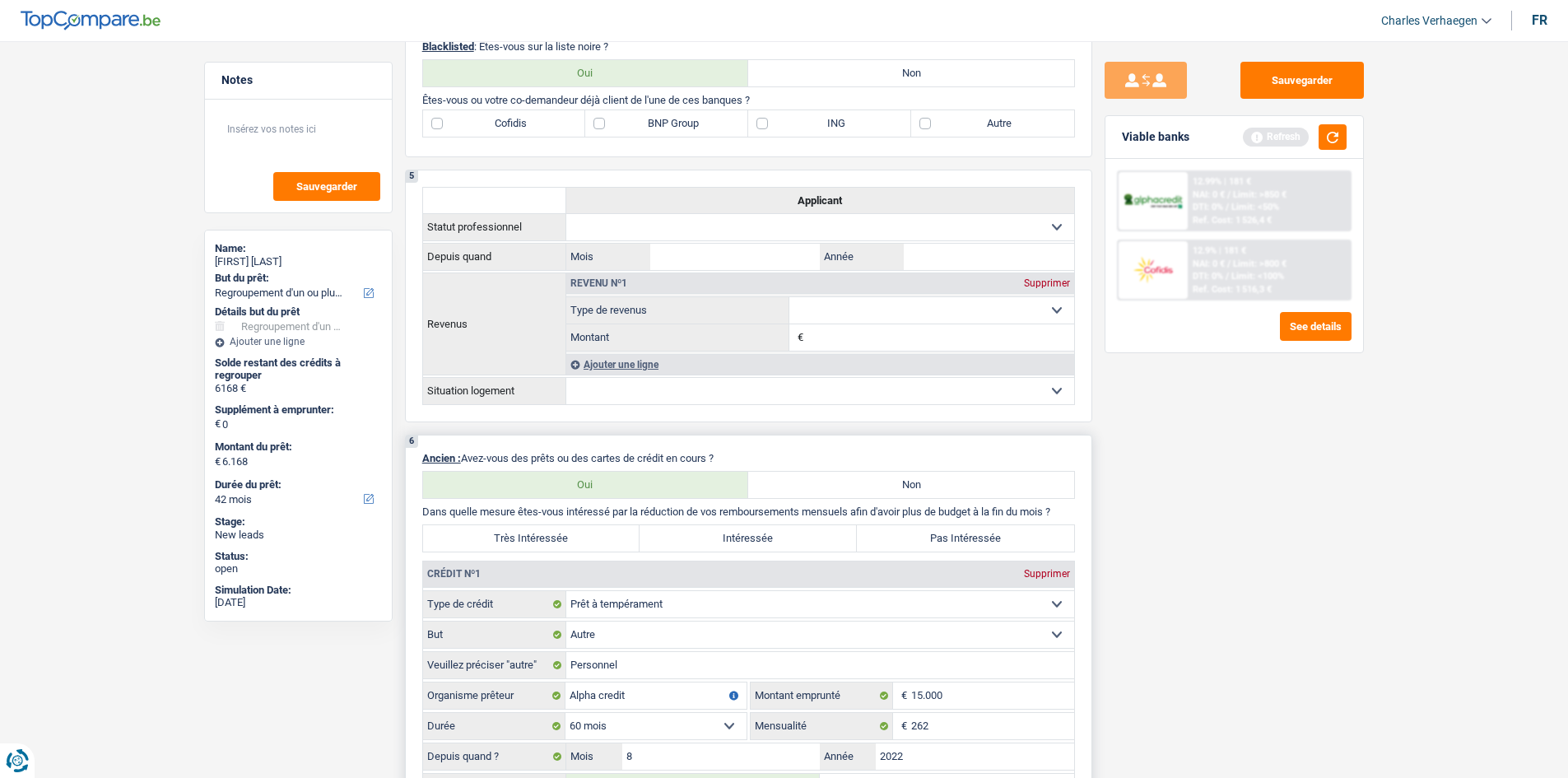 click on "Très Intéressée" at bounding box center [532, 538] 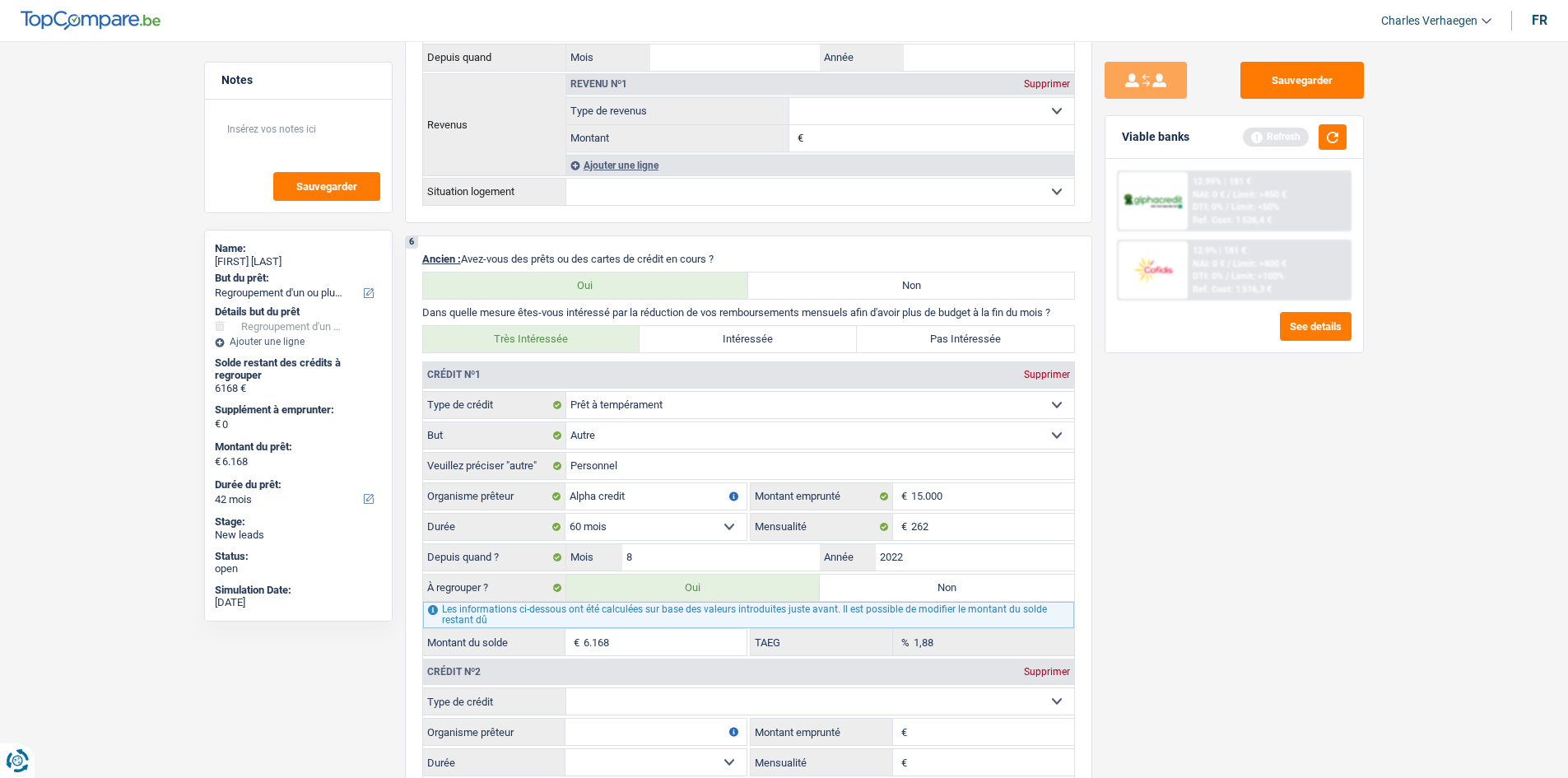 scroll, scrollTop: 1235, scrollLeft: 0, axis: vertical 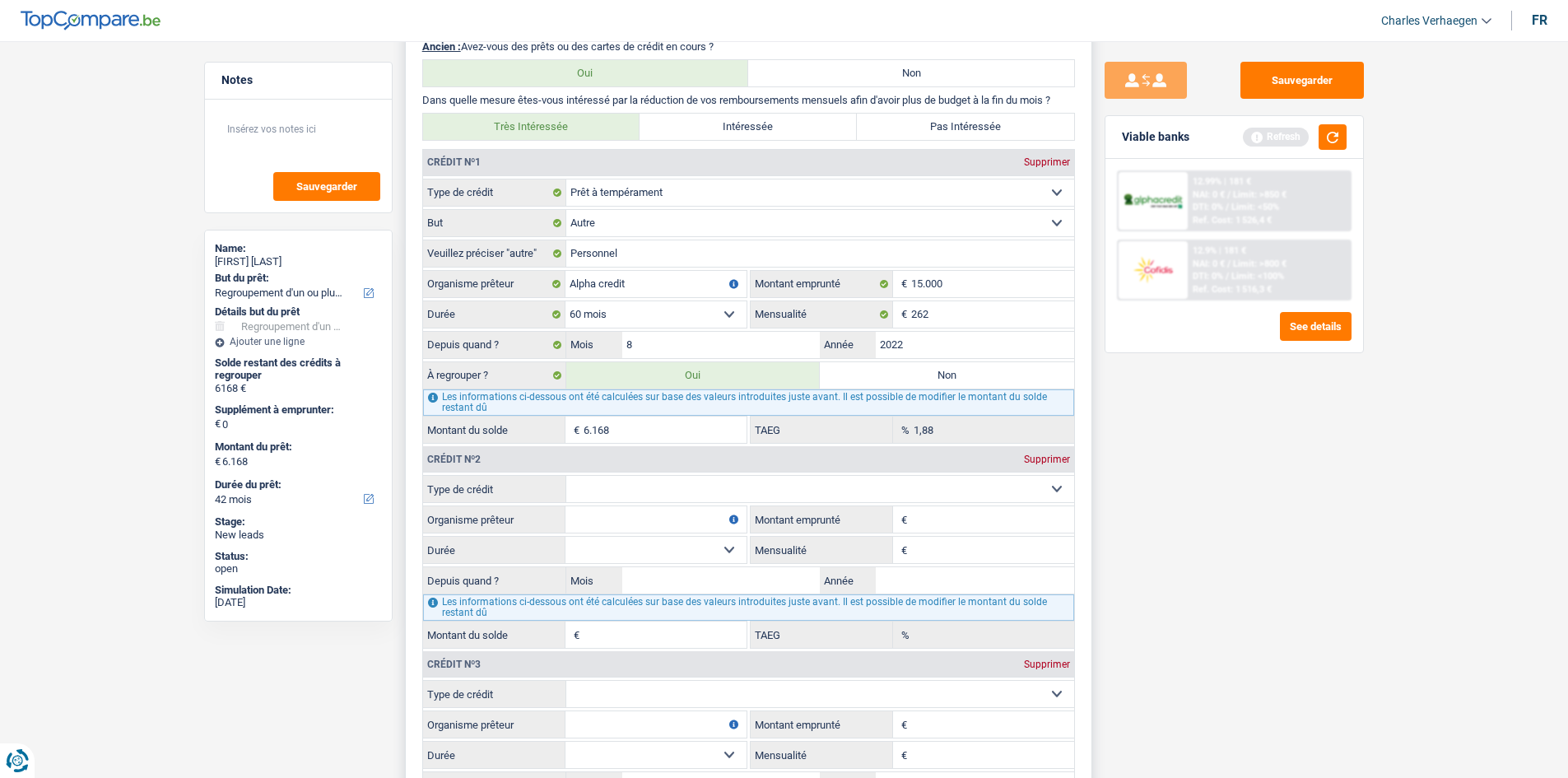 click on "Carte ou ouverture de crédit Prêt hypothécaire Vente à tempérament Prêt à tempérament Prêt rénovation Prêt voiture Regroupement d'un ou plusieurs crédits
Sélectionner une option" at bounding box center (820, 489) 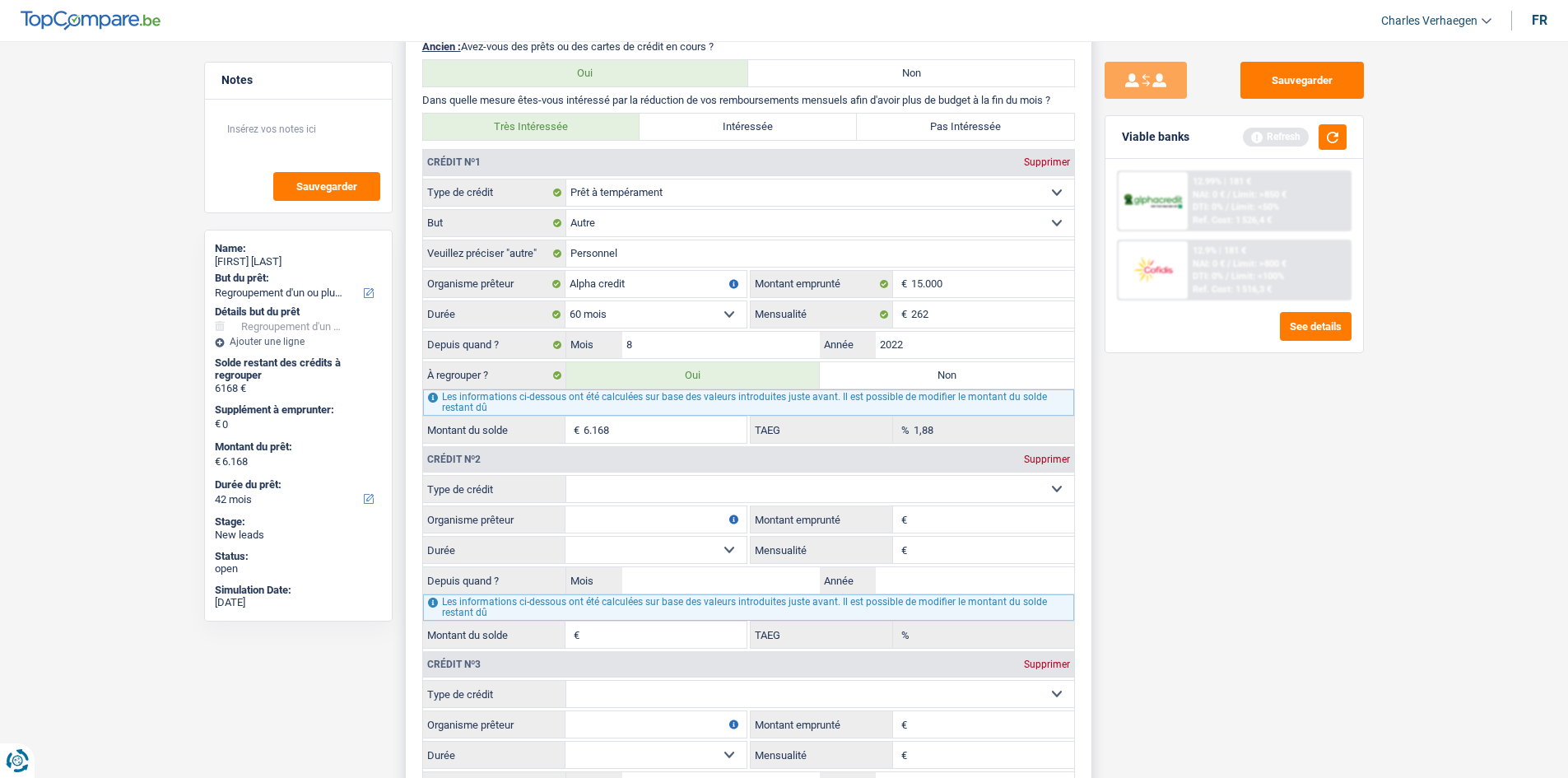 select on "personalLoan" 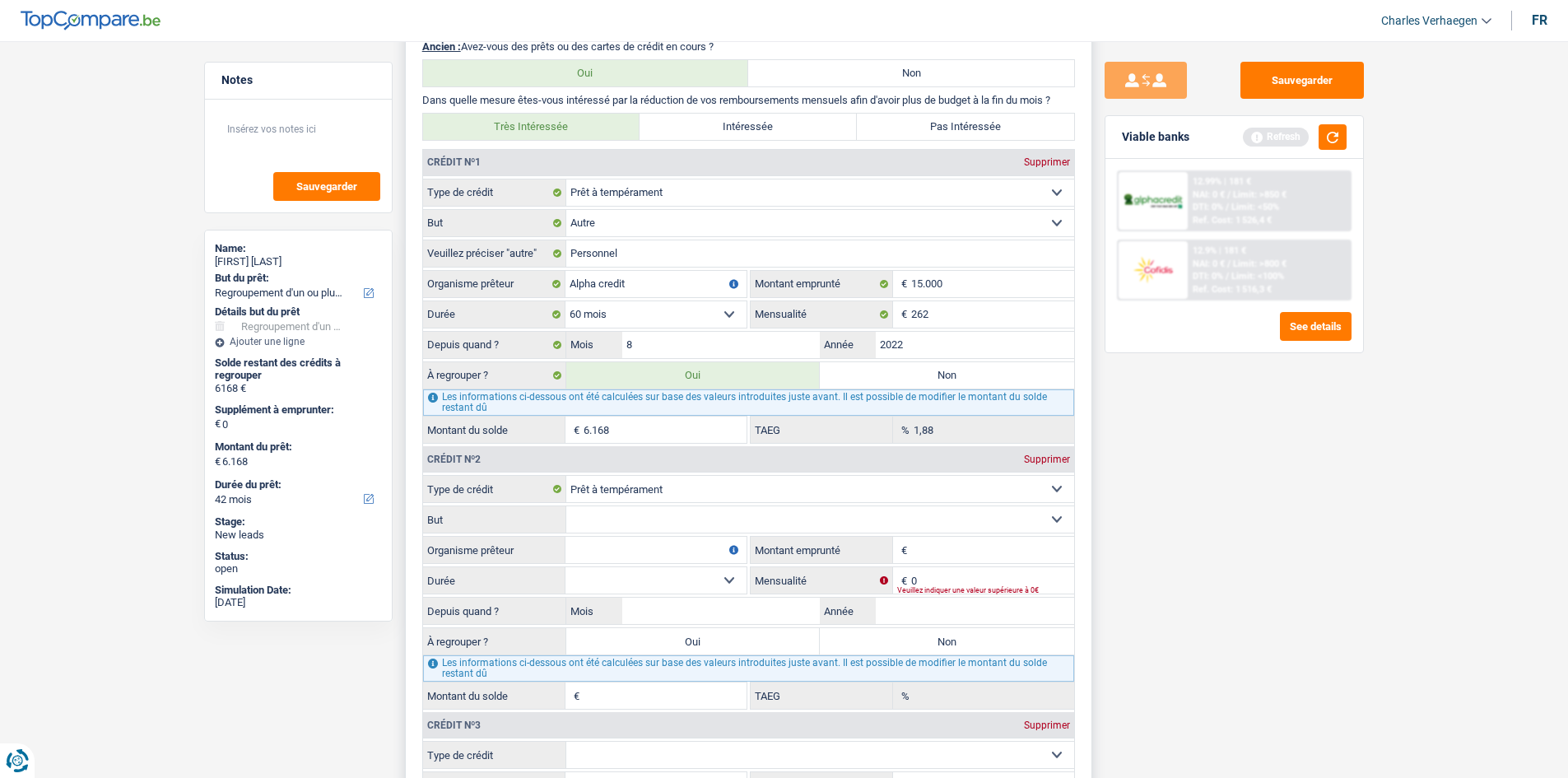 click on "Carte ou ouverture de crédit Prêt hypothécaire Vente à tempérament Prêt à tempérament Prêt rénovation Prêt voiture Regroupement d'un ou plusieurs crédits
Sélectionner une option
Type de crédit
Confort maison: meubles, textile, peinture, électroménager, outillage non-professionnel, Hifi, multimédia, gsm, ordinateur, Frais installation, déménagement Evénement familial: naissance, mariage, divorce, communion, décès Frais médicaux Frais d'études Frais permis de conduire Loisirs: voyage, sport, musique Petits travaux maison et jardin Frais divers (max 2.000€) Frais judiciaires Réparation voiture Autre
Sélectionner une option
But
€" at bounding box center [748, 592] 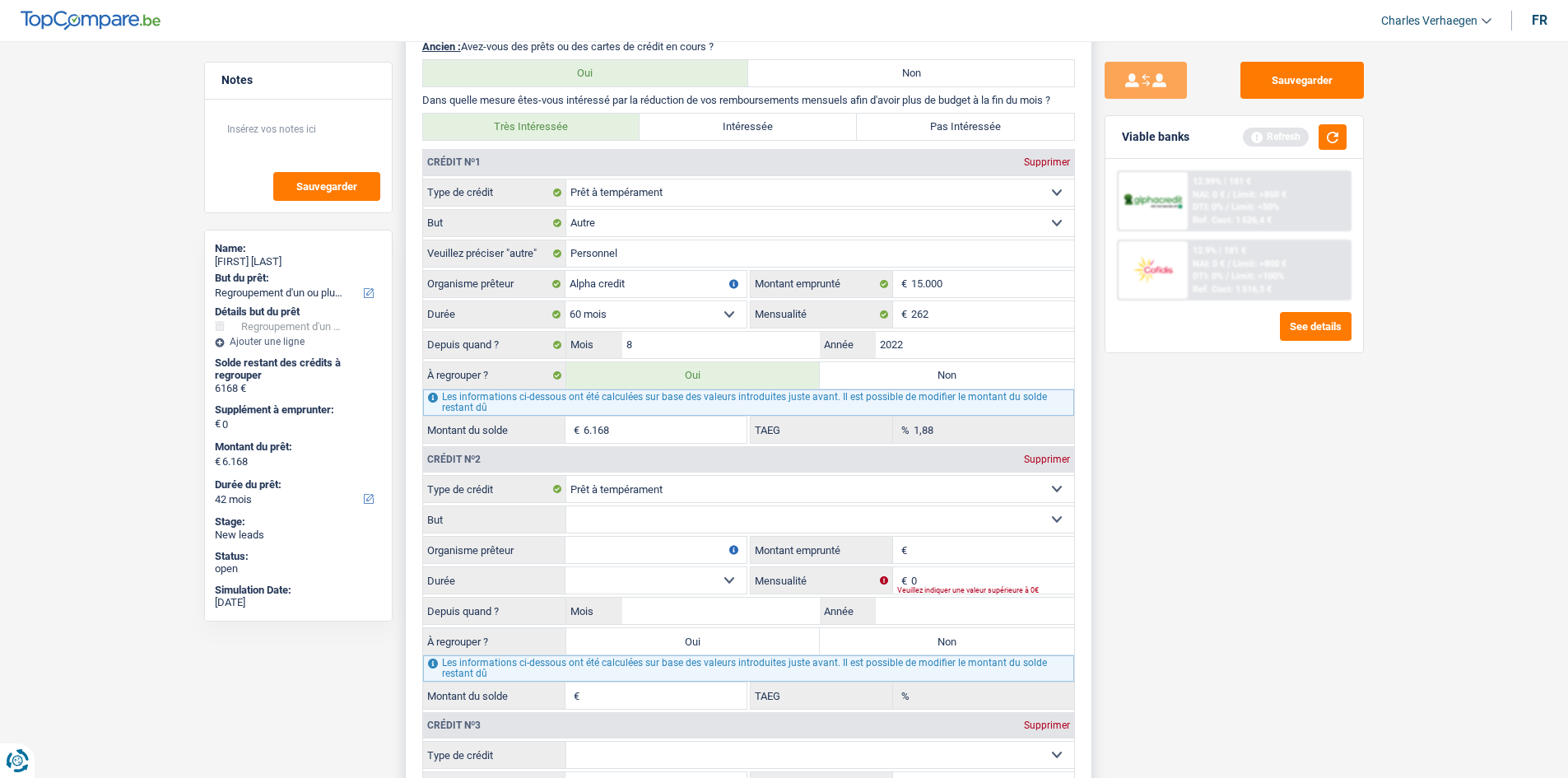 select on "other" 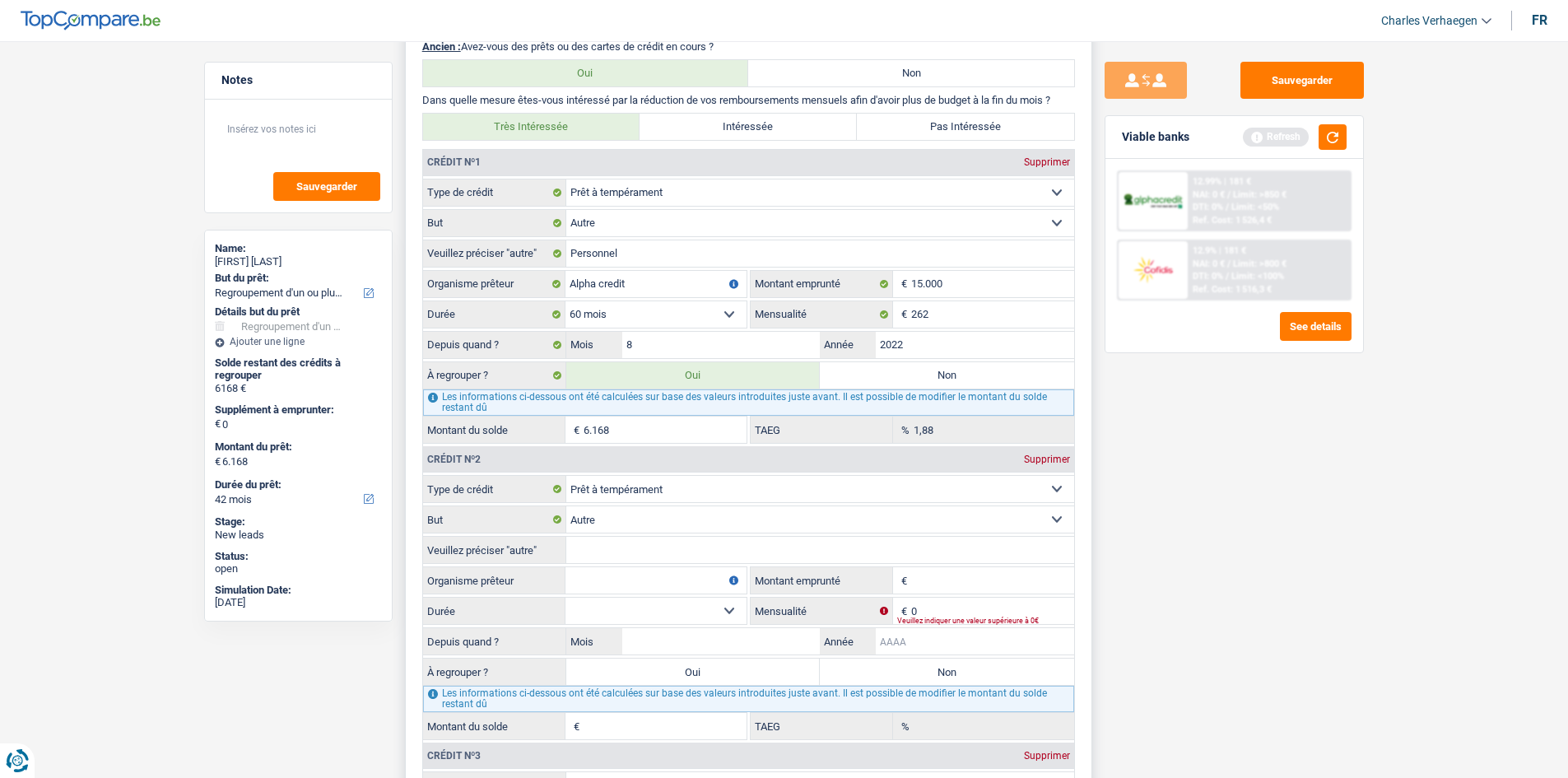 click on "Année" at bounding box center [975, 641] 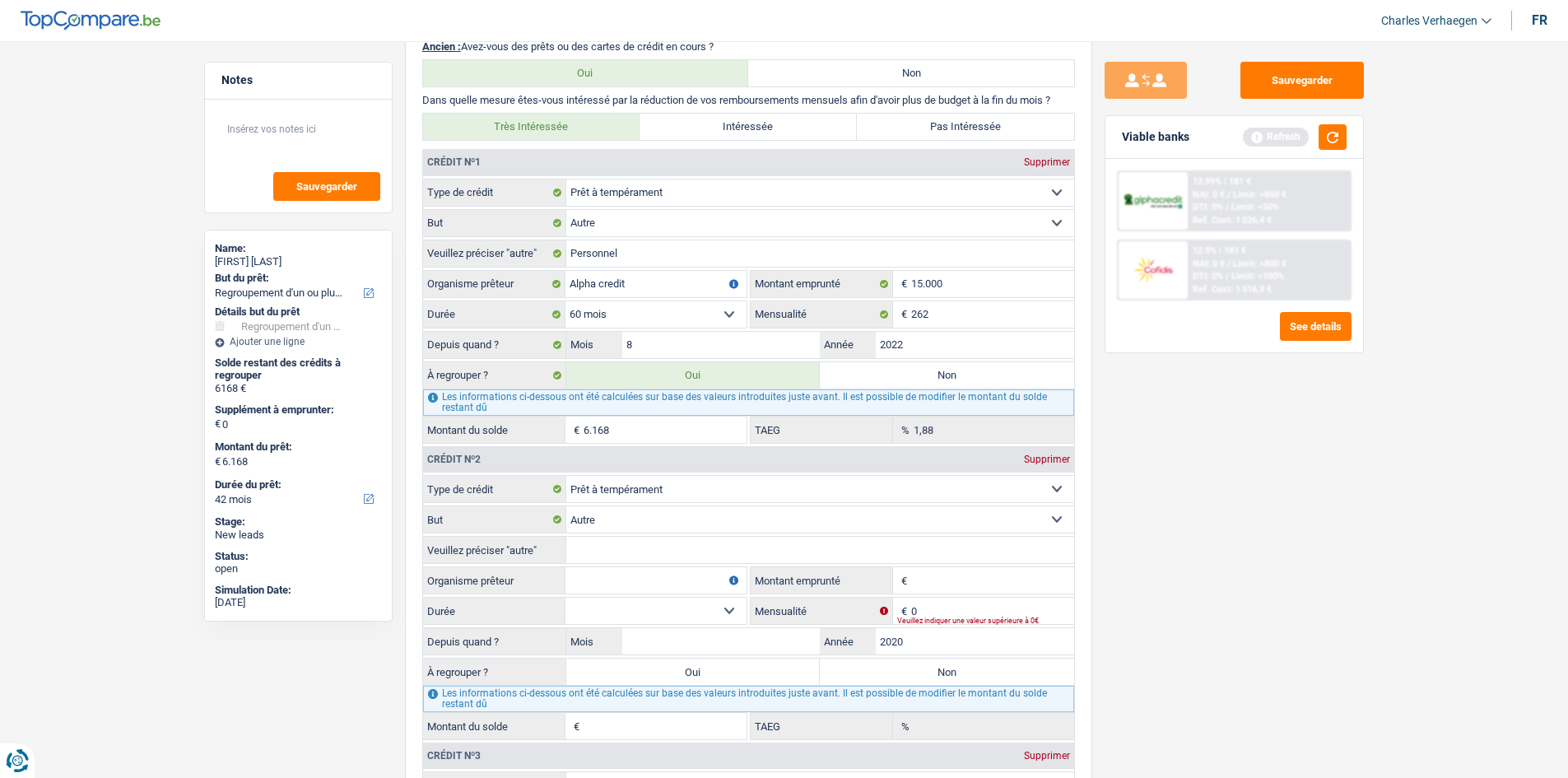 type on "2020" 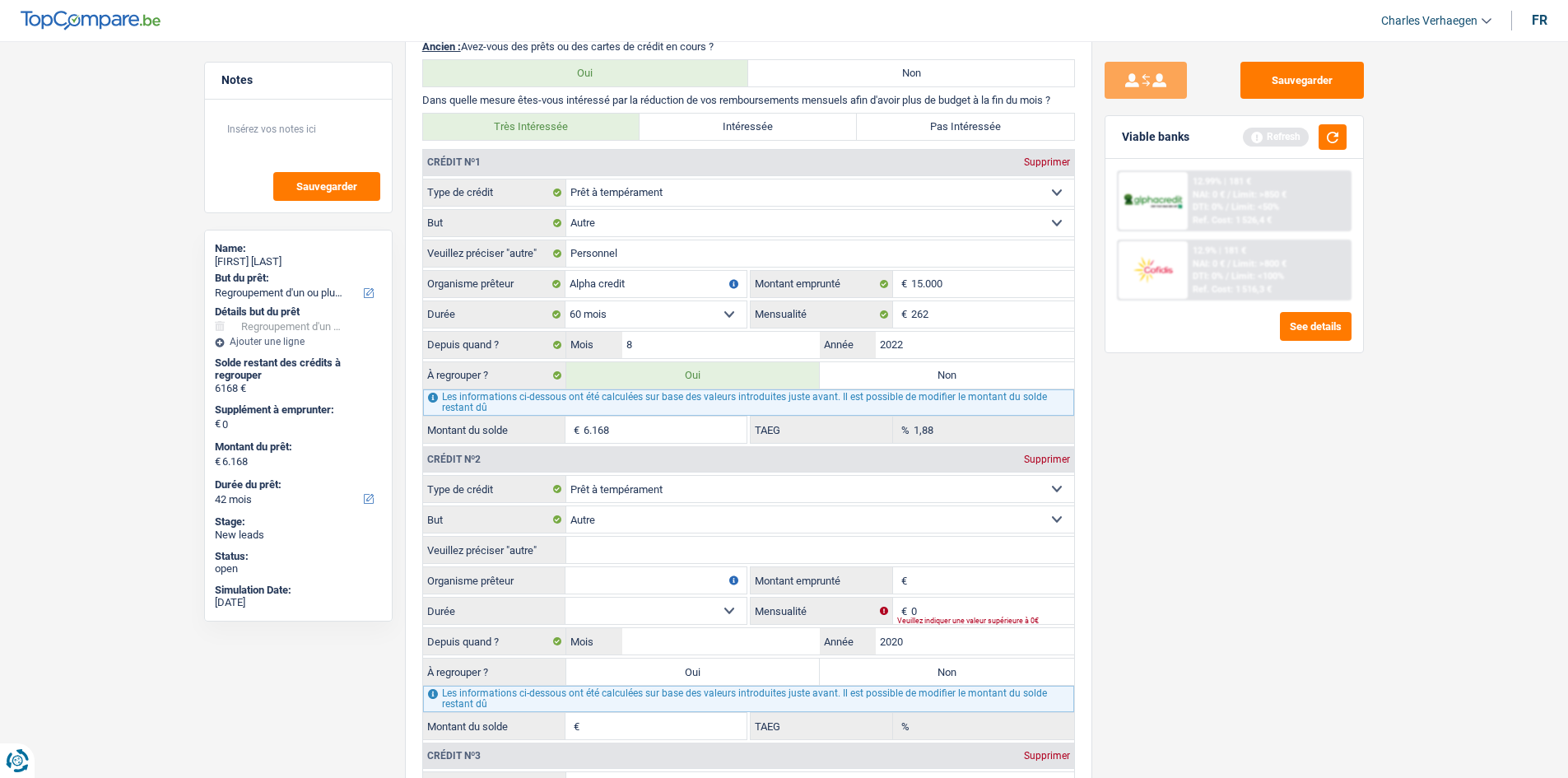click on "Sauvegarder
Viable banks
Refresh
12.99% | 181 €
NAI: 0 €
/
Limit: >850 €
DTI: 0%
/
Limit: <50%
Ref. Cost: 1 526,4 €
12.9% | 181 €
NAI: 0 €
/
Limit: >800 €
DTI: 0%
/" at bounding box center [1234, 404] 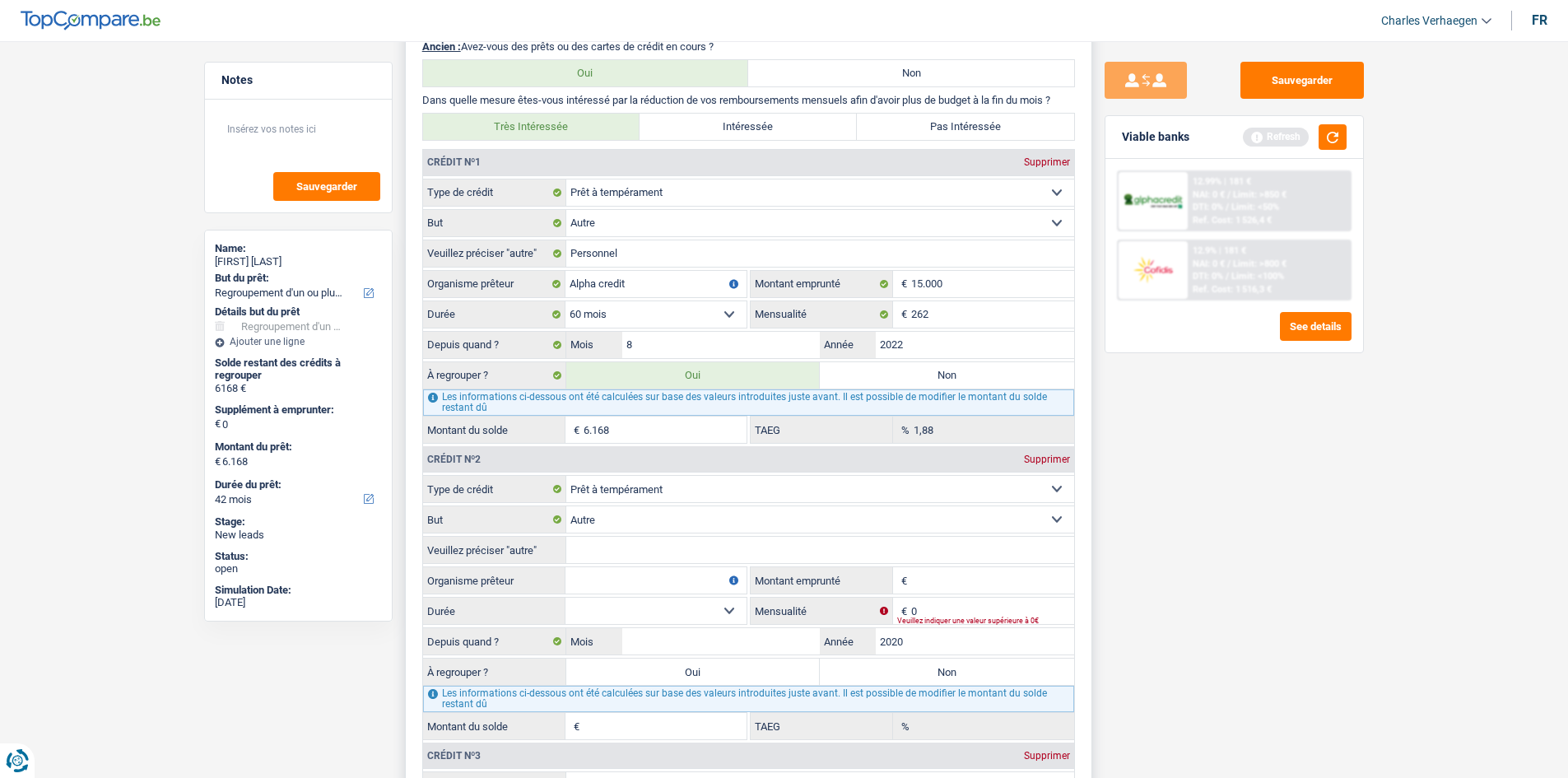 click on "Confort maison: meubles, textile, peinture, électroménager, outillage non-professionnel, Hifi, multimédia, gsm, ordinateur, Frais installation, déménagement Evénement familial: naissance, mariage, divorce, communion, décès Frais médicaux Frais d'études Remboursement prêt Frais permis de conduire Loisirs: voyage, sport, musique Petits travaux maison et jardin Frais divers (max 2.000€) Frais judiciaires Réparation voiture Autre
Sélectionner une option" at bounding box center (820, 519) 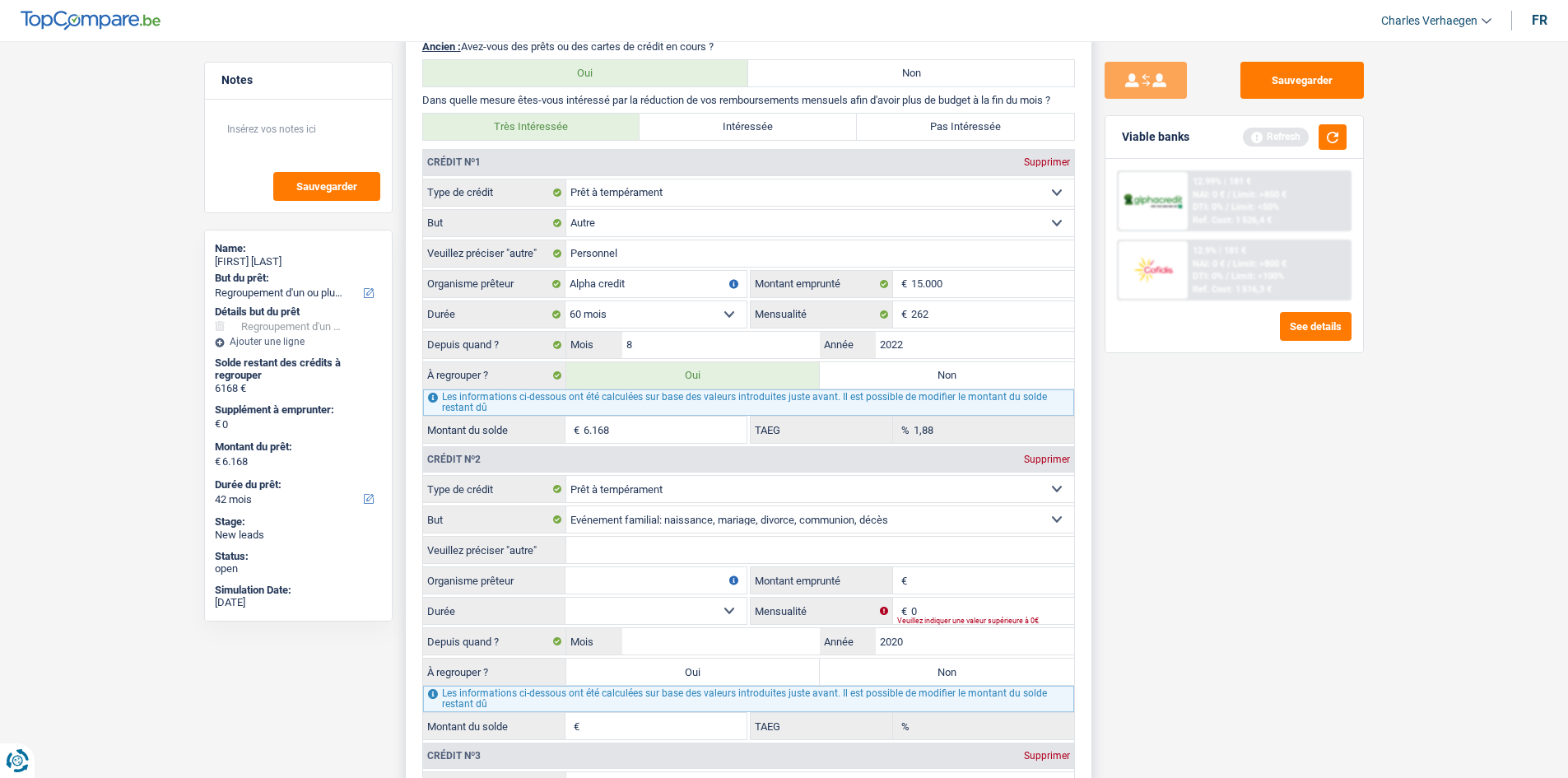click on "Confort maison: meubles, textile, peinture, électroménager, outillage non-professionnel, Hifi, multimédia, gsm, ordinateur, Frais installation, déménagement Evénement familial: naissance, mariage, divorce, communion, décès Frais médicaux Frais d'études Remboursement prêt Frais permis de conduire Loisirs: voyage, sport, musique Petits travaux maison et jardin Frais divers (max 2.000€) Frais judiciaires Réparation voiture Autre
Sélectionner une option" at bounding box center (820, 519) 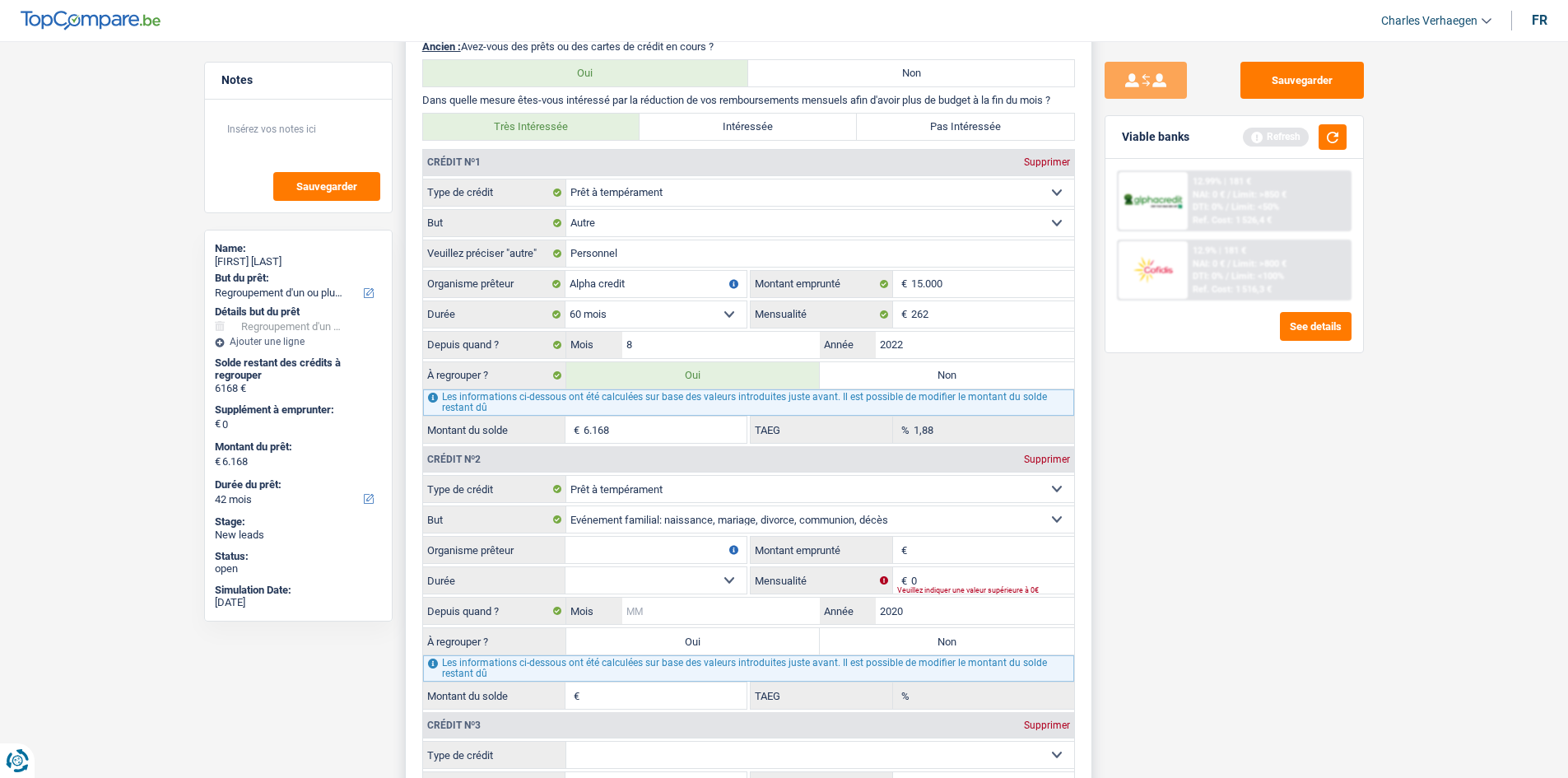 click on "Mois" at bounding box center (721, 611) 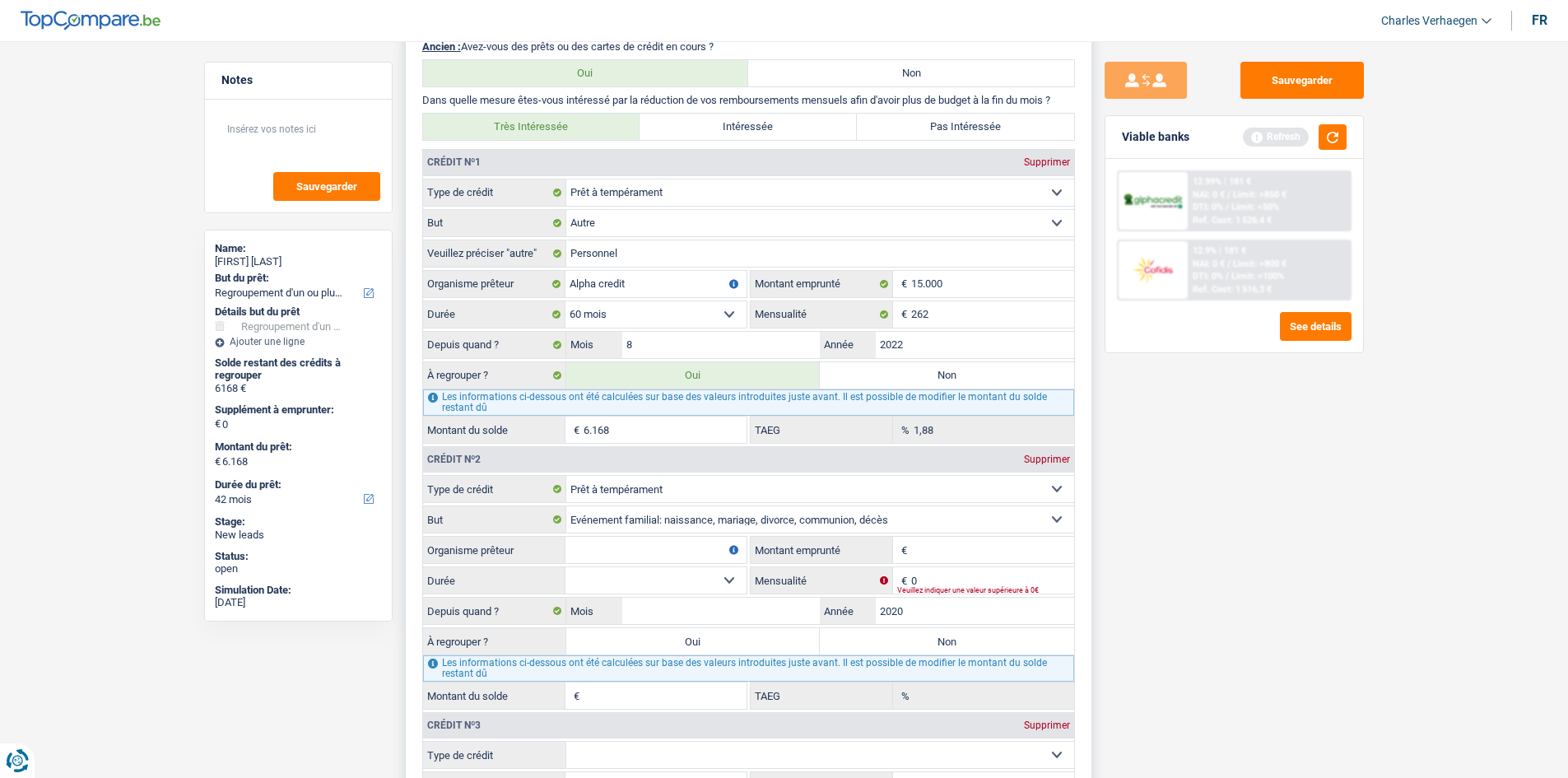 click on "Carte ou ouverture de crédit Prêt hypothécaire Vente à tempérament Prêt à tempérament Prêt rénovation Prêt voiture Regroupement d'un ou plusieurs crédits
Sélectionner une option" at bounding box center [820, 489] 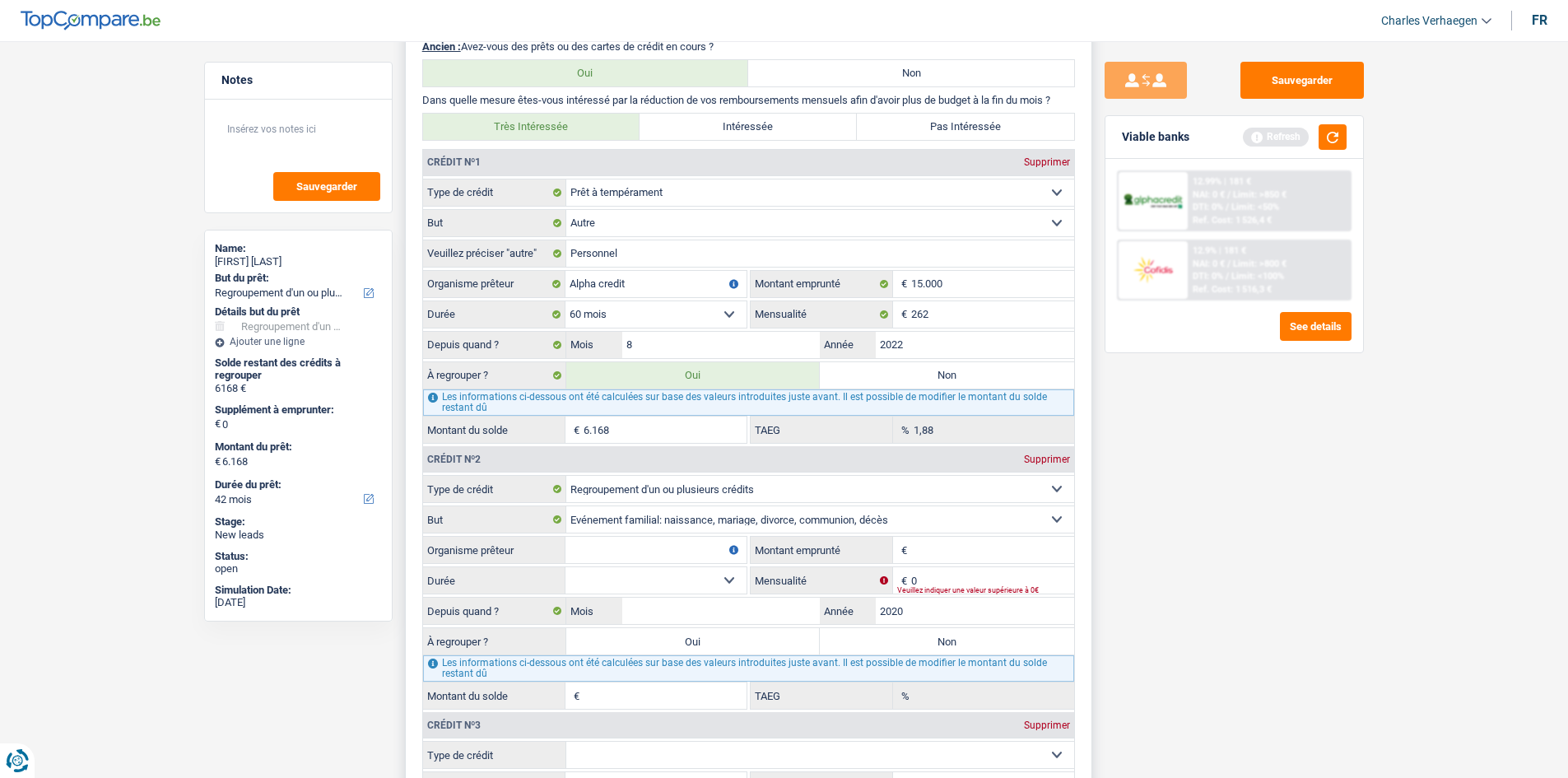 click on "Carte ou ouverture de crédit Prêt hypothécaire Vente à tempérament Prêt à tempérament Prêt rénovation Prêt voiture Regroupement d'un ou plusieurs crédits
Sélectionner une option" at bounding box center (820, 489) 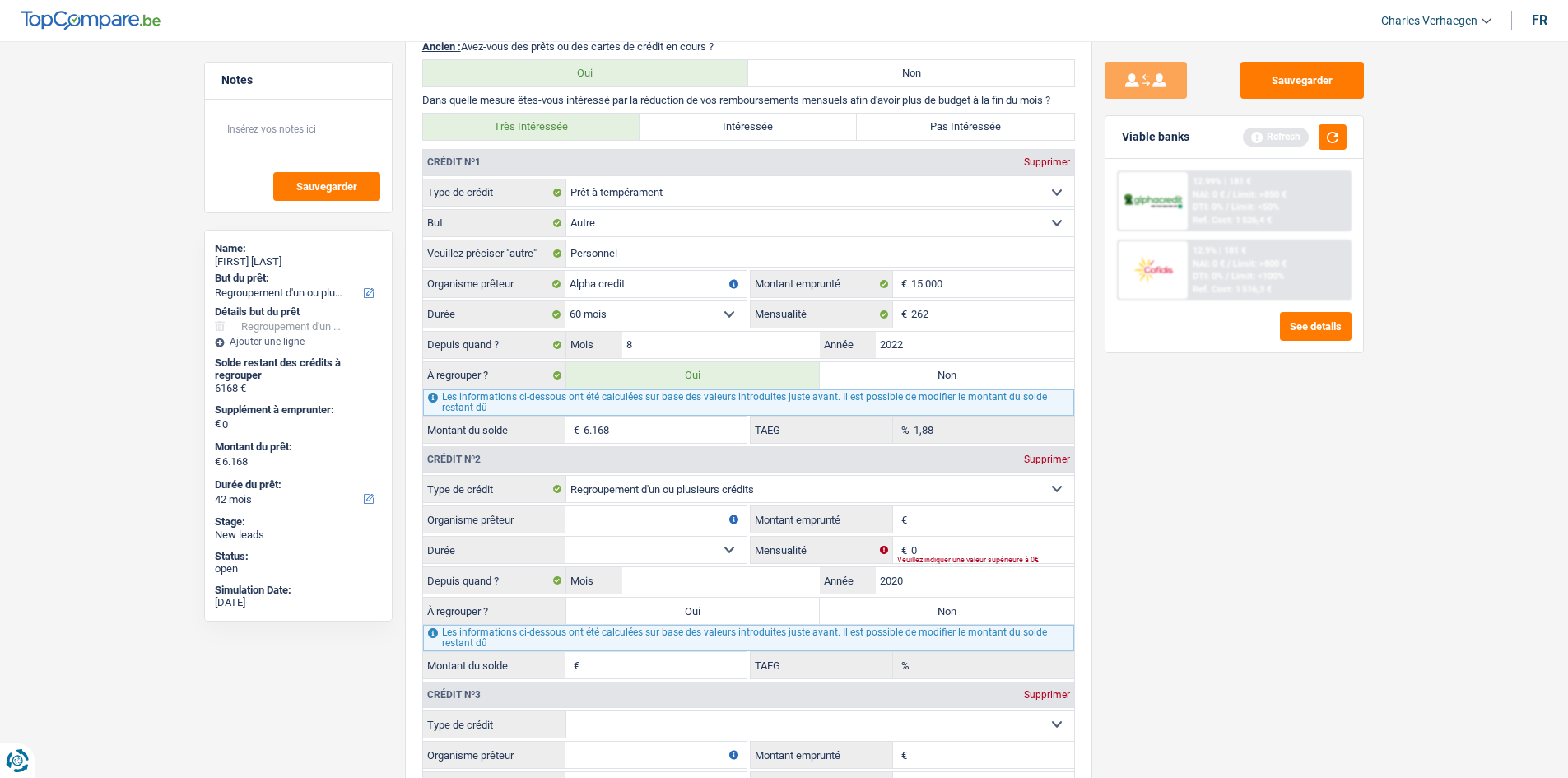 click on "Sauvegarder
Viable banks
Refresh
12.99% | 181 €
NAI: 0 €
/
Limit: >850 €
DTI: 0%
/
Limit: <50%
Ref. Cost: 1 526,4 €
12.9% | 181 €
NAI: 0 €
/
Limit: >800 €
DTI: 0%
/" at bounding box center (1234, 404) 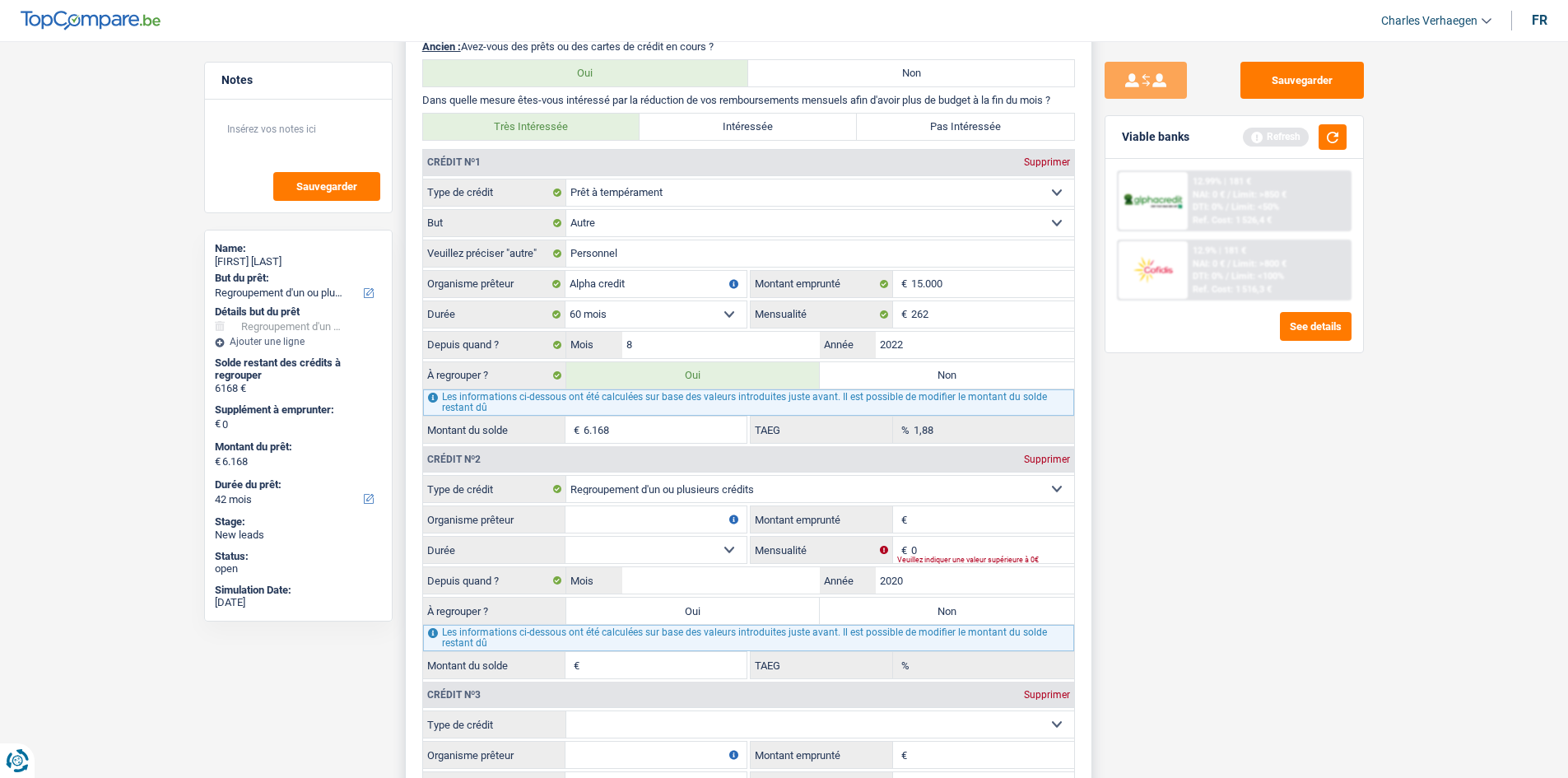 click on "Montant emprunté" at bounding box center [993, 519] 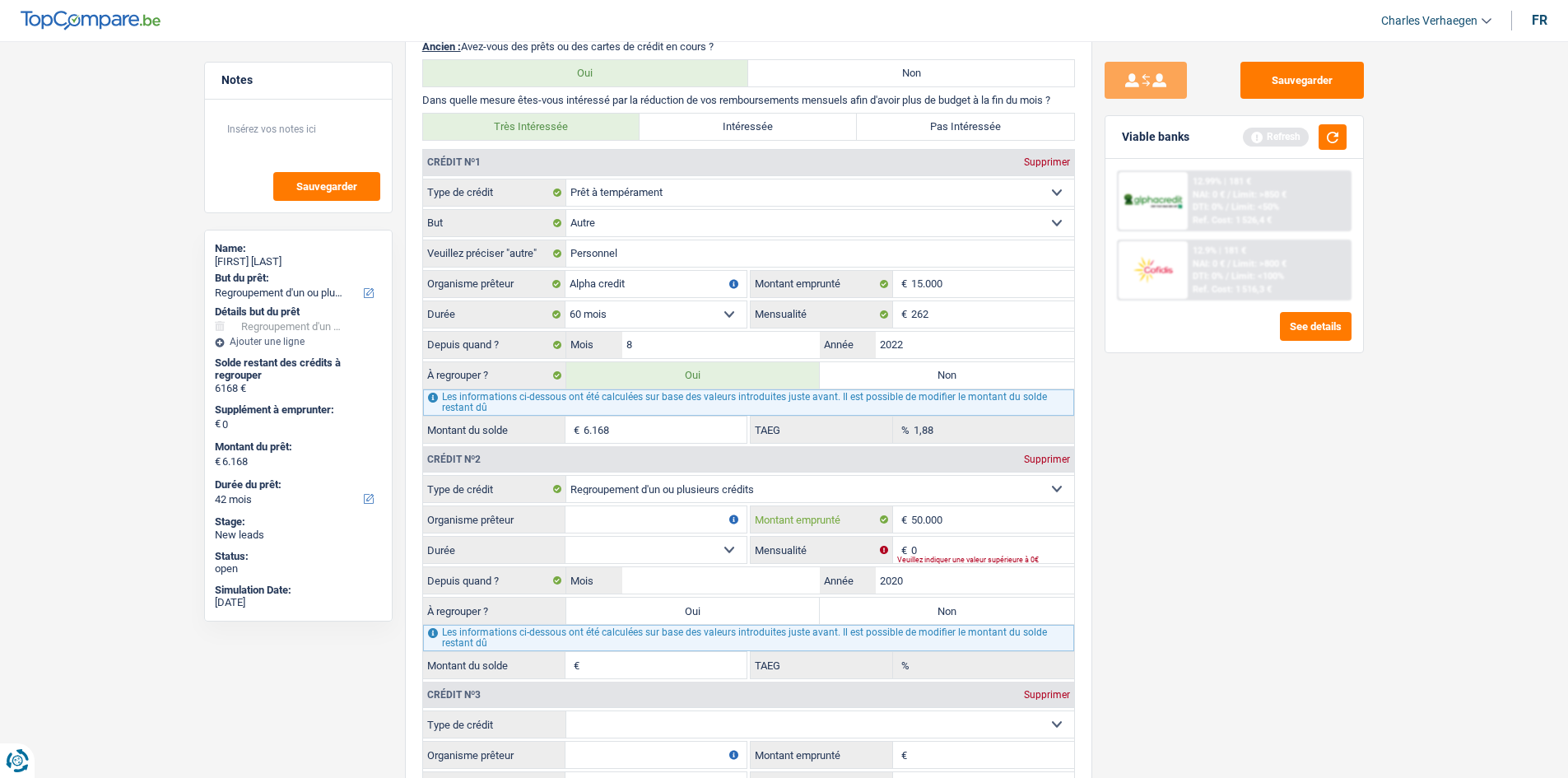 type on "50.000" 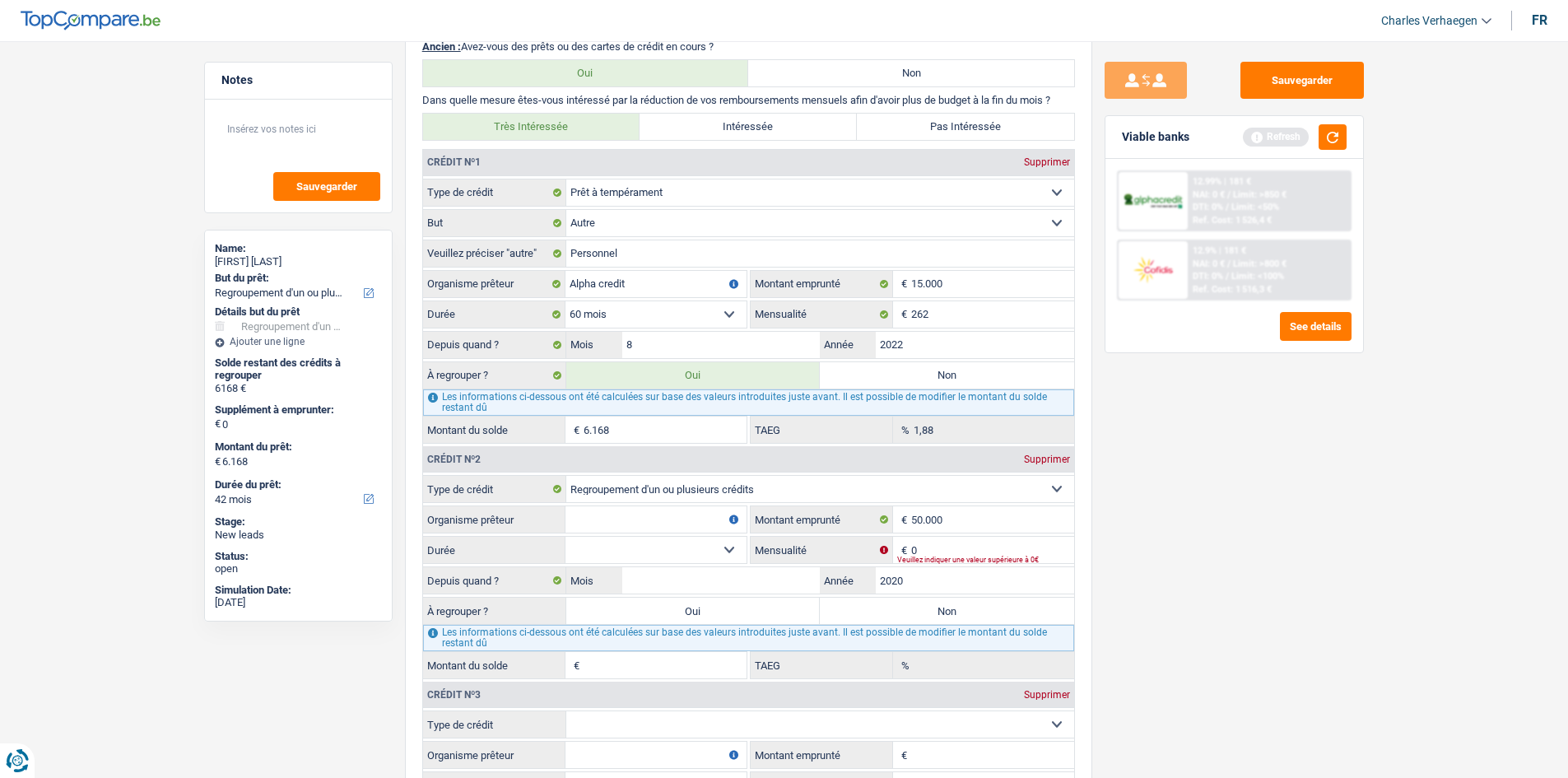 click on "Sauvegarder
Viable banks
Refresh
12.99% | 181 €
NAI: 0 €
/
Limit: >850 €
DTI: 0%
/
Limit: <50%
Ref. Cost: 1 526,4 €
12.9% | 181 €
NAI: 0 €
/
Limit: >800 €
DTI: 0%
/" at bounding box center [1234, 404] 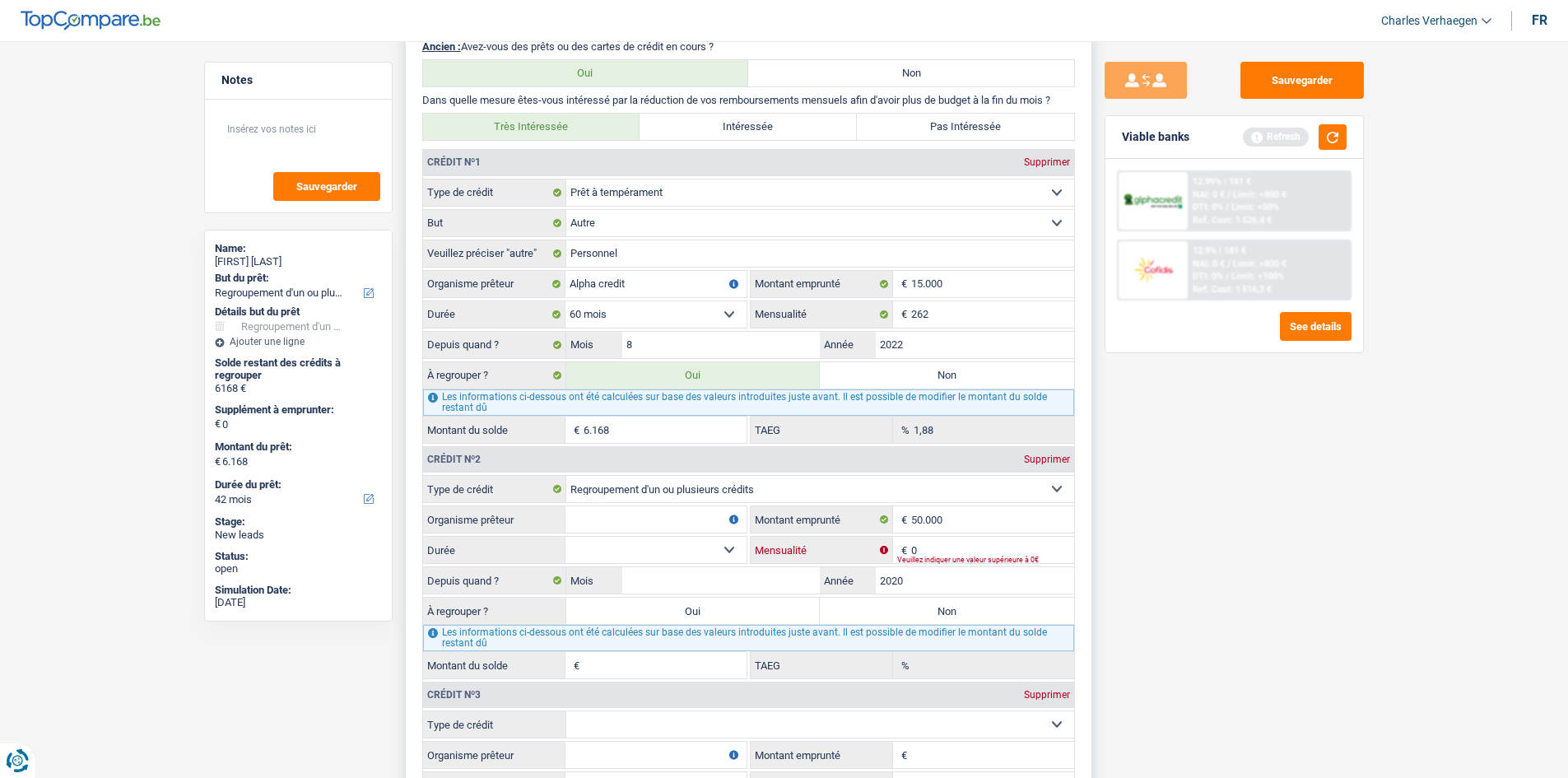 click on "0" at bounding box center [993, 550] 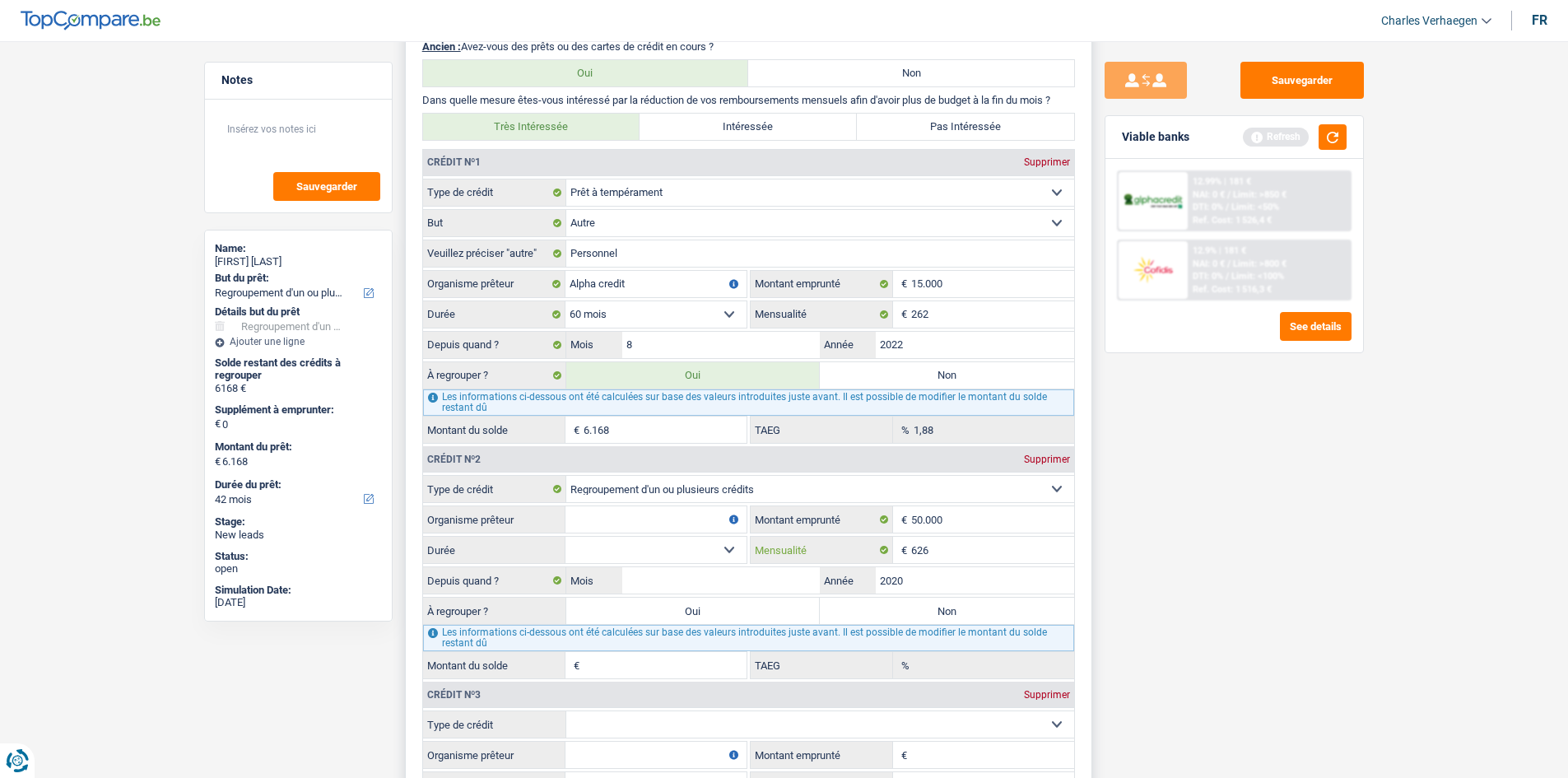 type on "626" 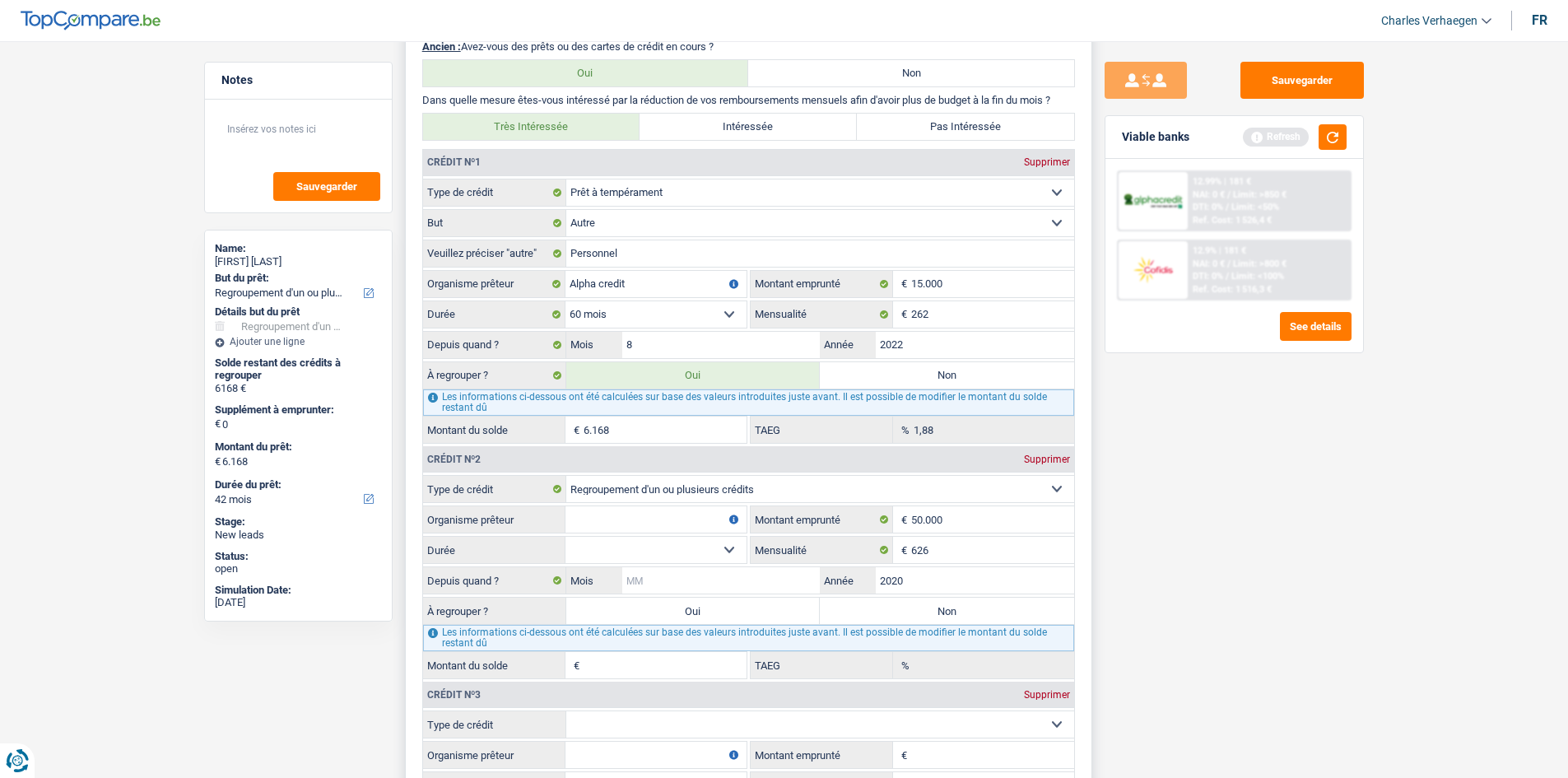 click on "Mois" at bounding box center (721, 580) 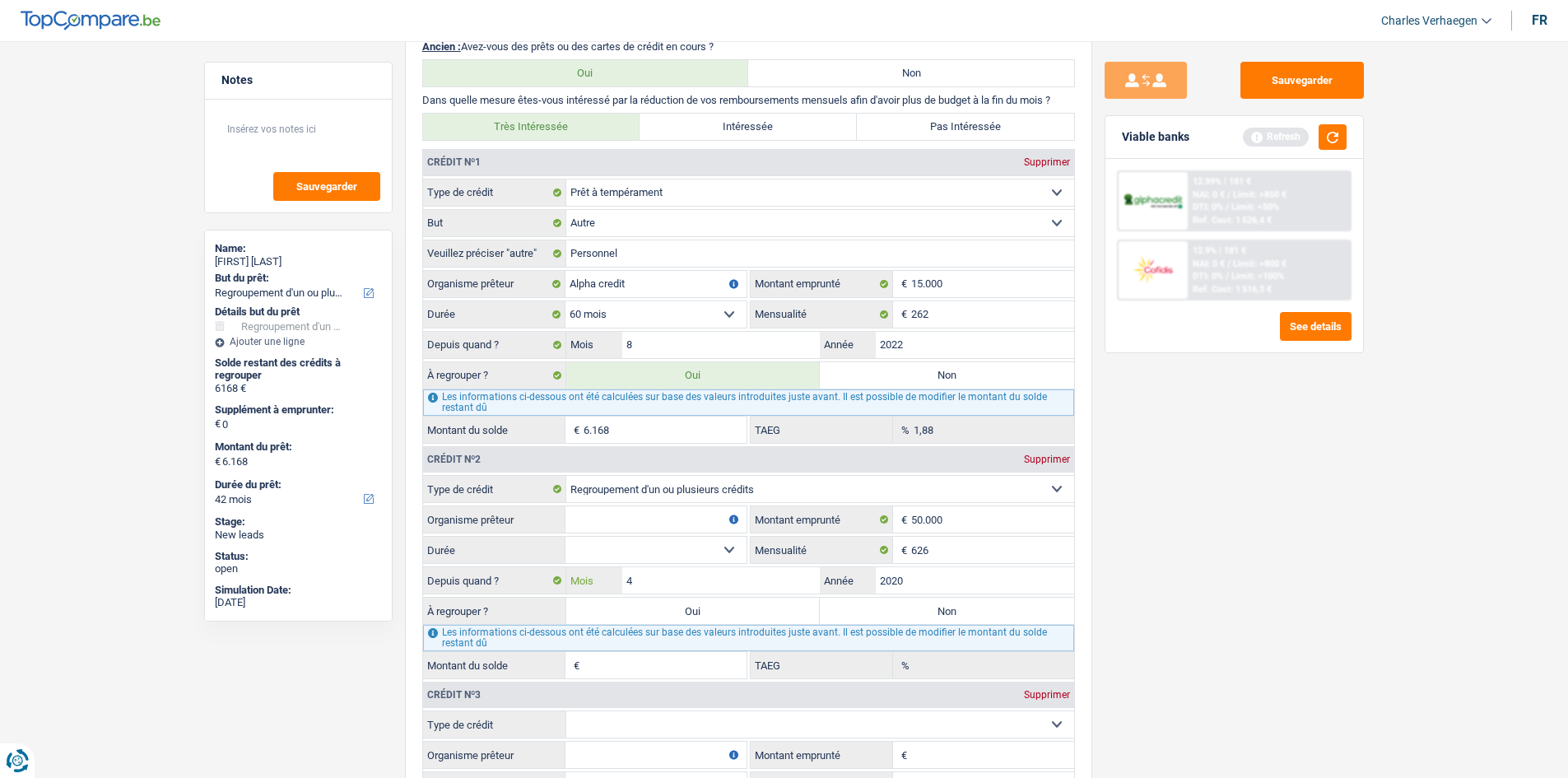 type on "4" 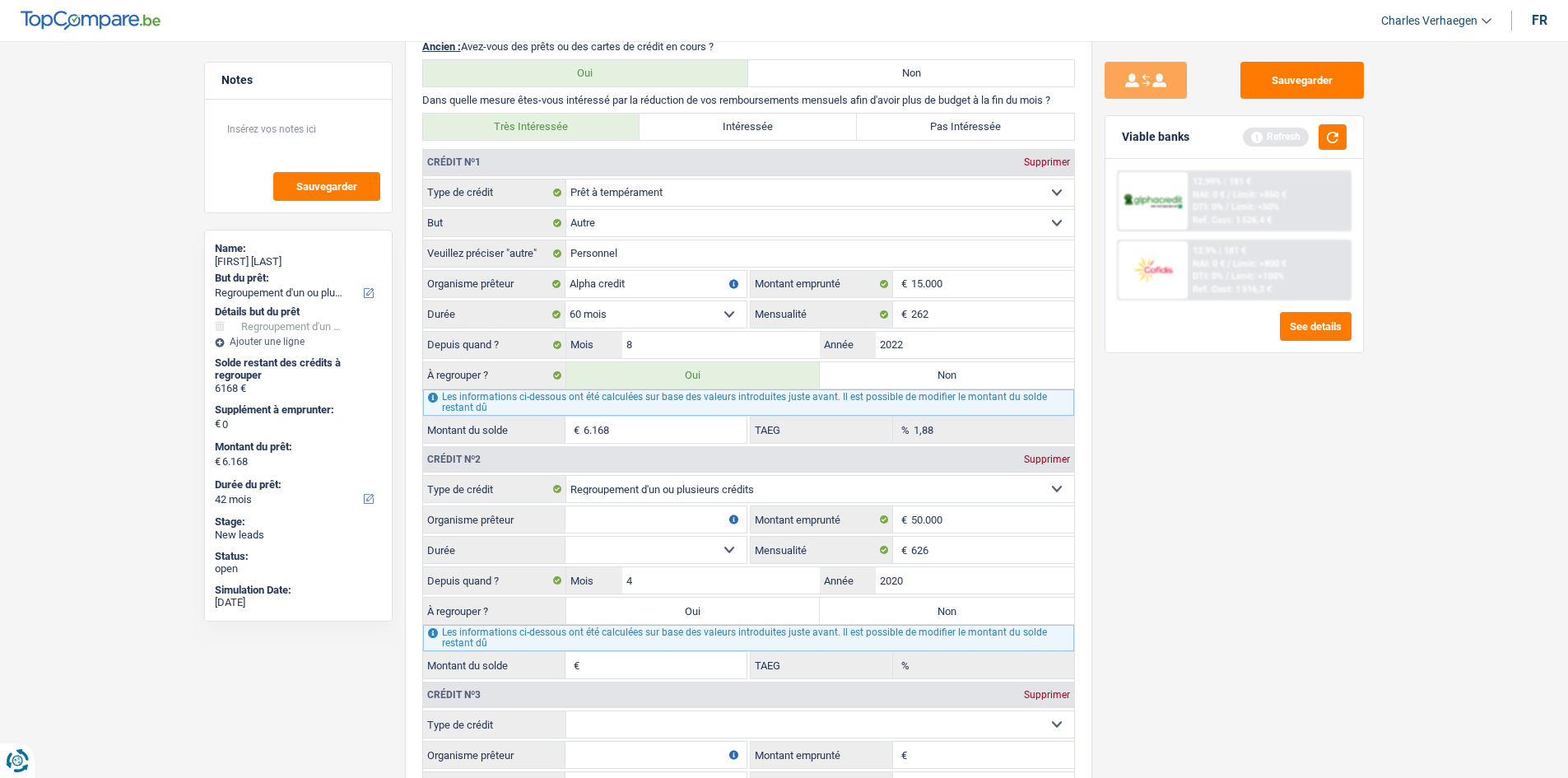 click on "Sauvegarder
Viable banks
Refresh
12.99% | 181 €
NAI: 0 €
/
Limit: >850 €
DTI: 0%
/
Limit: <50%
Ref. Cost: 1 526,4 €
12.9% | 181 €
NAI: 0 €
/
Limit: >800 €
DTI: 0%
/" at bounding box center [1234, 404] 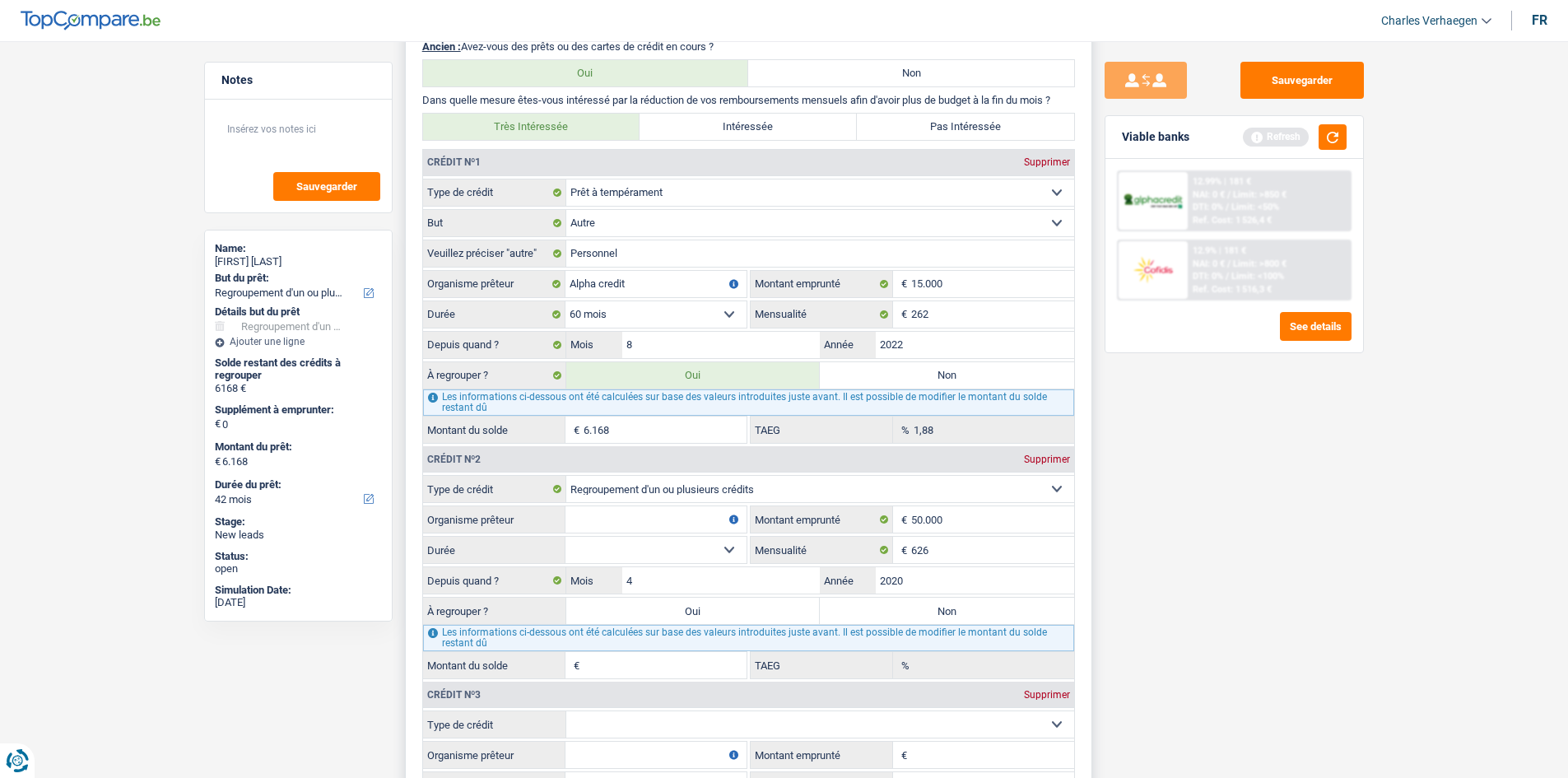 click on "12 mois 18 mois 24 mois 30 mois 36 mois 42 mois 48 mois 60 mois 72 mois 84 mois 96 mois 120 mois 132 mois 144 mois
Sélectionner une option" at bounding box center (656, 550) 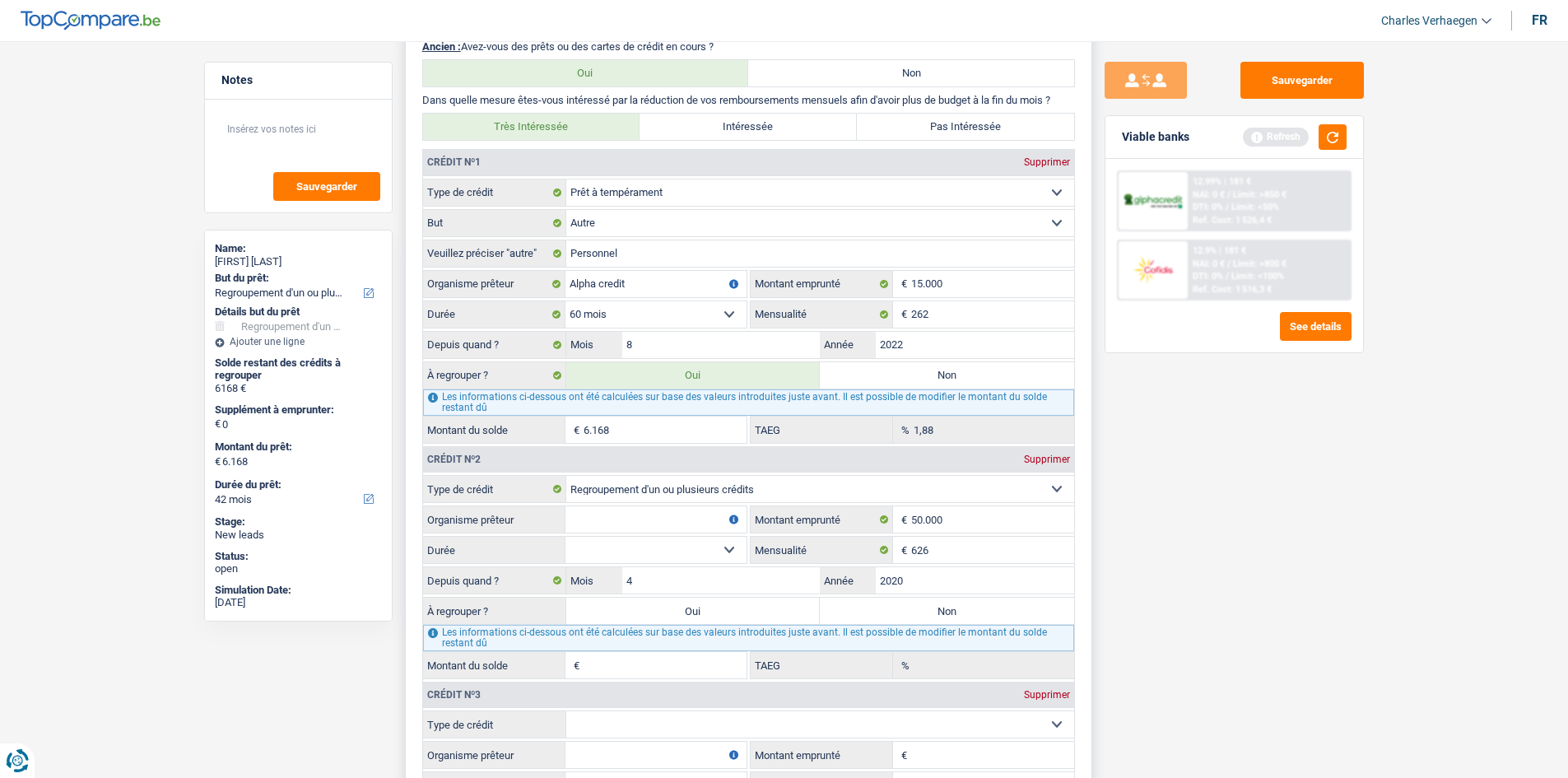 select on "120" 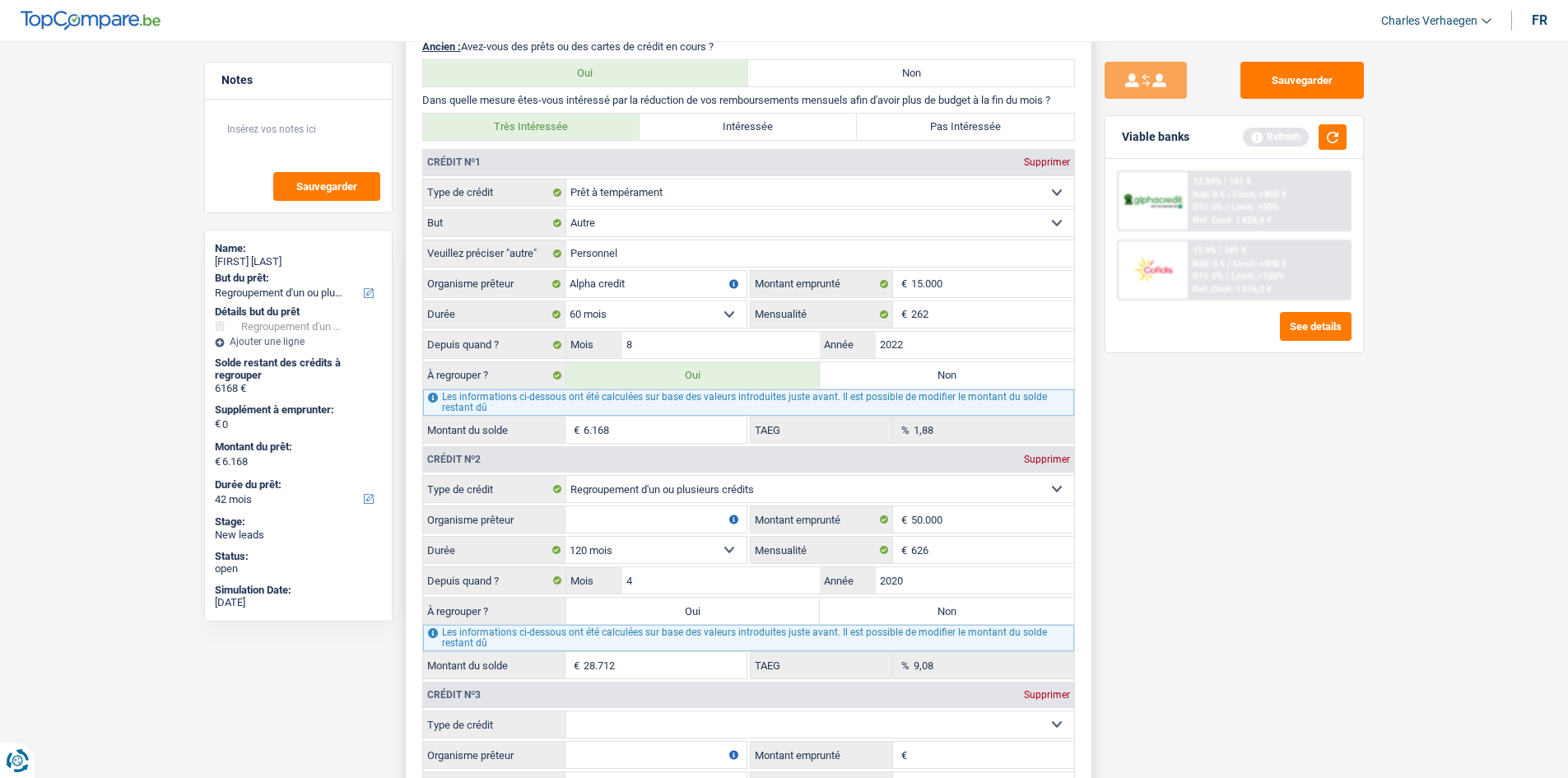 click on "Carte ou ouverture de crédit Prêt hypothécaire Vente à tempérament Prêt à tempérament Prêt rénovation Prêt voiture Regroupement d'un ou plusieurs crédits
Sélectionner une option
Type de crédit
Organisme prêteur
Veillez à ne pas indiquer le nom du courtier, mais bien le nom du prêteur tels que Buyway, ING, AlphaCredit, etc.
Tous les champs sont obligatoires. Veuillez fournir une réponse plus longue   50000   €
Montant emprunté
12 mois 18 mois 24 mois 30 mois 36 mois 42 mois 48 mois 60 mois 72 mois 84 mois 96 mois 120 mois 132 mois 144 mois       626" at bounding box center (748, 577) 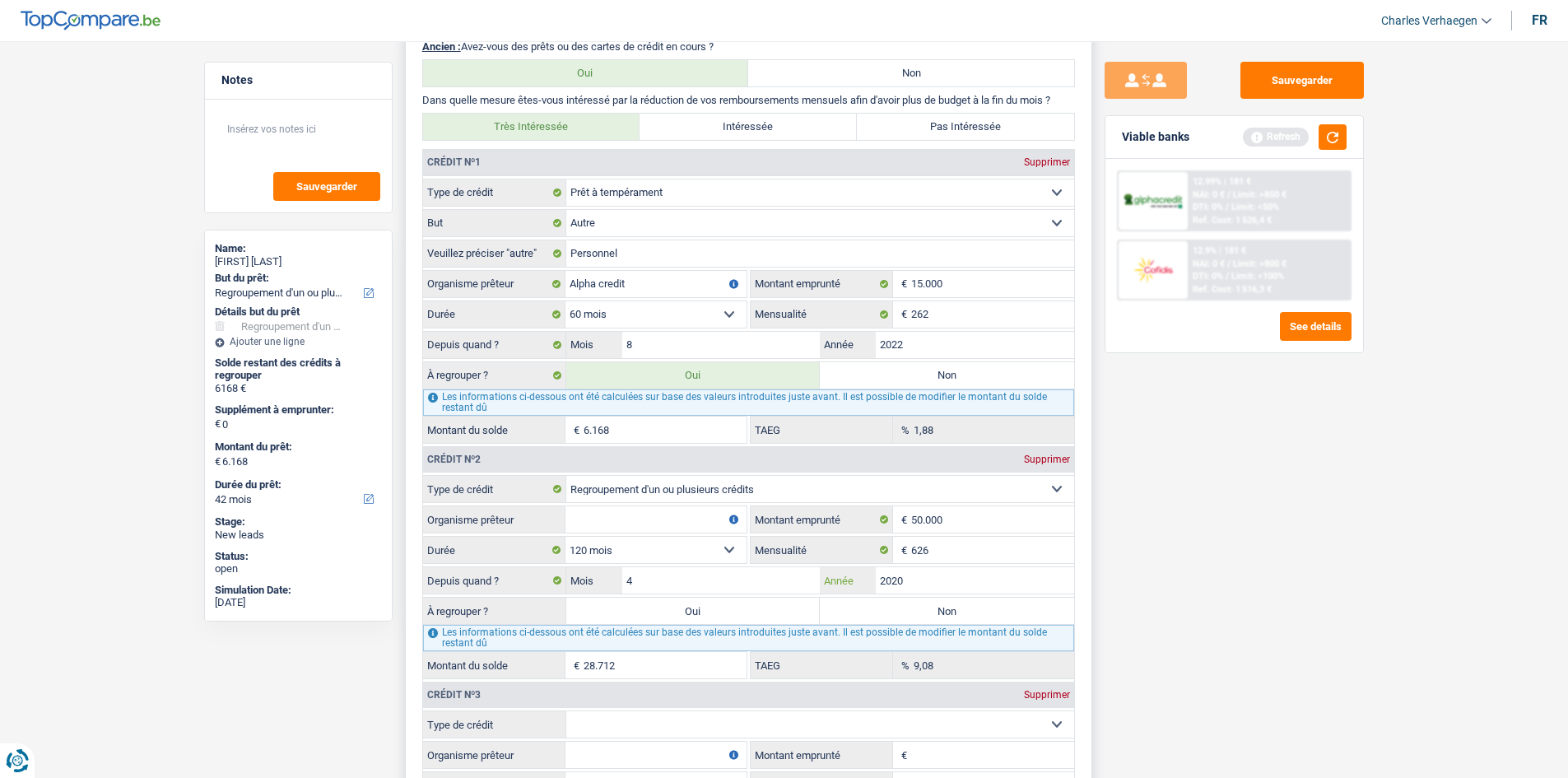 drag, startPoint x: 931, startPoint y: 578, endPoint x: 1068, endPoint y: 566, distance: 137.52454 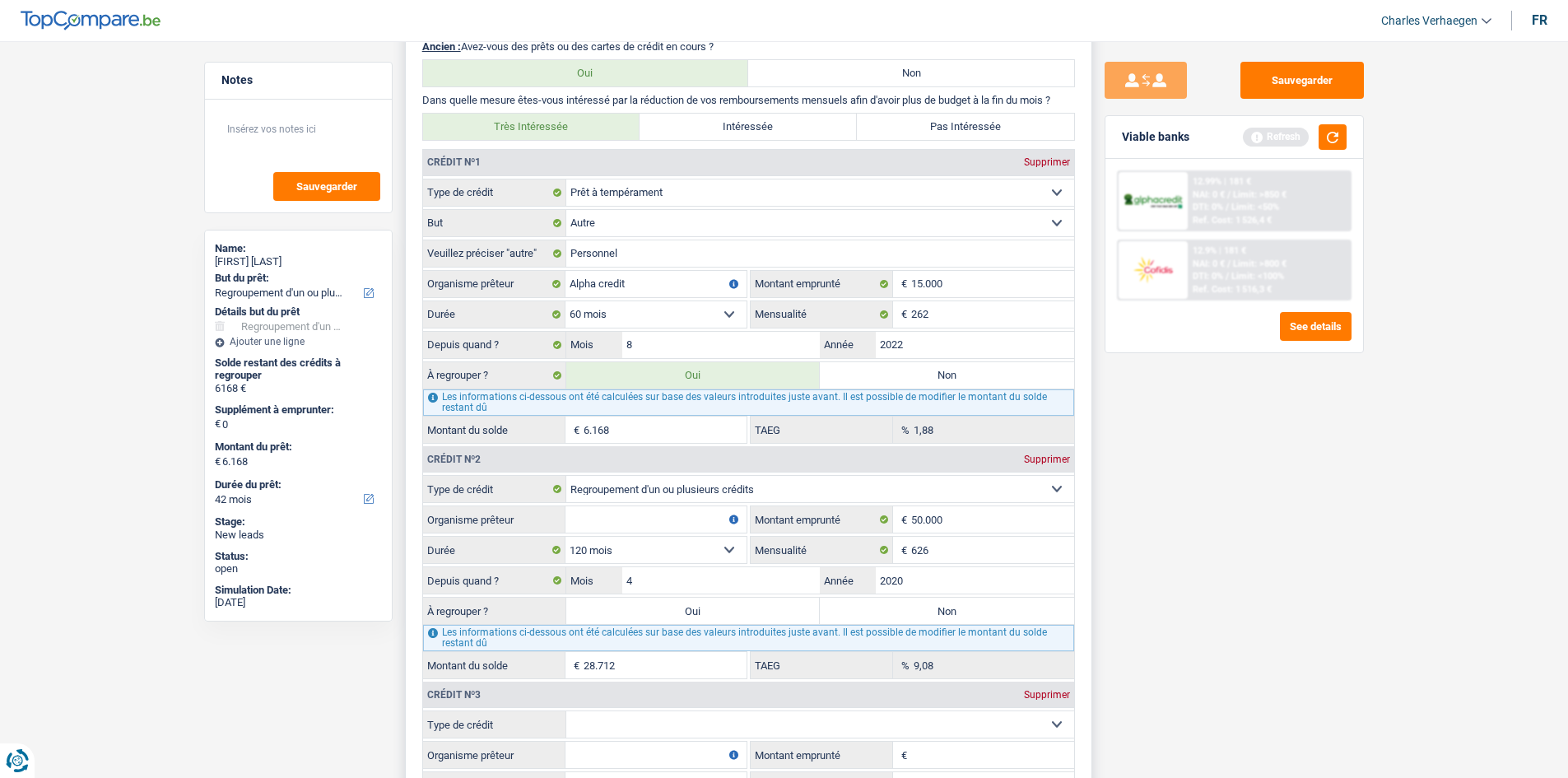 click on "Organisme prêteur" at bounding box center (656, 519) 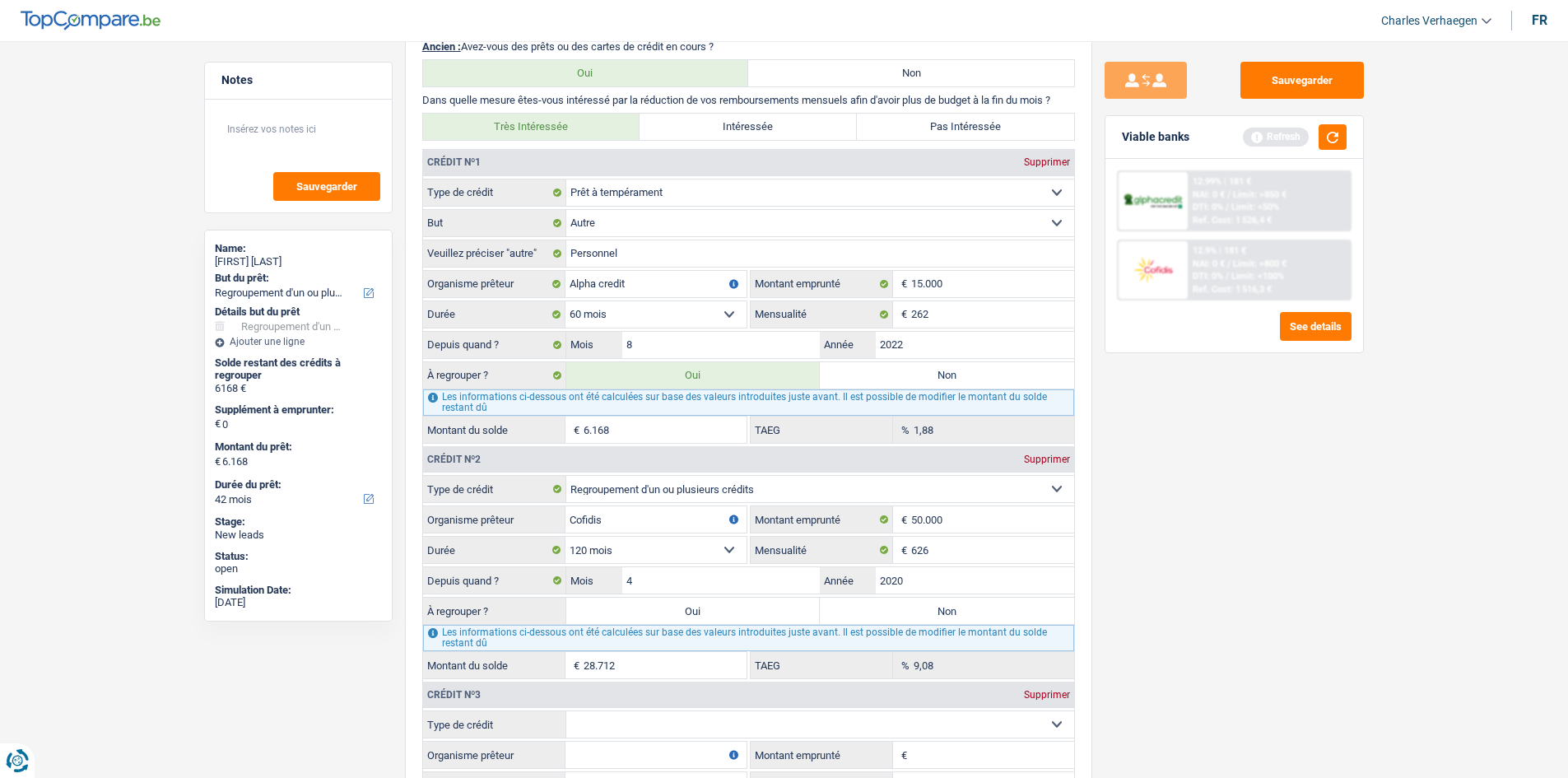 type on "Cofidis" 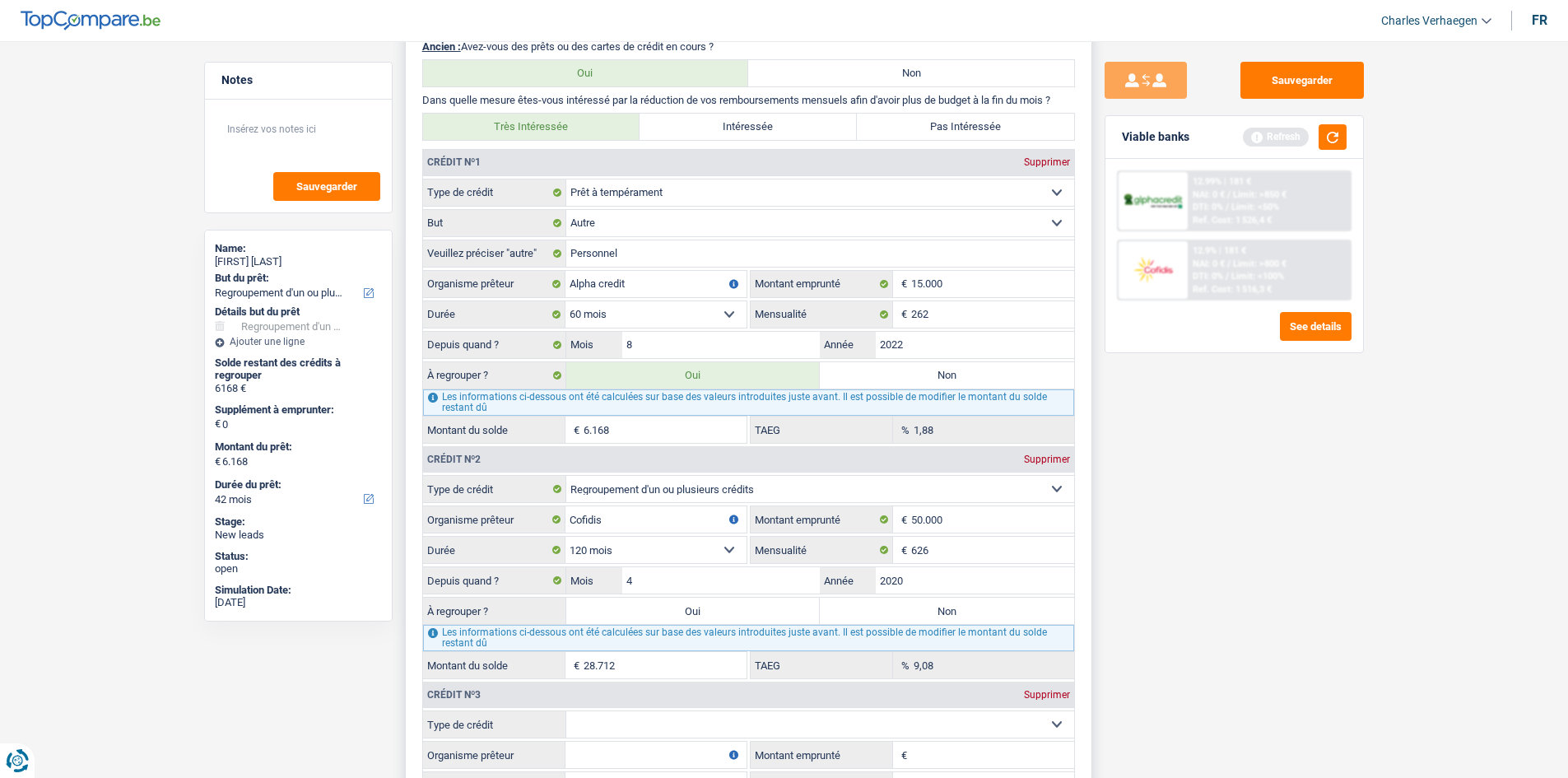 drag, startPoint x: 1152, startPoint y: 517, endPoint x: 1058, endPoint y: 426, distance: 130.83195 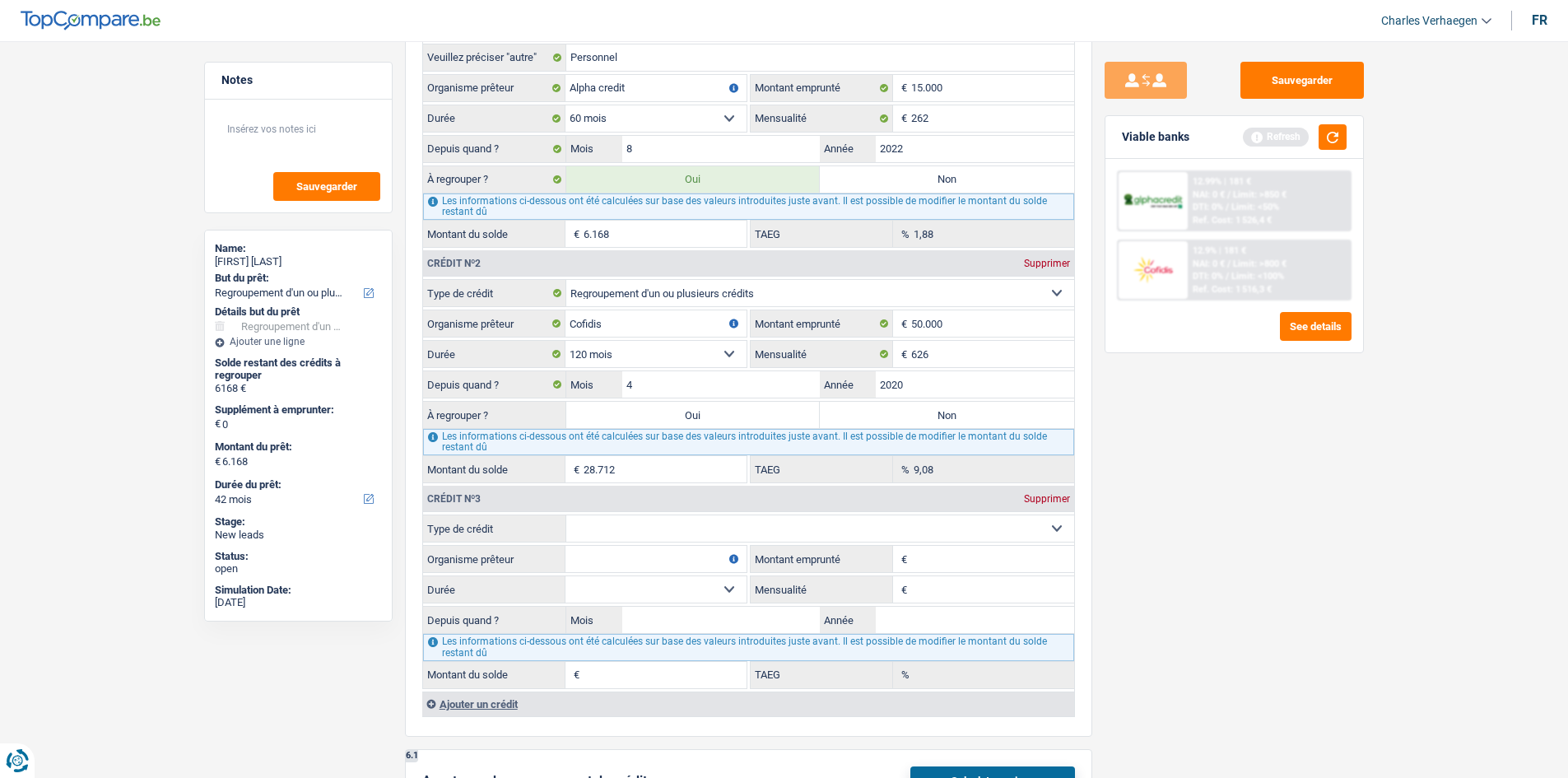 scroll, scrollTop: 1482, scrollLeft: 0, axis: vertical 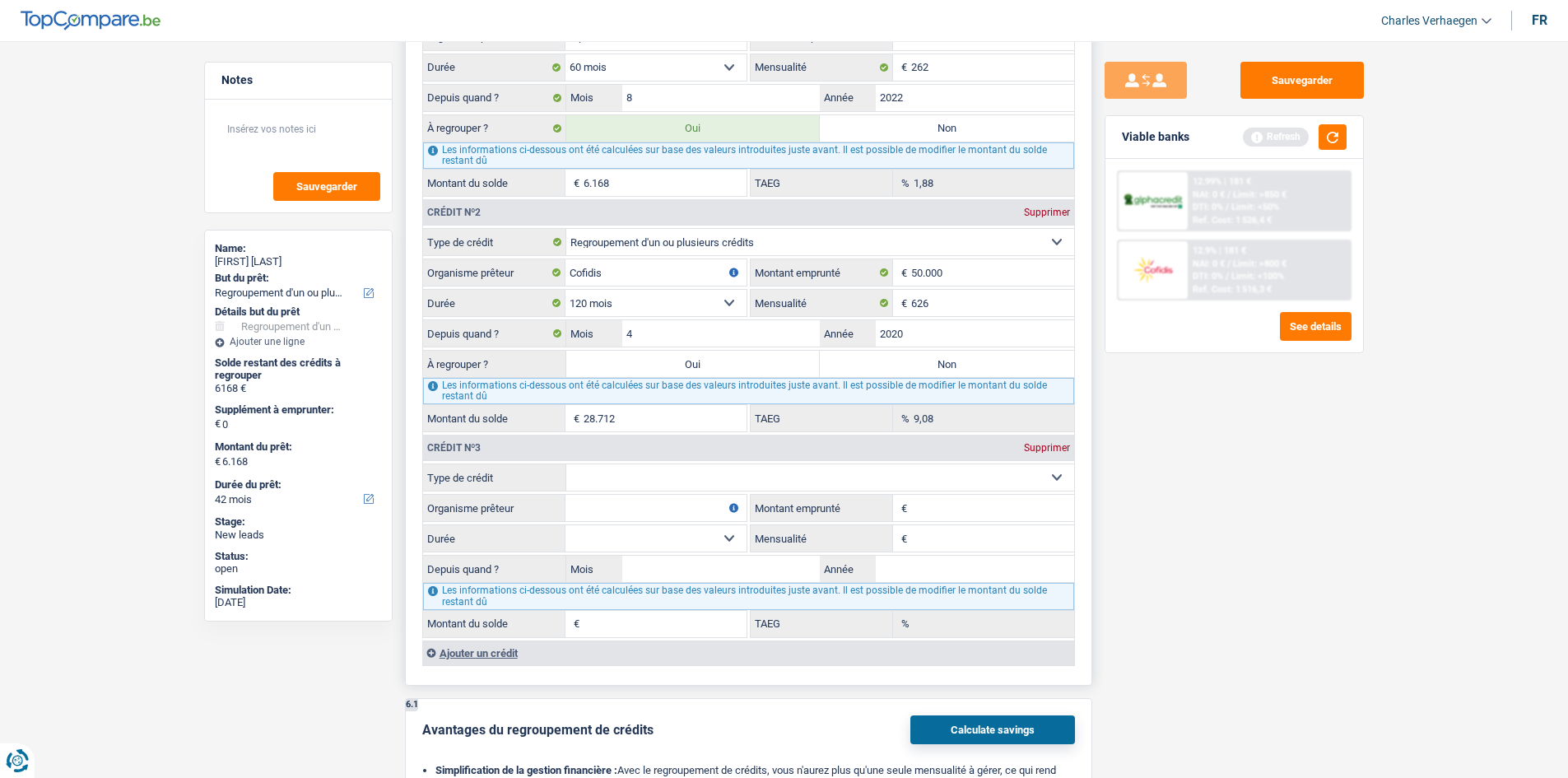 click on "12 mois 18 mois 24 mois 30 mois 36 mois 42 mois 48 mois 60 mois 72 mois 84 mois 96 mois 120 mois 132 mois 144 mois
Sélectionner une option" at bounding box center (656, 303) 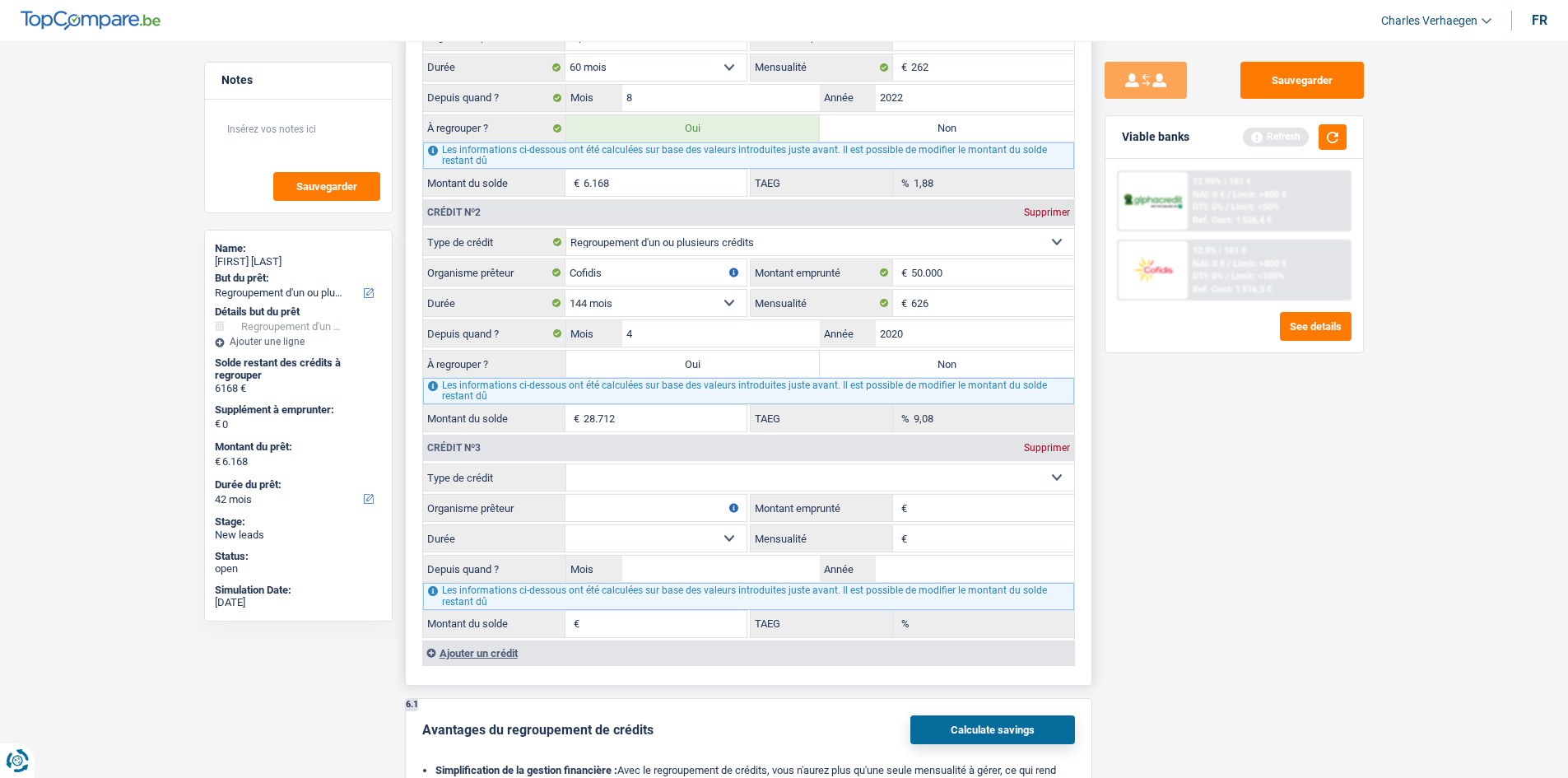 click on "12 mois 18 mois 24 mois 30 mois 36 mois 42 mois 48 mois 60 mois 72 mois 84 mois 96 mois 120 mois 132 mois 144 mois
Sélectionner une option" at bounding box center [656, 303] 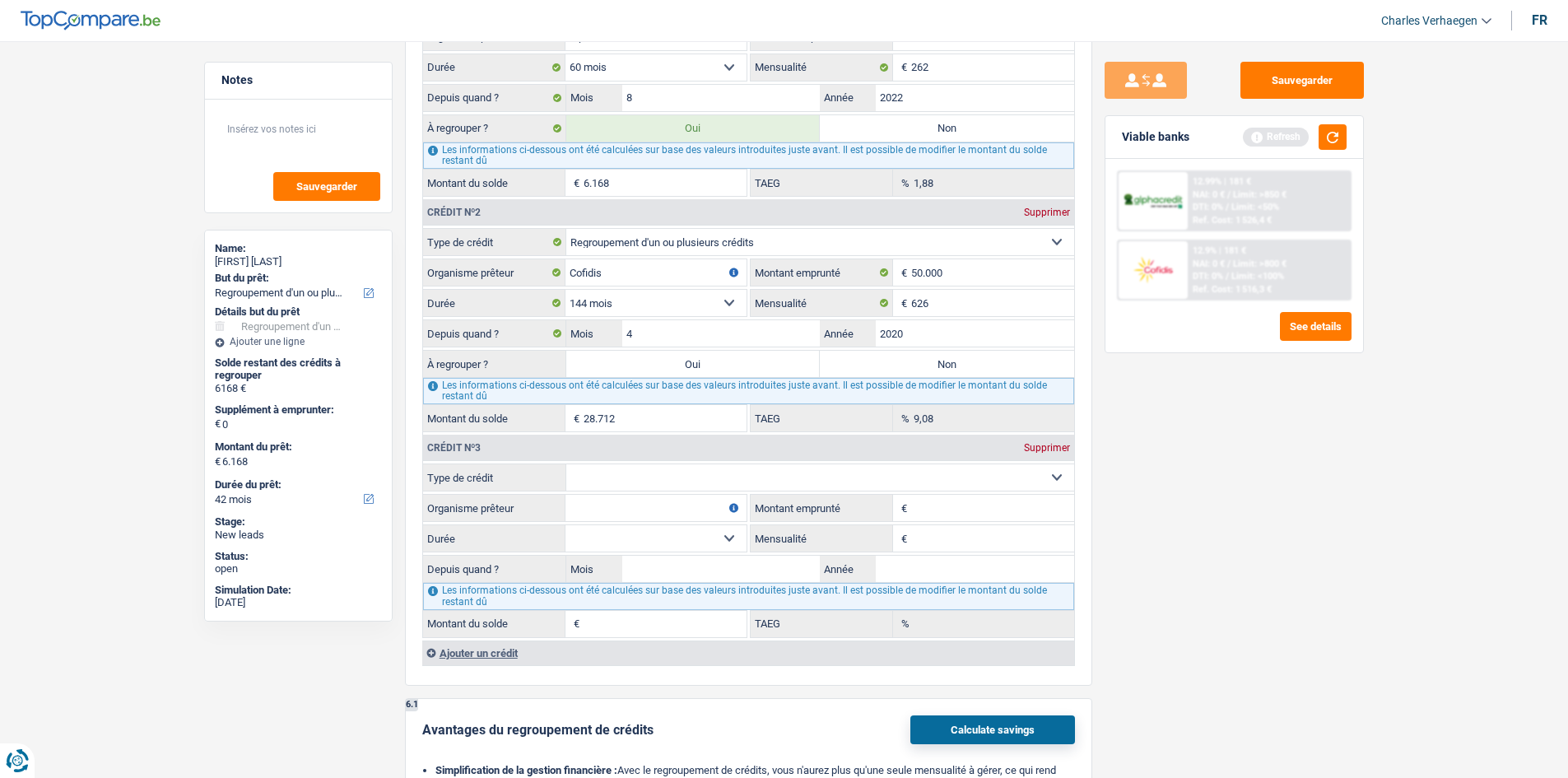 type on "35409" 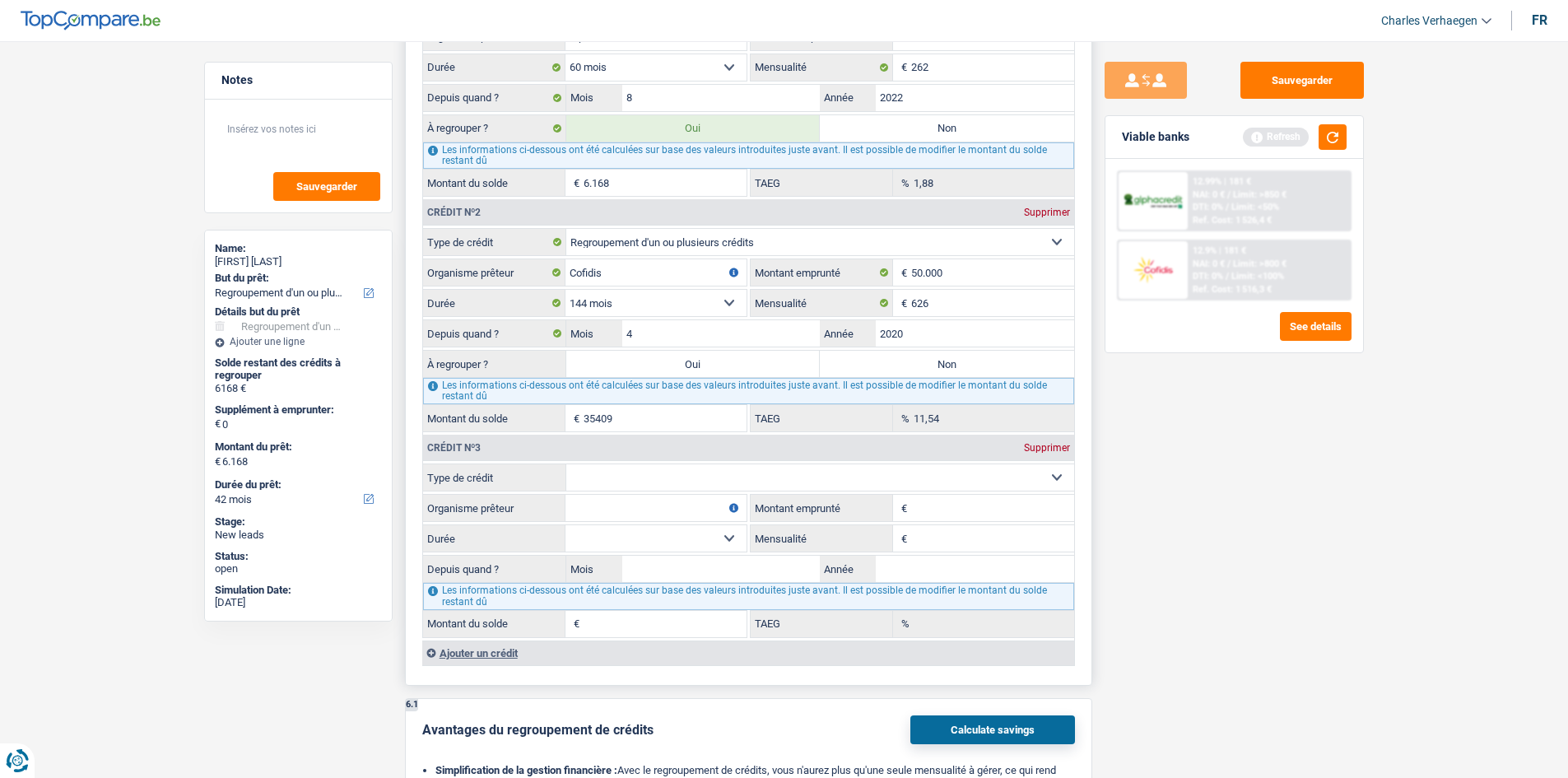 click on "Carte ou ouverture de crédit Prêt hypothécaire Vente à tempérament Prêt à tempérament Prêt rénovation Prêt voiture Regroupement d'un ou plusieurs crédits
Sélectionner une option" at bounding box center [820, 478] 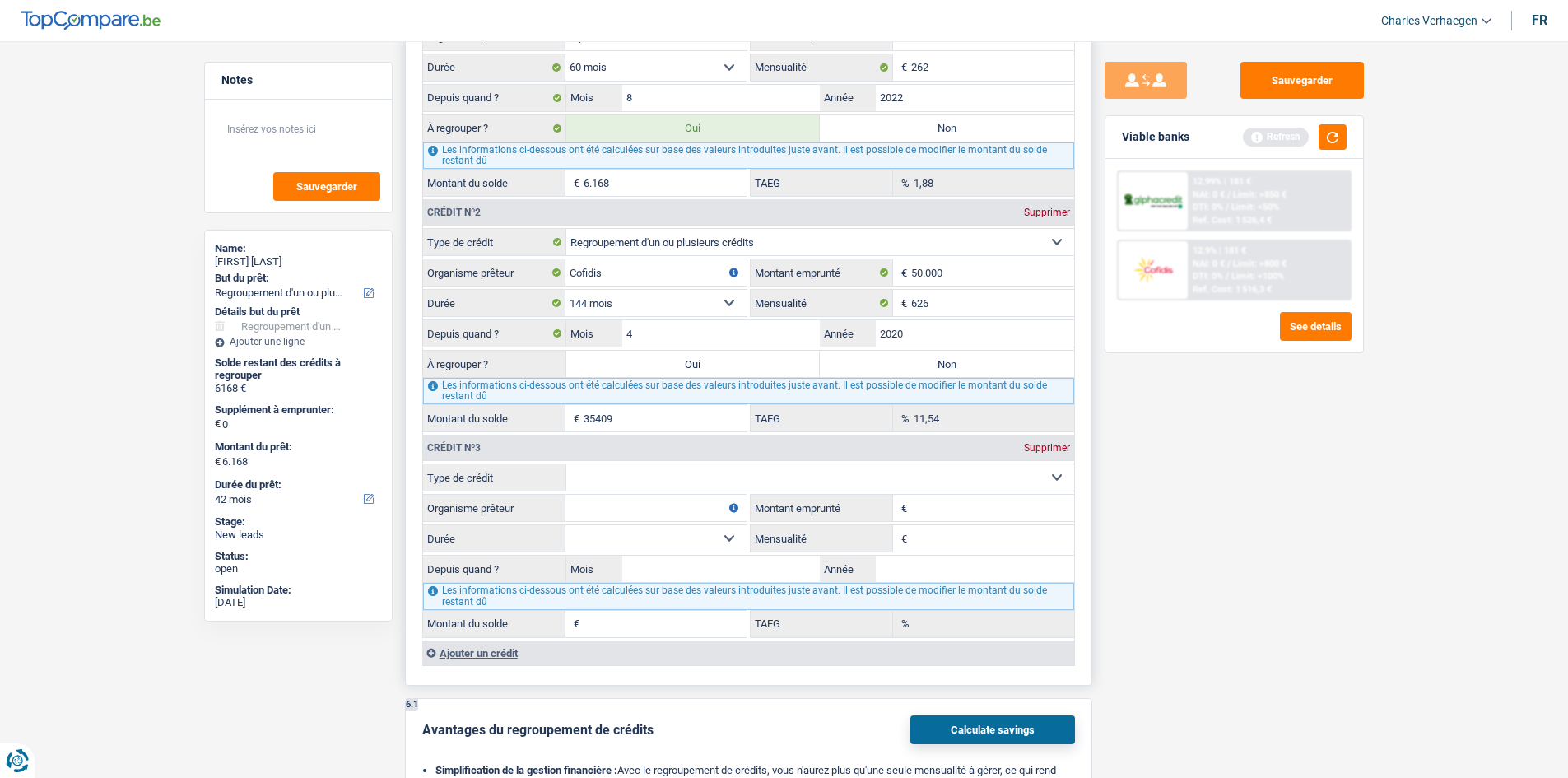 select on "120" 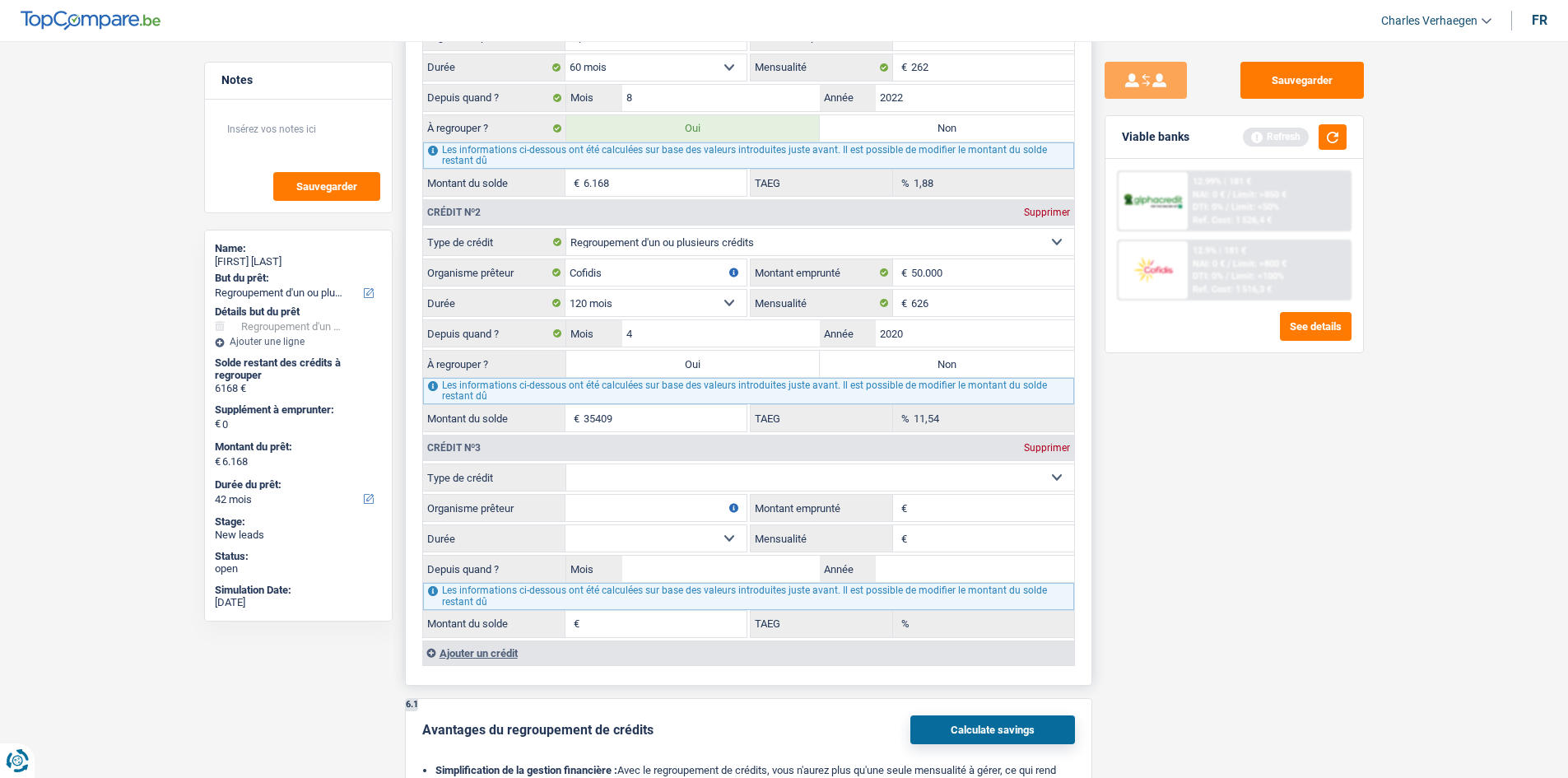 click on "12 mois 18 mois 24 mois 30 mois 36 mois 42 mois 48 mois 60 mois 72 mois 84 mois 96 mois 120 mois 132 mois 144 mois
Sélectionner une option" at bounding box center [656, 303] 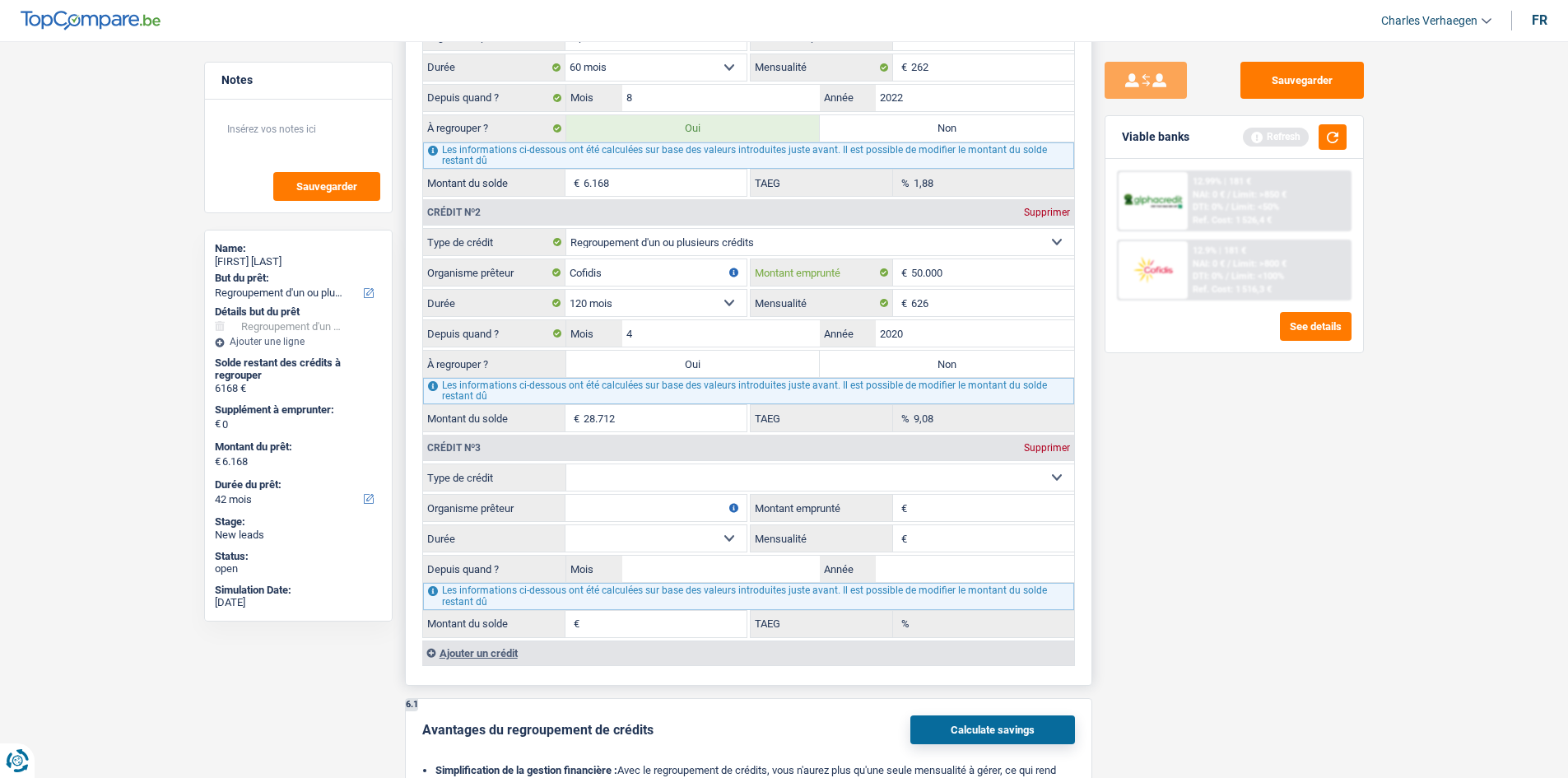 click on "50.000" at bounding box center (993, 273) 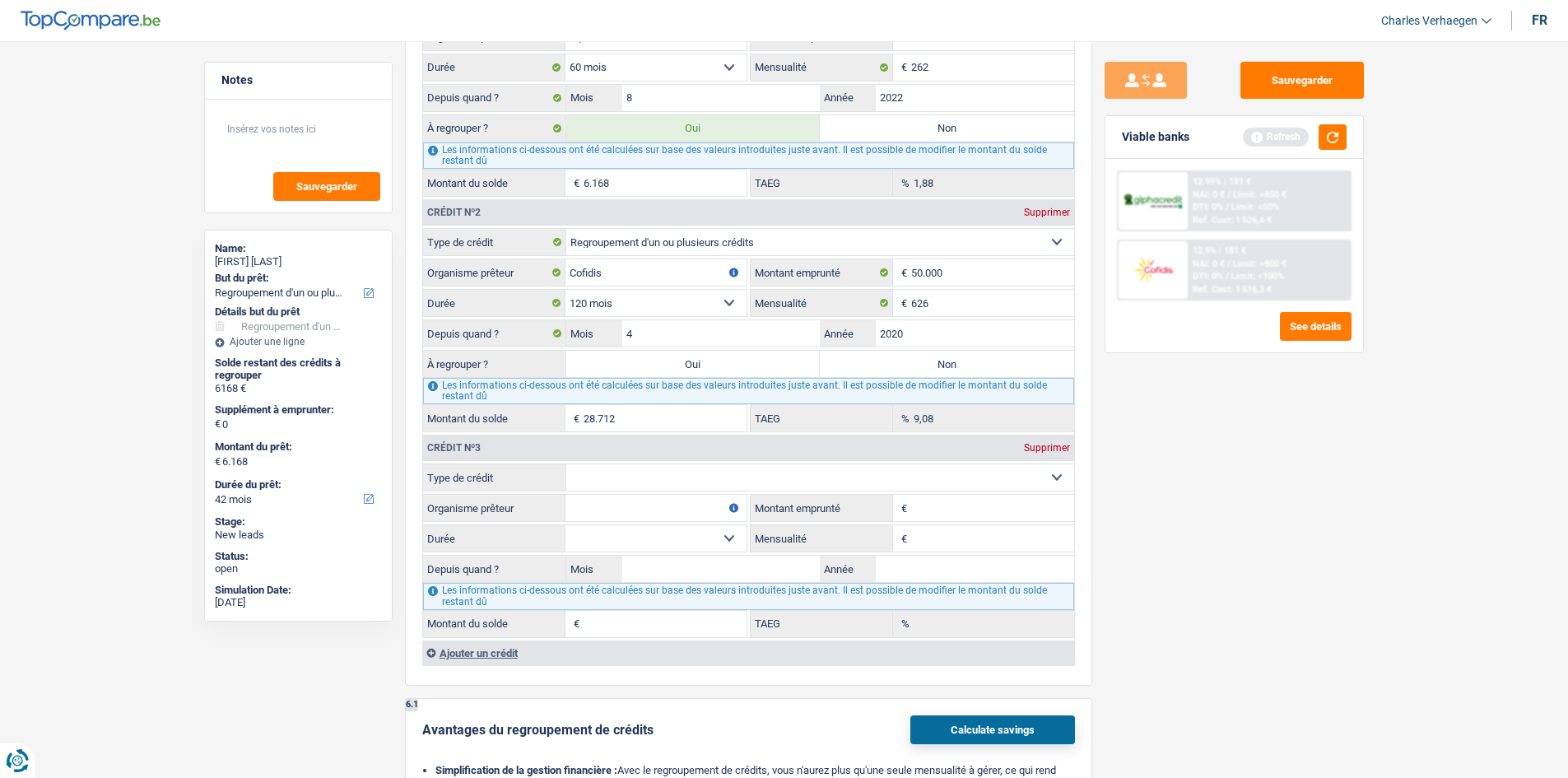 click on "Supprimer" at bounding box center [1047, 448] 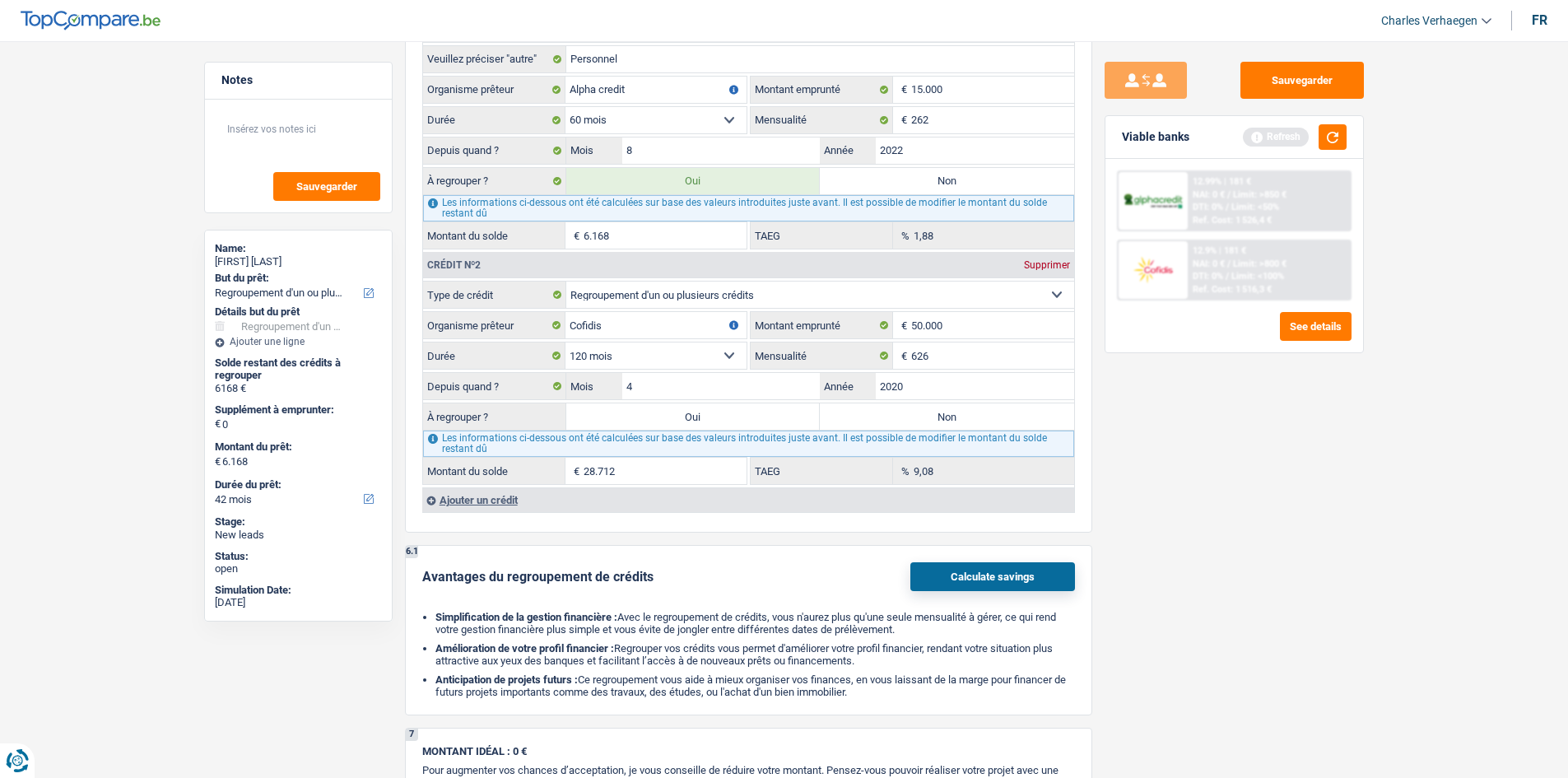 scroll, scrollTop: 1400, scrollLeft: 0, axis: vertical 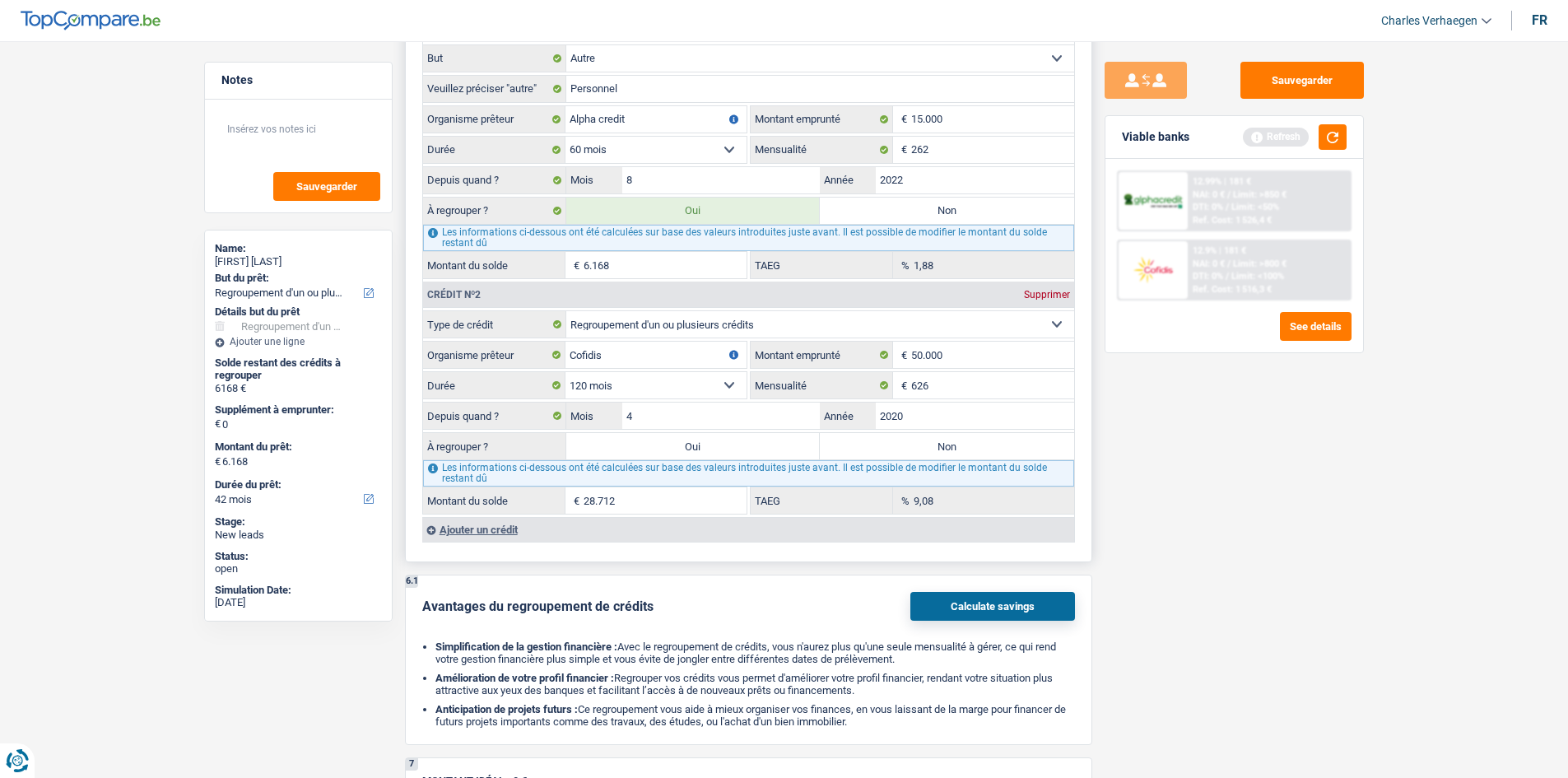 click on "12 mois 18 mois 24 mois 30 mois 36 mois 42 mois 48 mois 60 mois 72 mois 84 mois 96 mois 120 mois 132 mois 144 mois
Sélectionner une option" at bounding box center [656, 385] 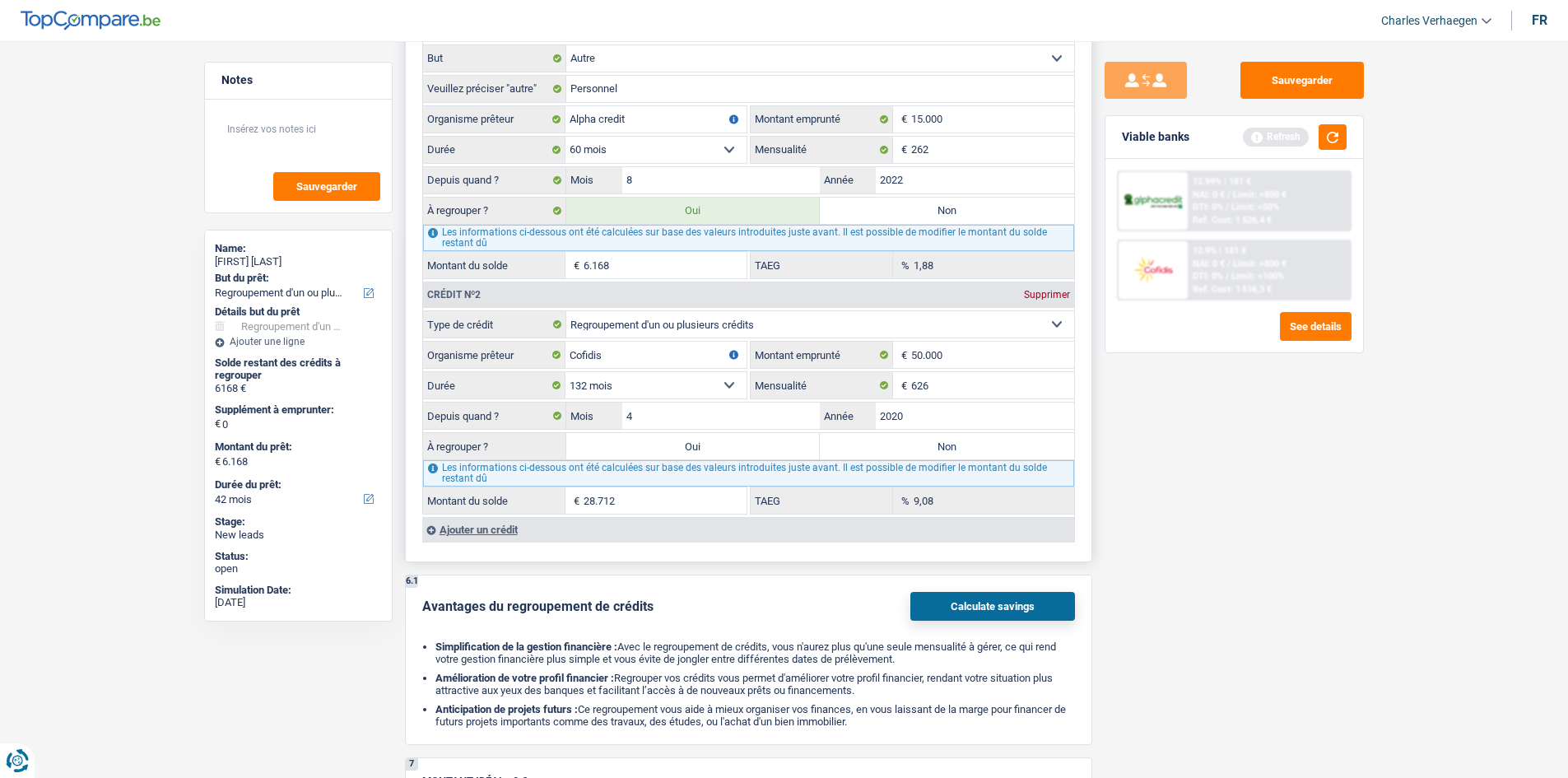 click on "12 mois 18 mois 24 mois 30 mois 36 mois 42 mois 48 mois 60 mois 72 mois 84 mois 96 mois 120 mois 132 mois 144 mois
Sélectionner une option" at bounding box center [656, 385] 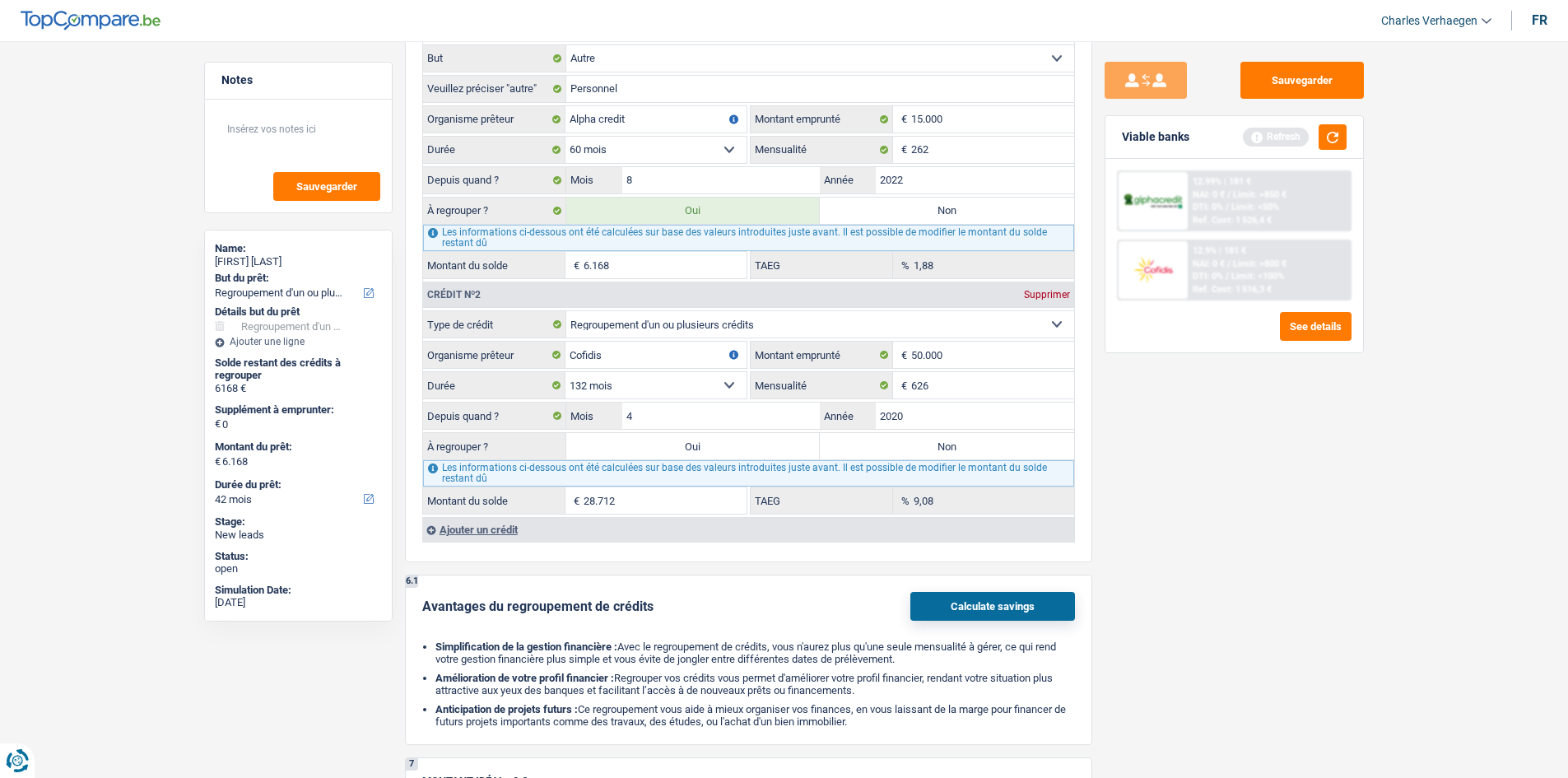 type on "32.396" 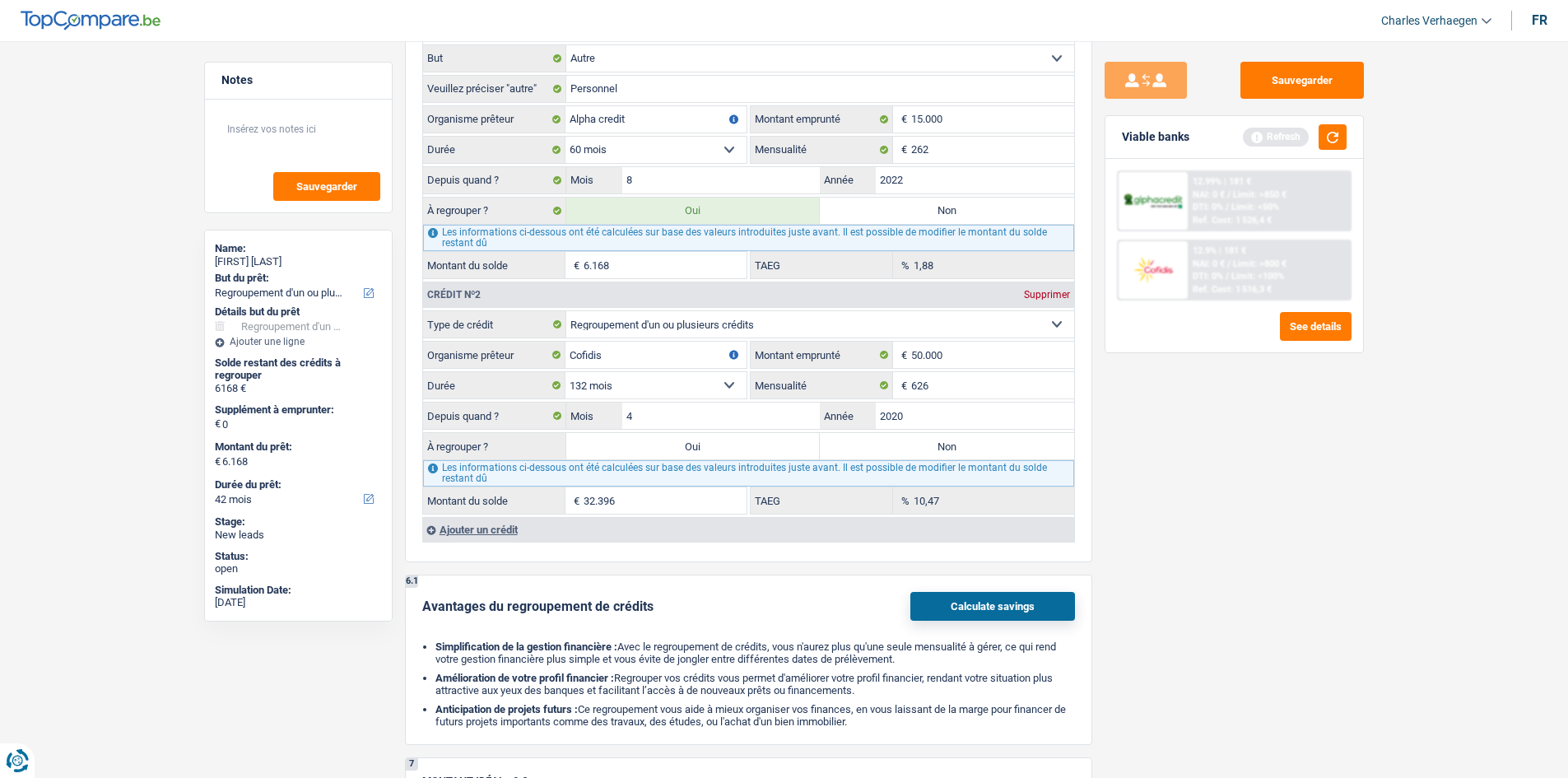 click on "Notes
Sauvegarder
Name:   [FIRST] [LAST]   But du prêt: Confort maison: meubles, textile, peinture, électroménager, outillage non-professionnel Hifi, multimédia, gsm, ordinateur Aménagement: frais d'installation, déménagement Evénement familial: naissance, mariage, divorce, communion, décès Frais médicaux Frais d'études Frais permis de conduire Regroupement d'un ou plusieurs crédits Loisirs: voyage, sport, musique Rafraîchissement: petits travaux maison et jardin Frais judiciaires Réparation voiture Prêt rénovation (non disponible pour les non-propriétaires) Prêt énergie (non disponible pour les non-propriétaires) Prêt voiture Taxes, impôts non professionnels Rénovation bien à l'étranger Dettes familiales Assurance Autre
Sélectionner une option
Détails but du prêt
Hifi, multimédia, gsm, ordinateur Aménagement: frais d'installation, déménagement" at bounding box center (784, 130) 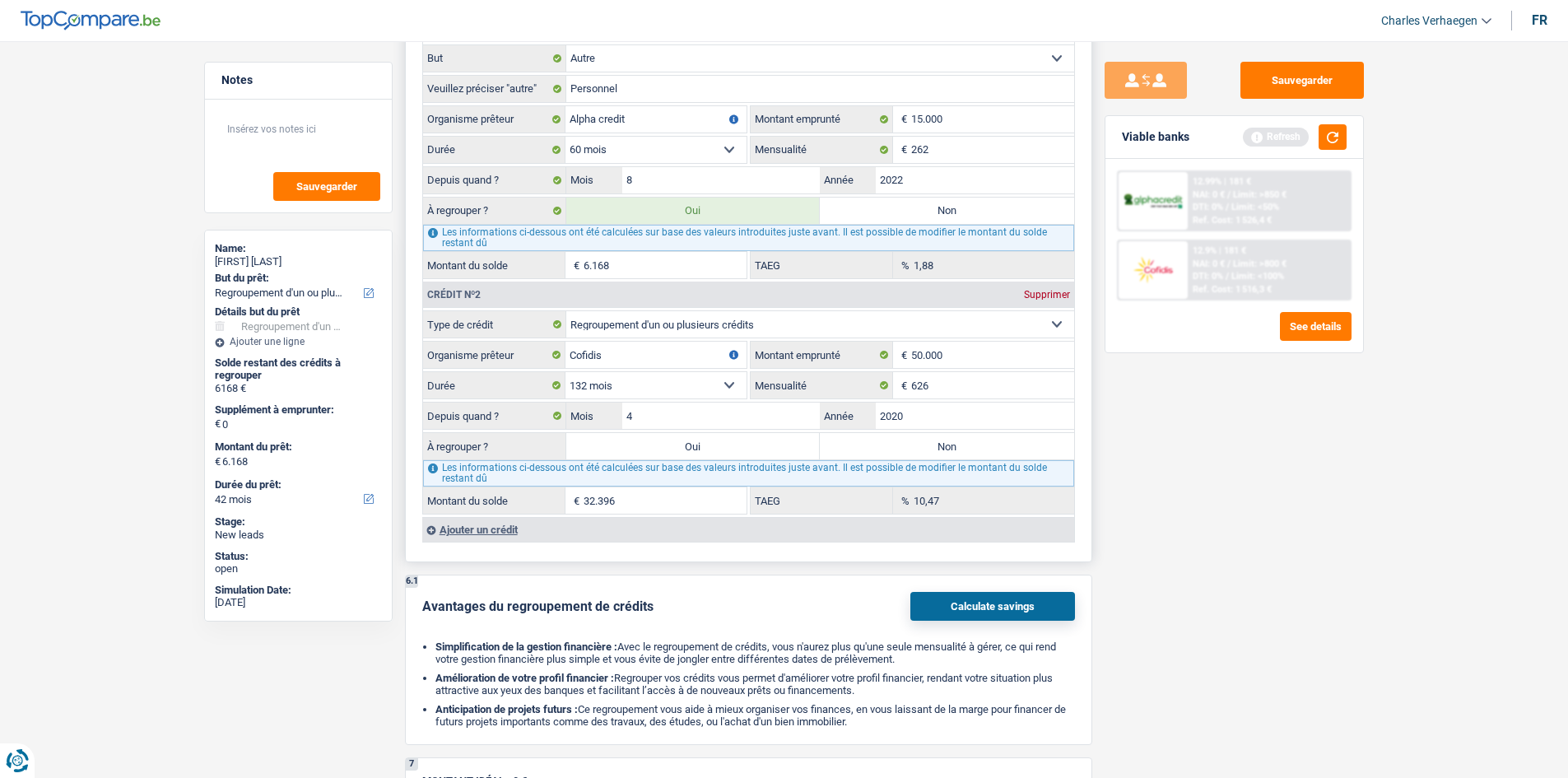 click on "Carte ou ouverture de crédit Prêt hypothécaire Vente à tempérament Prêt à tempérament Prêt rénovation Prêt voiture Regroupement d'un ou plusieurs crédits
Sélectionner une option
Type de crédit
Cofidis
Organisme prêteur
Veillez à ne pas indiquer le nom du courtier, mais bien le nom du prêteur tels que Buyway, ING, AlphaCredit, etc.
50000   €
Montant emprunté
12 mois 18 mois 24 mois 30 mois 36 mois 42 mois 48 mois 60 mois 72 mois 84 mois 96 mois 120 mois 132 mois 144 mois       626   €       Depuis quand ? 4       /   2020       À regrouper ?" at bounding box center [748, 412] 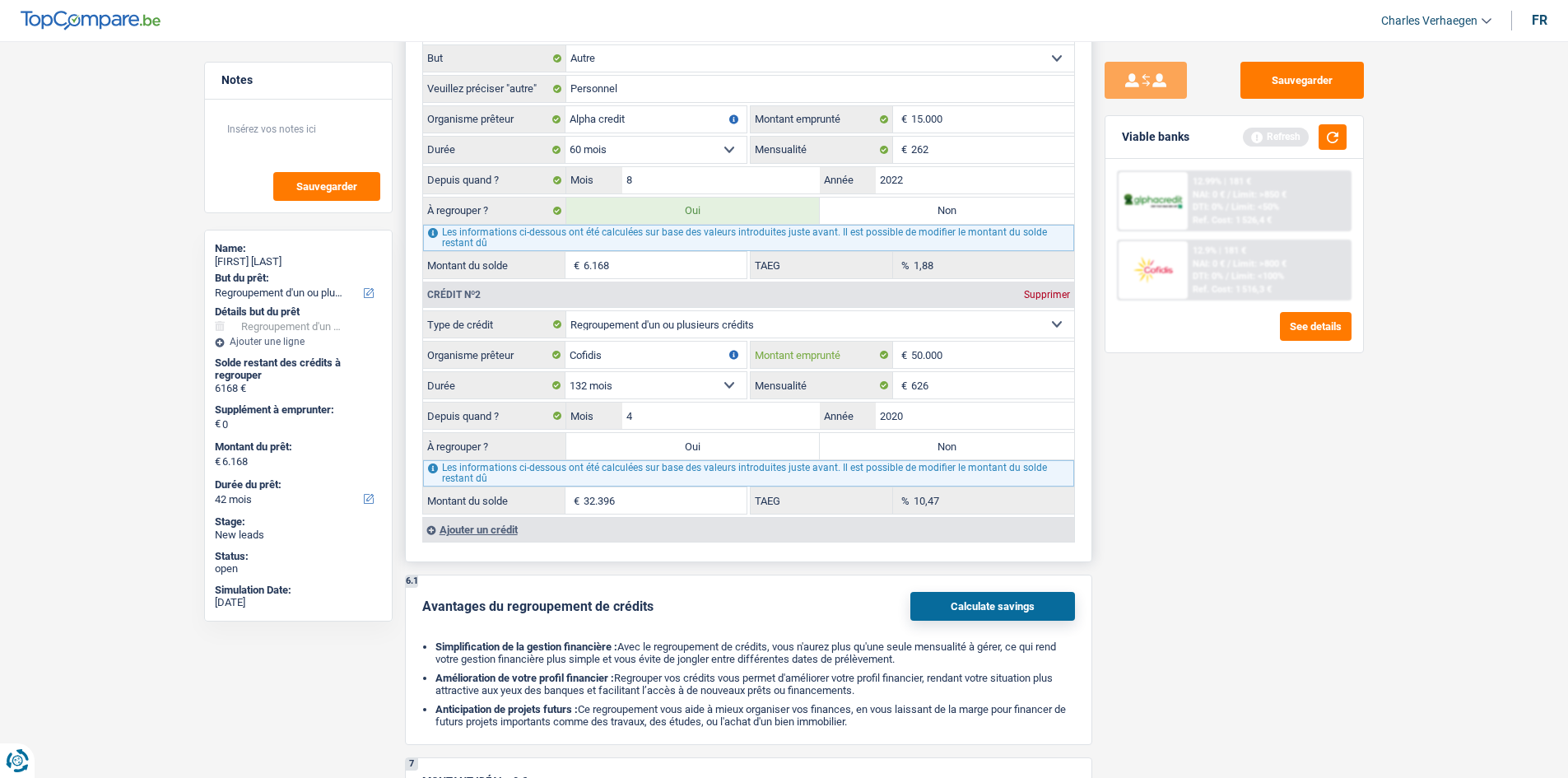 click on "50.000" at bounding box center [993, 355] 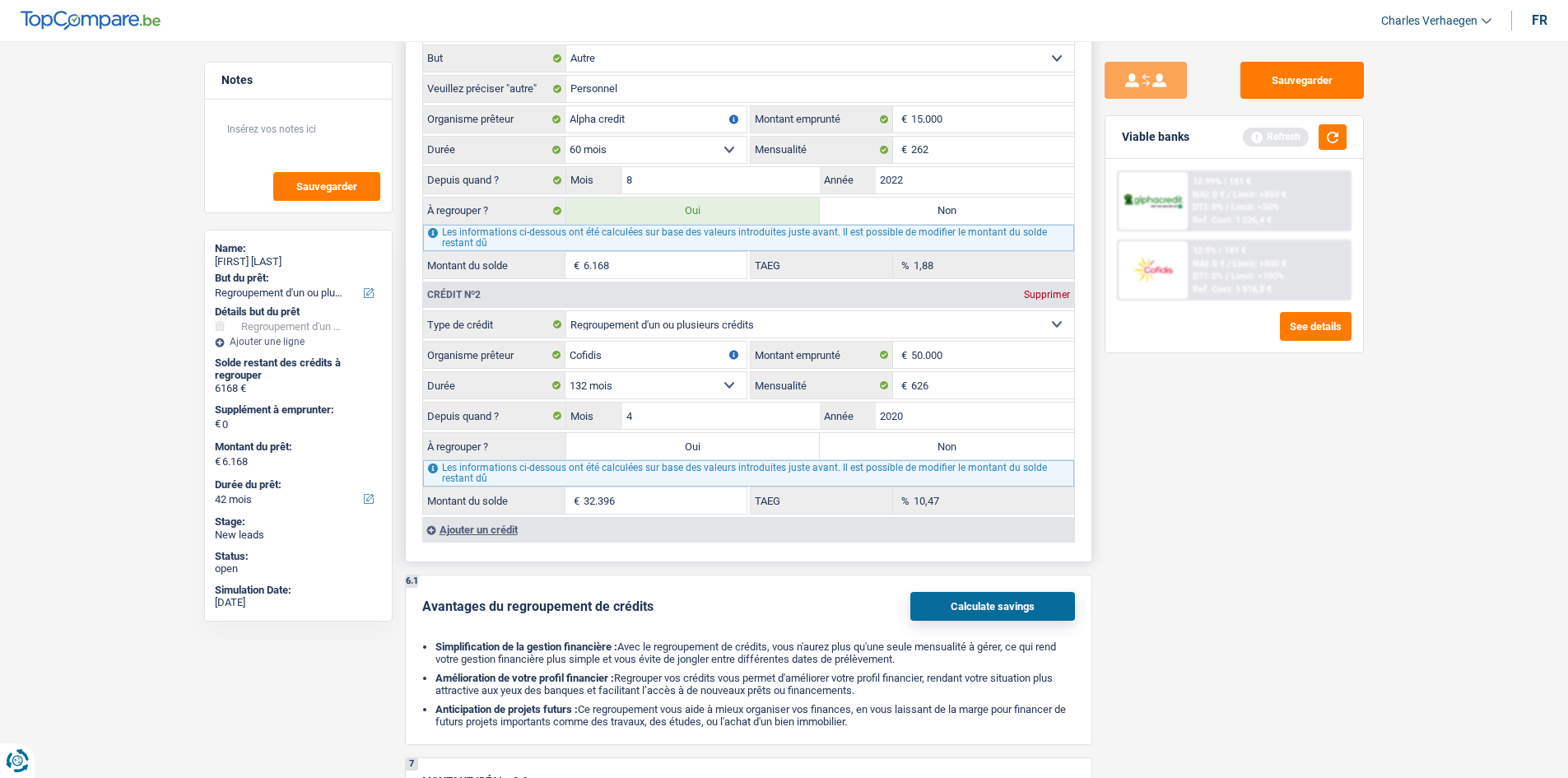 click on "32.396" at bounding box center (665, 501) 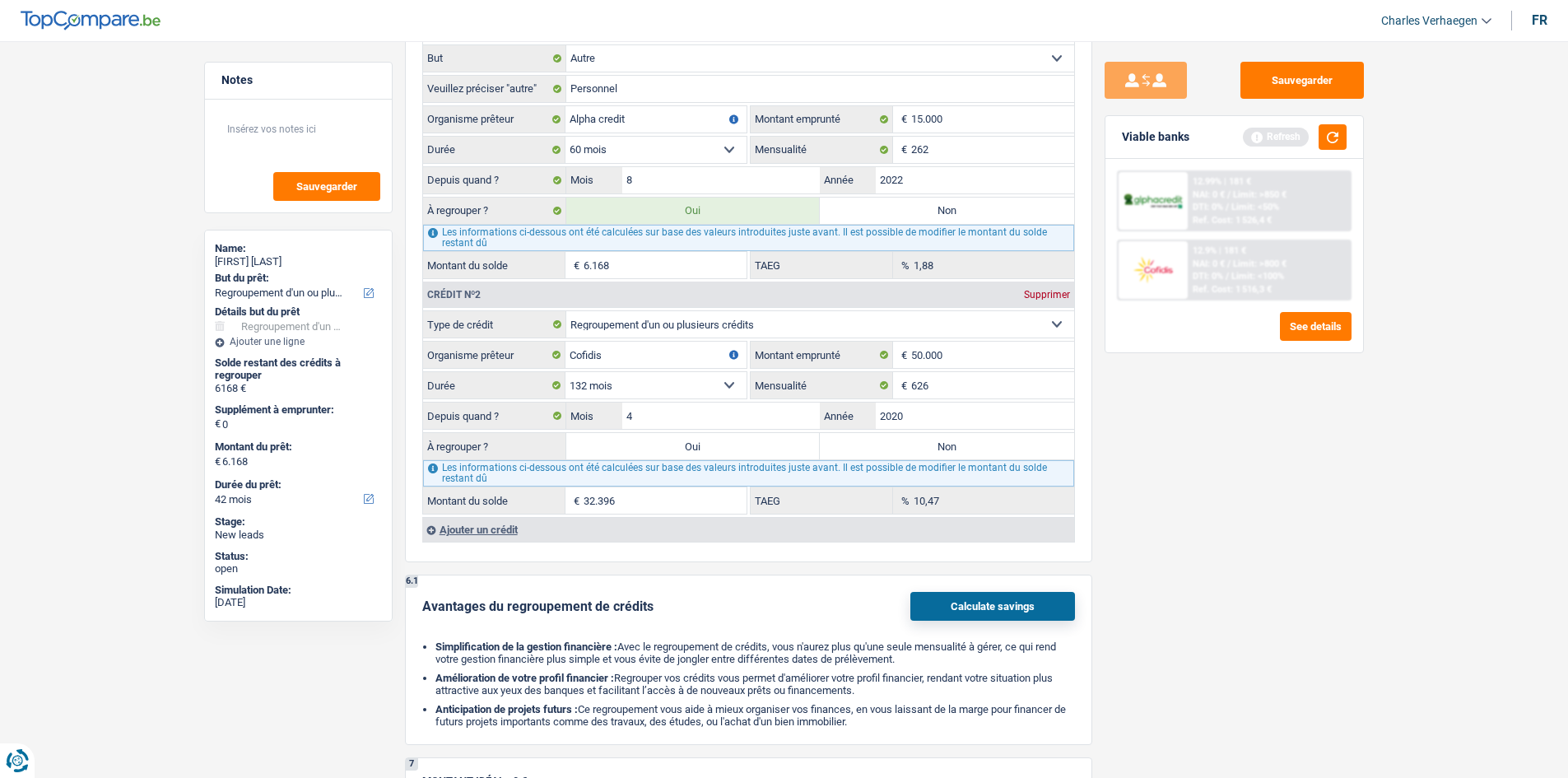 click on "Sauvegarder
Viable banks
Refresh
12.99% | 181 €
NAI: 0 €
/
Limit: >850 €
DTI: 0%
/
Limit: <50%
Ref. Cost: 1 526,4 €
12.9% | 181 €
NAI: 0 €
/
Limit: >800 €
DTI: 0%
/" at bounding box center [1234, 404] 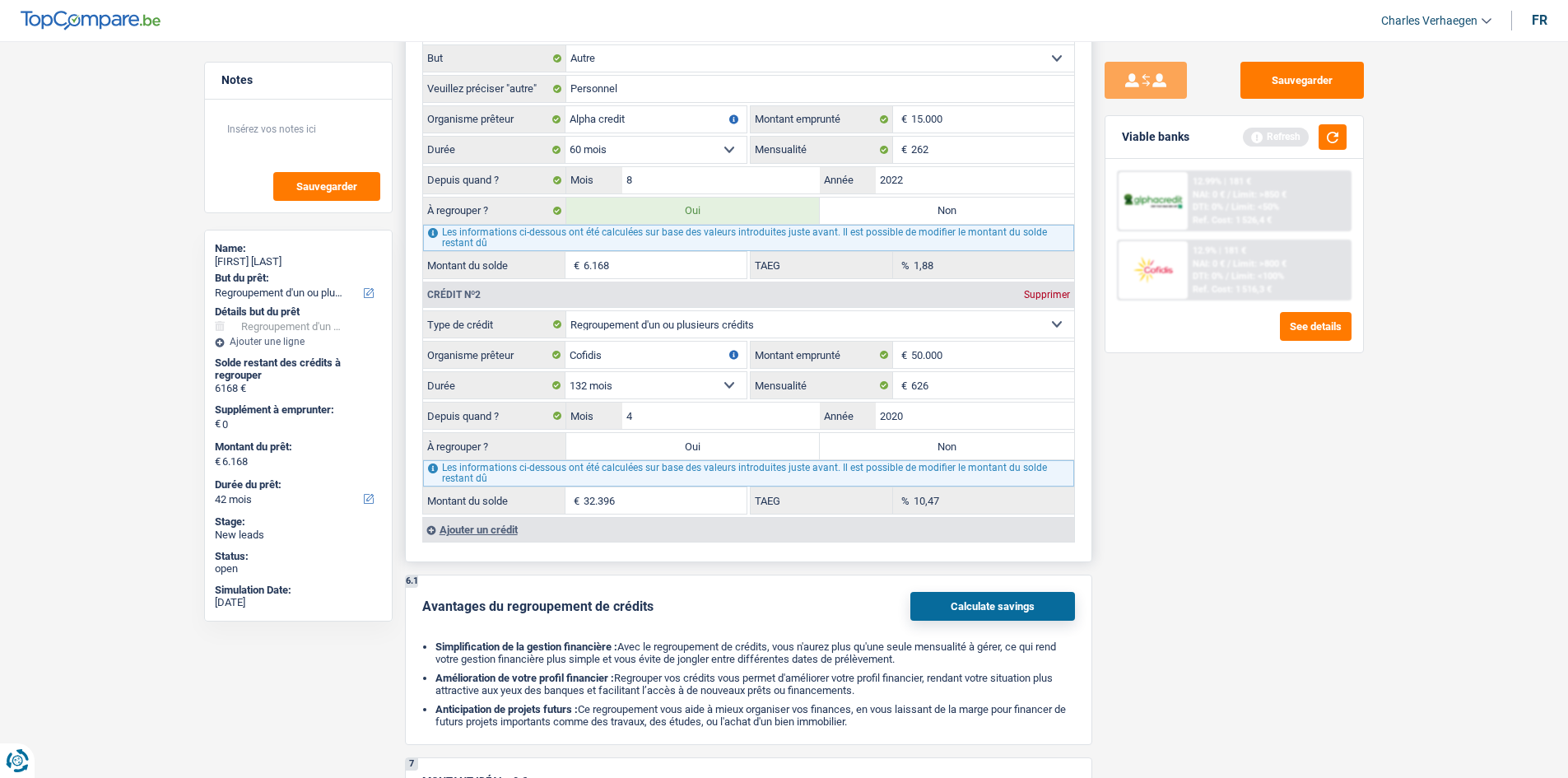 click on "12 mois 18 mois 24 mois 30 mois 36 mois 42 mois 48 mois 60 mois 72 mois 84 mois 96 mois 120 mois 132 mois 144 mois
Sélectionner une option" at bounding box center [656, 385] 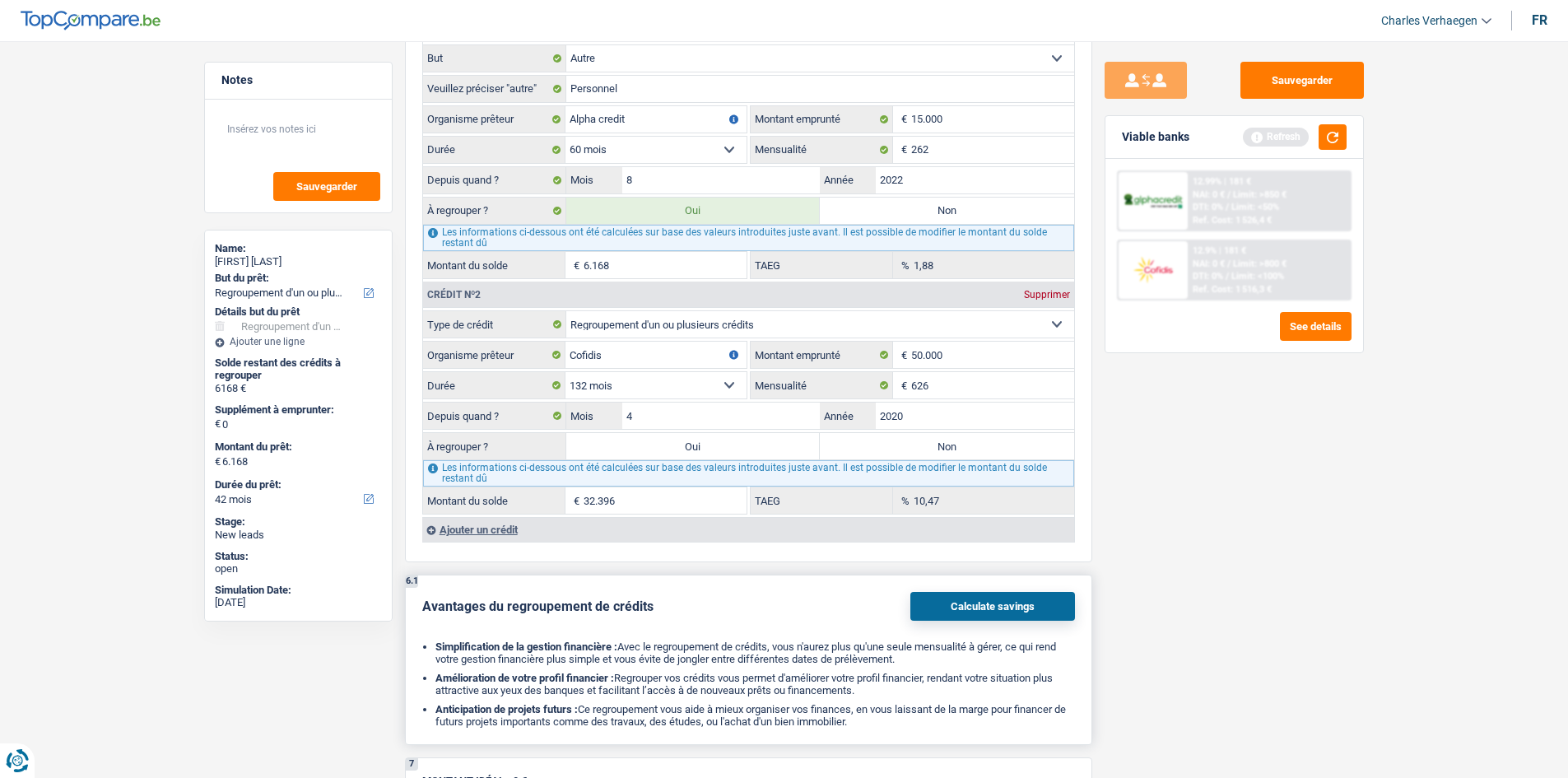 select on "144" 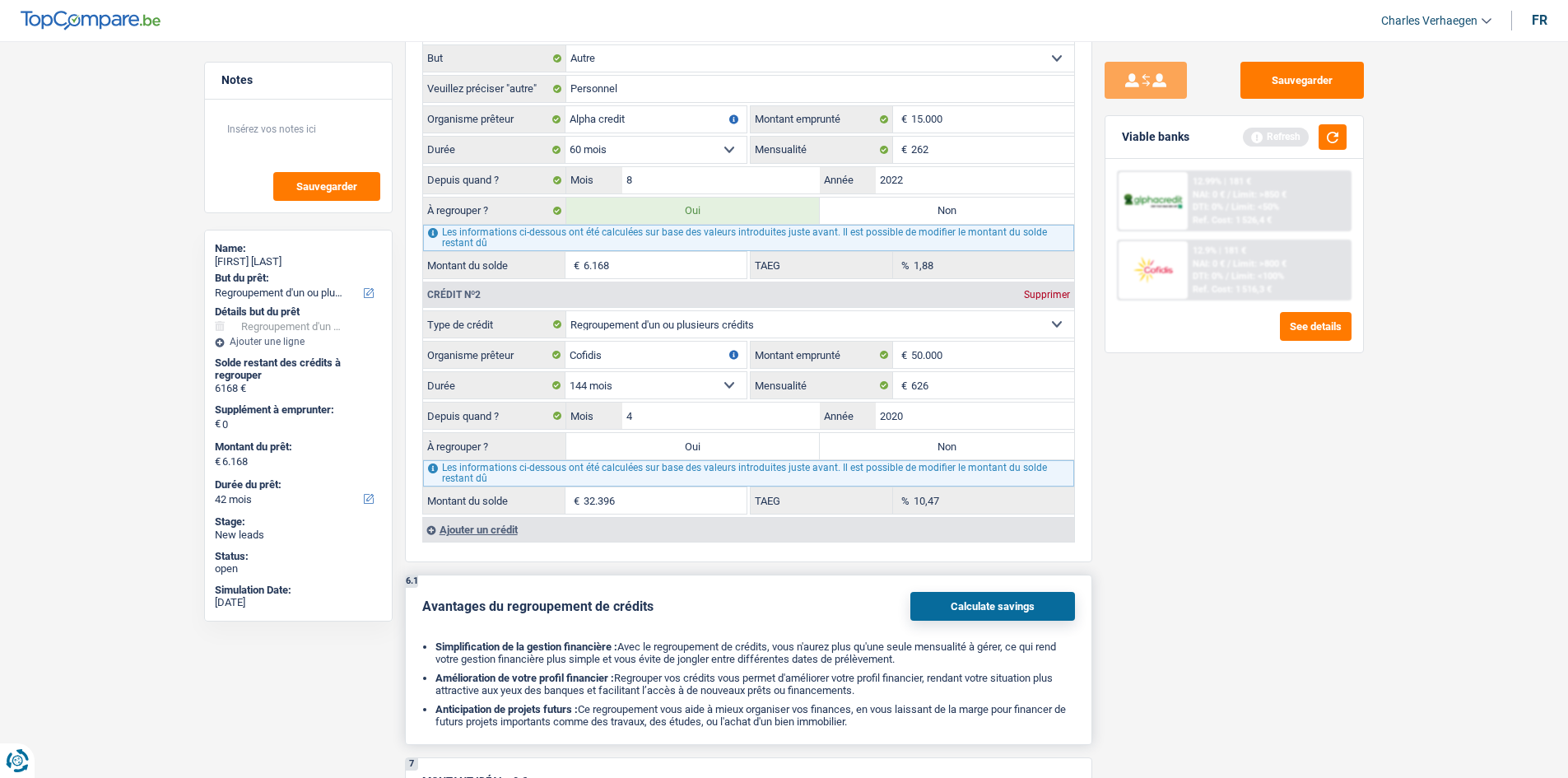 click on "12 mois 18 mois 24 mois 30 mois 36 mois 42 mois 48 mois 60 mois 72 mois 84 mois 96 mois 120 mois 132 mois 144 mois
Sélectionner une option" at bounding box center (656, 385) 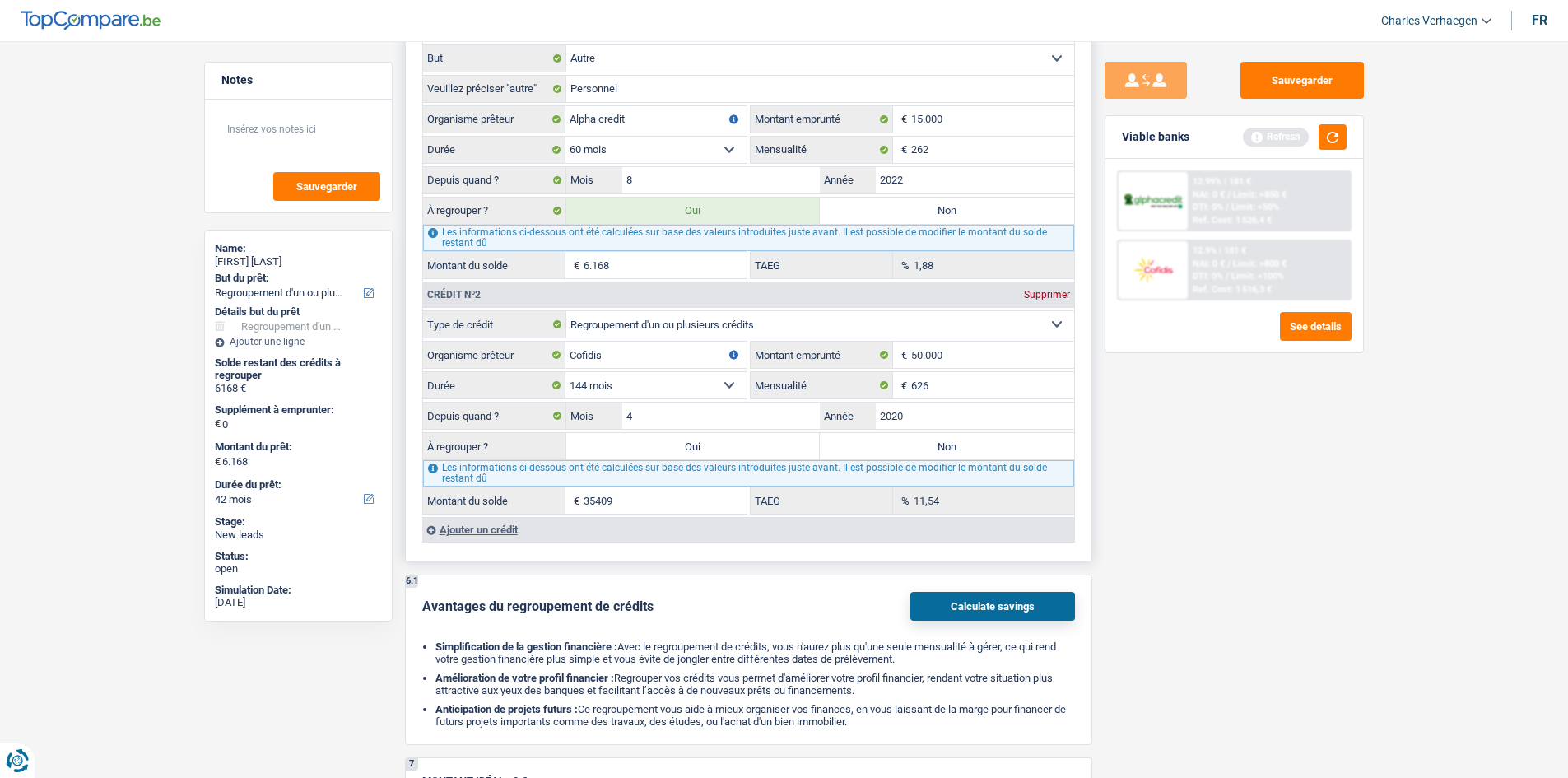 click on "6   Ancien :  Avez-vous des prêts ou des cartes de crédit en cours ?
Oui
Non
Dans quelle mesure êtes-vous intéressé par la réduction de vos remboursements mensuels afin d'avoir plus de budget à la fin du mois ?
Très Intéressée
Intéressée
Pas Intéressée
Crédit nº1
Supprimer
Carte ou ouverture de crédit Prêt hypothécaire Vente à tempérament Prêt à tempérament Prêt rénovation Prêt voiture Regroupement d'un ou plusieurs crédits
Sélectionner une option
Type de crédit
Frais médicaux Frais d'études" at bounding box center [748, 211] 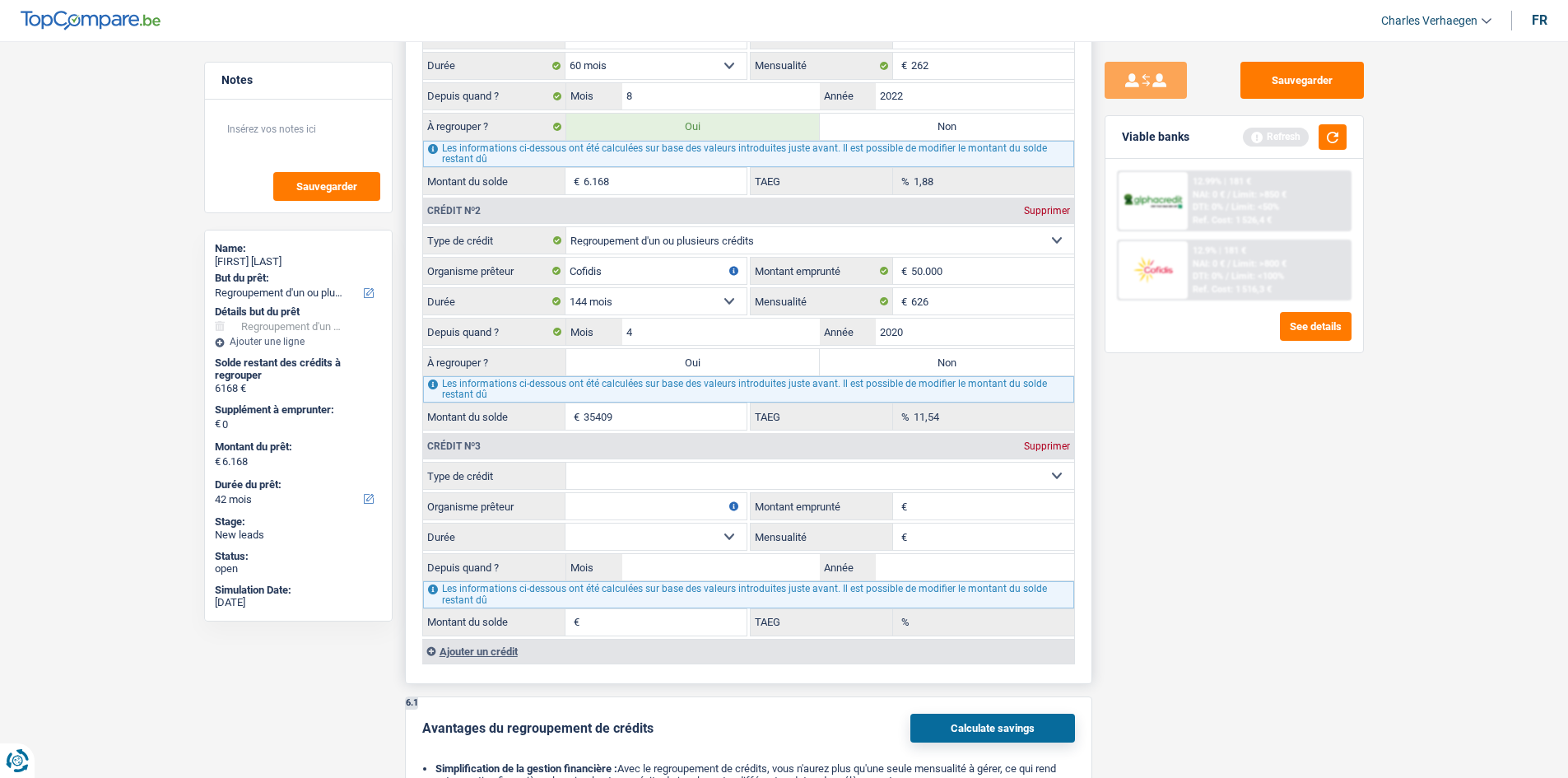 scroll, scrollTop: 1564, scrollLeft: 0, axis: vertical 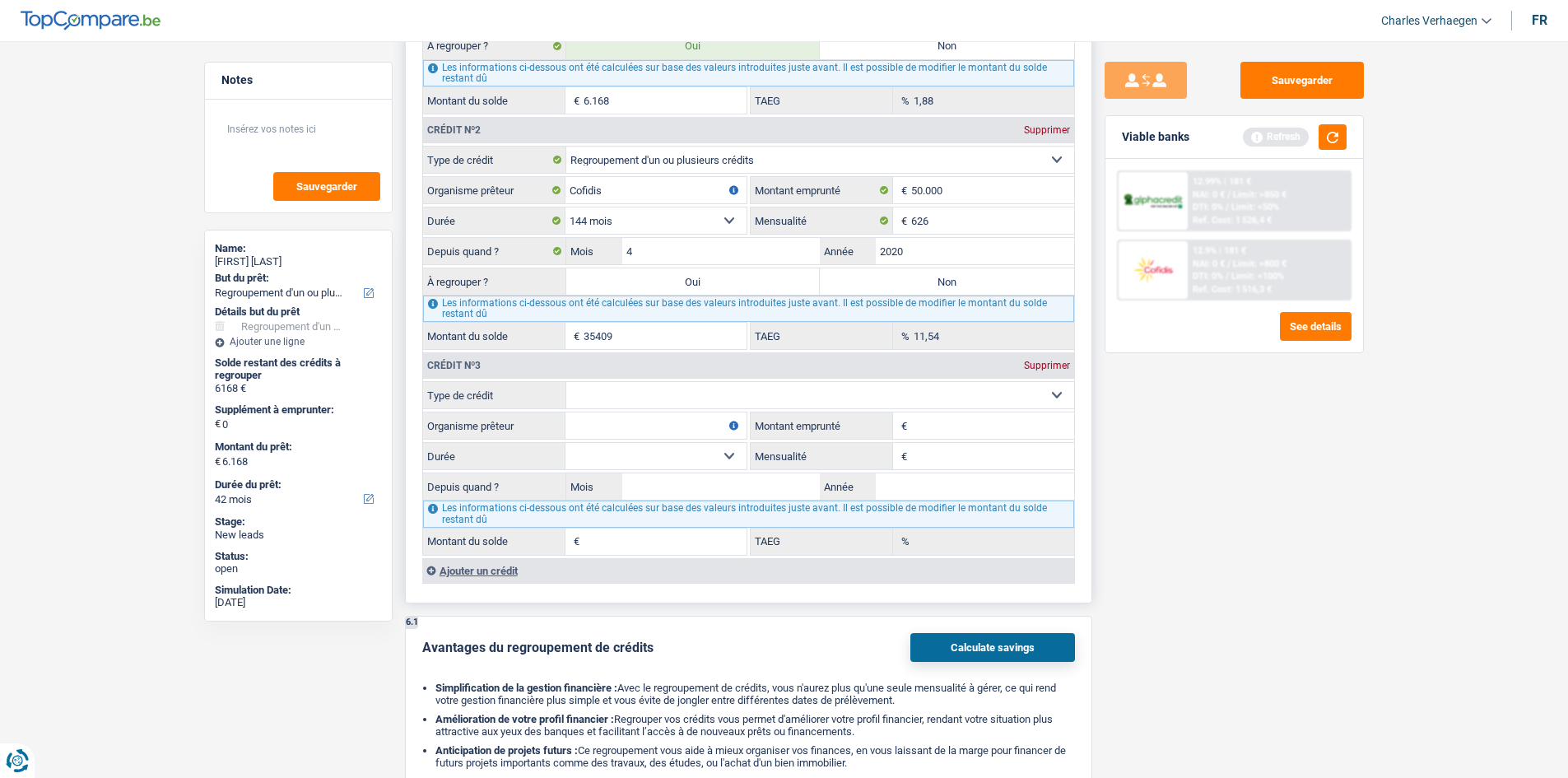 click on "Carte ou ouverture de crédit Prêt hypothécaire Vente à tempérament Prêt à tempérament Prêt rénovation Prêt voiture Regroupement d'un ou plusieurs crédits
Sélectionner une option" at bounding box center (820, 395) 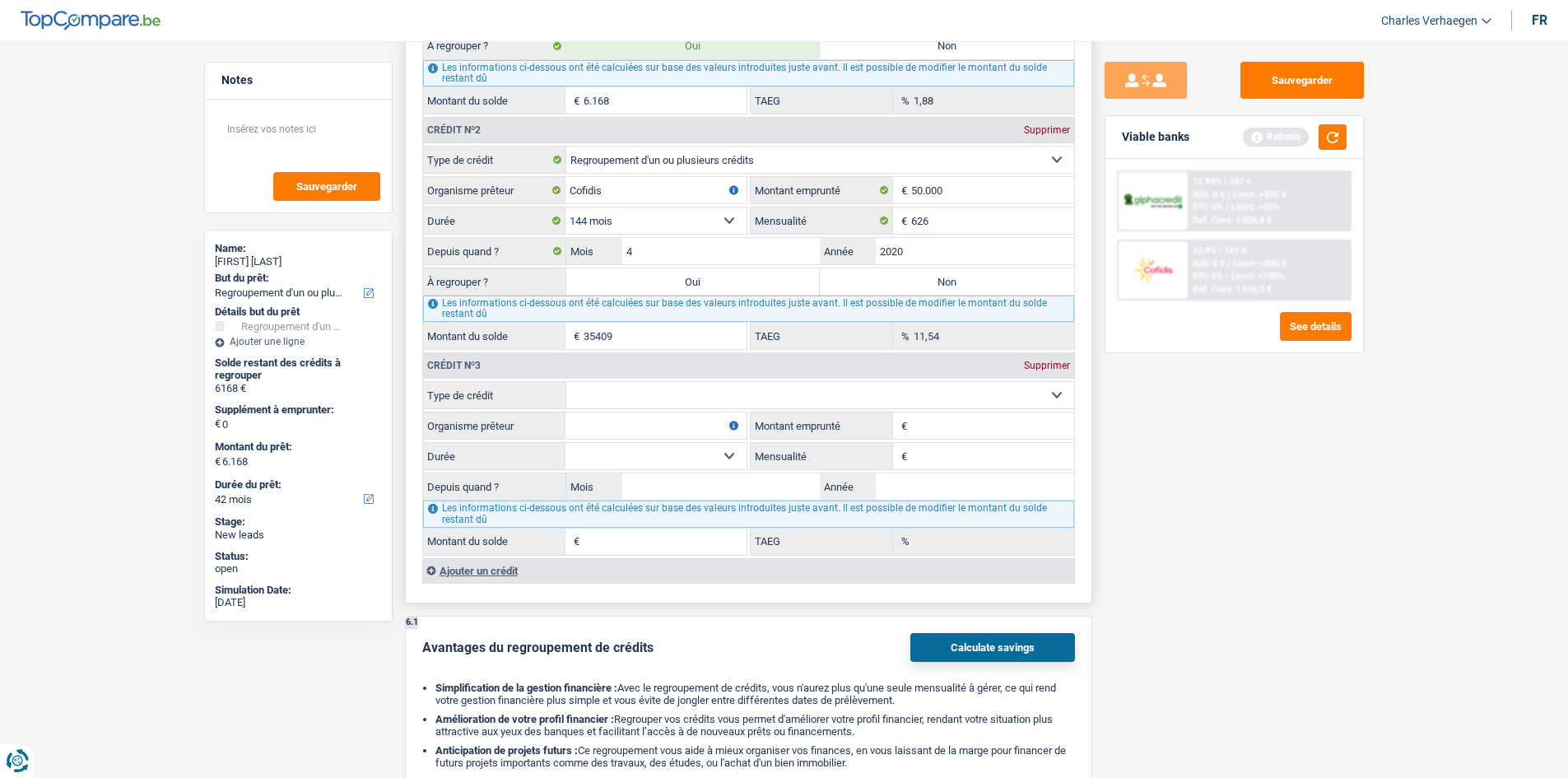 select on "personalLoan" 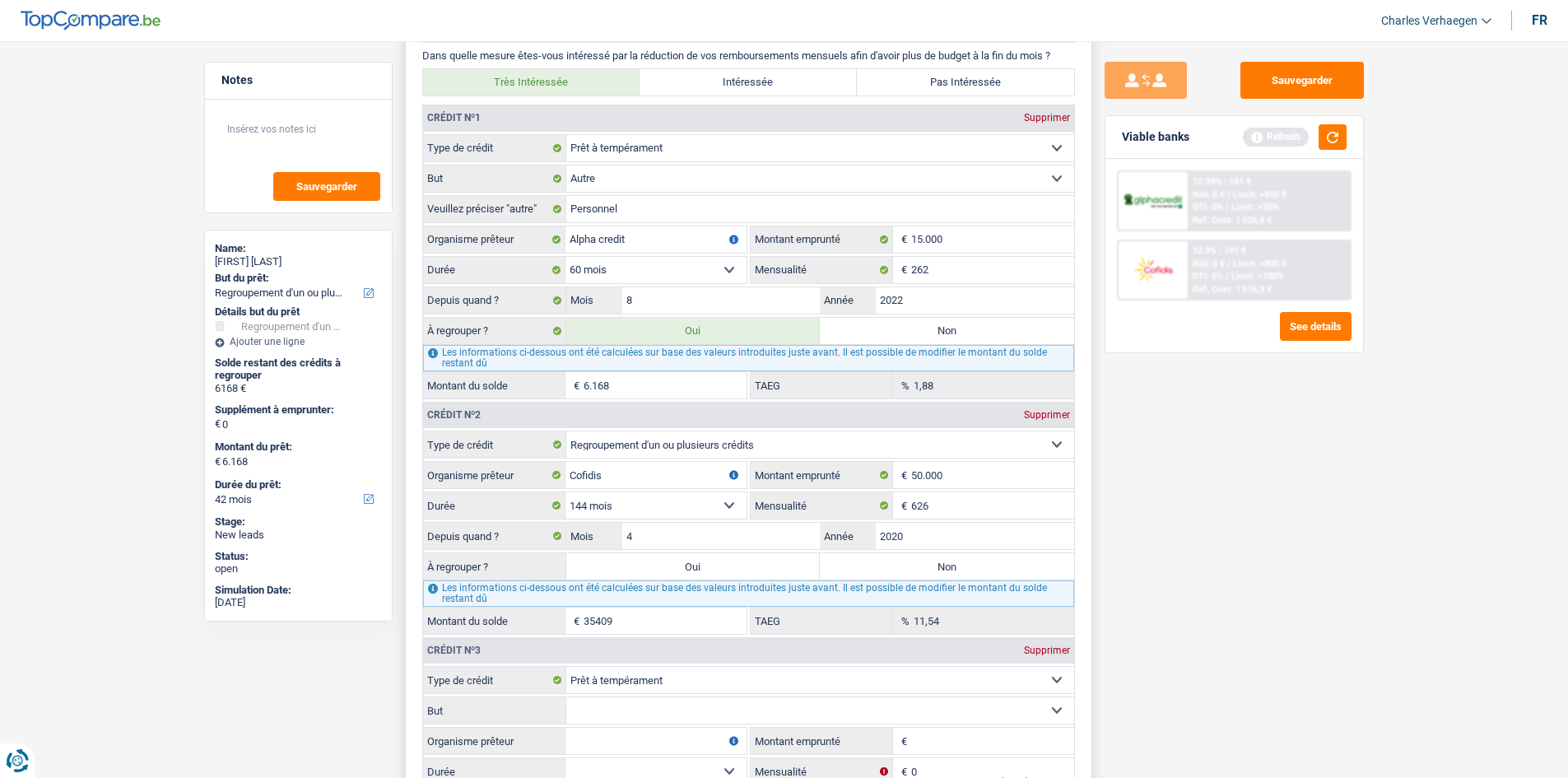 scroll, scrollTop: 1400, scrollLeft: 0, axis: vertical 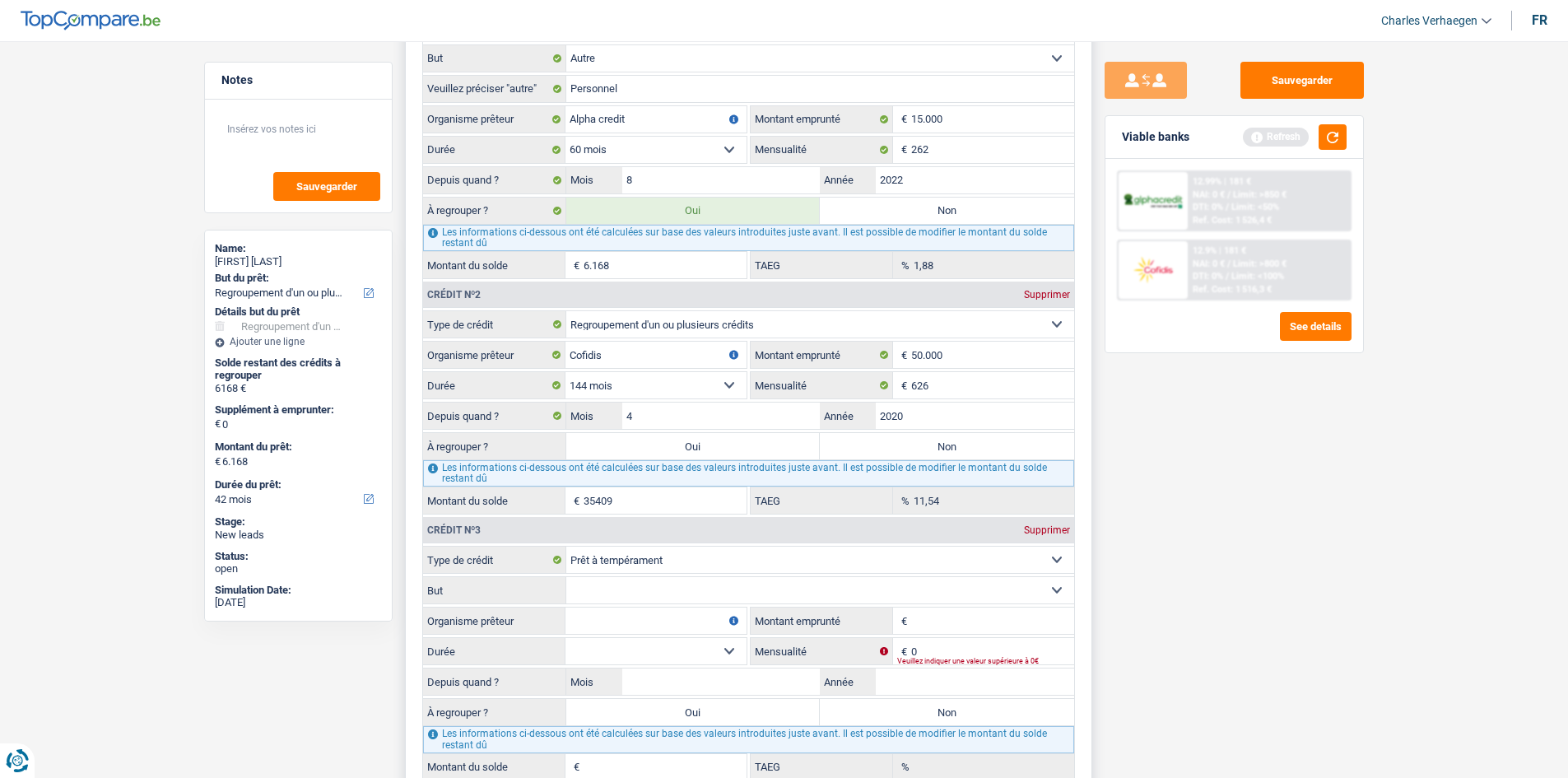 click on "Oui" at bounding box center [693, 446] 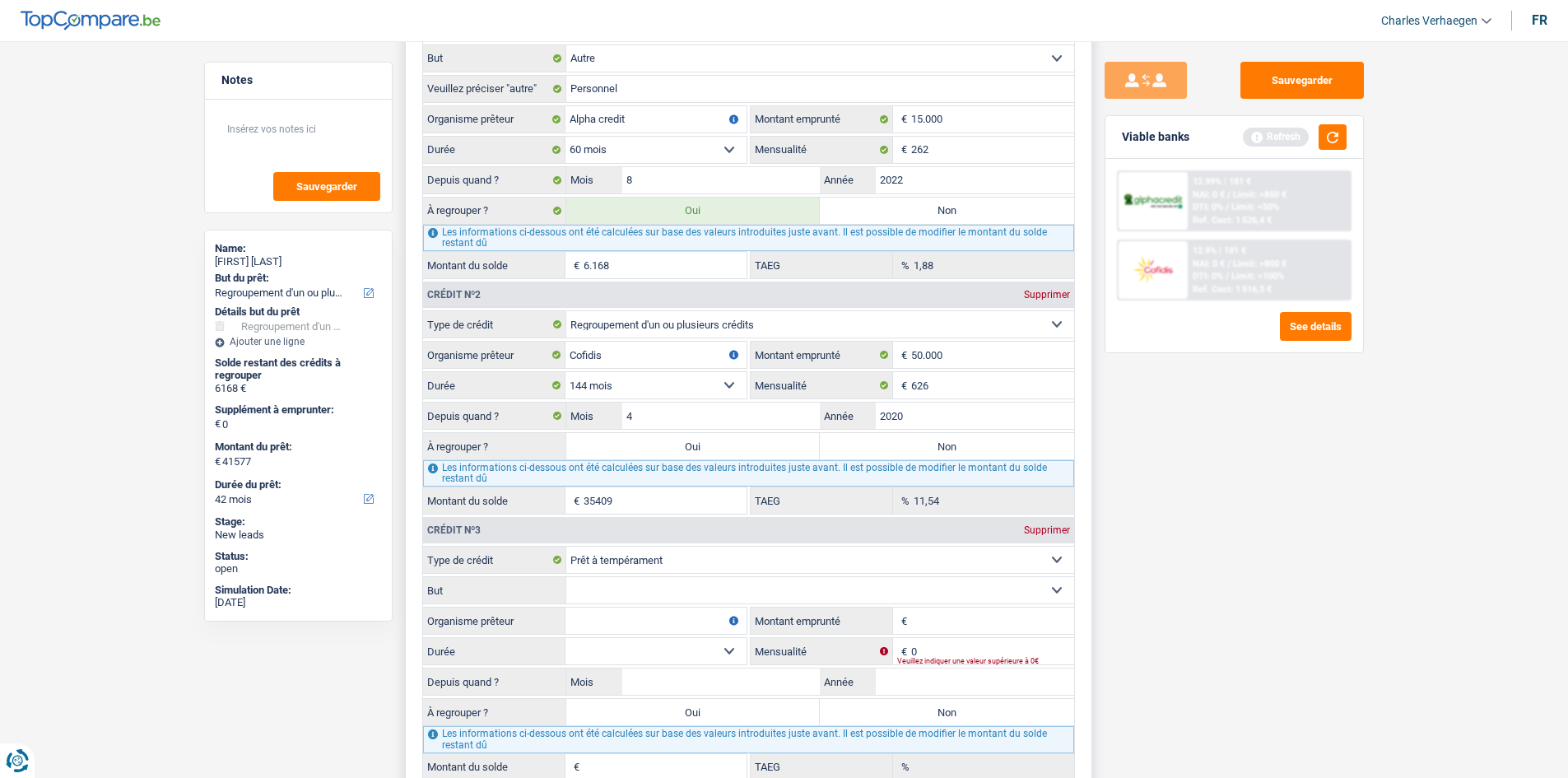 select on "144" 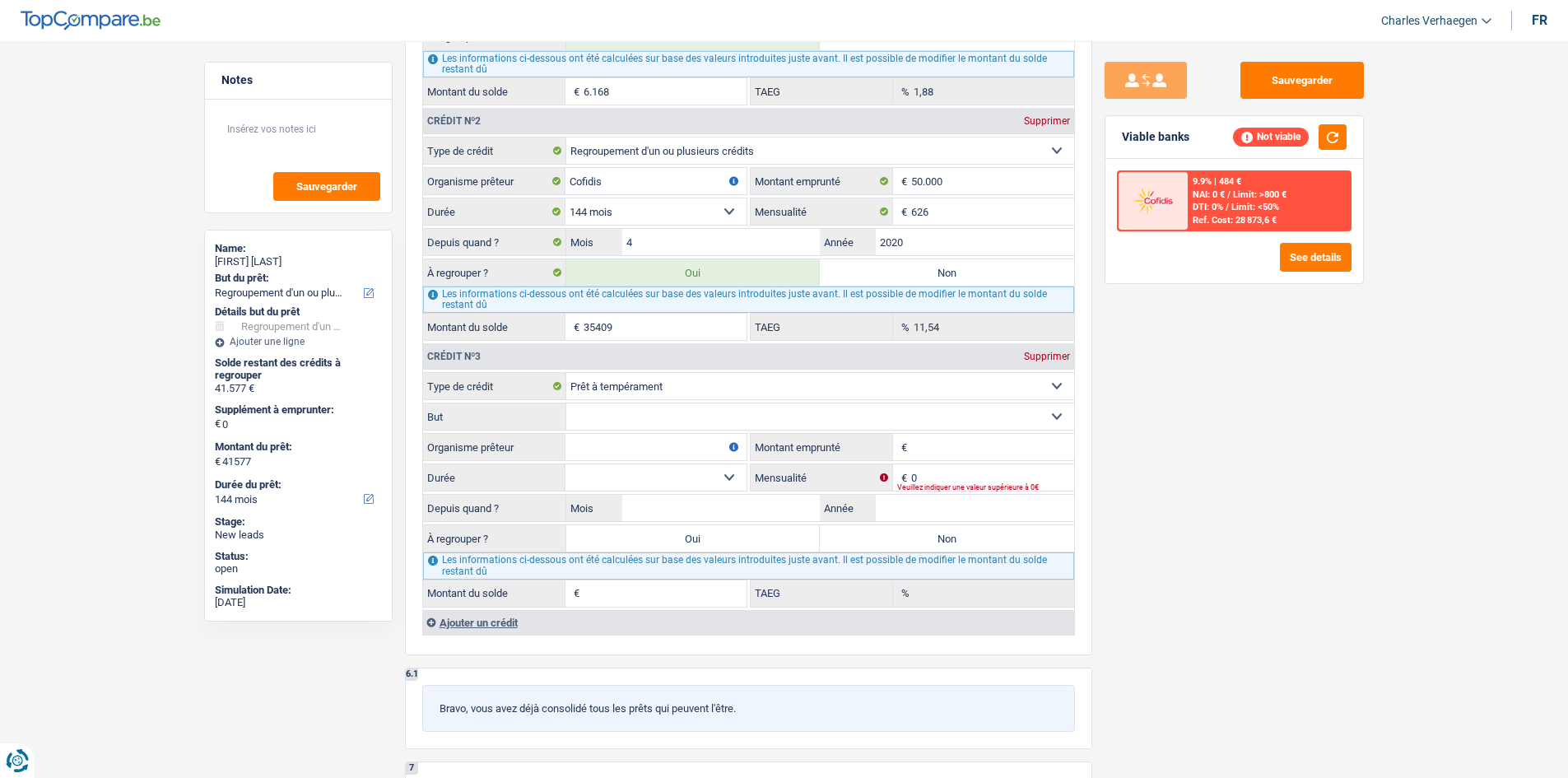 scroll, scrollTop: 1482, scrollLeft: 0, axis: vertical 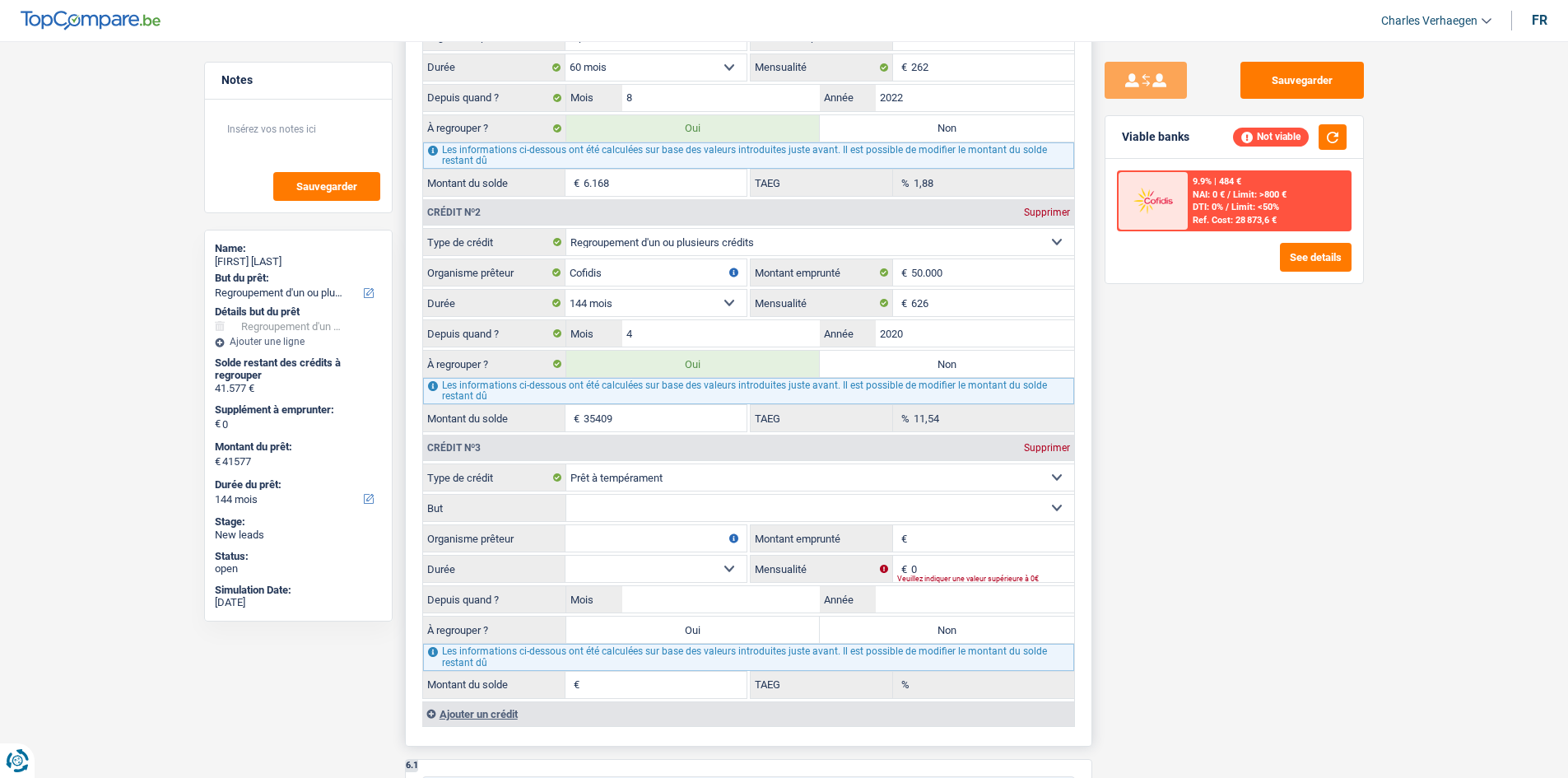 drag, startPoint x: 677, startPoint y: 480, endPoint x: 644, endPoint y: 488, distance: 33.955854 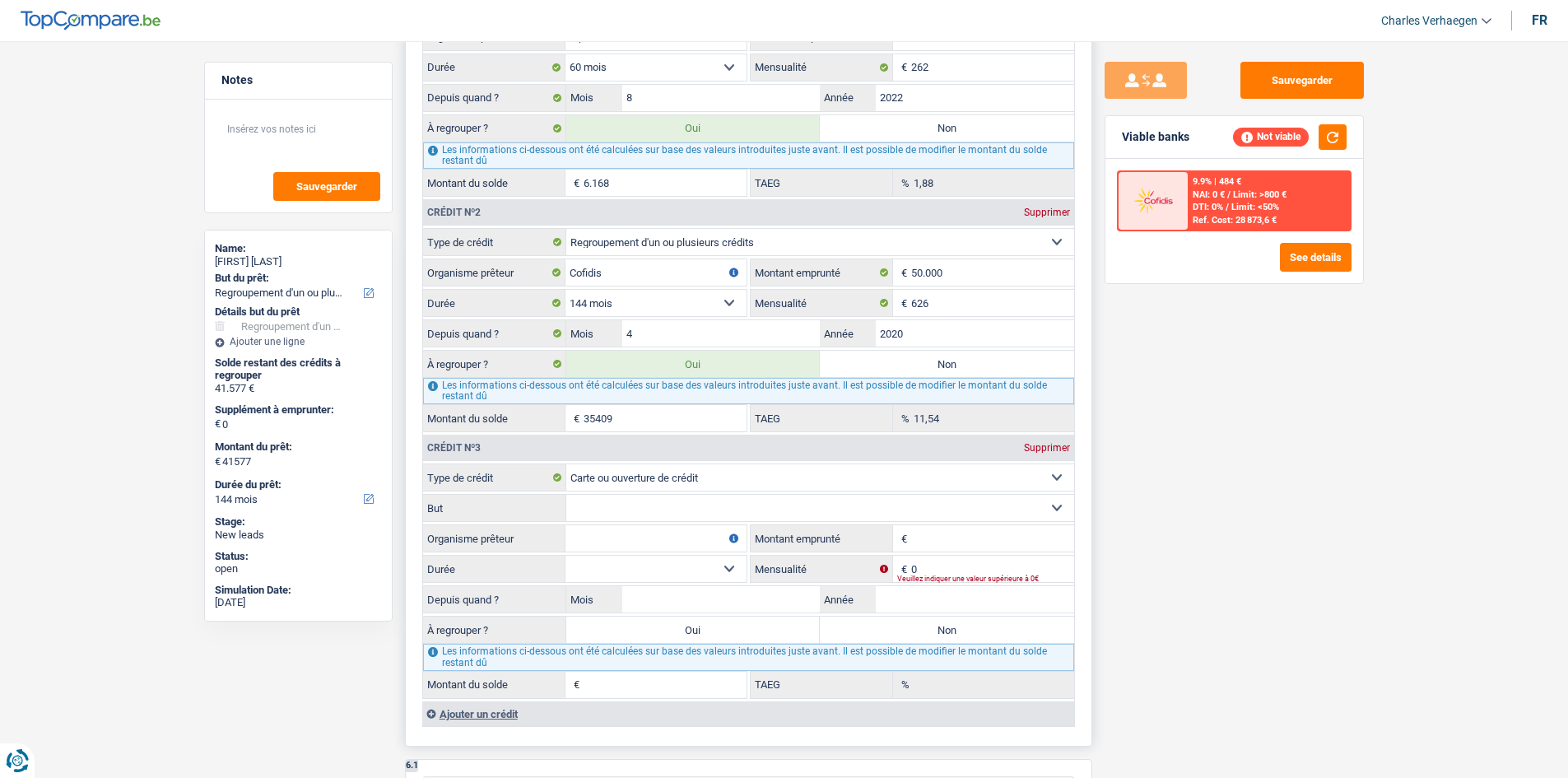click on "Carte ou ouverture de crédit Prêt hypothécaire Vente à tempérament Prêt à tempérament Prêt rénovation Prêt voiture Regroupement d'un ou plusieurs crédits
Sélectionner une option" at bounding box center (820, 478) 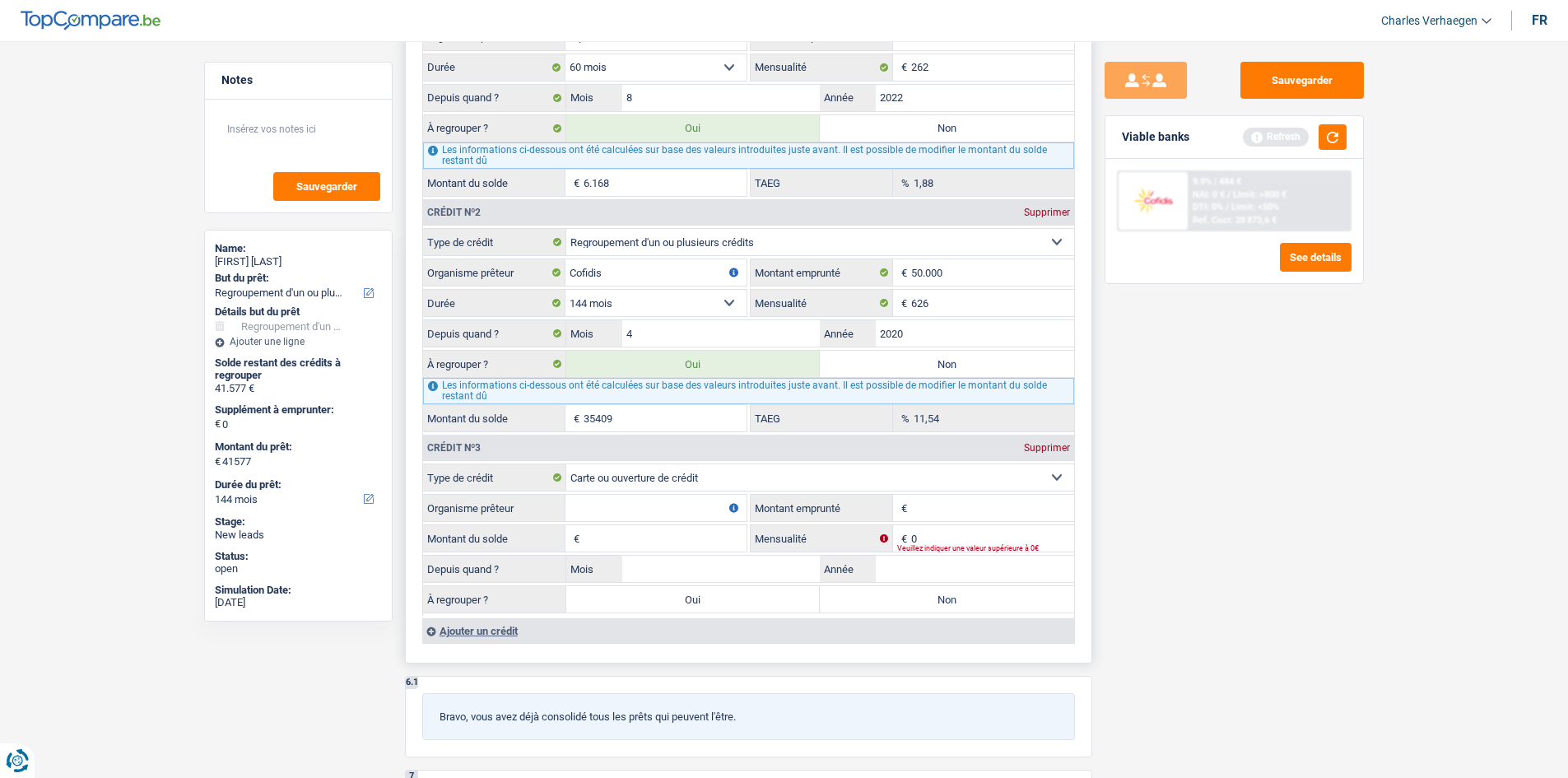 click on "Organisme prêteur" at bounding box center [656, 508] 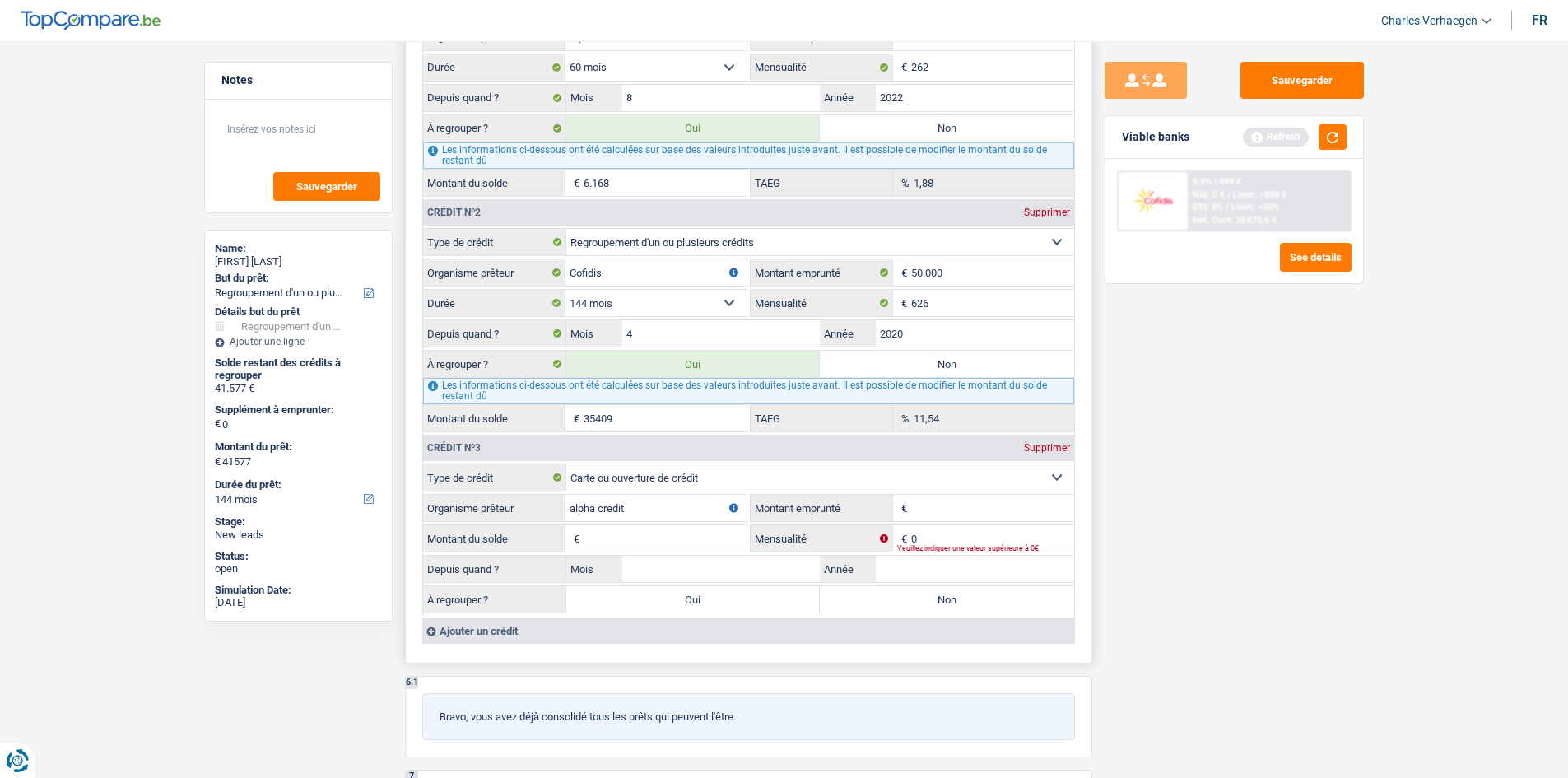 type on "alpha credit" 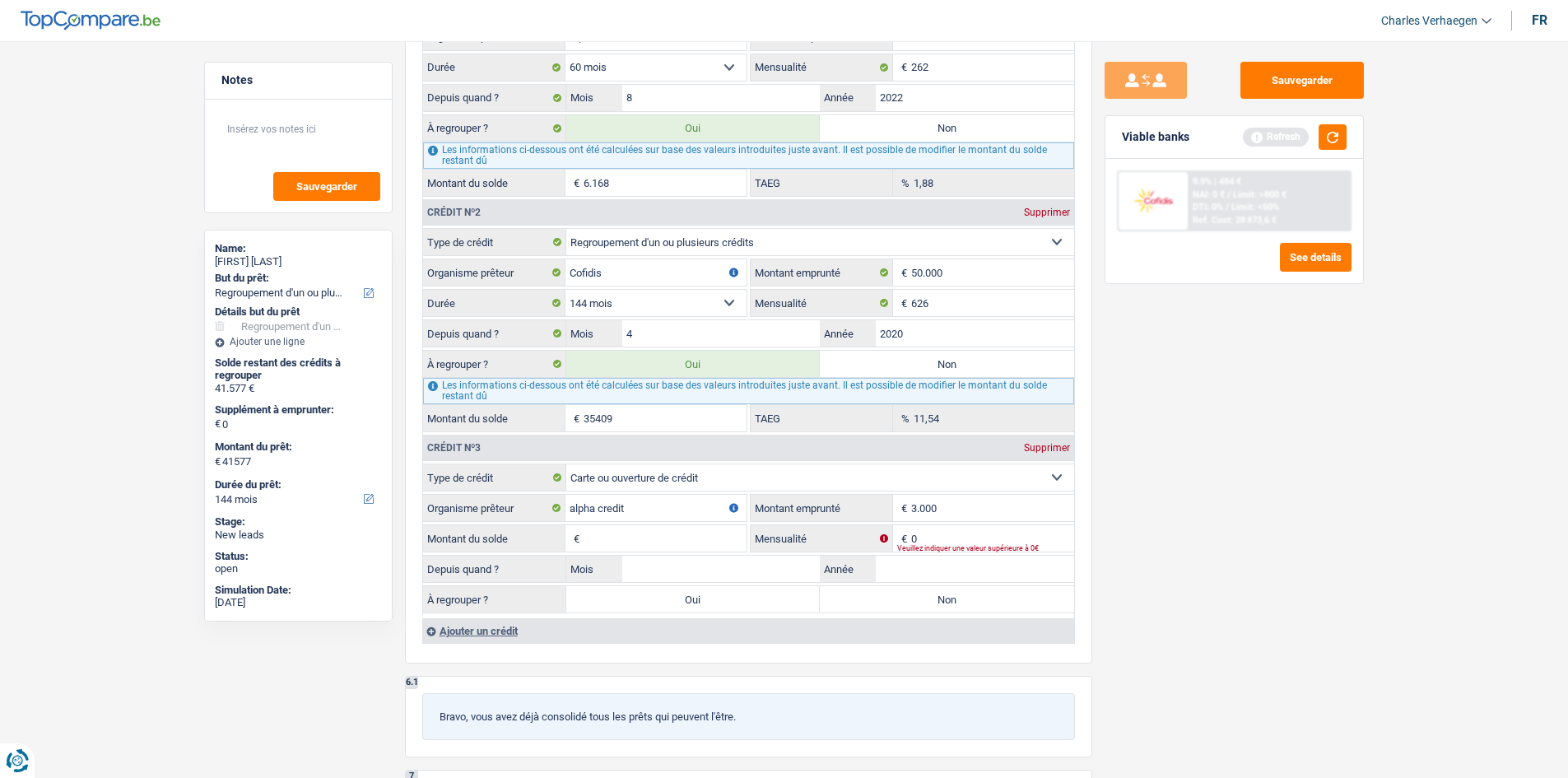 type on "3.000" 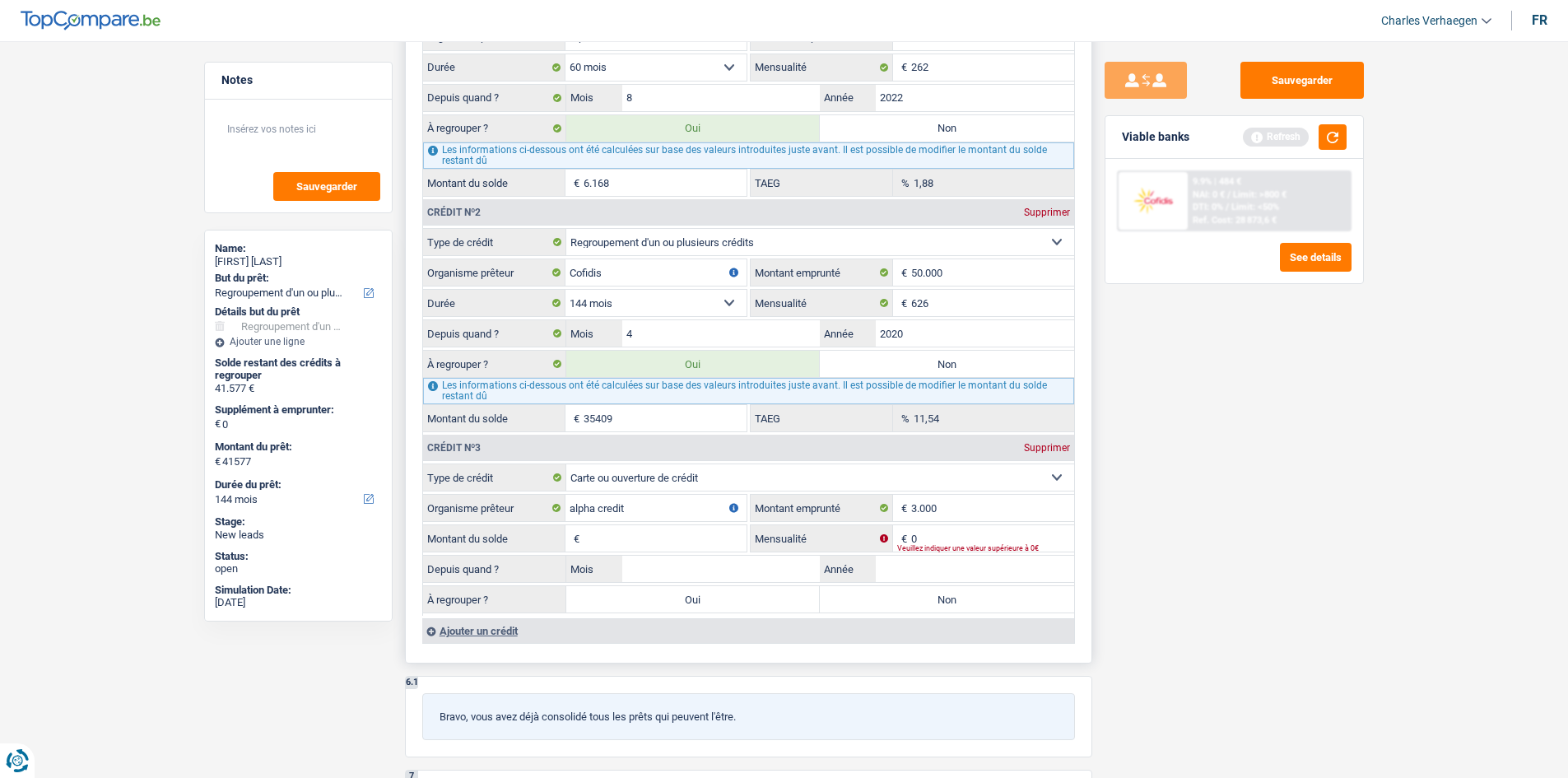 click on "Montant du solde" at bounding box center (665, 538) 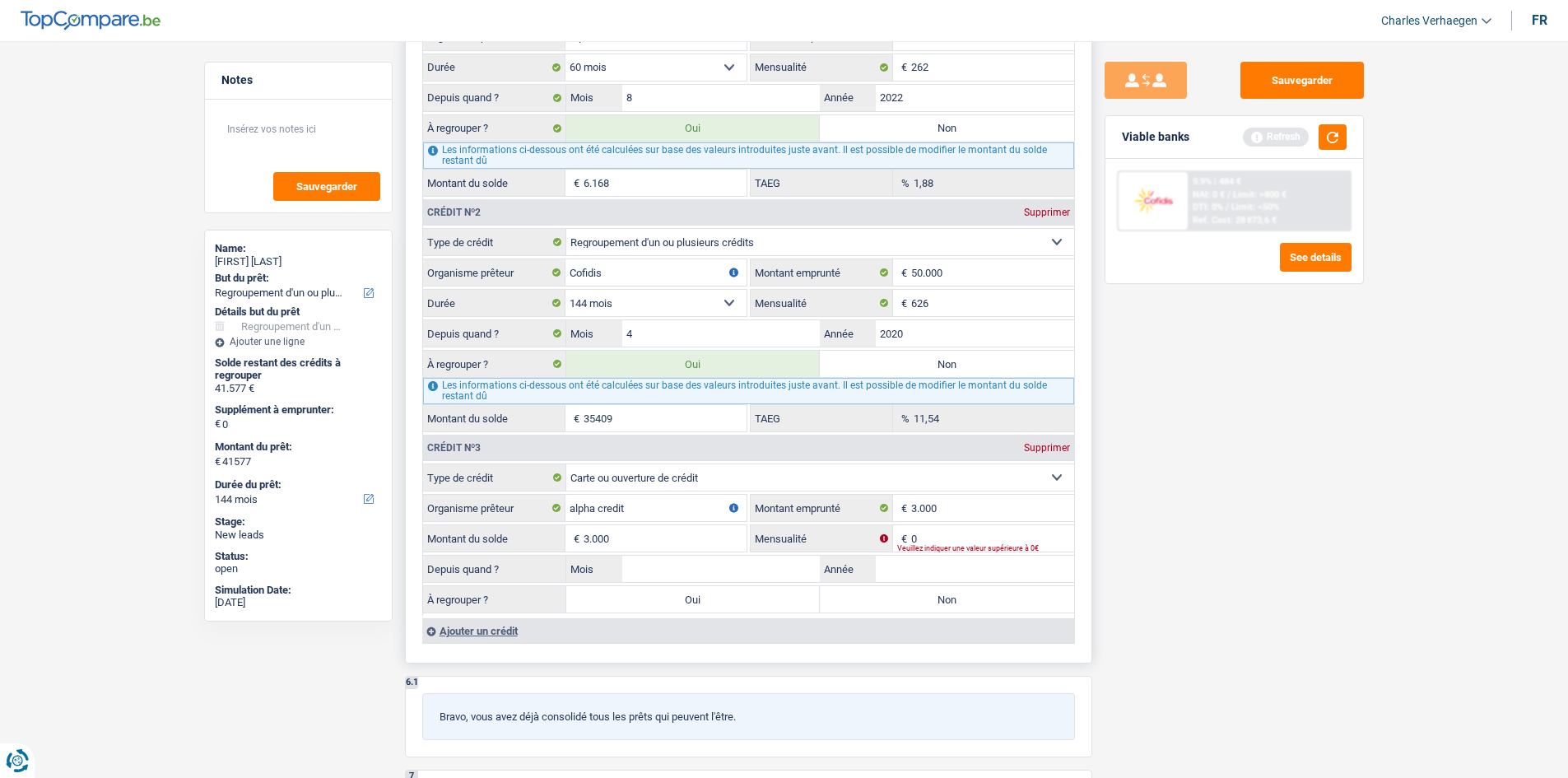 type on "3.000" 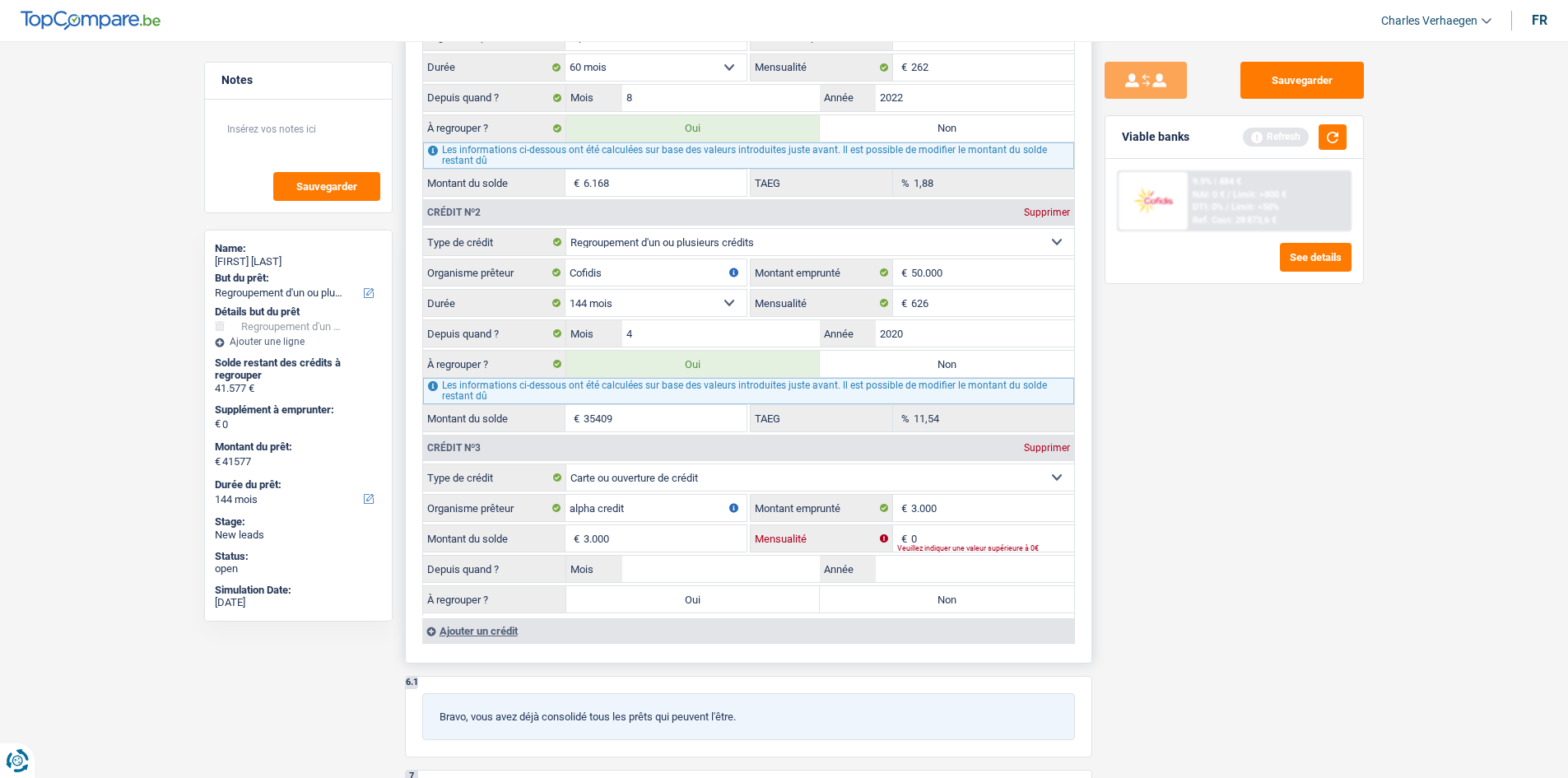 click on "0" at bounding box center [993, 538] 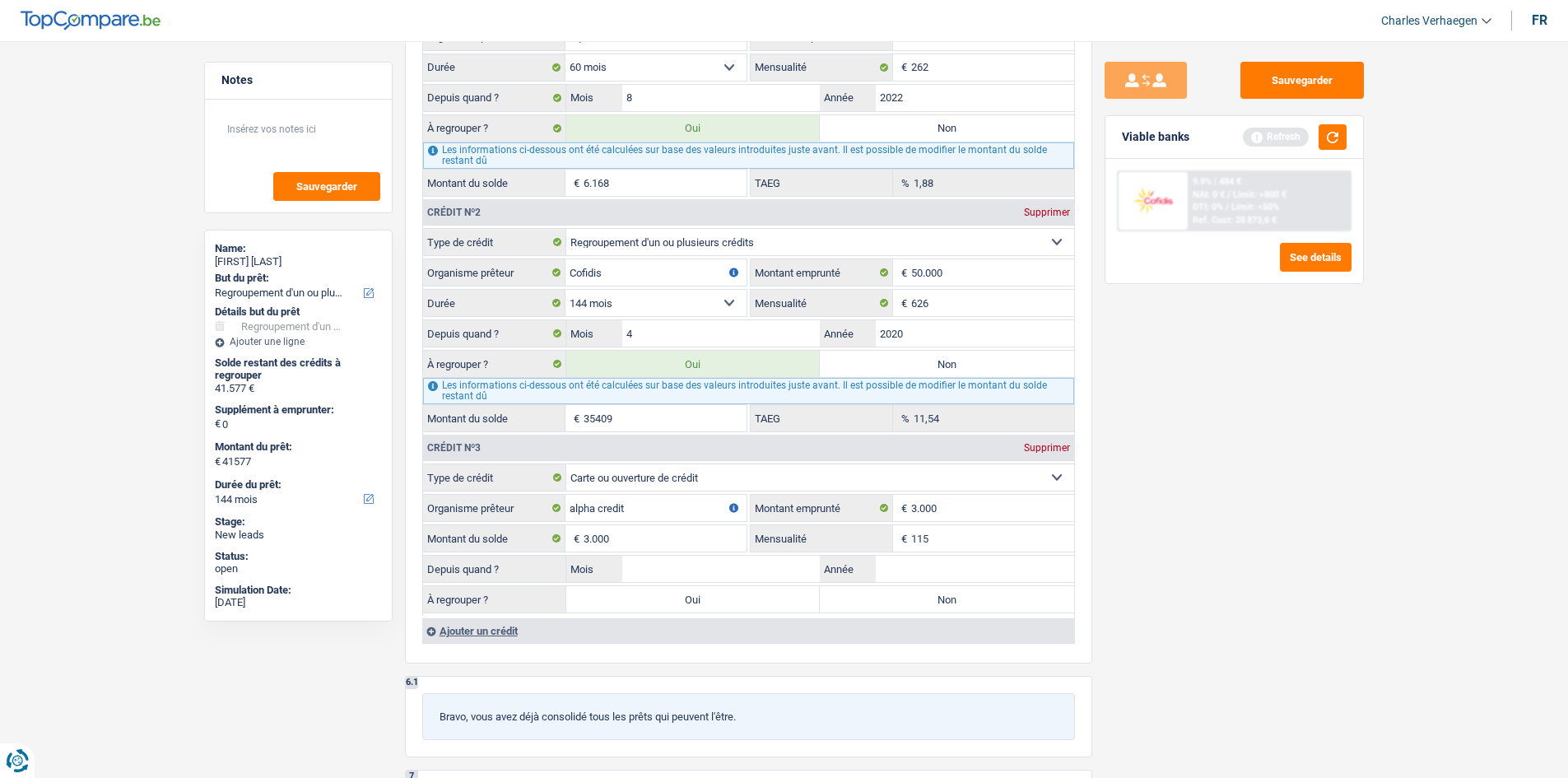 type on "115" 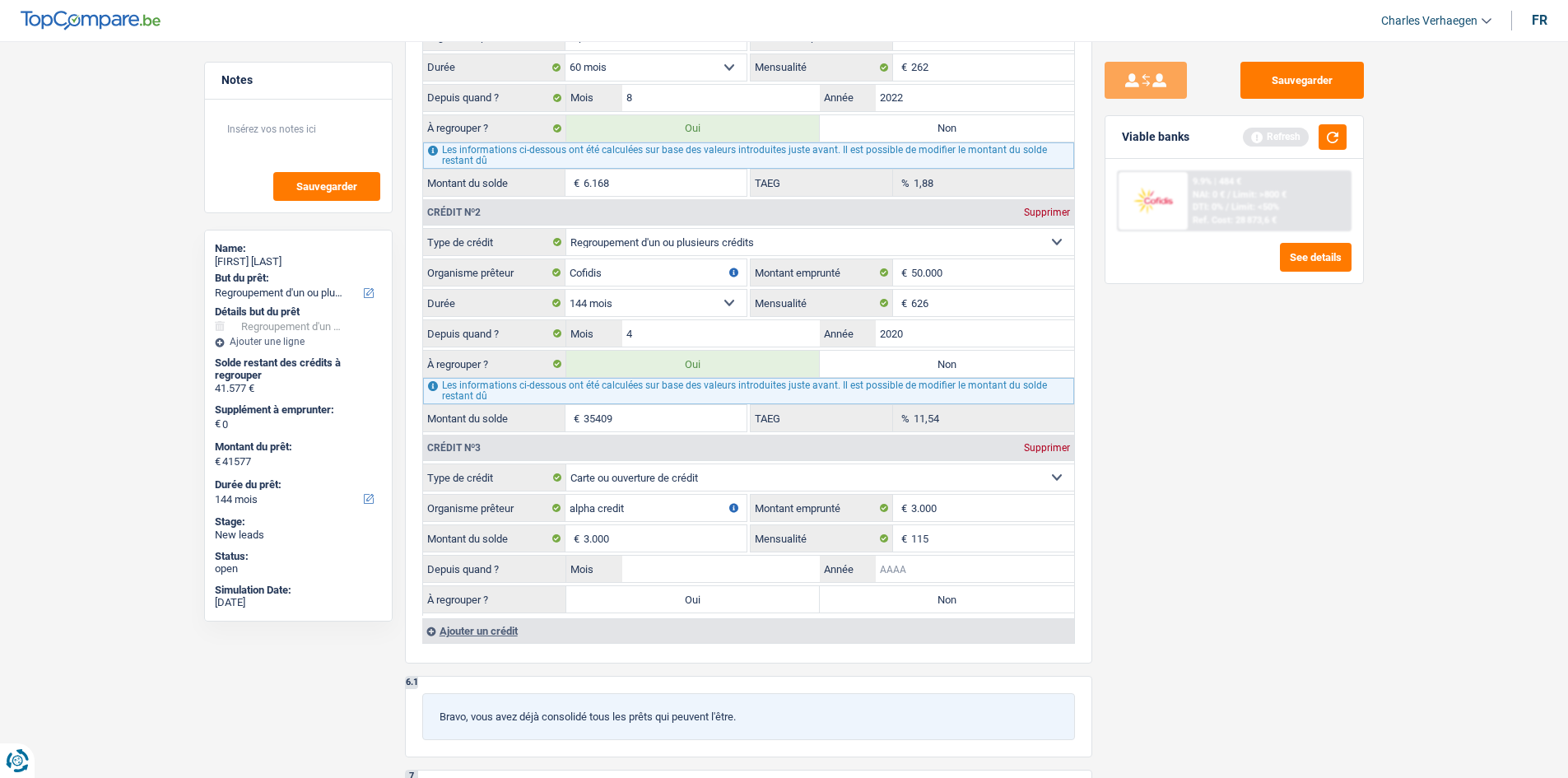 drag, startPoint x: 1026, startPoint y: 575, endPoint x: 1117, endPoint y: 588, distance: 91.92388 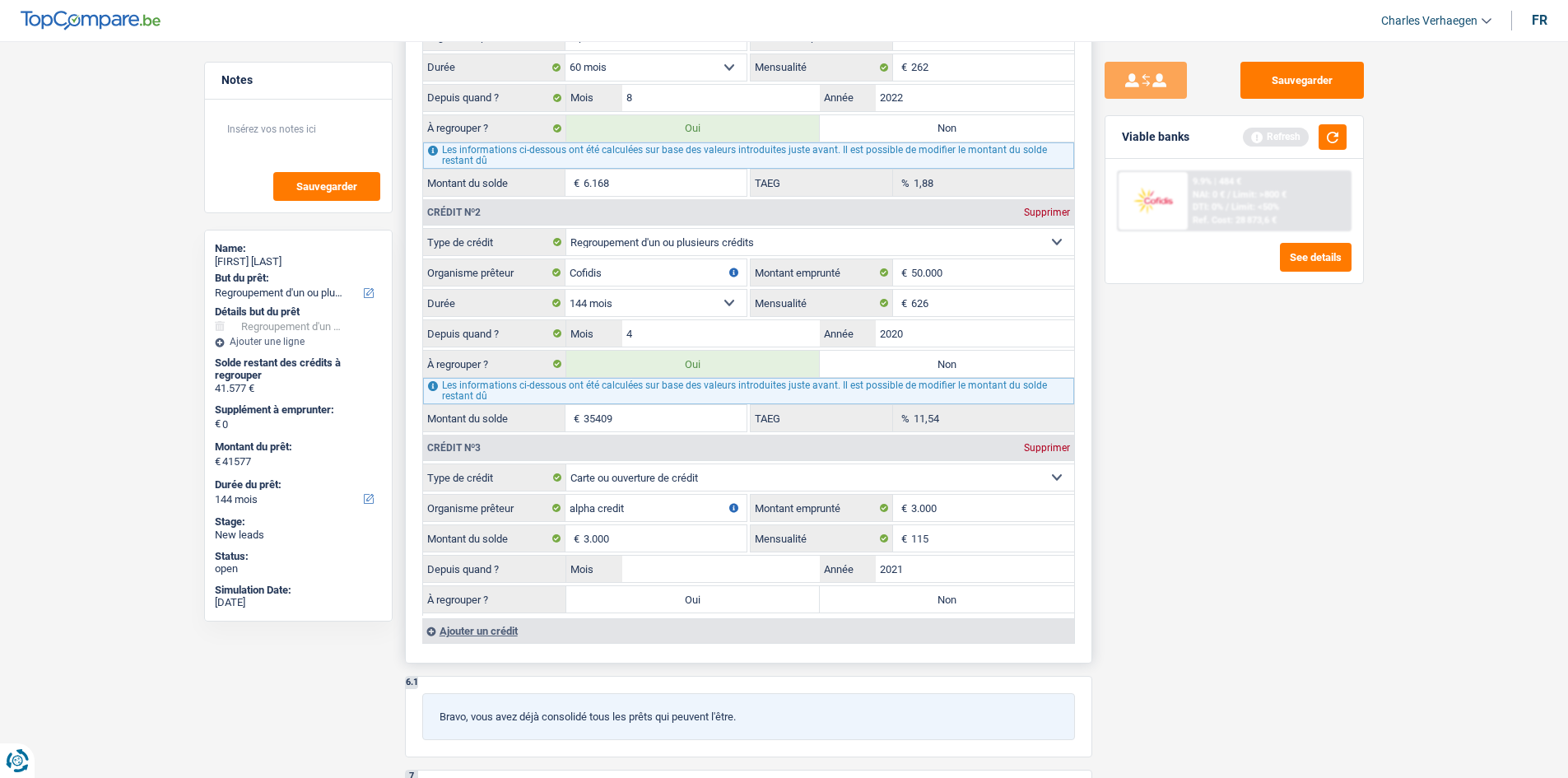 type on "2021" 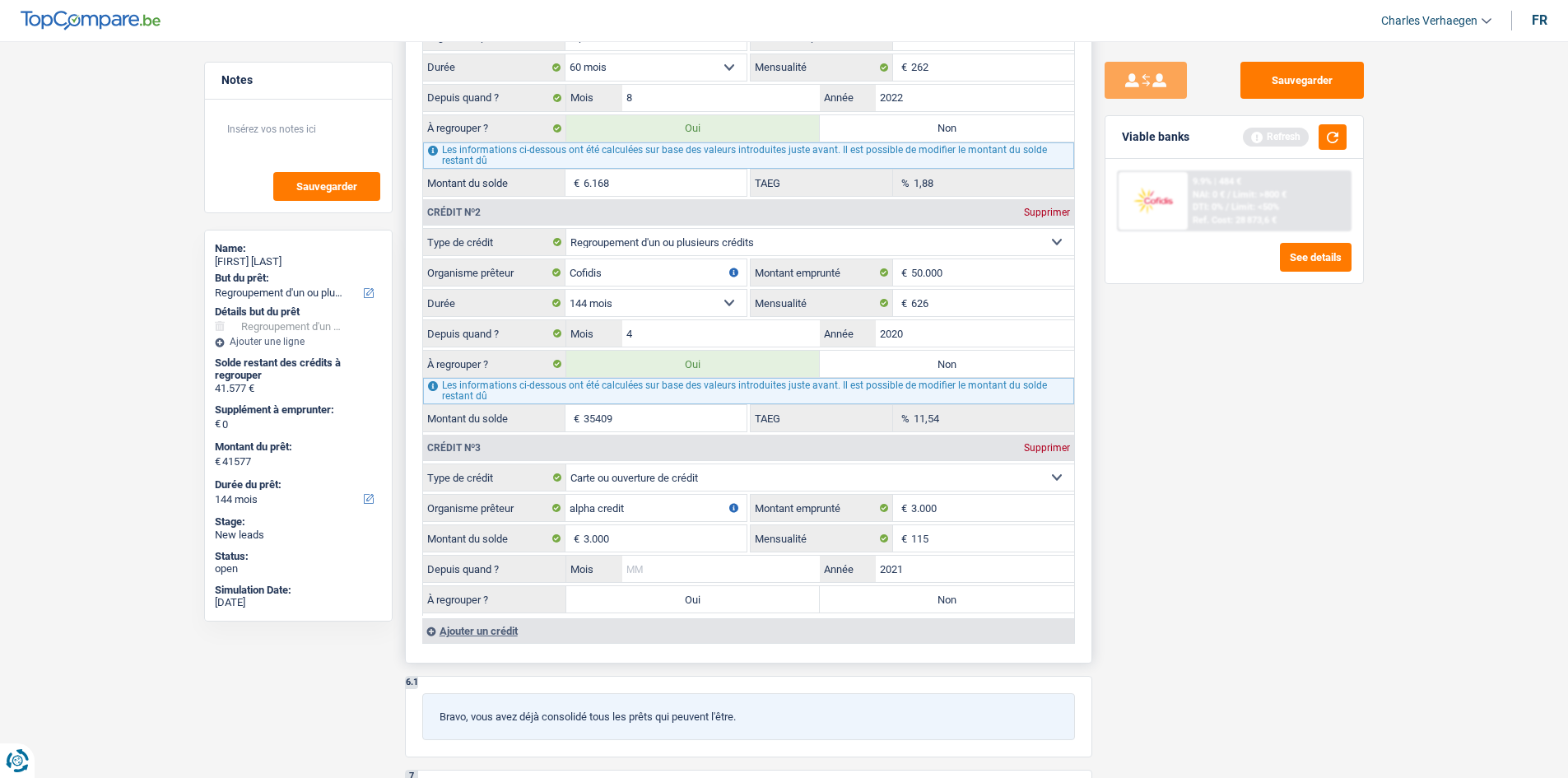 click on "Mois" at bounding box center [721, 569] 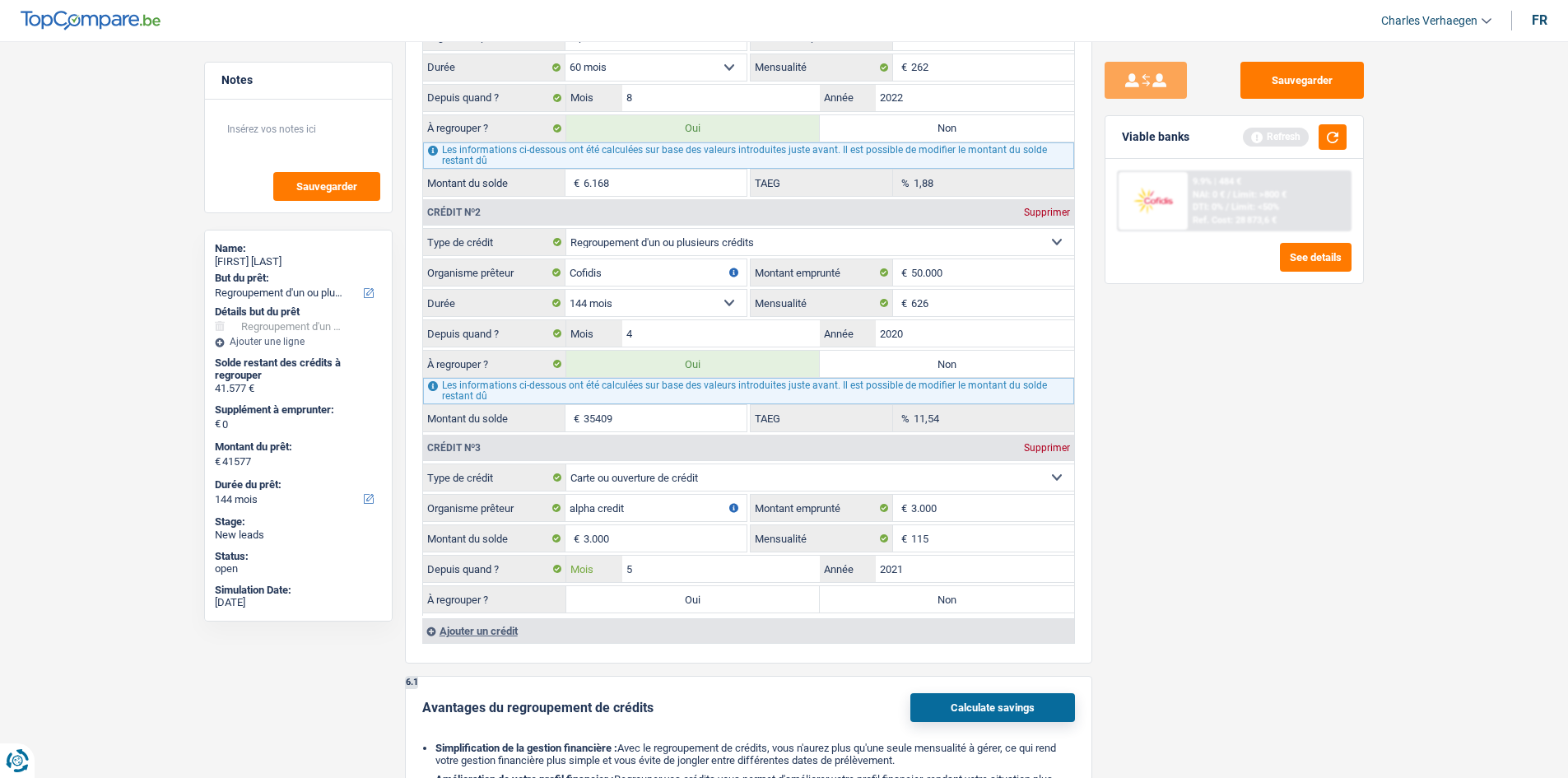 type on "5" 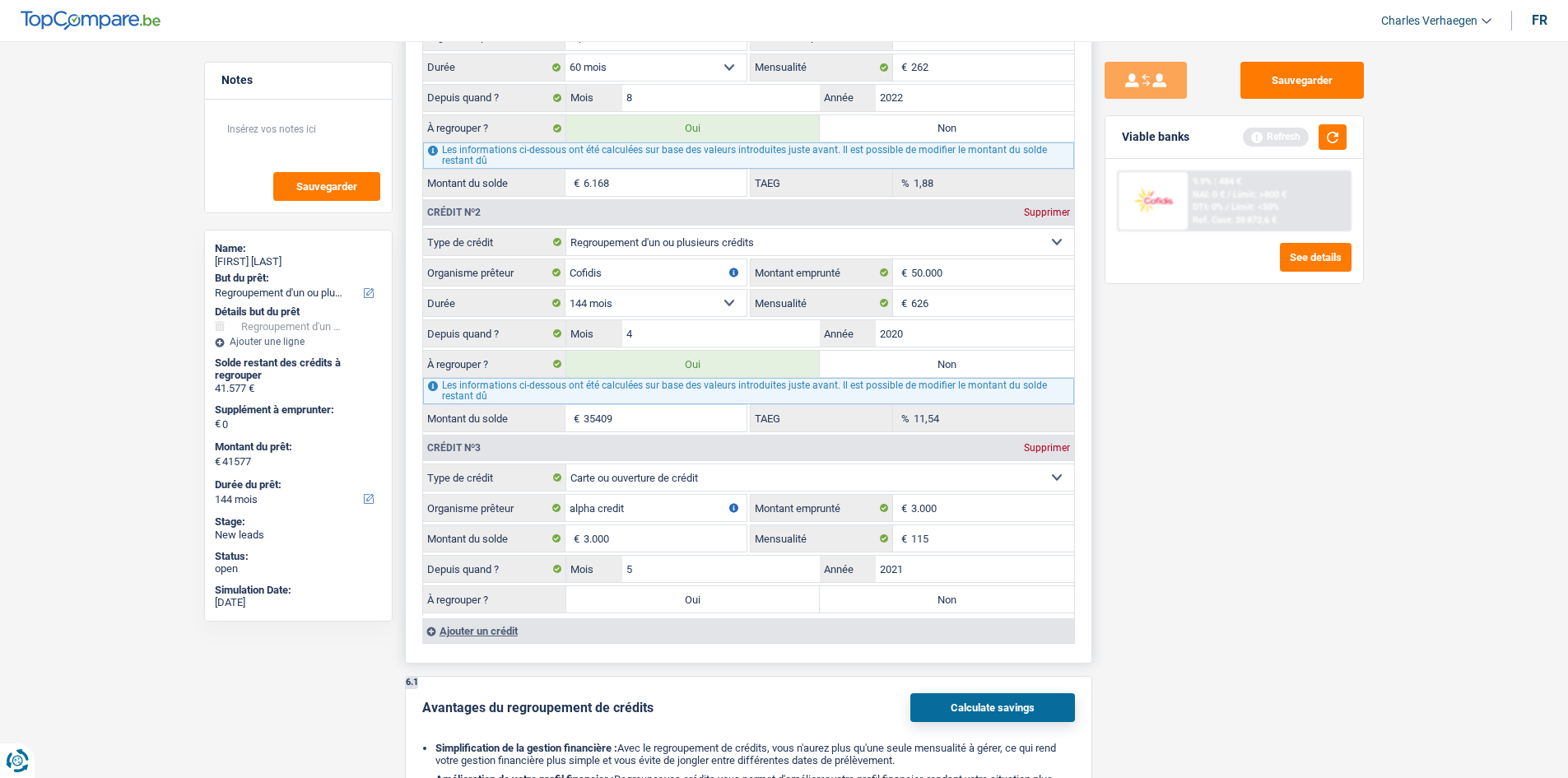 drag, startPoint x: 1245, startPoint y: 596, endPoint x: 978, endPoint y: 583, distance: 267.31629 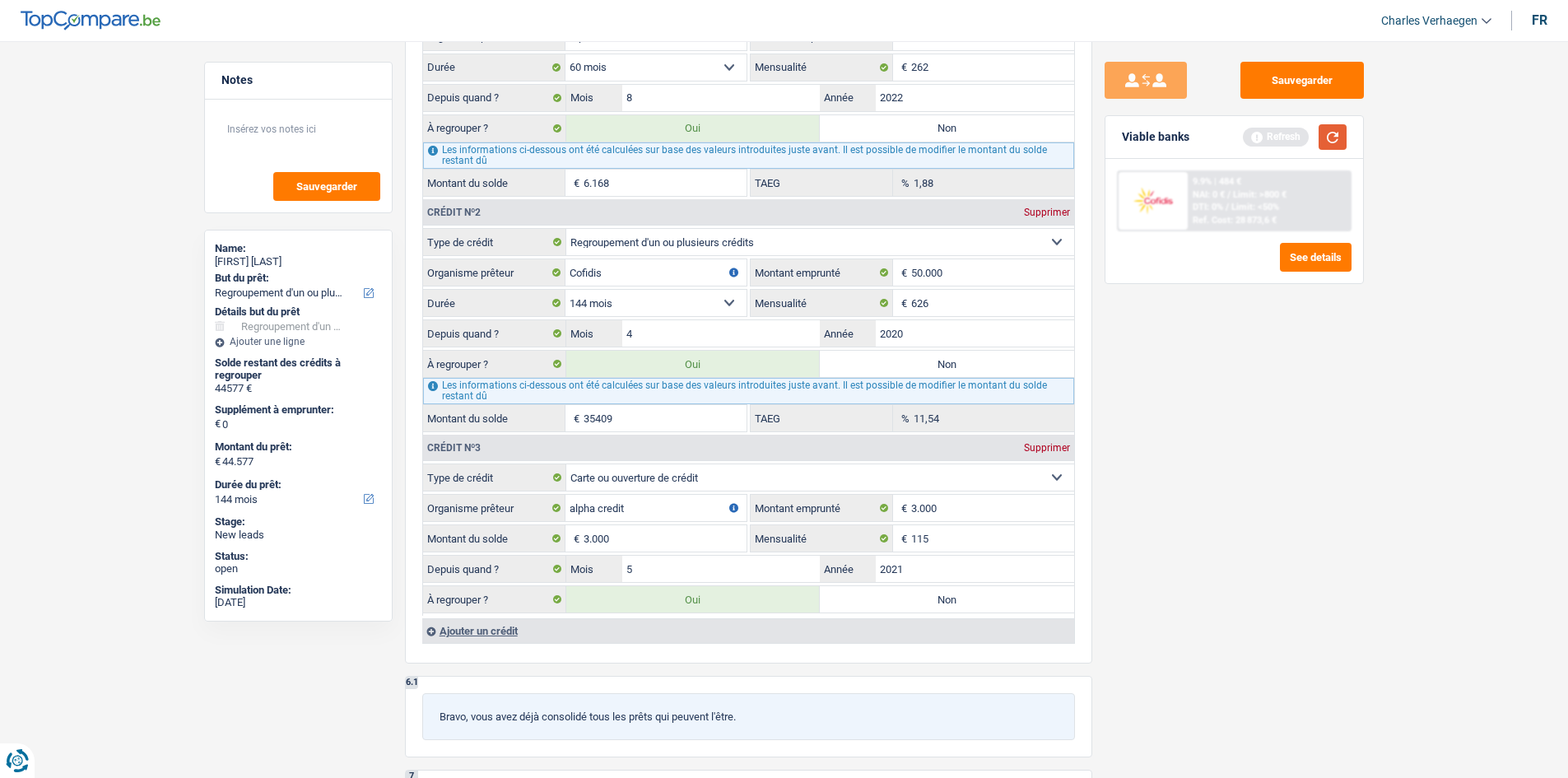 click at bounding box center [1333, 137] 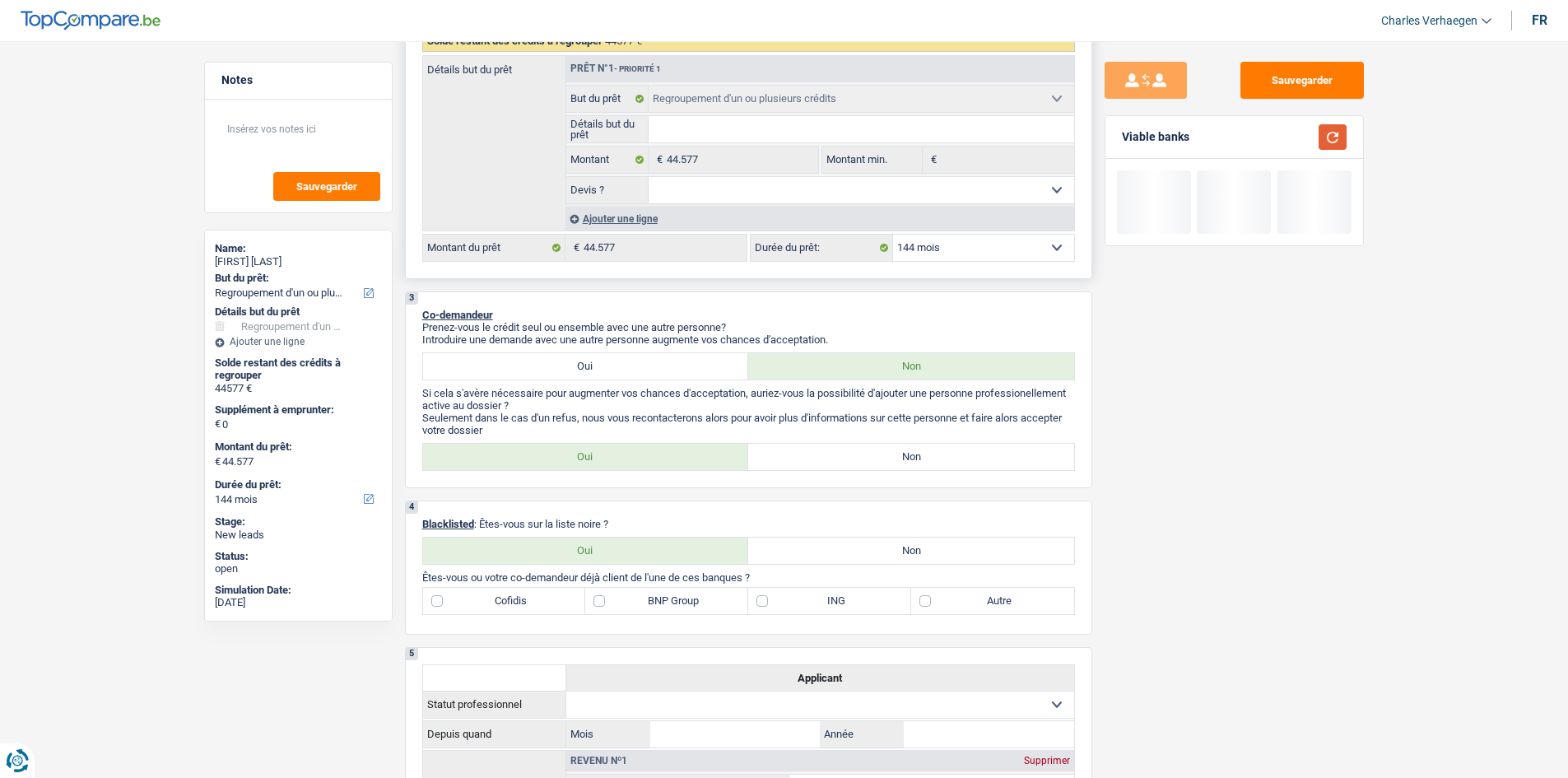 scroll, scrollTop: 165, scrollLeft: 0, axis: vertical 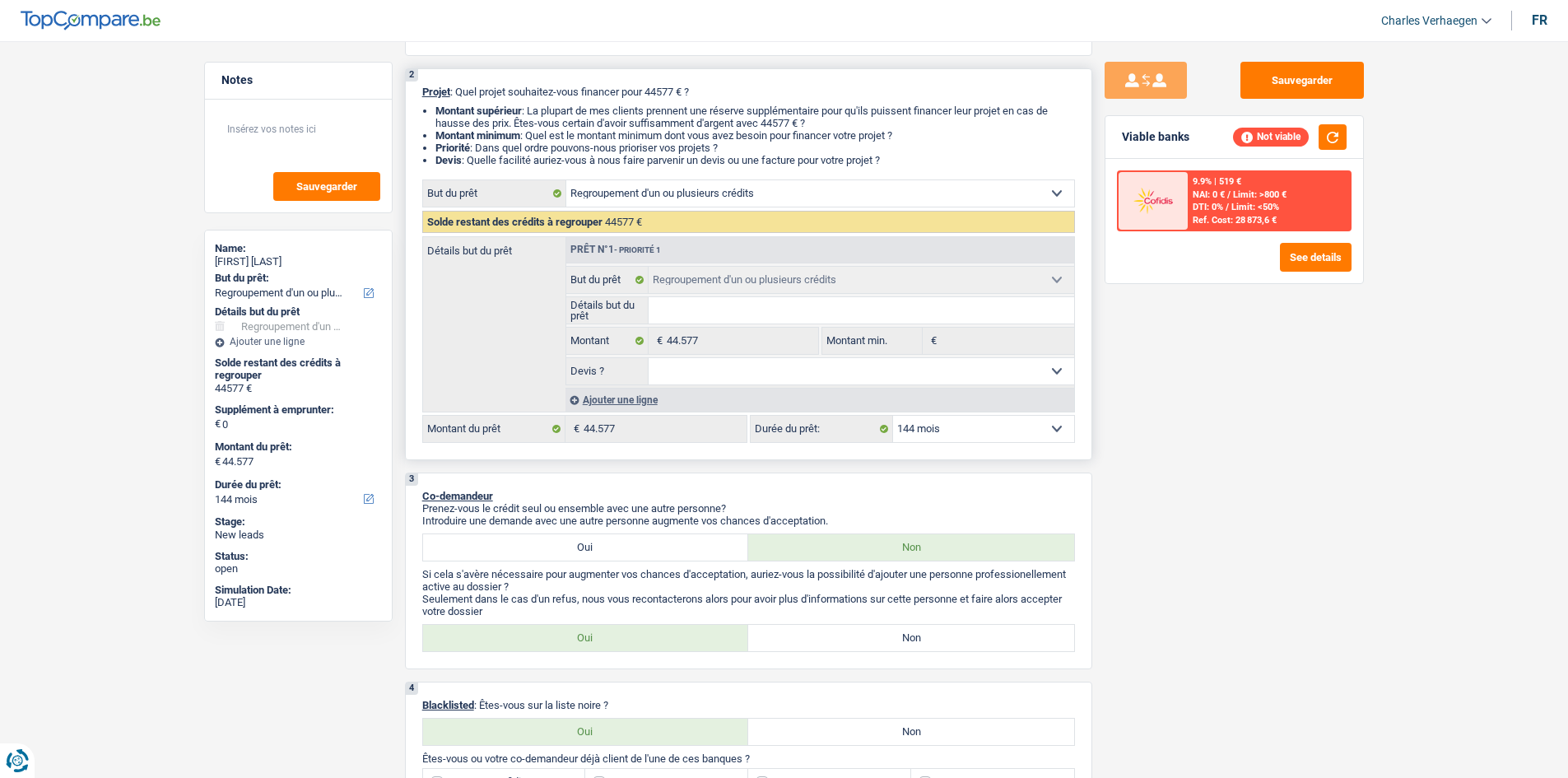 click on "12 mois 18 mois 24 mois 30 mois 36 mois 42 mois 48 mois 60 mois 72 mois 84 mois 96 mois 120 mois 132 mois 144 mois
Sélectionner une option" at bounding box center (984, 429) 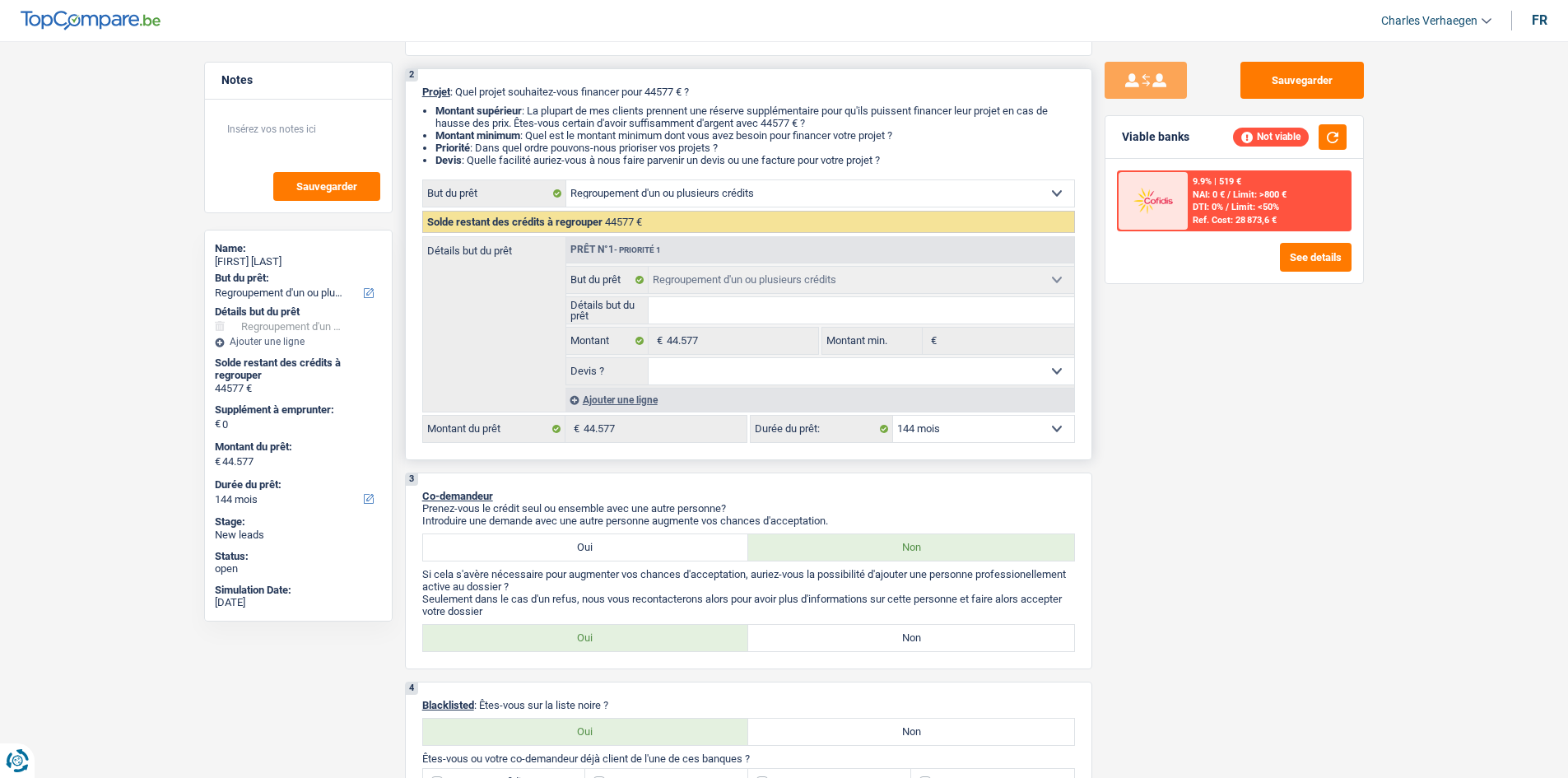 select on "120" 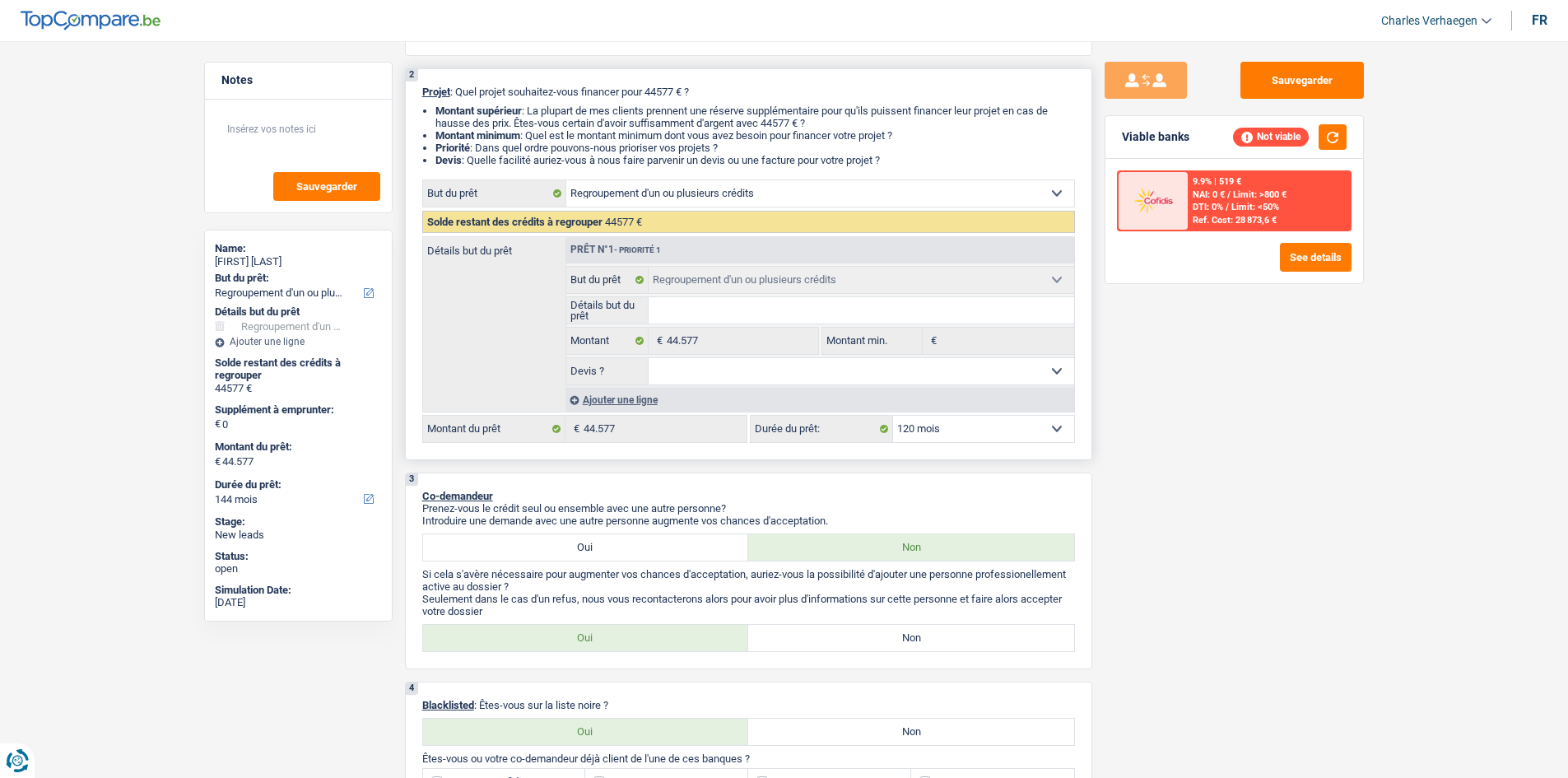click on "12 mois 18 mois 24 mois 30 mois 36 mois 42 mois 48 mois 60 mois 72 mois 84 mois 96 mois 120 mois 132 mois 144 mois
Sélectionner une option" at bounding box center (984, 429) 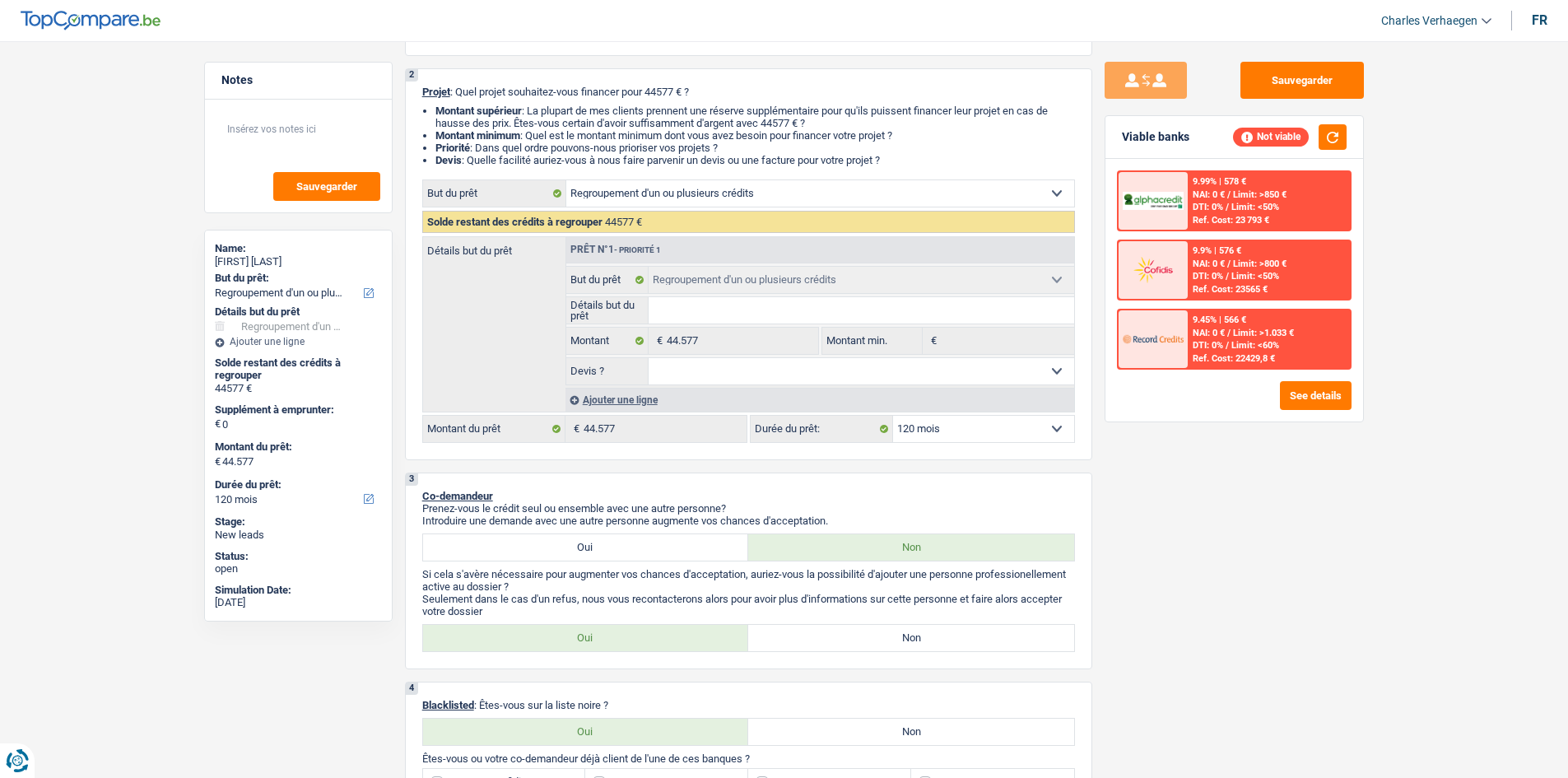 click on "Ajouter une ligne" at bounding box center [820, 399] 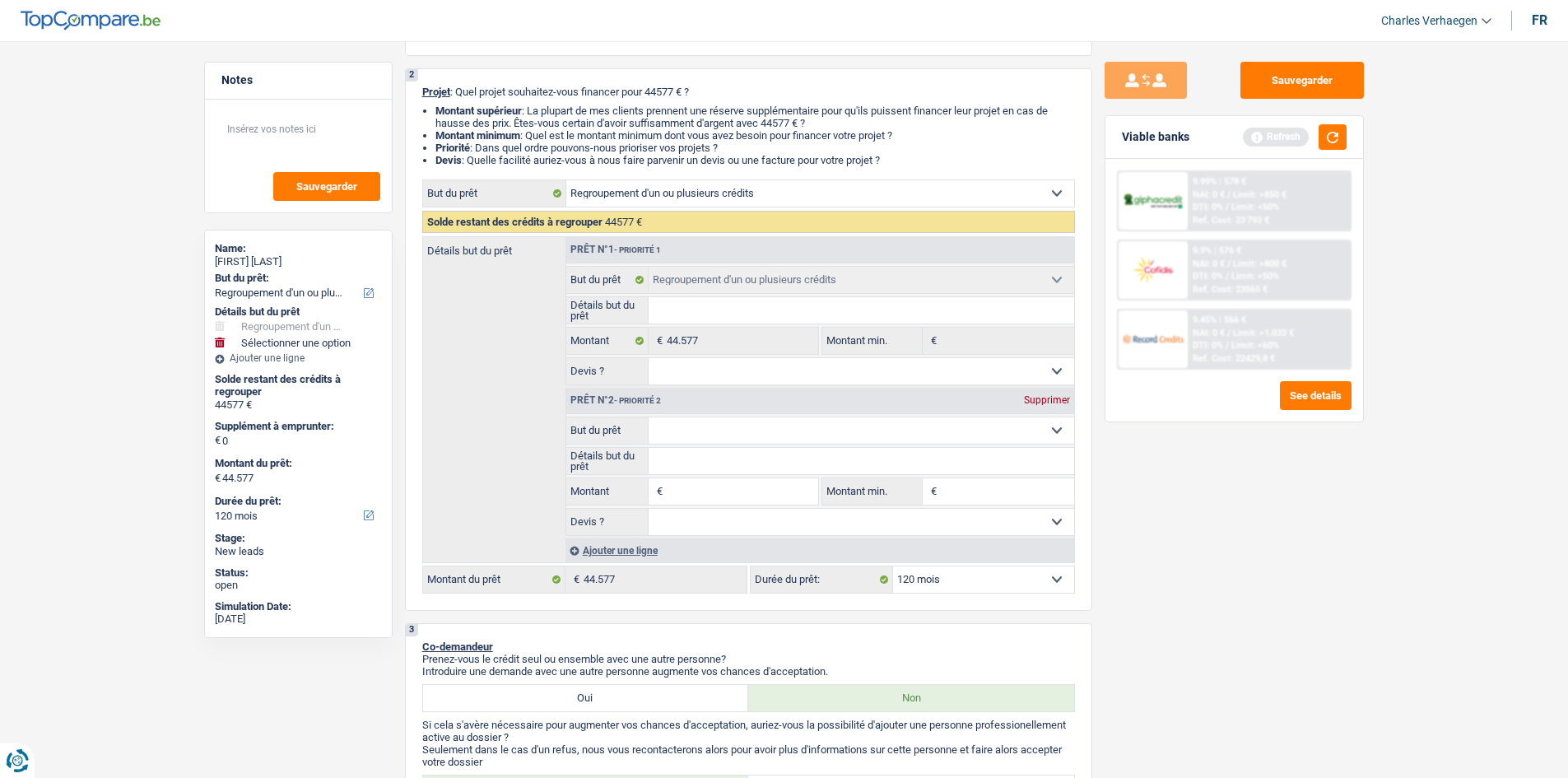 click on "Confort maison: meubles, textile, peinture, électroménager, outillage non-professionnel Hifi, multimédia, gsm, ordinateur Aménagement: frais d'installation, déménagement Evénement familial: naissance, mariage, divorce, communion, décès Frais médicaux Frais d'études Frais permis de conduire Regroupement d'un ou plusieurs crédits Loisirs: voyage, sport, musique Rafraîchissement: petits travaux maison et jardin Frais judiciaires Réparation voiture Prêt rénovation (non disponible pour les non-propriétaires) Prêt énergie (non disponible pour les non-propriétaires) Prêt voiture Taxes, impôts non professionnels Rénovation bien à l'étranger Dettes familiales Assurance Autre
Sélectionner une option" at bounding box center (861, 431) 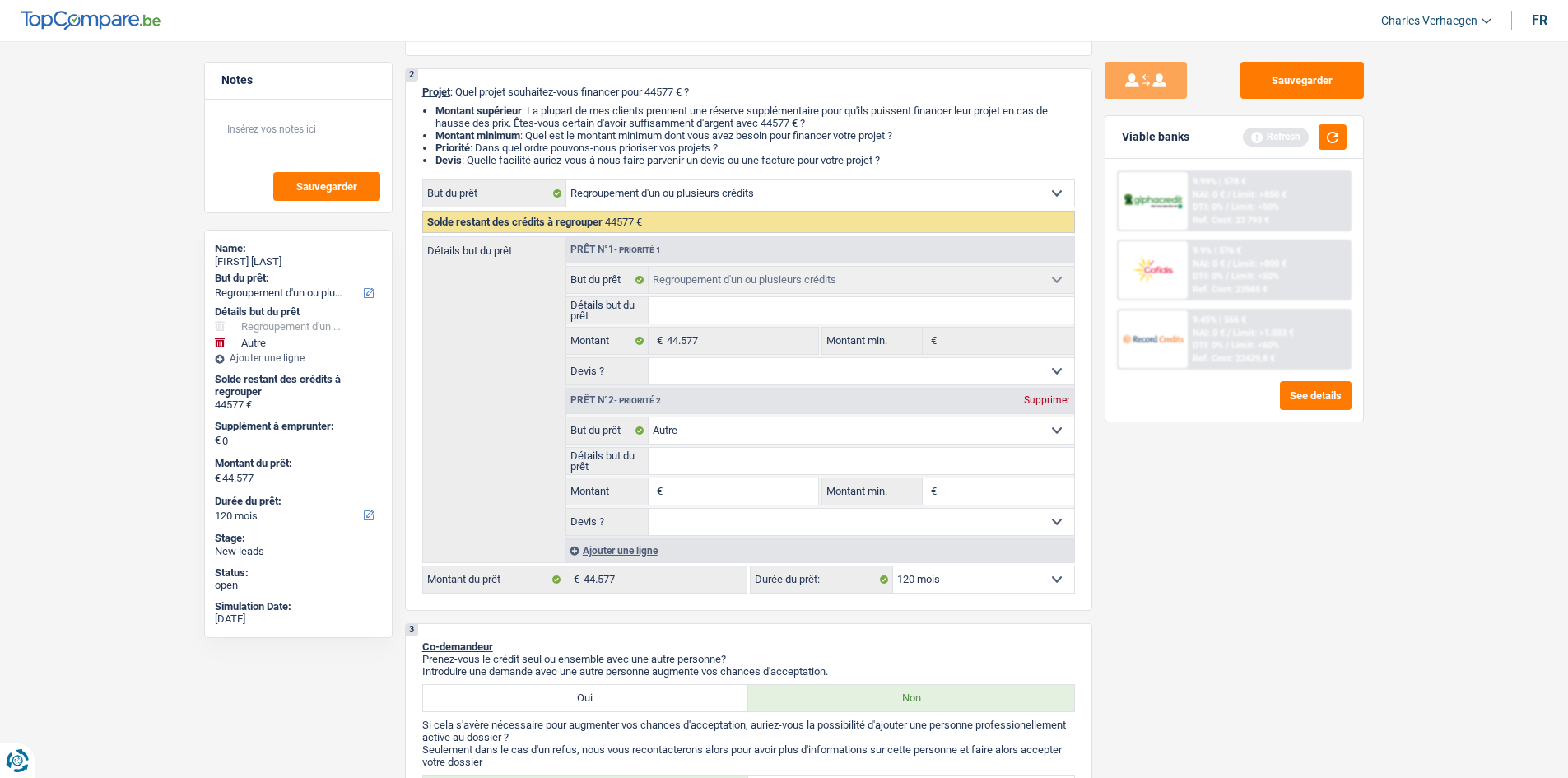 click on "Détails but du prêt" at bounding box center (861, 461) 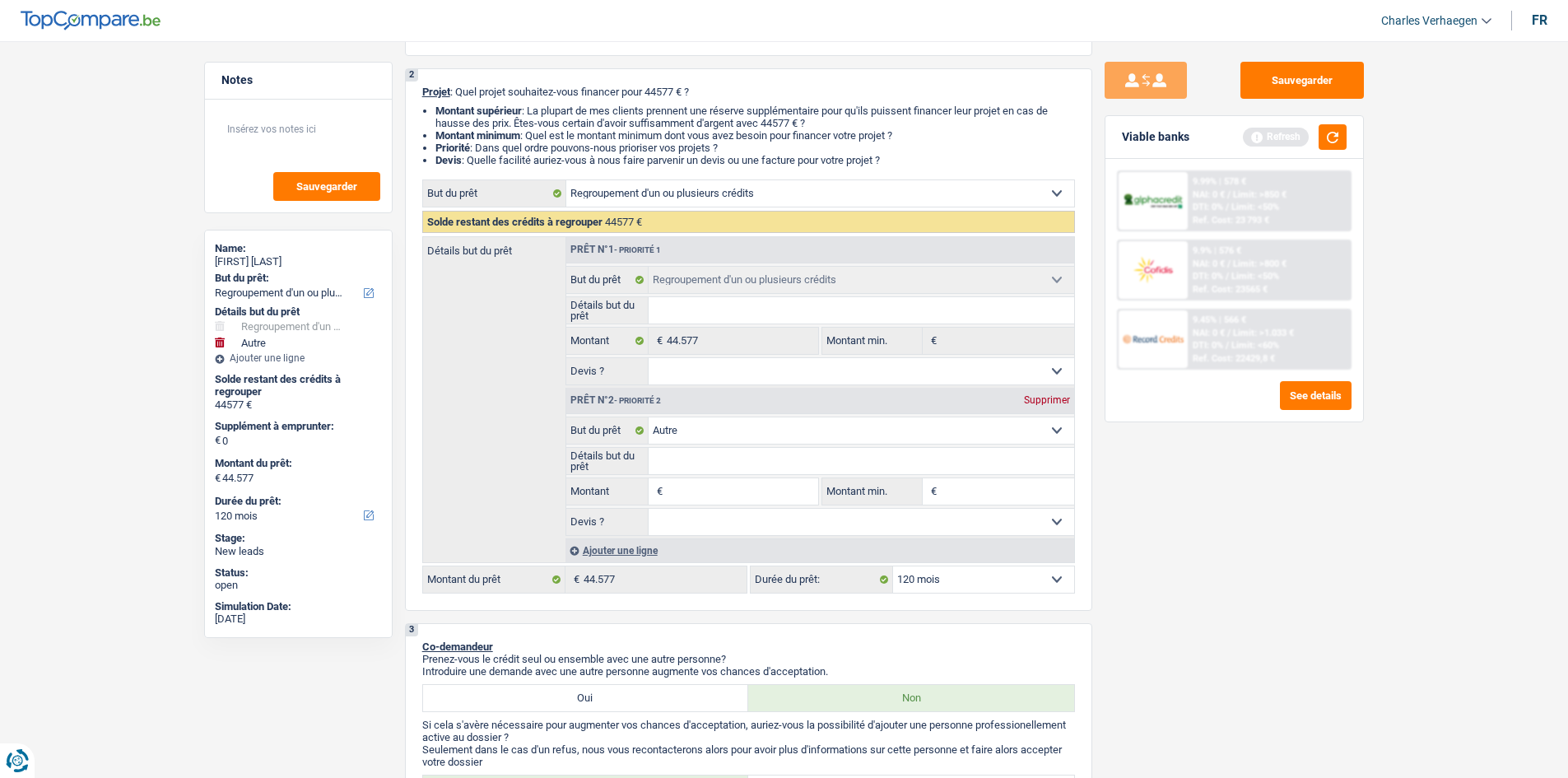 type on "v" 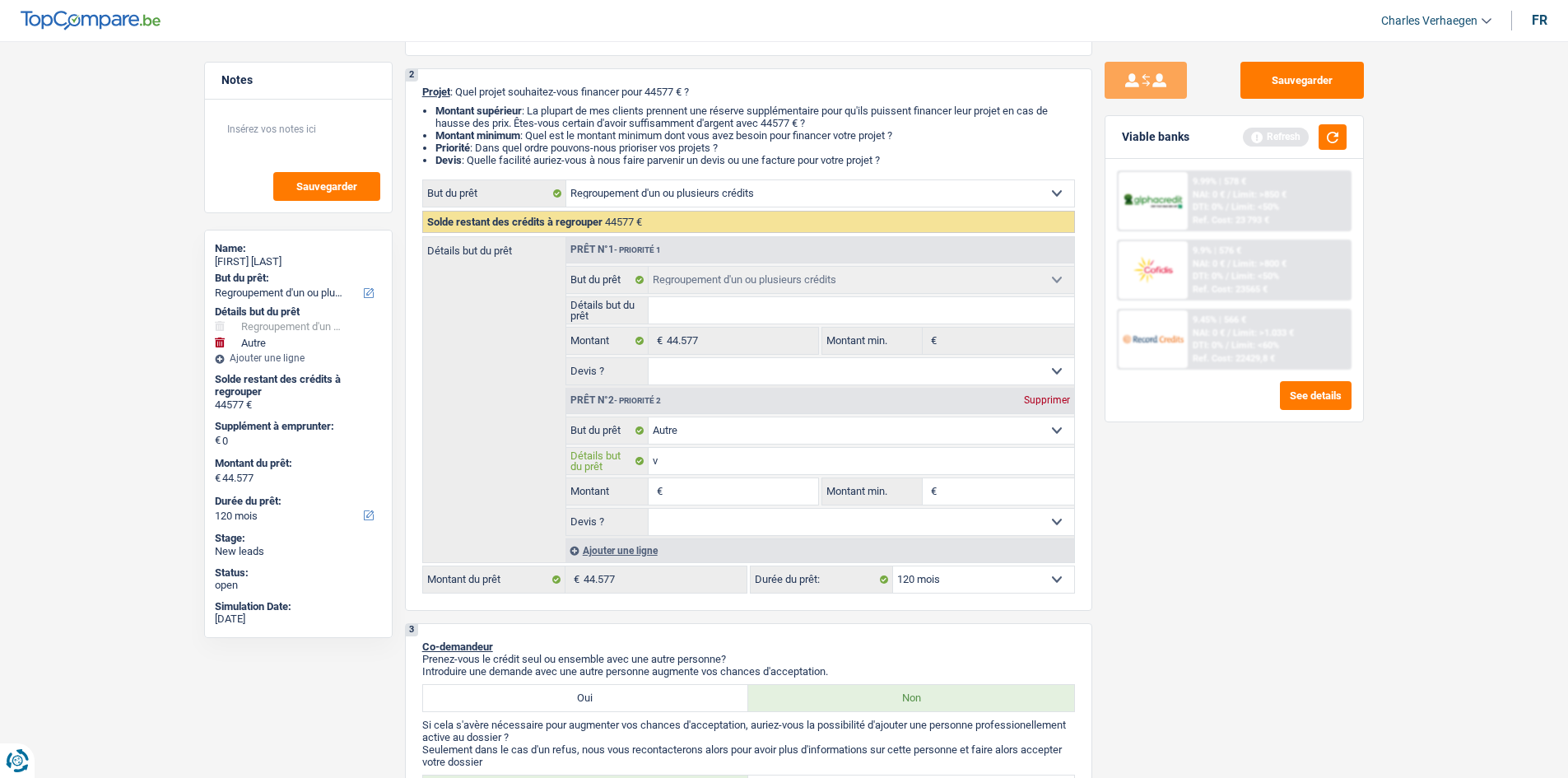 type on "vo" 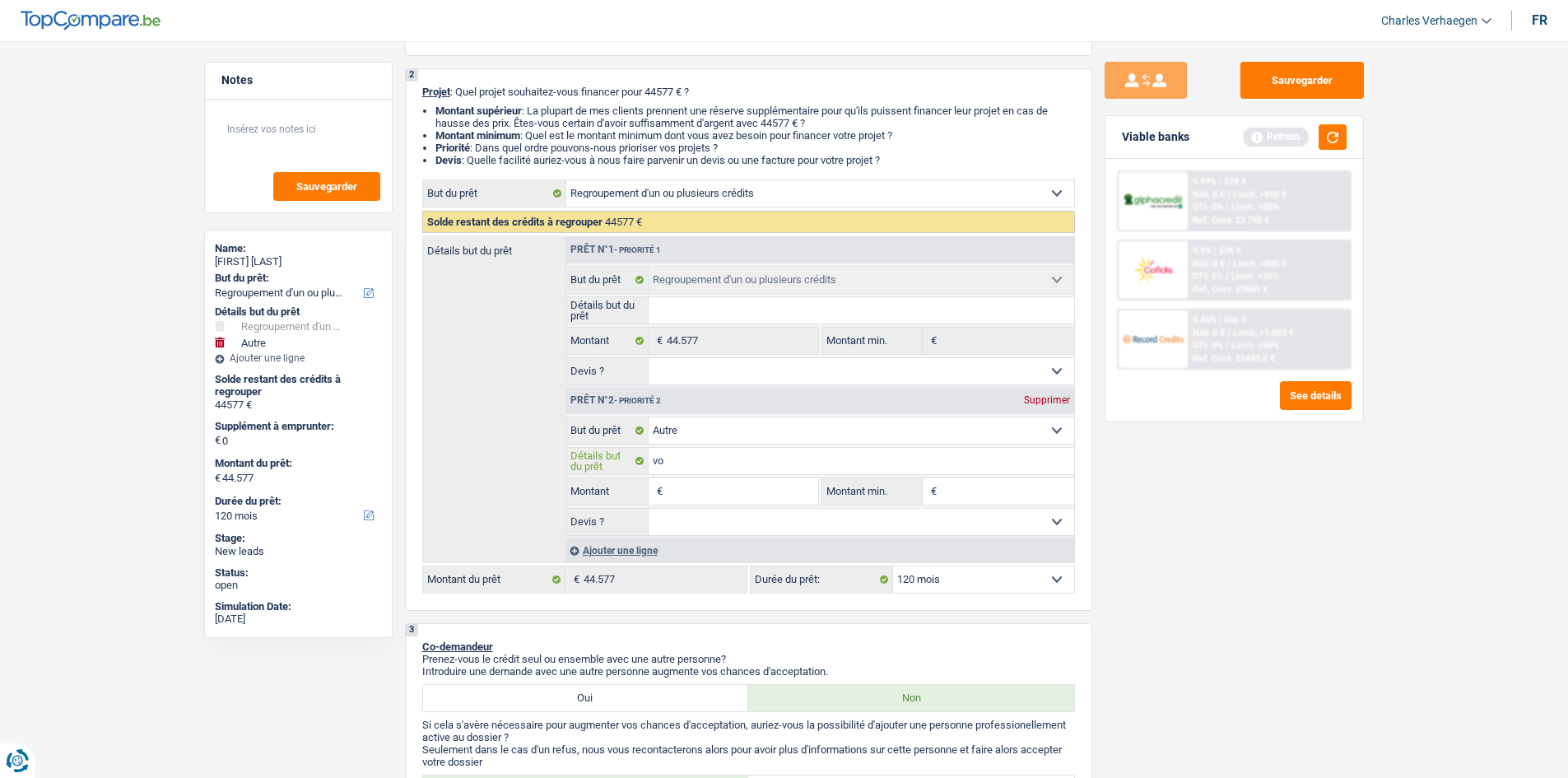 type on "voi" 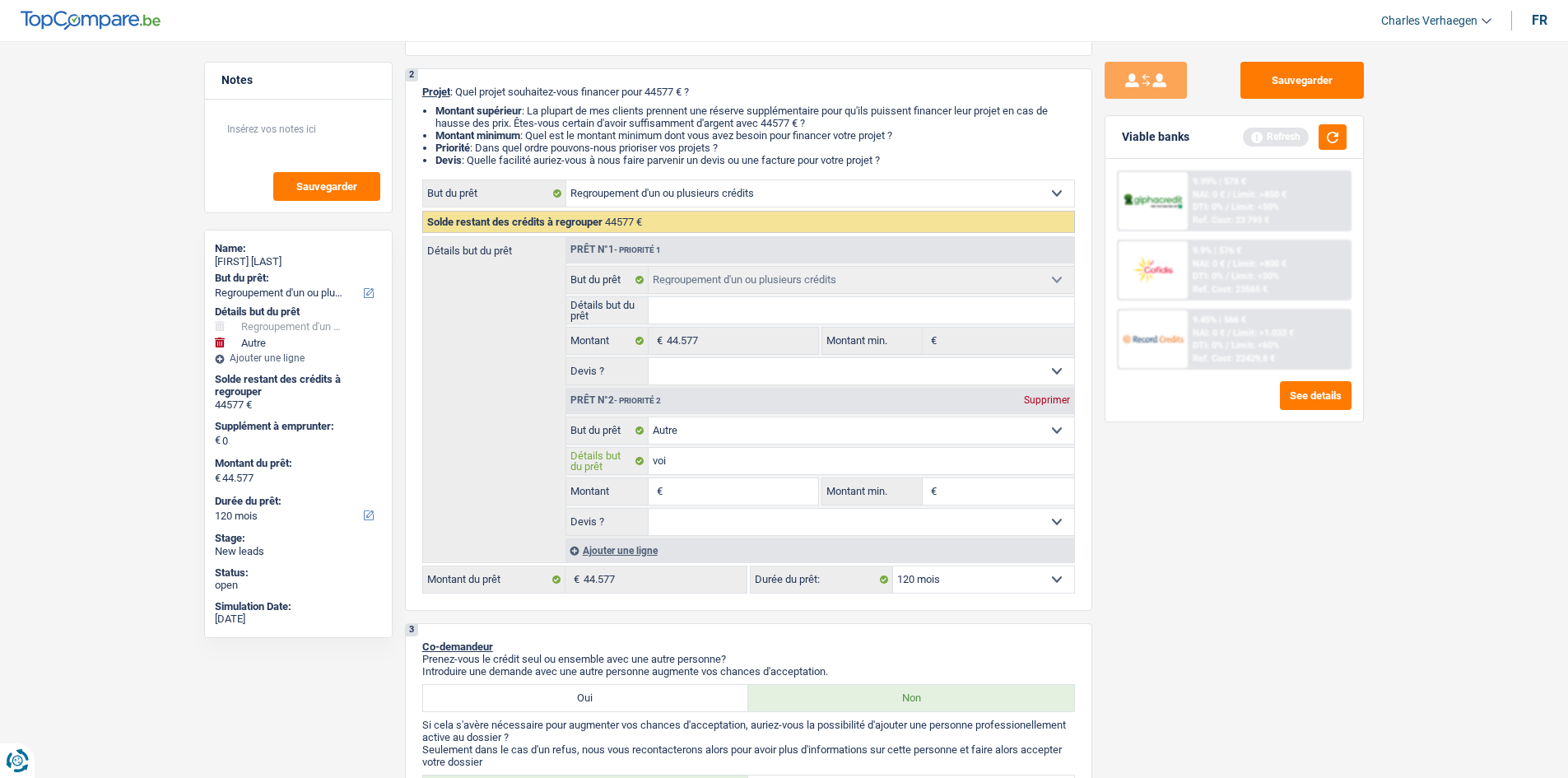 type on "voit" 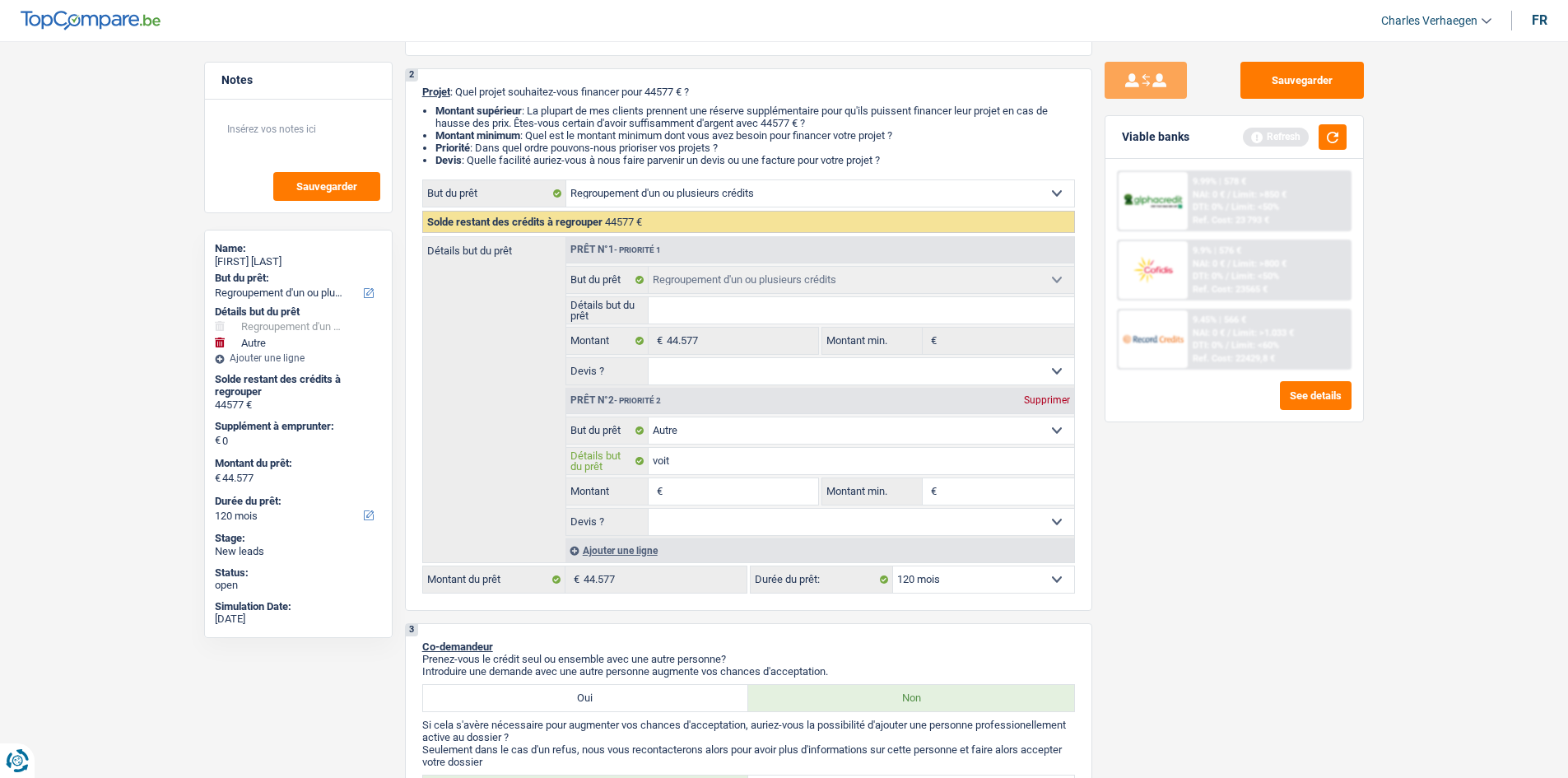 type on "voitu" 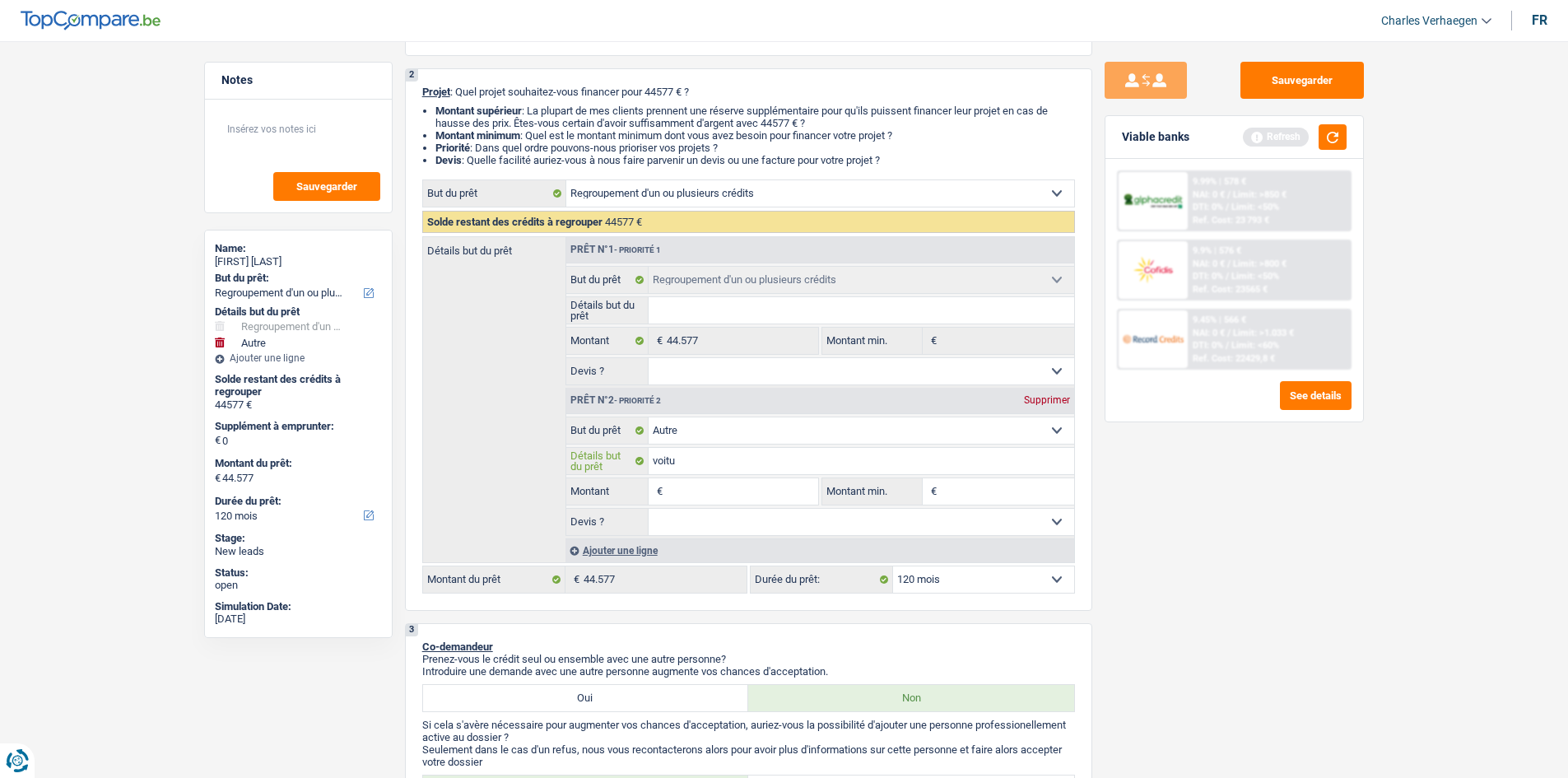 type on "voitur" 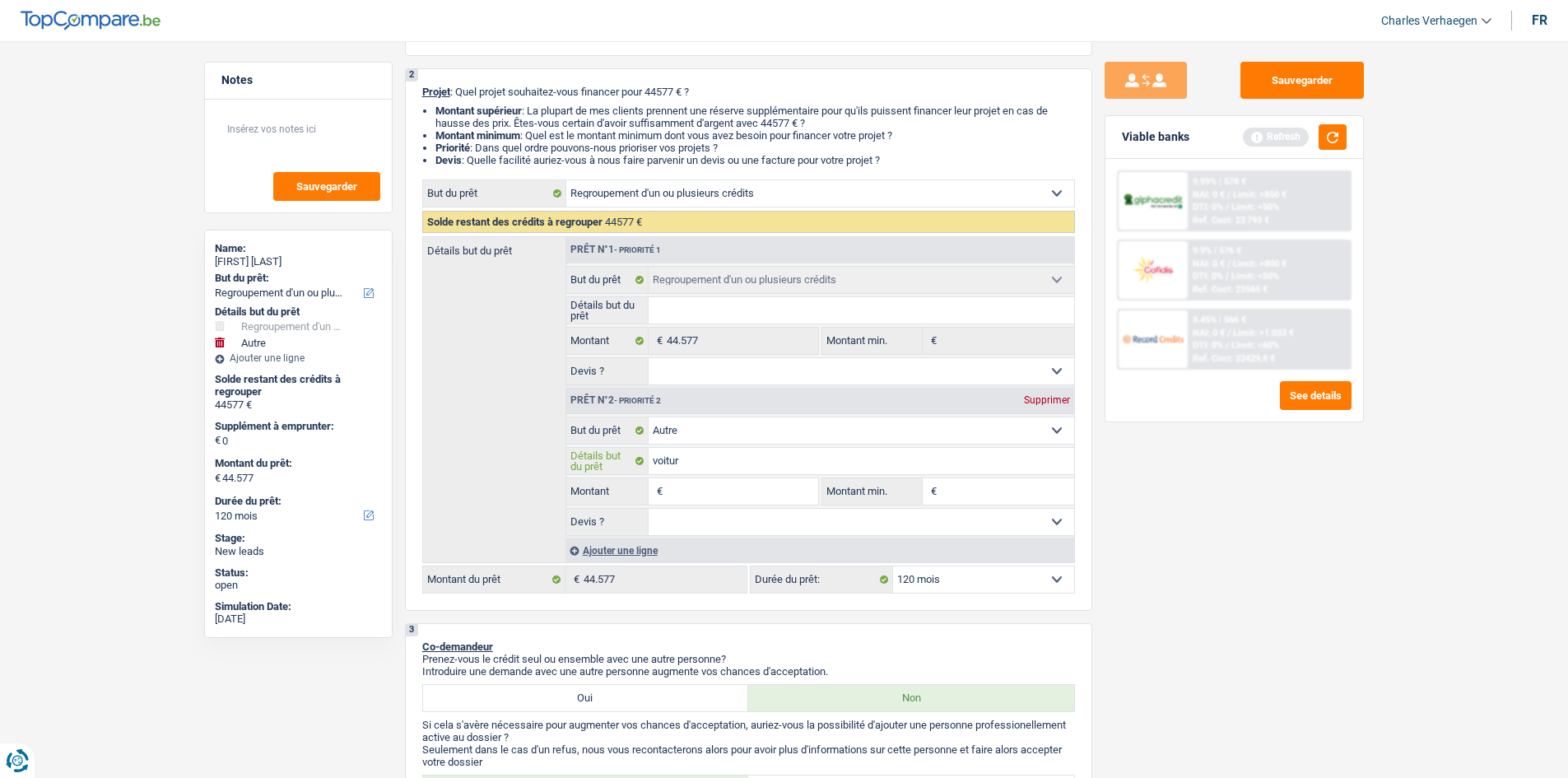type on "voiture" 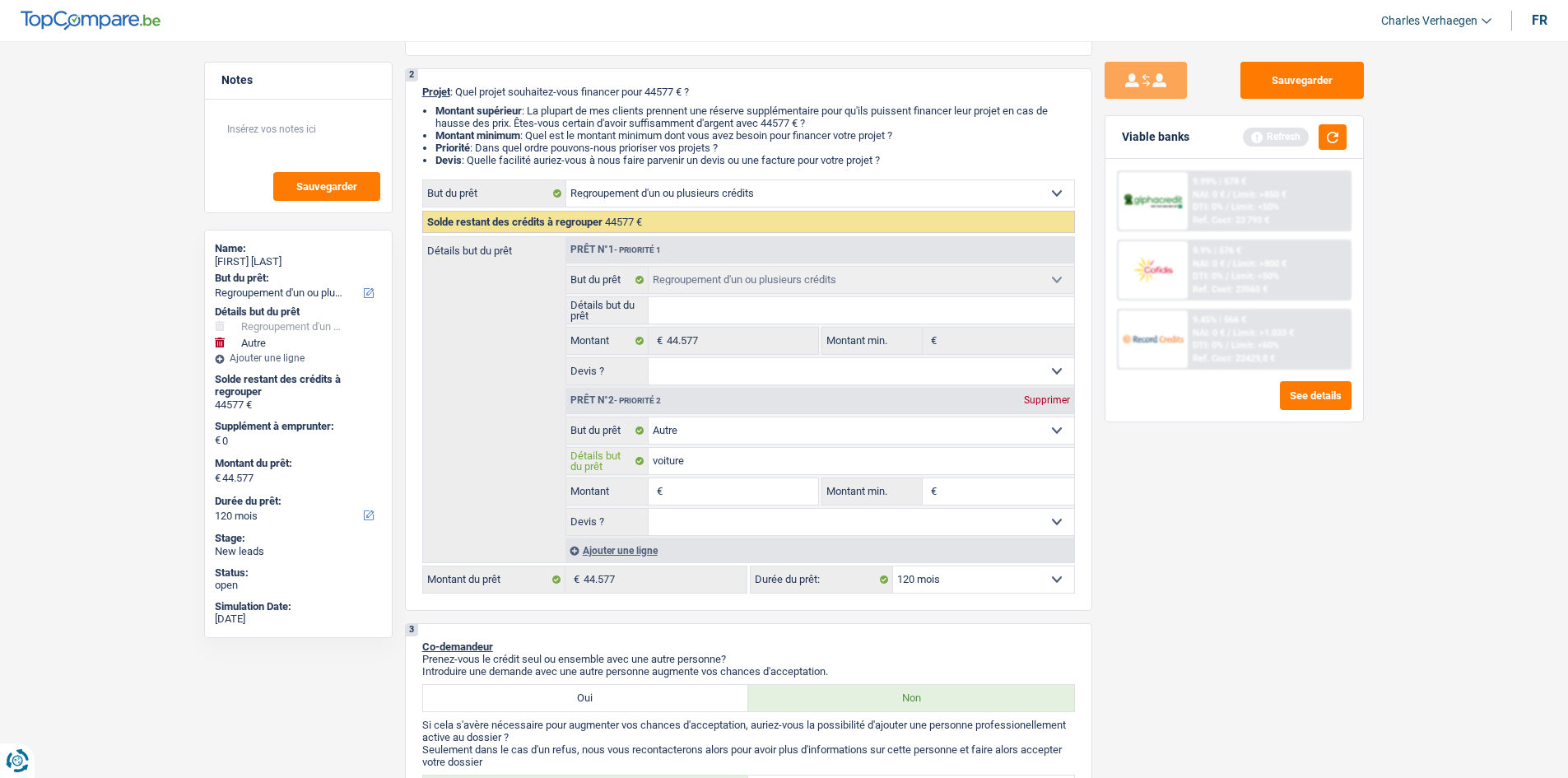 type on "voiture" 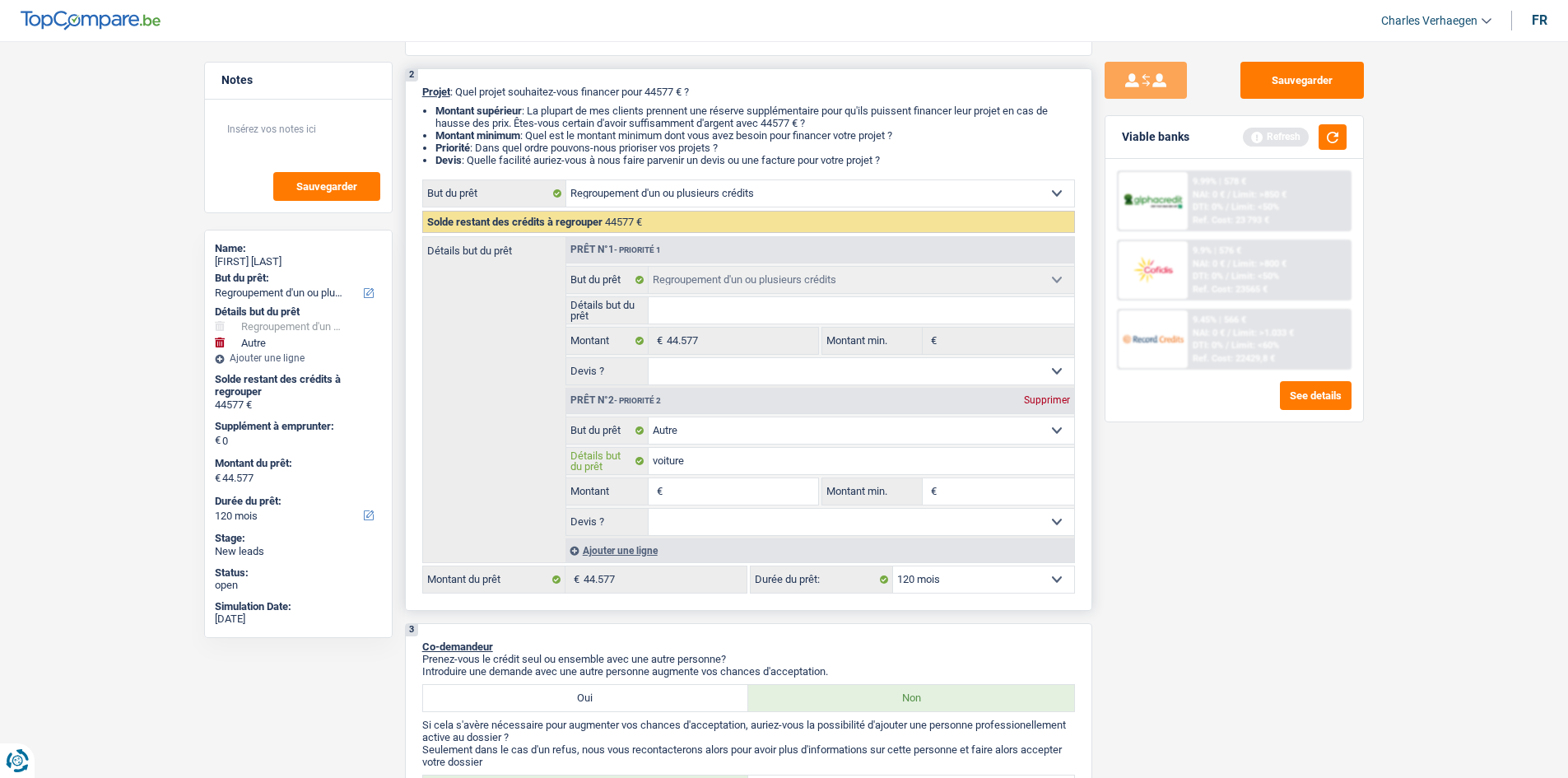 type on "voiture" 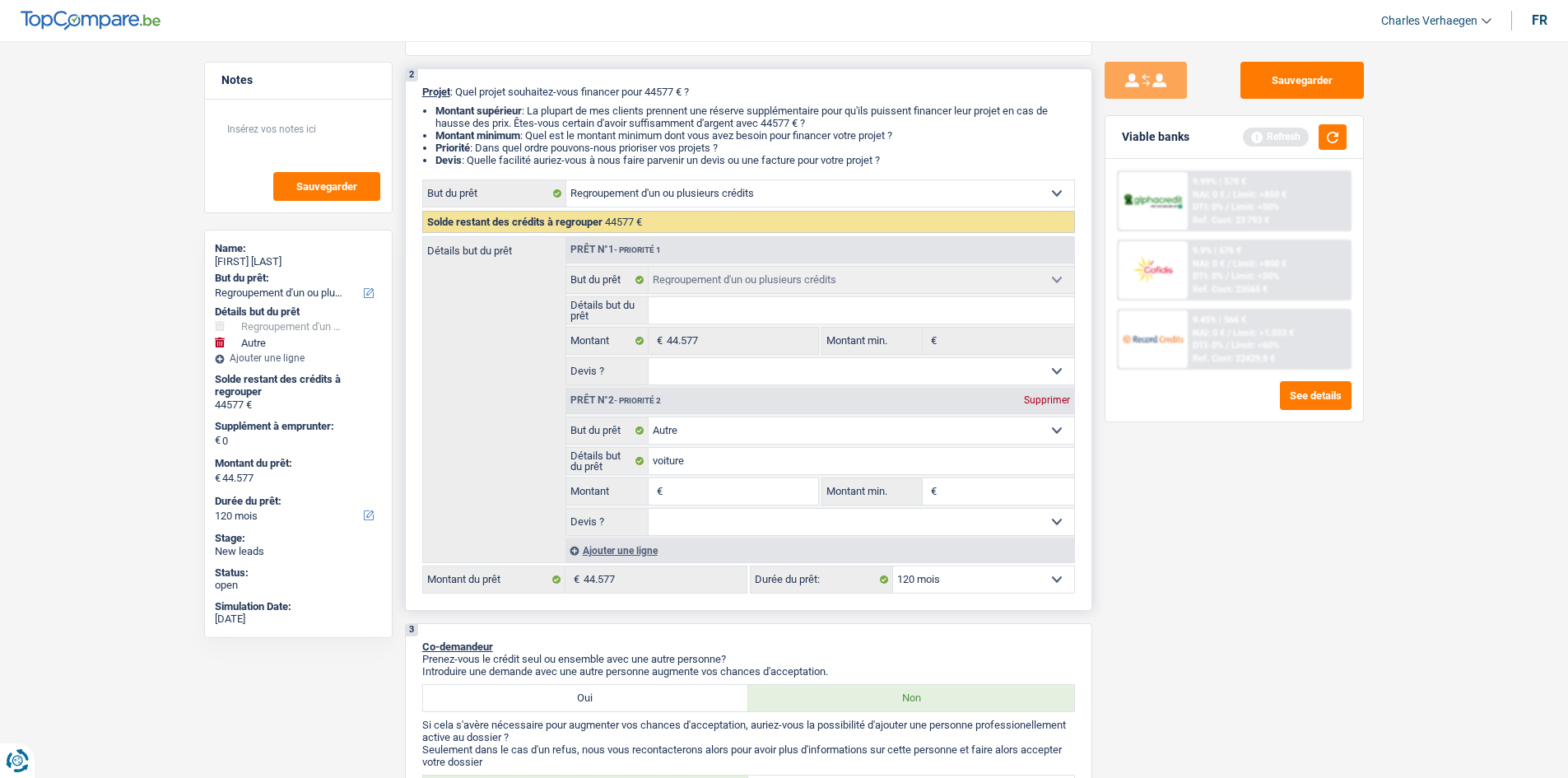 click on "Montant" at bounding box center (742, 491) 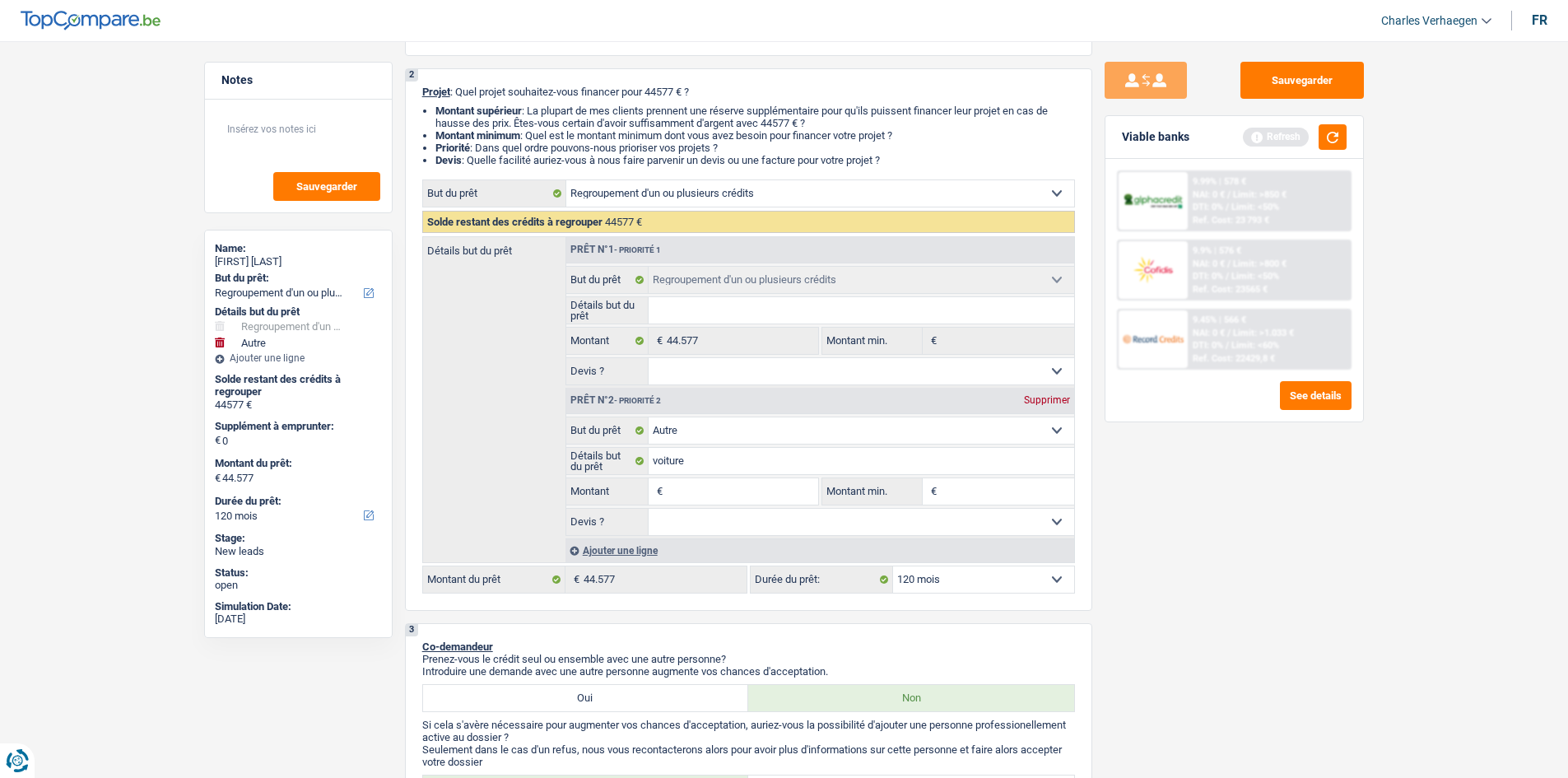 type on "1" 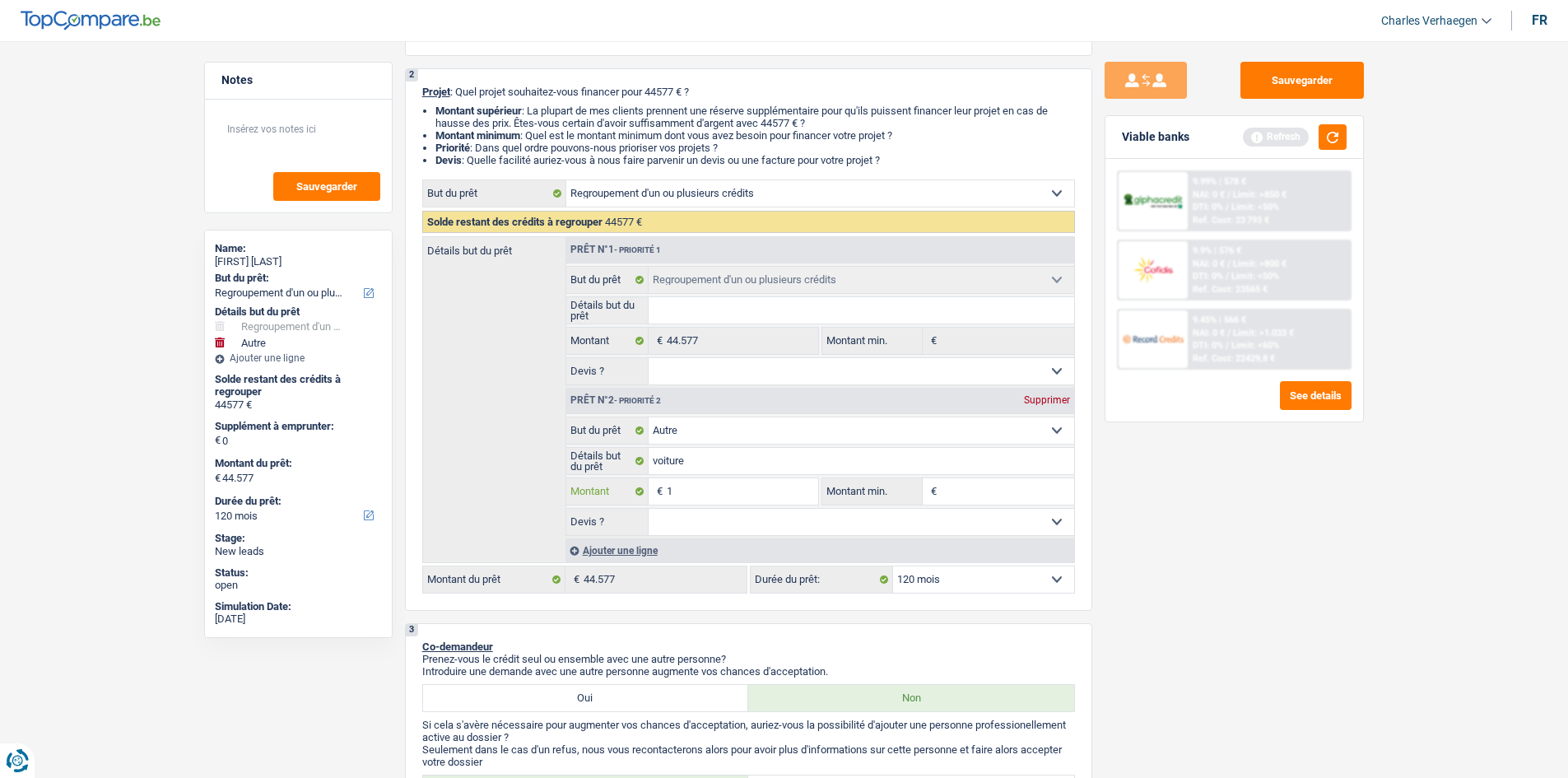 type 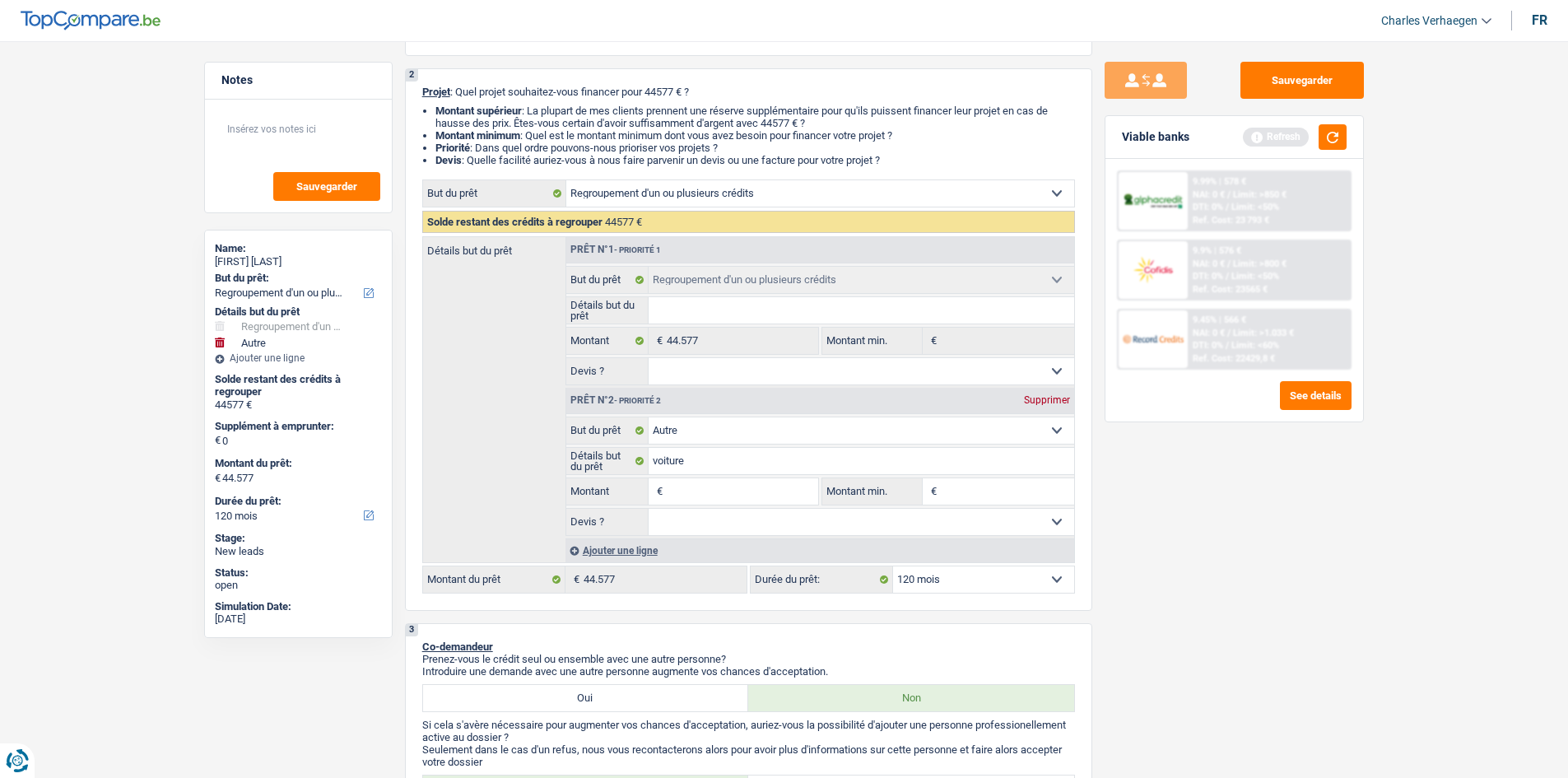 type on "2" 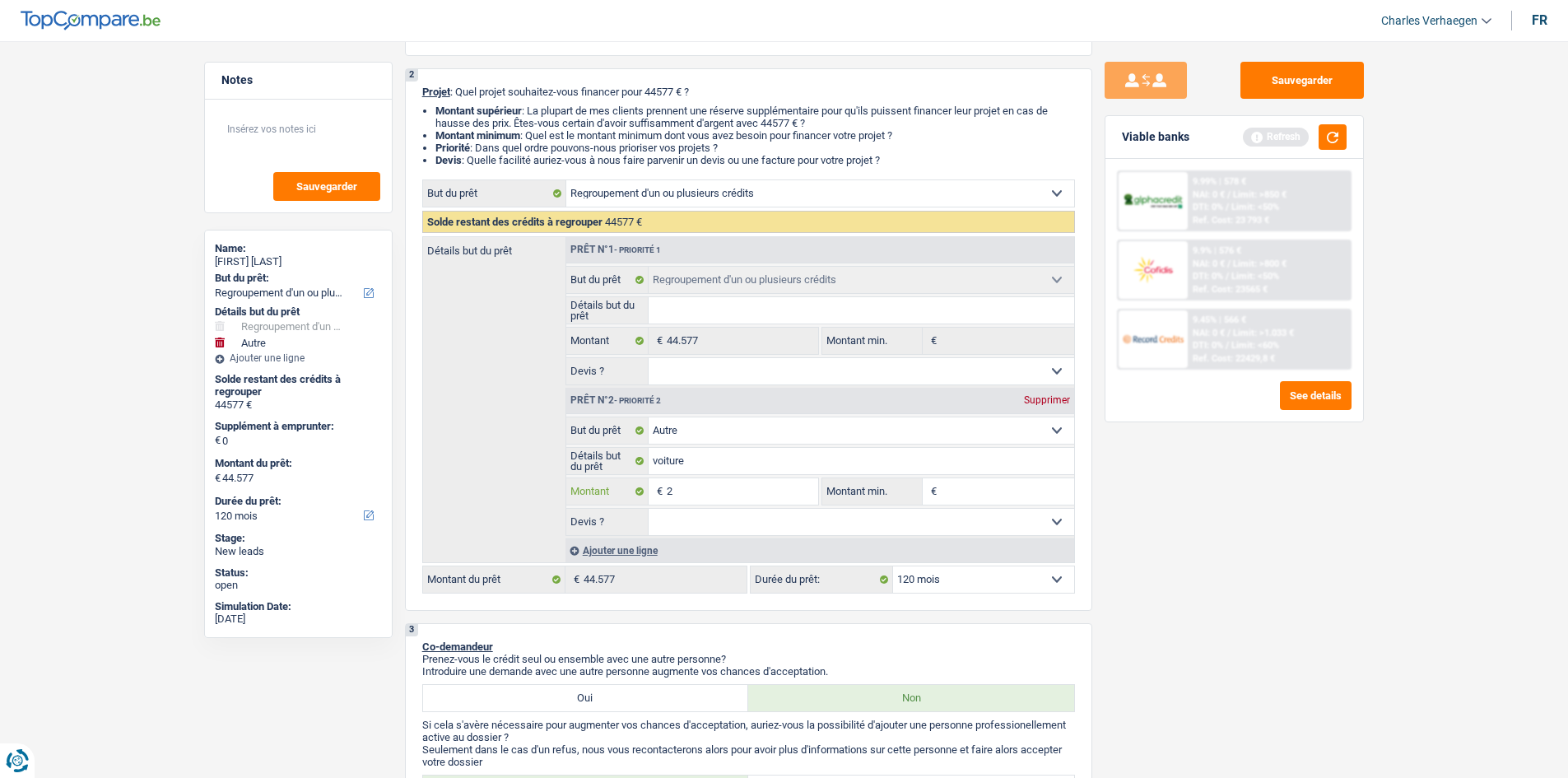 type on "20" 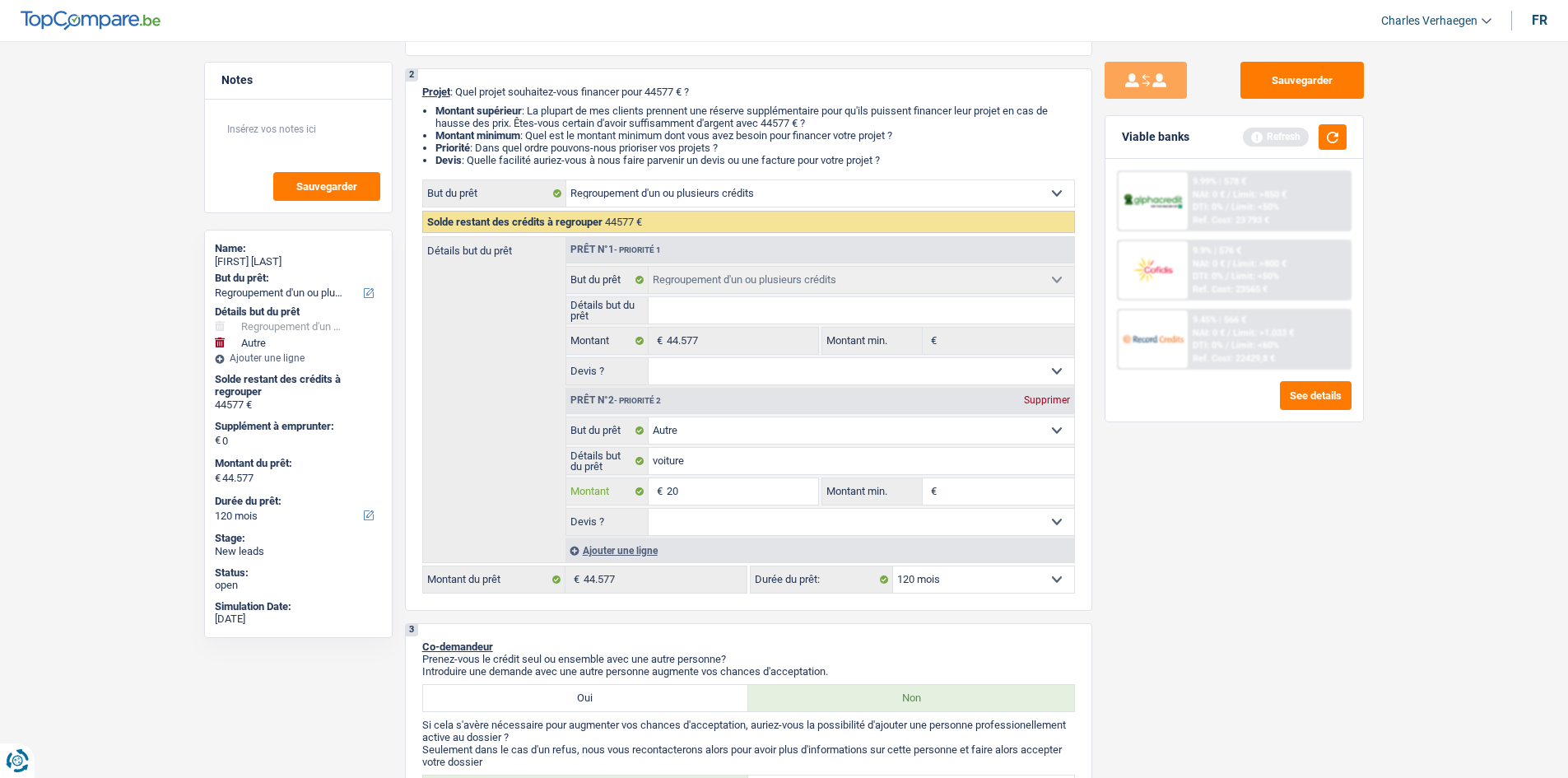 type on "20" 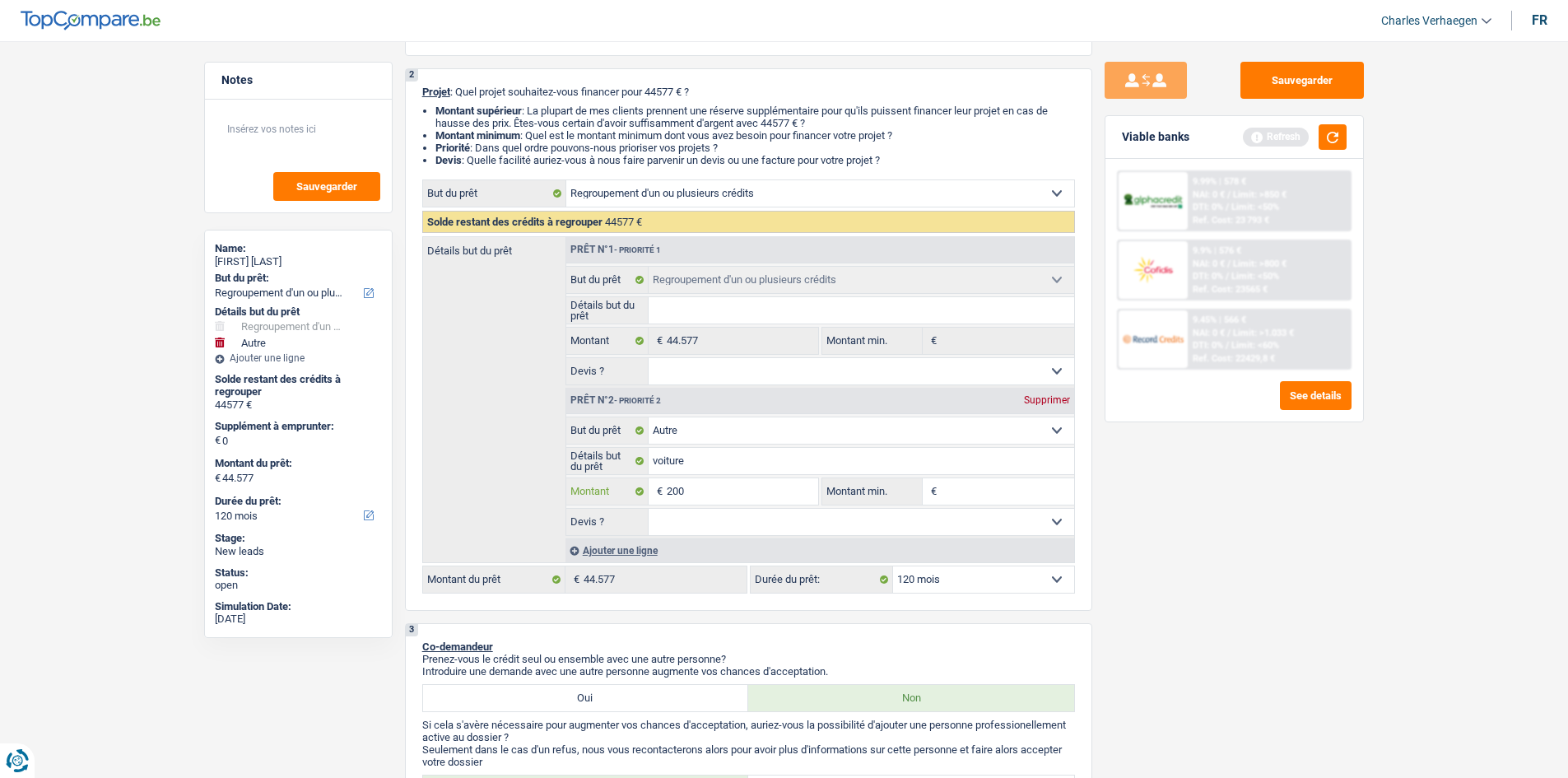 type on "2.000" 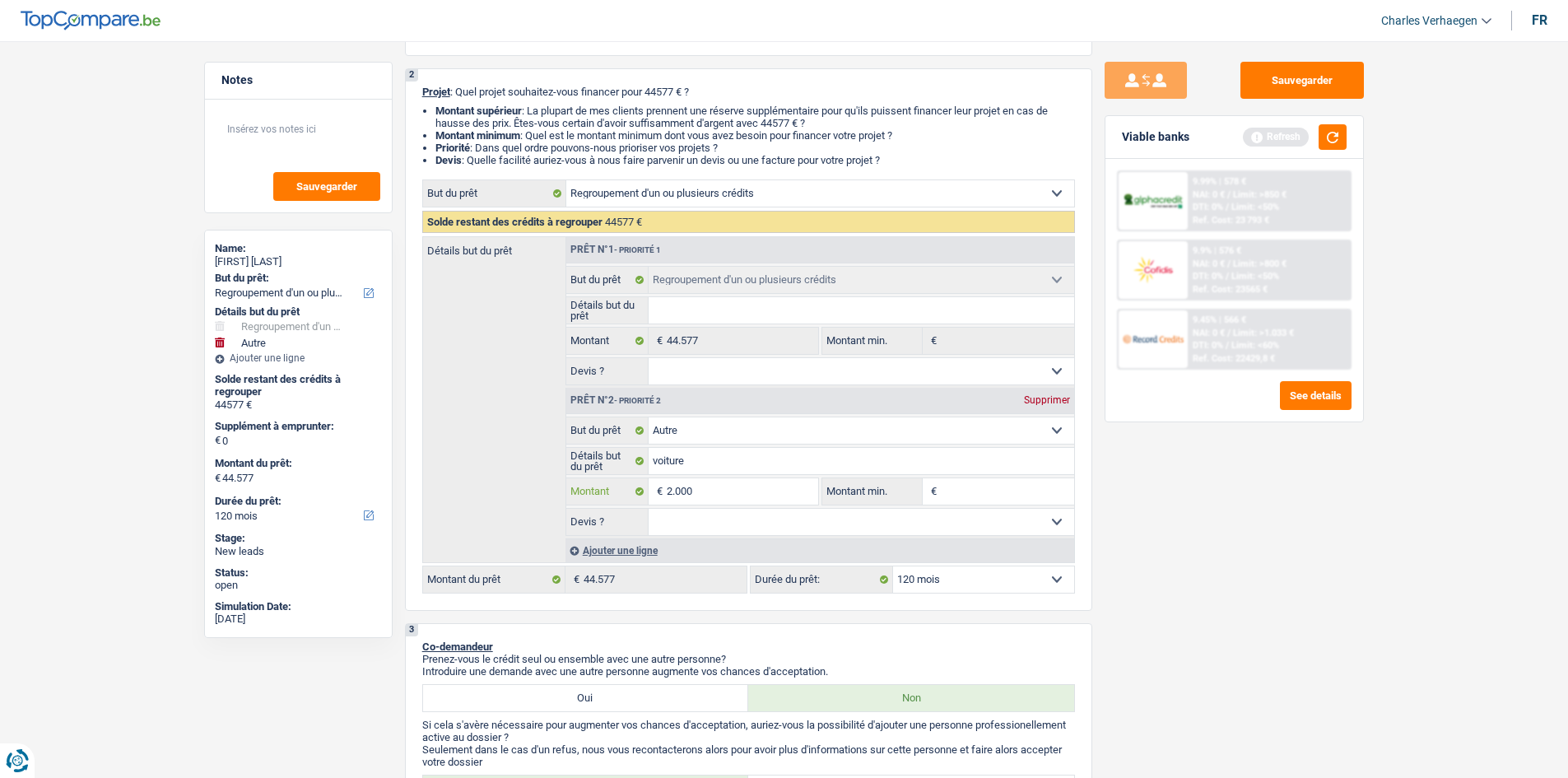 type on "2.000" 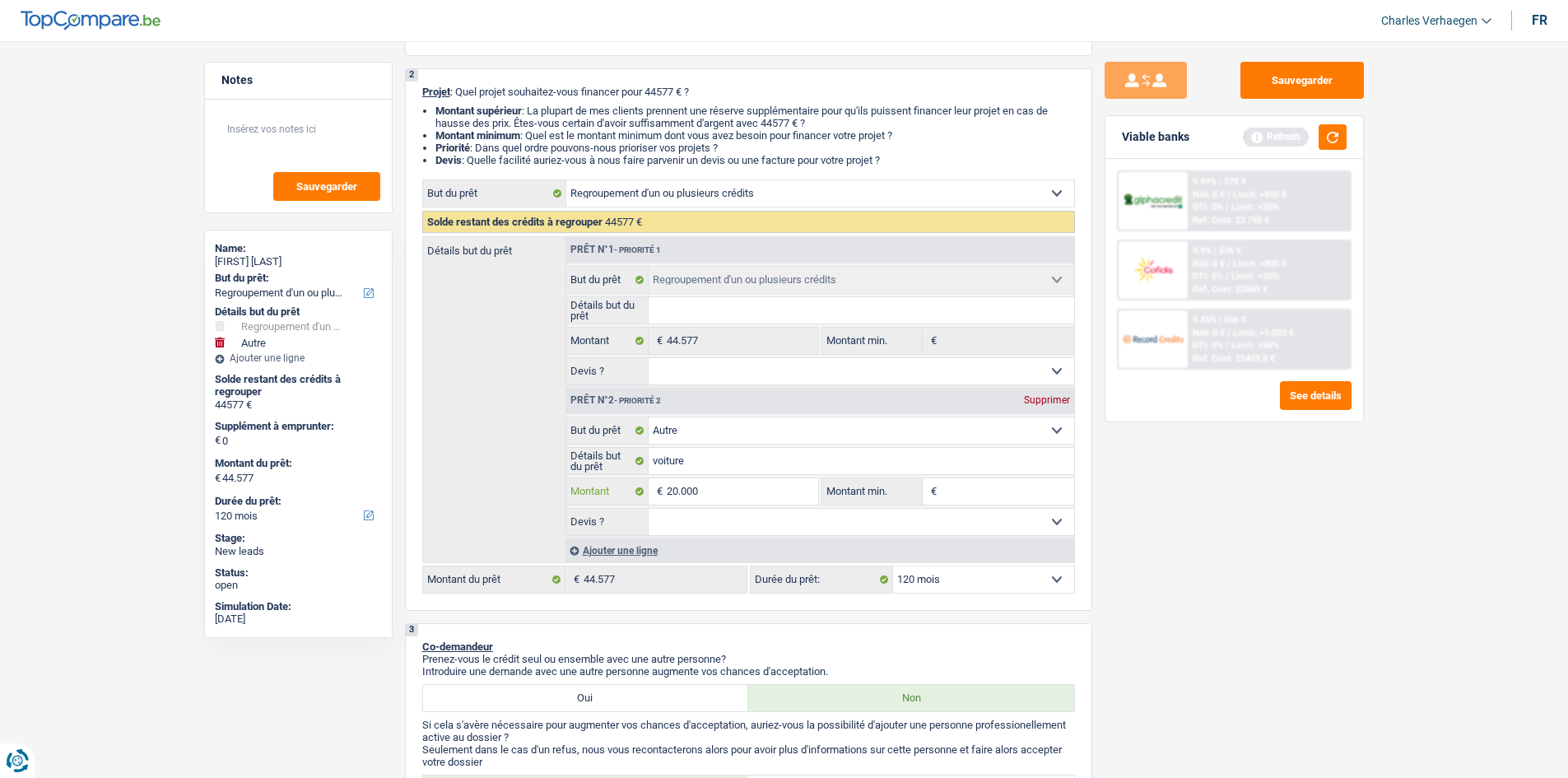 type on "20.000" 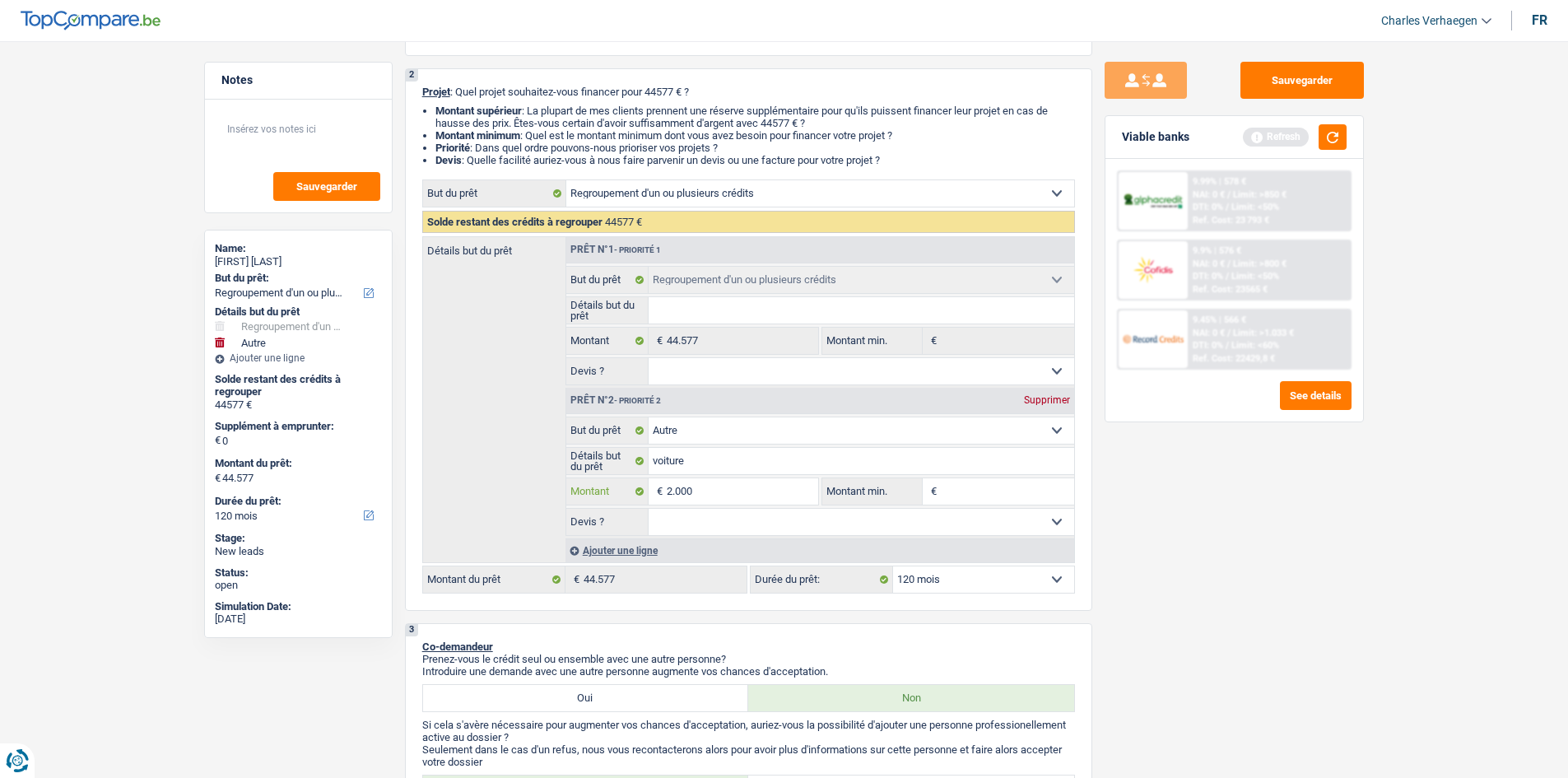 type on "200" 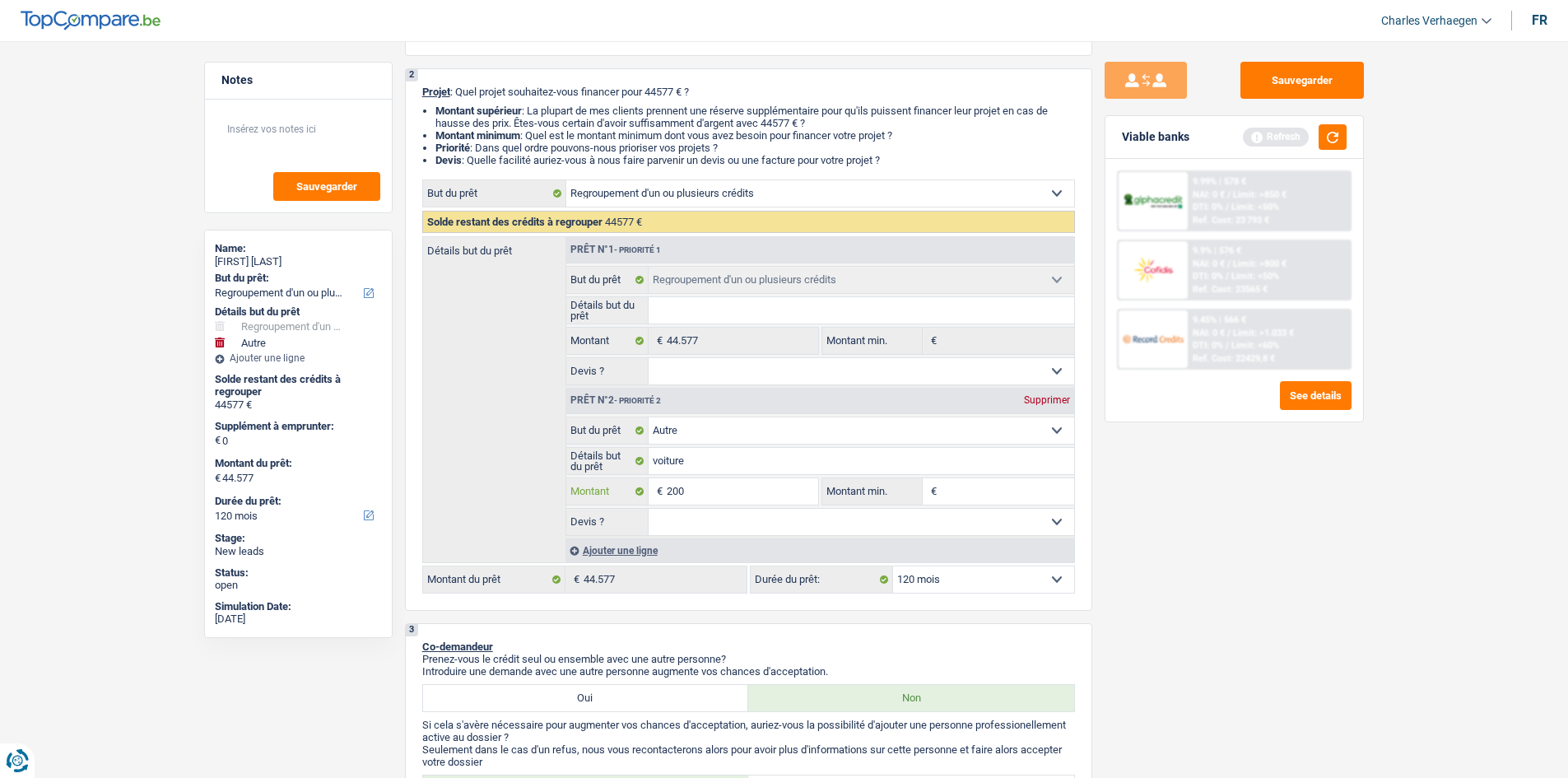type on "200" 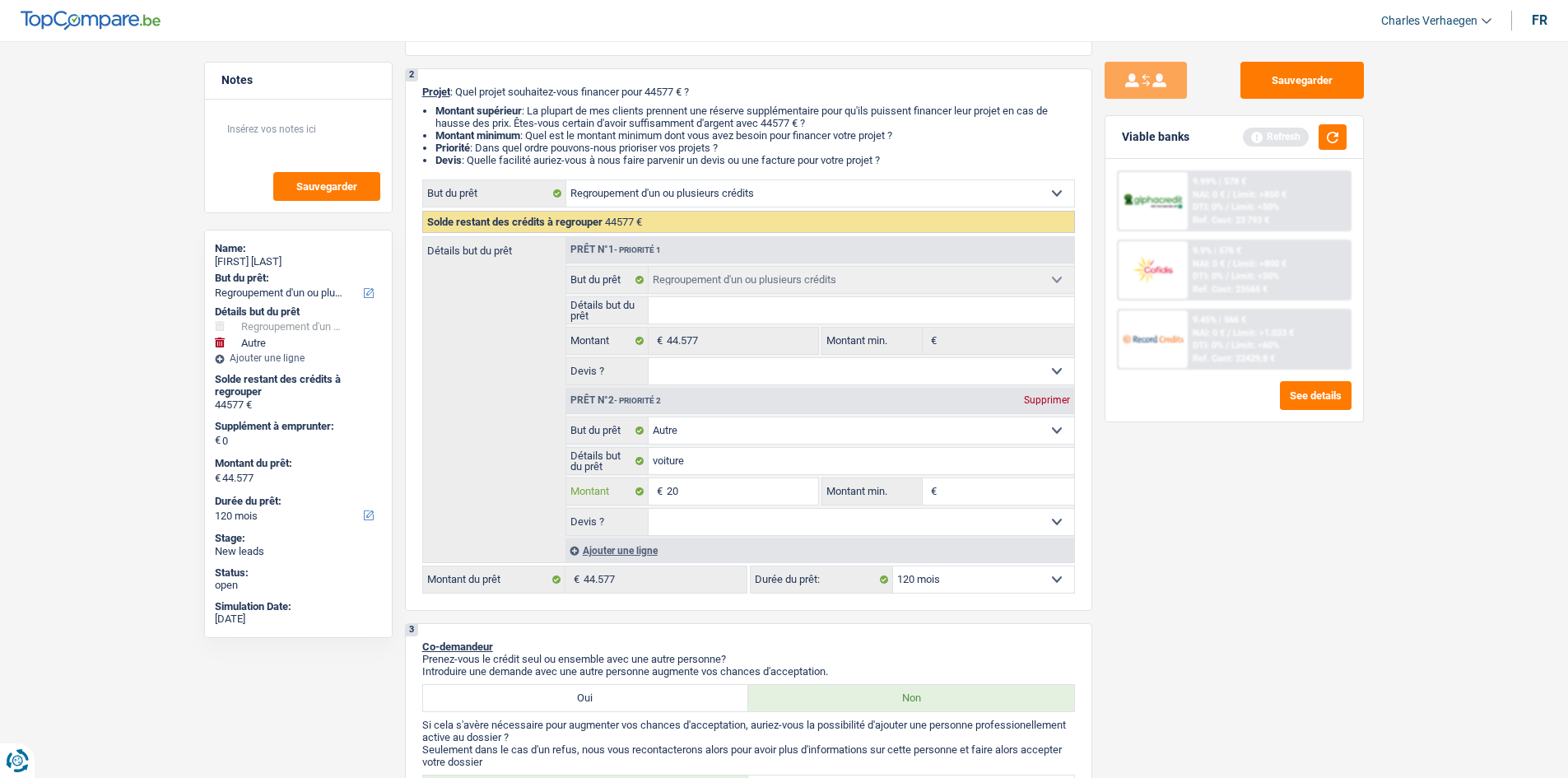 type on "2" 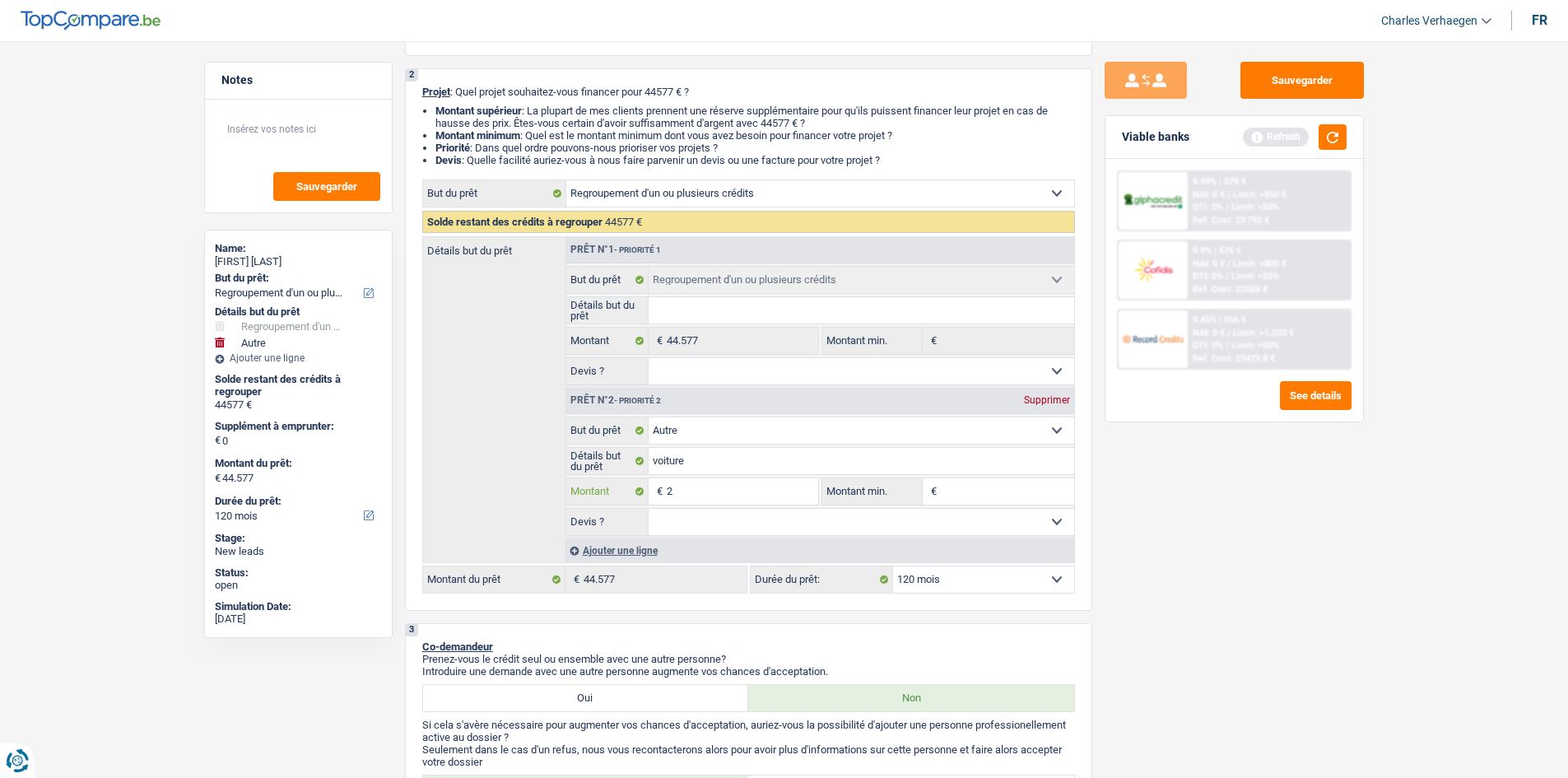 type on "25" 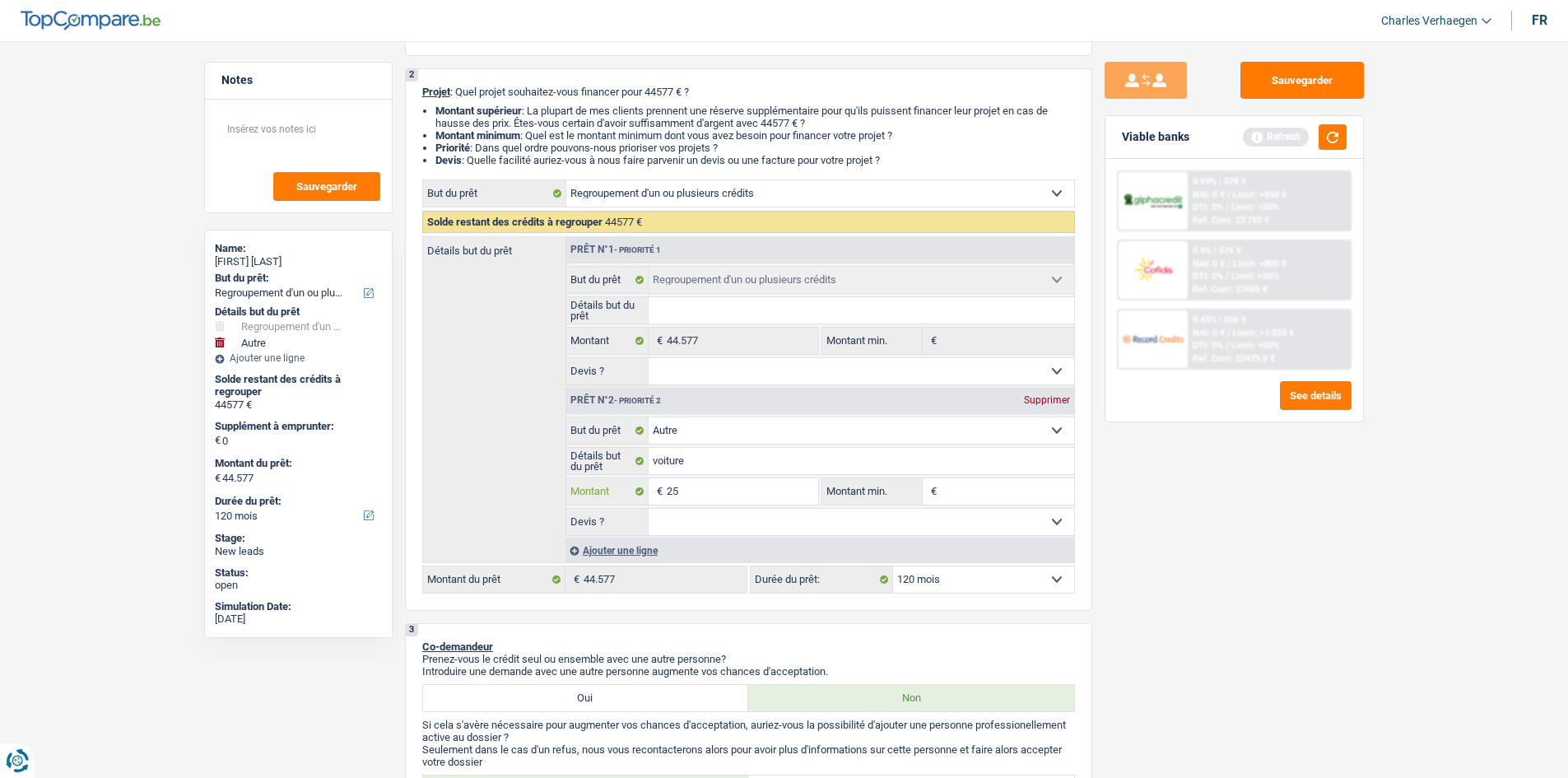 type on "250" 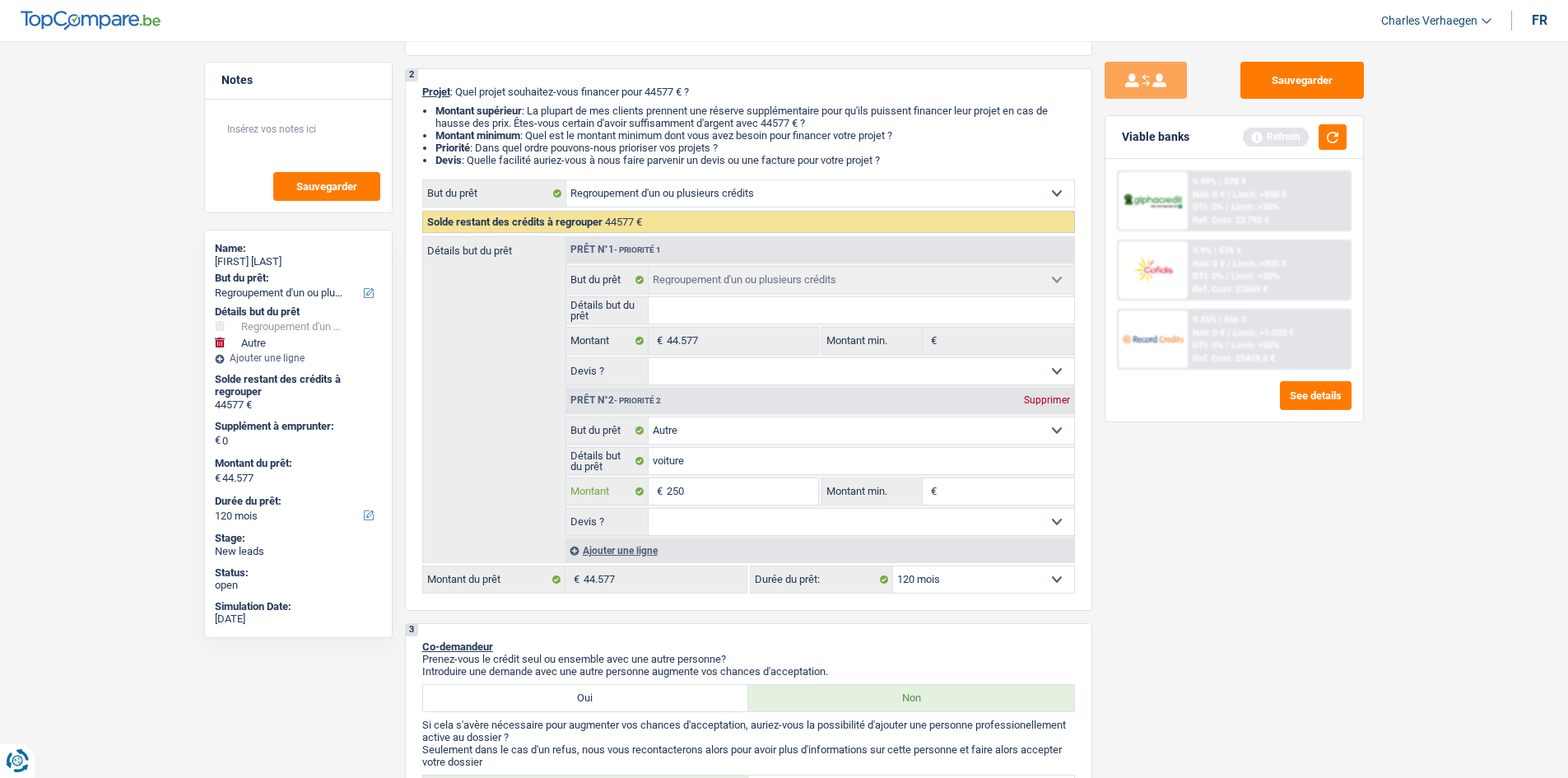 type on "2.500" 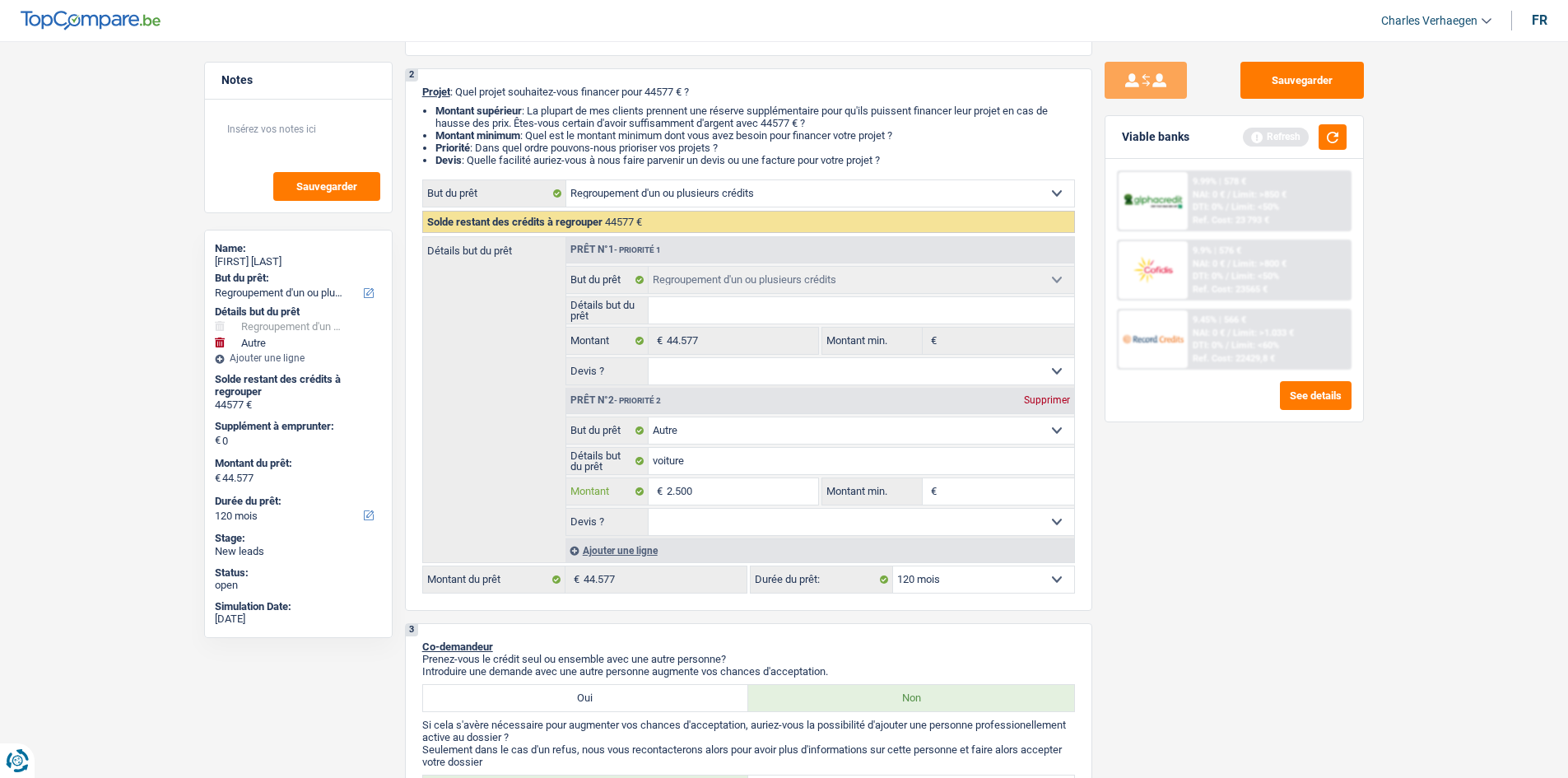 type on "2.500" 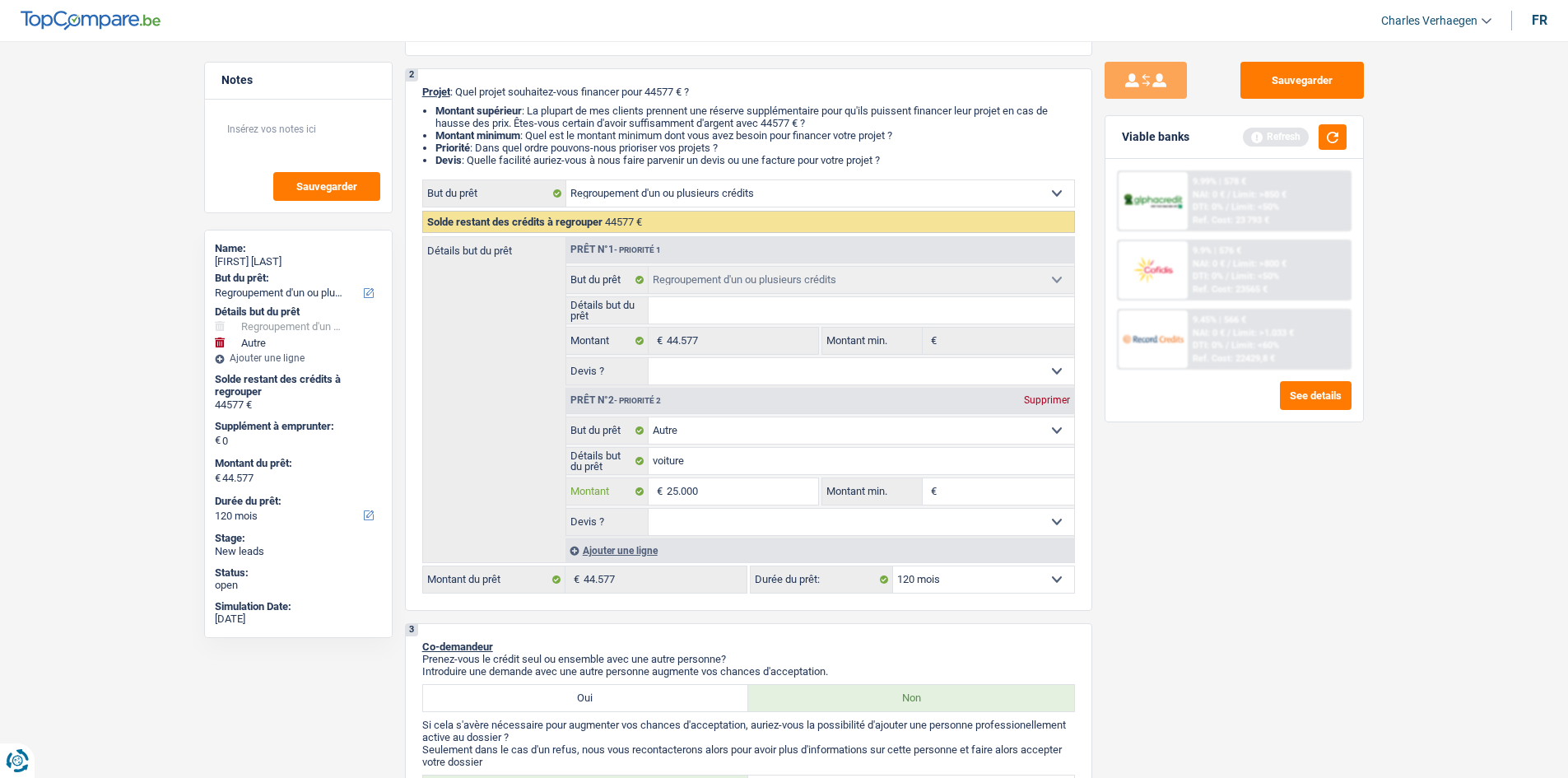 type on "25.000" 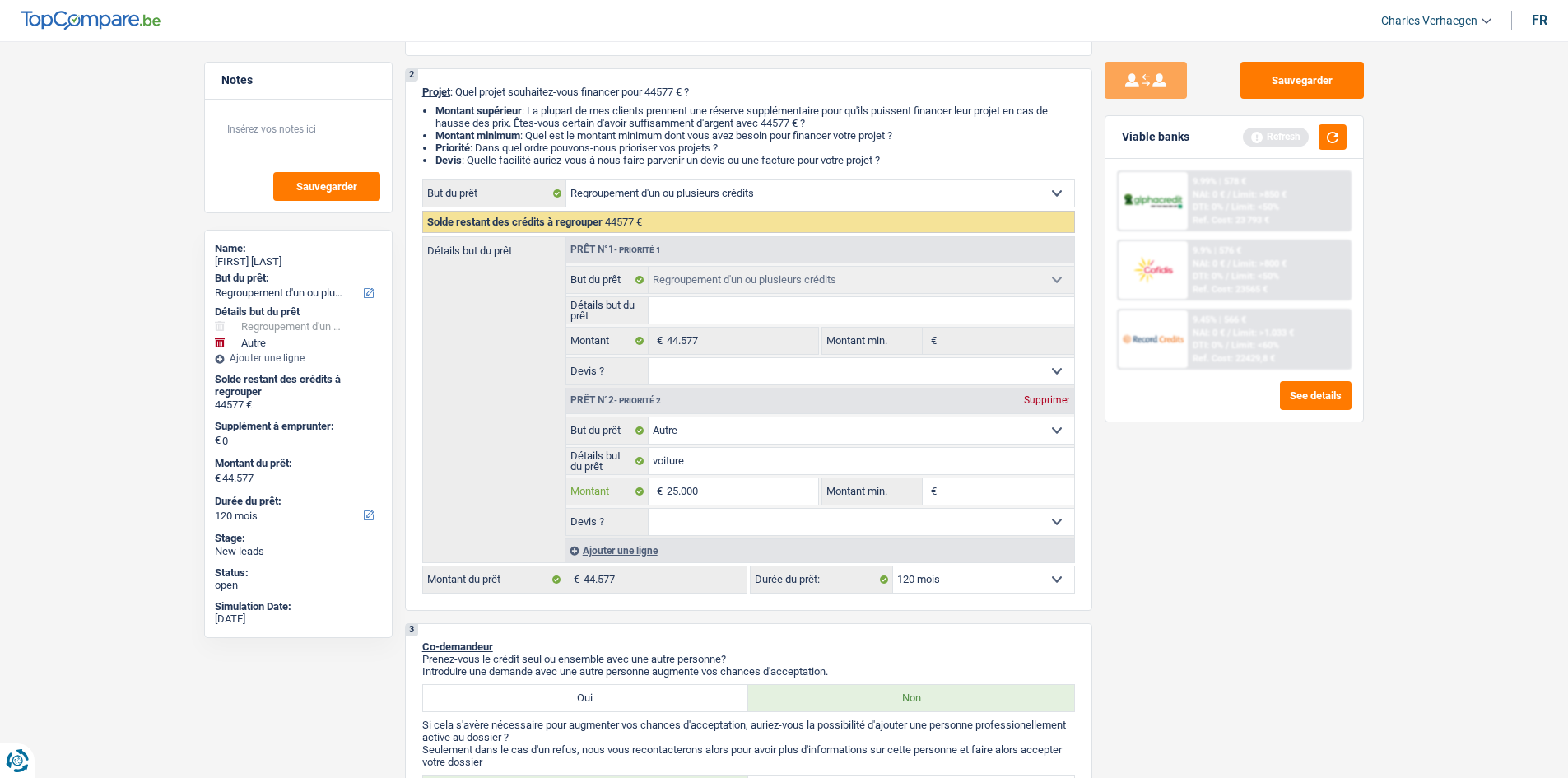 type on "25.000" 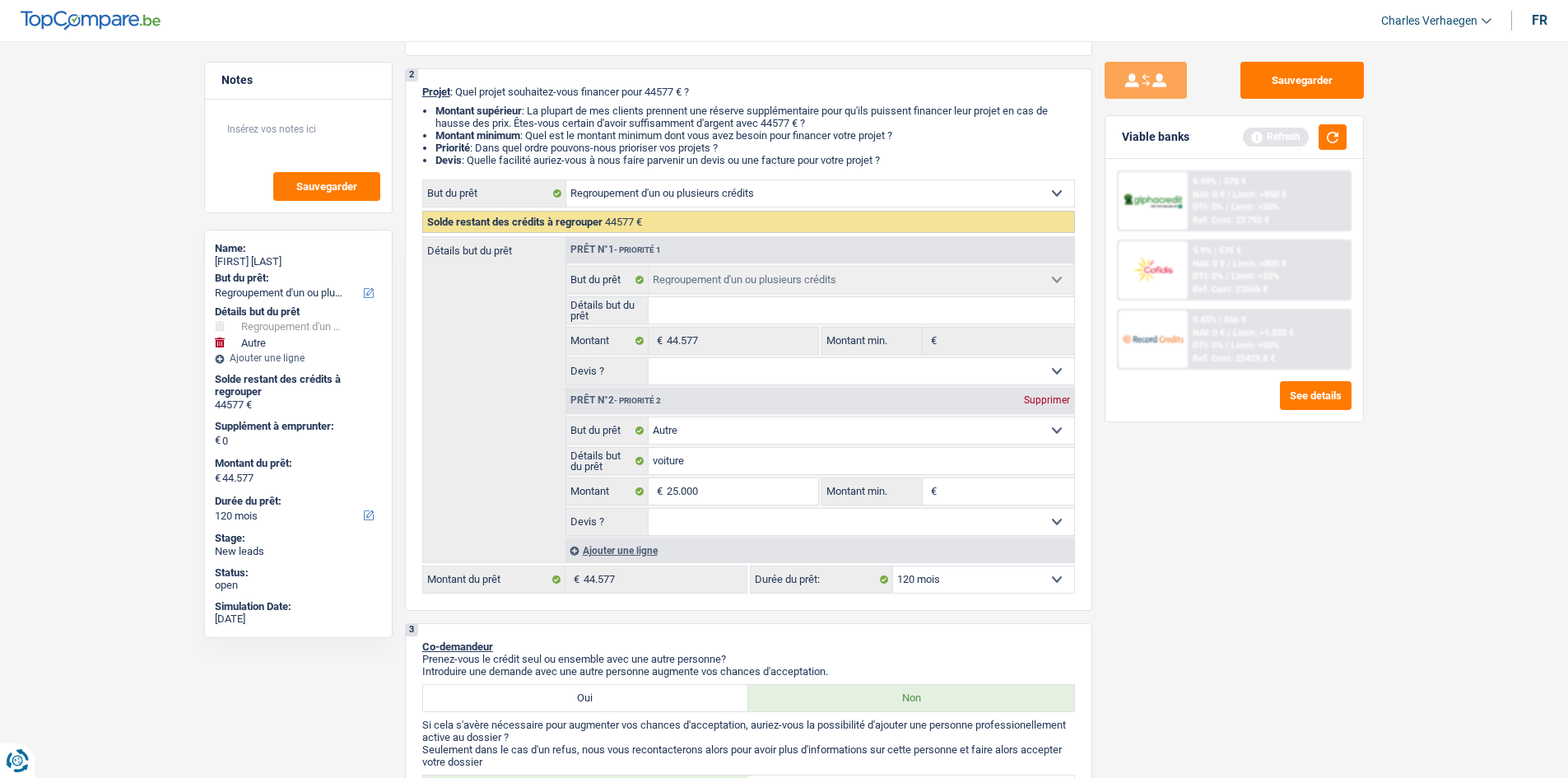 select on "144" 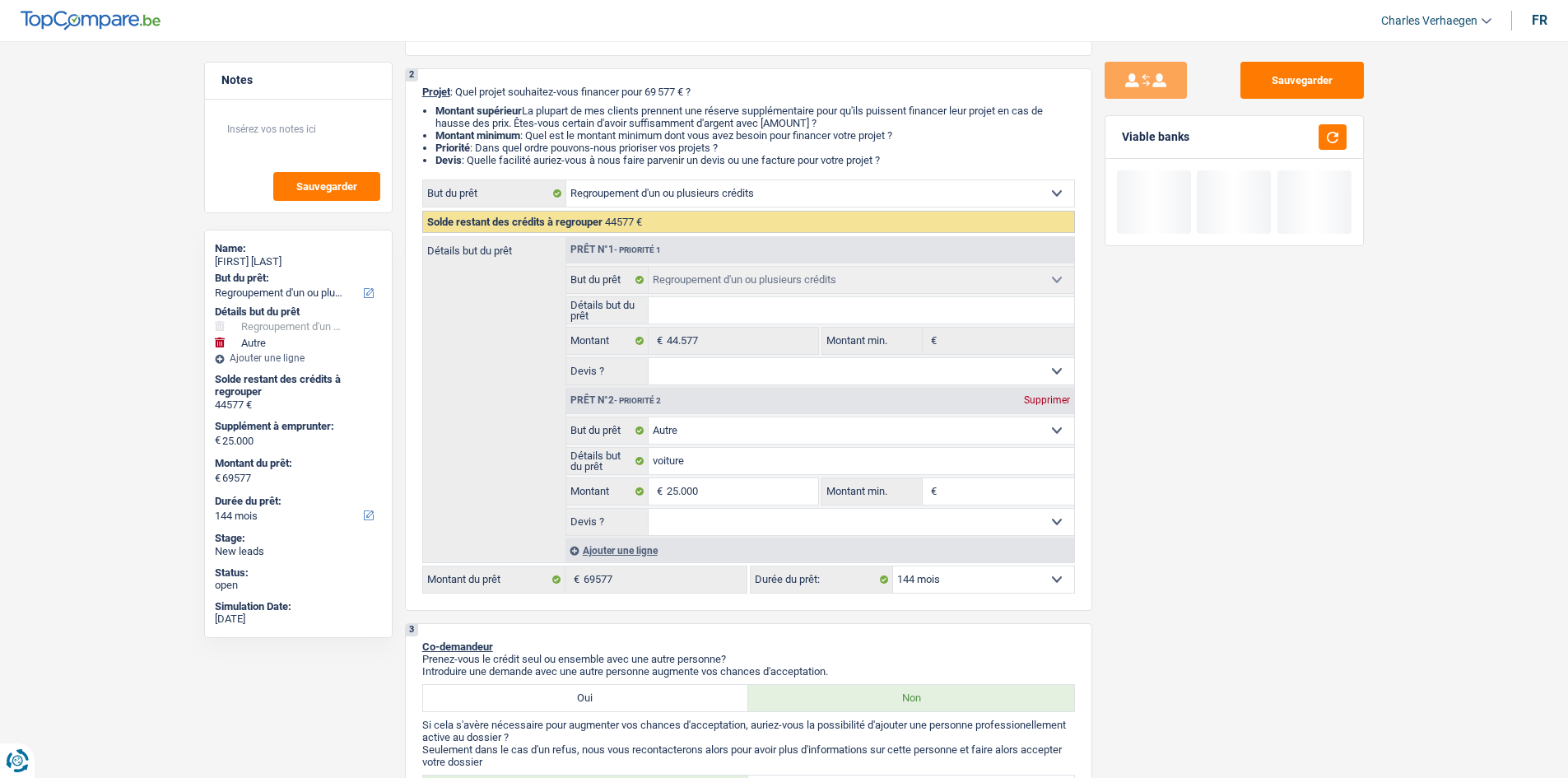 click on "Sauvegarder
Viable banks" at bounding box center [1234, 404] 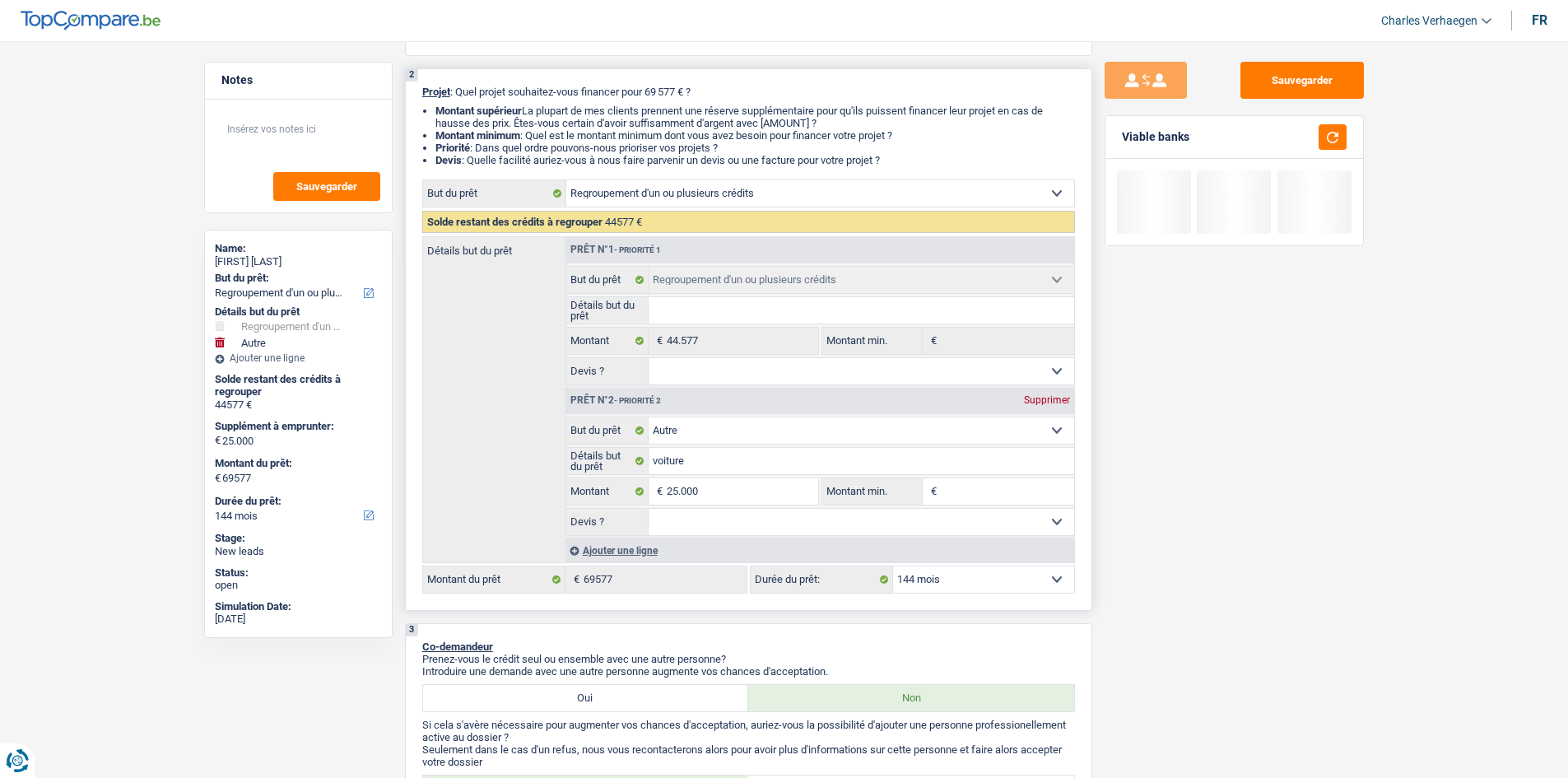 click on "Montant min." at bounding box center (1007, 491) 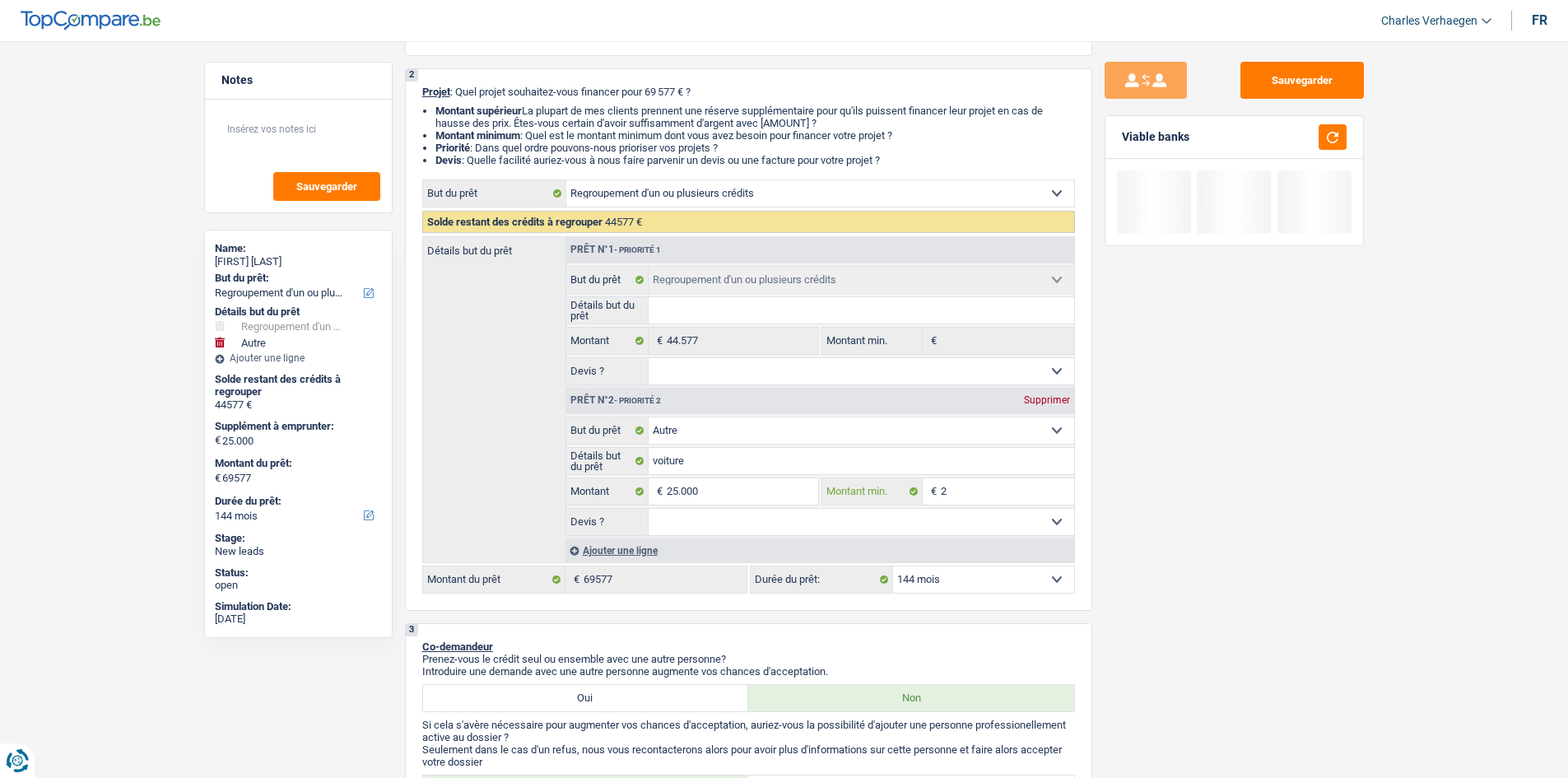 type on "20" 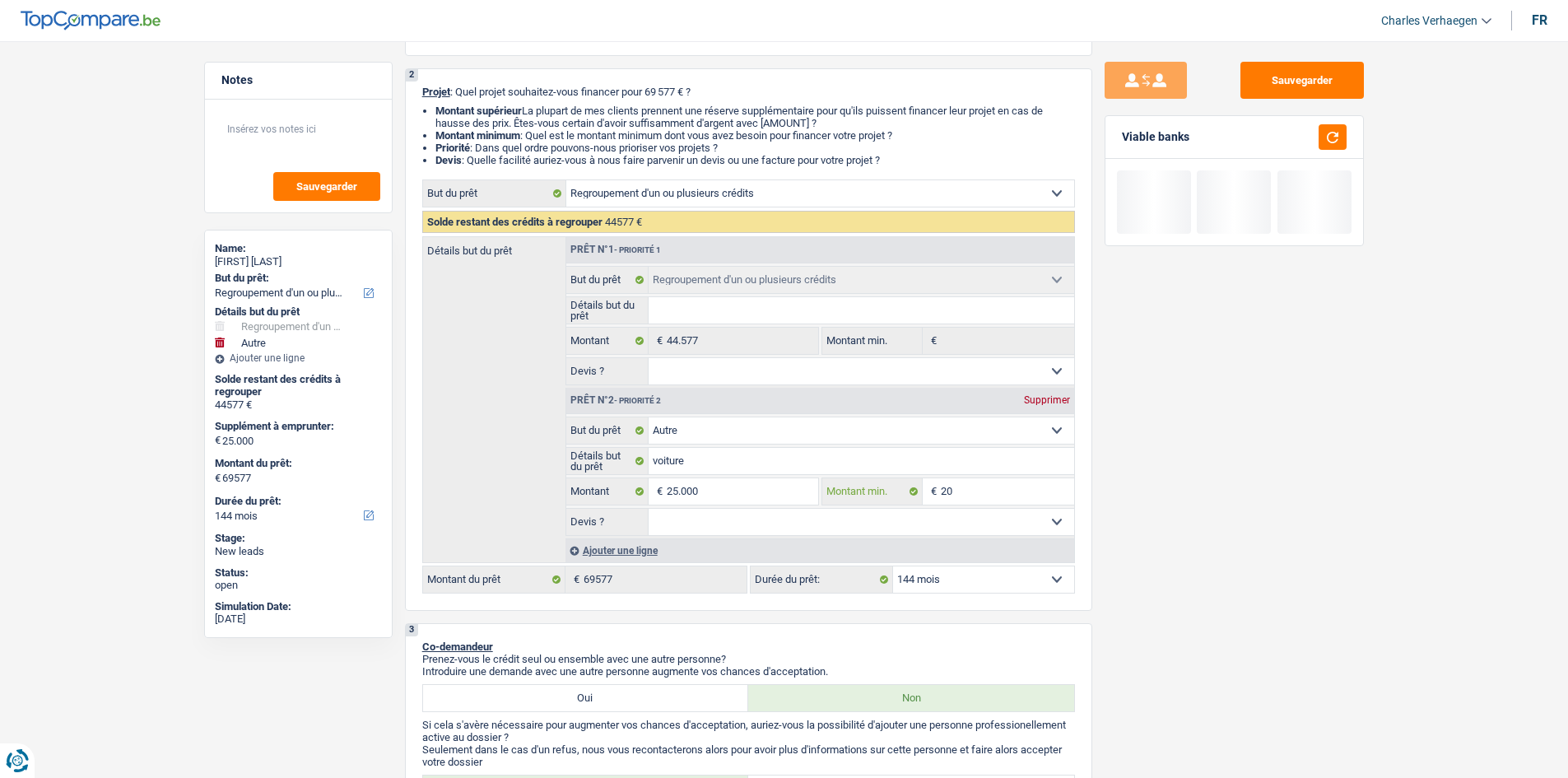 type on "200" 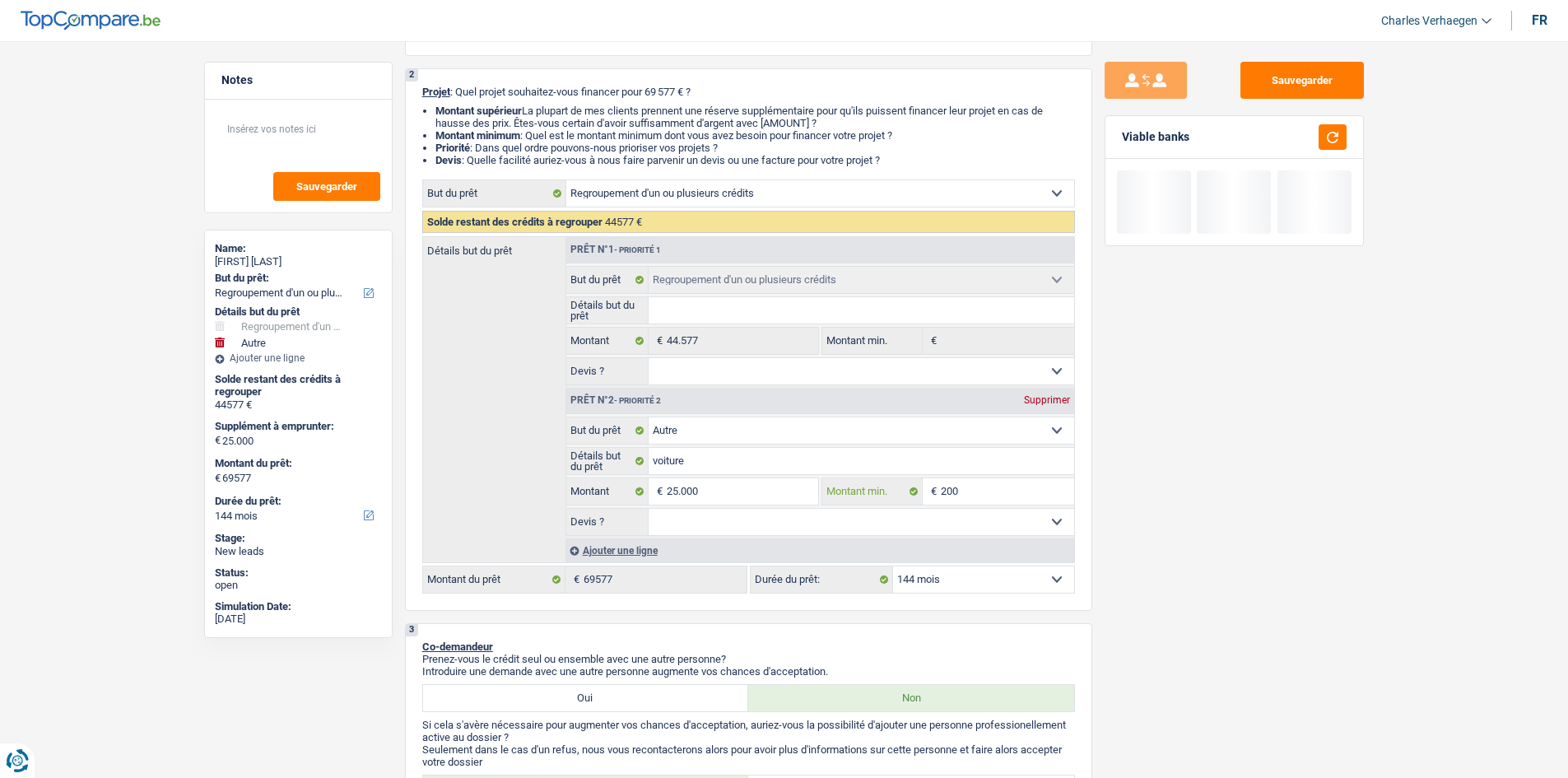 type on "2.000" 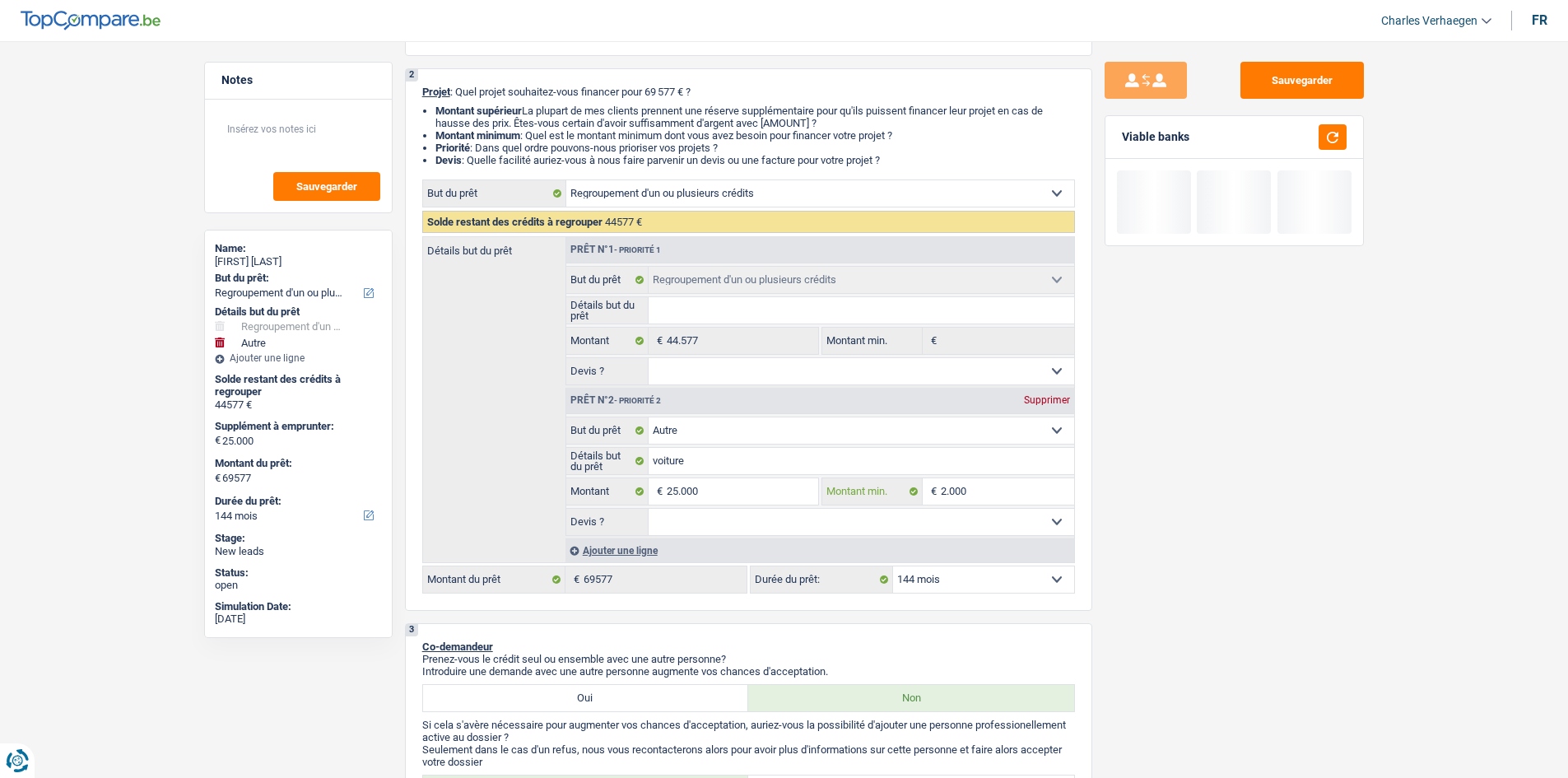 type on "20.000" 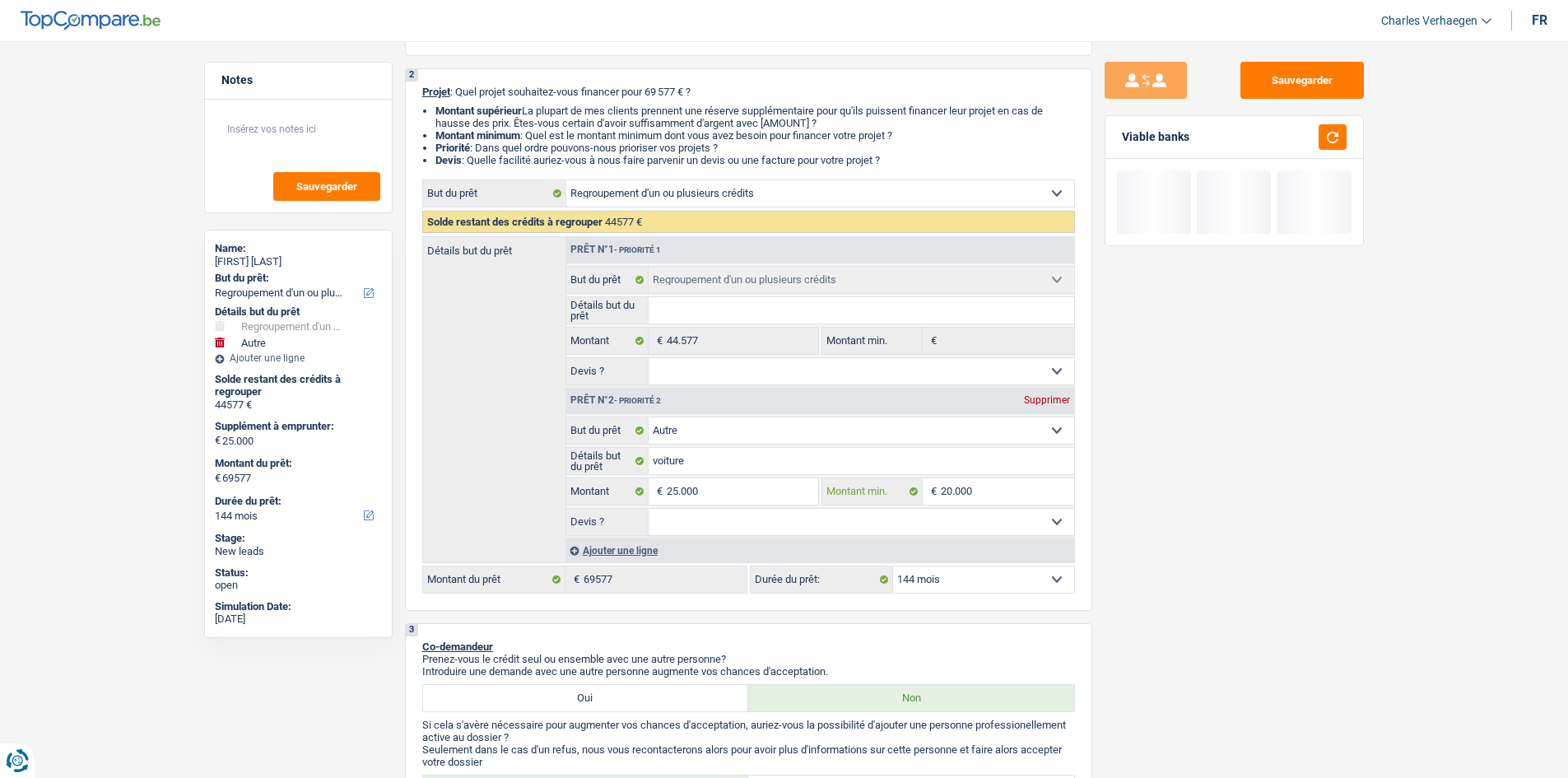 type 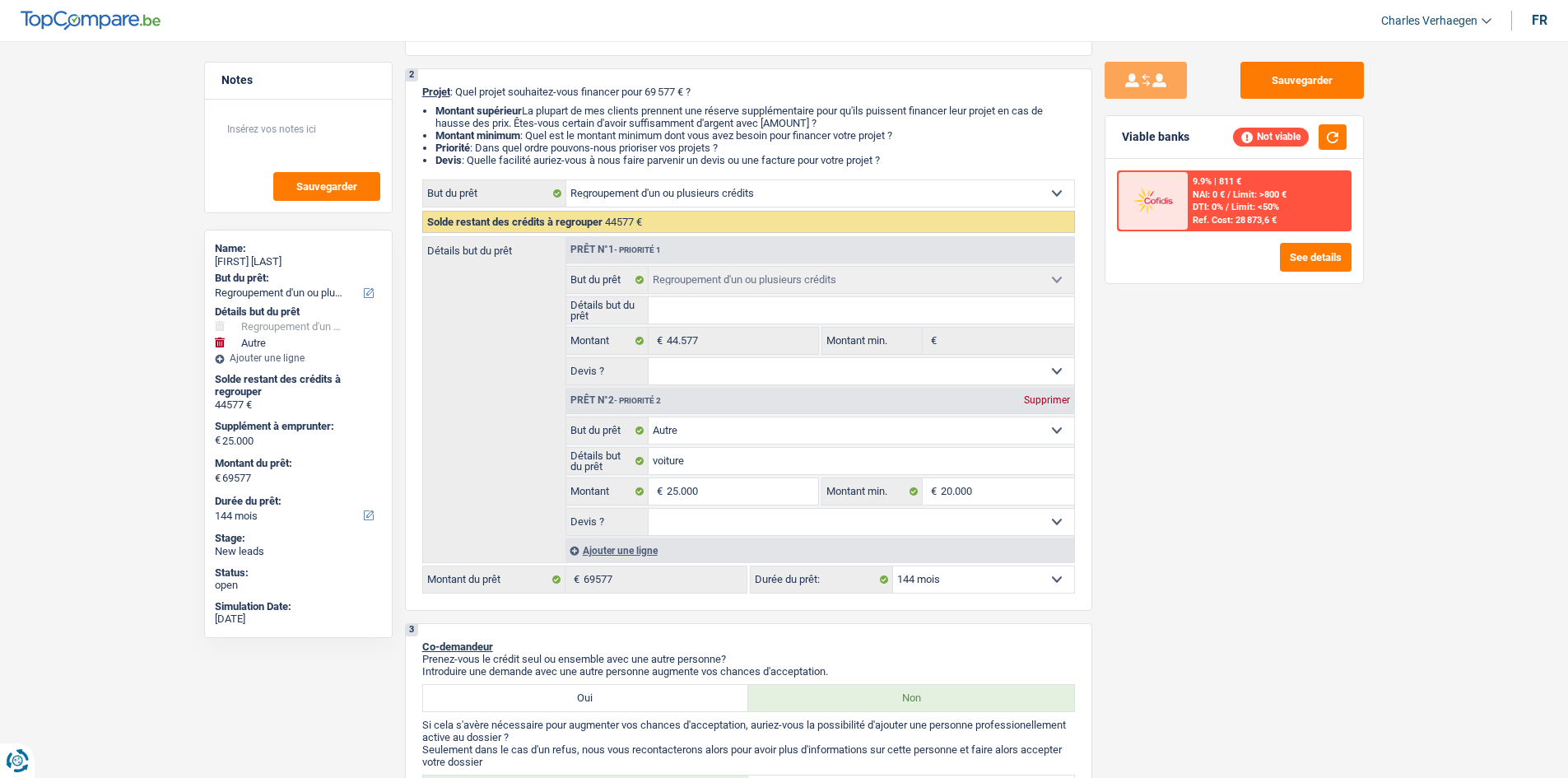 click on "Sauvegarder
Viable banks
Not viable
9.9% | 811 €
NAI: 0 €
/
Limit: >800 €
DTI: 0%
/
Limit: <50%
Ref. Cost: 28 873,6 €
See details" at bounding box center [1234, 404] 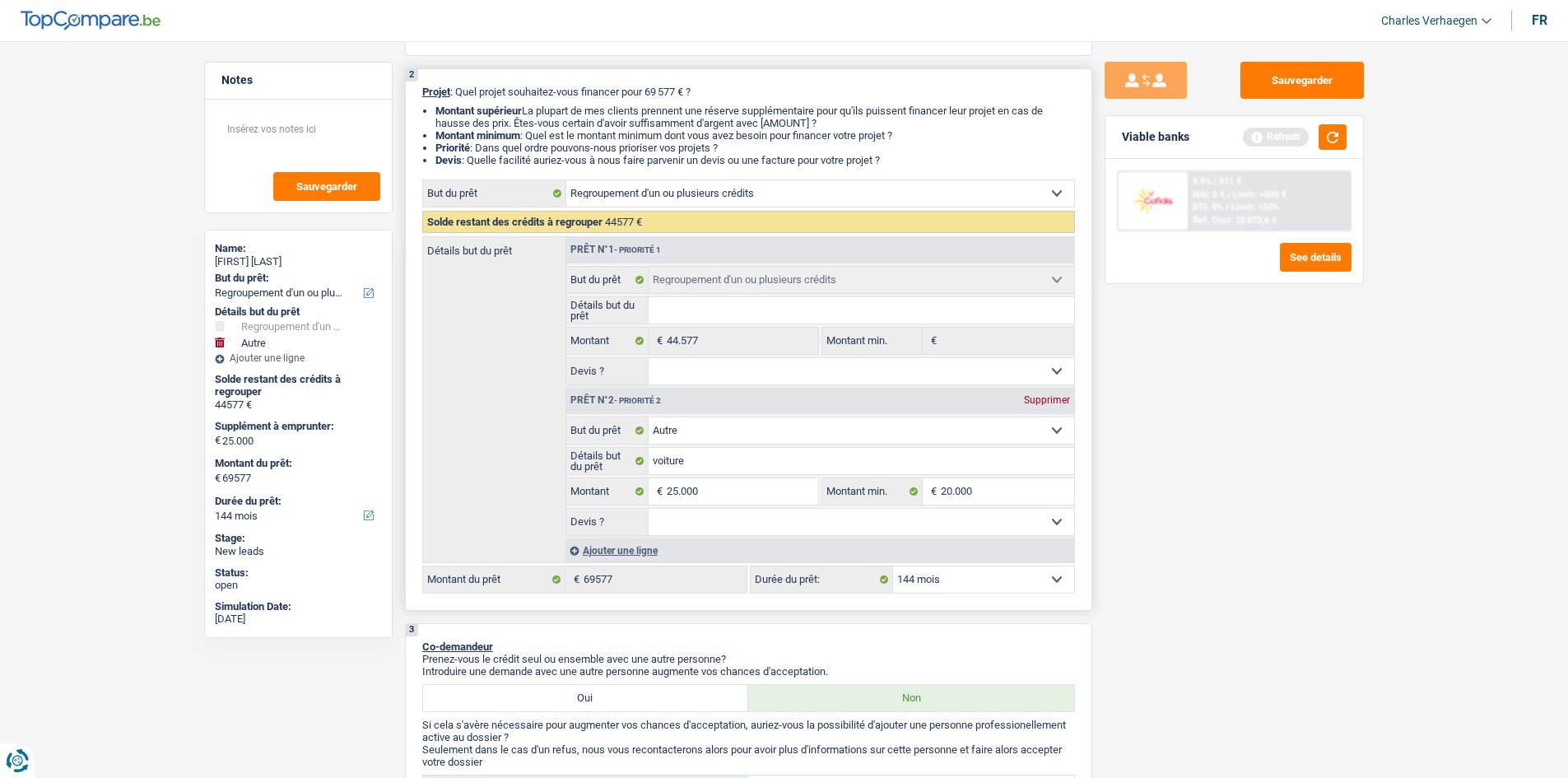 click on "2   Projet  : Quel projet souhaitez-vous financer pour 69 577 € ?
Montant supérieur : La plupart de mes clients prennent une réserve supplémentaire pour qu'ils puissent financer leur projet en cas de hausse des prix. Êtes-vous certain d'avoir suffisamment d'argent avec 69 577 € ?   Montant minimum : Quel est le montant minimum dont vous avez besoin pour financer votre projet ?   Priorité : Dans quel ordre pouvons-nous prioriser vos projets ?   Devis   : Quelle facilité auriez-vous à nous faire parvenir un devis ou une facture pour votre projet ?
Confort maison: meubles, textile, peinture, électroménager, outillage non-professionnel Hifi, multimédia, gsm, ordinateur Aménagement: frais d'installation, déménagement Evénement familial: naissance, mariage, divorce, communion, décès Frais médicaux Frais d'études Frais permis de conduire Regroupement d'un ou plusieurs crédits Loisirs: voyage, sport, musique Rafraîchissement: petits travaux maison et jardin" at bounding box center [748, 339] 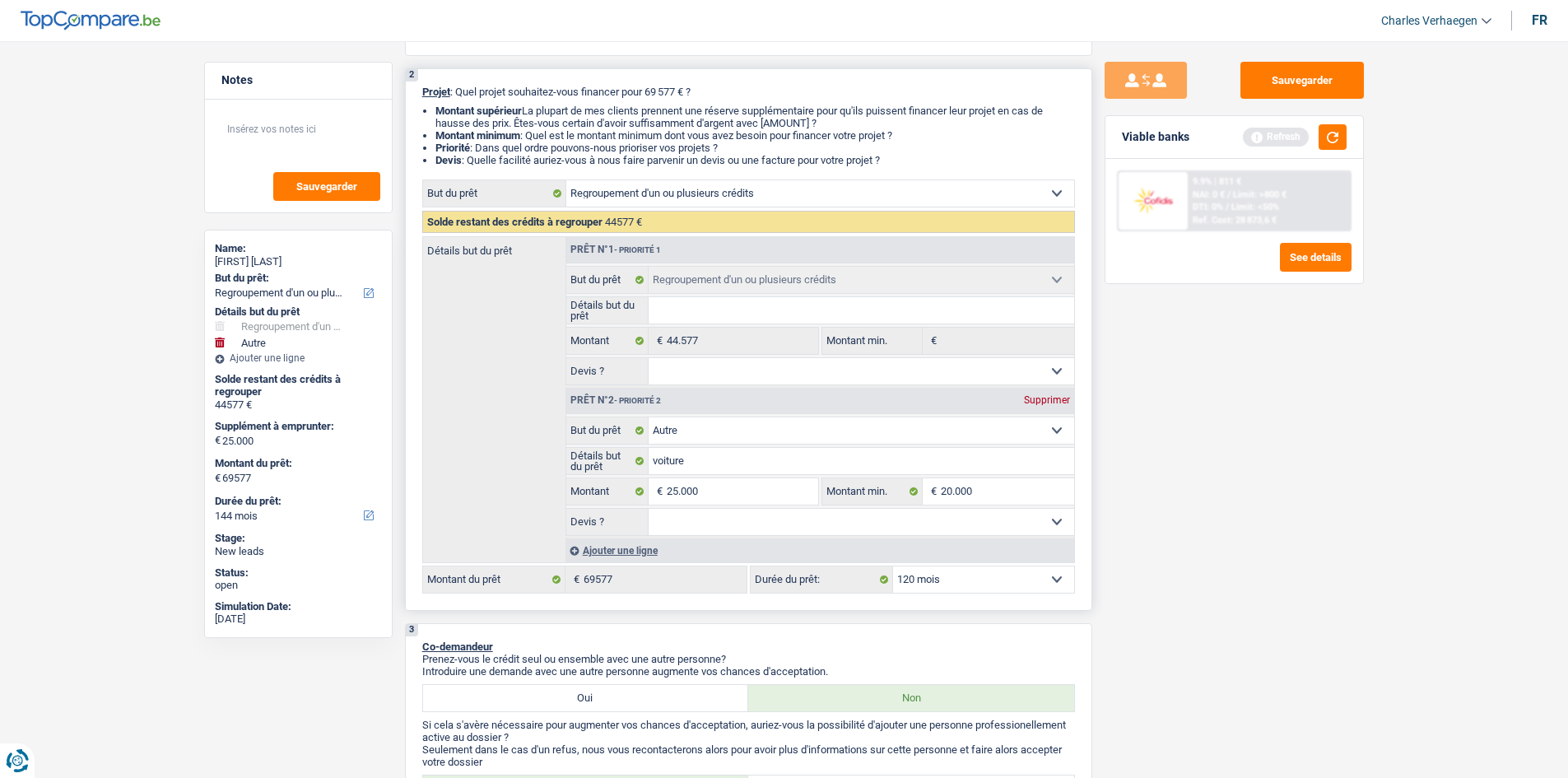 click on "12 mois 18 mois 24 mois 30 mois 36 mois 42 mois 48 mois 60 mois 72 mois 84 mois 96 mois 120 mois 132 mois 144 mois
Sélectionner une option" at bounding box center [984, 580] 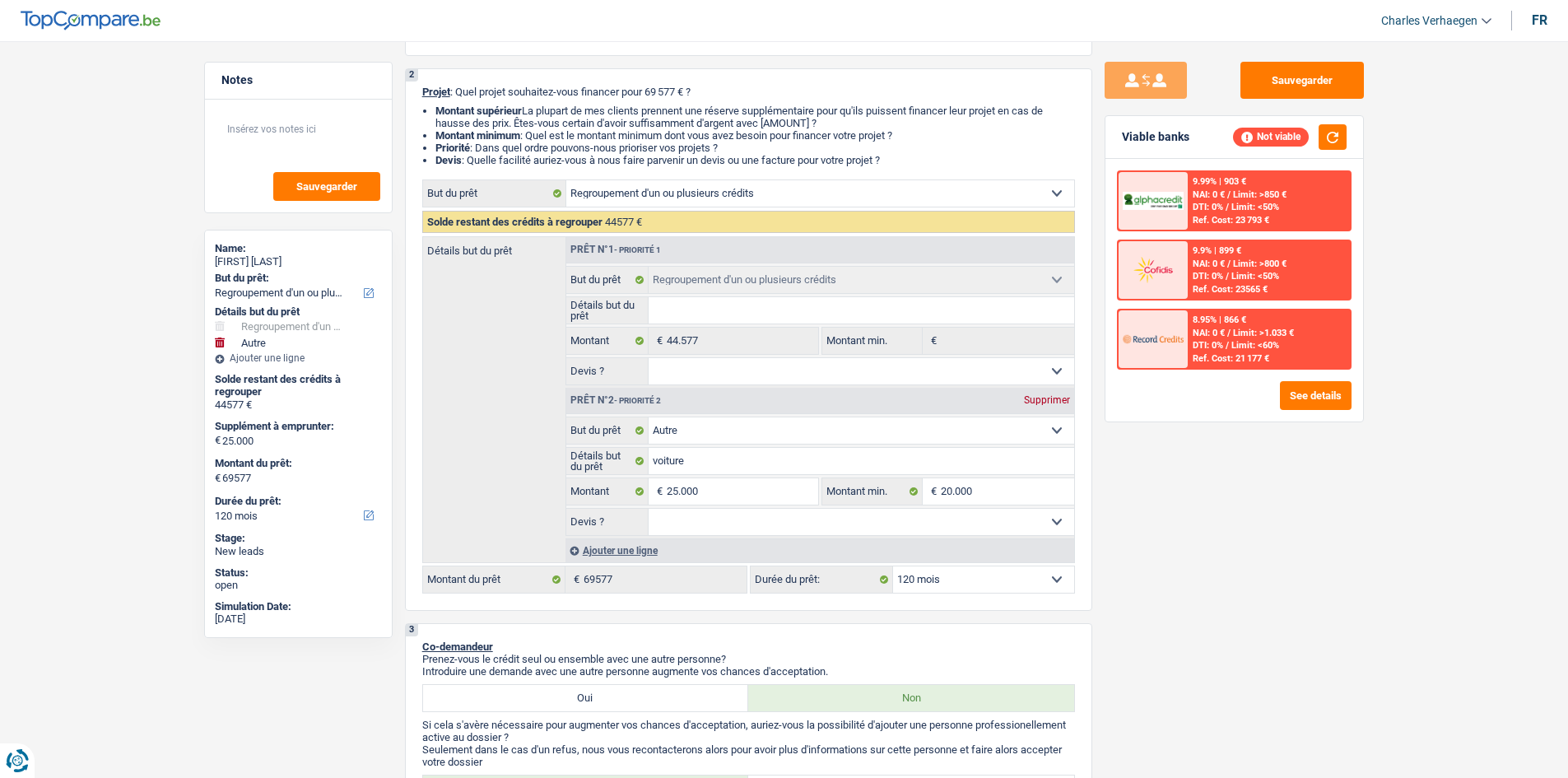 click on "Limit: <50%" at bounding box center [1255, 207] 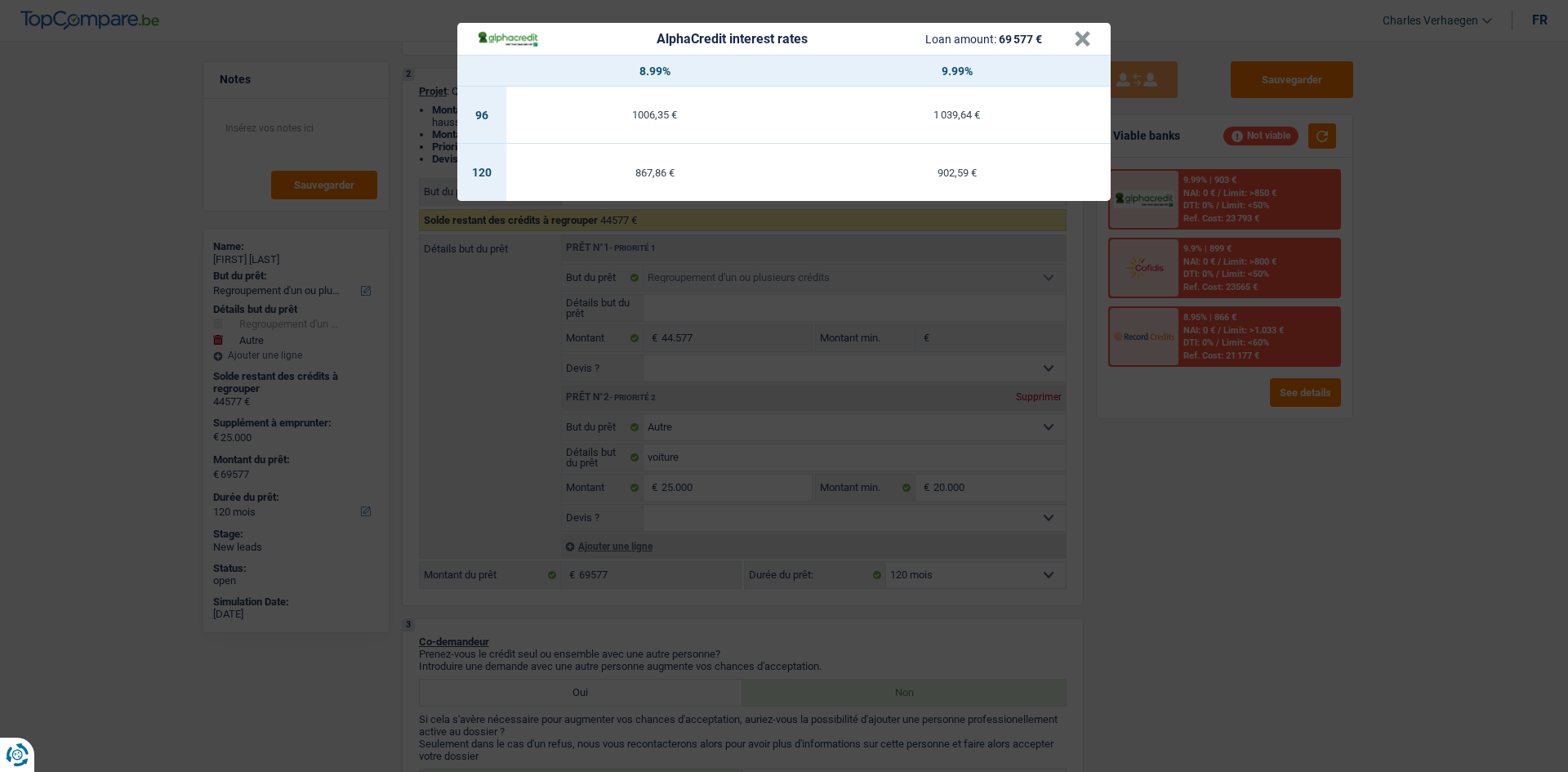 click on "AlphaCredit interest rates
Loan amount:
69577 €
×
8.99%
9.99%
96
1006,35 €
1039,64 €
120
867,86 €
902,59 €" at bounding box center (784, 386) 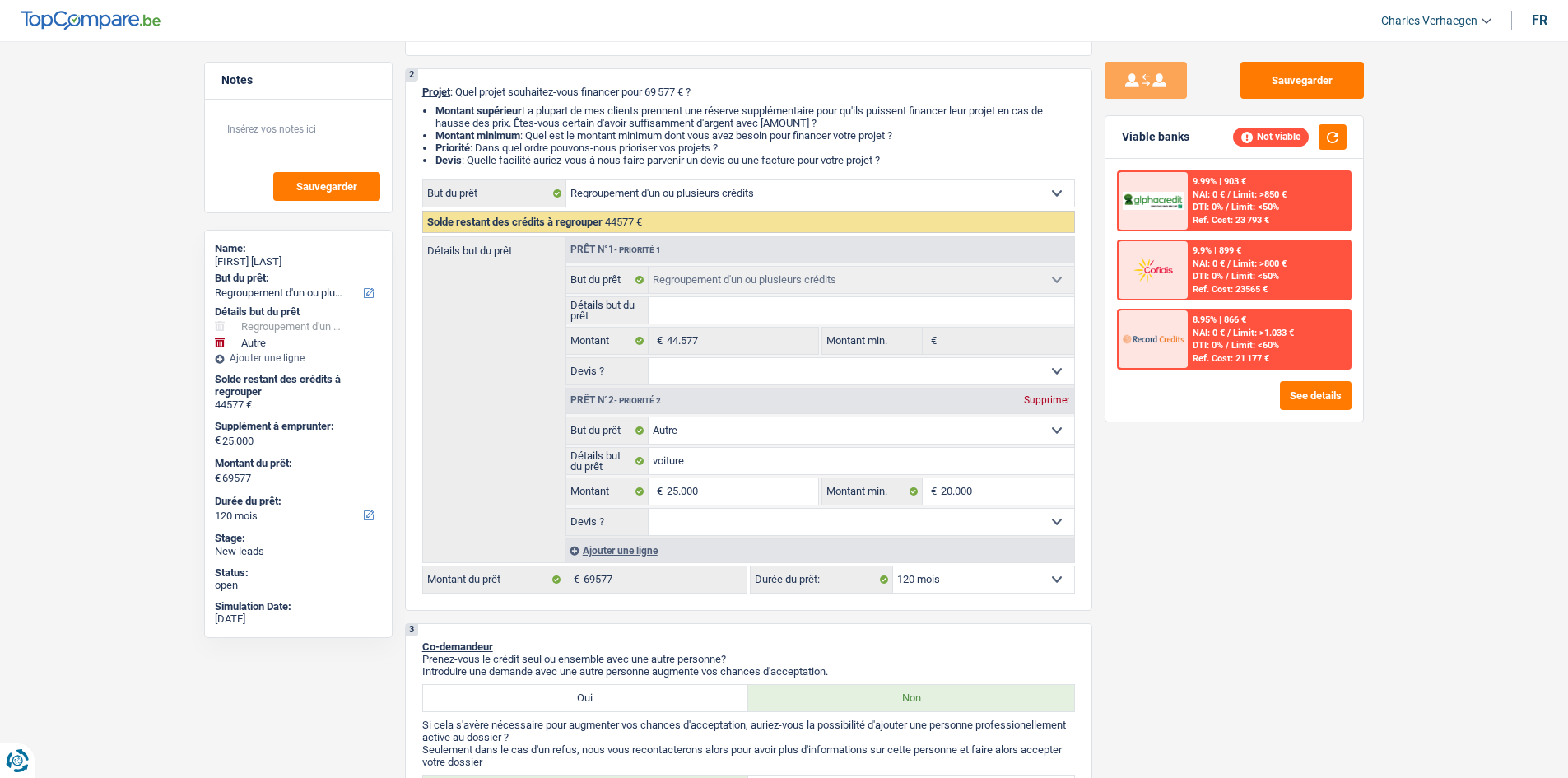 click on "Limit: <50%" at bounding box center (1255, 276) 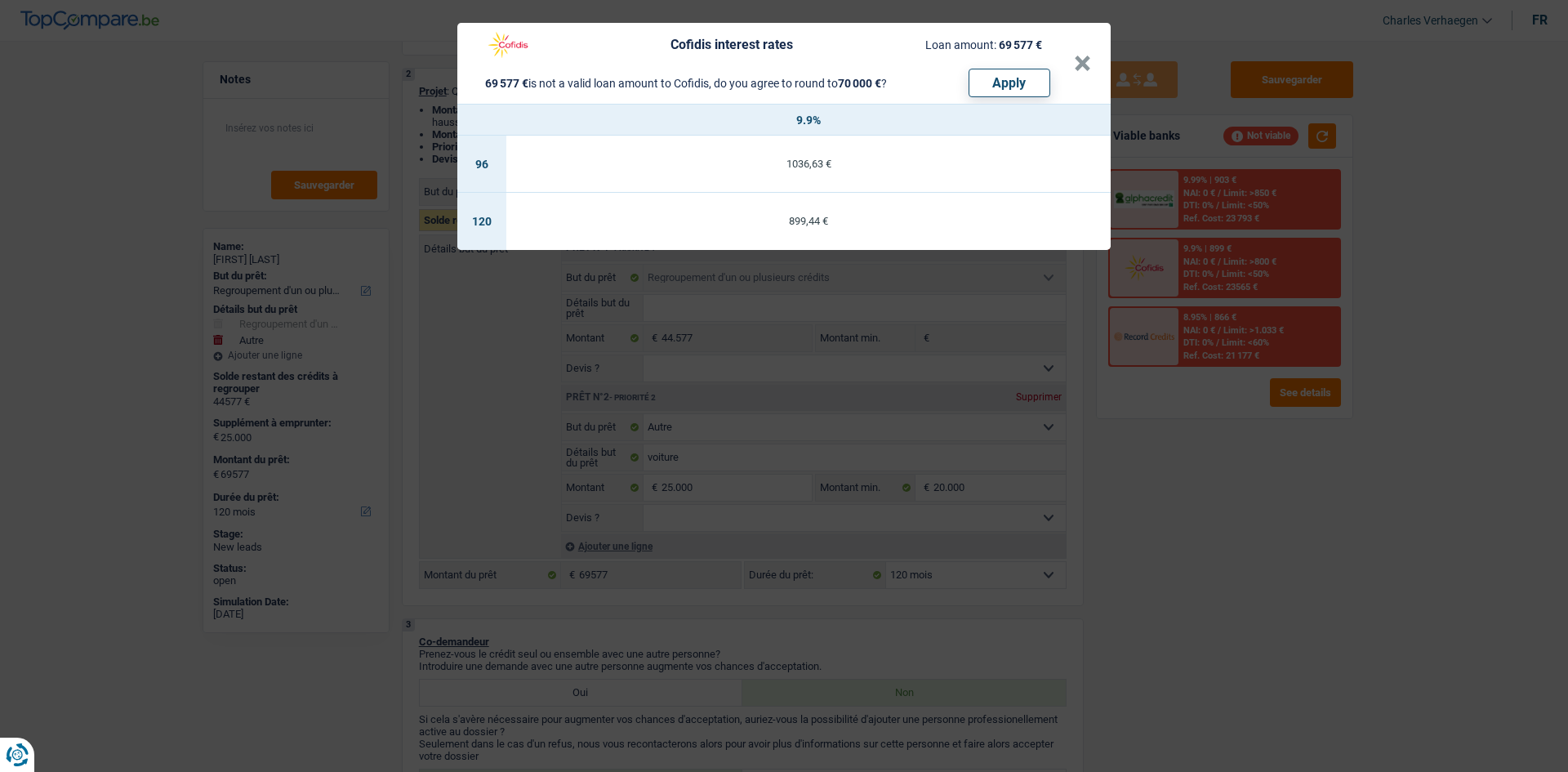 click on "Cofidis interest rates
Loan amount:
69 577 €
69 577 €  is not a valid loan amount to Cofidis, do you agree to round to  70 000 € ?
Apply
×
9.9%
96
1 036,63 €
120
899,44 €" at bounding box center (784, 386) 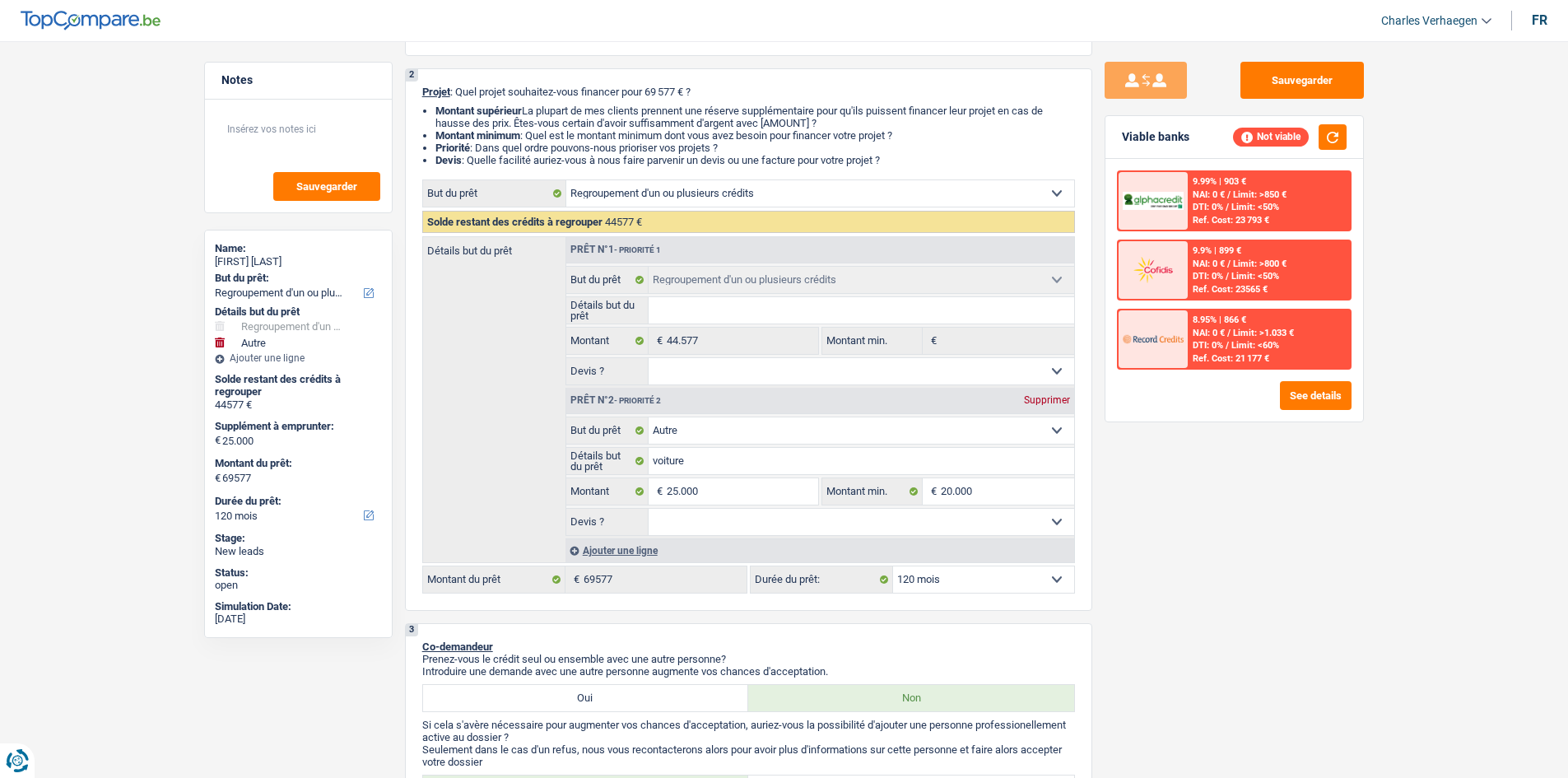 click on "Ref. Cost: 23 793 €" at bounding box center (1231, 220) 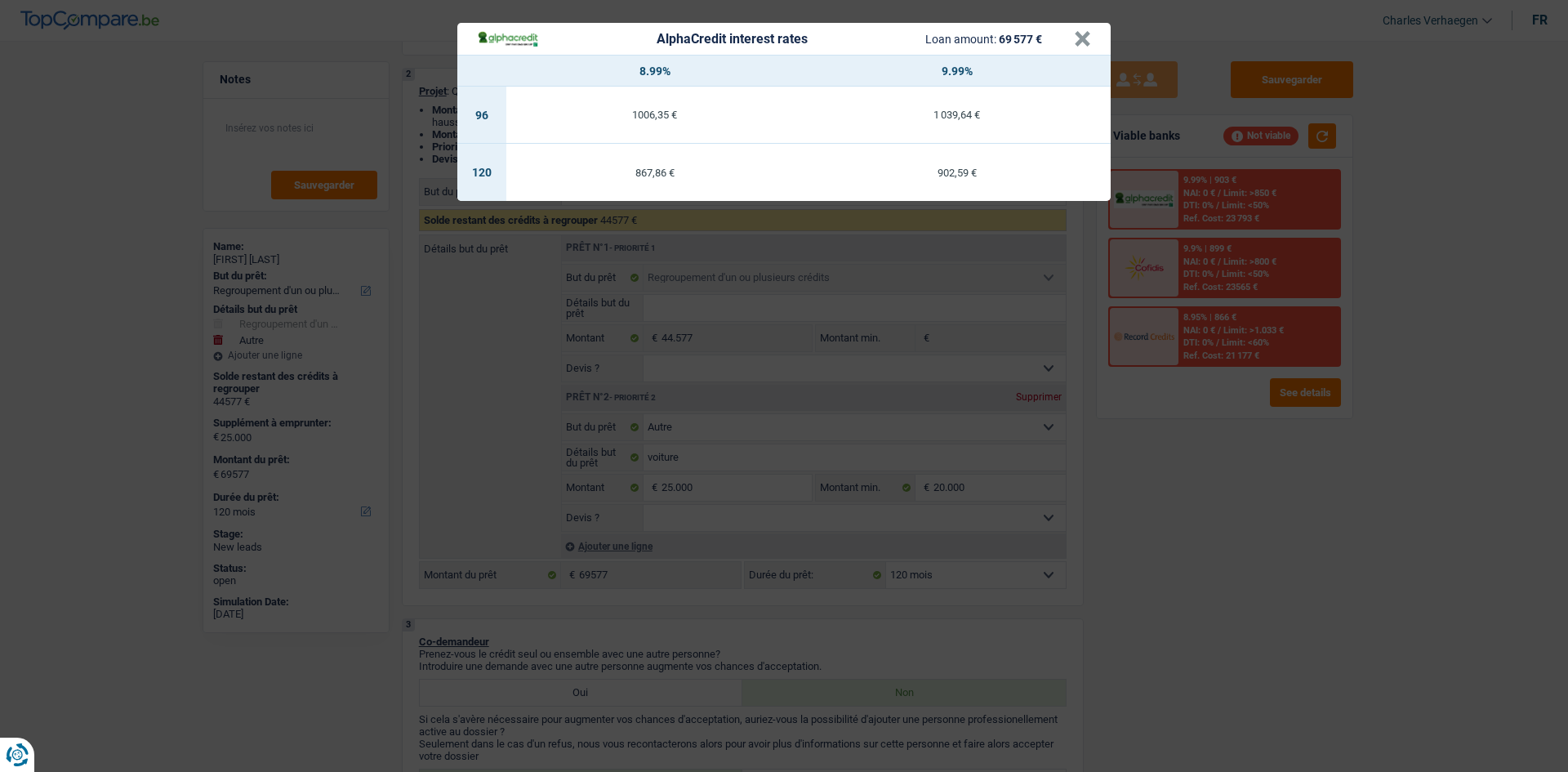 click on "AlphaCredit interest rates
Loan amount:
69577 €
×
8.99%
9.99%
96
1006,35 €
1039,64 €
120
867,86 €
902,59 €" at bounding box center (784, 386) 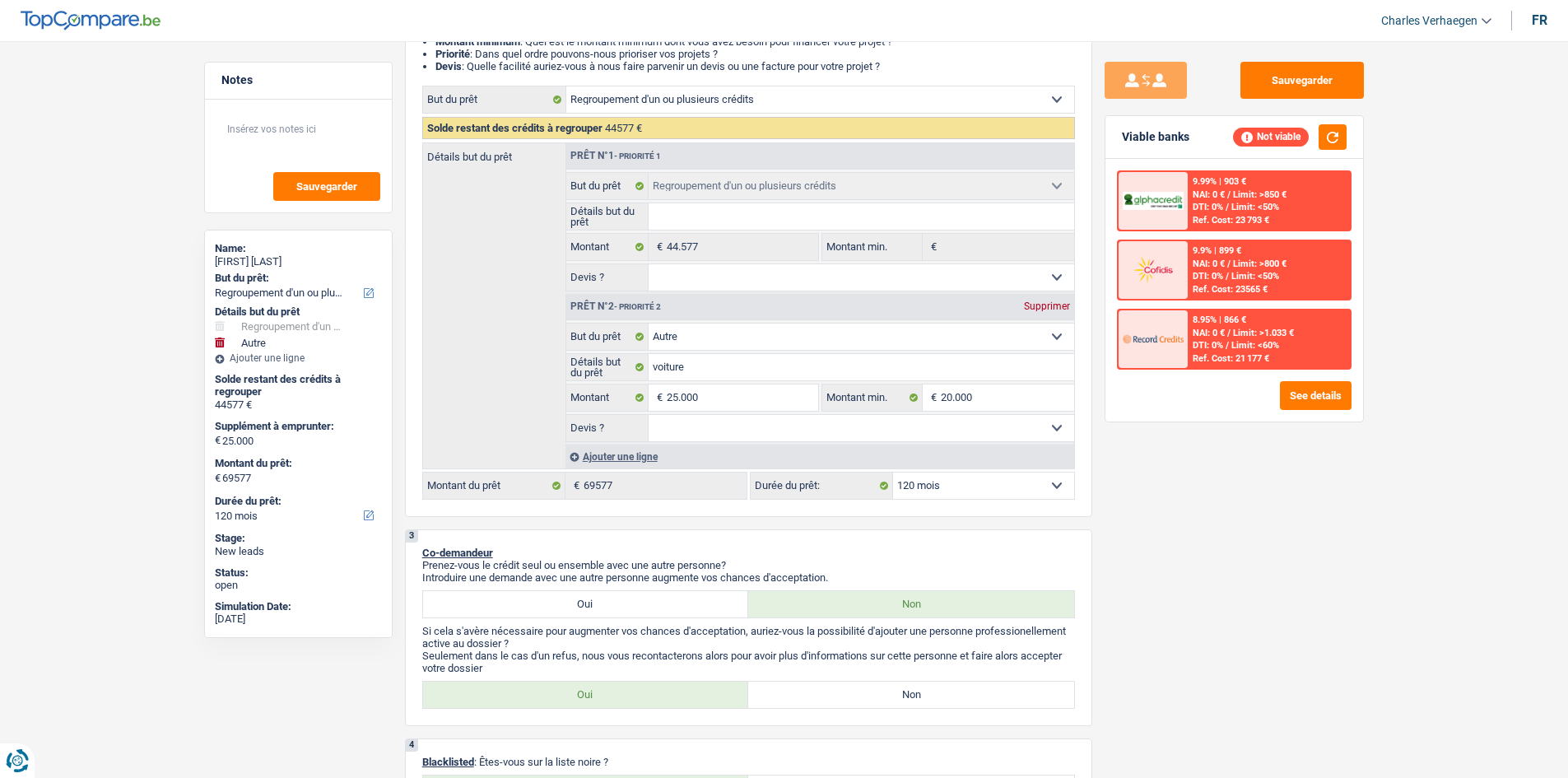 scroll, scrollTop: 494, scrollLeft: 0, axis: vertical 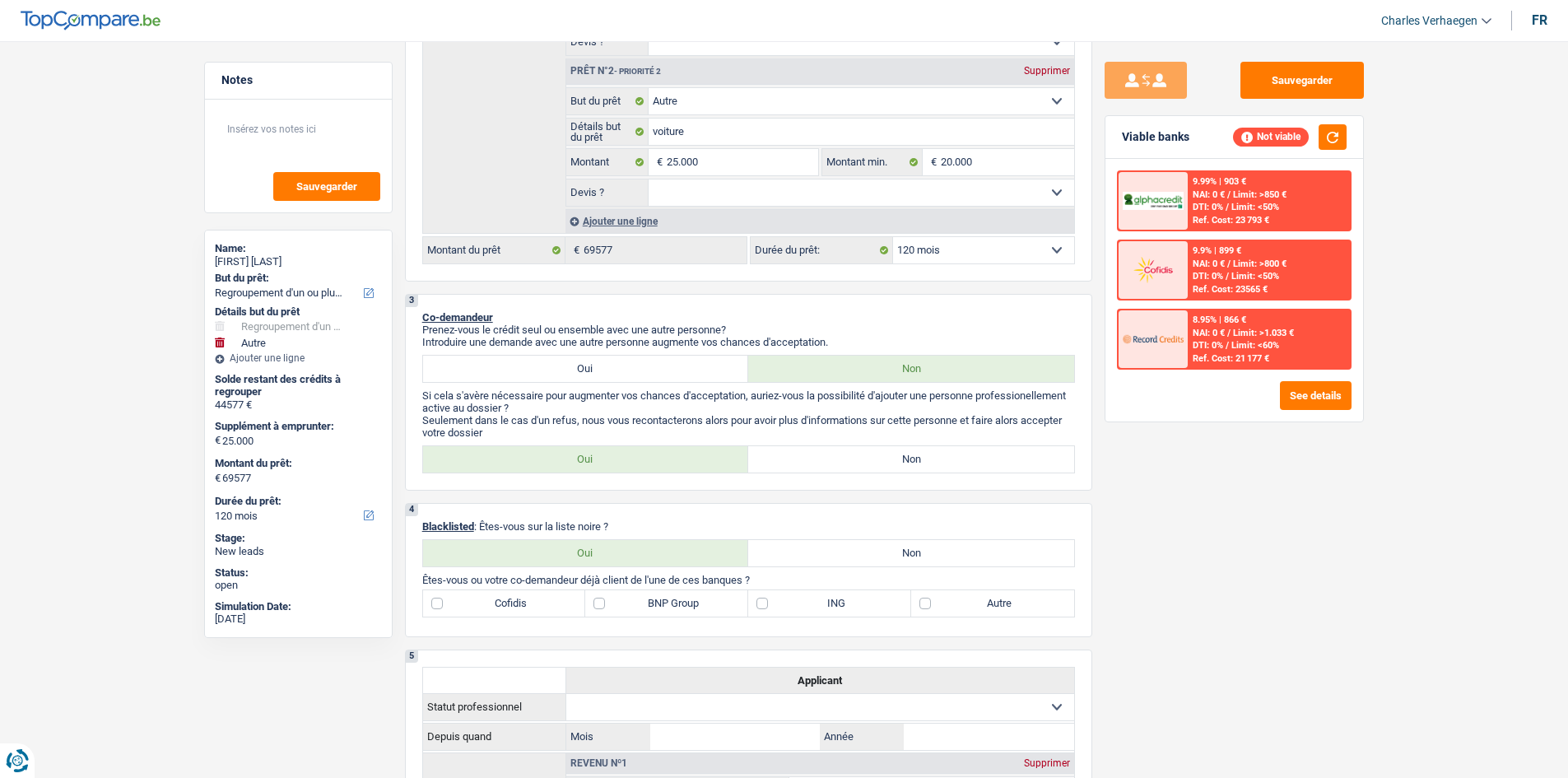 click on "8.95% | 866 €" at bounding box center (1219, 319) 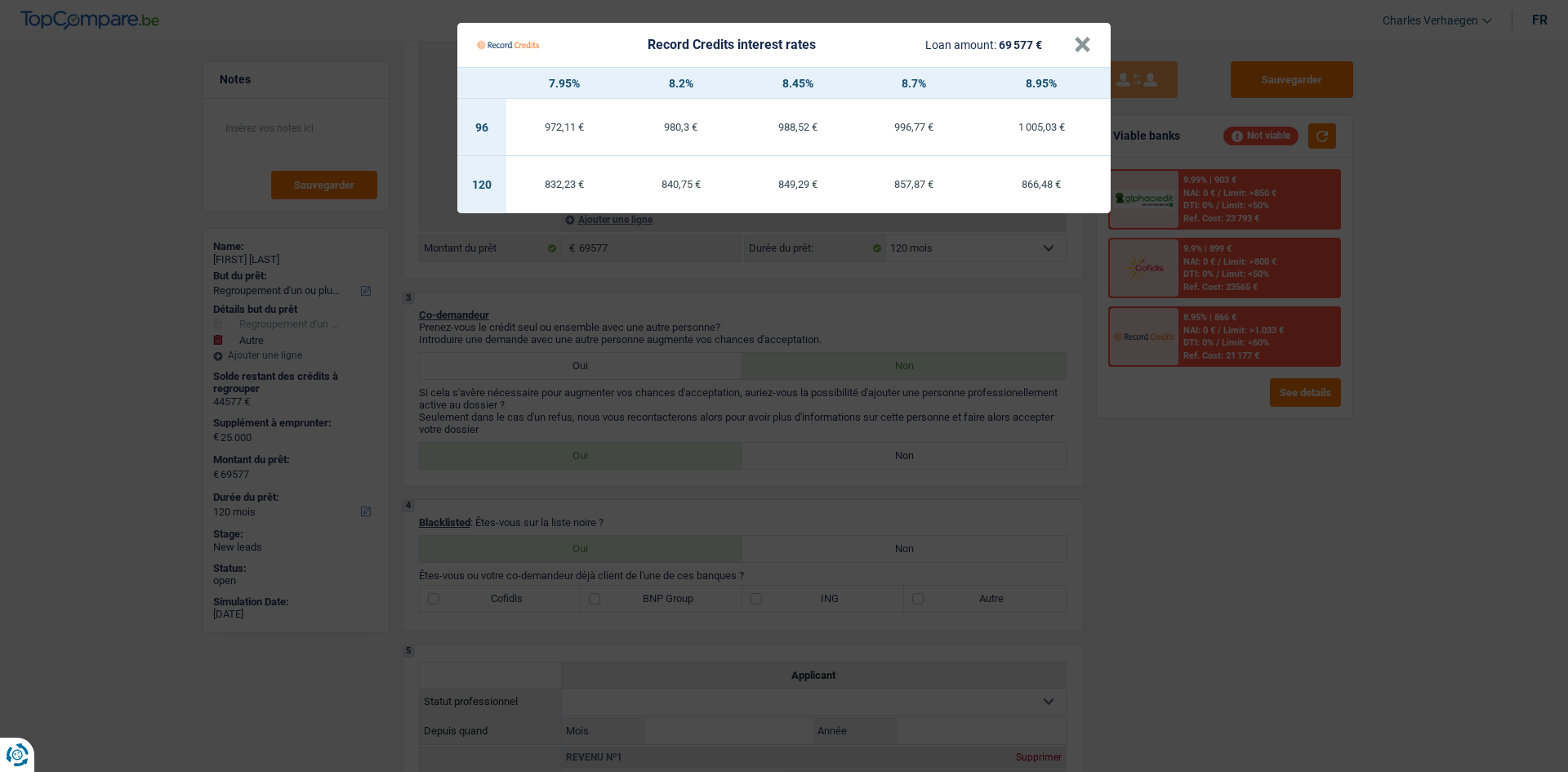 click on "Record Credits interest rates
Loan amount:
69577 €
×
7.95%
8.2%
8.45%
8.7%
8.95%
96
972,11 €
980,3 €
988,52 €
996,77 €
1005,03 €
120
832,23 €
840,75 €
849,29 €
857,87 €
866,48 €" at bounding box center (784, 386) 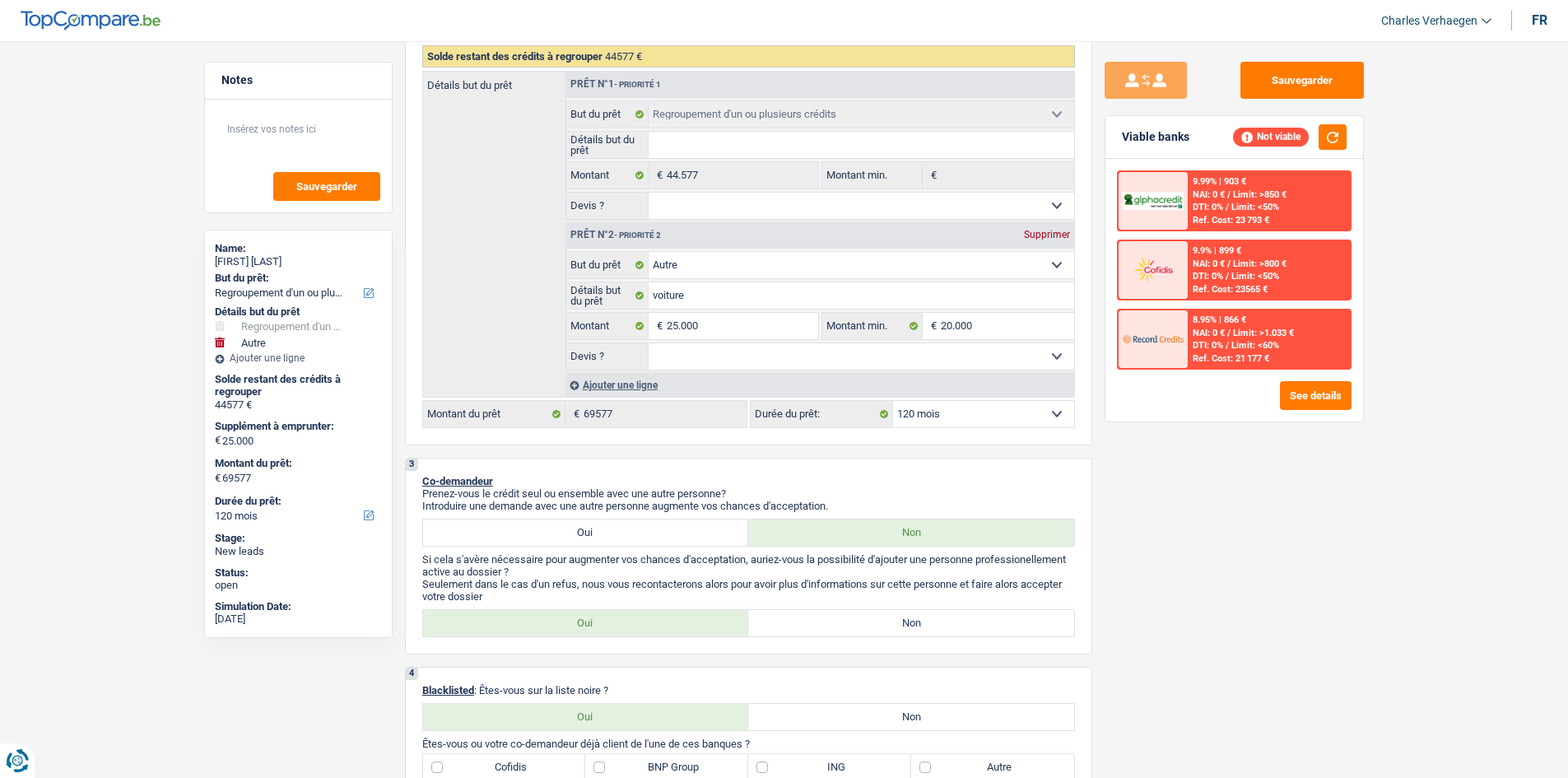 scroll, scrollTop: 329, scrollLeft: 0, axis: vertical 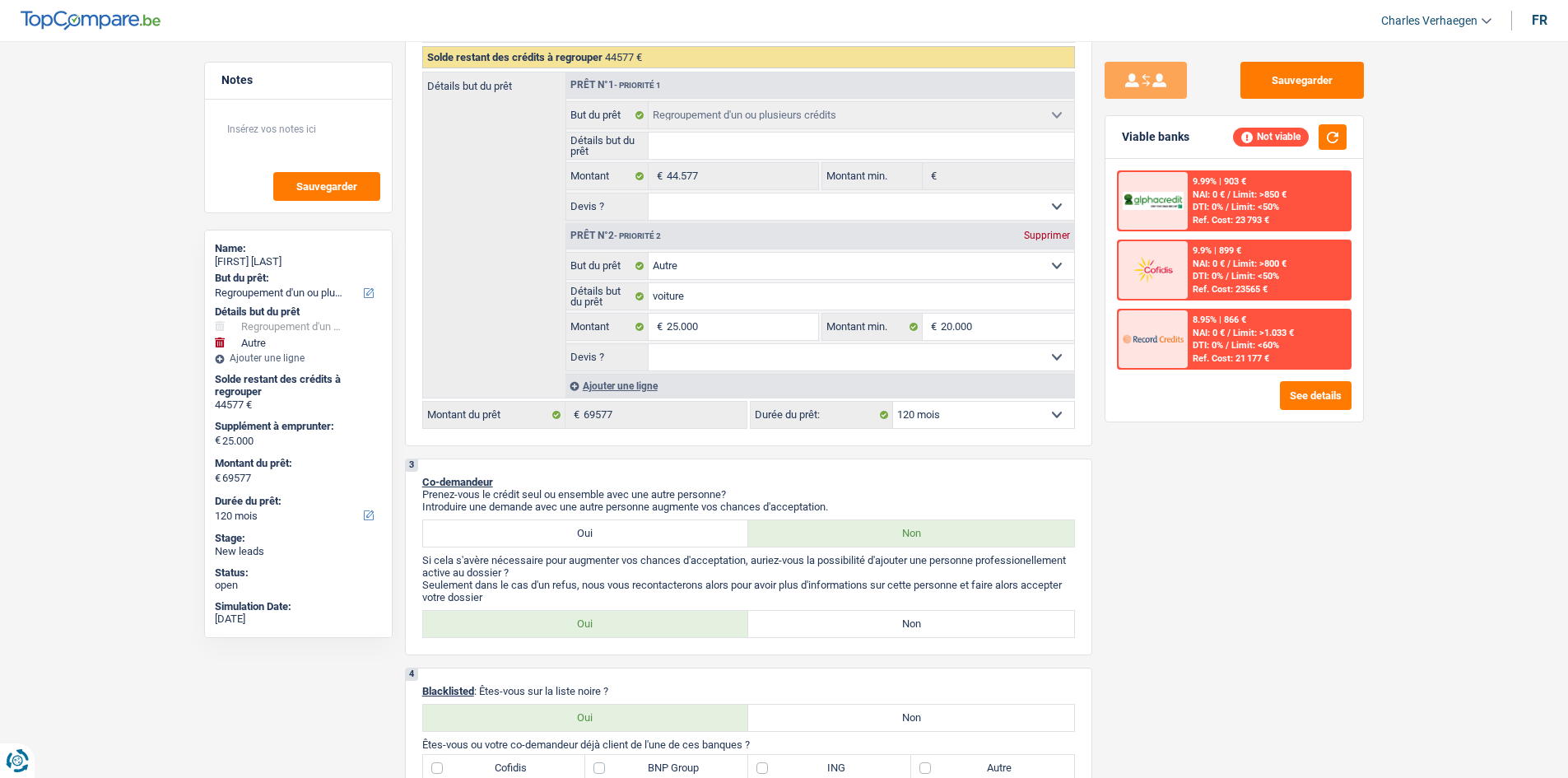 click on "DTI: 0%" at bounding box center [1207, 345] 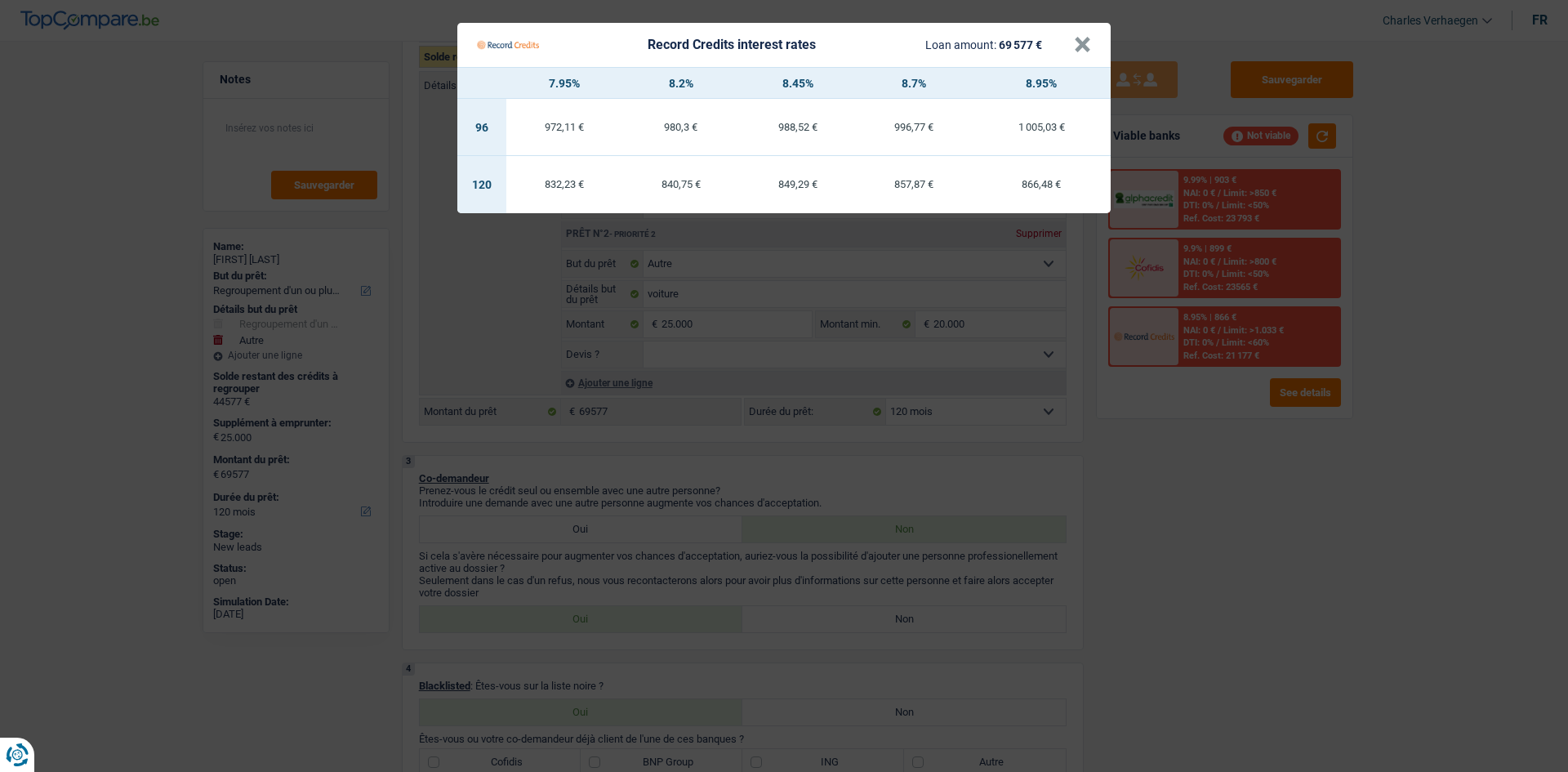 click on "Record Credits interest rates
Loan amount:
69577 €
×
7.95%
8.2%
8.45%
8.7%
8.95%
96
972,11 €
980,3 €
988,52 €
996,77 €
1005,03 €
120
832,23 €
840,75 €
849,29 €
857,87 €
866,48 €" at bounding box center [784, 386] 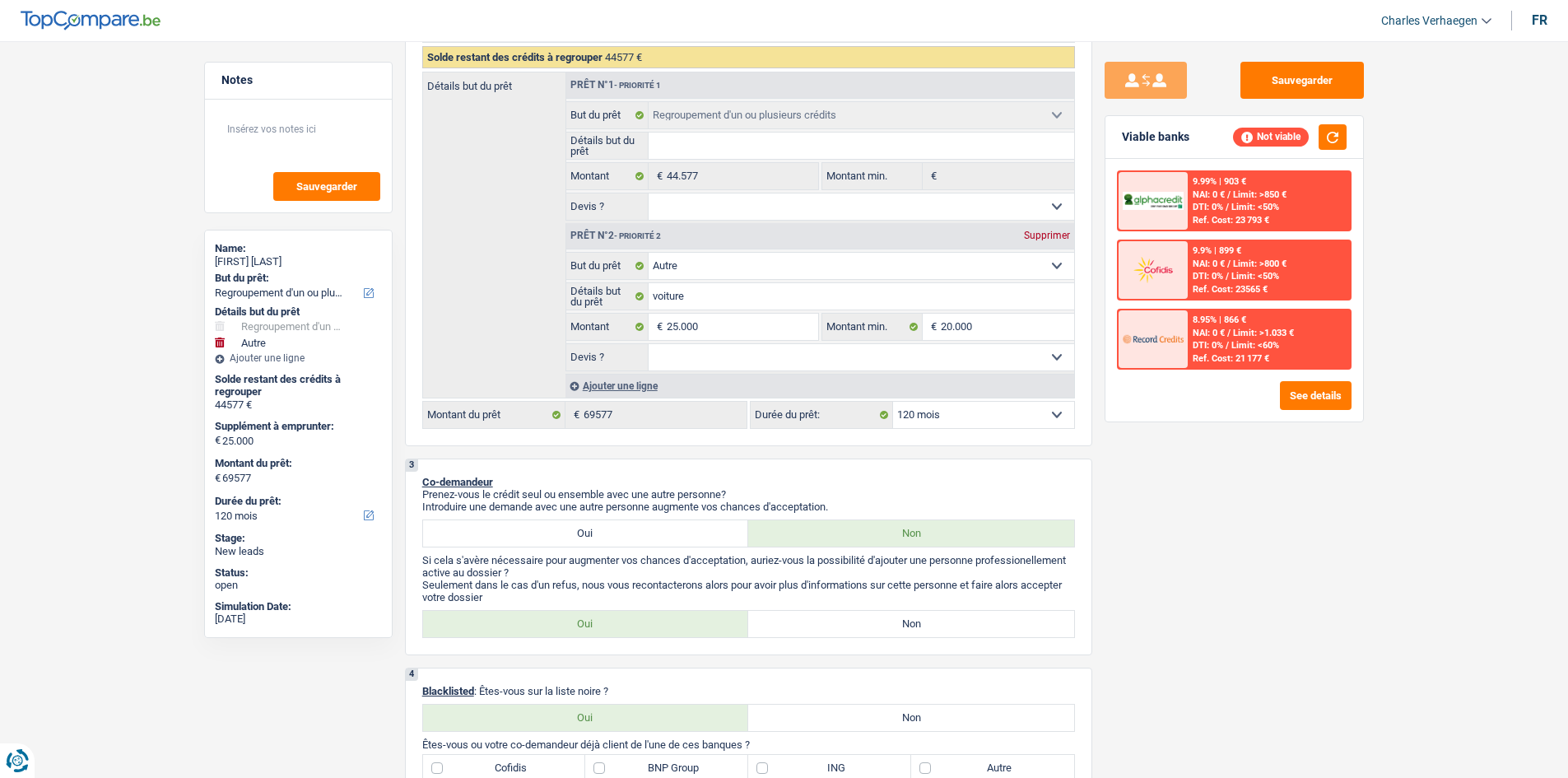 click on "Limit: >850 €" at bounding box center [1259, 194] 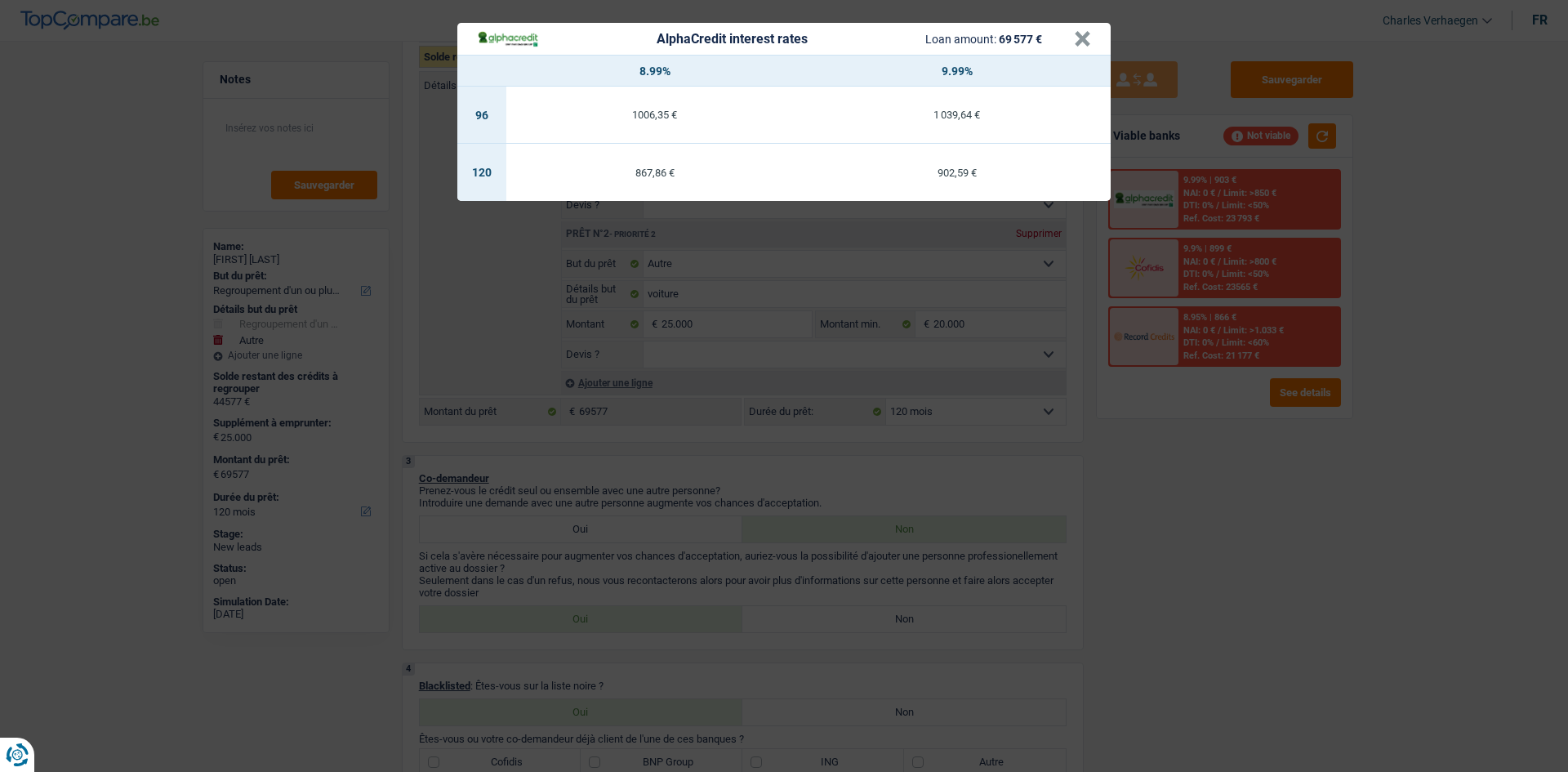 click on "AlphaCredit interest rates
Loan amount:
69577 €
×
8.99%
9.99%
96
1006,35 €
1039,64 €
120
867,86 €
902,59 €" at bounding box center [784, 386] 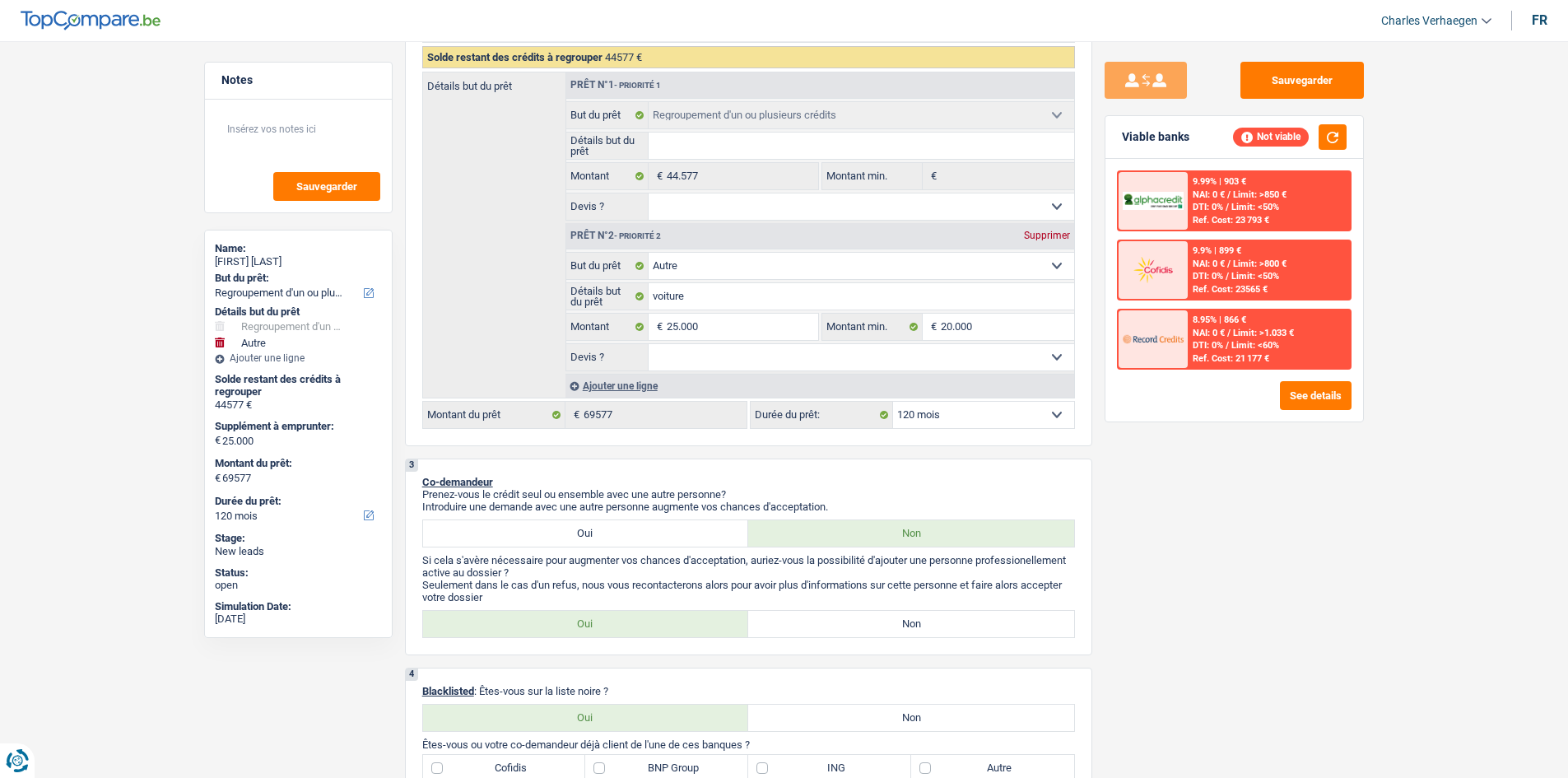 click on "9.9% | 899 €
NAI: 0 €
/
Limit: >800 €
DTI: 0%
/
Limit: <50%
Ref. Cost: 23 565 €" at bounding box center (1268, 270) 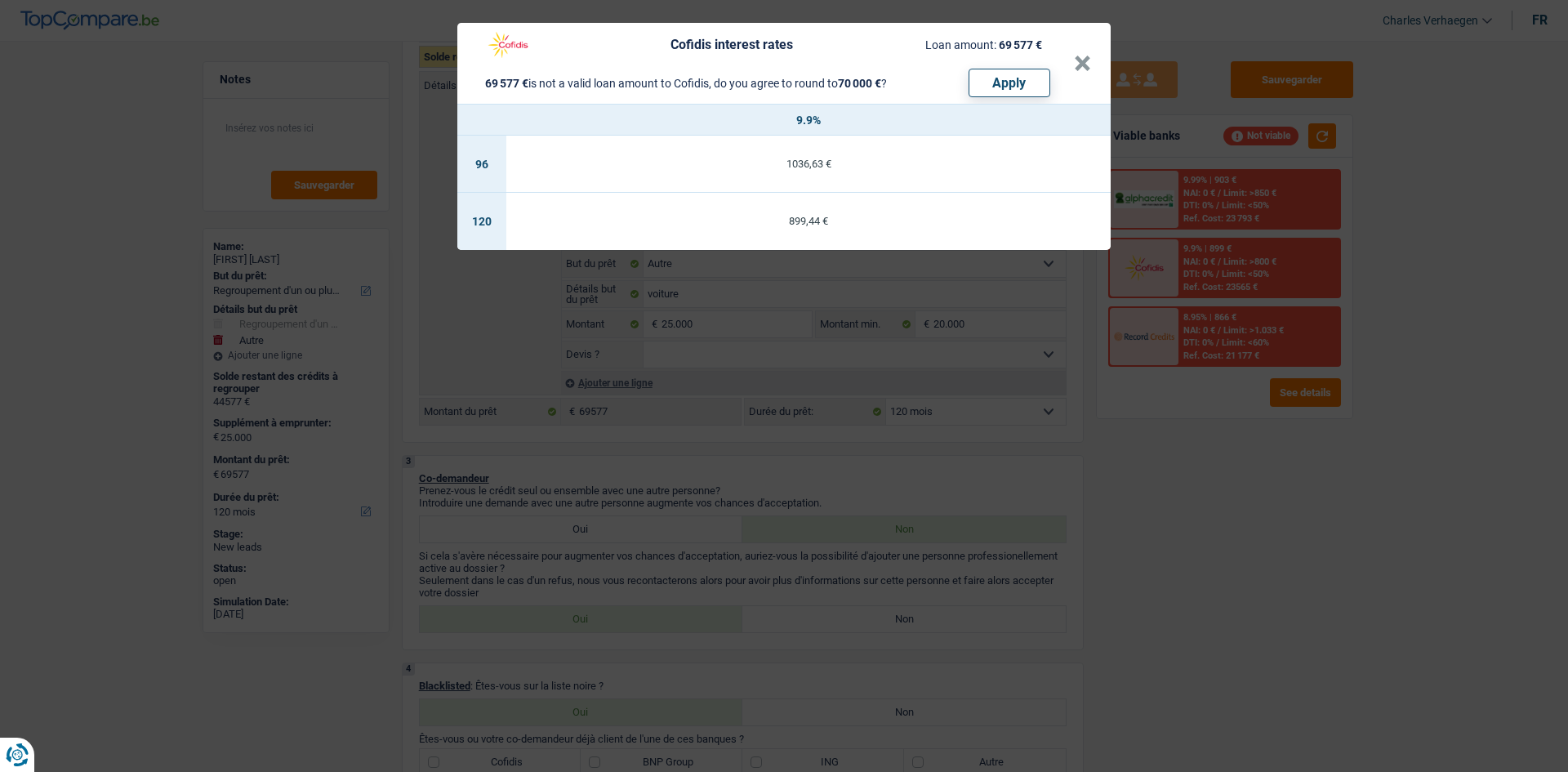 click on "Cofidis interest rates
Loan amount:
69 577 €
69 577 €  is not a valid loan amount to Cofidis, do you agree to round to  70 000 € ?
Apply
×
9.9%
96
1 036,63 €
120
899,44 €" at bounding box center [784, 386] 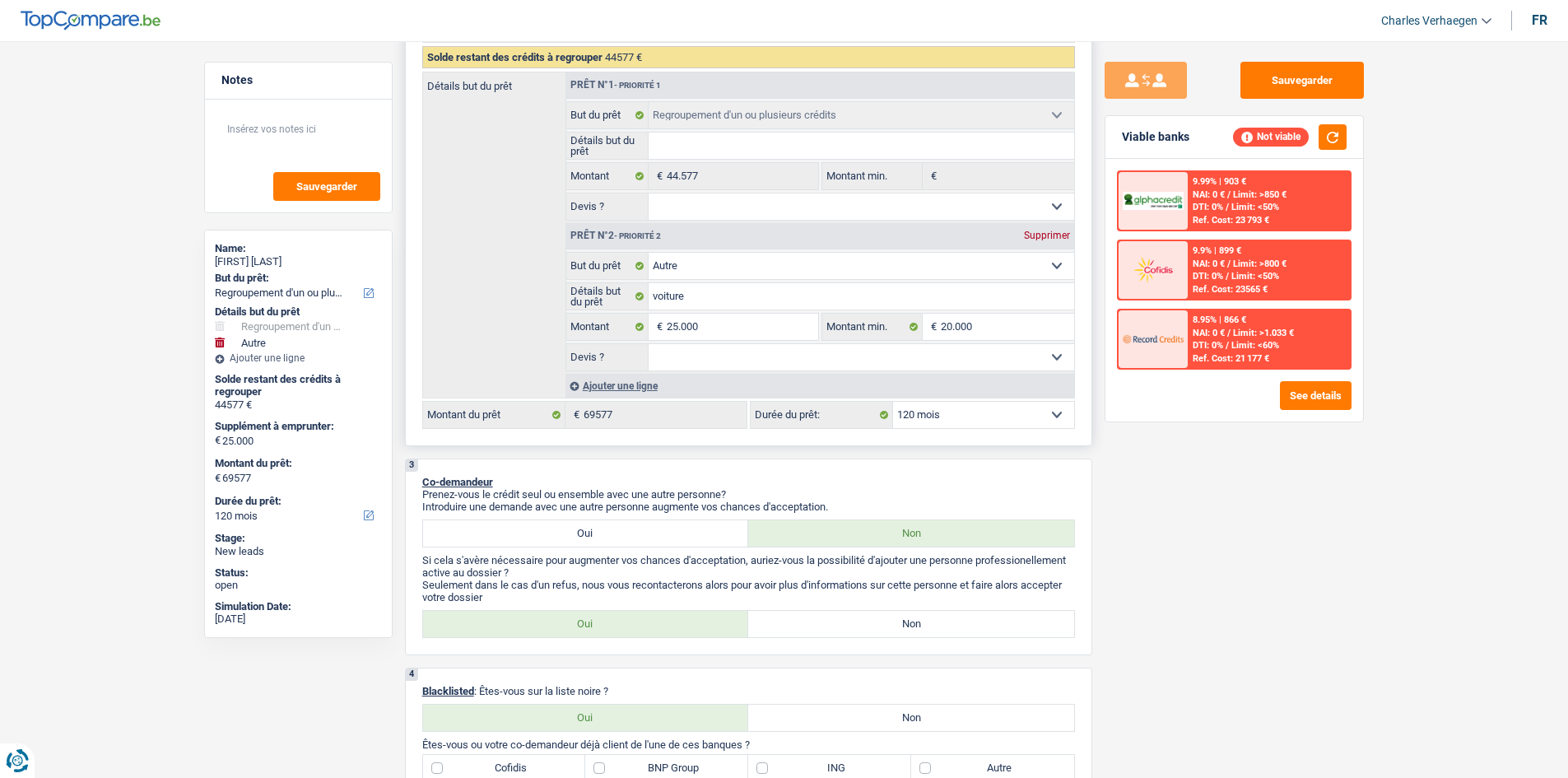 click on "Oui Non Non répondu
Sélectionner une option" at bounding box center (861, 357) 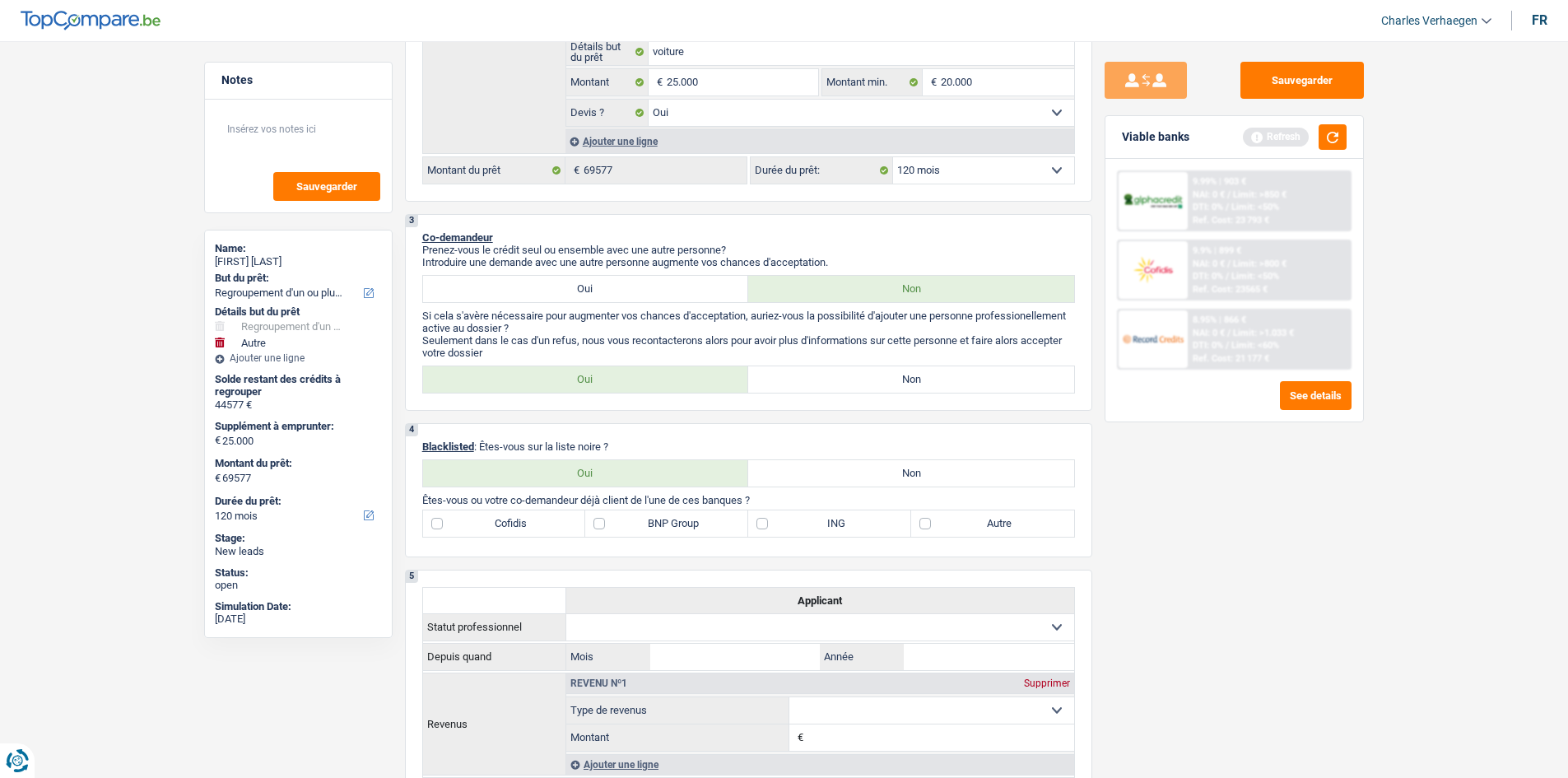 scroll, scrollTop: 741, scrollLeft: 0, axis: vertical 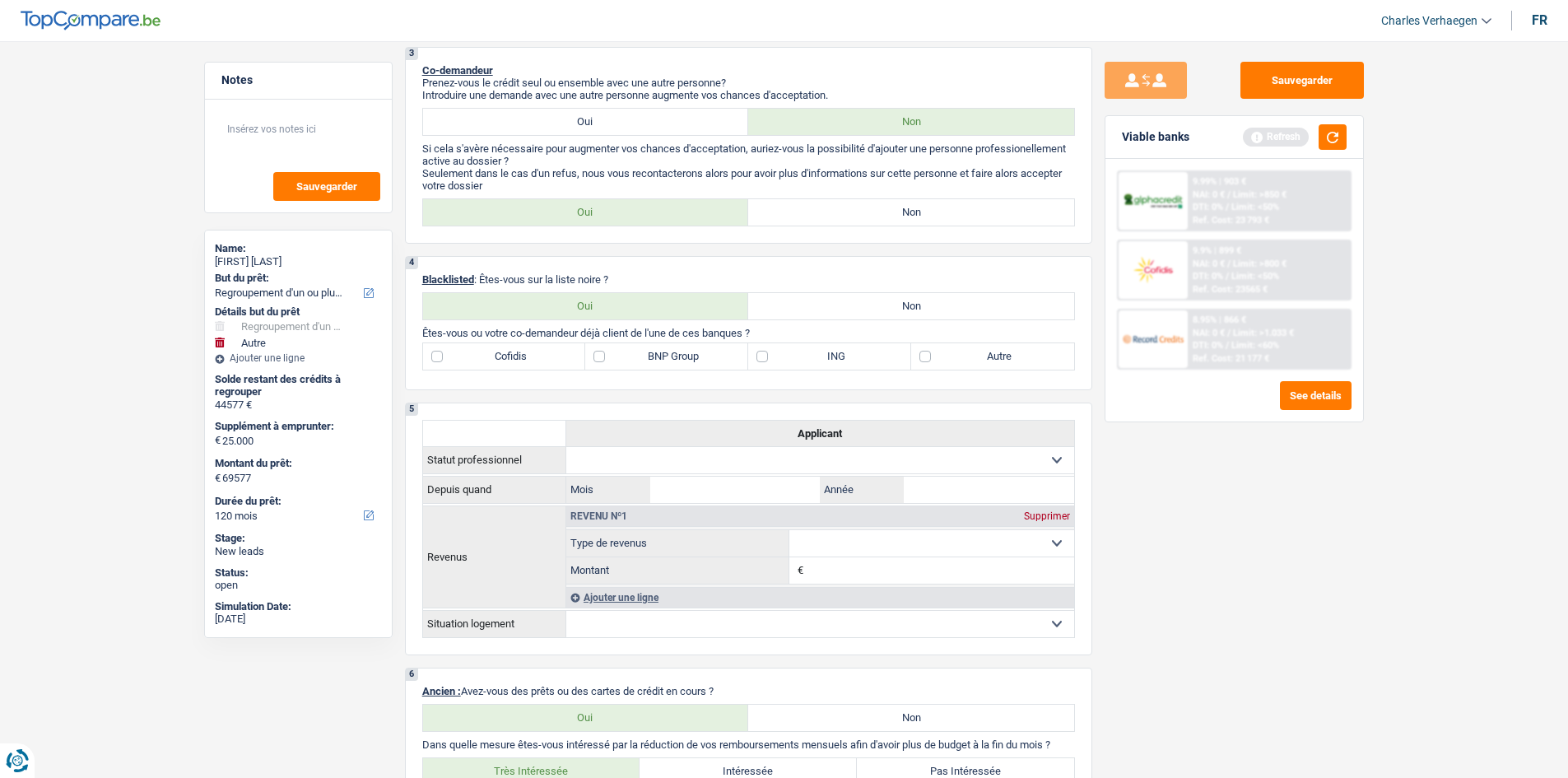 click on "Viable banks
Refresh" at bounding box center (1234, 137) 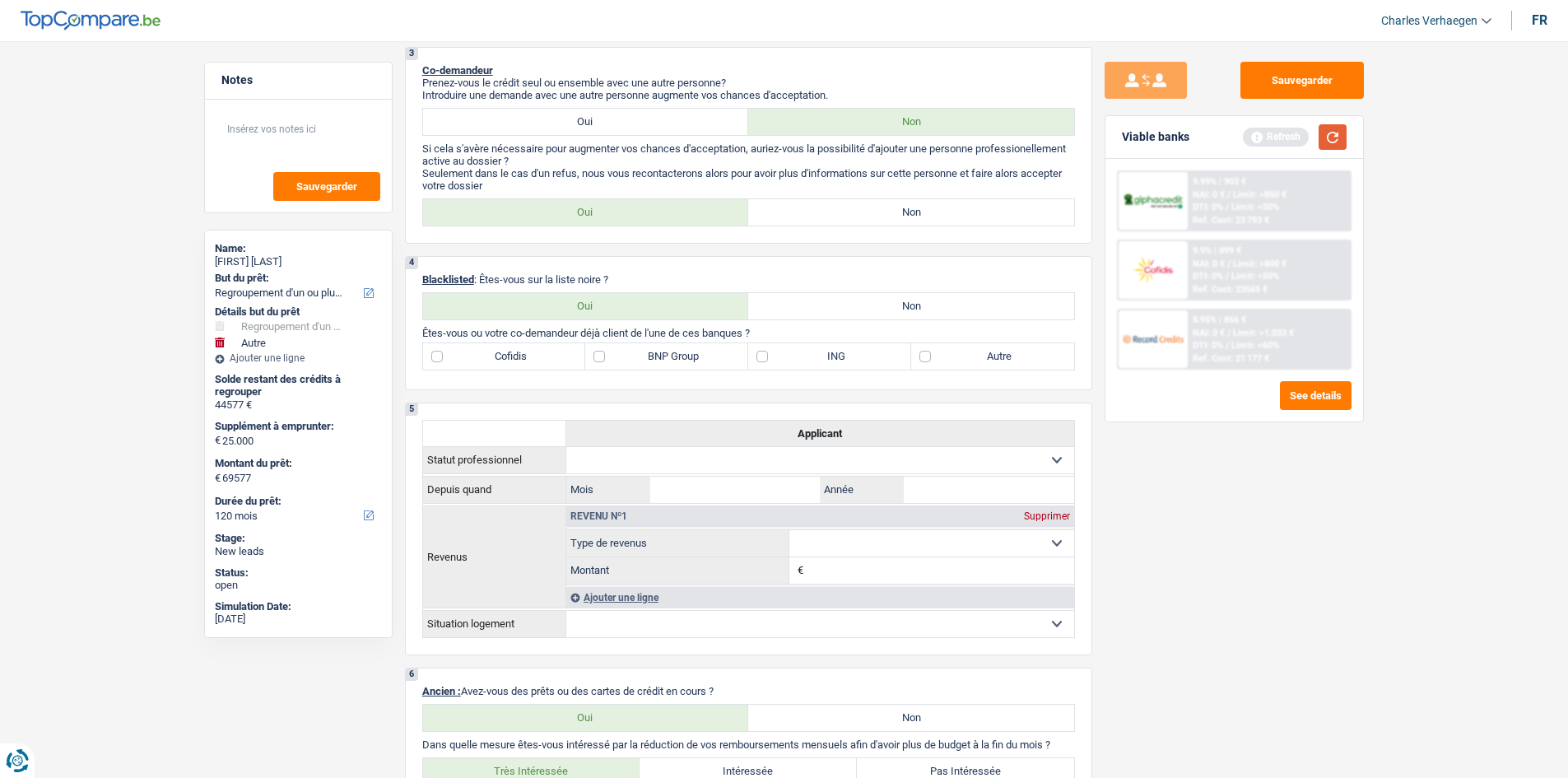 click at bounding box center [1333, 137] 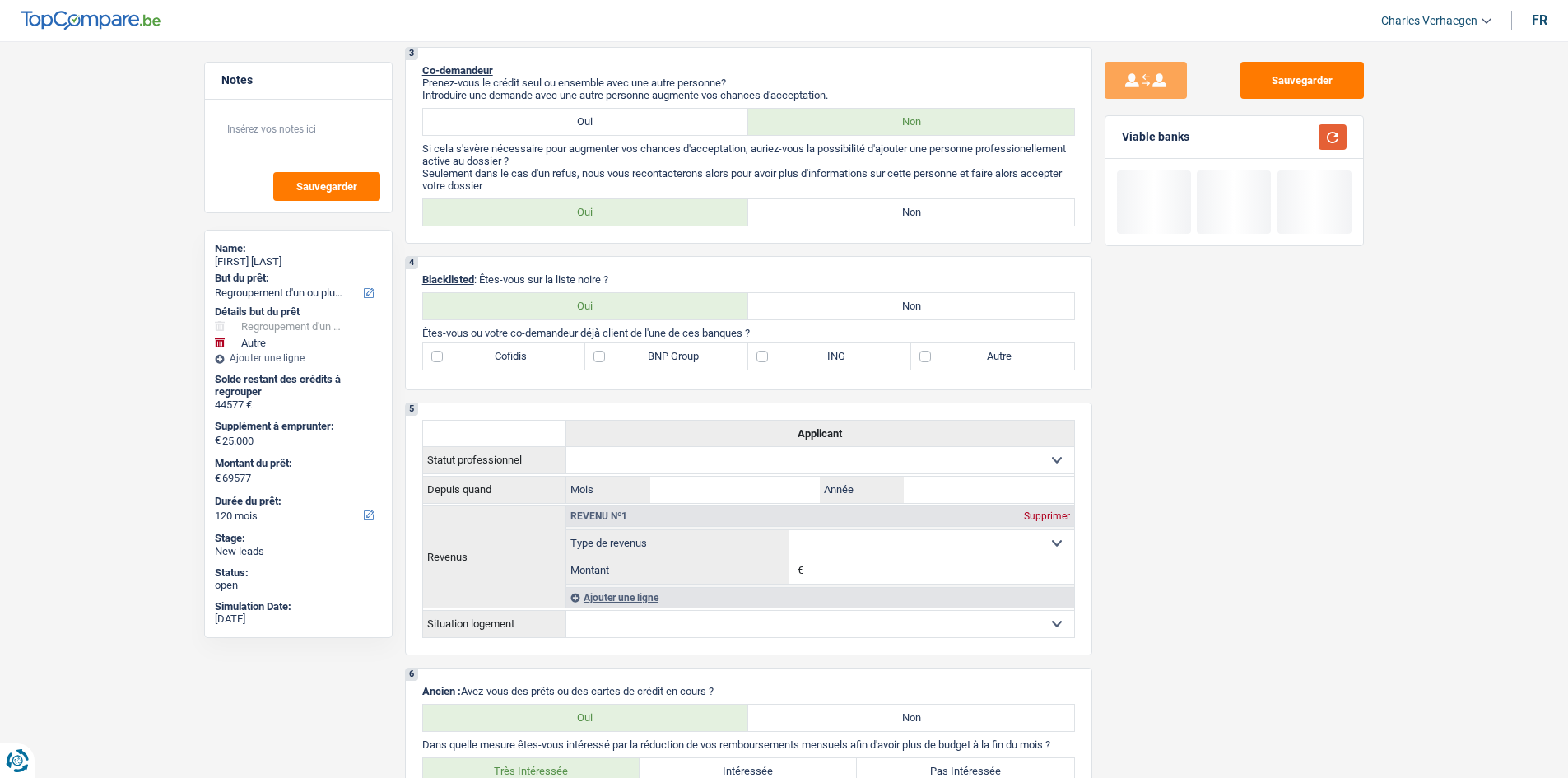 scroll, scrollTop: 494, scrollLeft: 0, axis: vertical 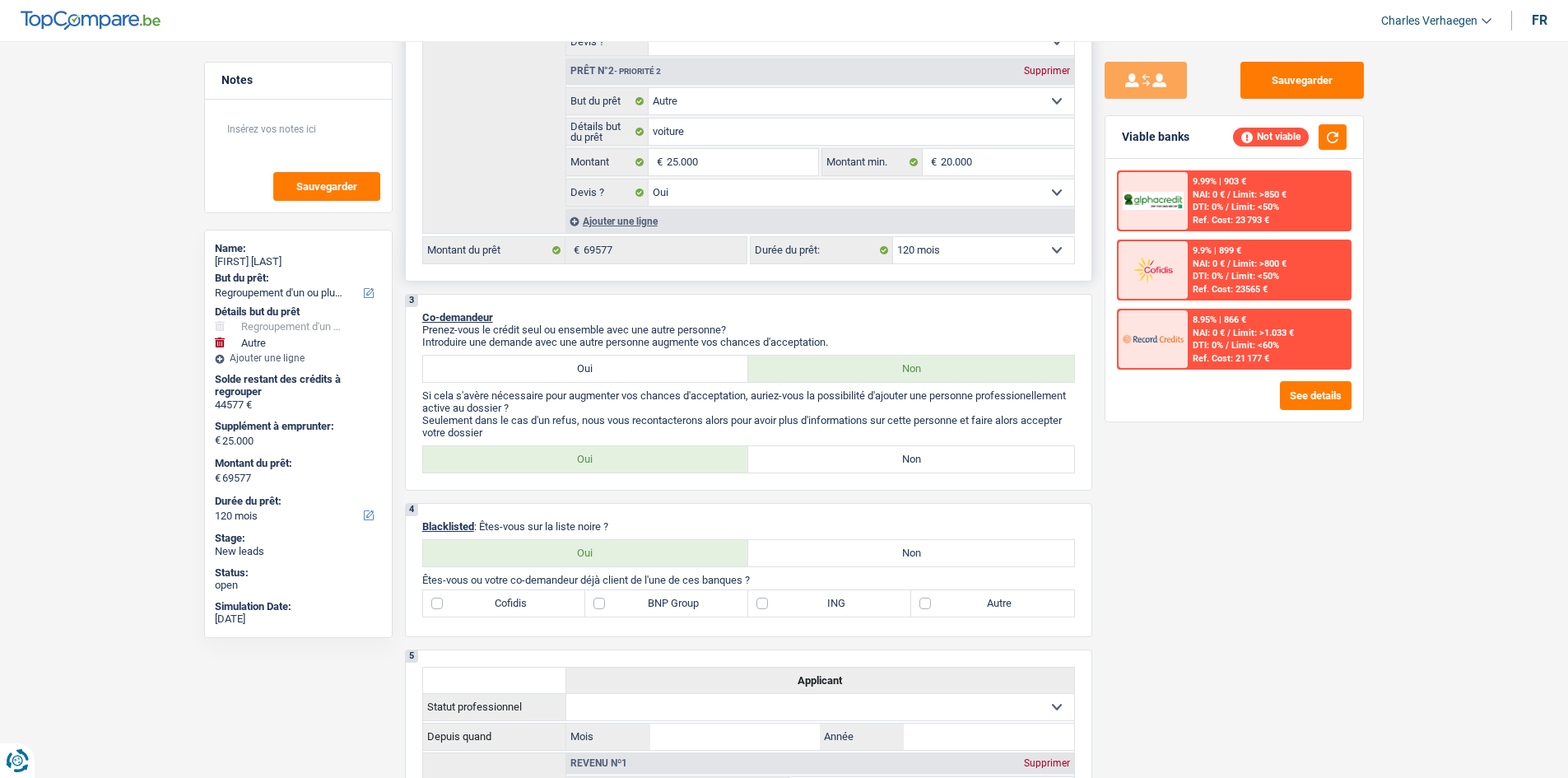 click on "Ajouter une ligne" at bounding box center (820, 221) 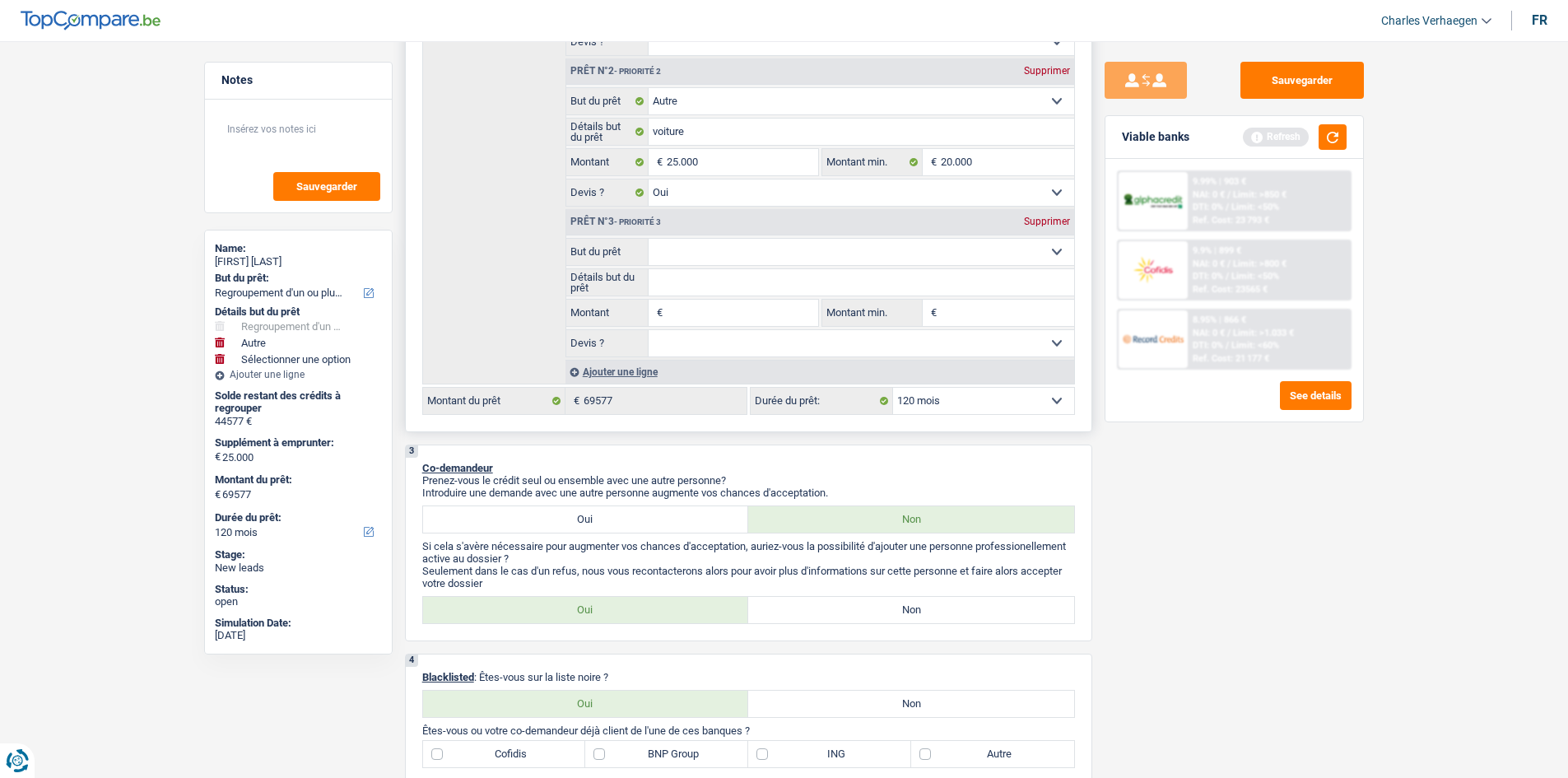 click on "Confort maison: meubles, textile, peinture, électroménager, outillage non-professionnel Hifi, multimédia, gsm, ordinateur Aménagement: frais d'installation, déménagement Evénement familial: naissance, mariage, divorce, communion, décès Frais médicaux Frais d'études Frais permis de conduire Regroupement d'un ou plusieurs crédits Loisirs: voyage, sport, musique Rafraîchissement: petits travaux maison et jardin Frais judiciaires Réparation voiture Prêt rénovation (non disponible pour les non-propriétaires) Prêt énergie (non disponible pour les non-propriétaires) Prêt voiture Taxes, impôts non professionnels Rénovation bien à l'étranger Dettes familiales Assurance Autre
Sélectionner une option" at bounding box center (861, 252) 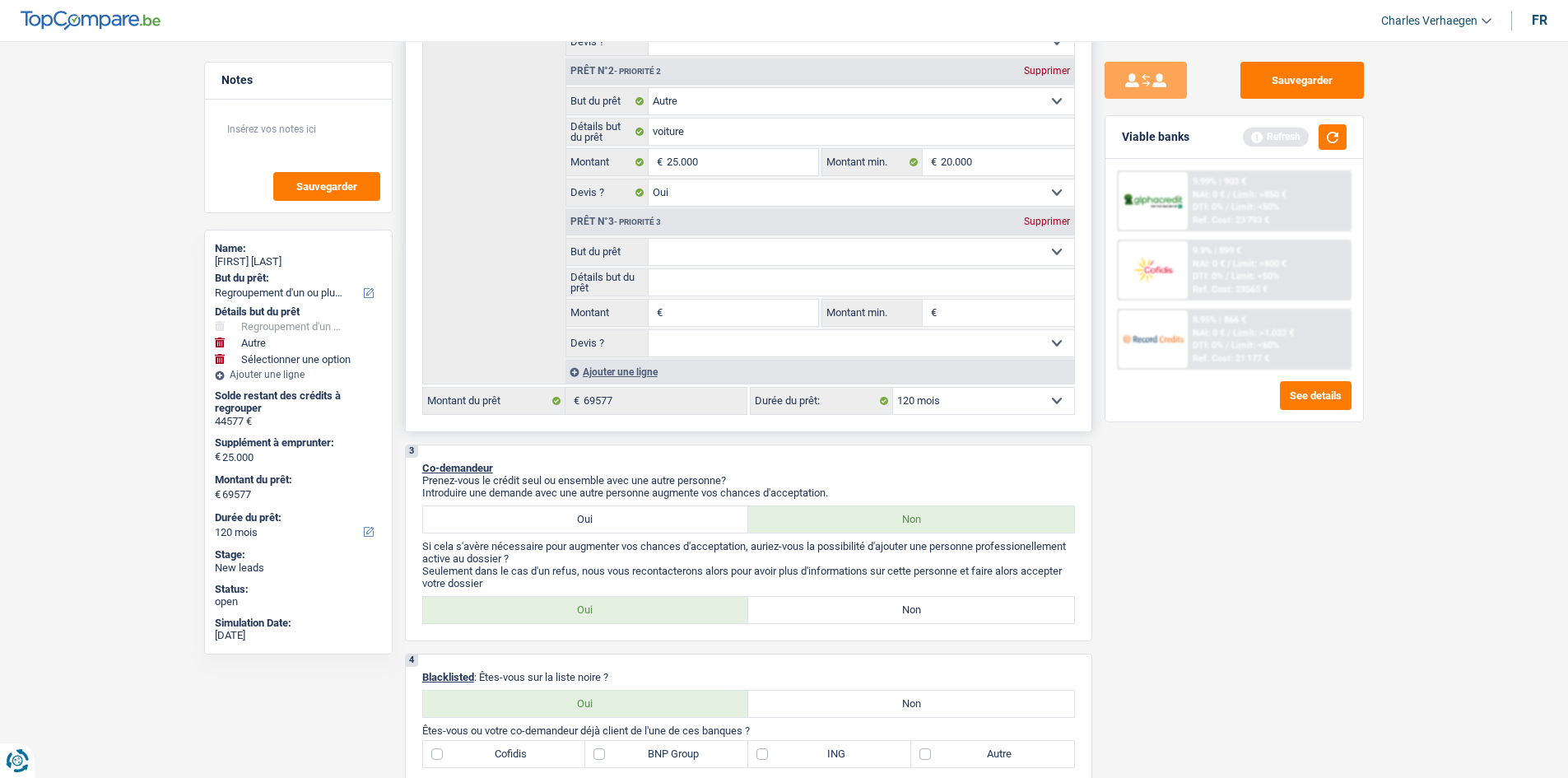 click on "Confort maison: meubles, textile, peinture, électroménager, outillage non-professionnel Hifi, multimédia, gsm, ordinateur Aménagement: frais d'installation, déménagement Evénement familial: naissance, mariage, divorce, communion, décès Frais médicaux Frais d'études Frais permis de conduire Regroupement d'un ou plusieurs crédits Loisirs: voyage, sport, musique Rafraîchissement: petits travaux maison et jardin Frais judiciaires Réparation voiture Prêt rénovation (non disponible pour les non-propriétaires) Prêt énergie (non disponible pour les non-propriétaires) Prêt voiture Taxes, impôts non professionnels Rénovation bien à l'étranger Dettes familiales Assurance Autre
Sélectionner une option" at bounding box center (861, 252) 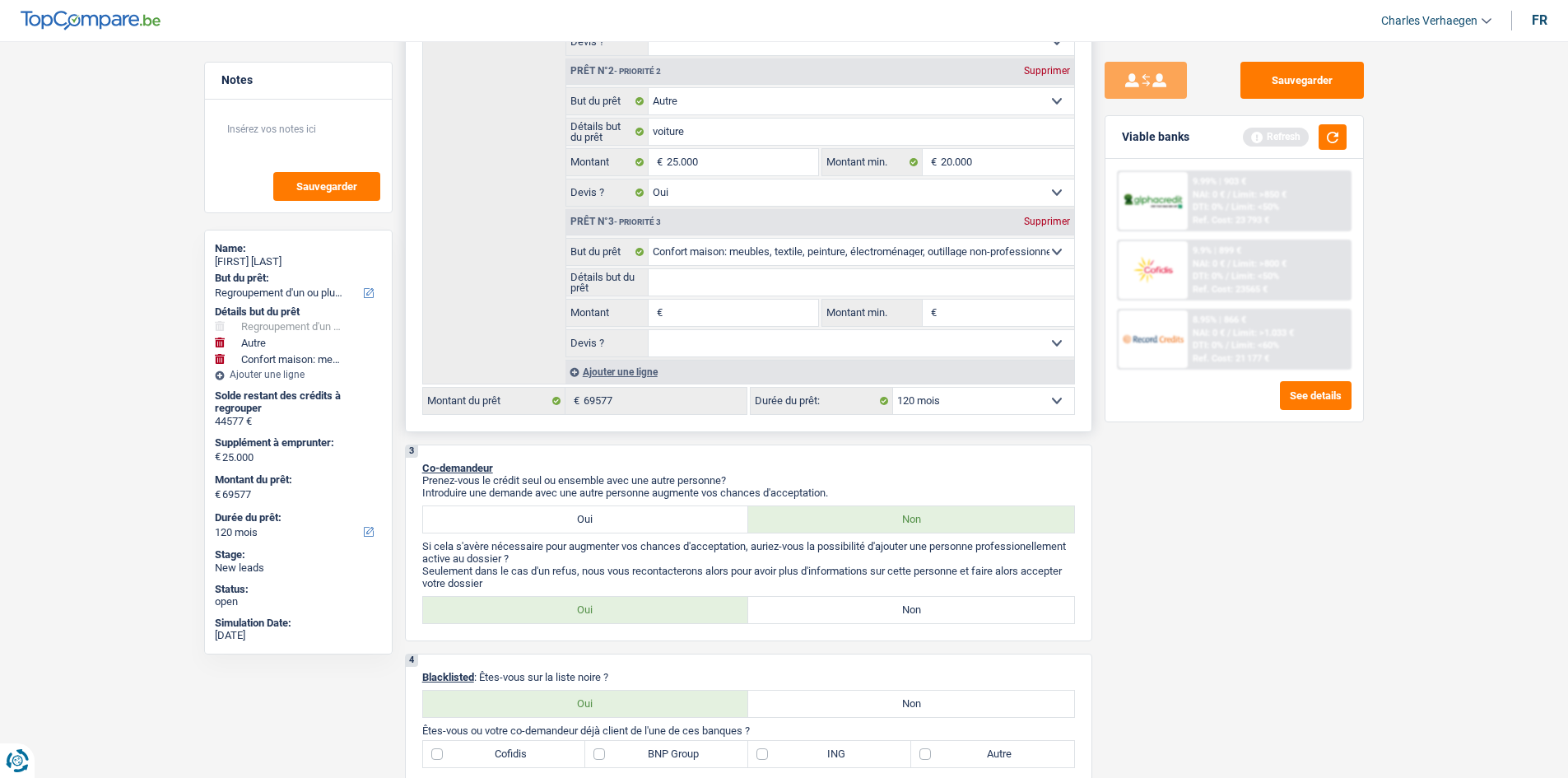 click on "Montant" at bounding box center (742, 313) 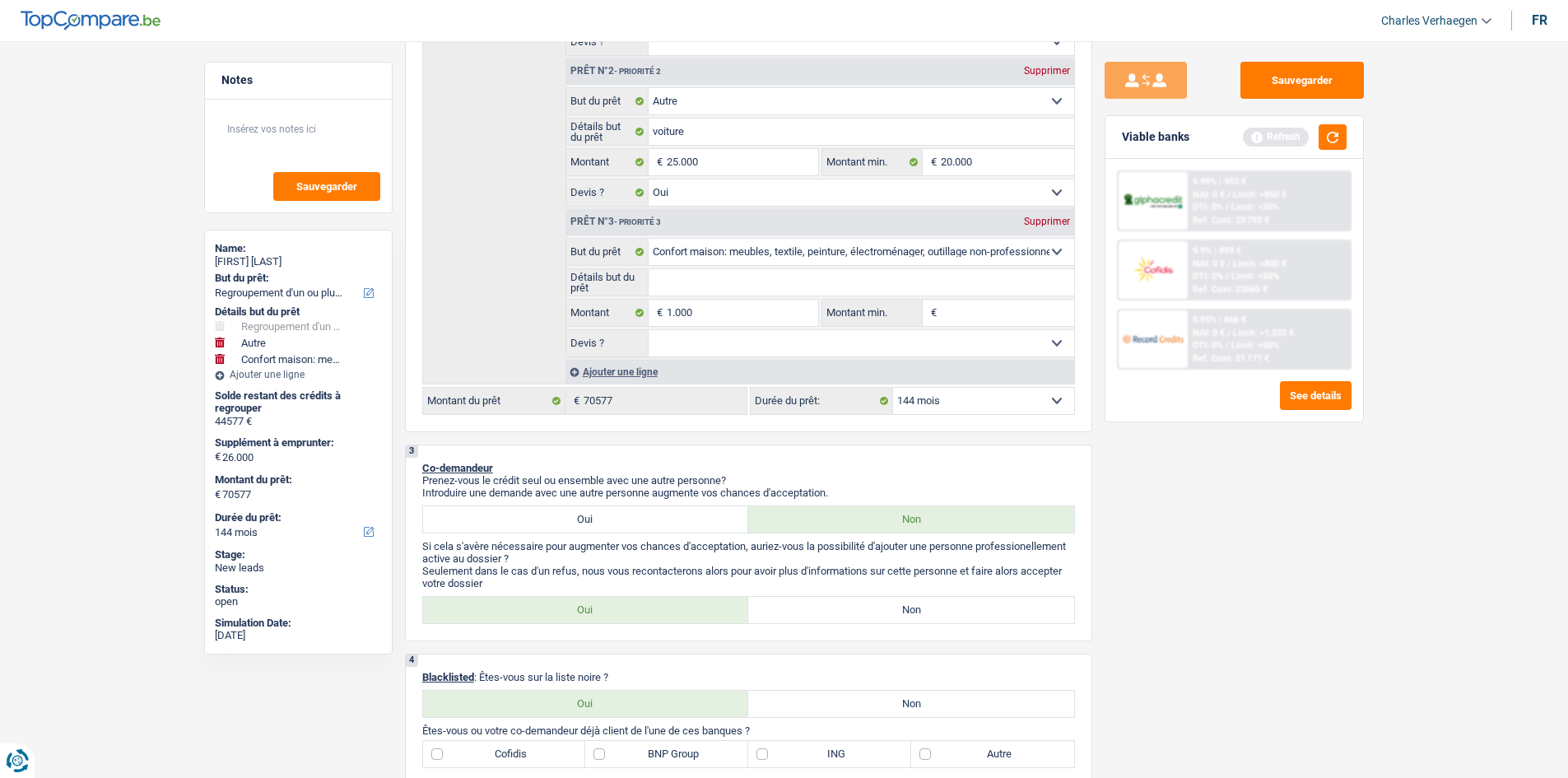 click on "Notes
Sauvegarder
Name:   [FIRST] [LAST]   But du prêt: Confort maison: meubles, textile, peinture, électroménager, outillage non-professionnel Hifi, multimédia, gsm, ordinateur Aménagement: frais d'installation, déménagement Evénement familial: naissance, mariage, divorce, communion, décès Frais médicaux Frais d'études Frais permis de conduire Regroupement d'un ou plusieurs crédits Loisirs: voyage, sport, musique Rafraîchissement: petits travaux maison et jardin Frais judiciaires Réparation voiture Prêt rénovation (non disponible pour les non-propriétaires) Prêt énergie (non disponible pour les non-propriétaires) Prêt voiture Taxes, impôts non professionnels Rénovation bien à l'étranger Dettes familiales Assurance Autre
Sélectionner une option
Détails but du prêt
Hifi, multimédia, gsm, ordinateur Aménagement: frais d'installation, déménagement" at bounding box center (784, 1391) 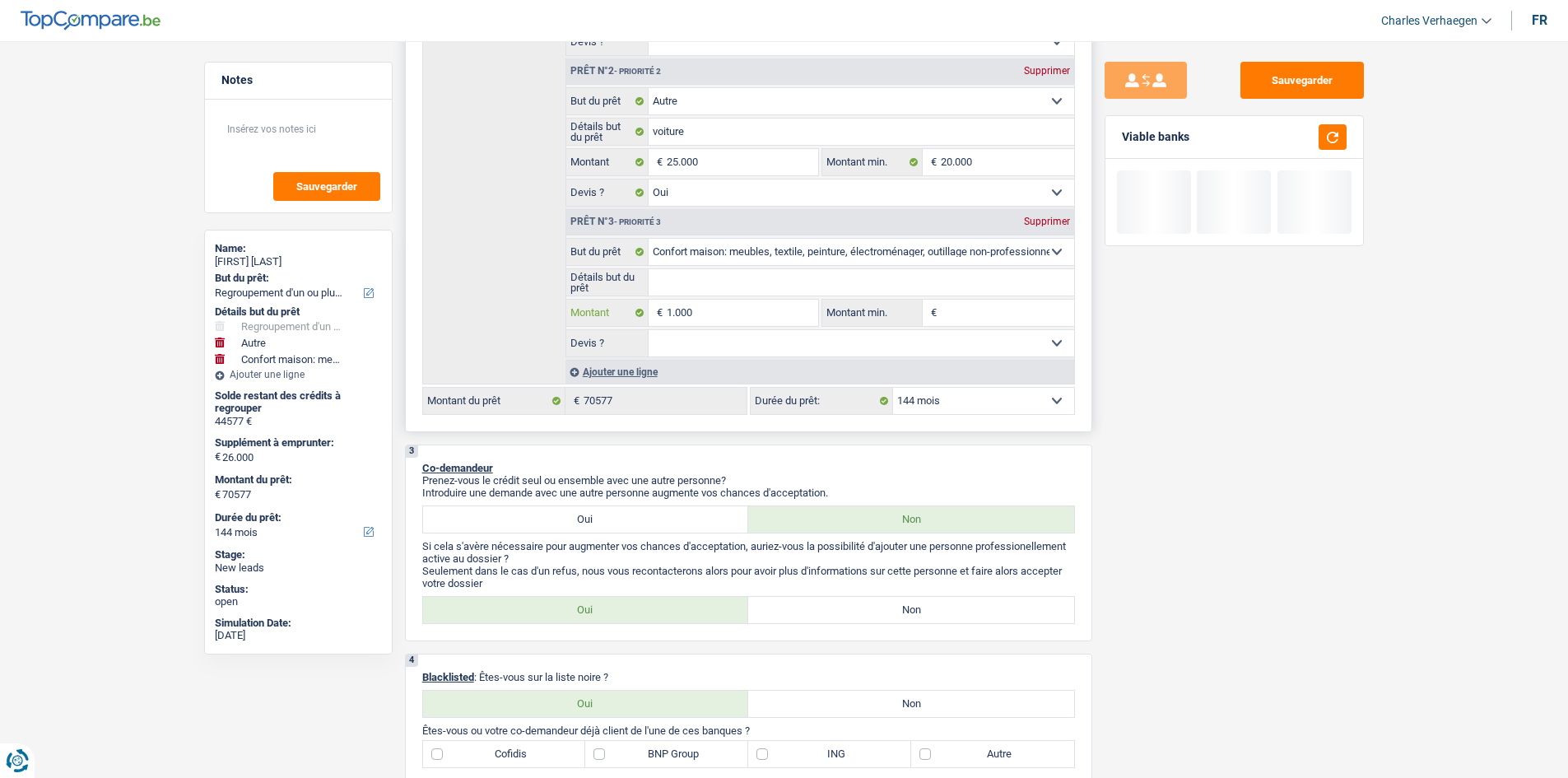 click on "1.000" at bounding box center (742, 313) 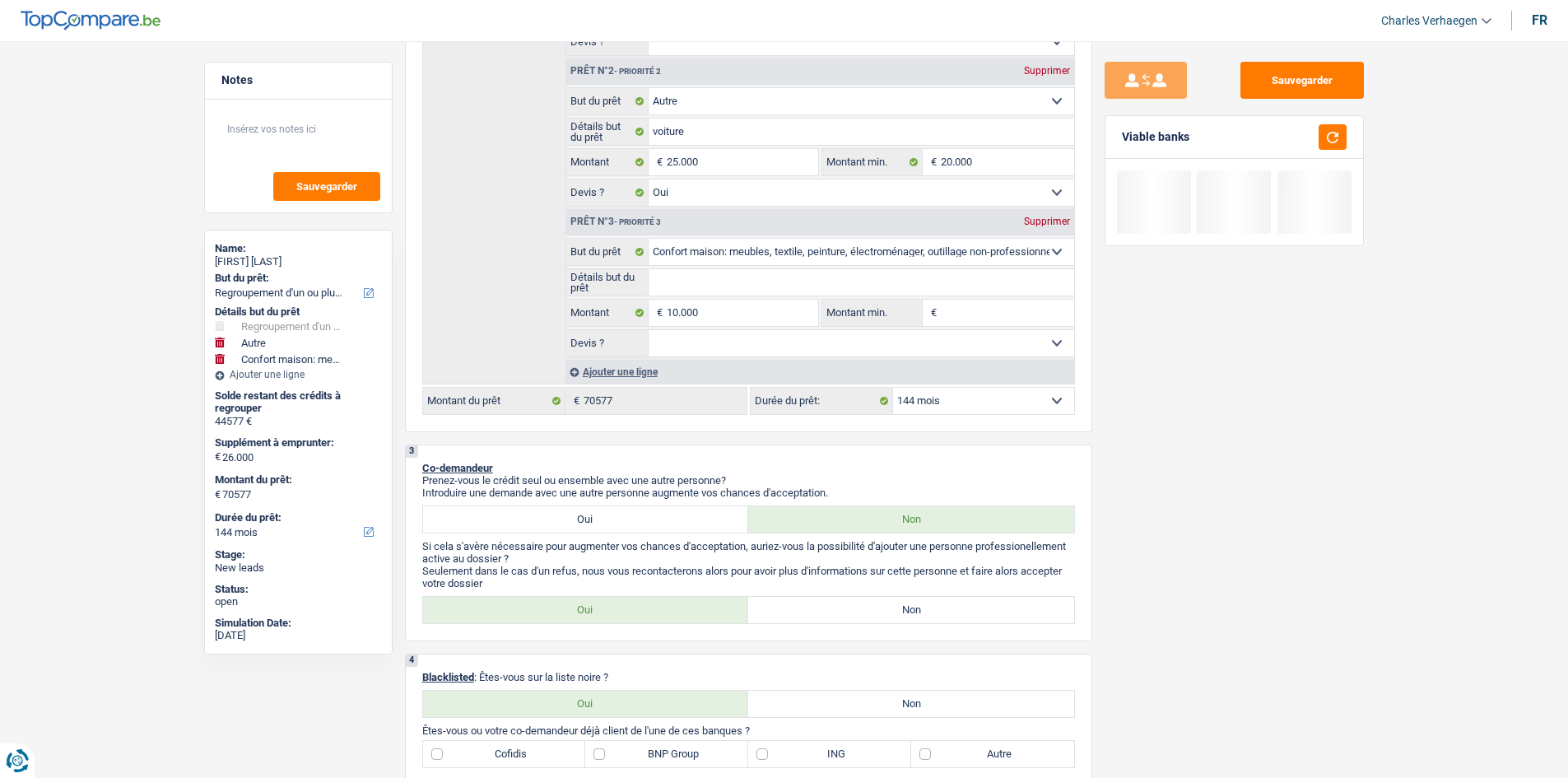 click on "Sauvegarder
Viable banks" at bounding box center [1234, 404] 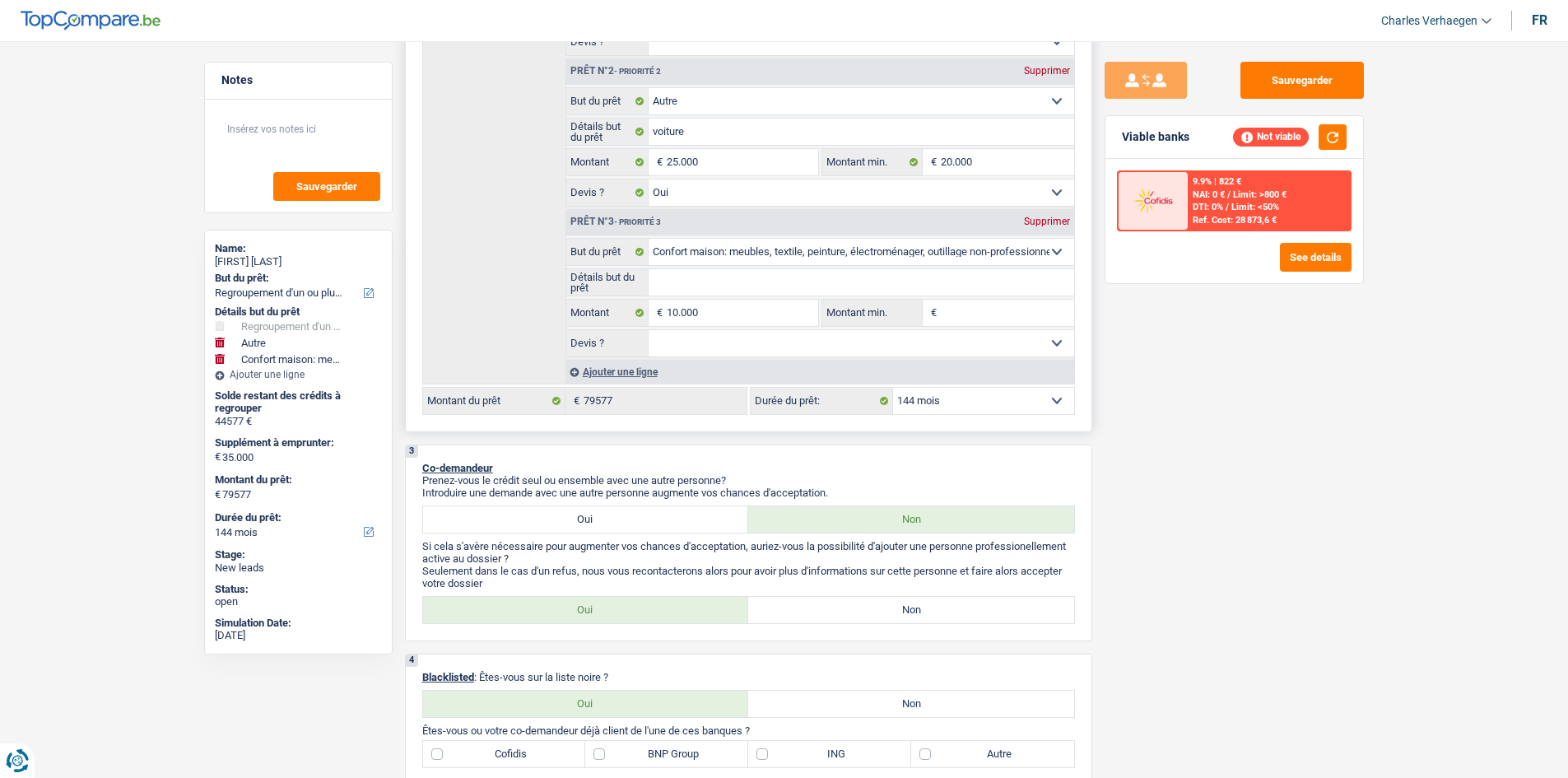 click on "12 mois 18 mois 24 mois 30 mois 36 mois 42 mois 48 mois 60 mois 72 mois 84 mois 96 mois 120 mois 132 mois 144 mois
Sélectionner une option" at bounding box center [984, 401] 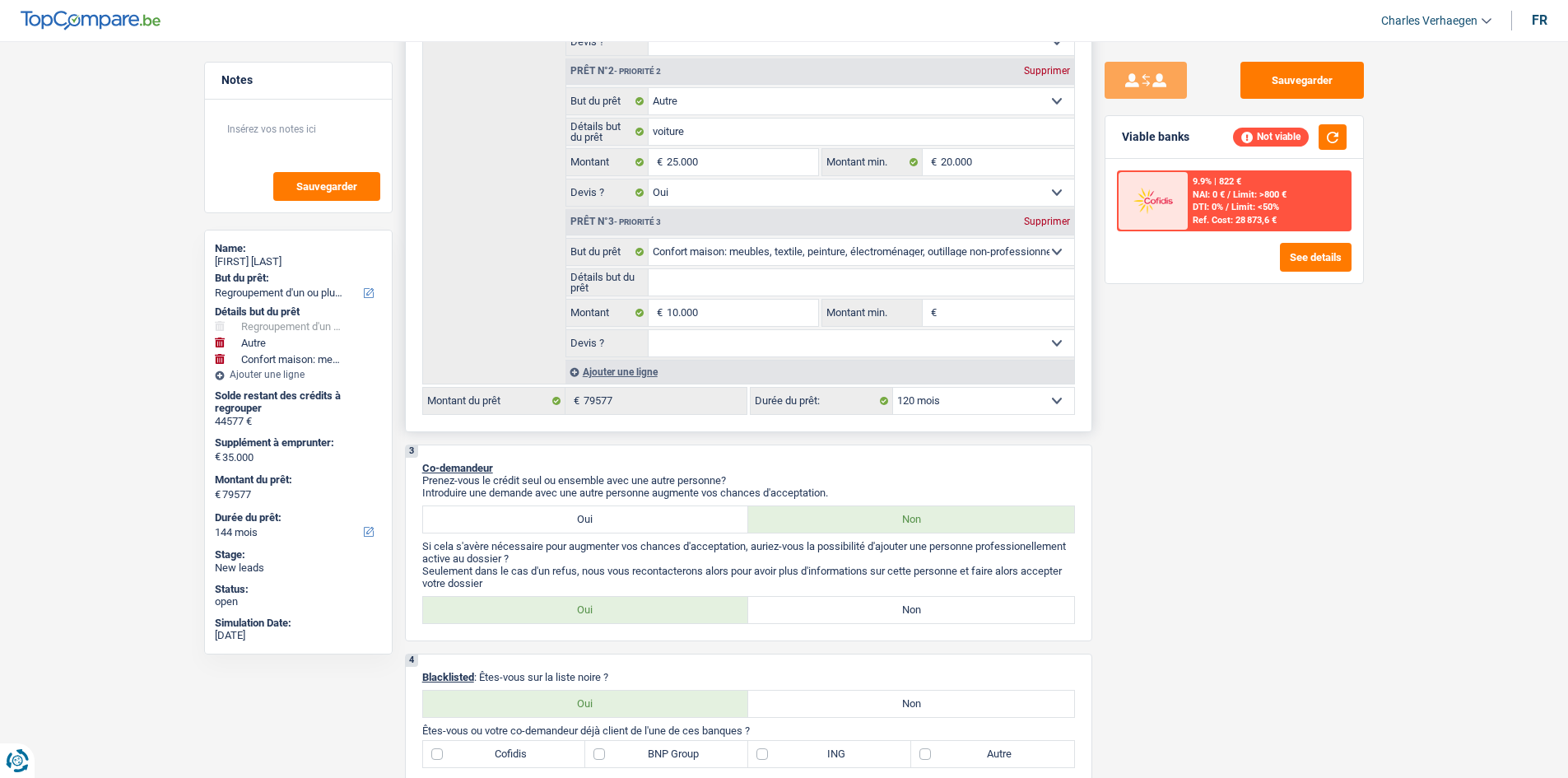 click on "12 mois 18 mois 24 mois 30 mois 36 mois 42 mois 48 mois 60 mois 72 mois 84 mois 96 mois 120 mois 132 mois 144 mois
Sélectionner une option" at bounding box center [984, 401] 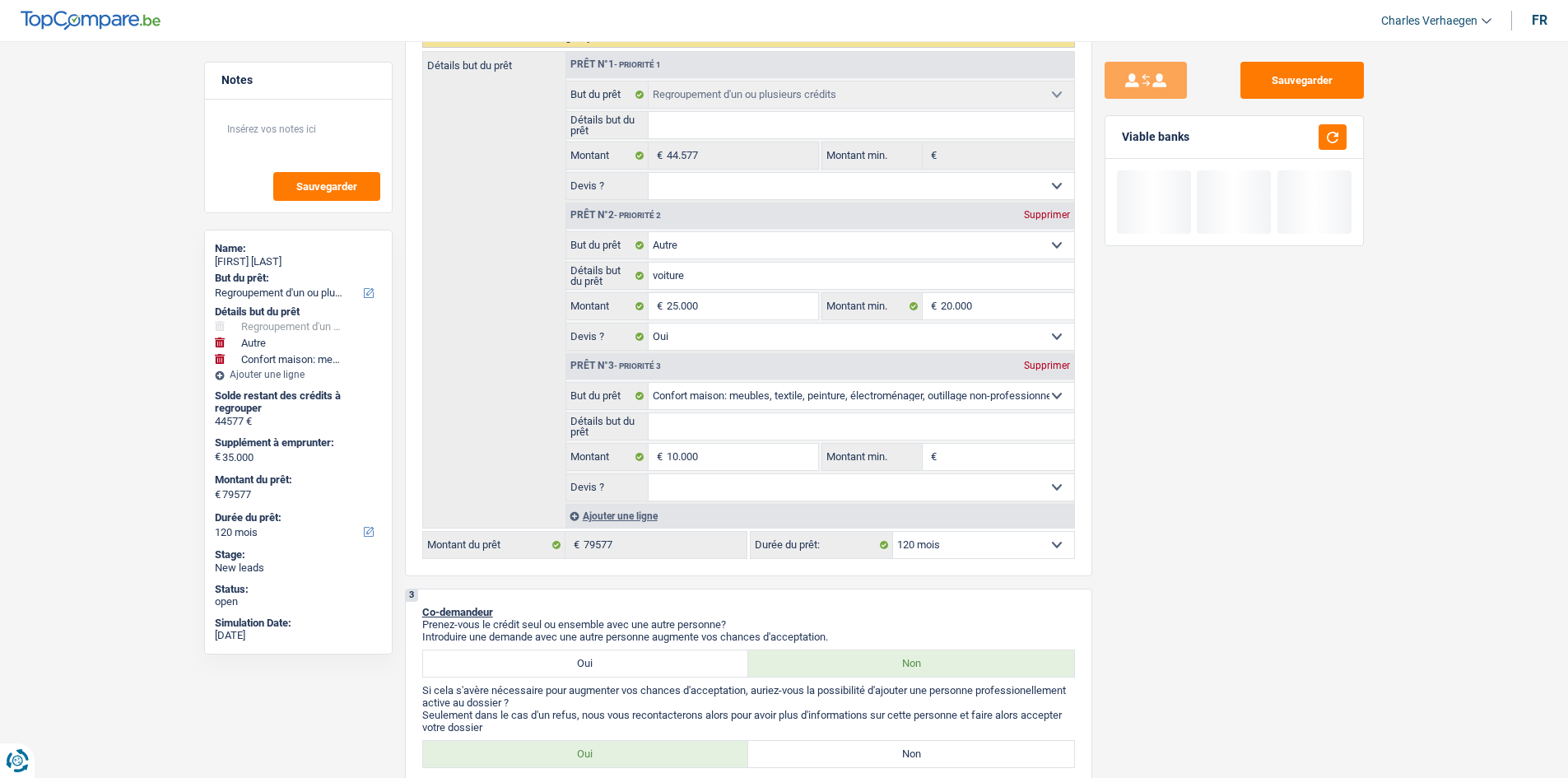 scroll, scrollTop: 329, scrollLeft: 0, axis: vertical 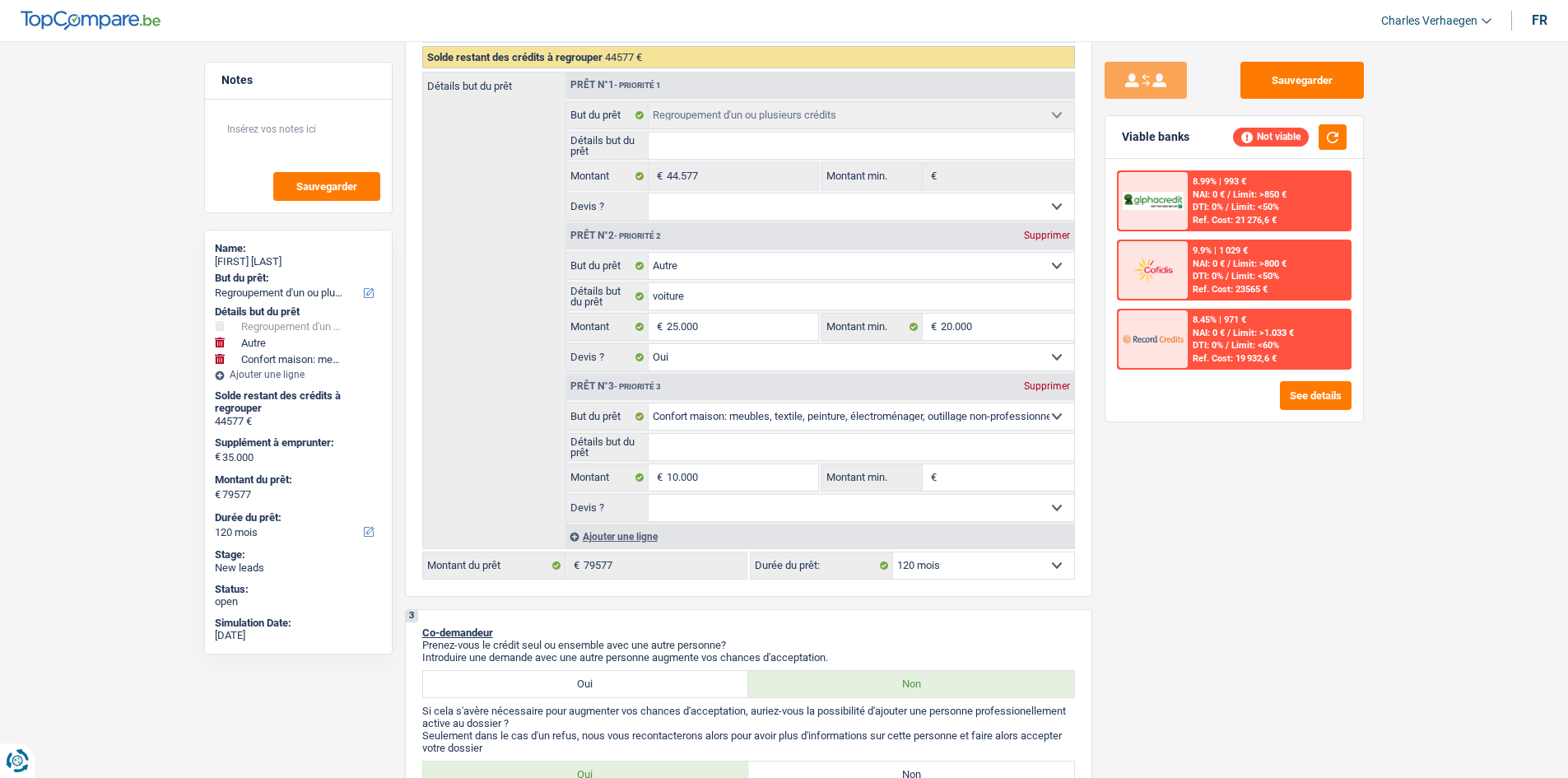 click on "Limit: >800 €" at bounding box center [1259, 263] 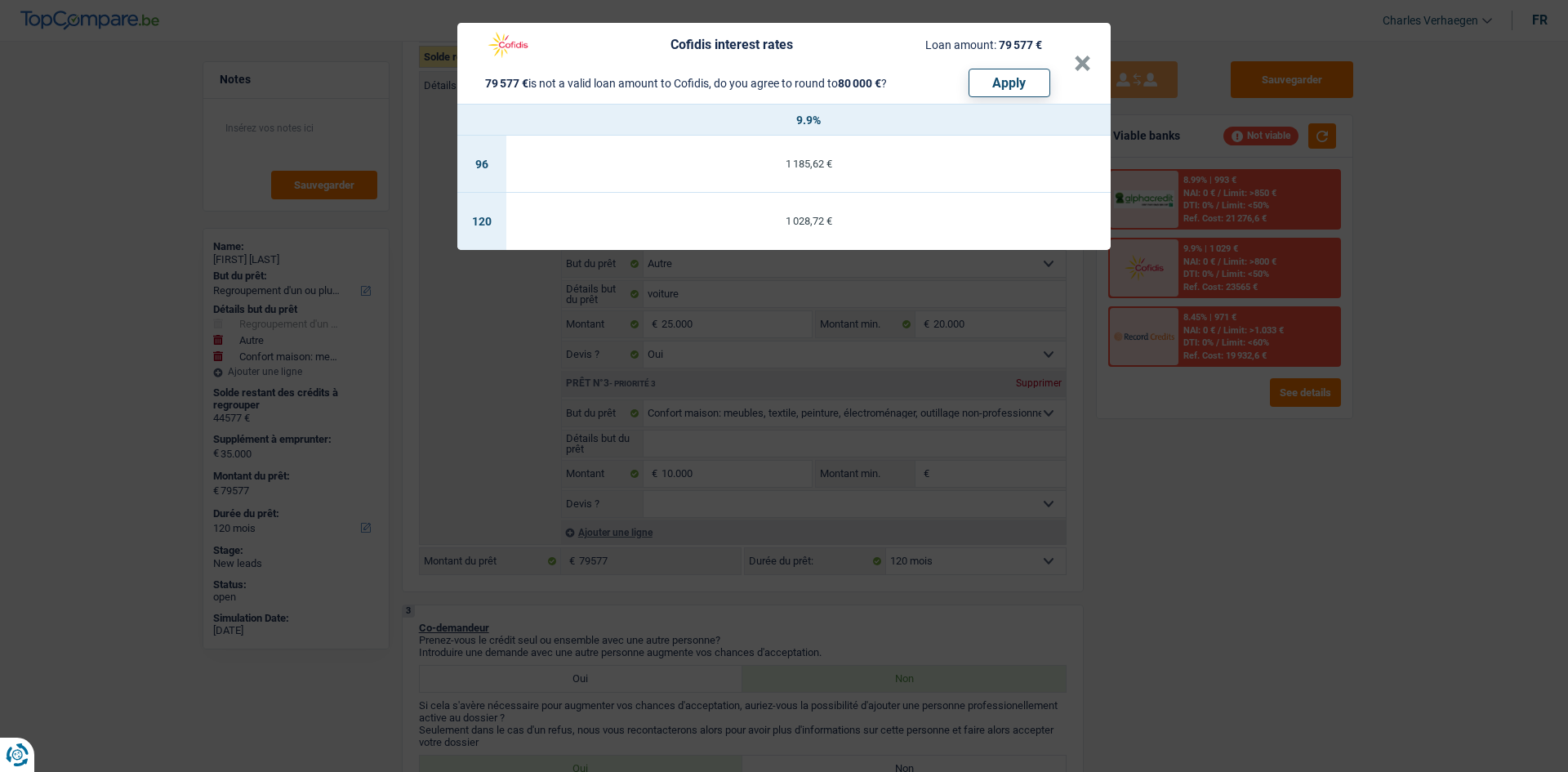 drag, startPoint x: 1225, startPoint y: 524, endPoint x: 1245, endPoint y: 253, distance: 271.73701 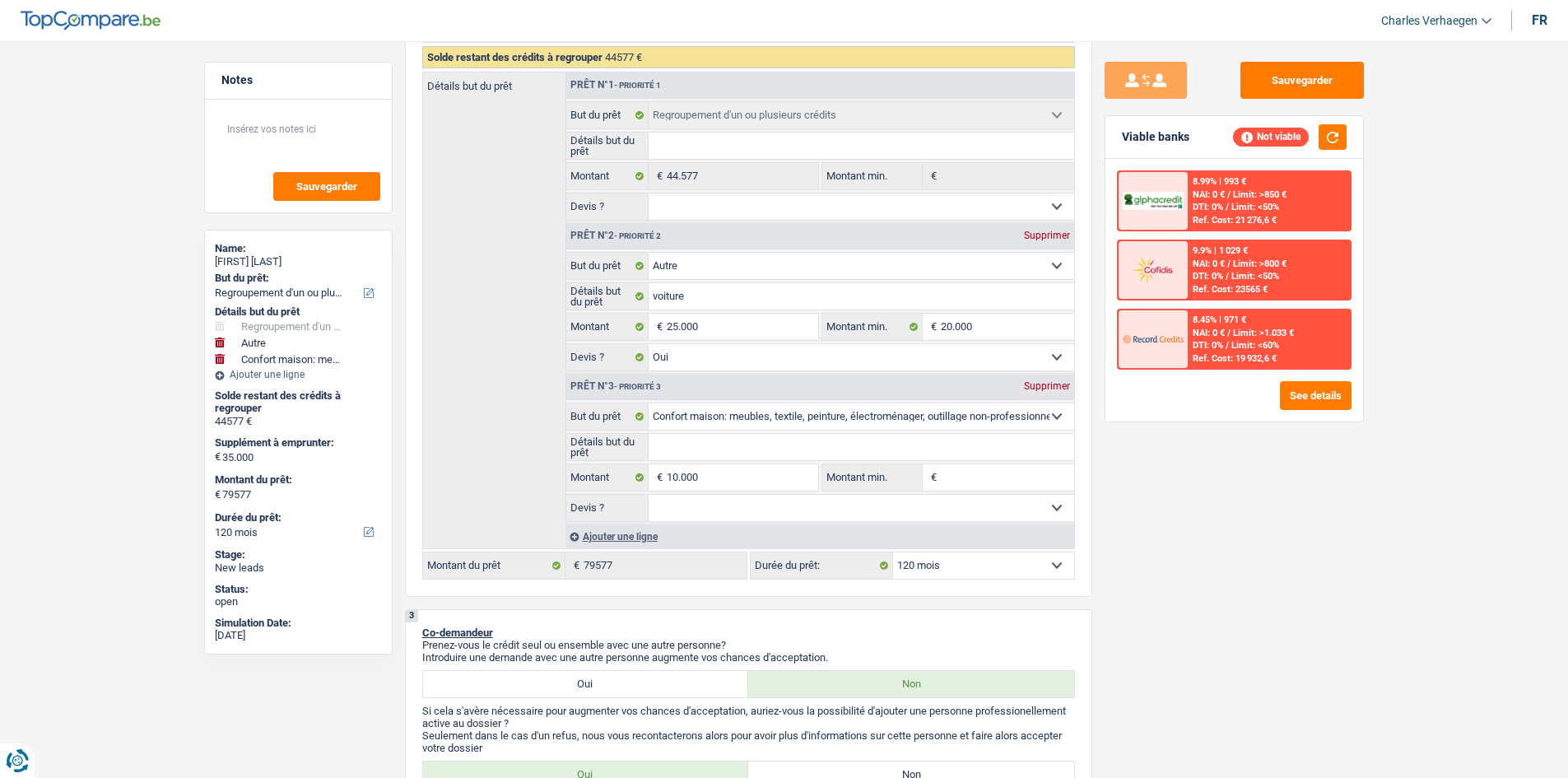 click on "Limit: <50%" at bounding box center [1255, 207] 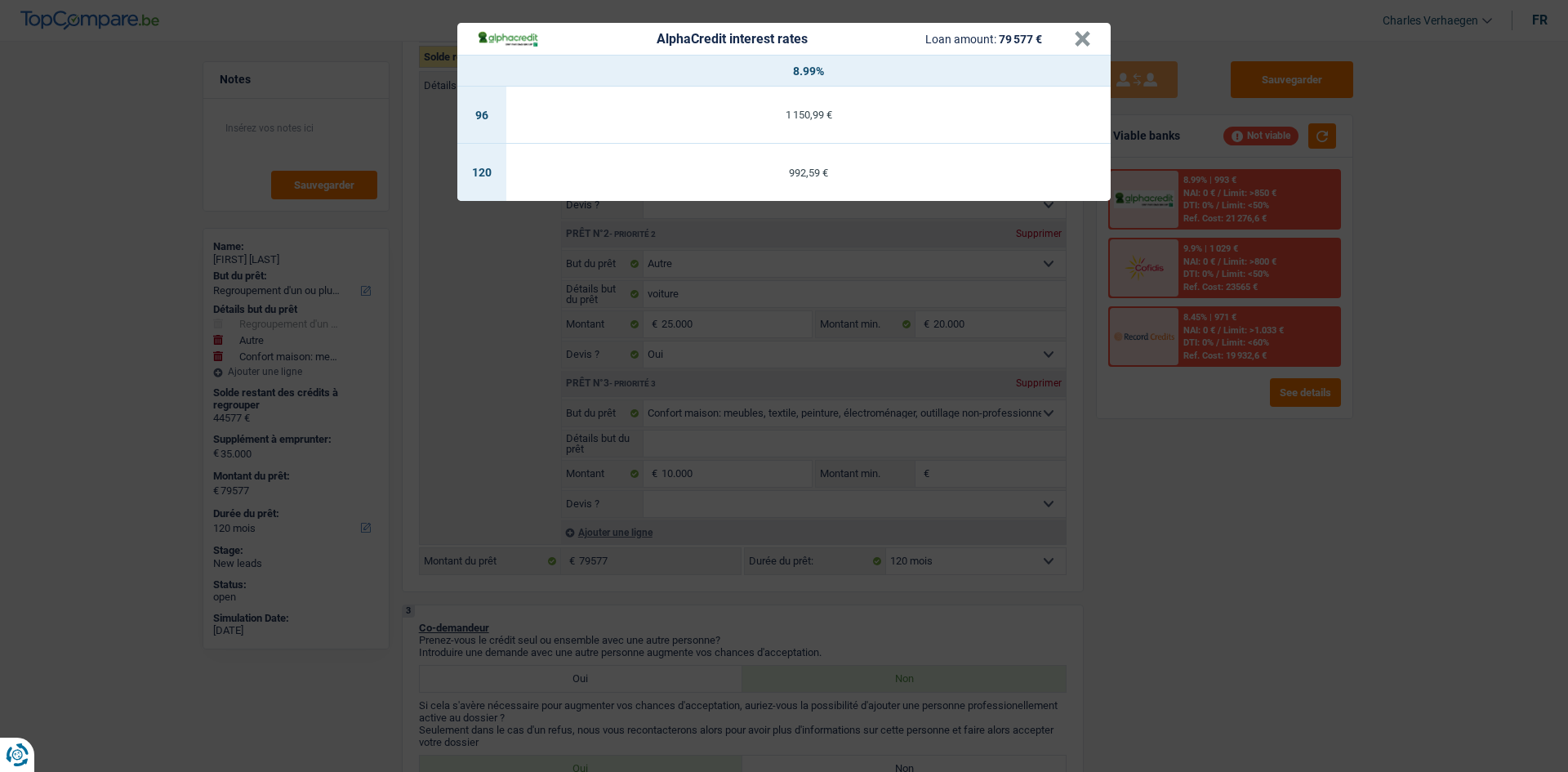 drag, startPoint x: 1156, startPoint y: 618, endPoint x: 1186, endPoint y: 536, distance: 87.31552 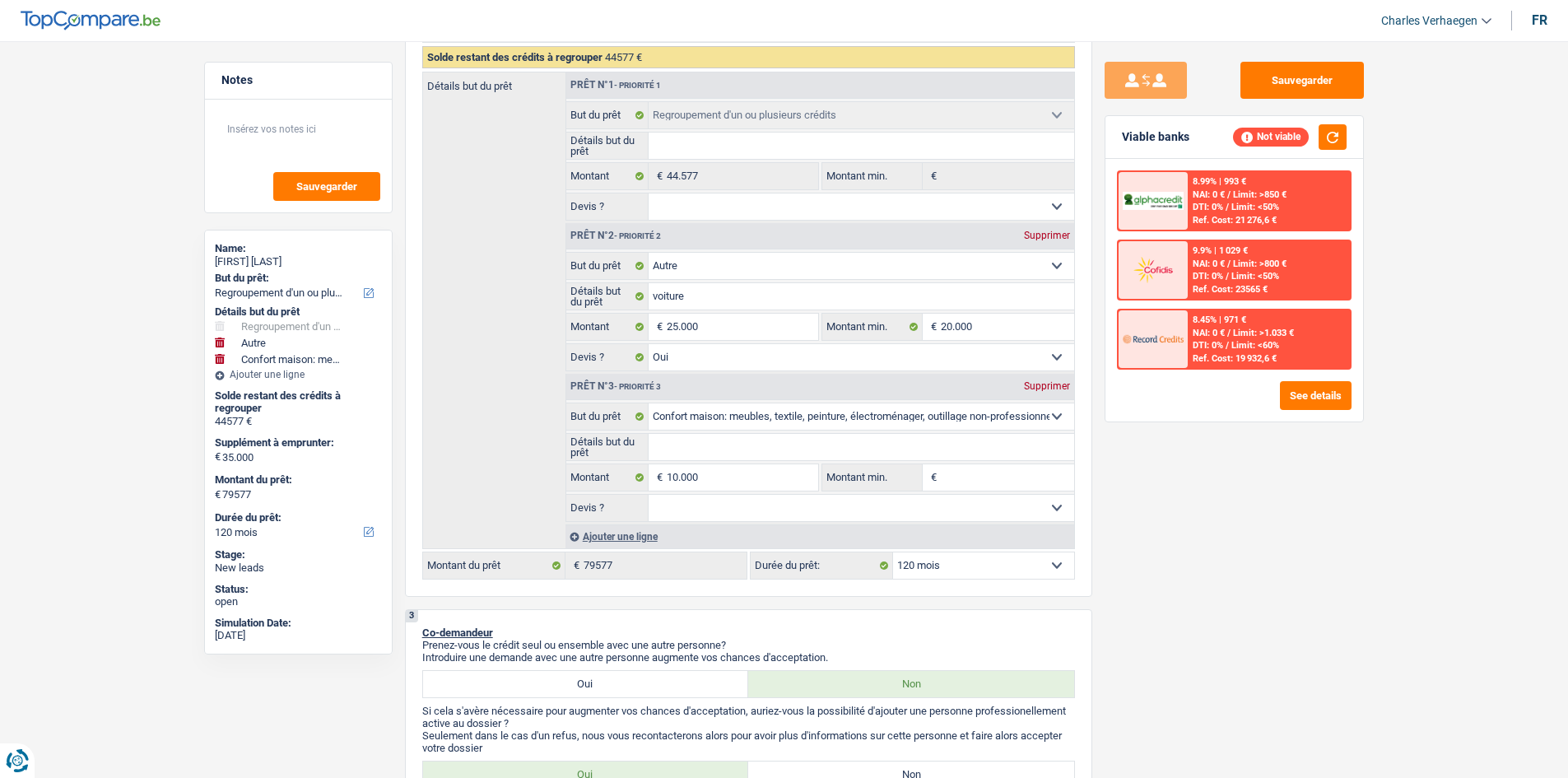 click on "Ref. Cost: 19 932,6 €" at bounding box center [1235, 358] 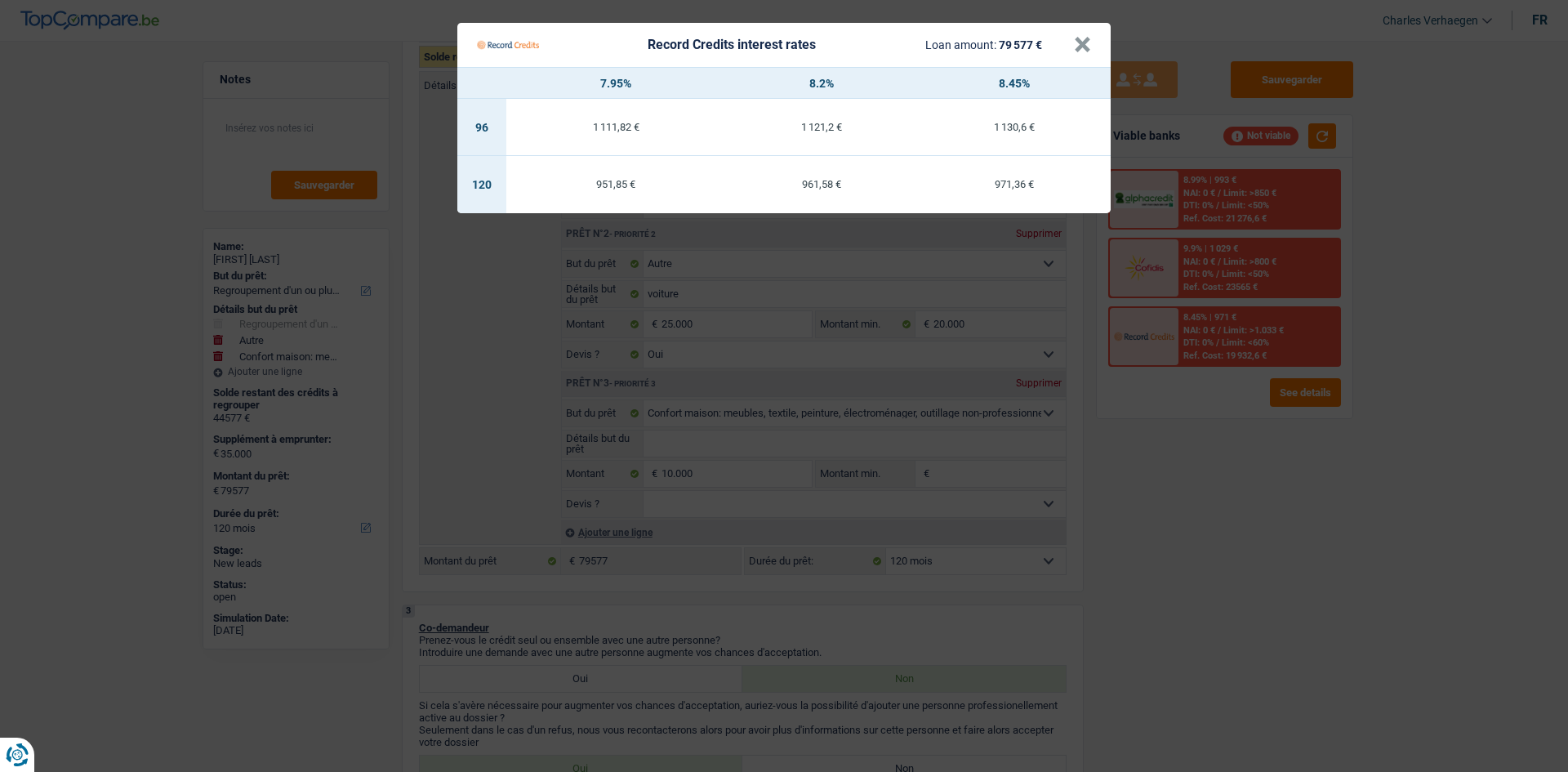 click on "Record Credits interest rates
Loan amount:
79 577 €
×
7.95%
8.2%
8.45%
96
1 111,82 €
1 121,2 €
1 130,6 €
120
951,85 €
961,58 €
971,36 €" at bounding box center [784, 386] 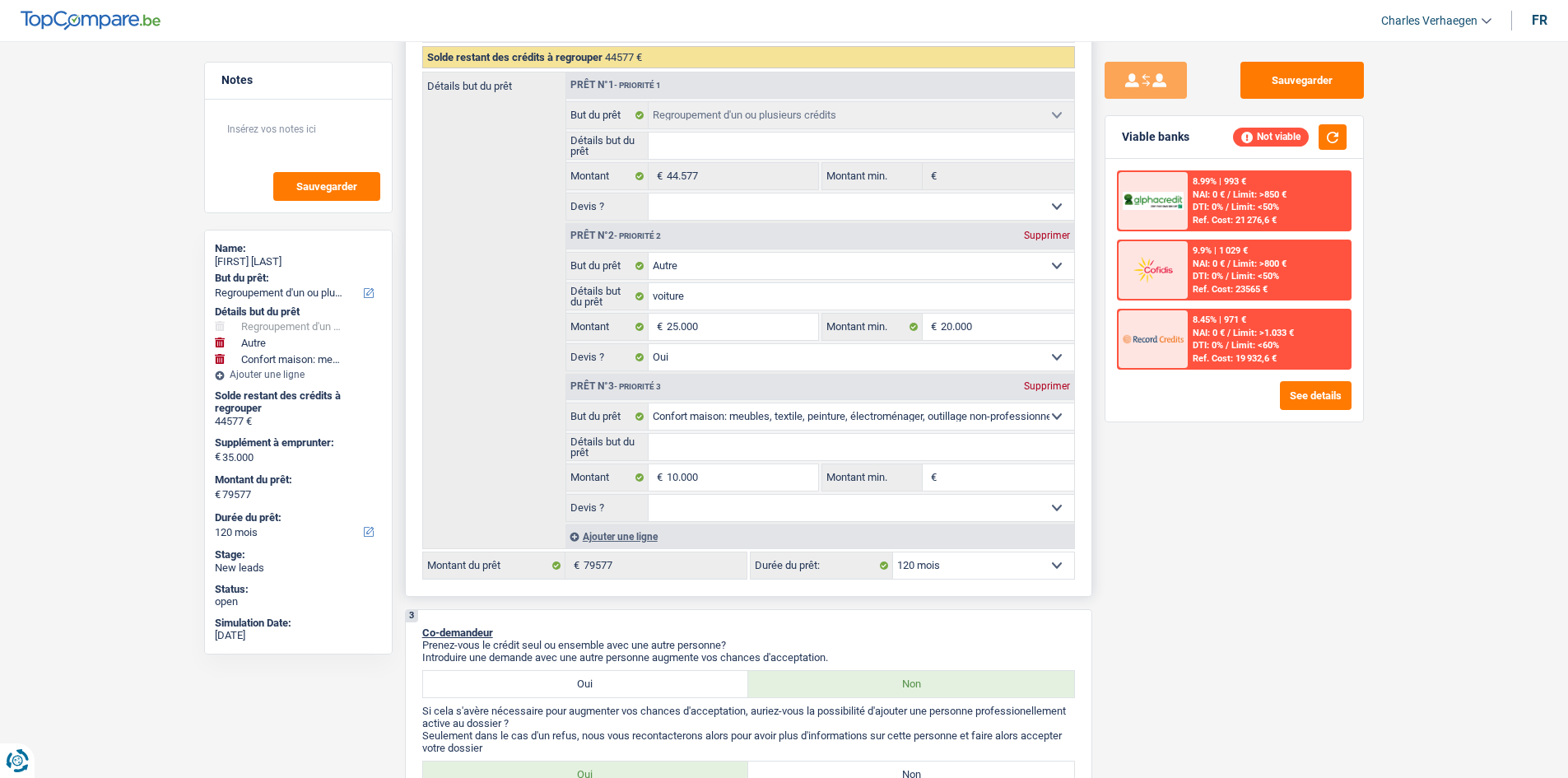 drag, startPoint x: 807, startPoint y: 510, endPoint x: 787, endPoint y: 515, distance: 20.6155 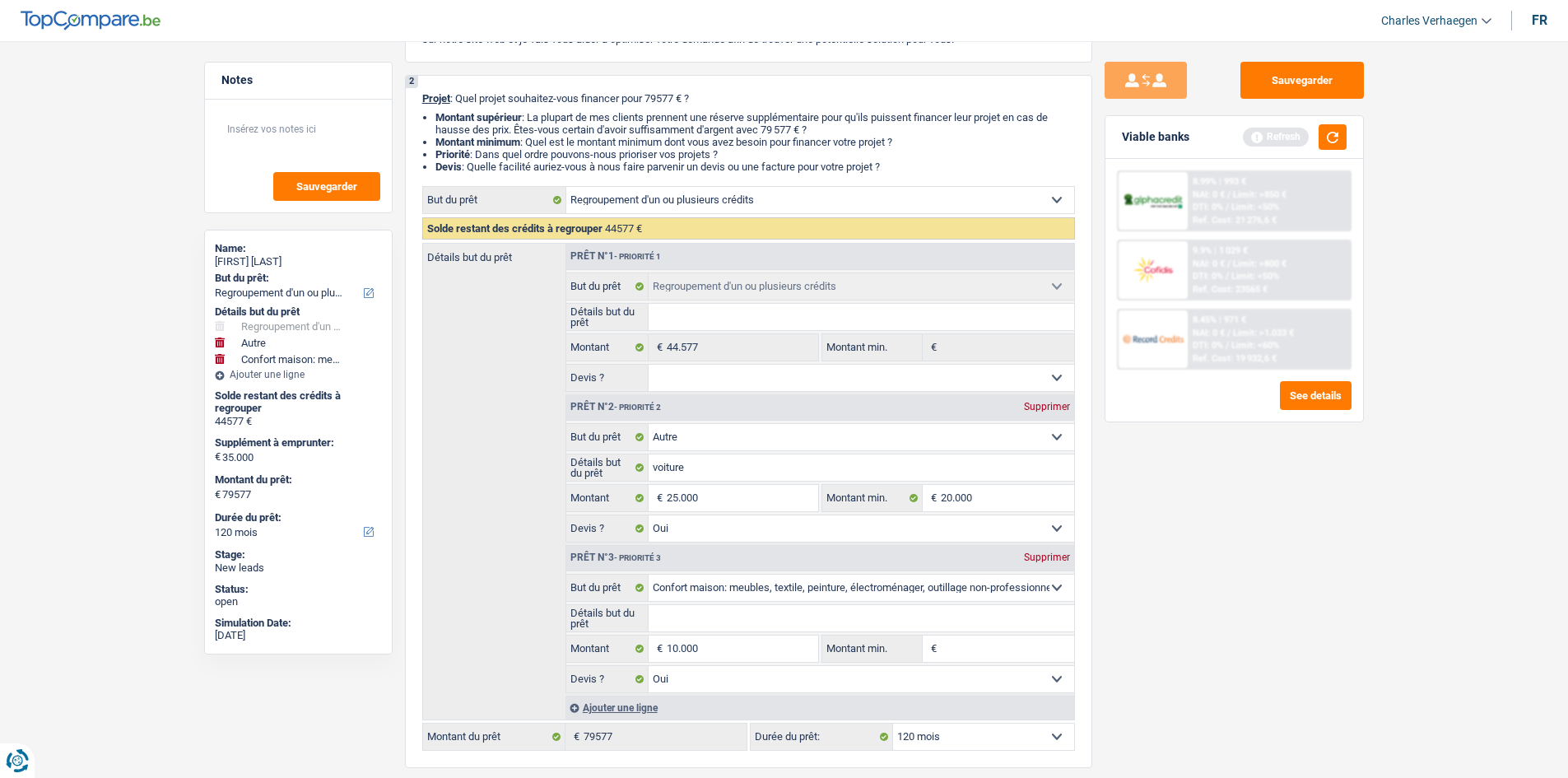 scroll, scrollTop: 0, scrollLeft: 0, axis: both 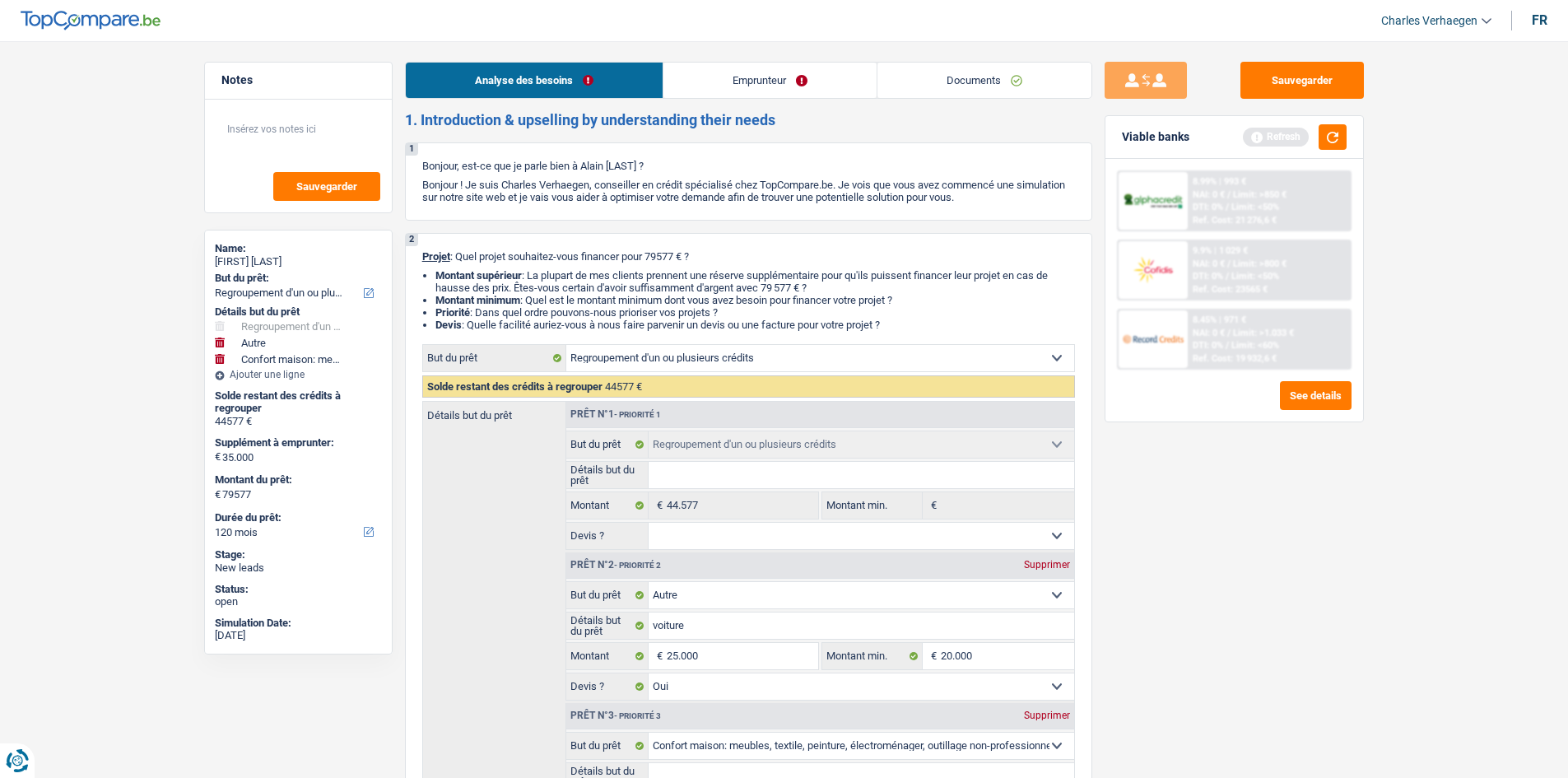 click on "Emprunteur" at bounding box center [770, 80] 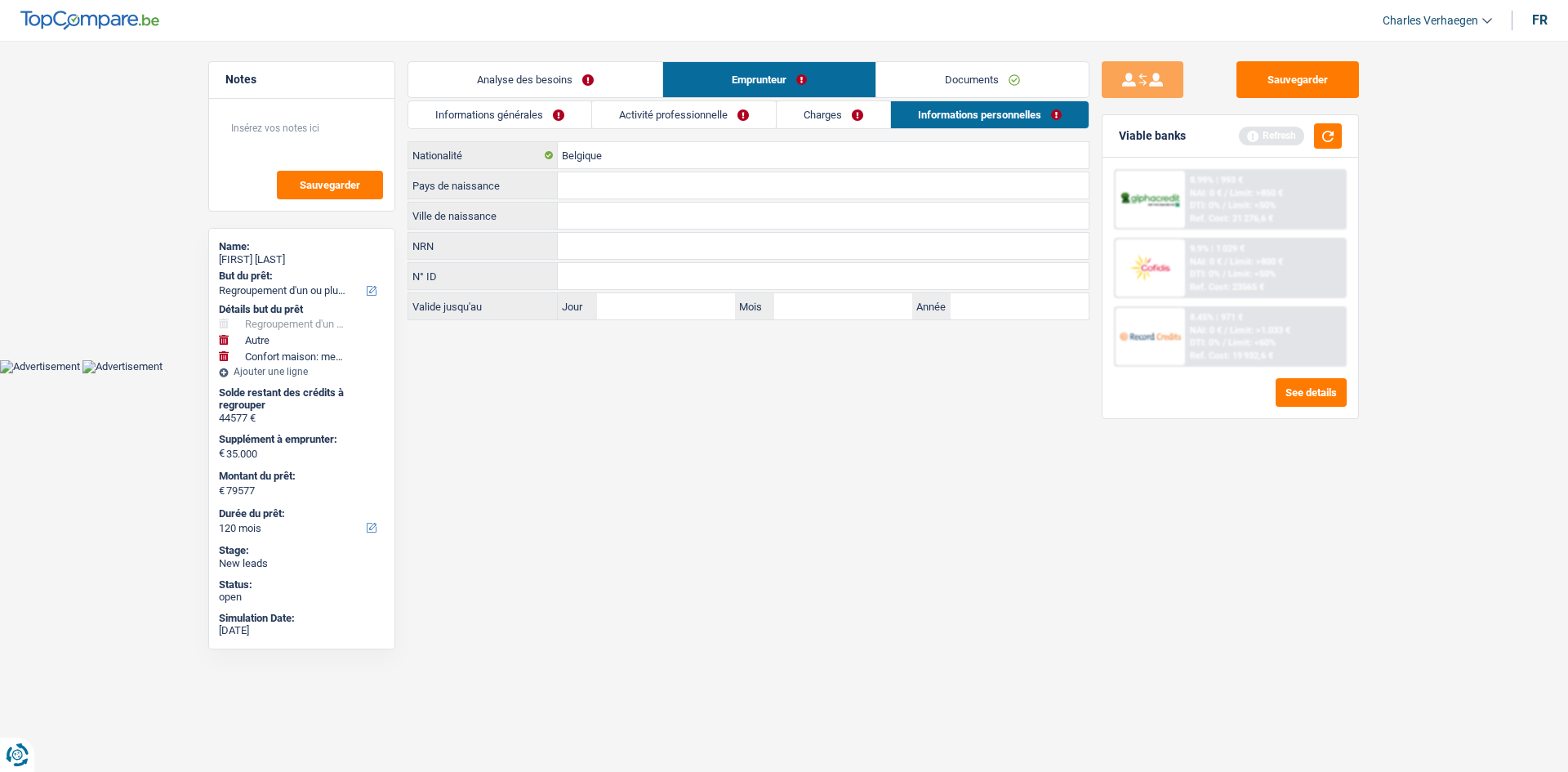 click on "Informations générales" at bounding box center [500, 114] 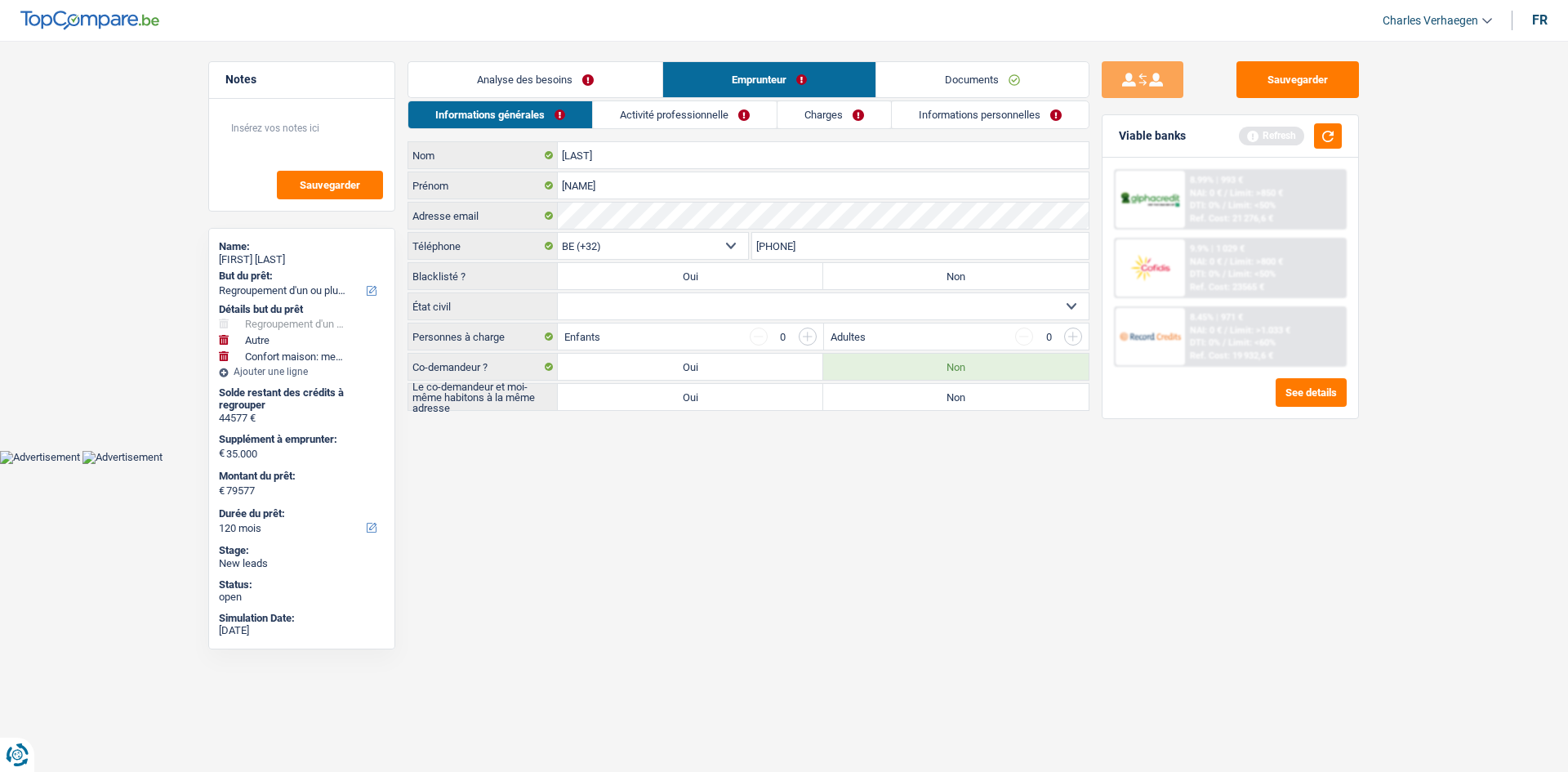 click on "Non" at bounding box center (956, 397) 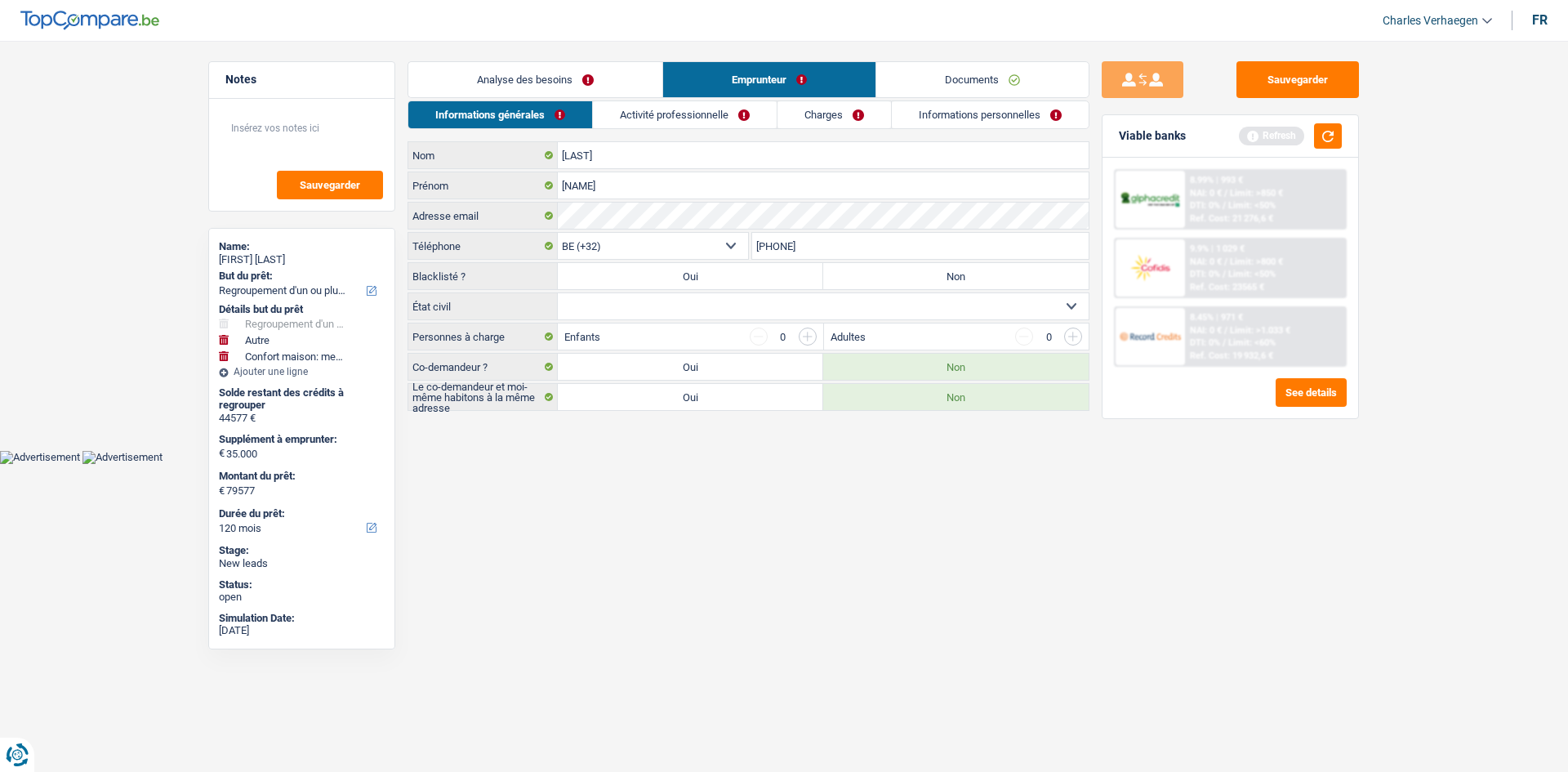 click on "Célibataire Marié(e) Cohabitant(e) légal(e) Divorcé(e) Veuf(ve) Séparé (de fait)
Sélectionner une option" at bounding box center [823, 306] 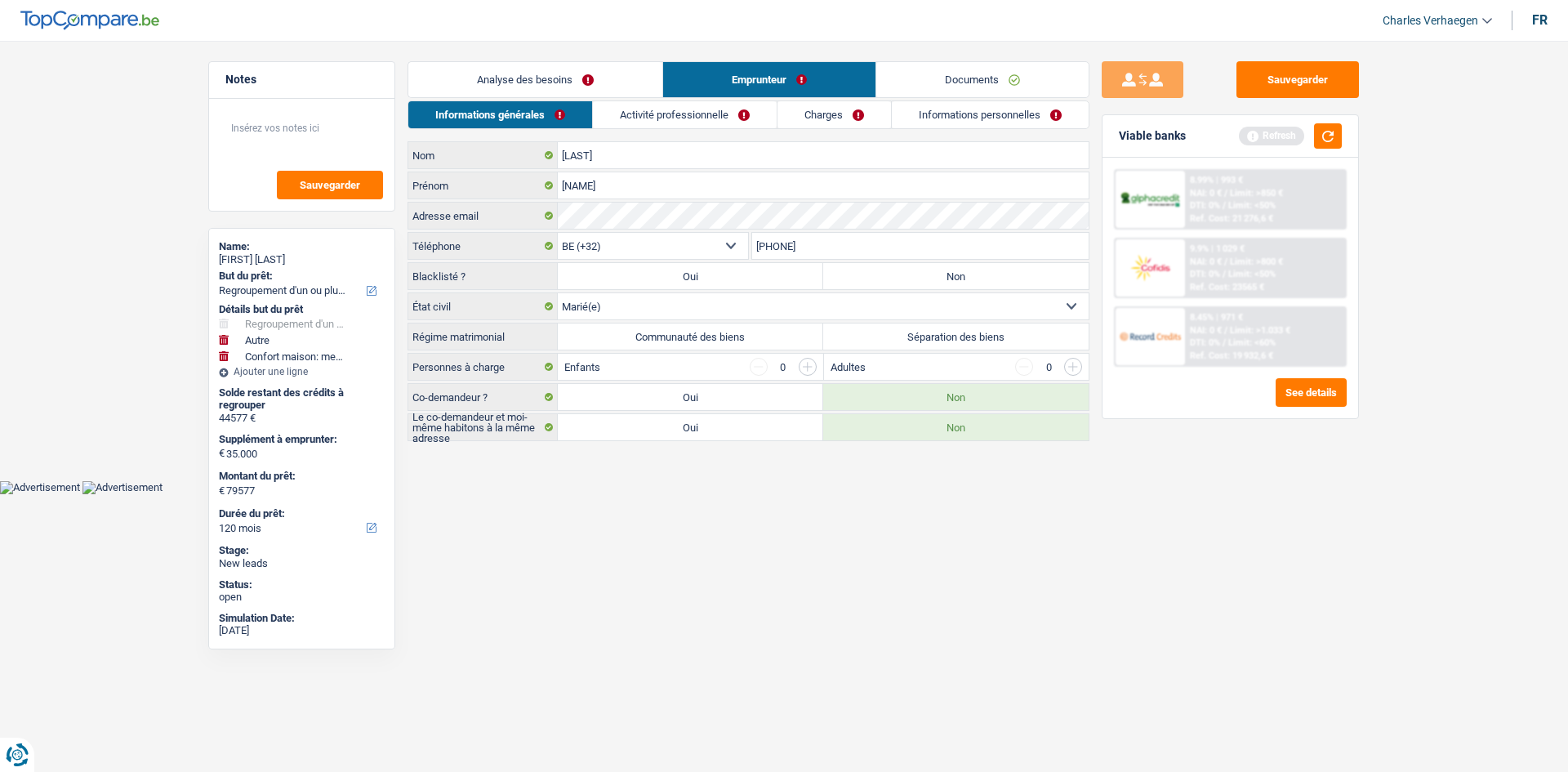 click on "Communauté des biens" at bounding box center (690, 337) 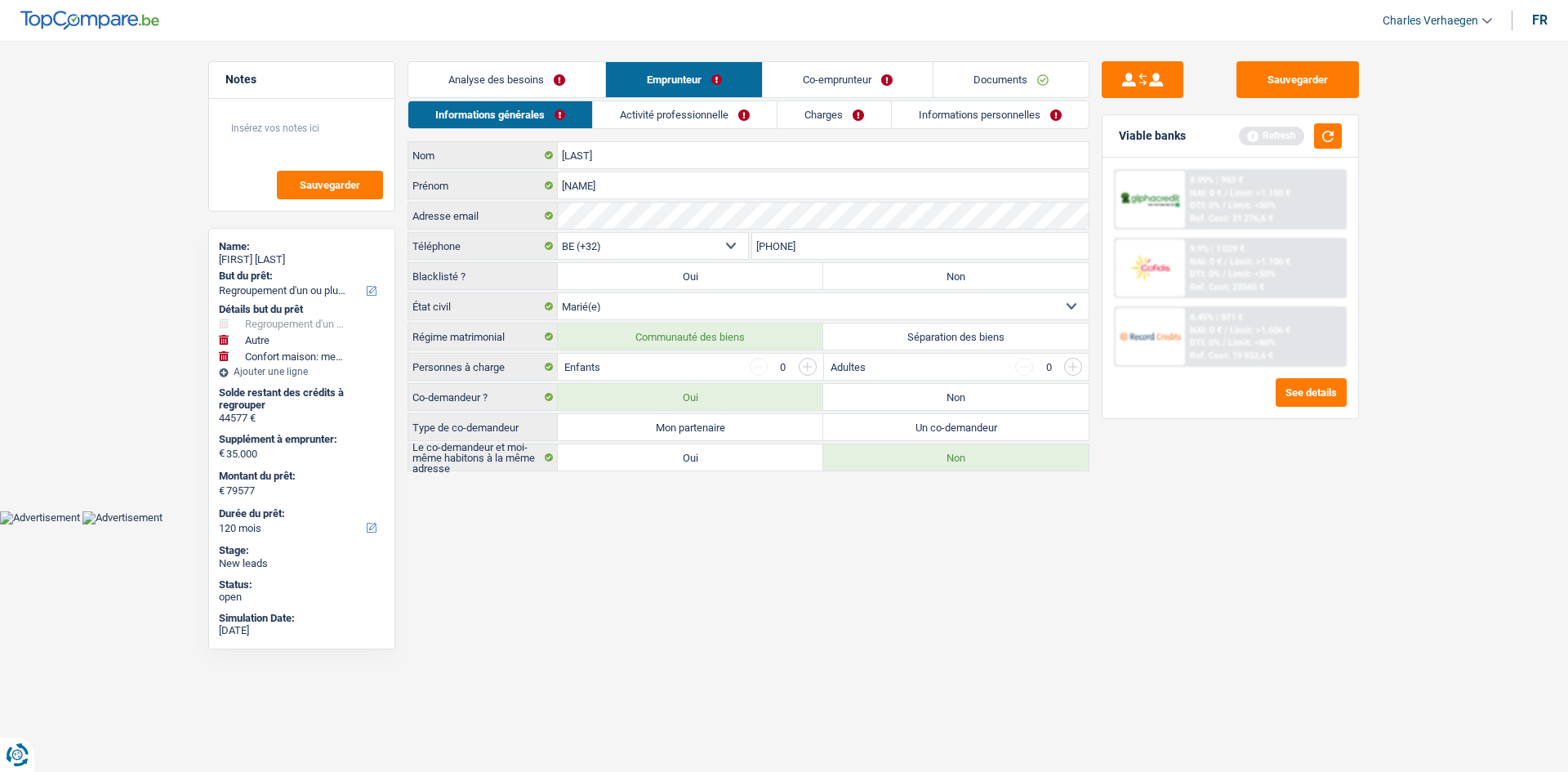 click on "Mon partenaire" at bounding box center [690, 427] 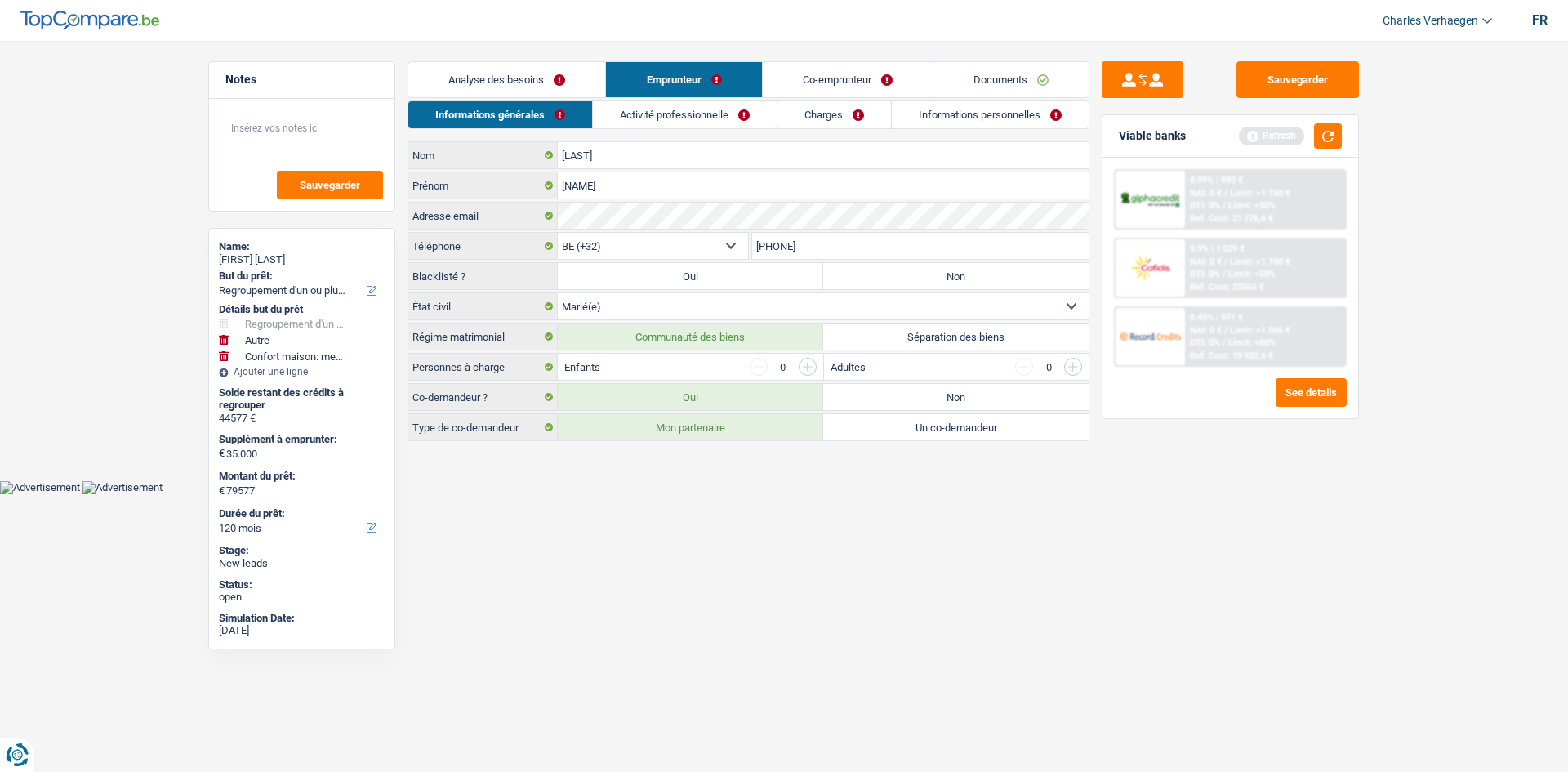 click on "Activité professionnelle" at bounding box center [684, 114] 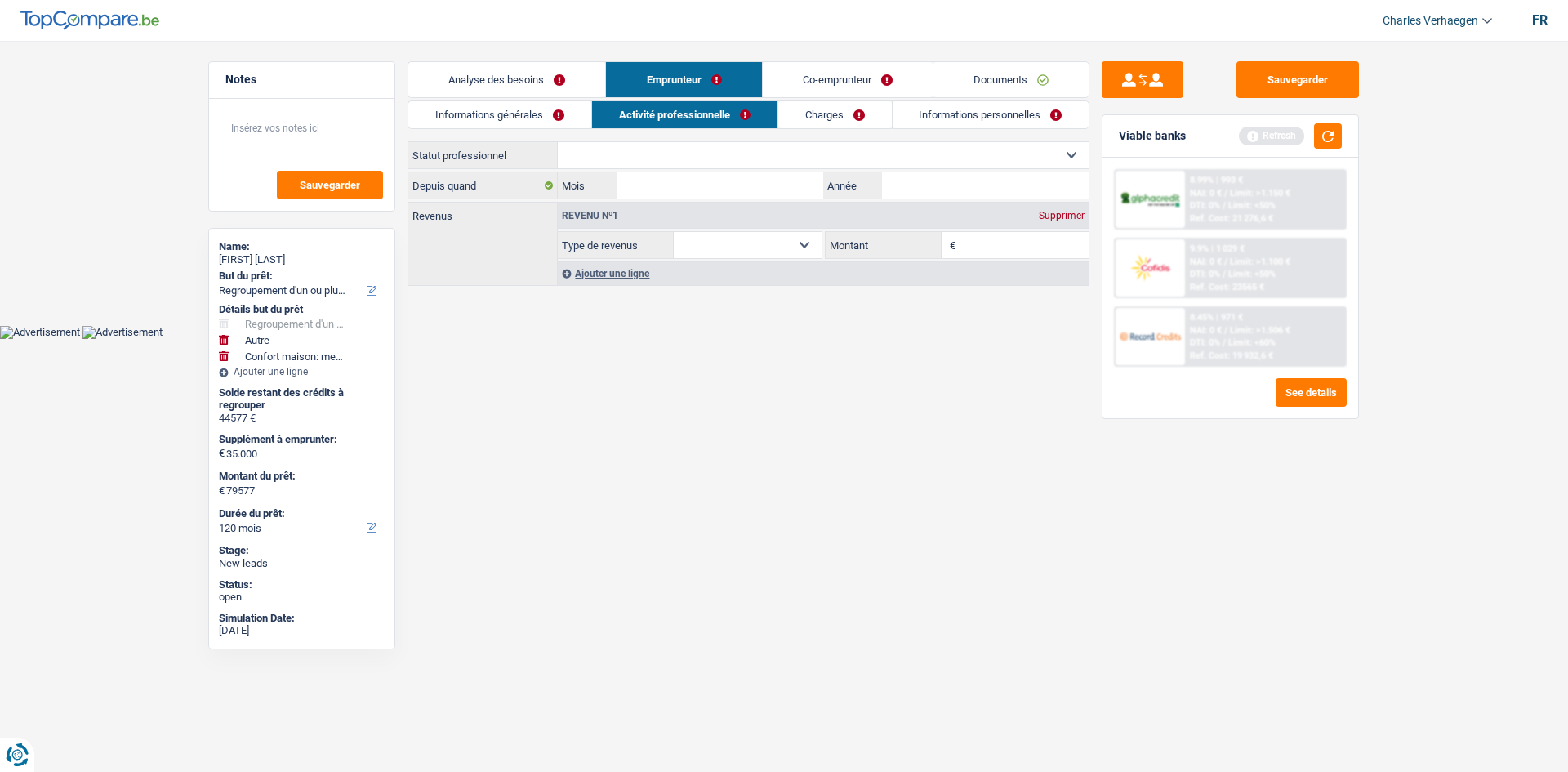 click on "Ouvrier Employé privé Employé public Invalide Indépendant Pensionné Chômeur Mutuelle Femme au foyer Sans profession Allocataire sécurité/Intégration social (SPF Sécurité Sociale, CPAS) Etudiant Profession libérale Commerçant Rentier Pré-pensionné
Sélectionner une option" at bounding box center [823, 155] 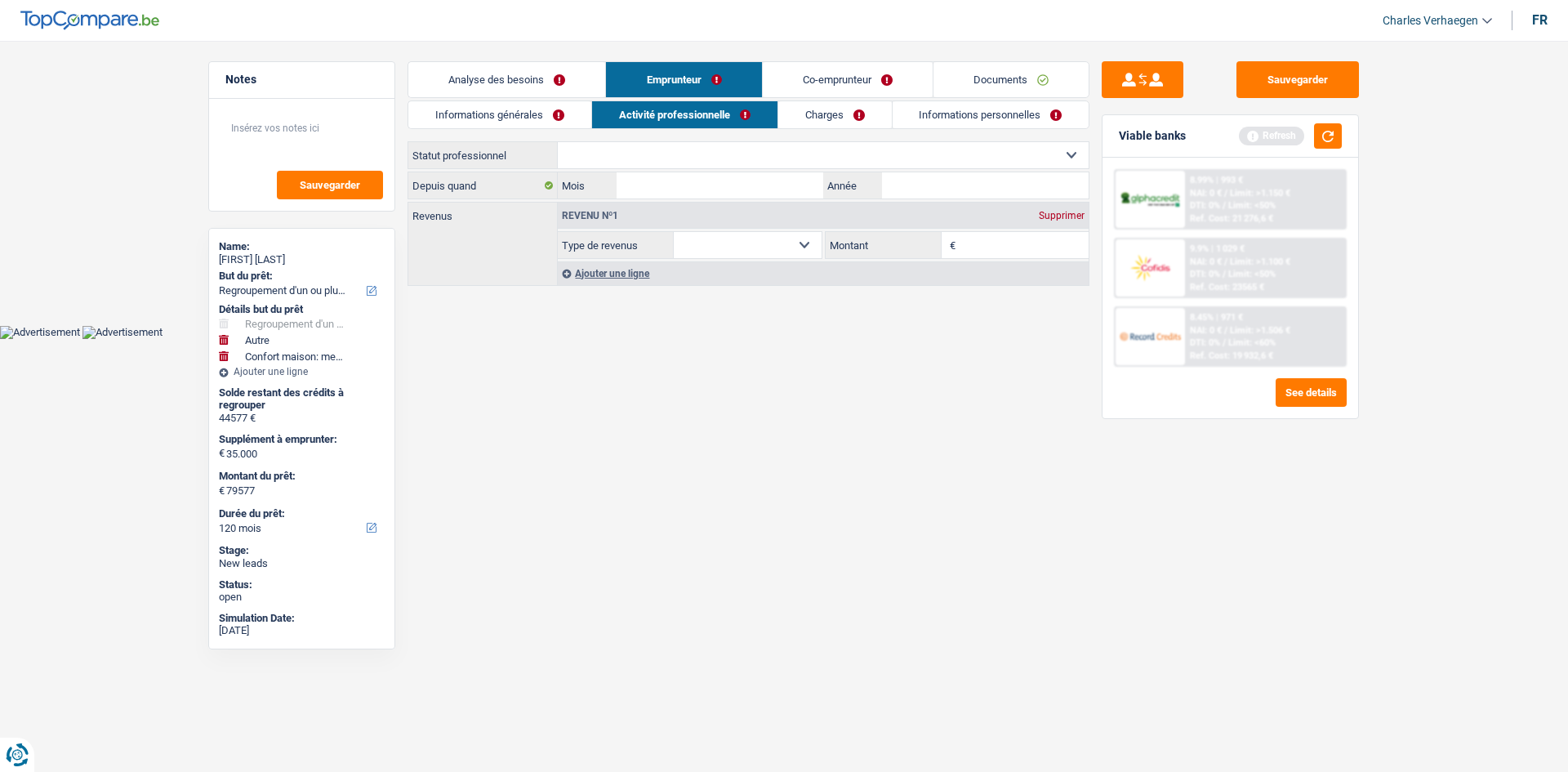 click on "Ouvrier Employé privé Employé public Invalide Indépendant Pensionné Chômeur Mutuelle Femme au foyer Sans profession Allocataire sécurité/Intégration social (SPF Sécurité Sociale, CPAS) Etudiant Profession libérale Commerçant Rentier Pré-pensionné
Sélectionner une option" at bounding box center [823, 155] 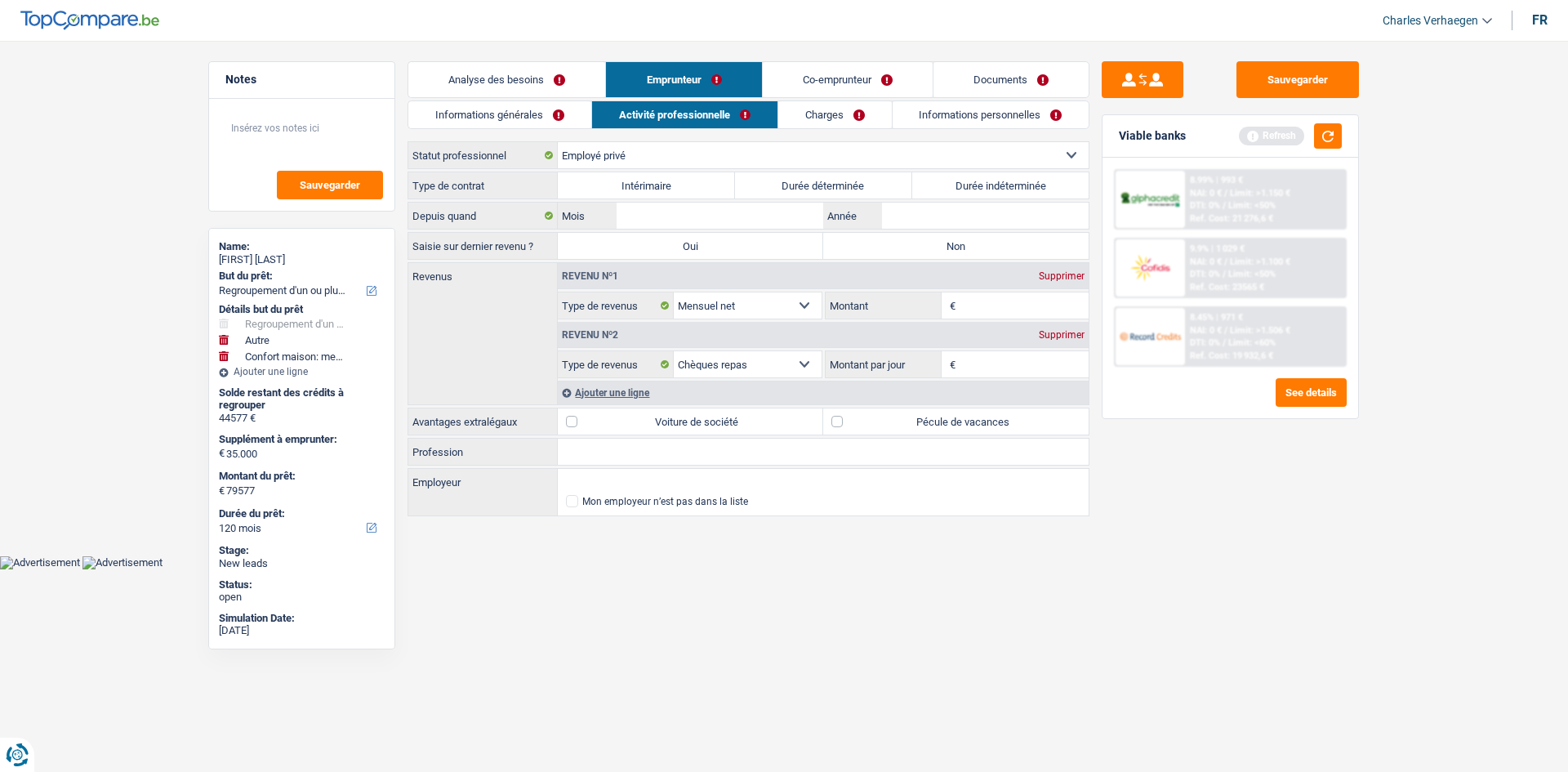 click on "Durée indéterminée" at bounding box center [1000, 185] 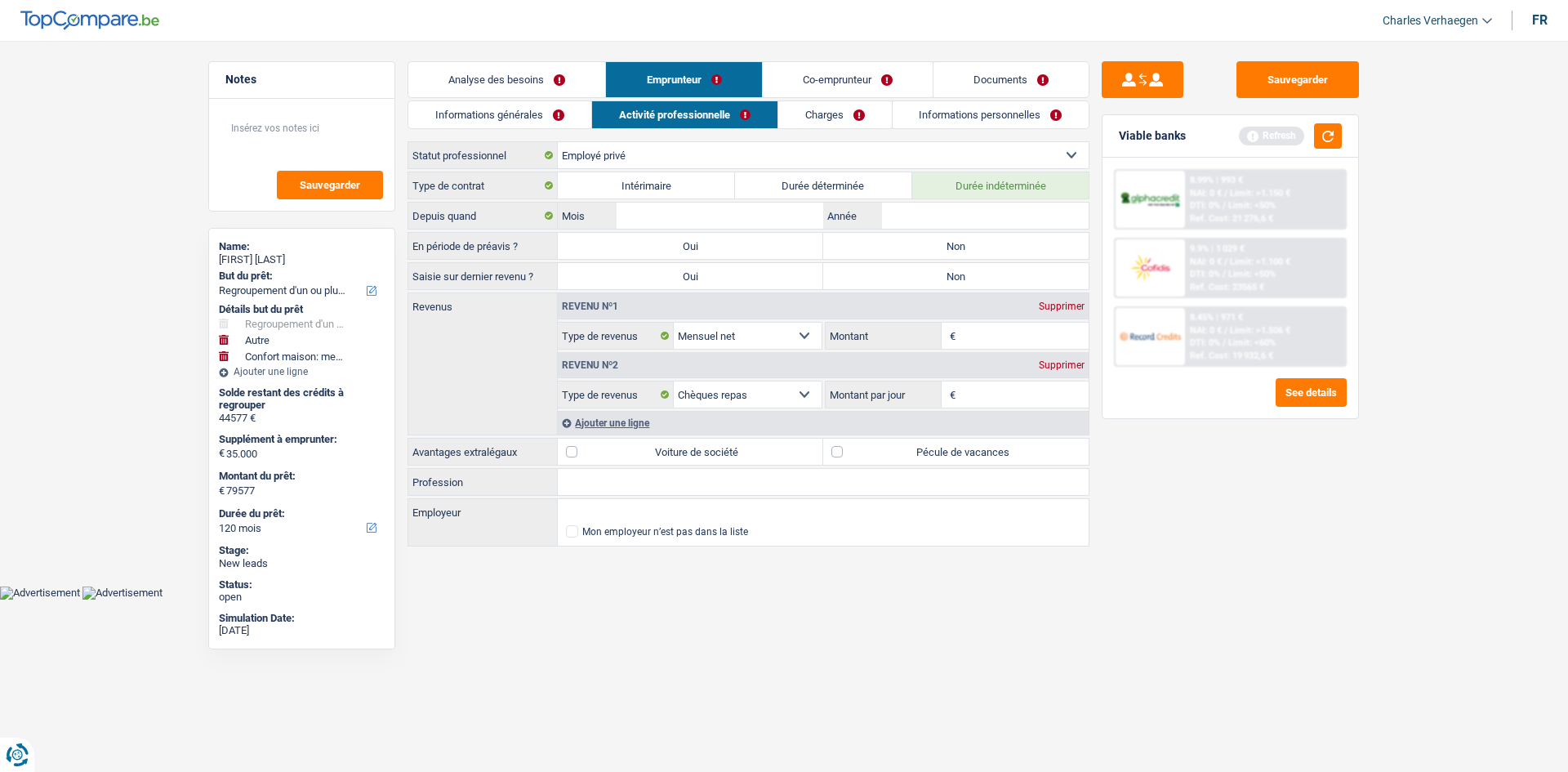 click on "Non" at bounding box center (956, 246) 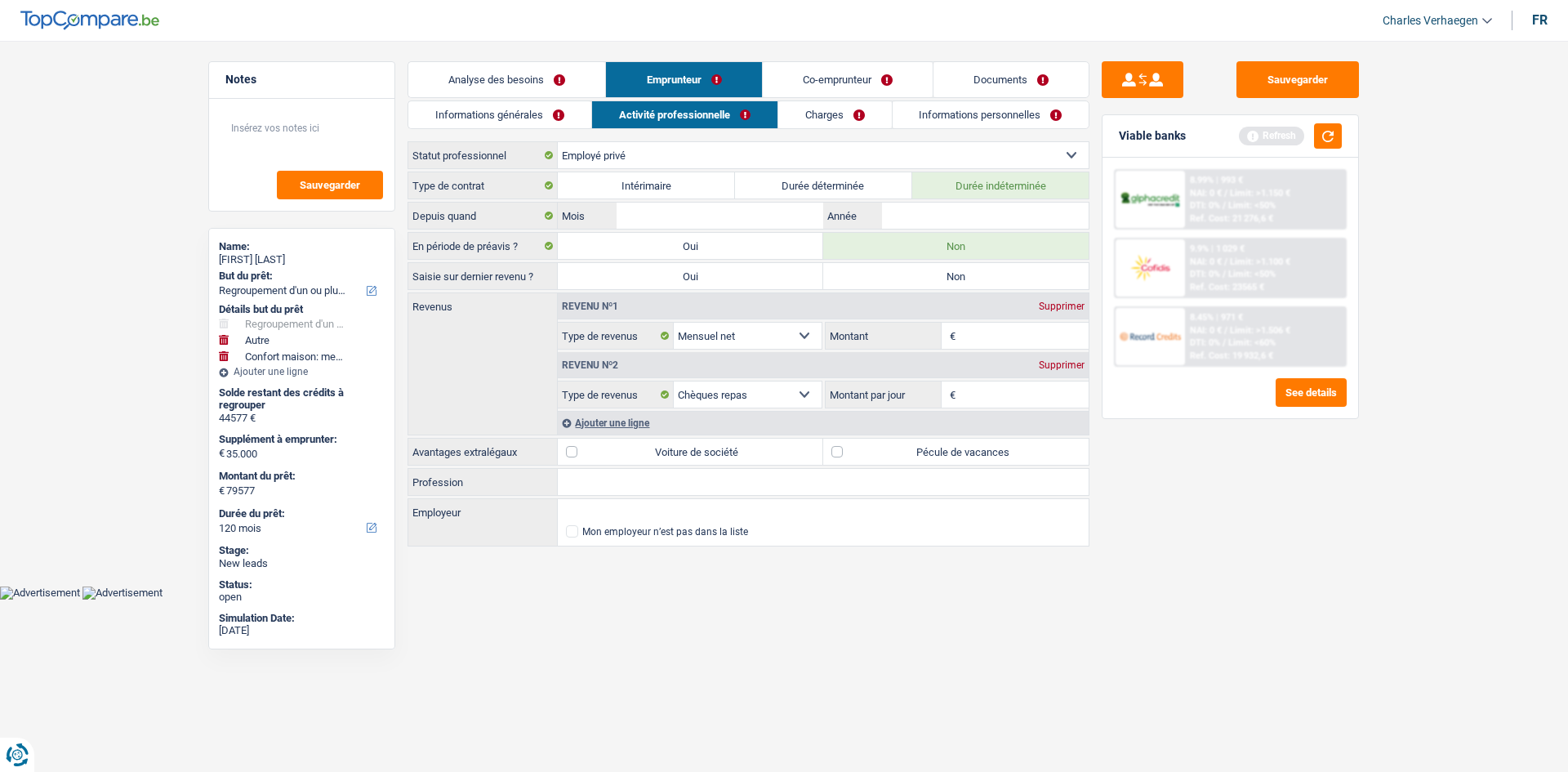 click on "Non" at bounding box center (956, 276) 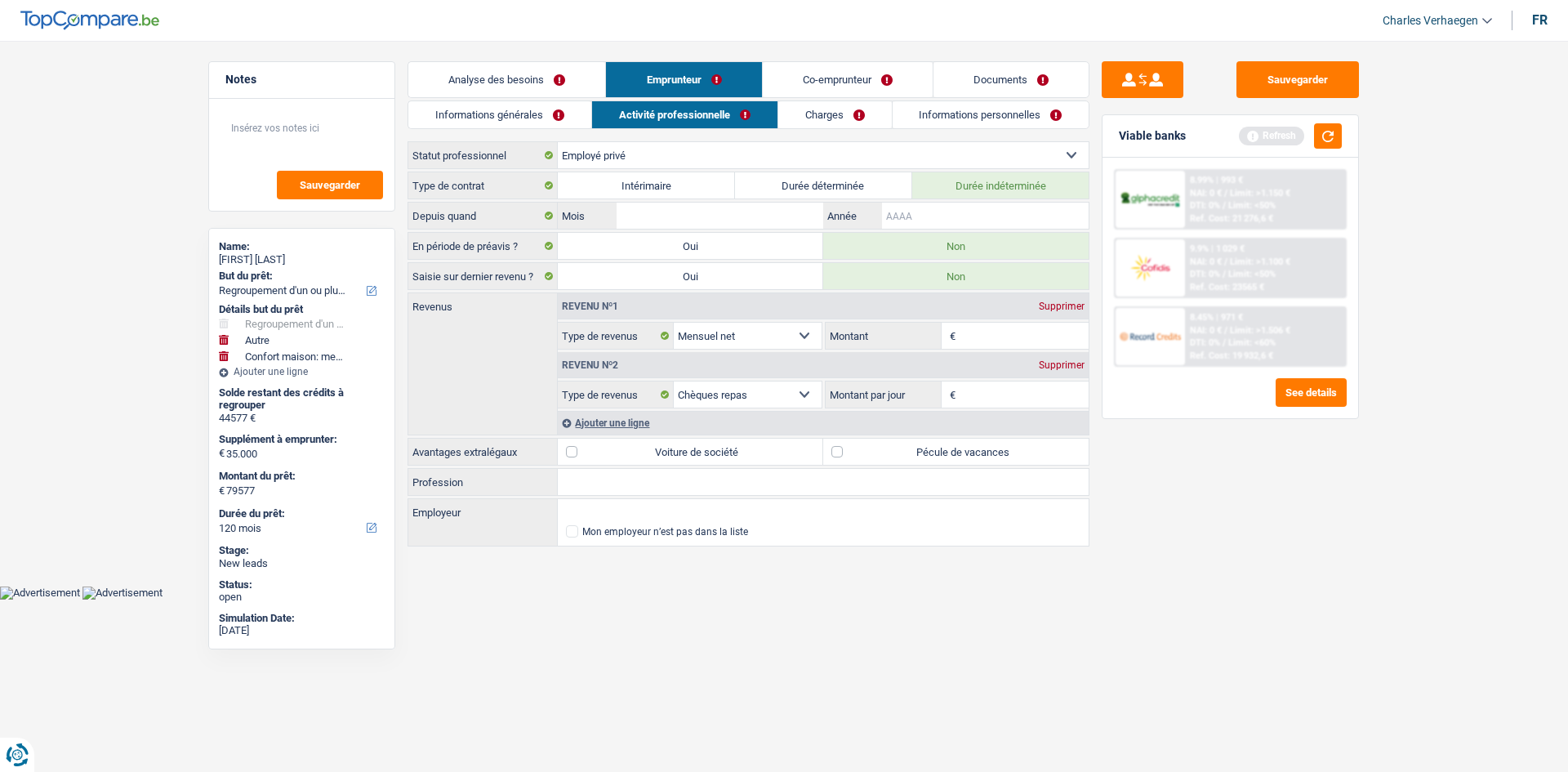 click on "Année" at bounding box center [985, 216] 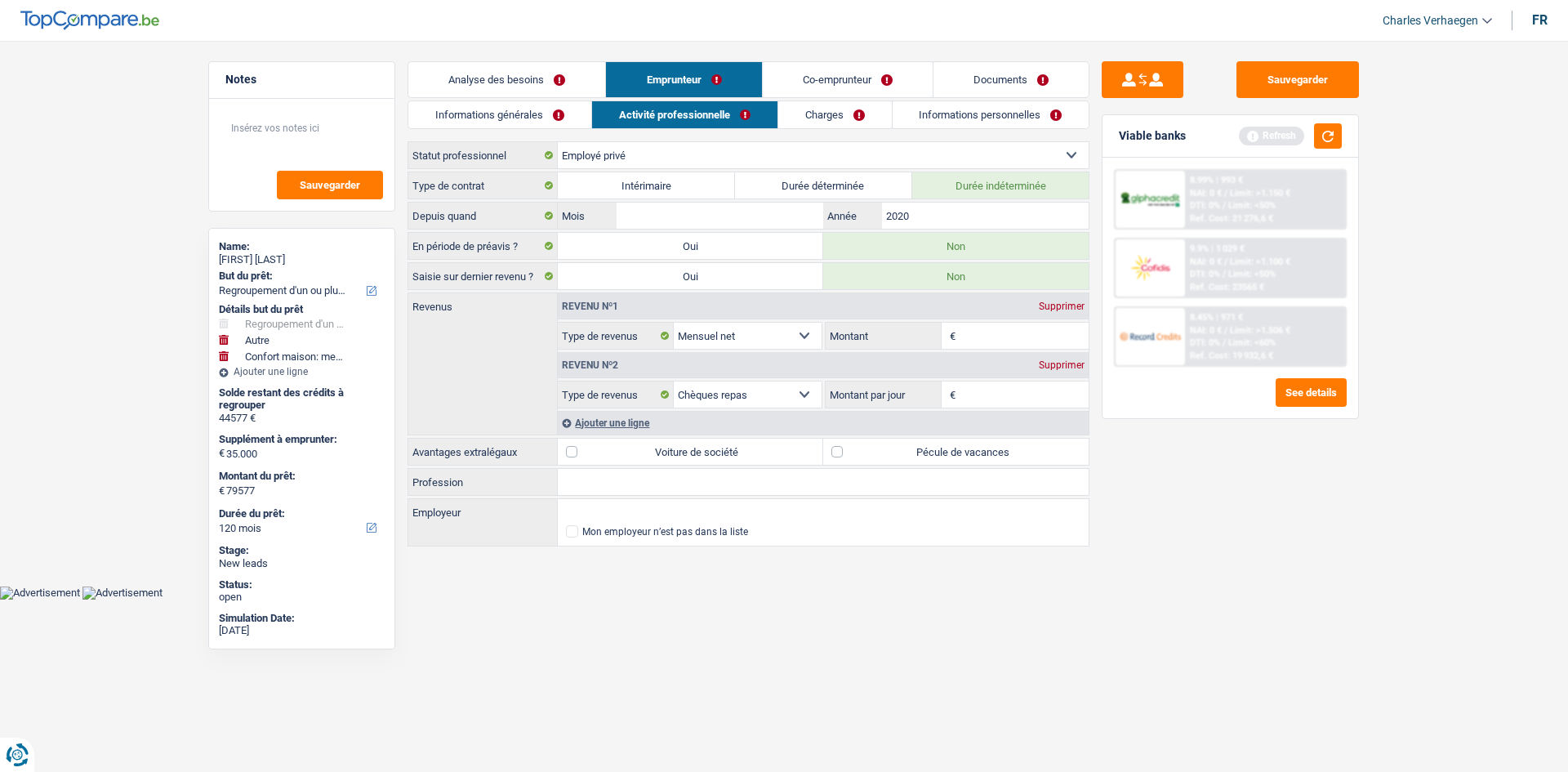 click on "Profession" at bounding box center (823, 482) 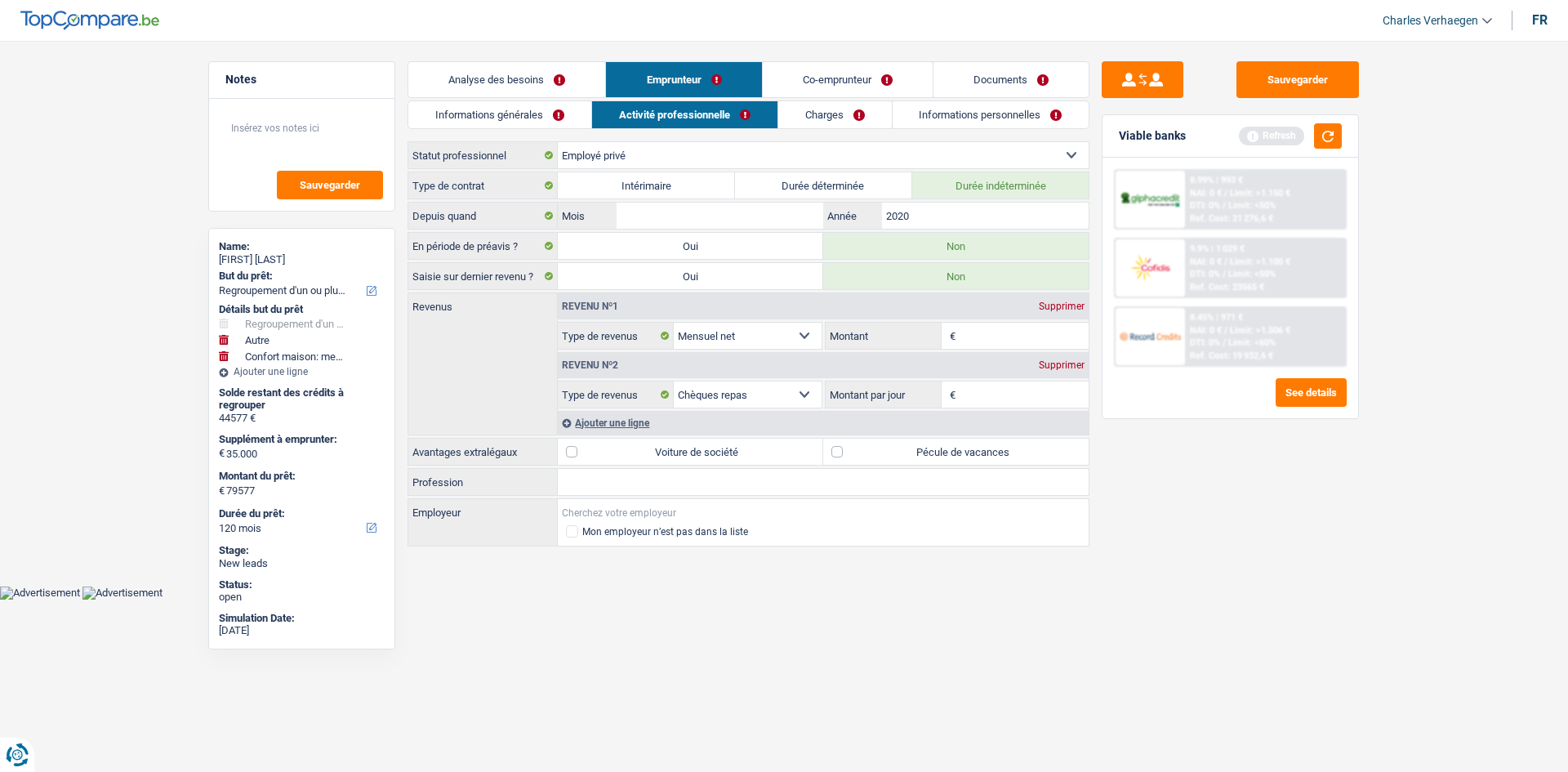 click on "Employeur" at bounding box center [823, 512] 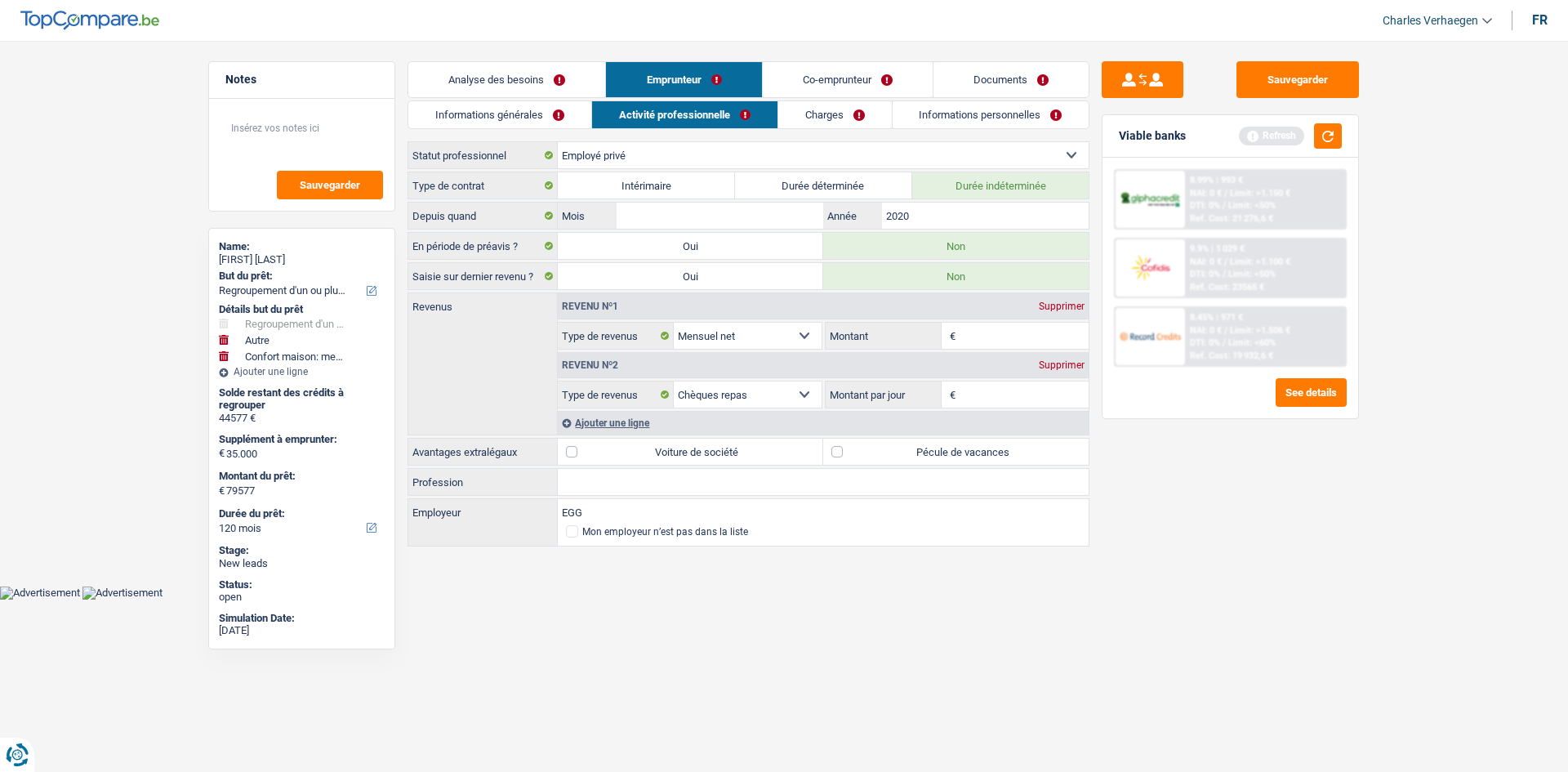 click on "Profession" at bounding box center [823, 482] 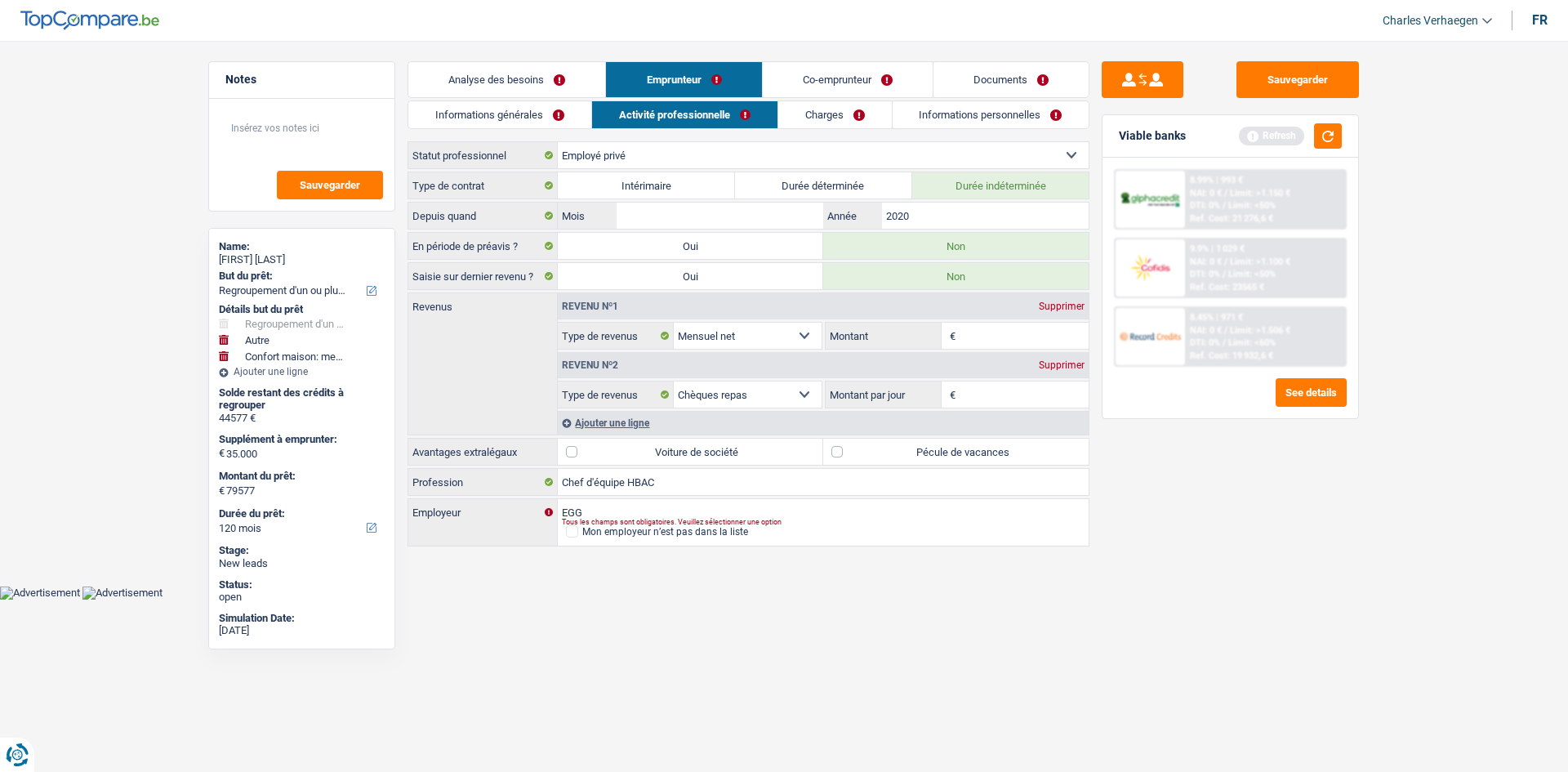 drag, startPoint x: 1365, startPoint y: 592, endPoint x: 1258, endPoint y: 531, distance: 123.16655 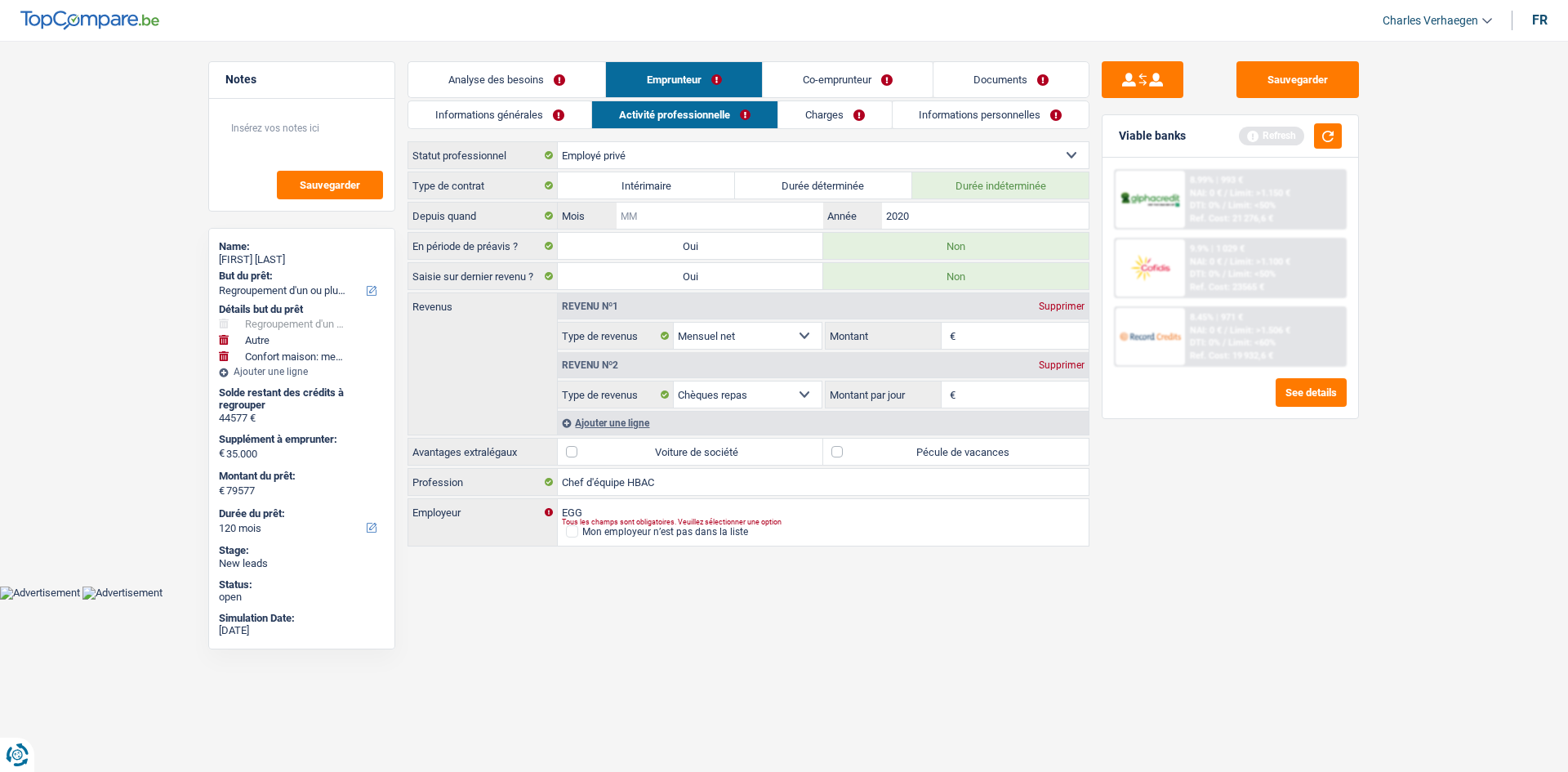 click on "Mois" at bounding box center [719, 216] 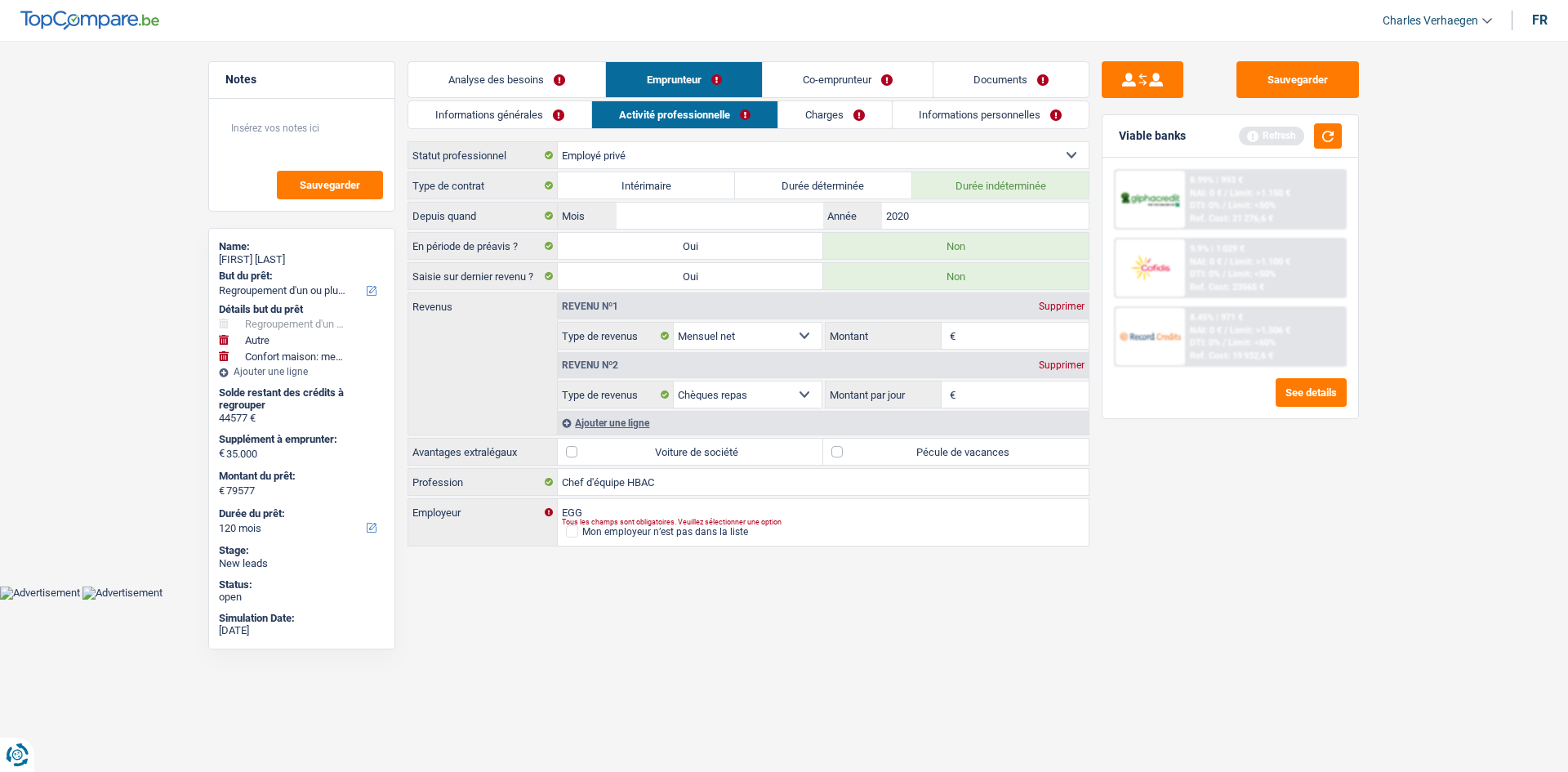 click on "Pécule de vacances" at bounding box center [956, 452] 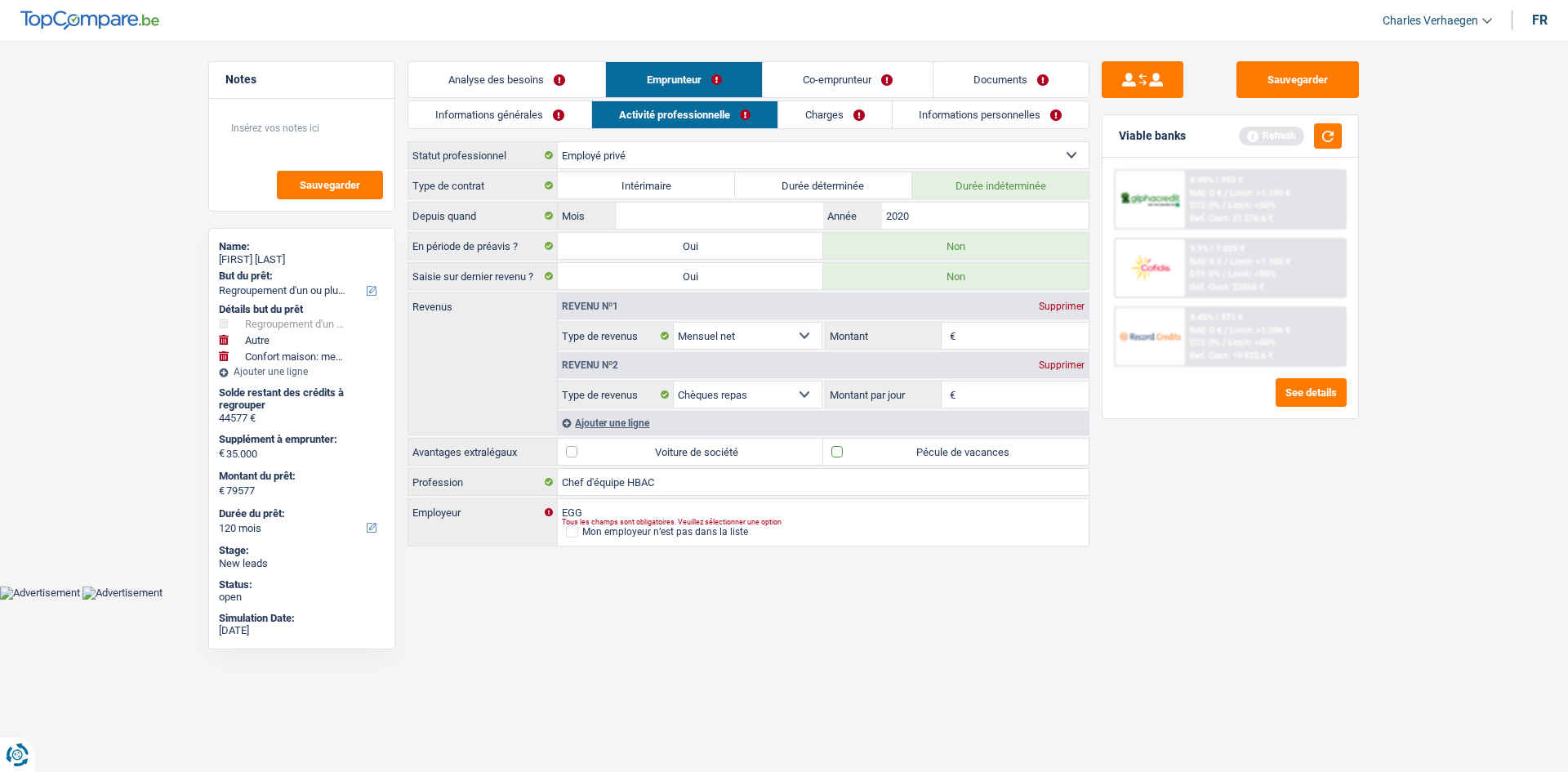 click on "Pécule de vacances" at bounding box center (956, 452) 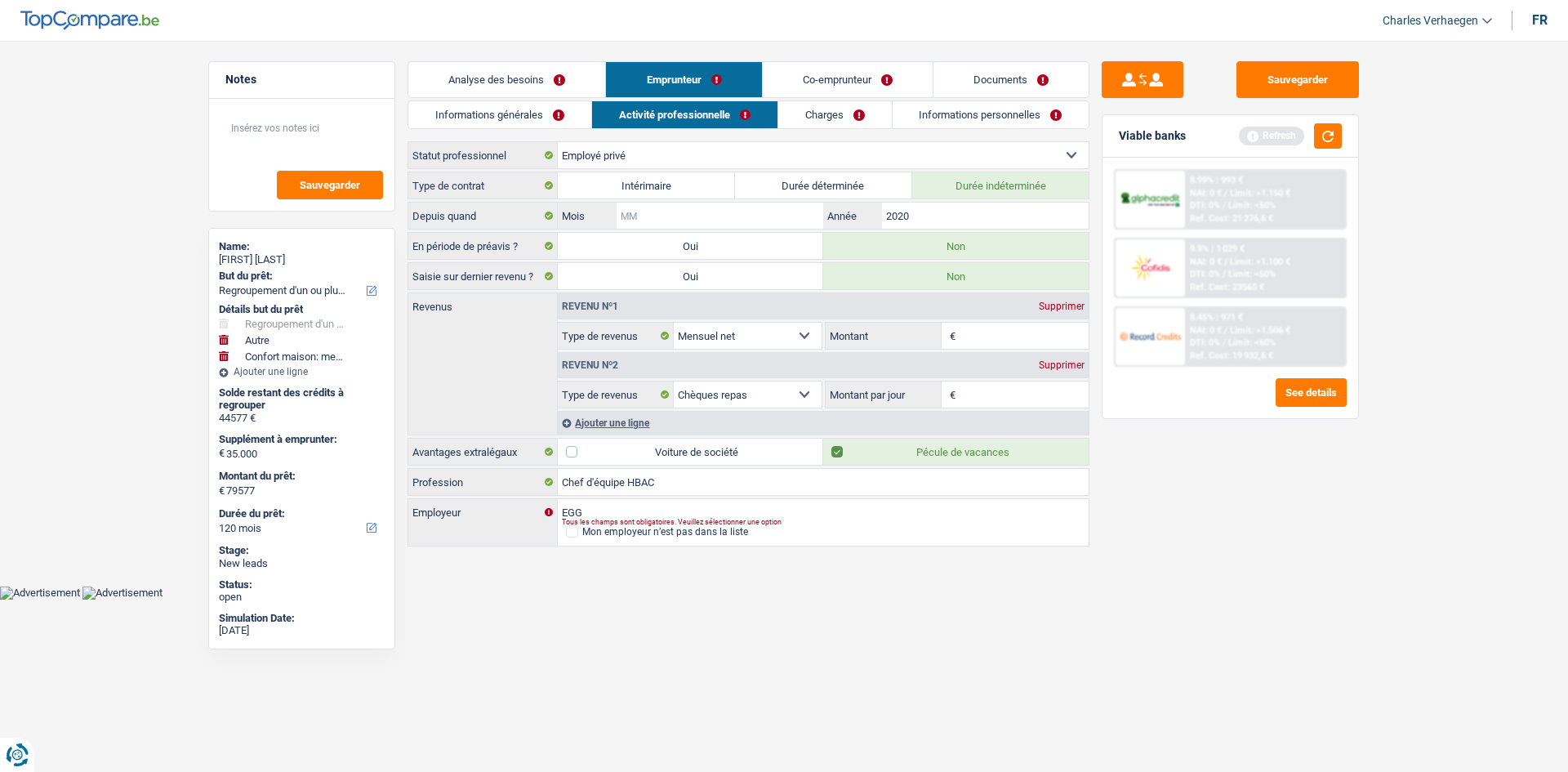 click on "Mois" at bounding box center [719, 216] 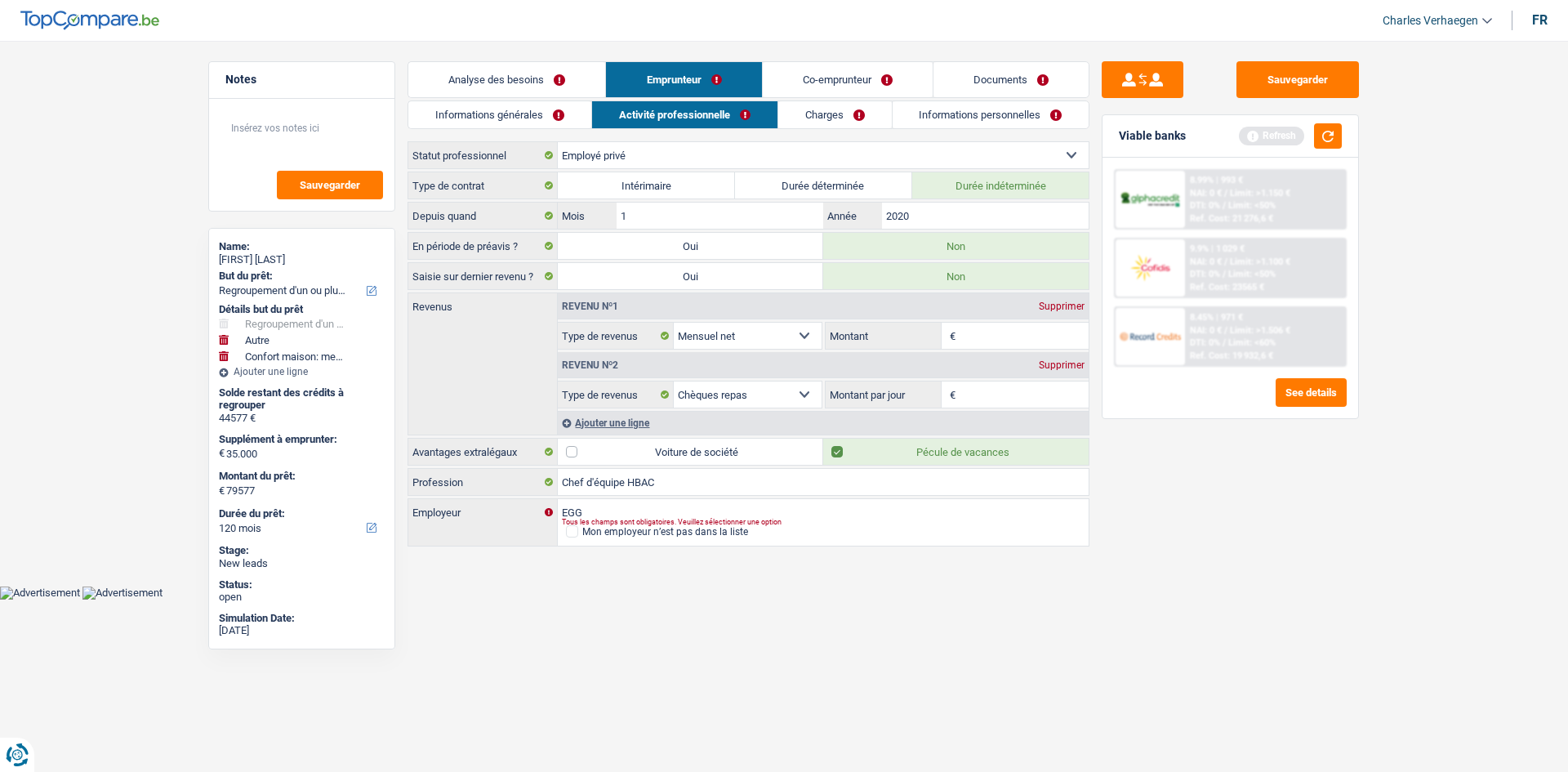 click on "Sauvegarder
Viable banks
Refresh
8.99% | 993 €
NAI: 0 €
/
Limit: >1.150 €
DTI: 0%
/
Limit: <50%
Ref. Cost: 21 276,6 €
9.9% | 1 029 €
NAI: 0 €
/
Limit: >1.100 €
DTI: 0%
/               /       /" at bounding box center [1230, 401] 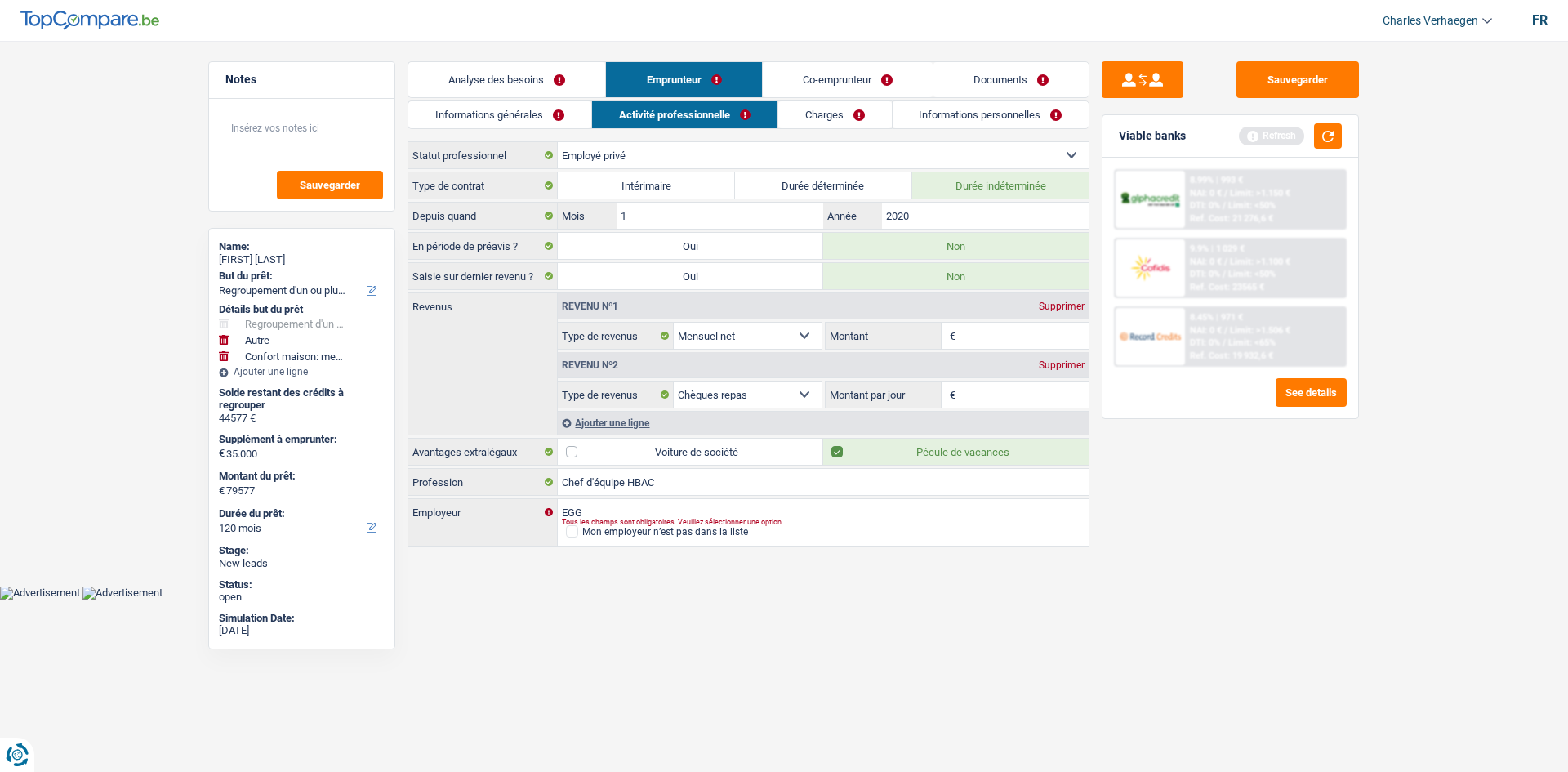 click on "Montant" at bounding box center (1024, 336) 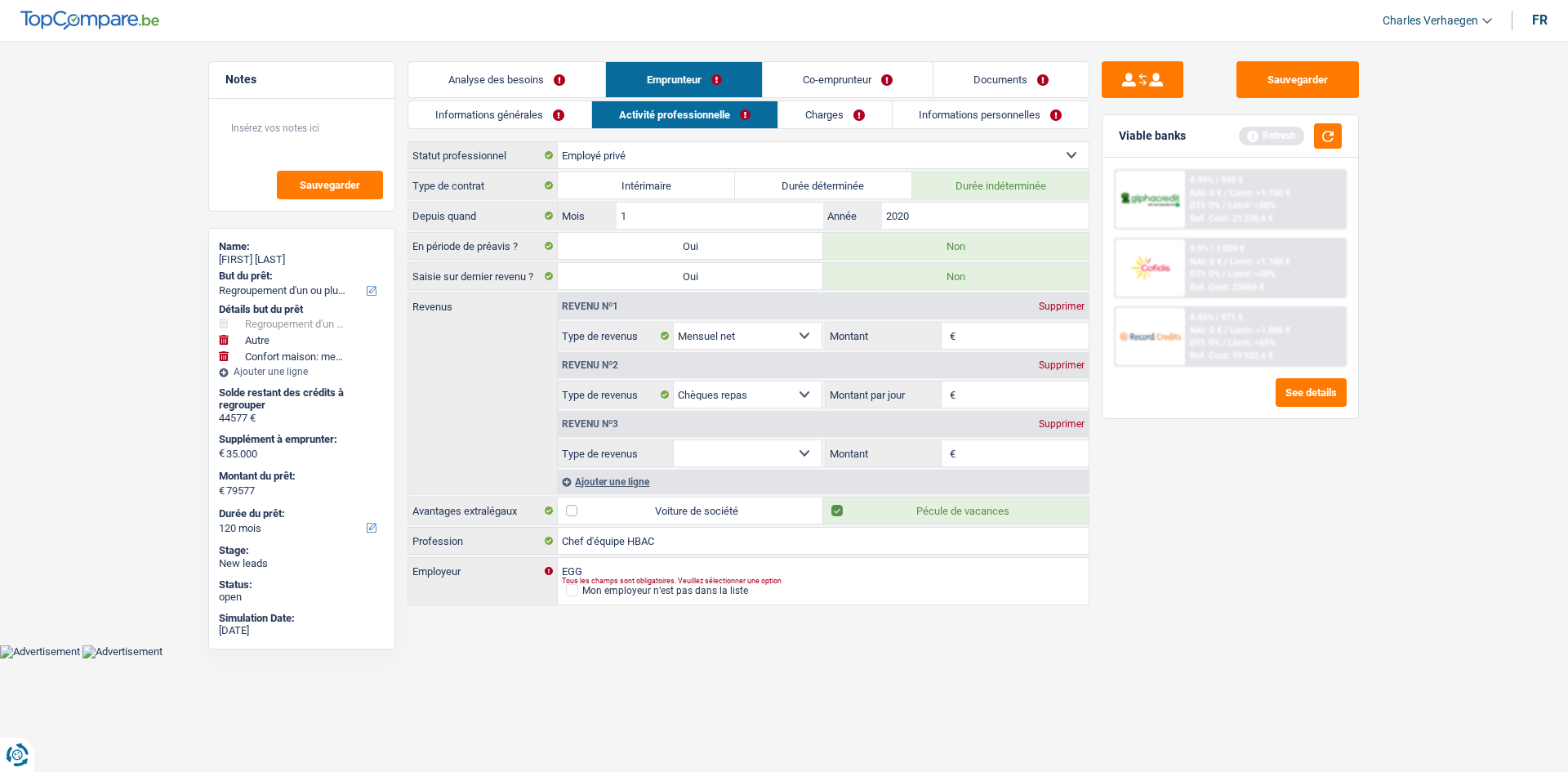 click on "Allocation d'handicap Allocations chômage Allocations familiales Chèques repas Complément d'entreprise Indemnité mutuelle Indépendant complémentaire Mensuel net Pension Pension alimentaire Pension d'invalidité Revenu d'intégration sociale Revenus locatifs Autres revenus
Sélectionner une option" at bounding box center [747, 453] 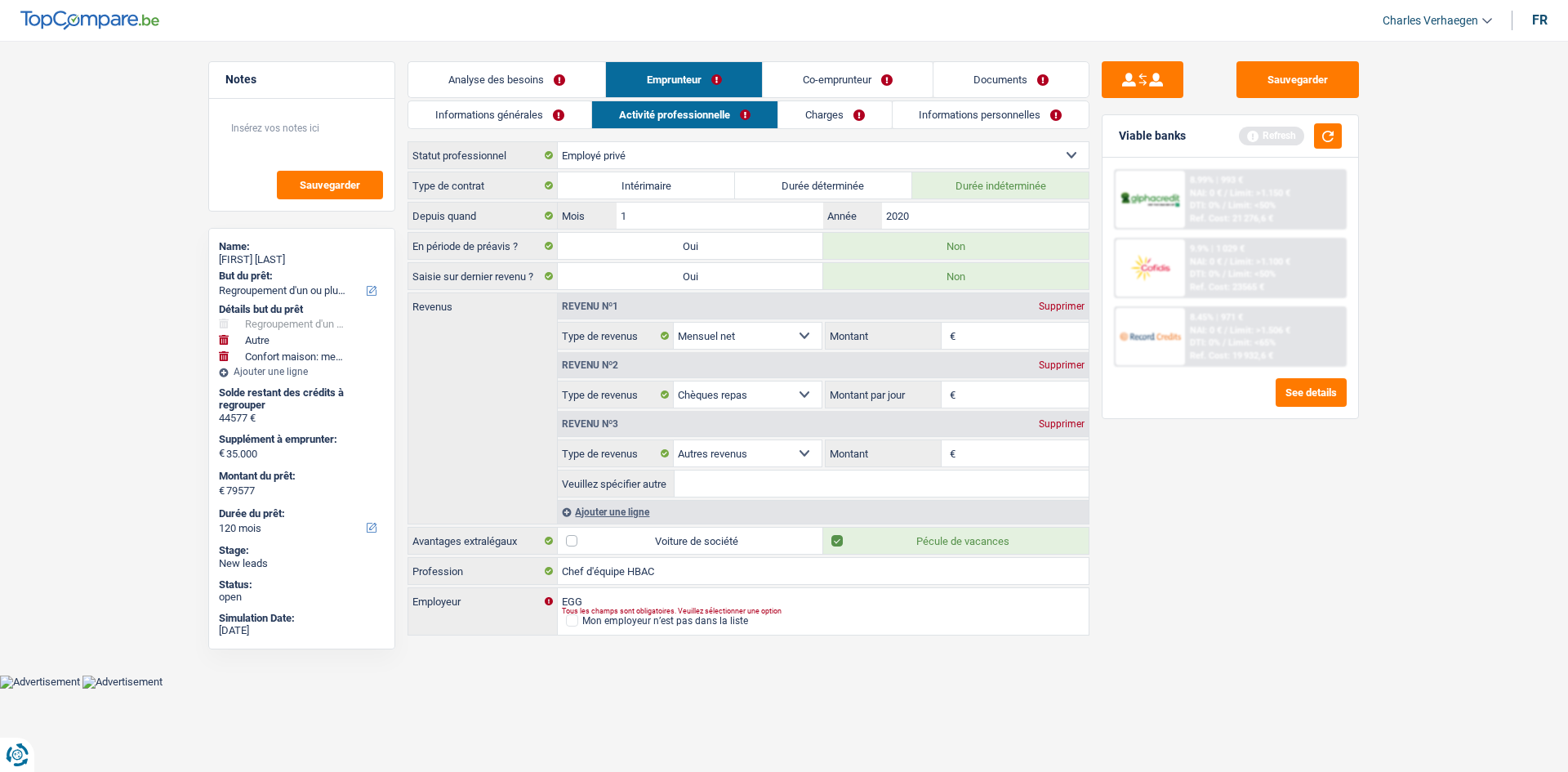 drag, startPoint x: 998, startPoint y: 390, endPoint x: 1302, endPoint y: 509, distance: 326.46133 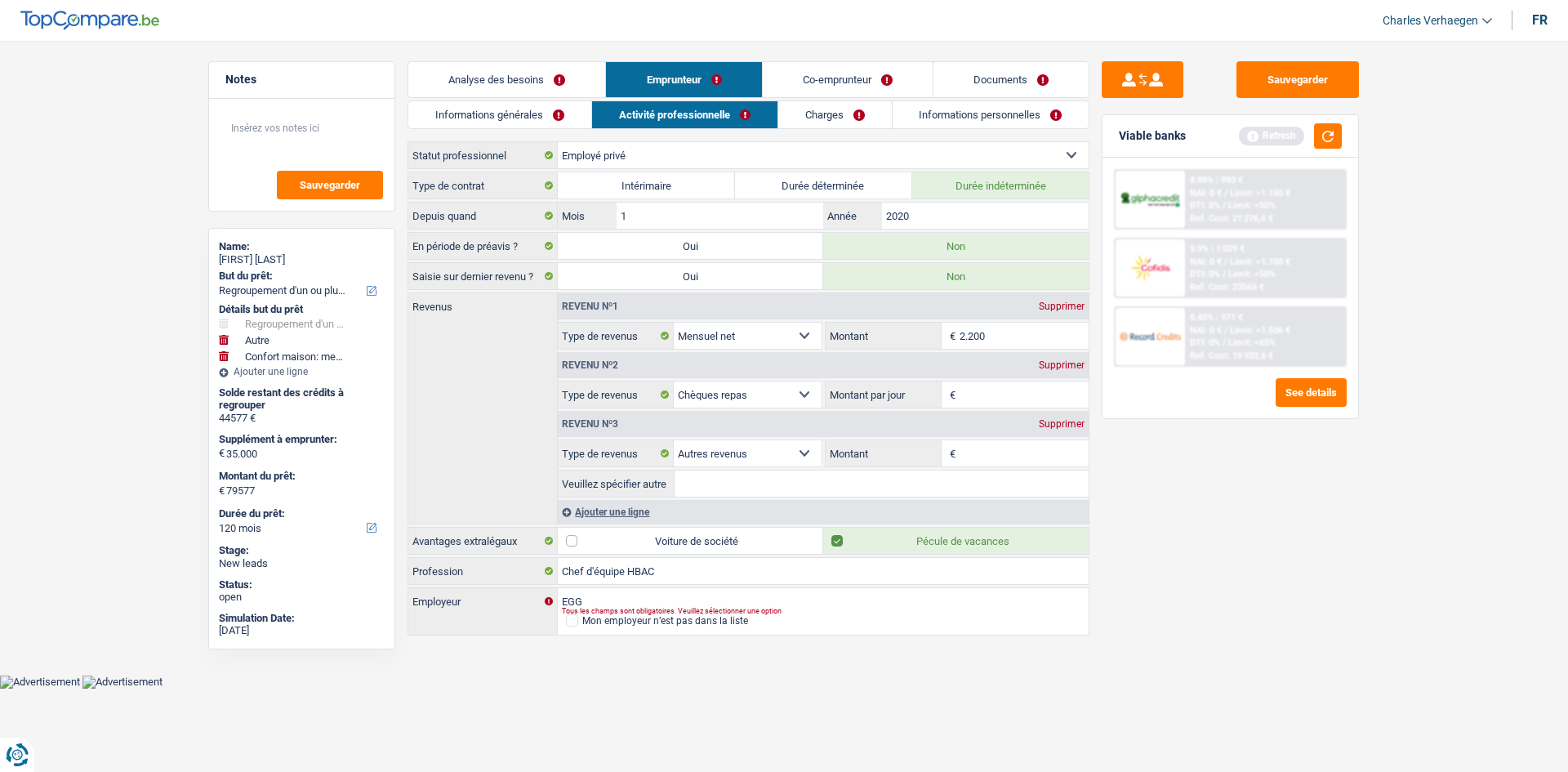 click on "Sauvegarder
Viable banks
Refresh
8.99% | 993 €
NAI: 0 €
/
Limit: >1.150 €
DTI: 0%
/
Limit: <50%
Ref. Cost: 21 276,6 €
9.9% | 1 029 €
NAI: 0 €
/
Limit: >1.100 €
DTI: 0%
/               /       /" at bounding box center (1230, 401) 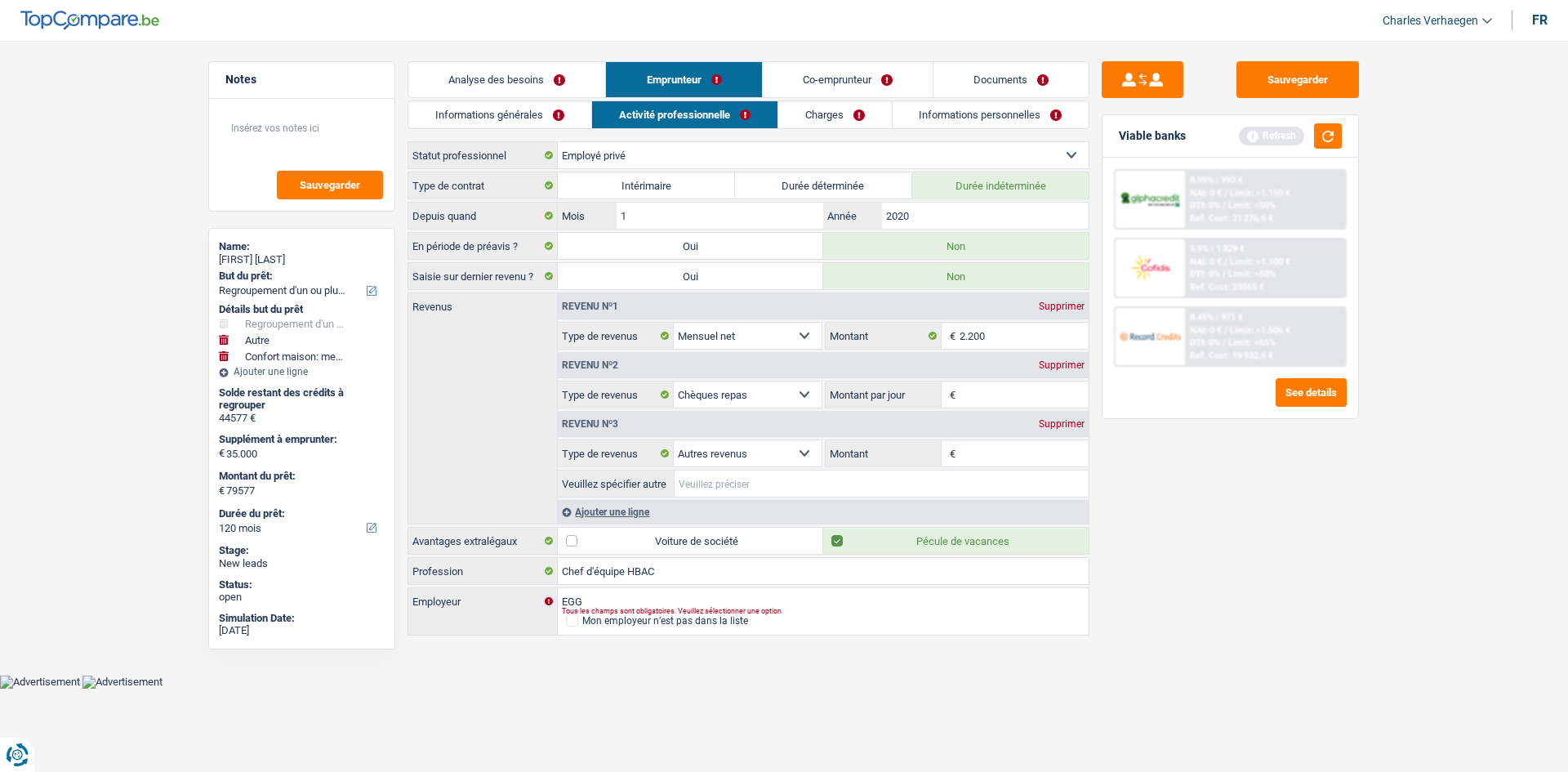 click on "Veuillez spécifier autre" at bounding box center (881, 484) 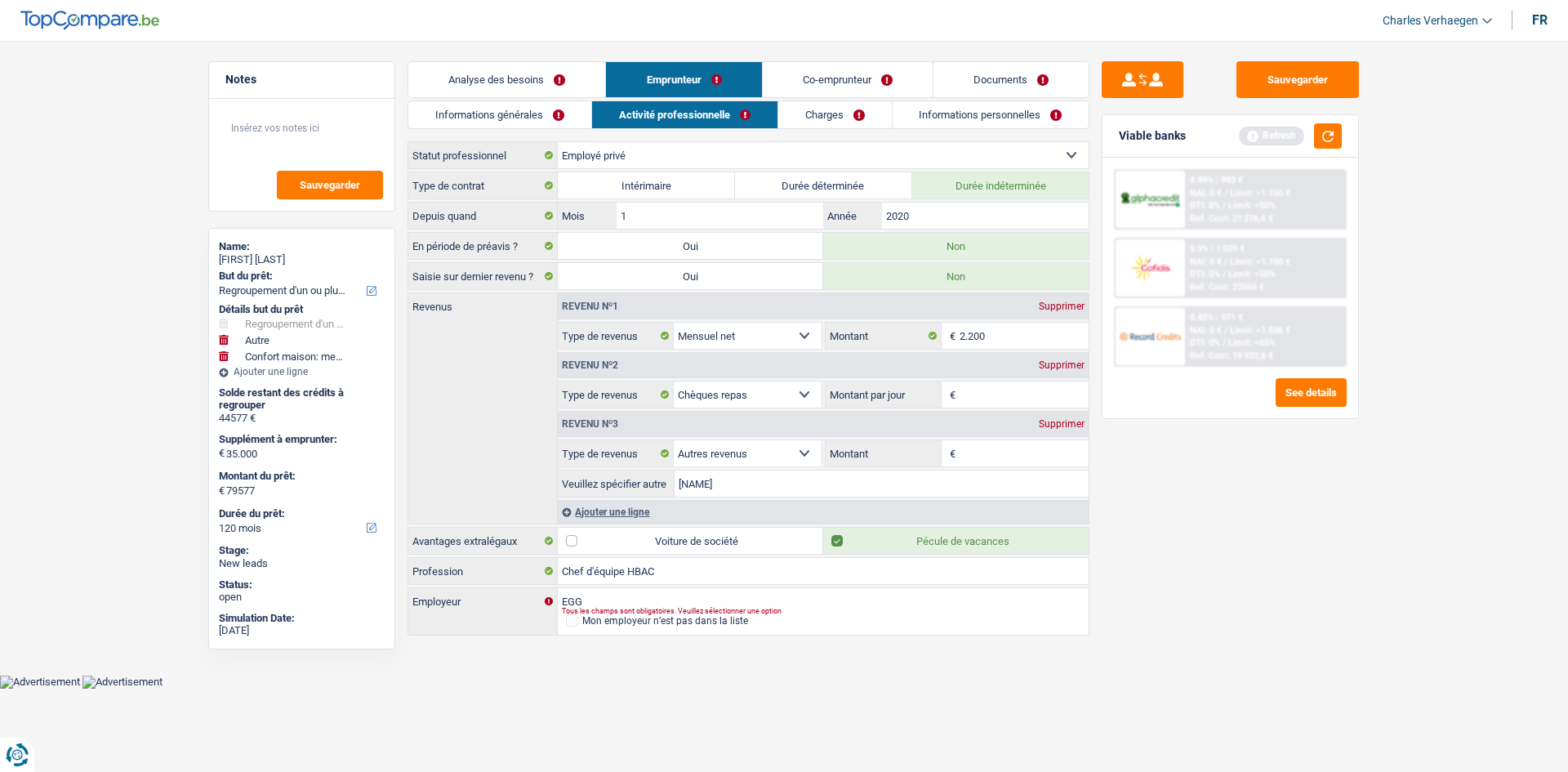 click on "Montant" at bounding box center [1024, 453] 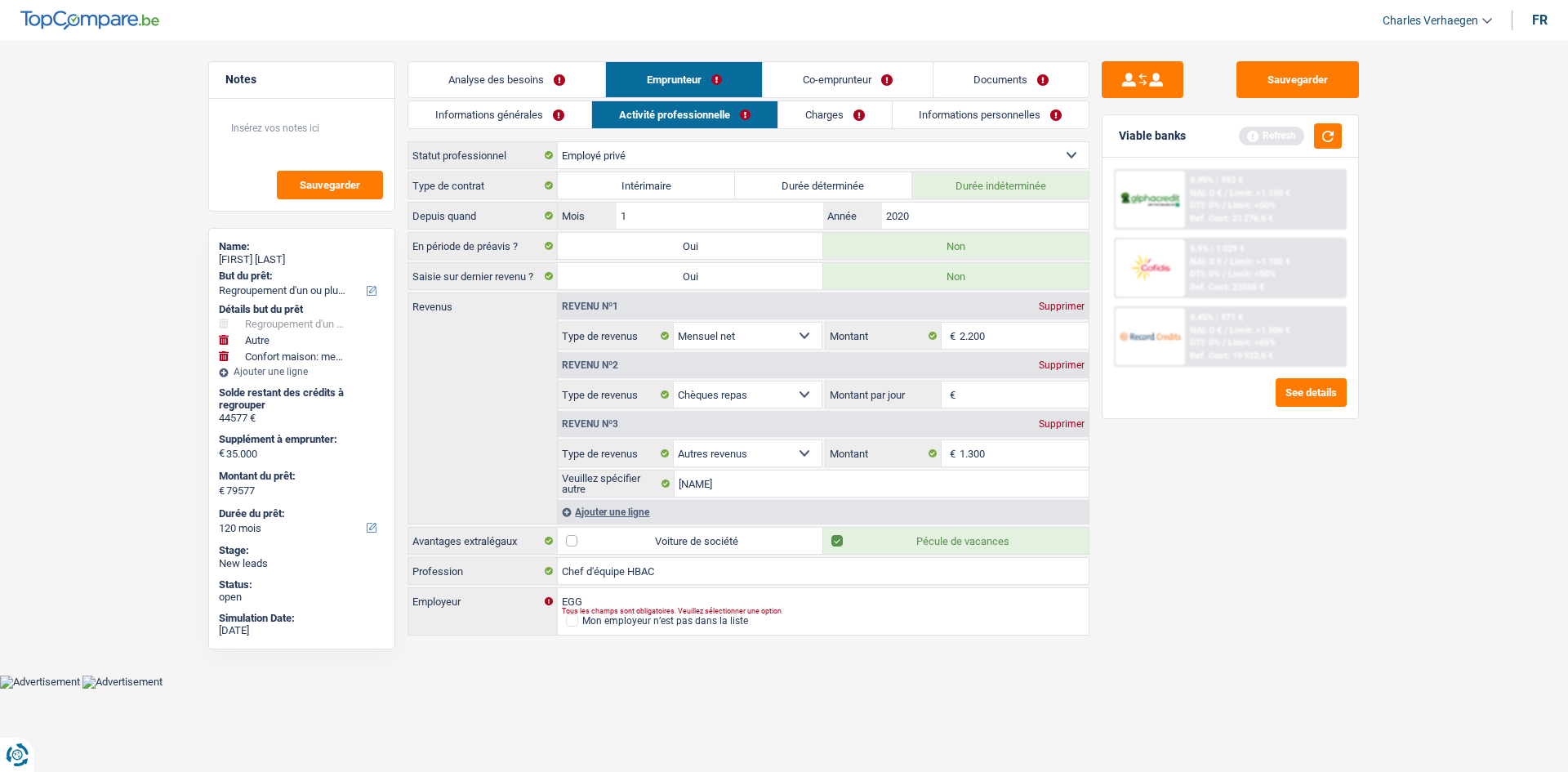 click on "Sauvegarder
Viable banks
Refresh
8.99% | 993 €
NAI: 0 €
/
Limit: >1.150 €
DTI: 0%
/
Limit: <50%
Ref. Cost: 21 276,6 €
9.9% | 1 029 €
NAI: 0 €
/
Limit: >1.100 €
DTI: 0%
/               /       /" at bounding box center (1230, 401) 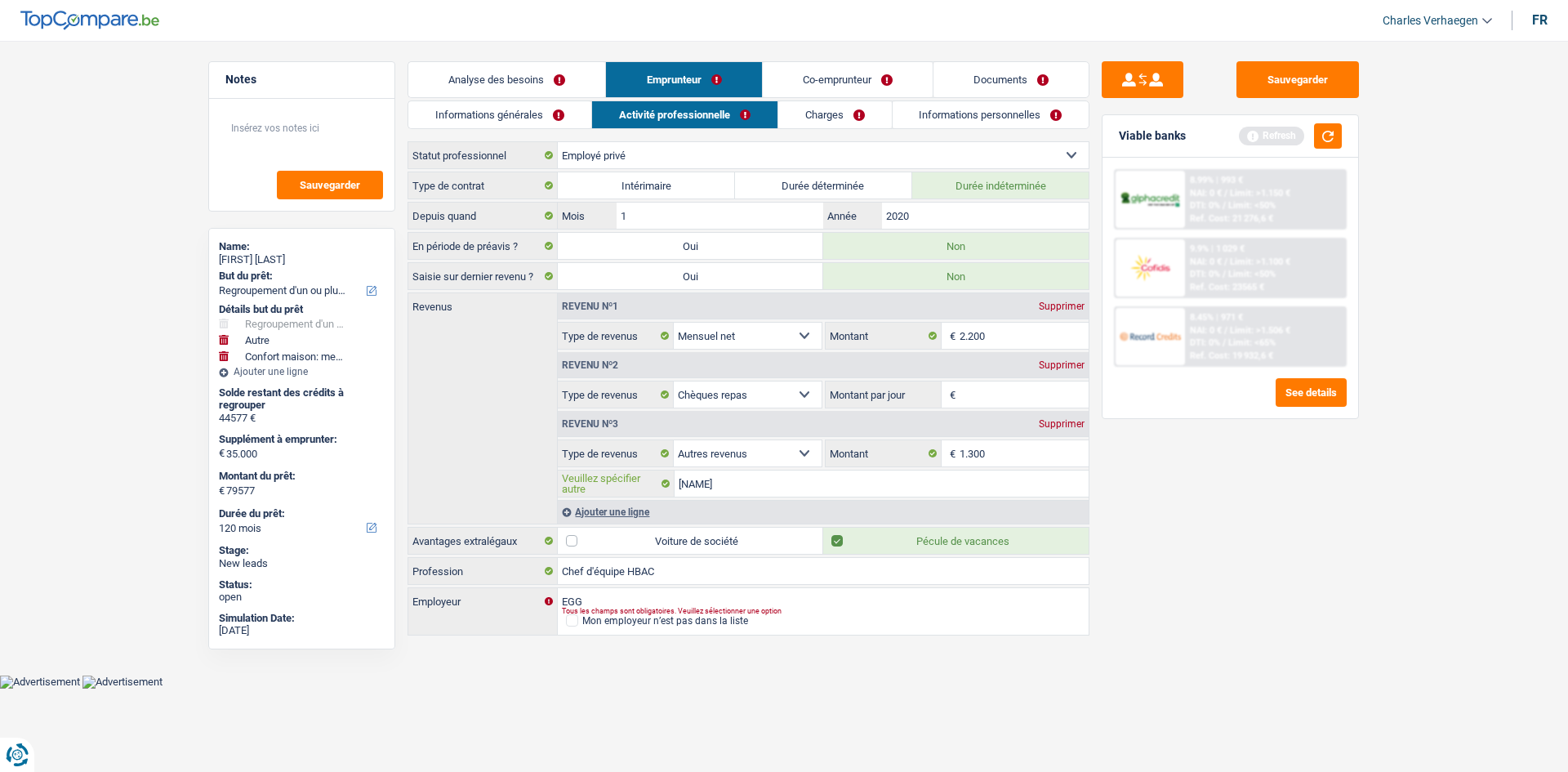 click on "[NAME]" at bounding box center (881, 484) 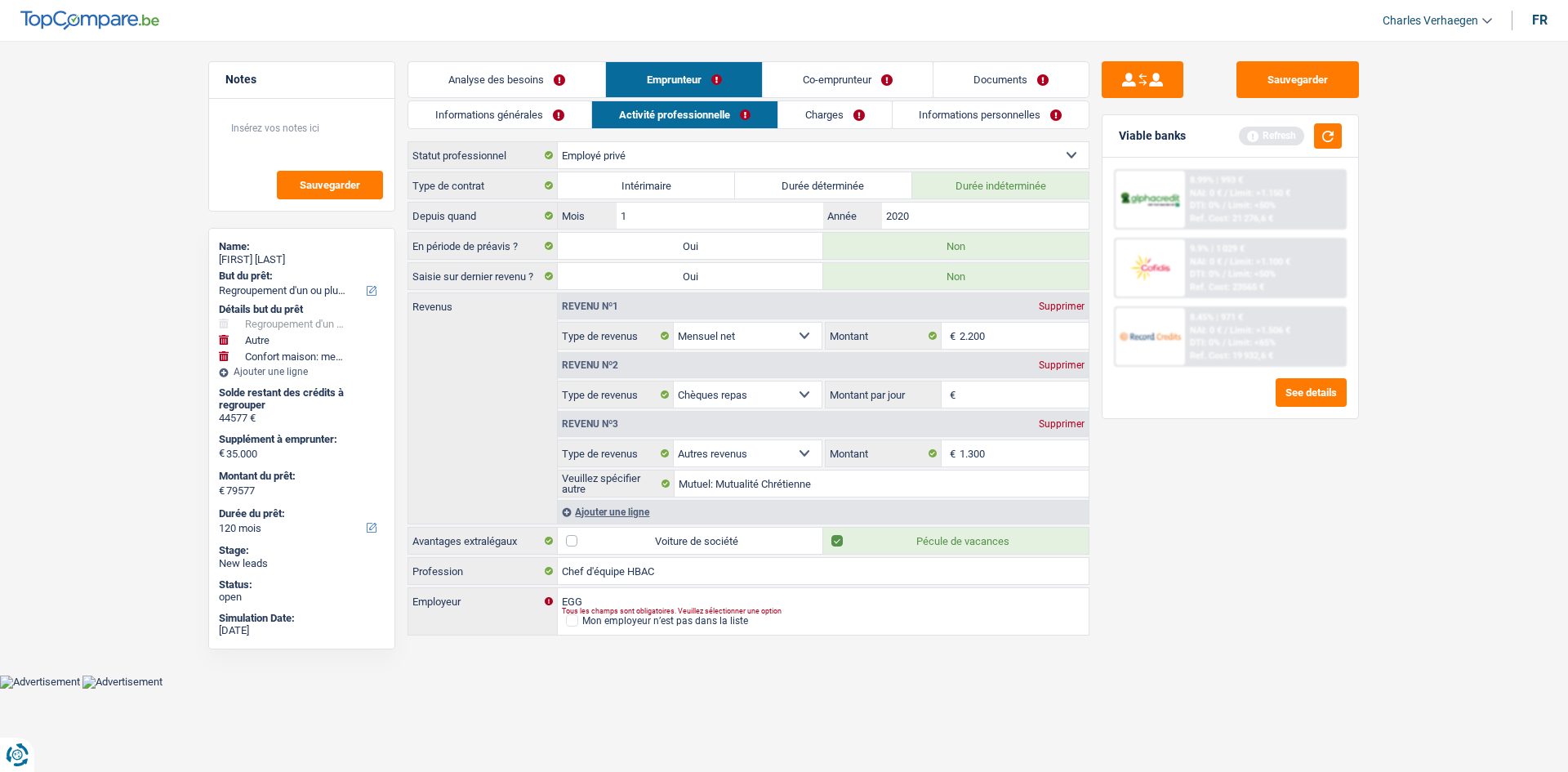 drag, startPoint x: 1272, startPoint y: 606, endPoint x: 1238, endPoint y: 509, distance: 102.786186 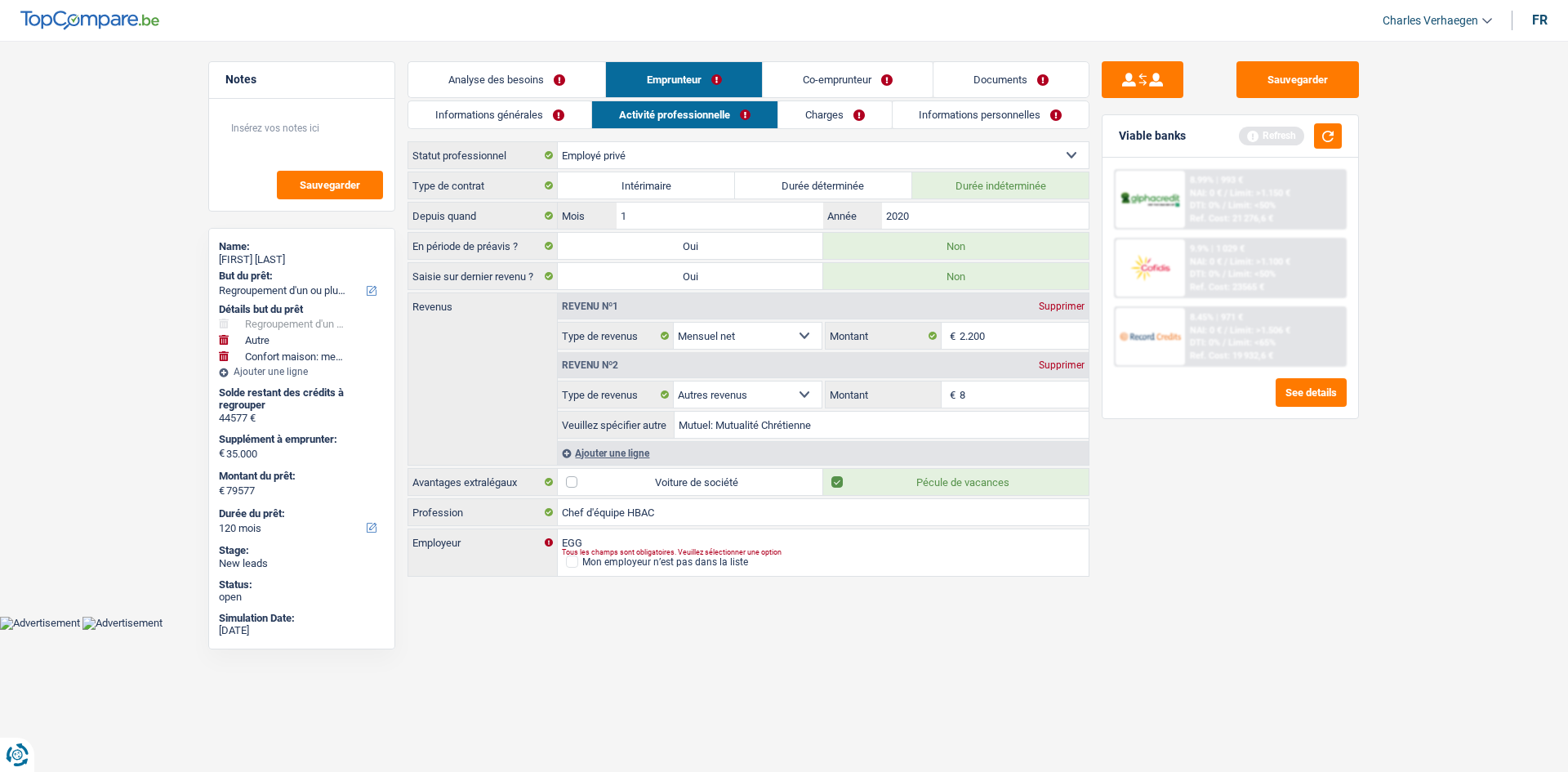 click on "Sauvegarder
Viable banks
Refresh
8.99% | 993 €
NAI: 0 €
/
Limit: >1.150 €
DTI: 0%
/
Limit: <50%
Ref. Cost: 21 276,6 €
9.9% | 1 029 €
NAI: 0 €
/
Limit: >1.100 €
DTI: 0%
/               /       /" at bounding box center (1230, 401) 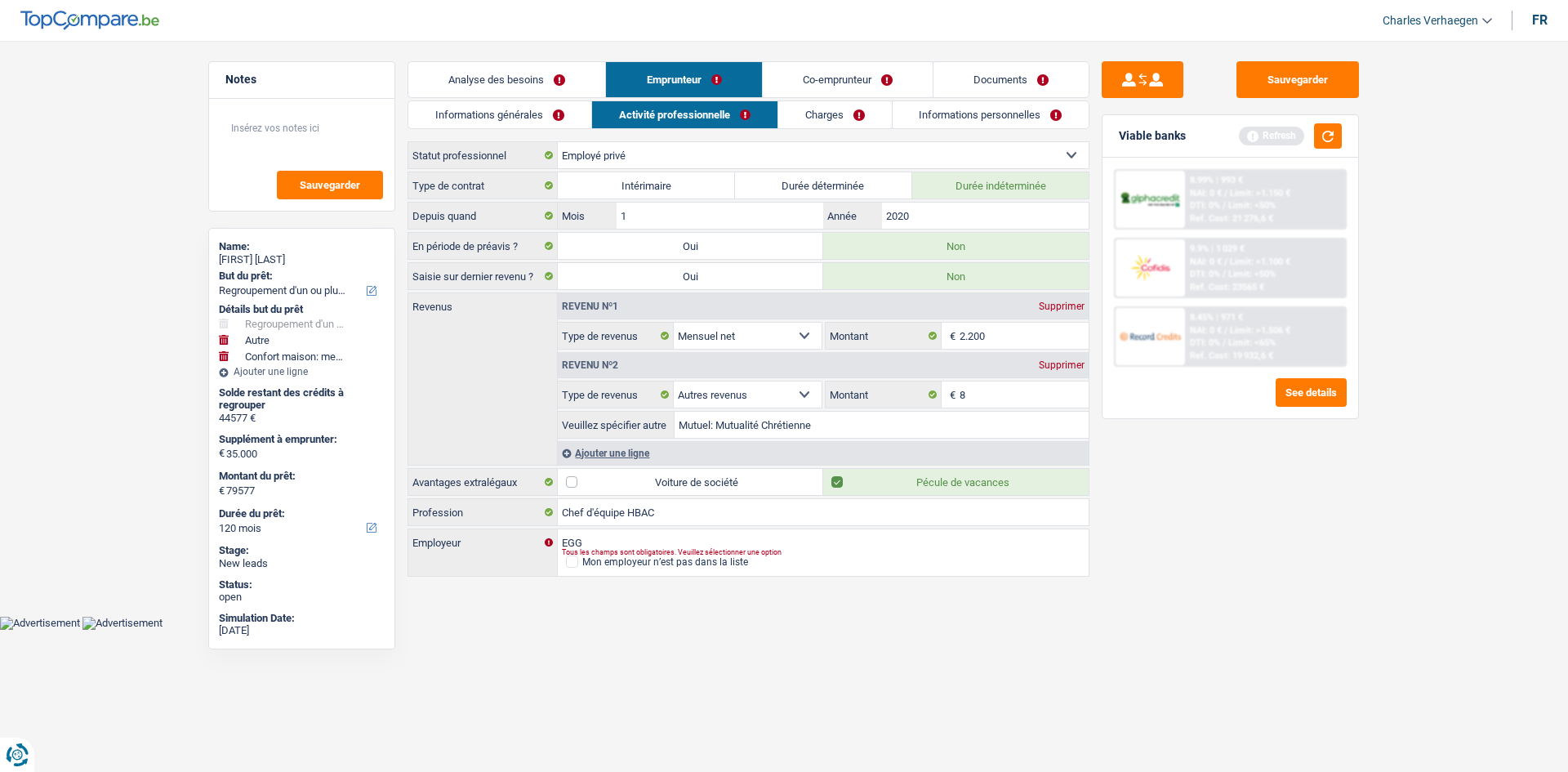 click on "Voiture de société" at bounding box center (690, 482) 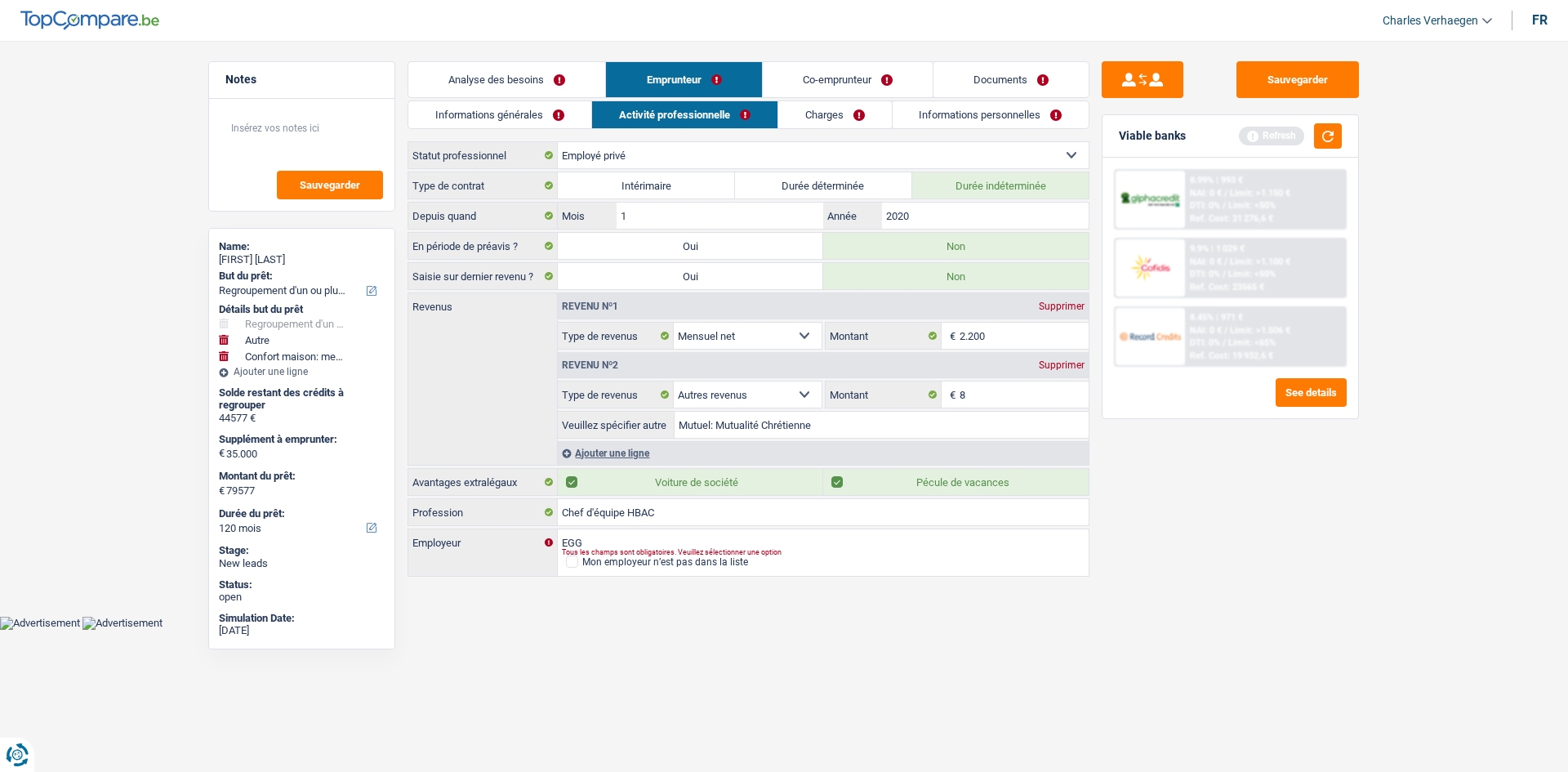 click on "Charges" at bounding box center [835, 114] 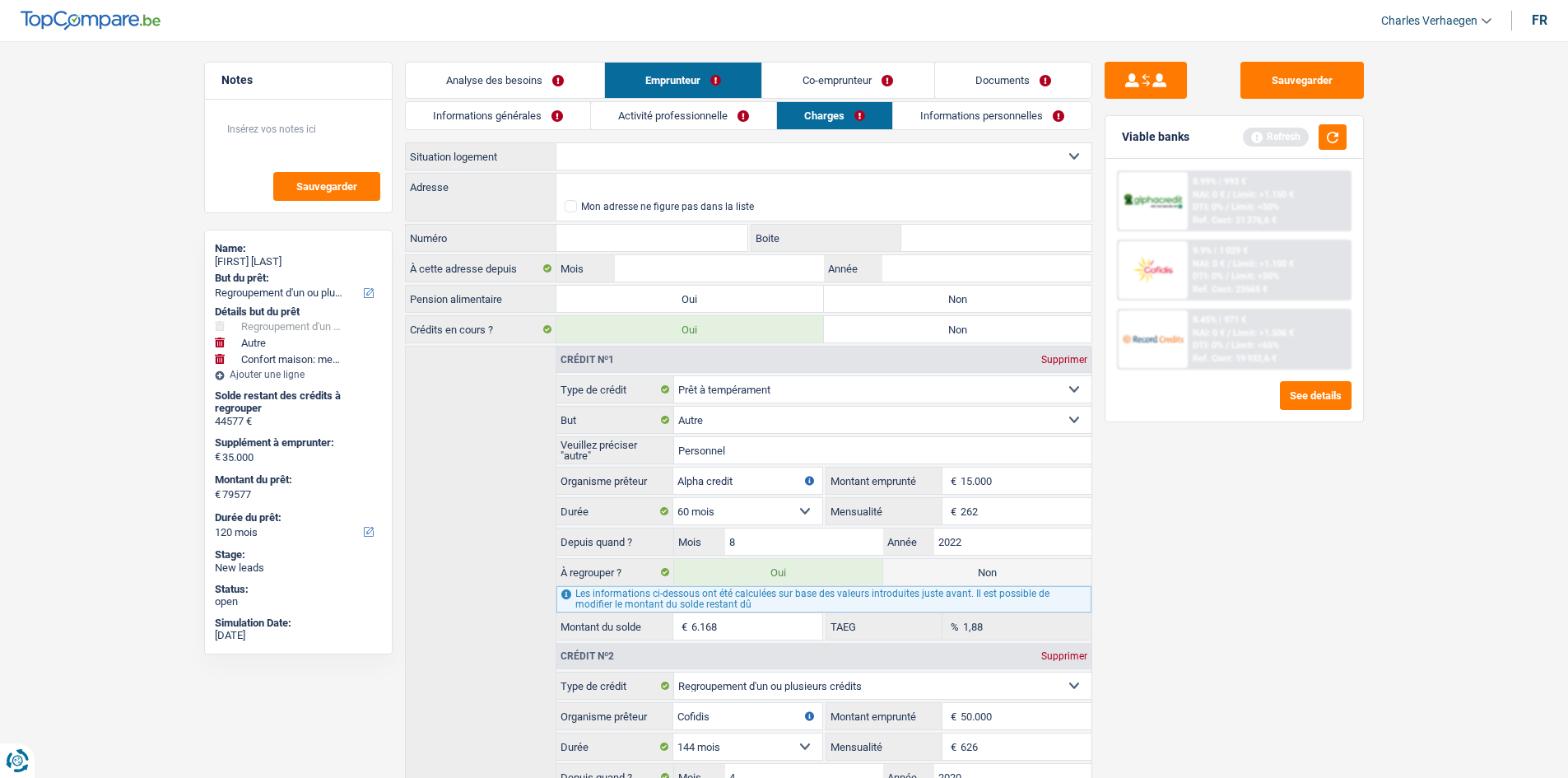 click on "Activité professionnelle" at bounding box center (683, 115) 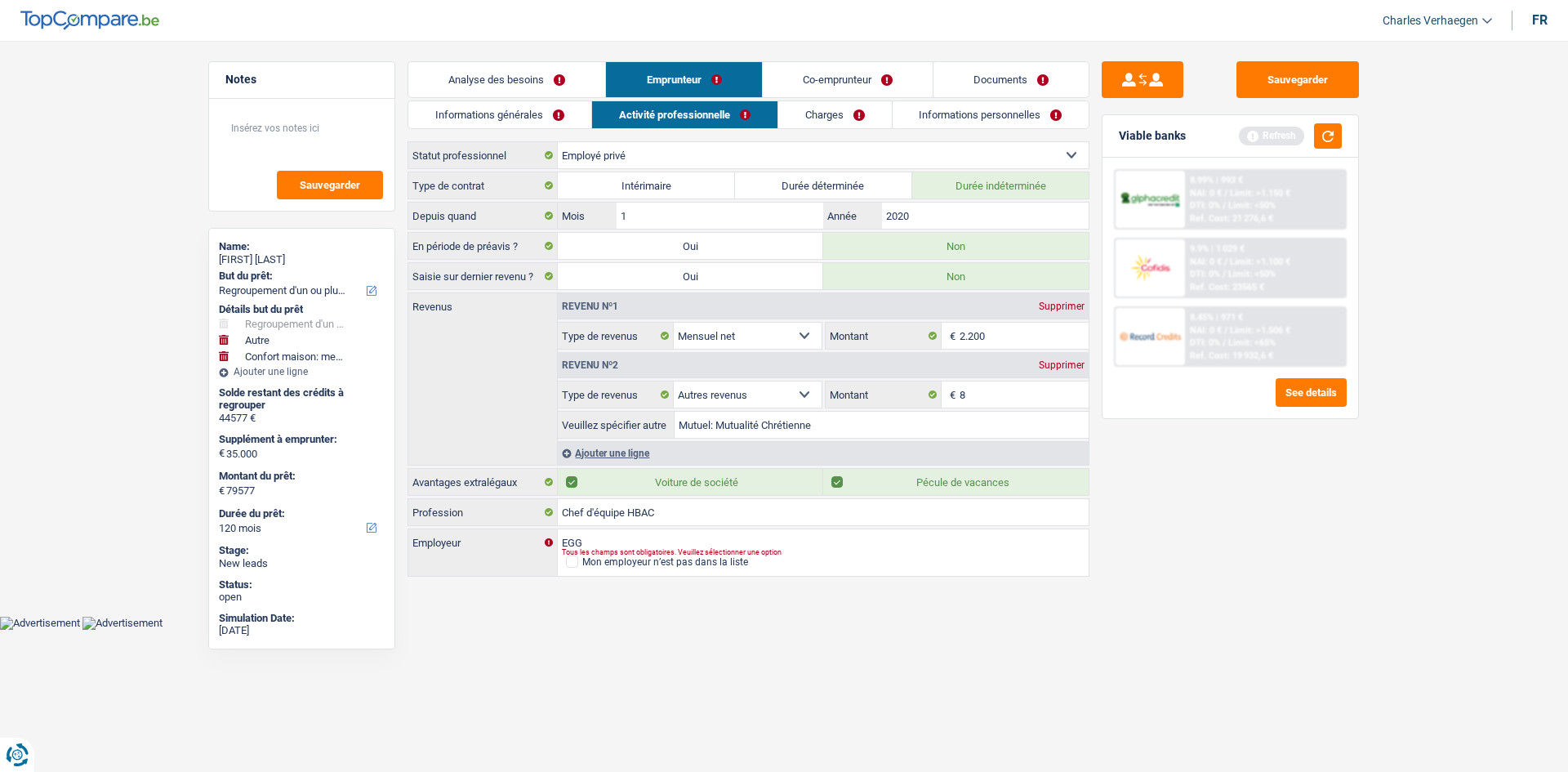 click on "Charges" at bounding box center [835, 114] 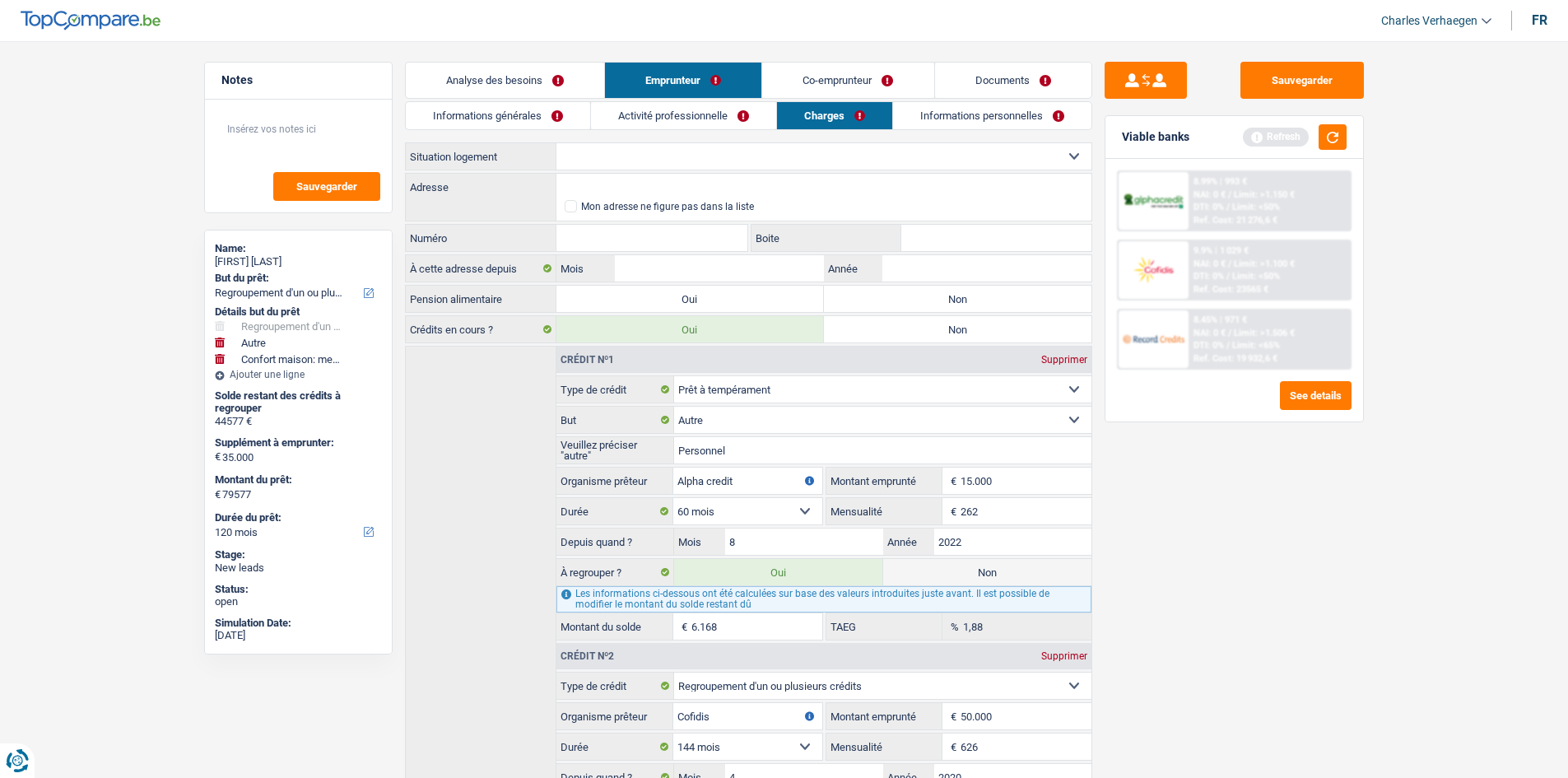 click on "Locataire Propriétaire avec prêt hypothécaire Propriétaire sans prêt hypothécaire Logé(e) par la famille Concierge
Sélectionner une option" at bounding box center [824, 156] 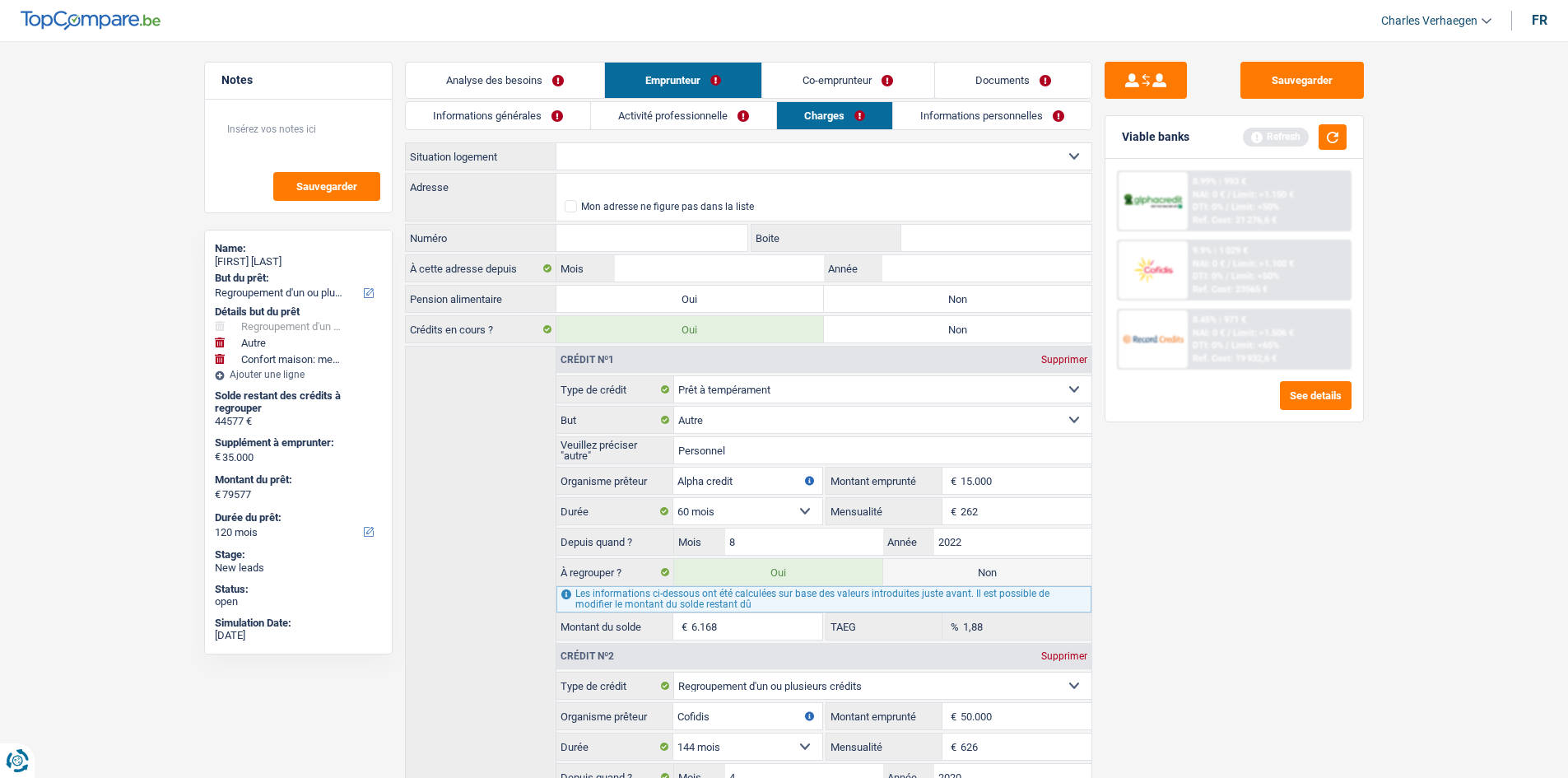 click on "Situation logement" at bounding box center [481, 156] 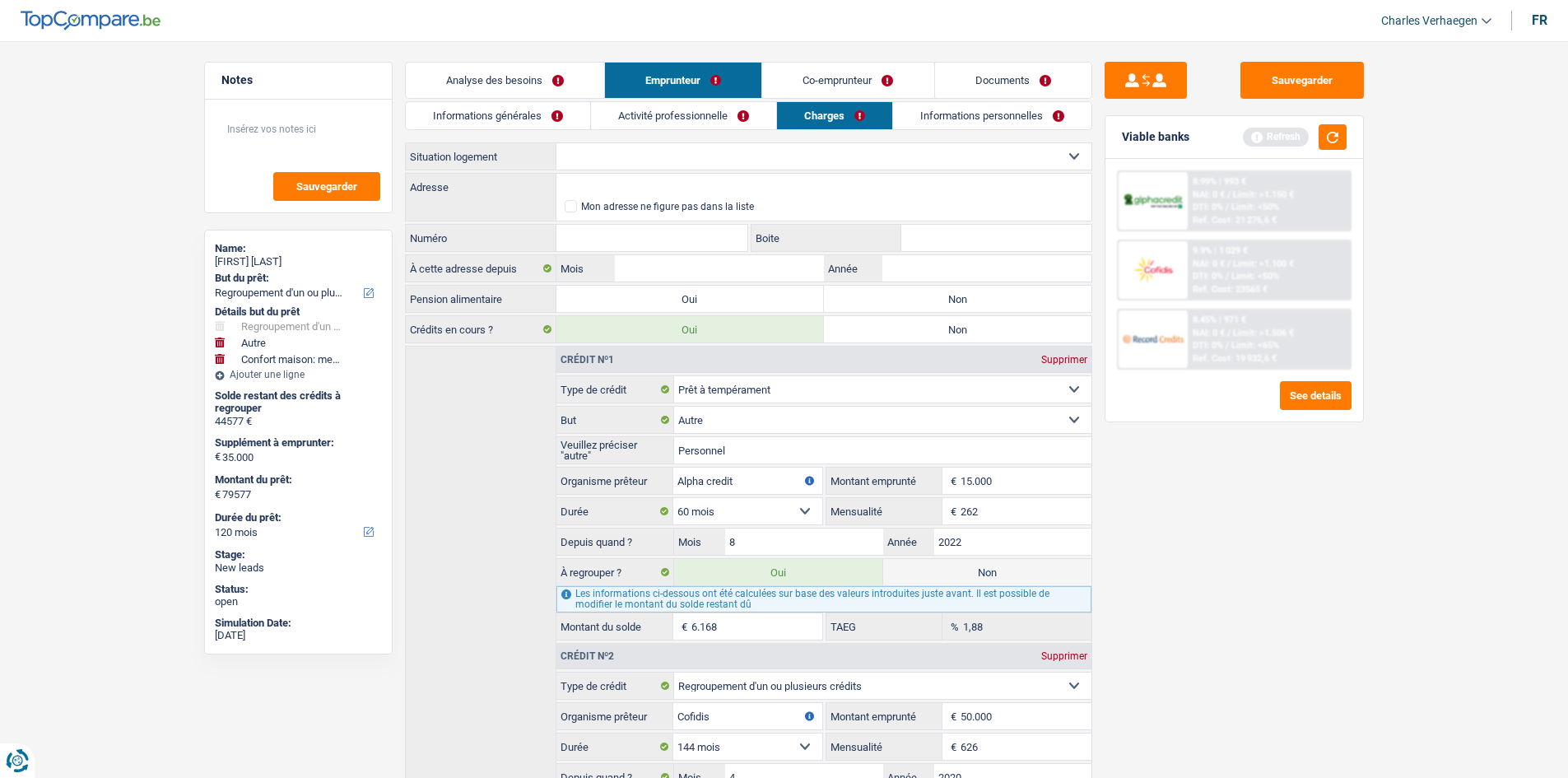 click on "Non" at bounding box center [957, 299] 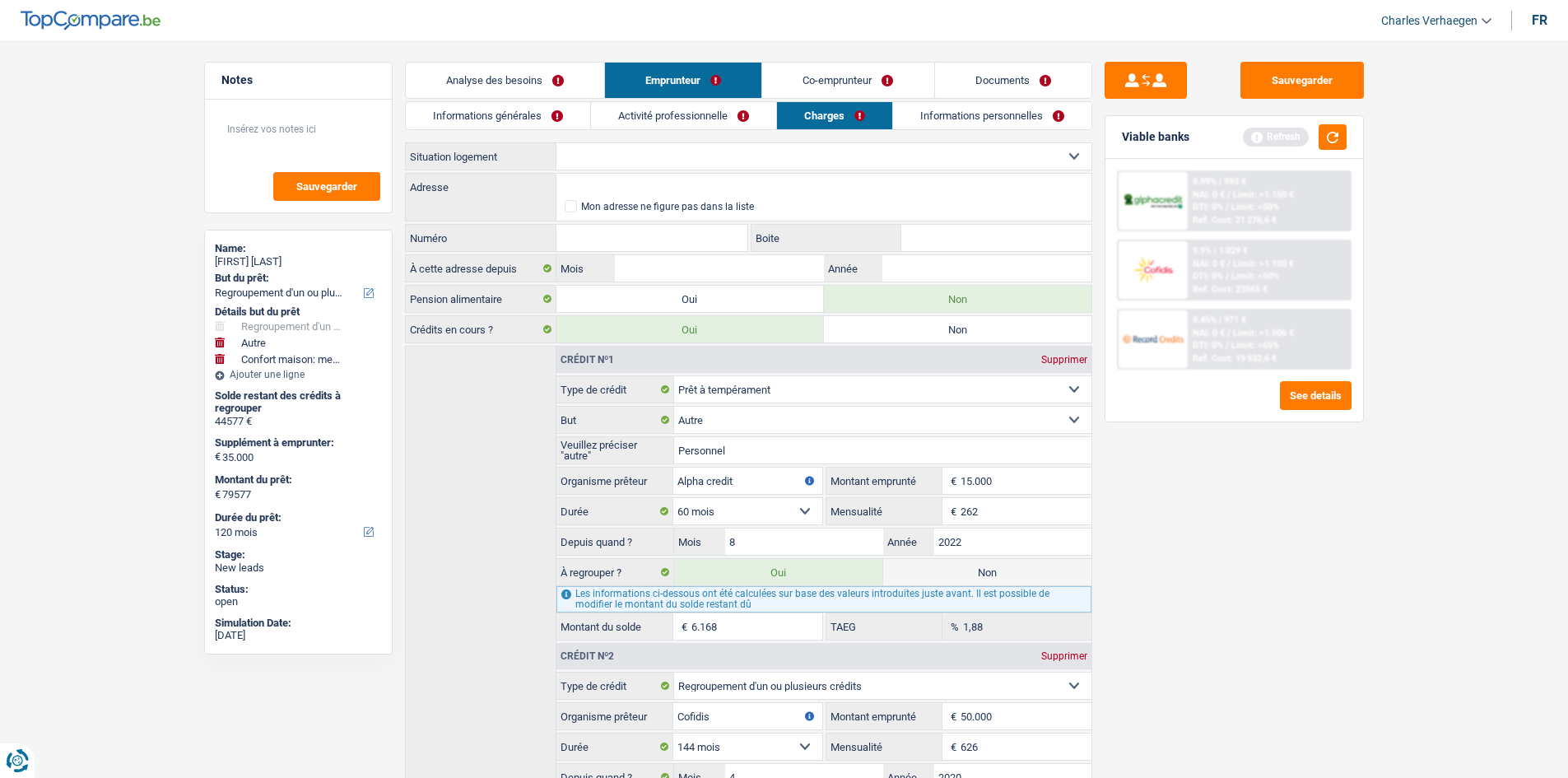 click on "Locataire Propriétaire avec prêt hypothécaire Propriétaire sans prêt hypothécaire Logé(e) par la famille Concierge
Sélectionner une option" at bounding box center [824, 156] 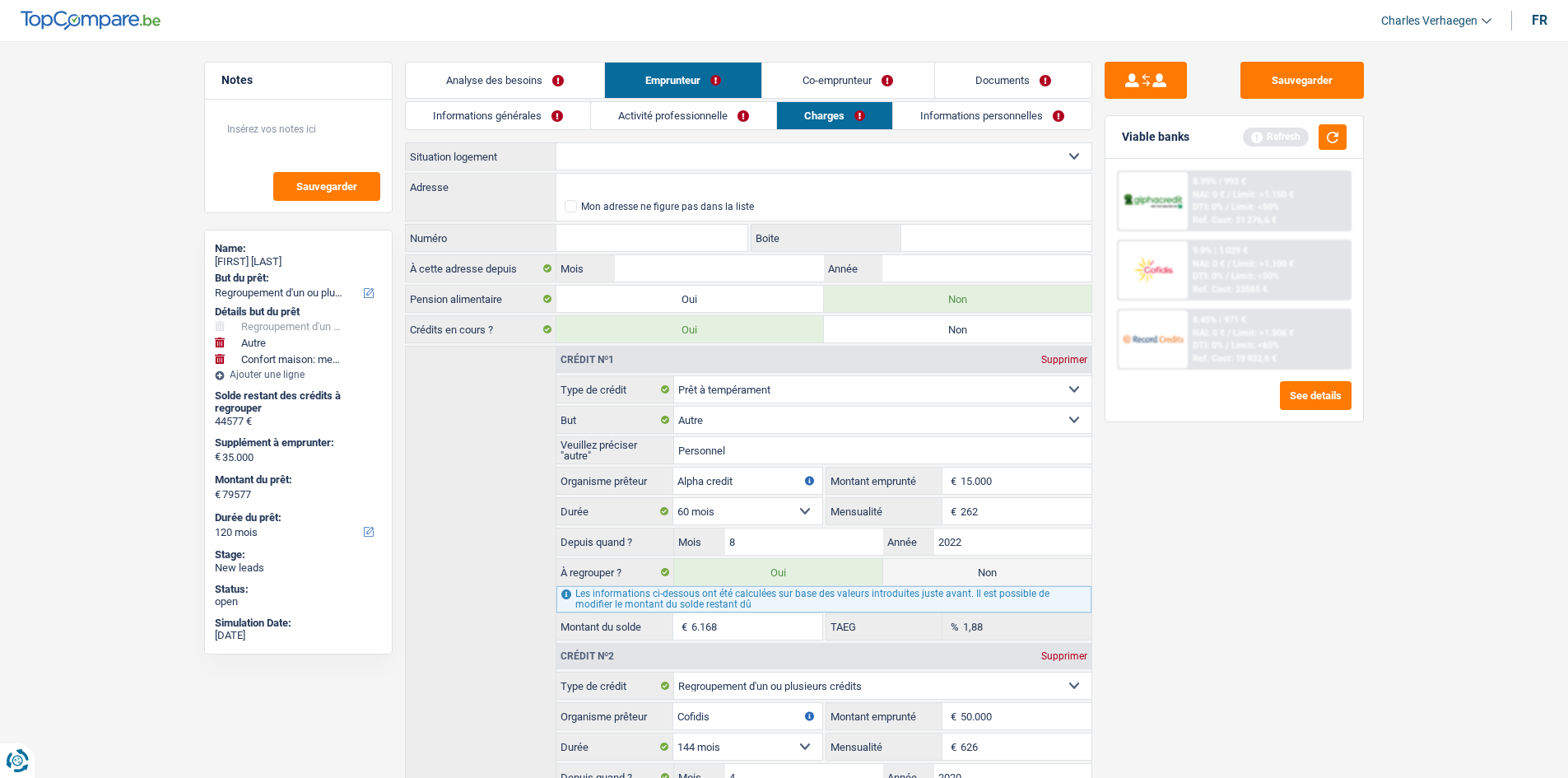 click on "Locataire Propriétaire avec prêt hypothécaire Propriétaire sans prêt hypothécaire Logé(e) par la famille Concierge
Sélectionner une option" at bounding box center [824, 156] 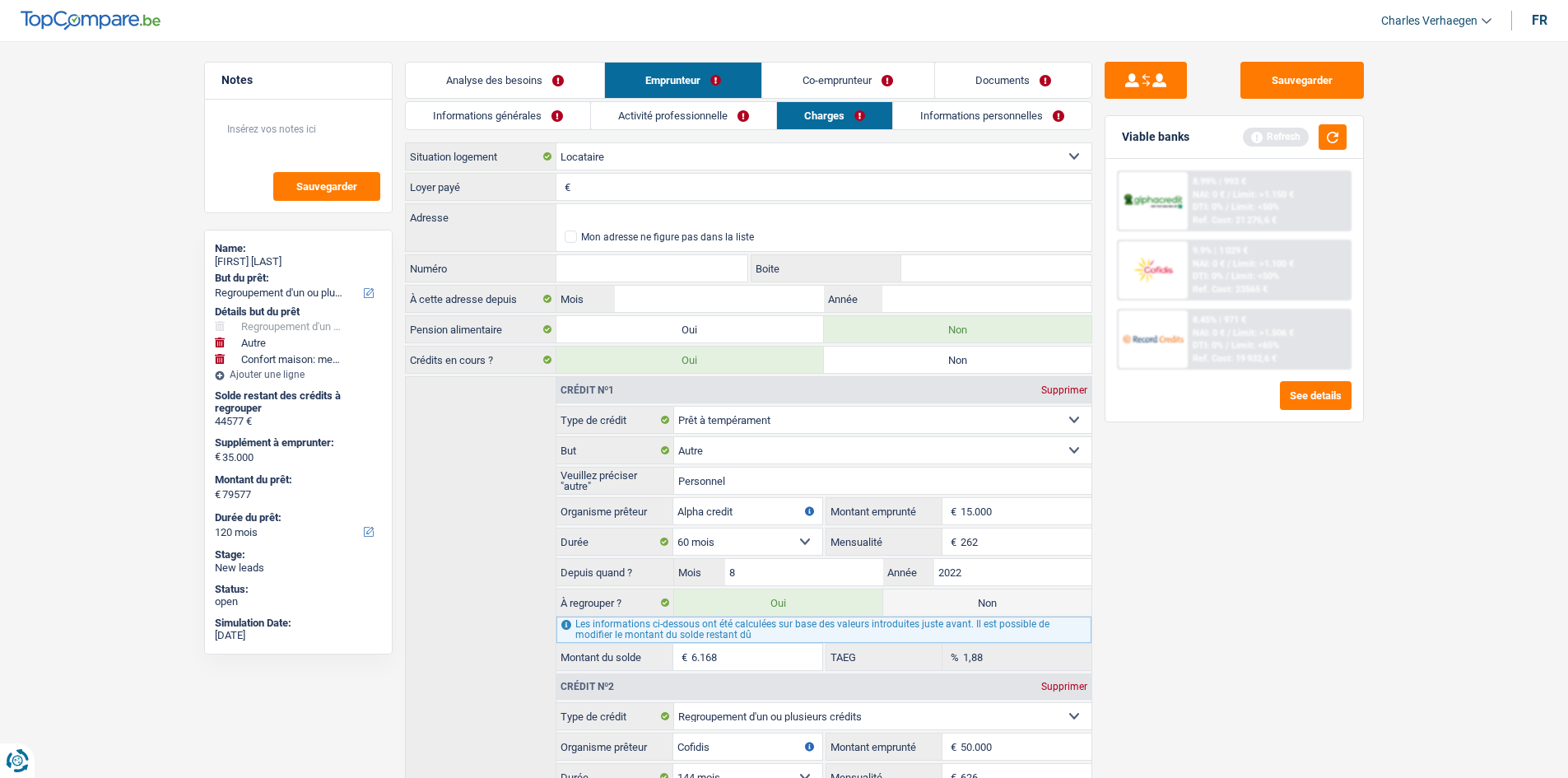 click on "Loyer payé" at bounding box center [833, 187] 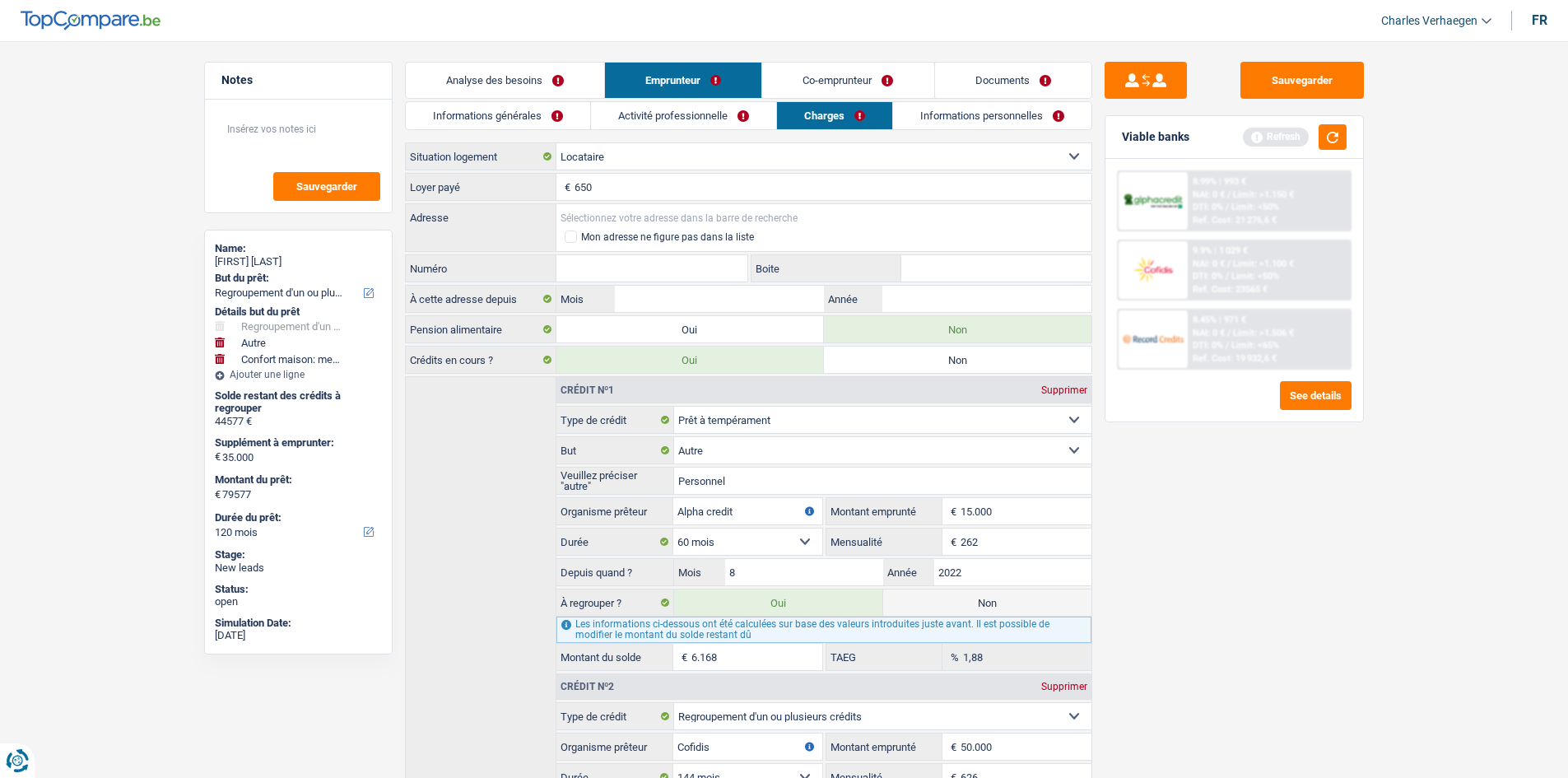 click on "Adresse" at bounding box center (824, 217) 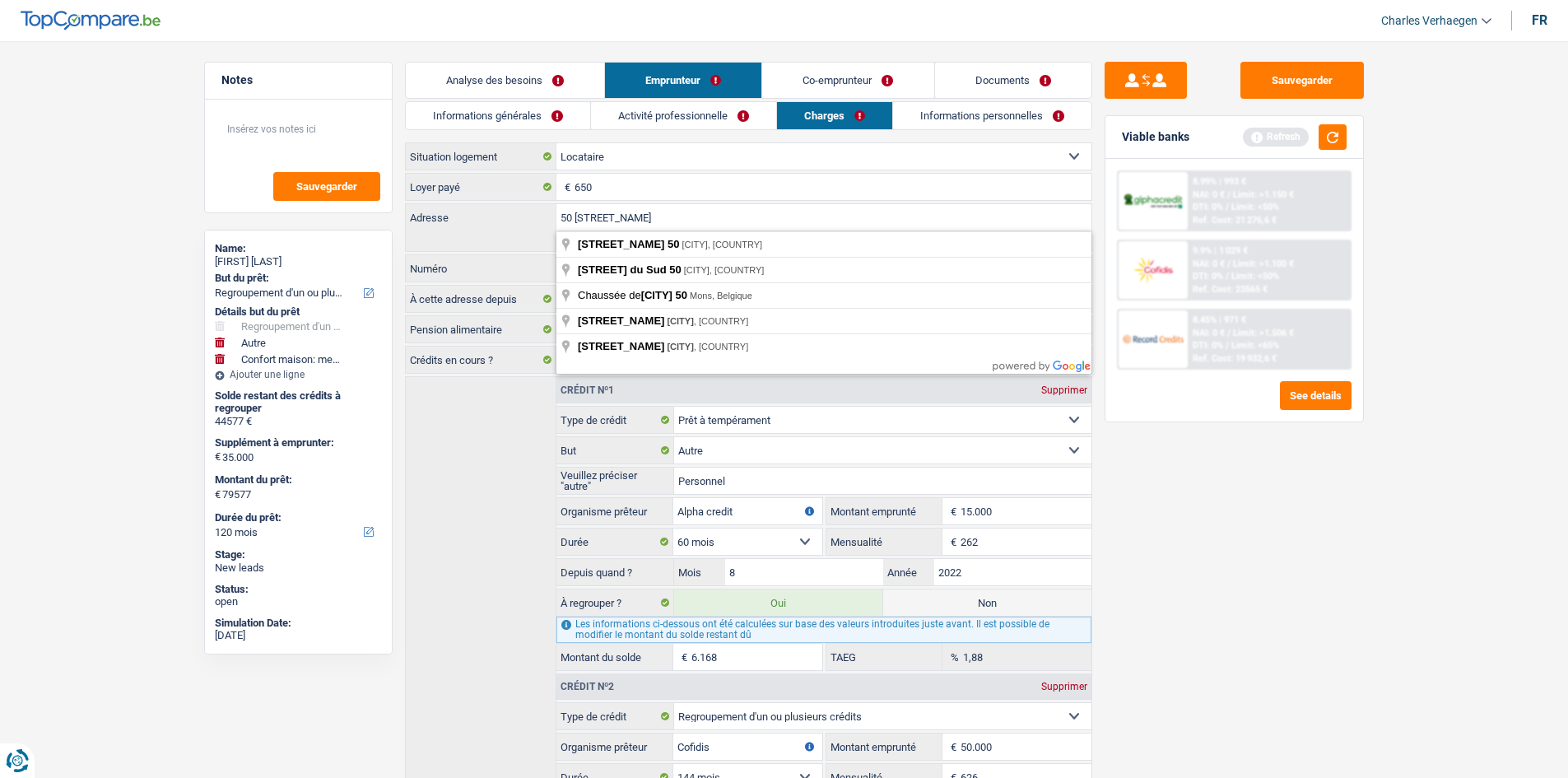 click on "Sauvegarder
Viable banks
Refresh
8.99% | 993 €
NAI: 0 €
/
Limit: >1.150 €
DTI: 0%
/
Limit: <50%
Ref. Cost: 21 276,6 €
9.9% | 1 029 €
NAI: 0 €
/
Limit: >1.100 €
DTI: 0%
/               /       /" at bounding box center (1234, 404) 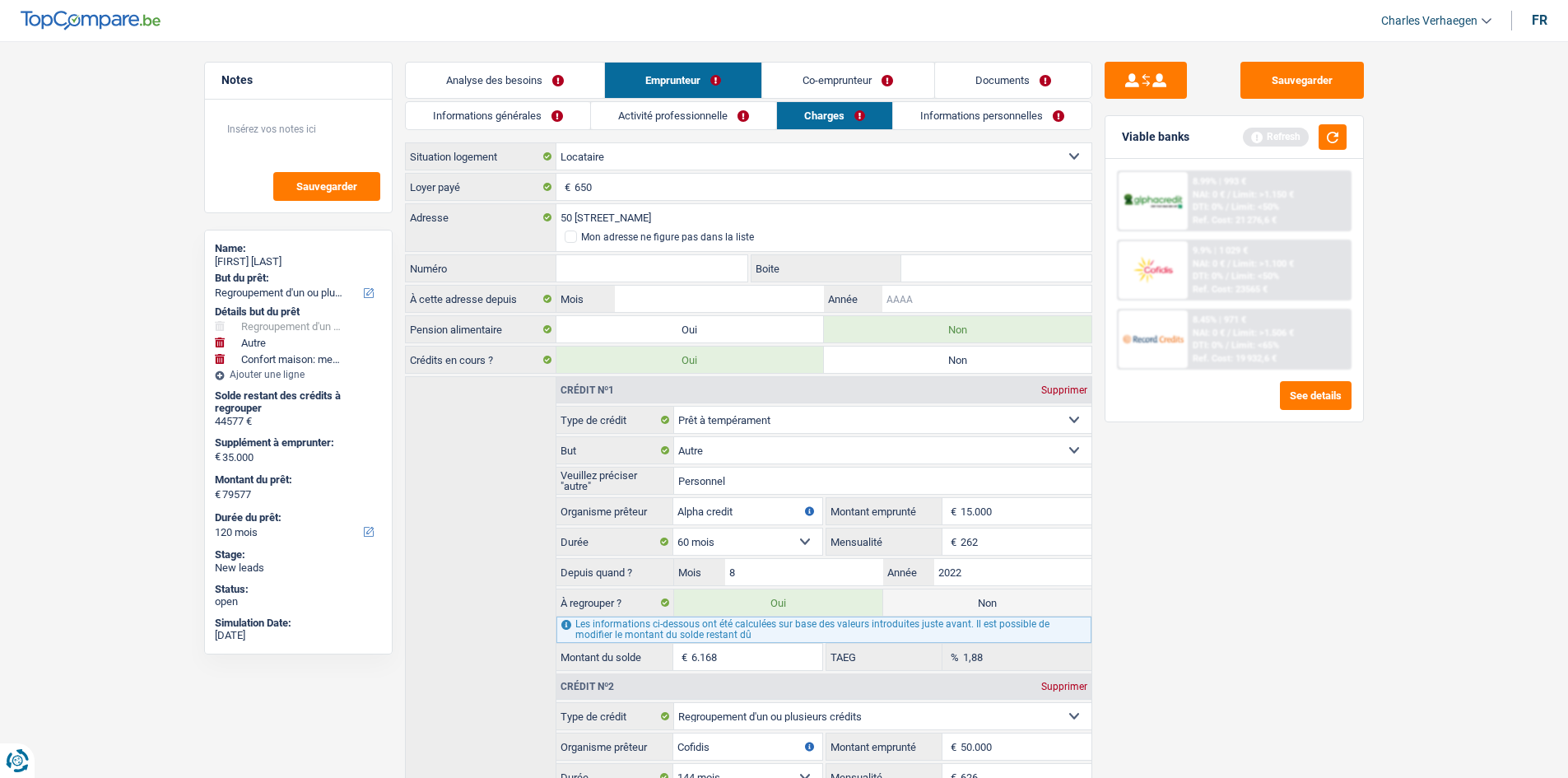 click on "Année" at bounding box center [986, 299] 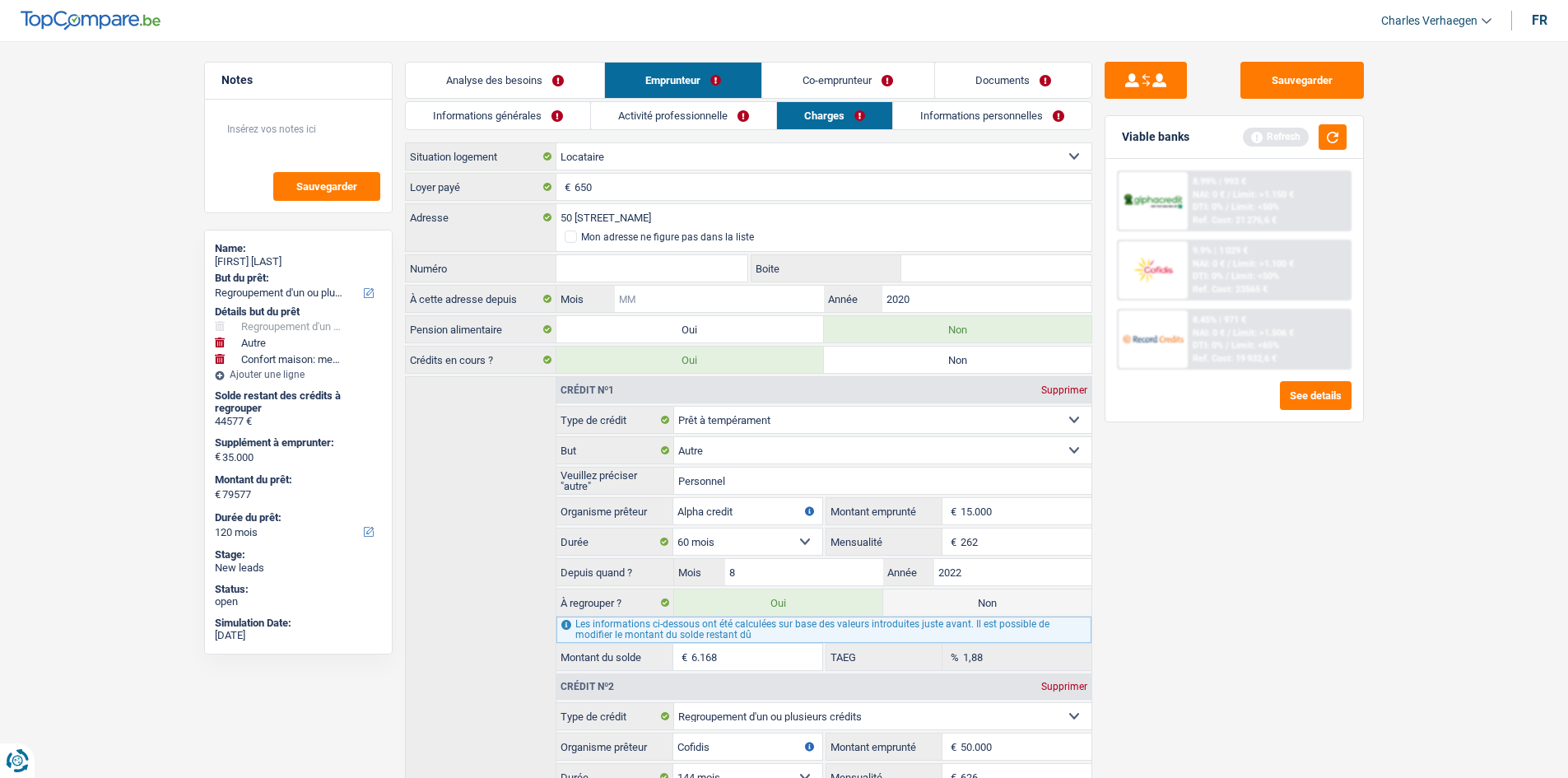 click on "Mois" at bounding box center (719, 299) 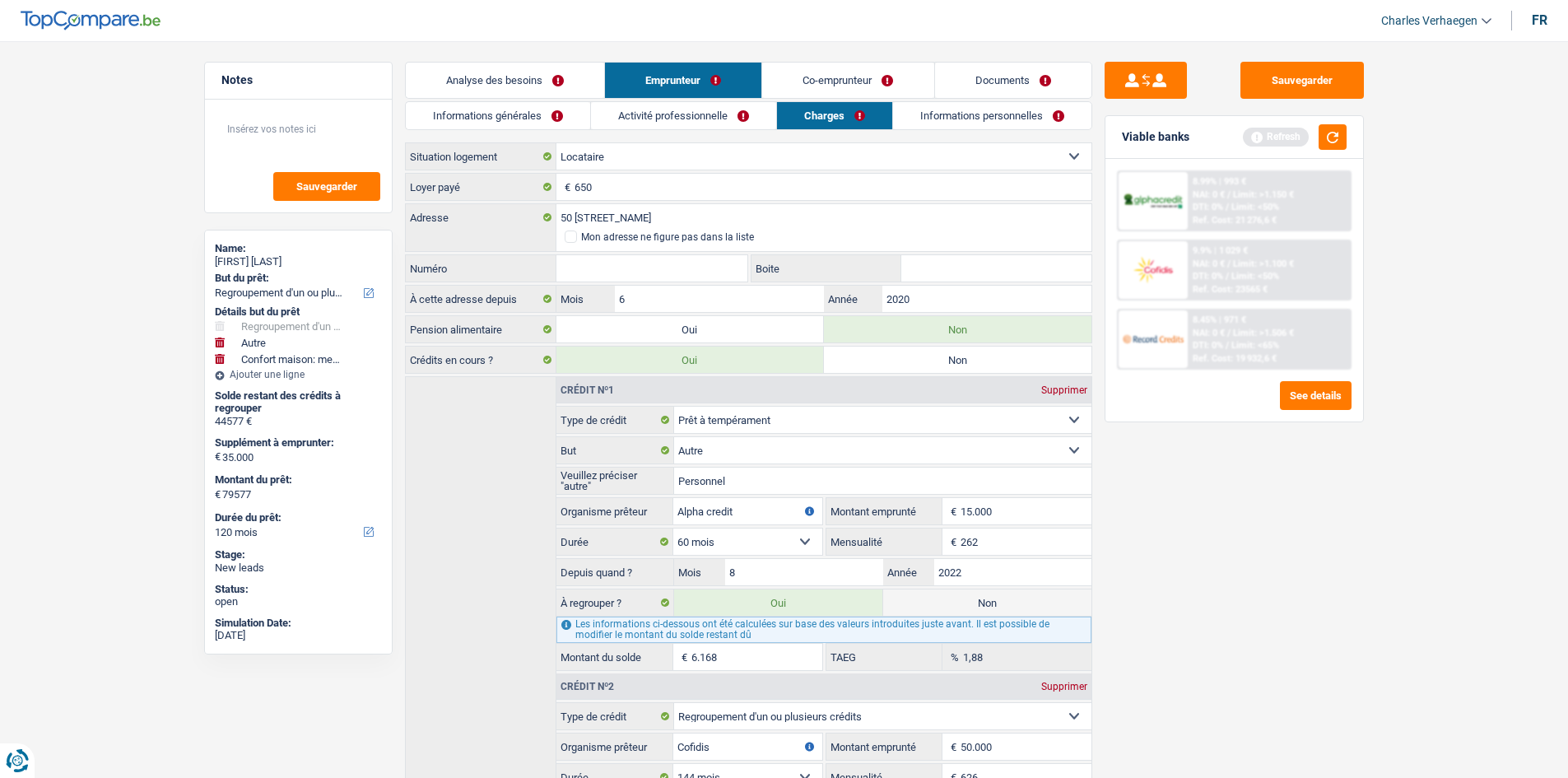 drag, startPoint x: 1368, startPoint y: 617, endPoint x: 1249, endPoint y: 557, distance: 133.2704 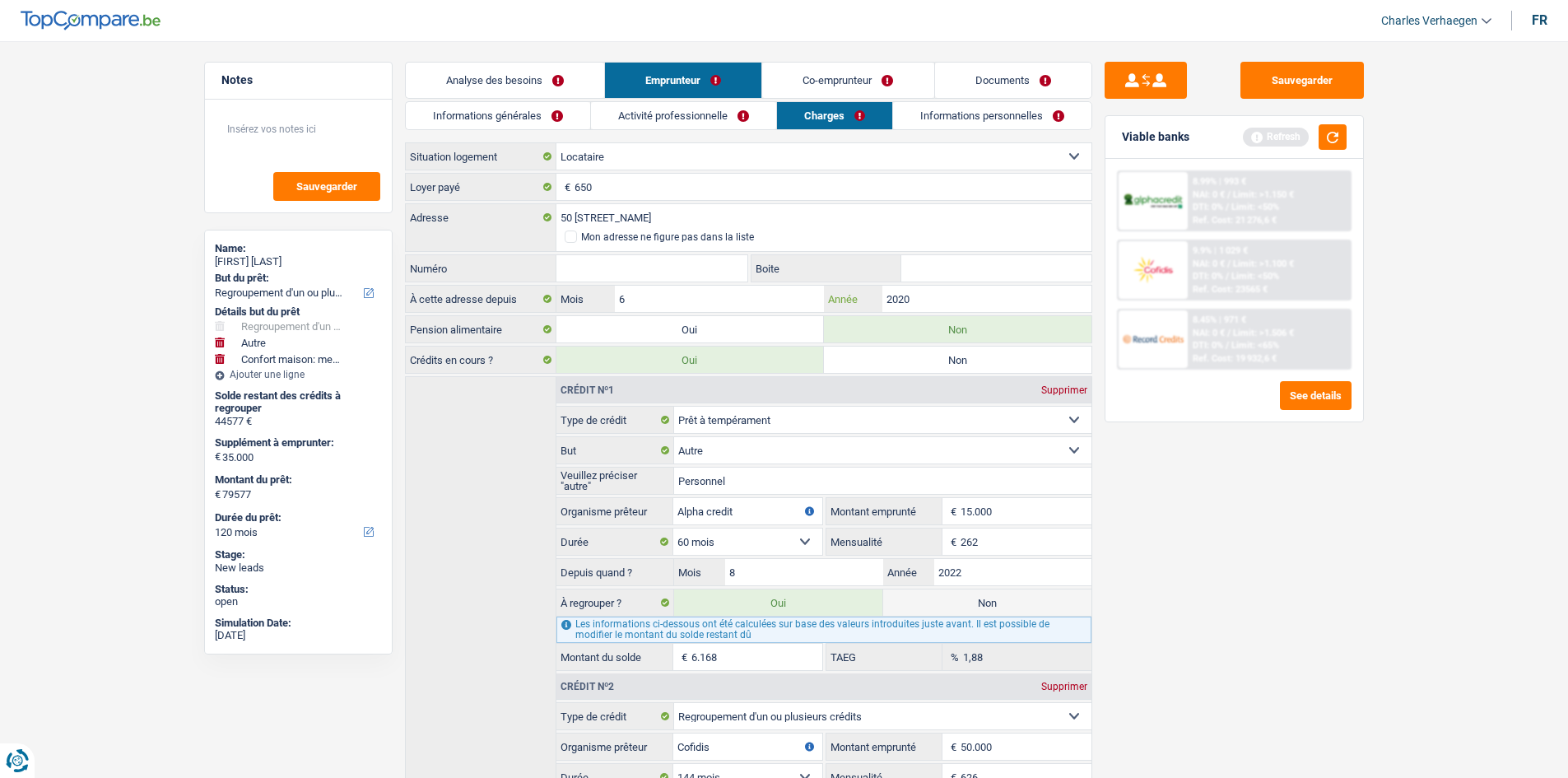 click on "2020" at bounding box center (986, 299) 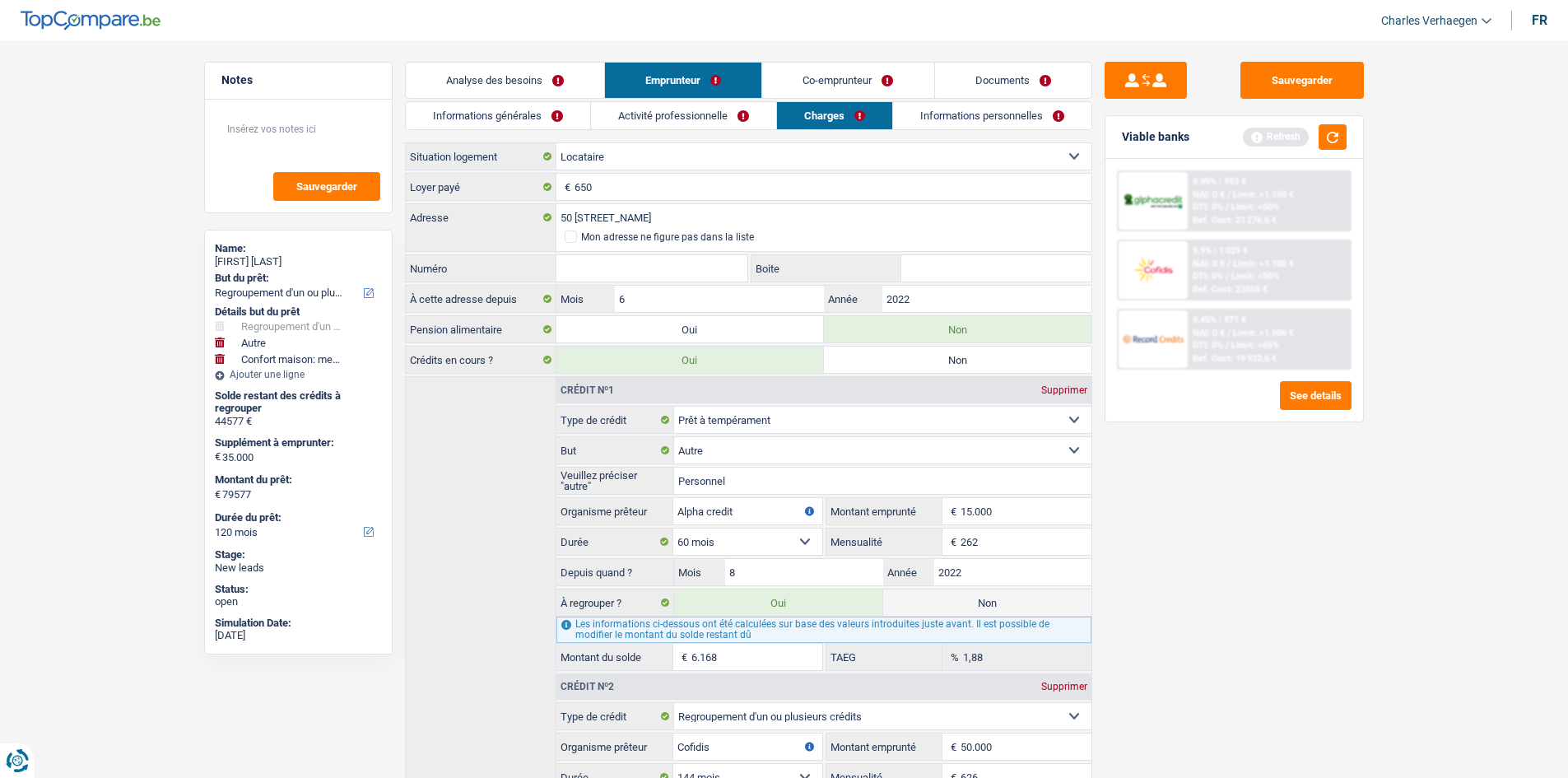 drag, startPoint x: 1291, startPoint y: 631, endPoint x: 1280, endPoint y: 617, distance: 17.804494 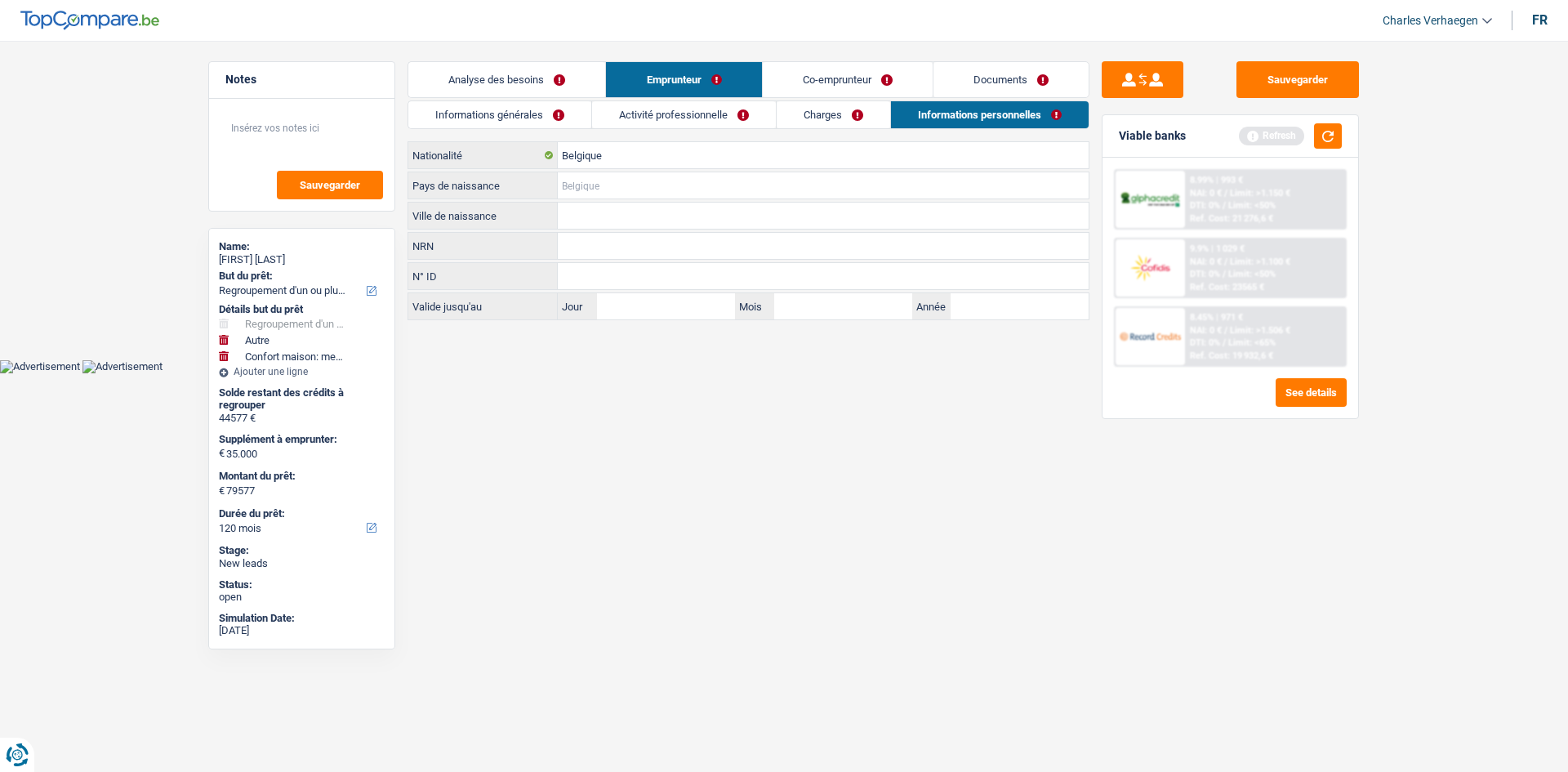 click on "Pays de naissance" at bounding box center (823, 185) 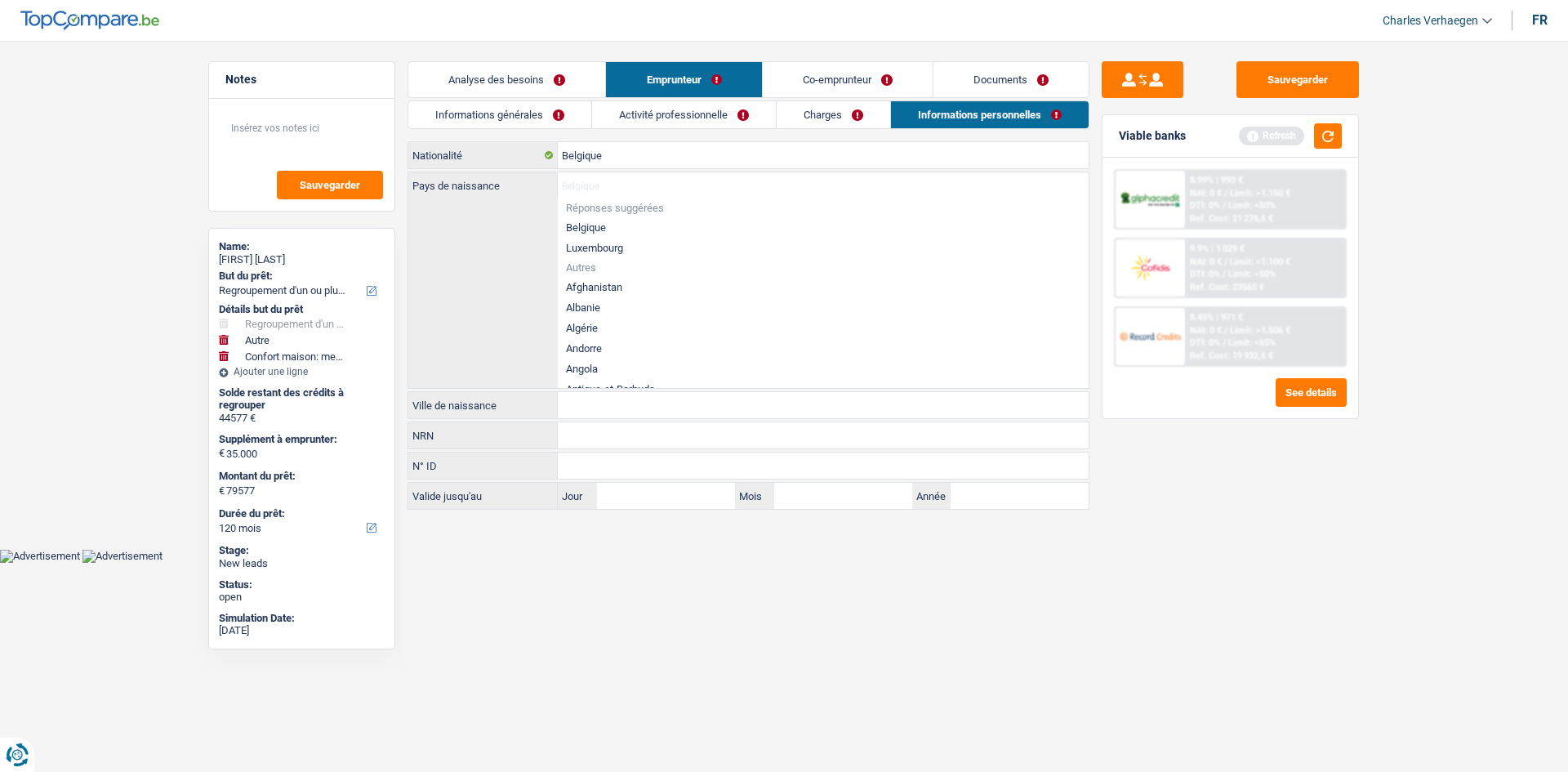 click on "Belgique" at bounding box center [823, 227] 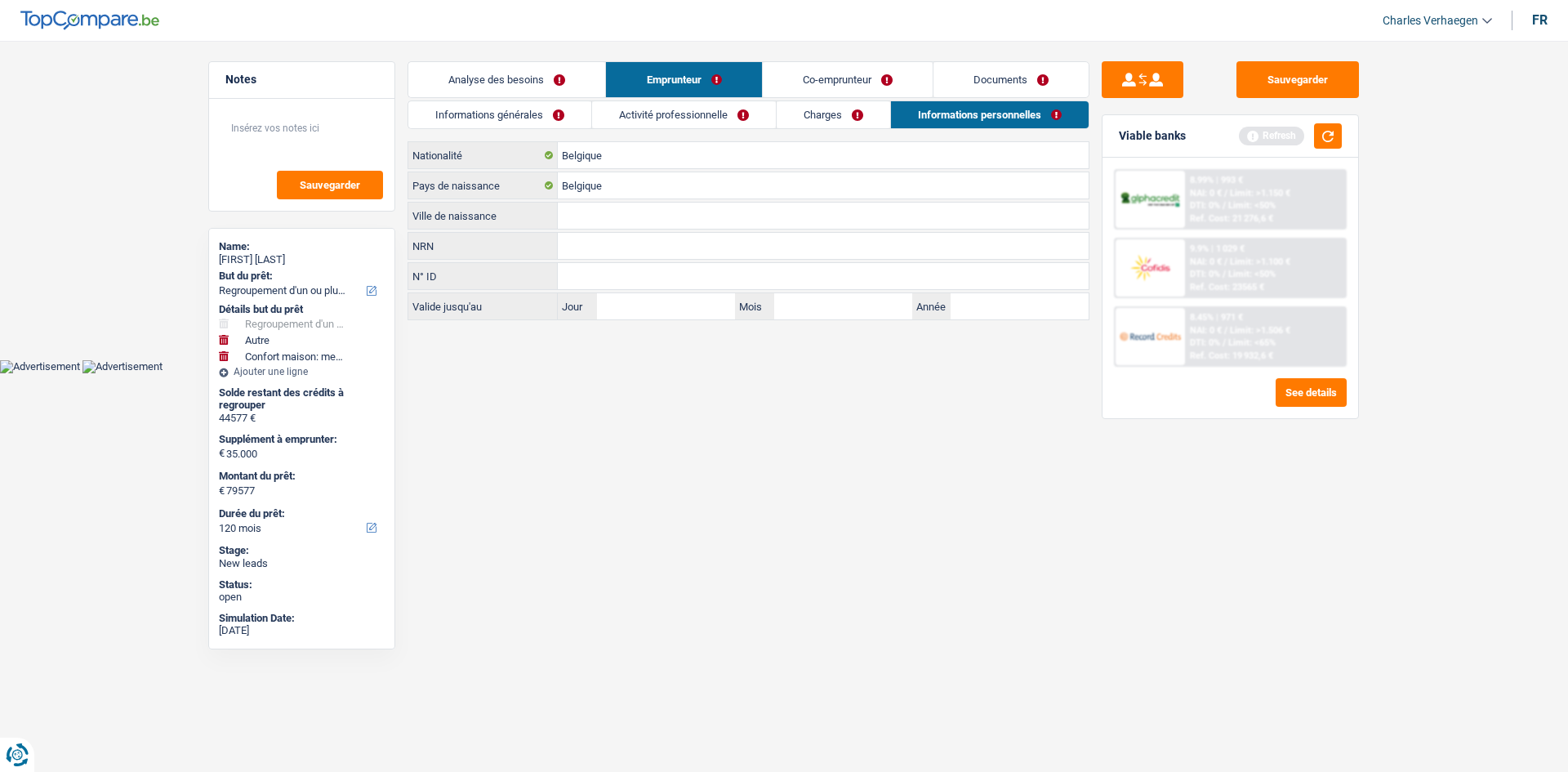click on "Ville de naissance" at bounding box center (823, 216) 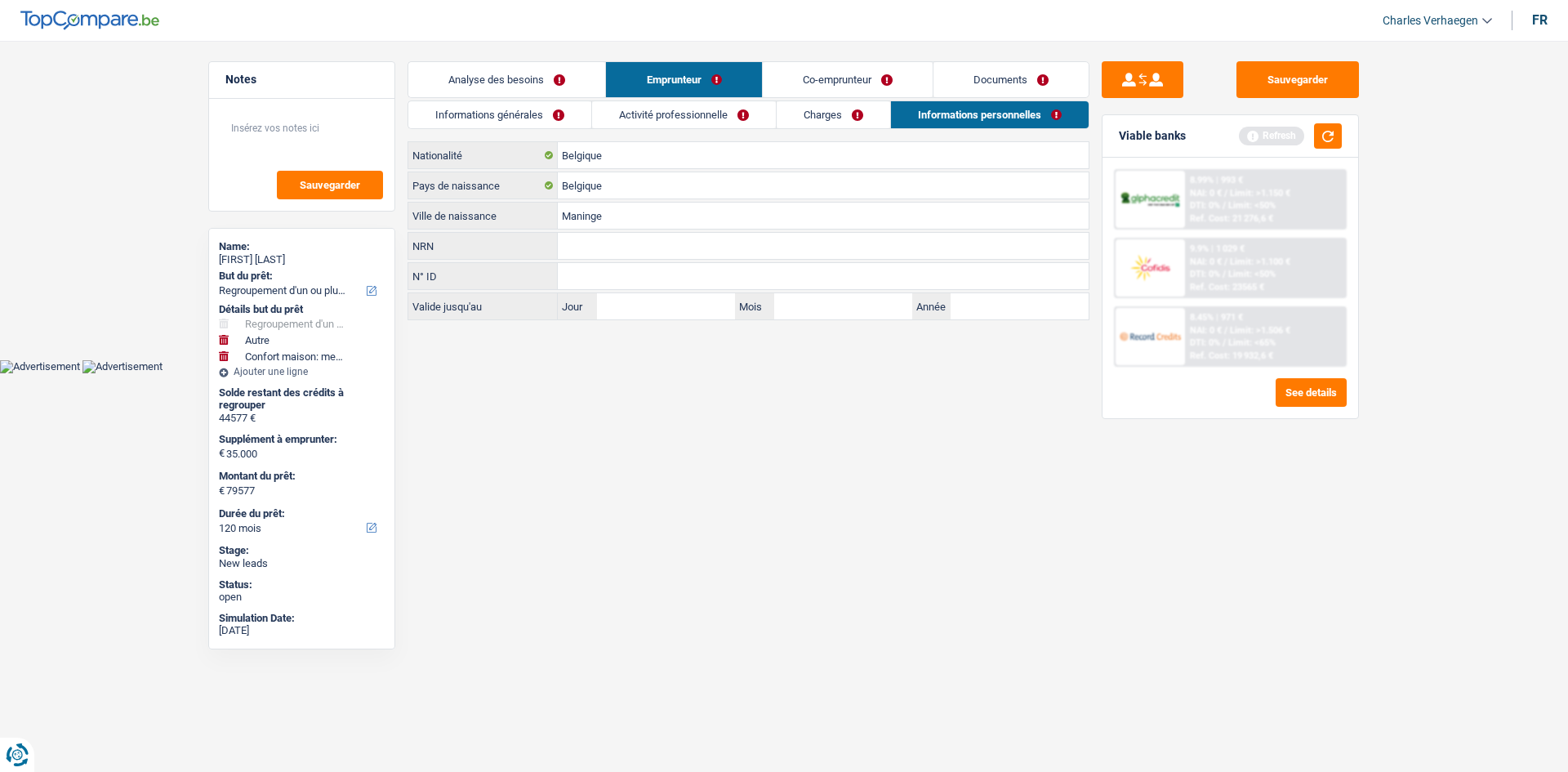 drag, startPoint x: 662, startPoint y: 538, endPoint x: 693, endPoint y: 517, distance: 37.44329 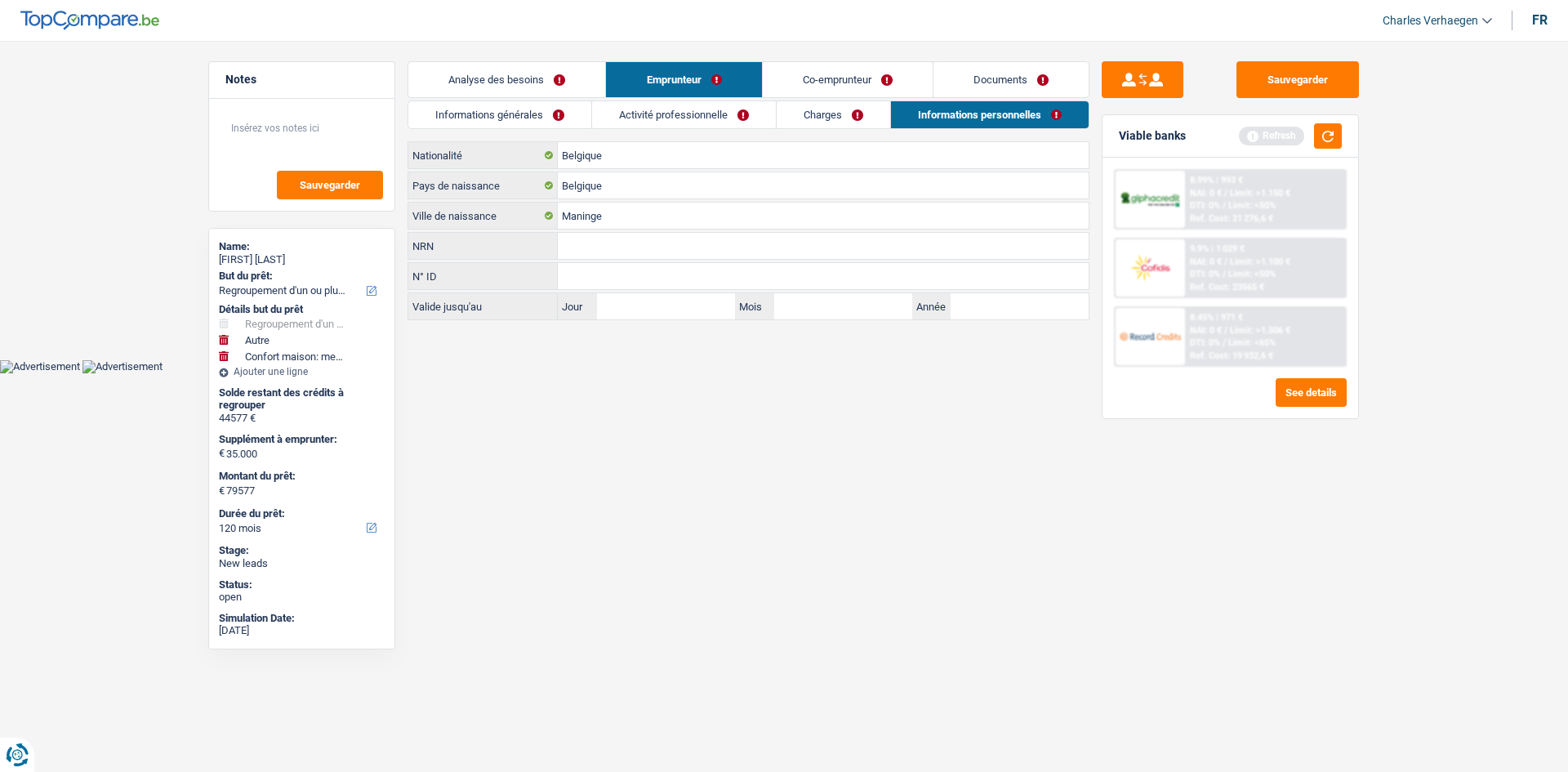 drag, startPoint x: 522, startPoint y: 118, endPoint x: 577, endPoint y: 124, distance: 55.326305 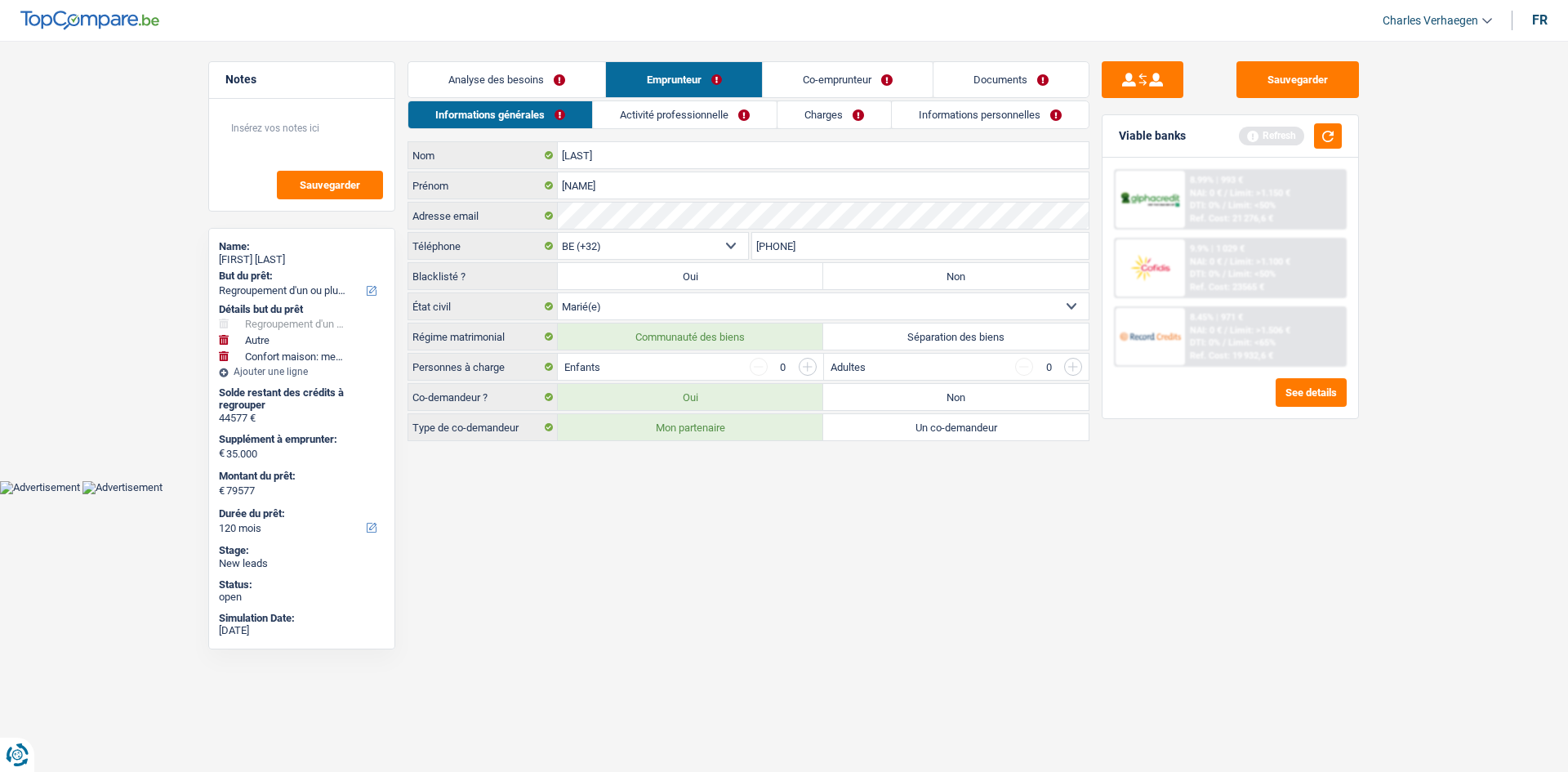 click on "Co-emprunteur" at bounding box center [848, 79] 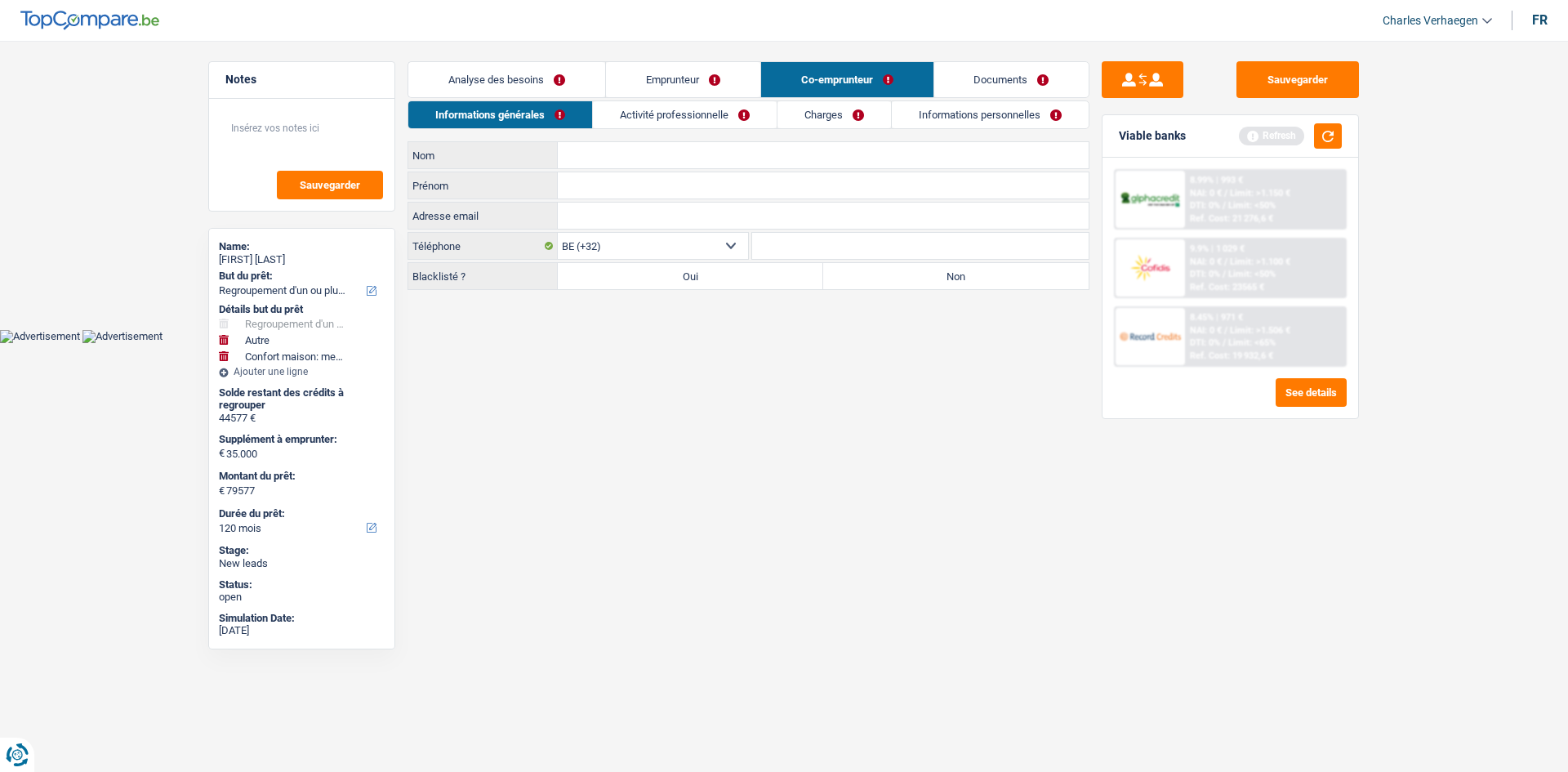click on "Informations générales Activité professionnelle Charges Informations personnelles
Nom
Tous les champs sont obligatoires. Veuillez fournir une réponse plus longue
Prénom
Tous les champs sont obligatoires. Veuillez fournir une réponse plus longue
Adresse email
Tous les champs sont obligatoires. Veuillez fournir une réponse plus longue     BE (+32) LU (+352)
Sélectionner une option
Téléphone
Téléphone
Tous les champs sont obligatoires. Veuillez fournir une réponse plus longue     Blacklisté ?
Oui
Non
Tous les champs sont obligatoires. Veuillez sélectionner une option             Ouvrier Employé privé Employé public Invalide Indépendant Pensionné Chômeur Mutuelle" at bounding box center (748, 195) 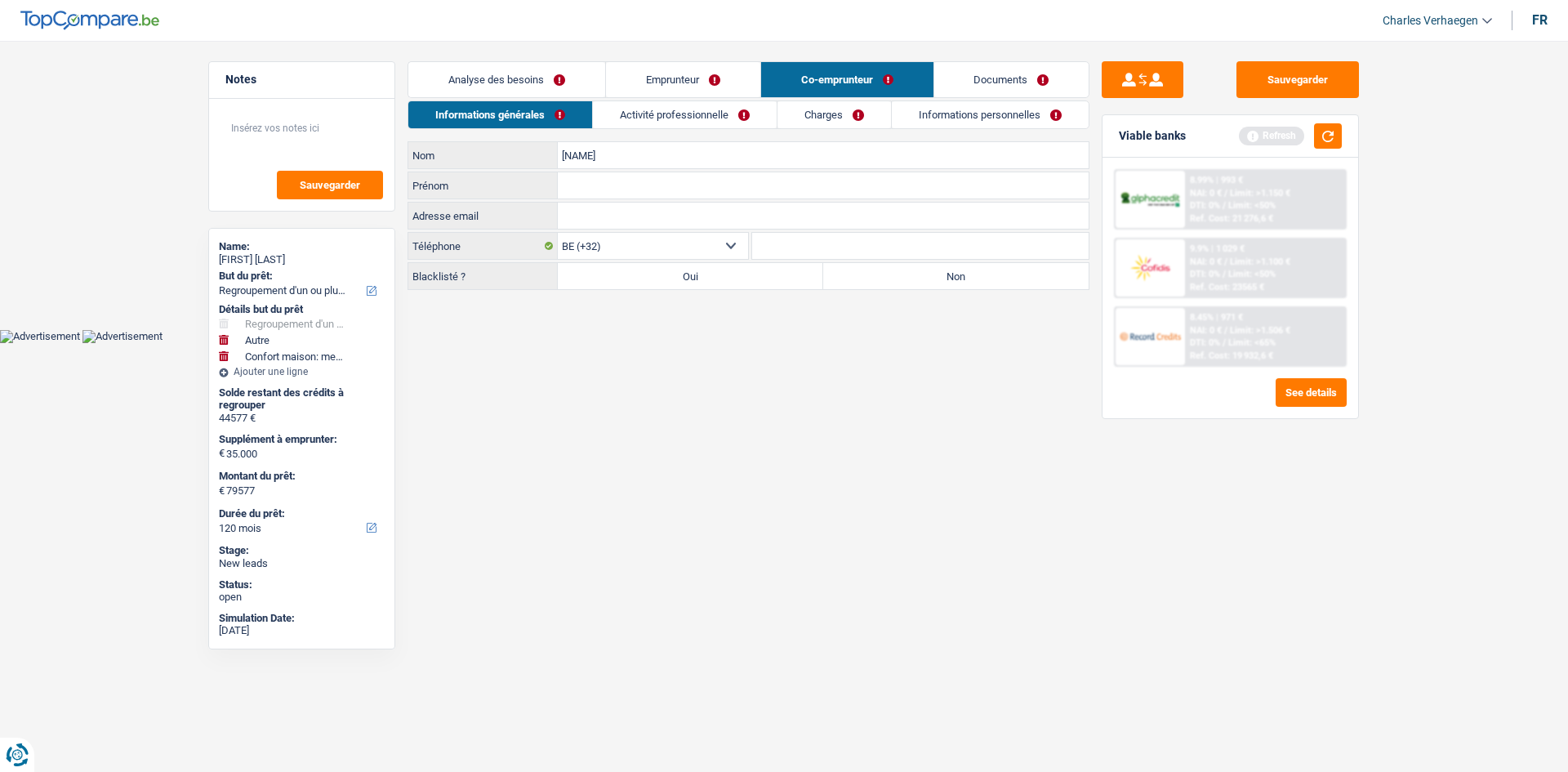 click on "Prénom" at bounding box center [823, 185] 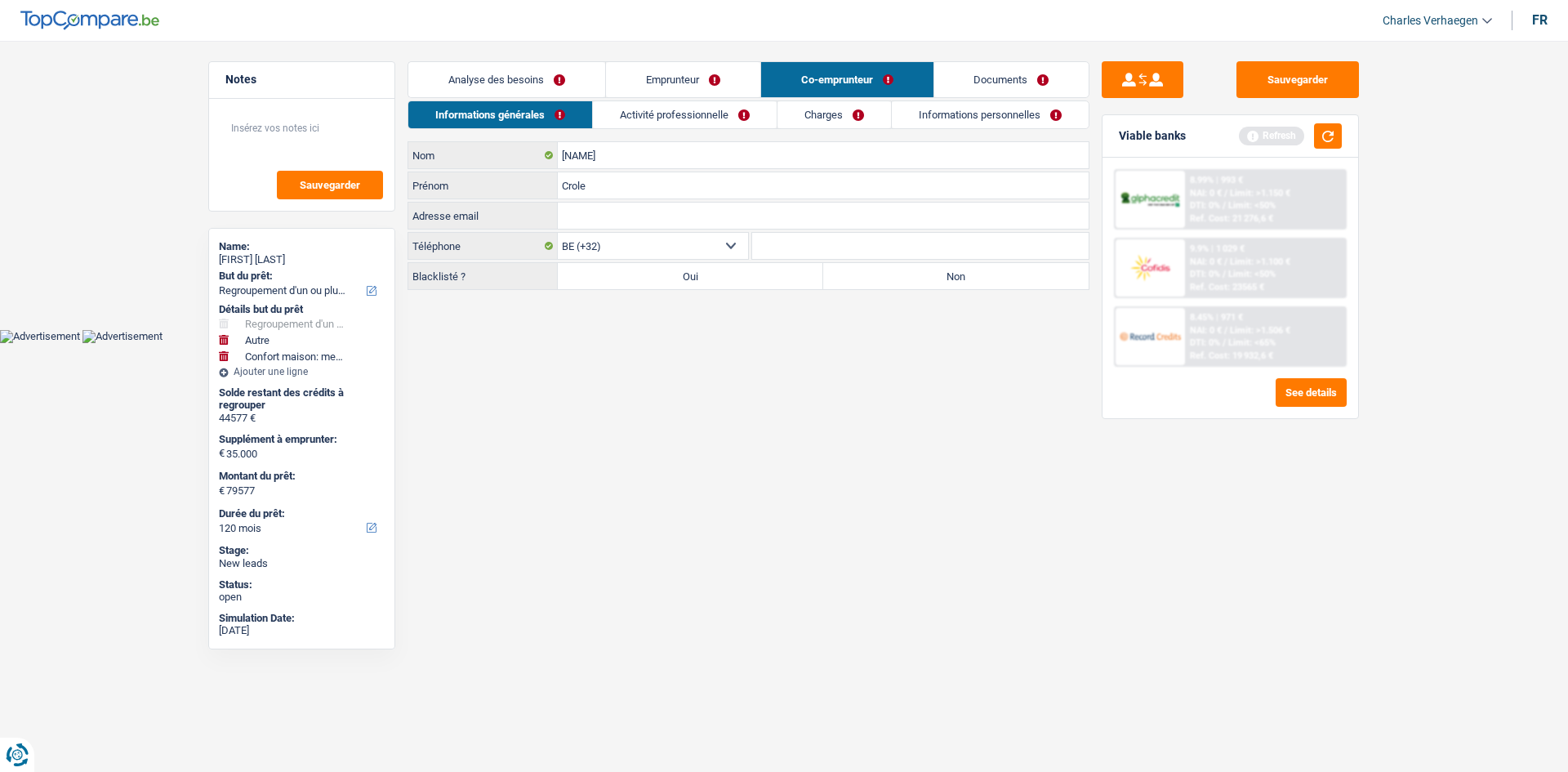 click on "Crole" at bounding box center [823, 185] 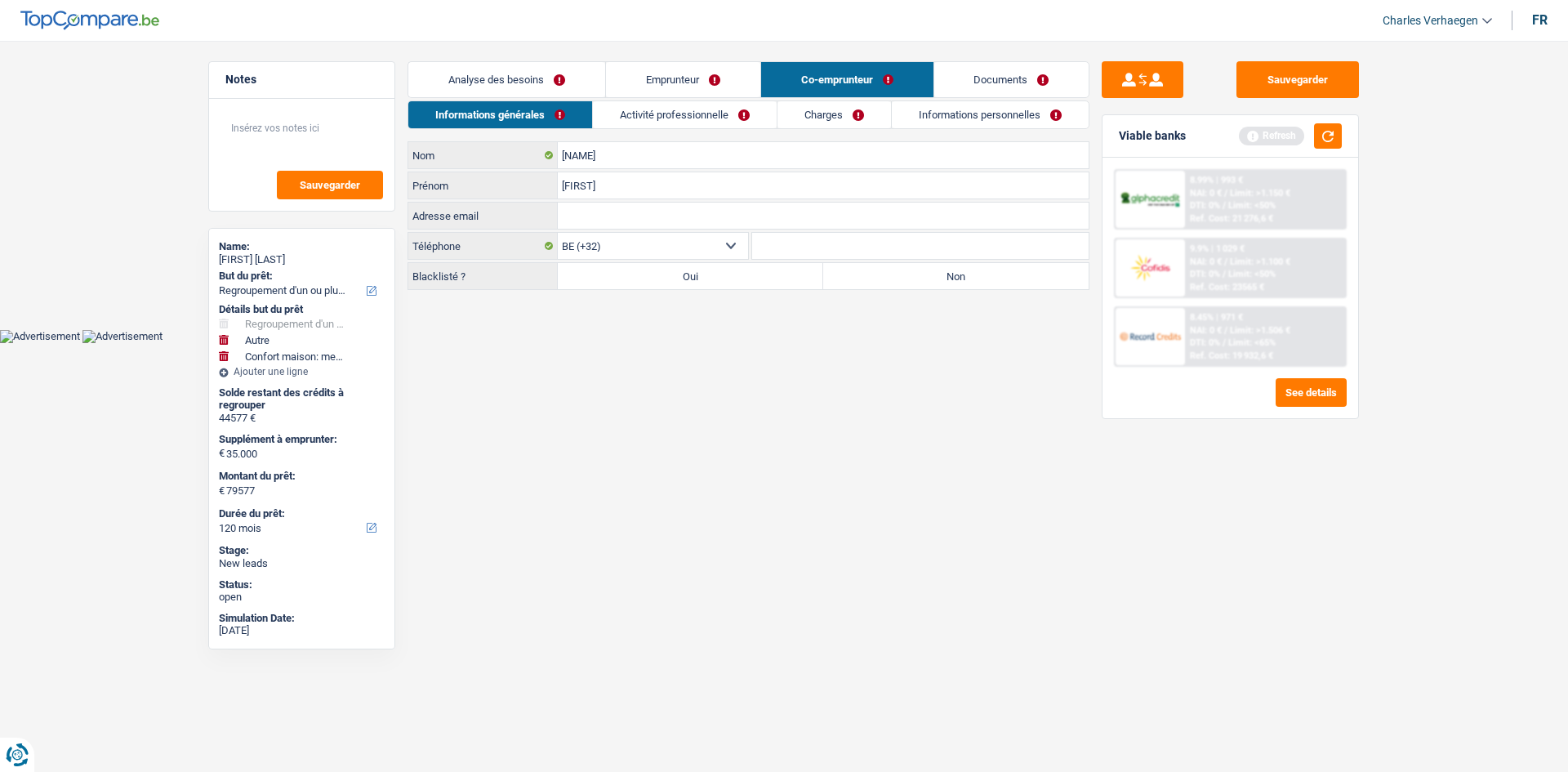 click on "Non" at bounding box center (956, 276) 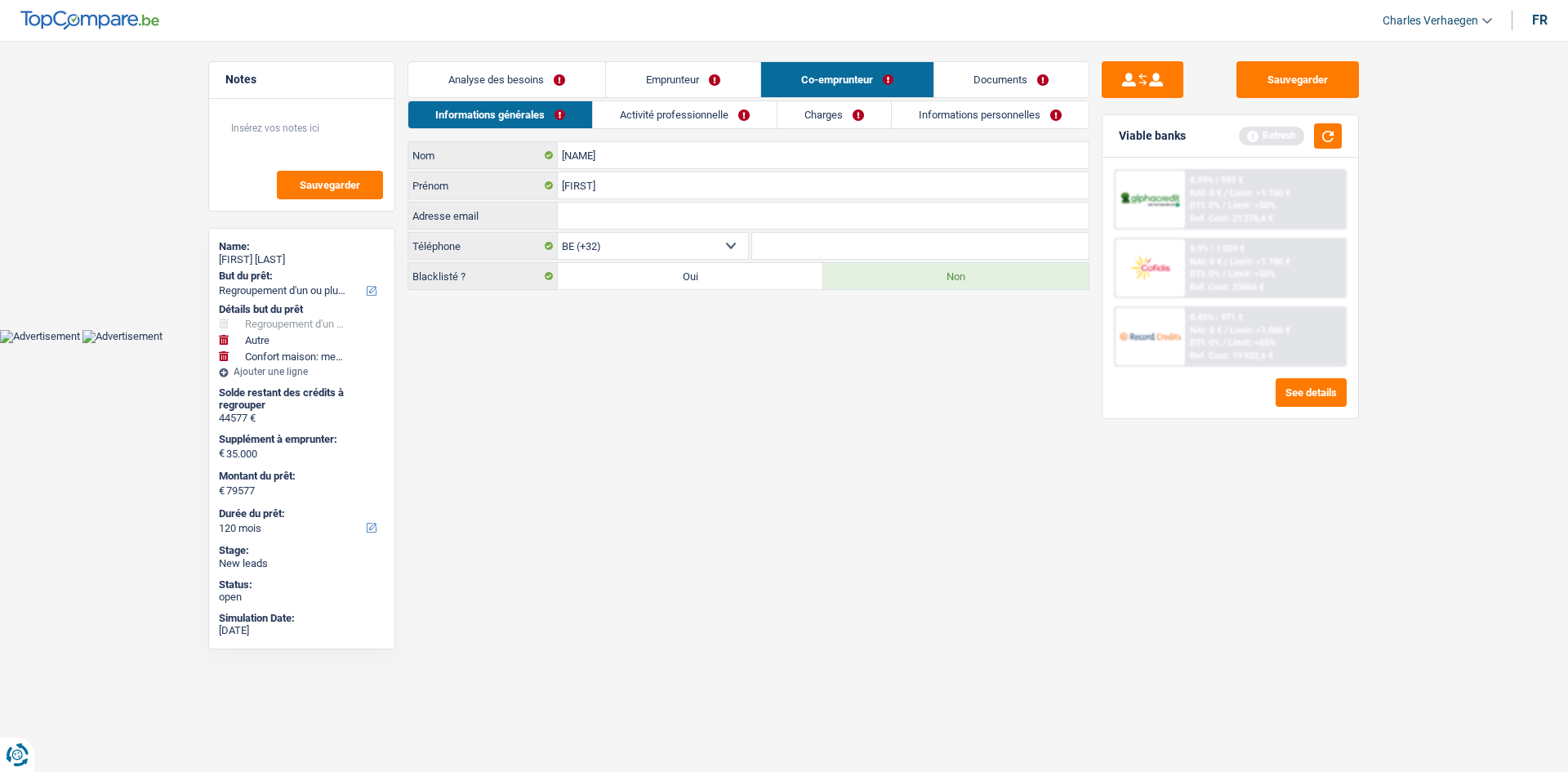 click on "Activité professionnelle" at bounding box center (684, 114) 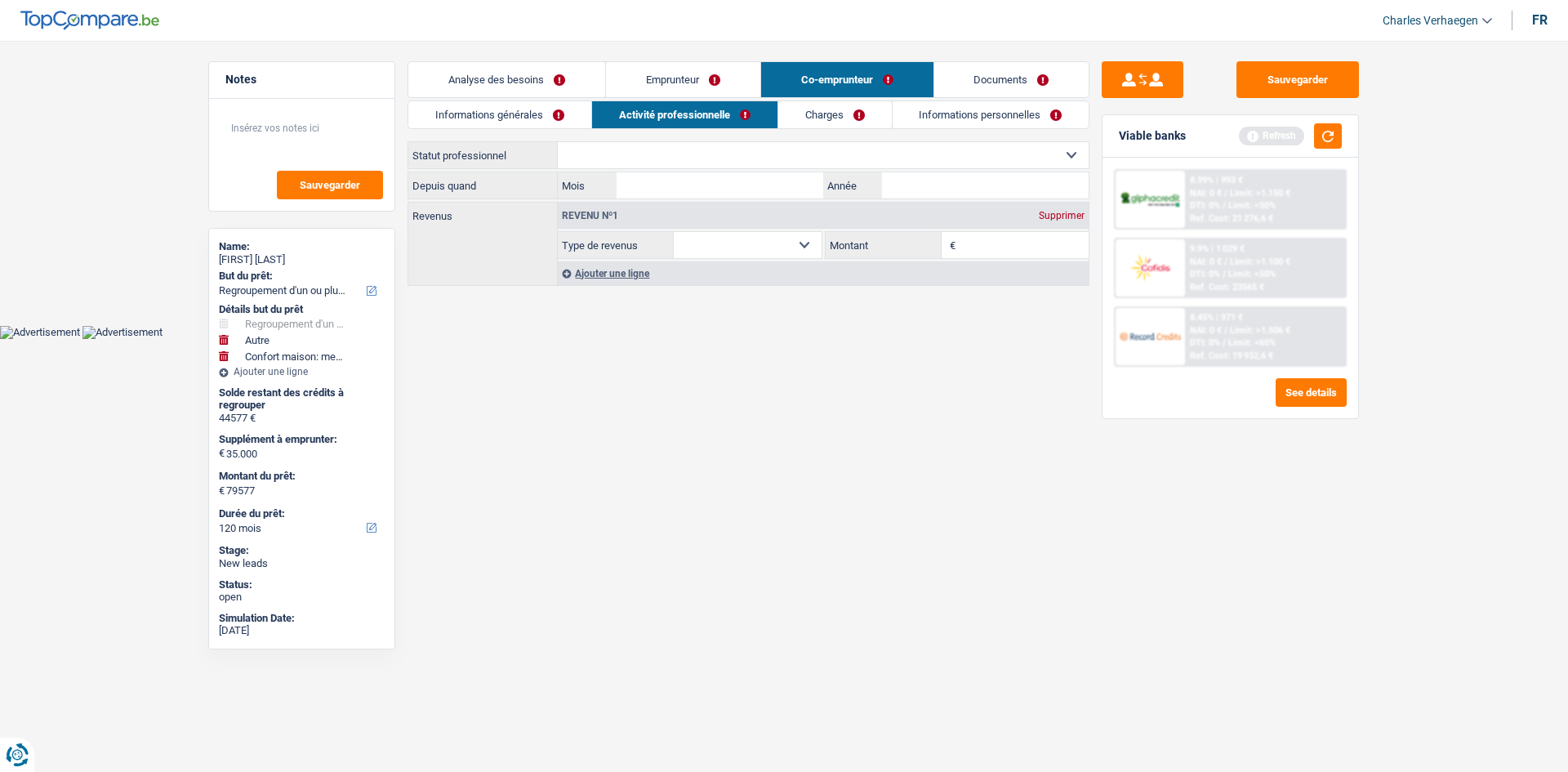 click on "Ouvrier Employé privé Employé public Invalide Indépendant Pensionné Chômeur Mutuelle Femme au foyer Sans profession Allocataire sécurité/Intégration social (SPF Sécurité Sociale, CPAS) Etudiant Profession libérale Commerçant Rentier Pré-pensionné
Sélectionner une option" at bounding box center (823, 155) 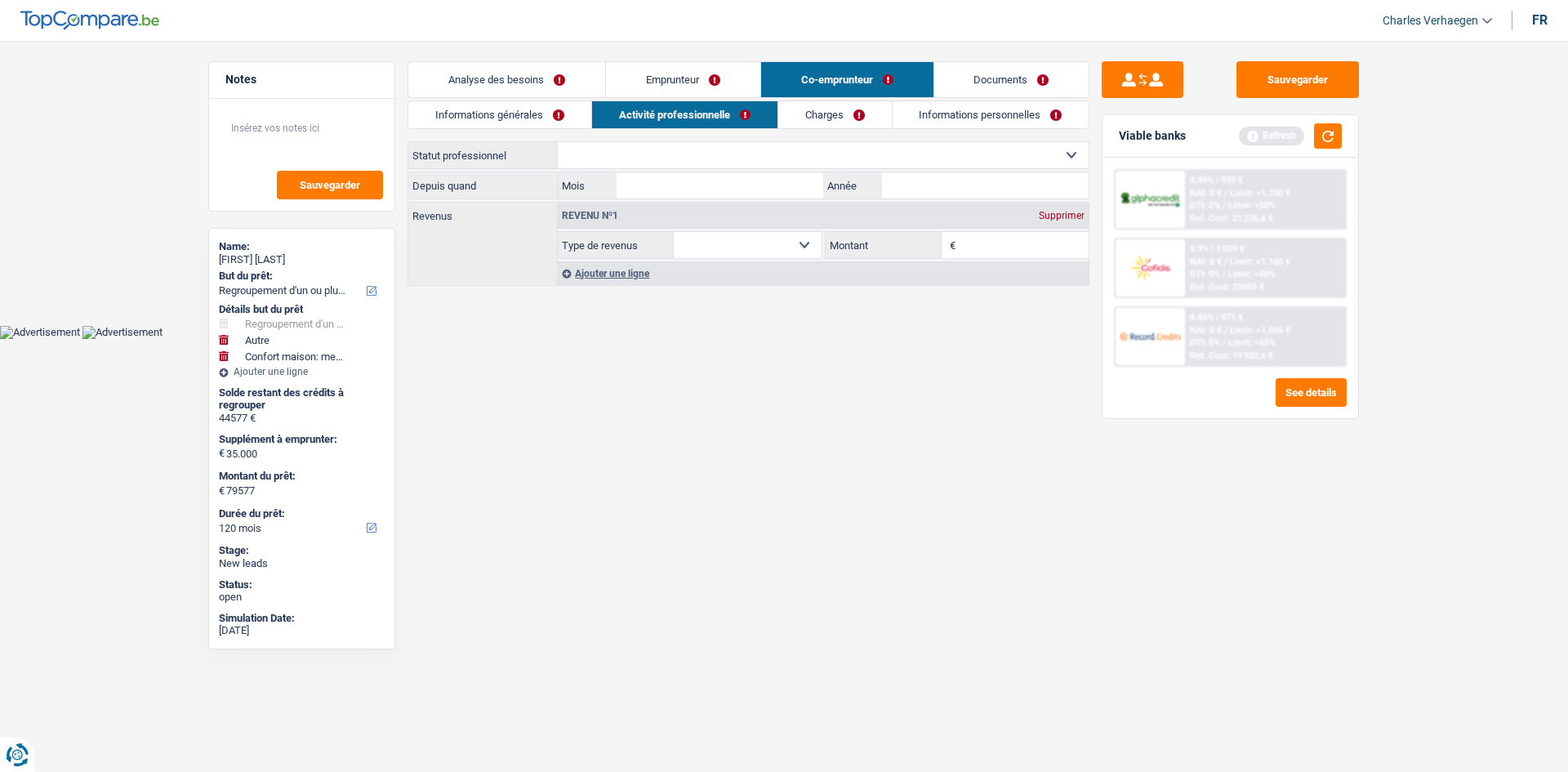click on "Ouvrier Employé privé Employé public Invalide Indépendant Pensionné Chômeur Mutuelle Femme au foyer Sans profession Allocataire sécurité/Intégration social (SPF Sécurité Sociale, CPAS) Etudiant Profession libérale Commerçant Rentier Pré-pensionné
Sélectionner une option" at bounding box center (823, 155) 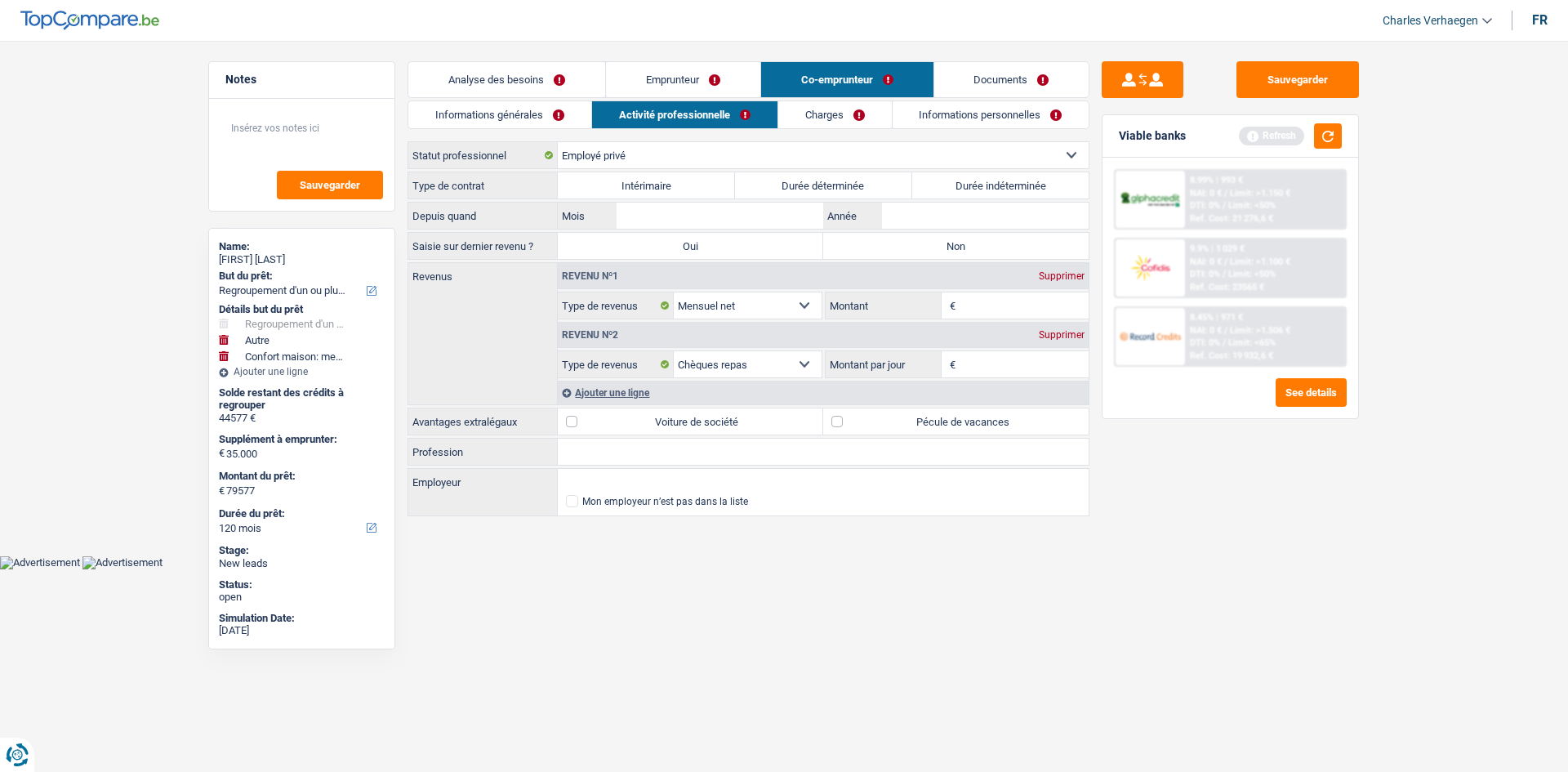 click on "Ouvrier Employé privé Employé public Invalide Indépendant Pensionné Chômeur Mutuelle Femme au foyer Sans profession Allocataire sécurité/Intégration social (SPF Sécurité Sociale, CPAS) Etudiant Profession libérale Commerçant Rentier Pré-pensionné
Sélectionner une option" at bounding box center [823, 155] 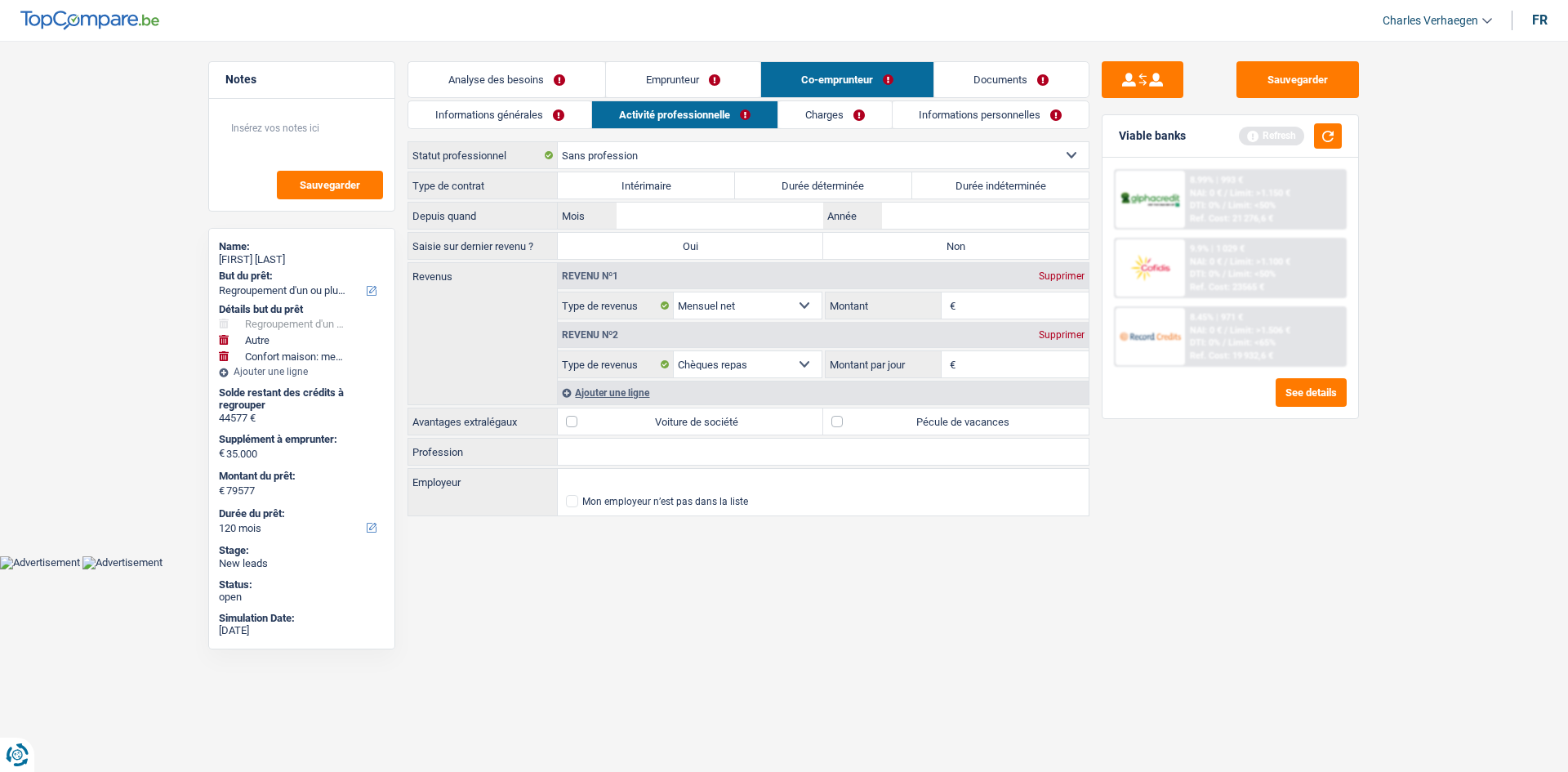 click on "Ouvrier Employé privé Employé public Invalide Indépendant Pensionné Chômeur Mutuelle Femme au foyer Sans profession Allocataire sécurité/Intégration social (SPF Sécurité Sociale, CPAS) Etudiant Profession libérale Commerçant Rentier Pré-pensionné
Sélectionner une option" at bounding box center [823, 155] 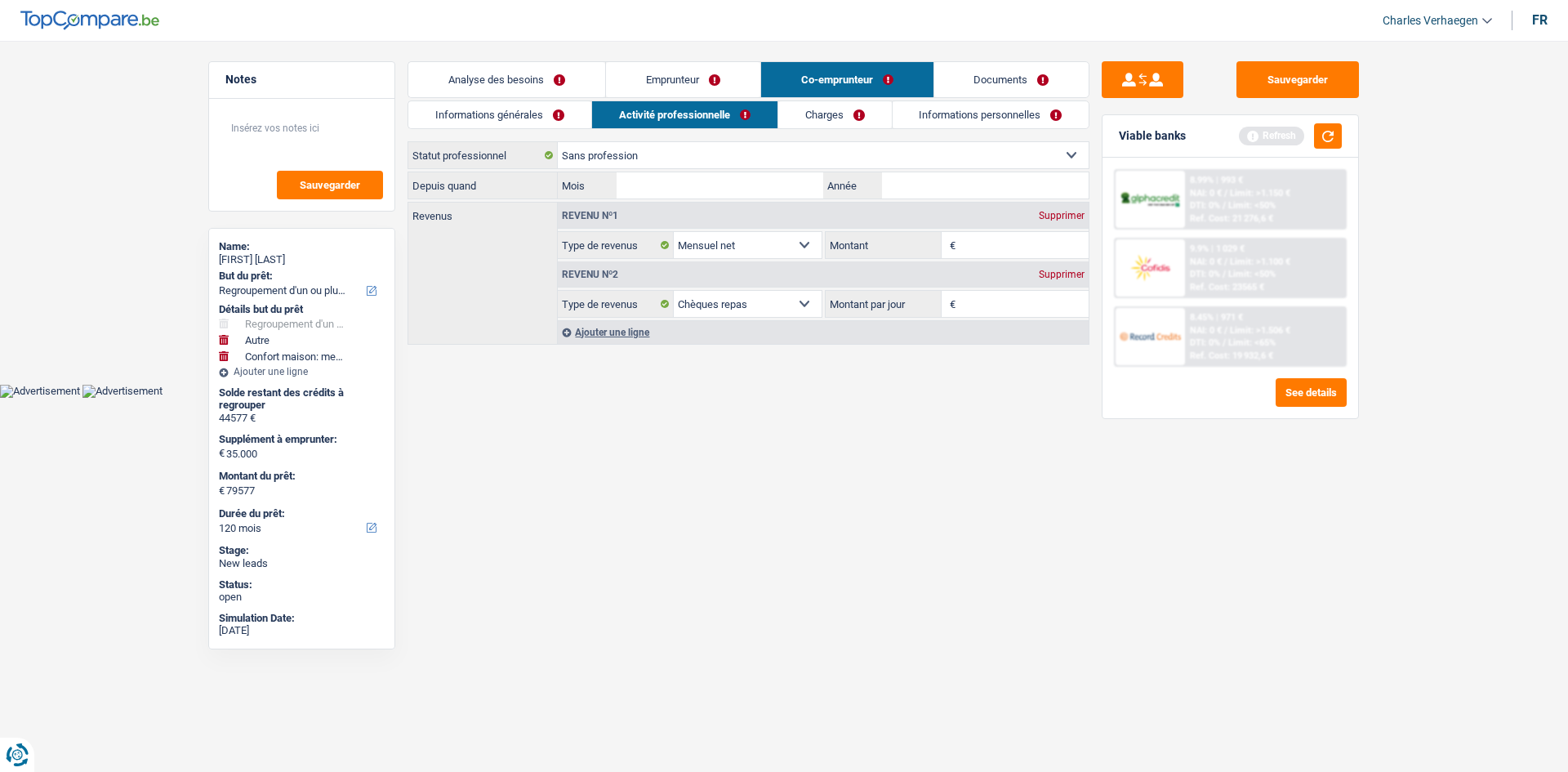 click on "Supprimer" at bounding box center (1062, 216) 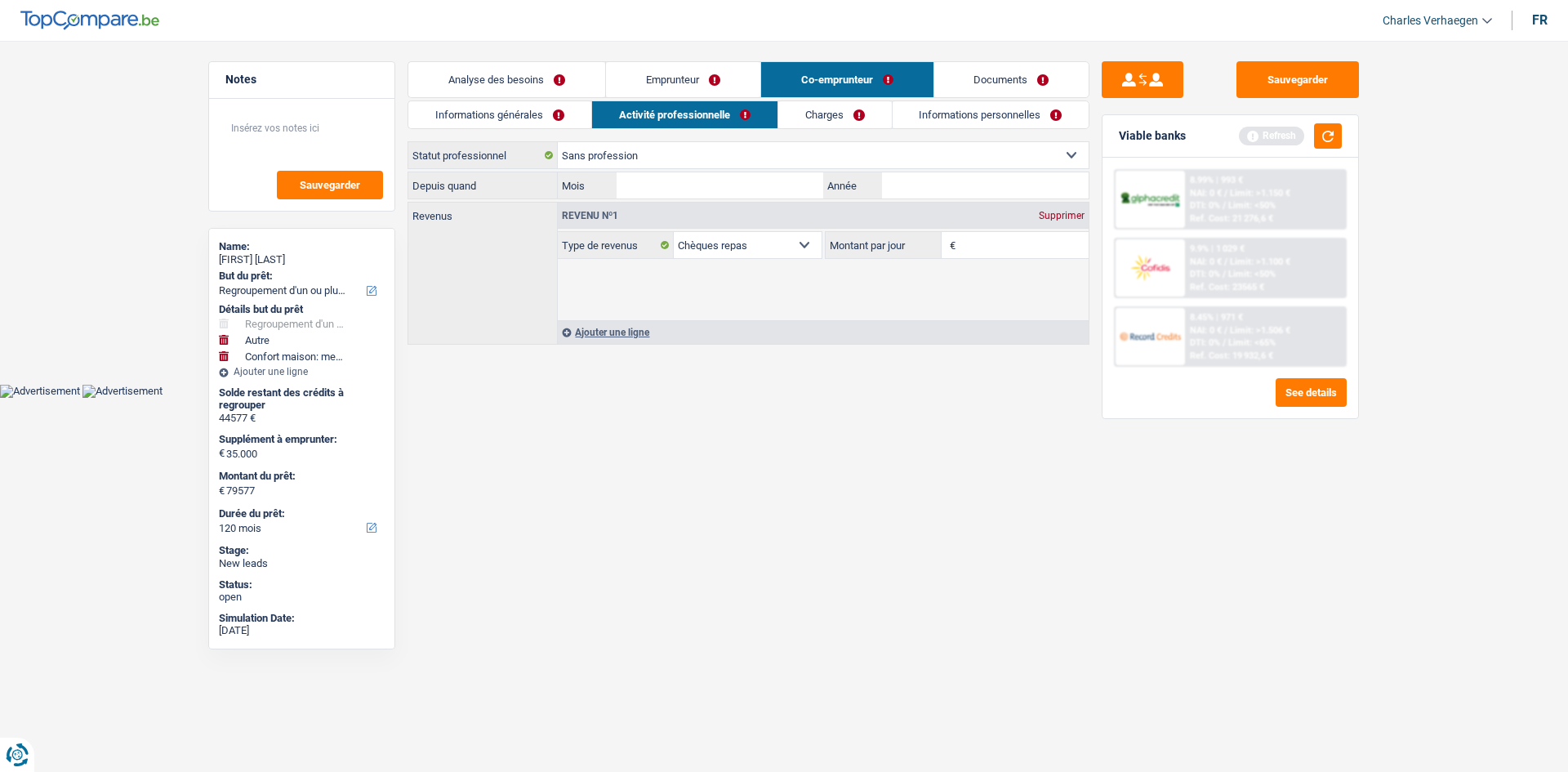 click on "Supprimer" at bounding box center (1062, 216) 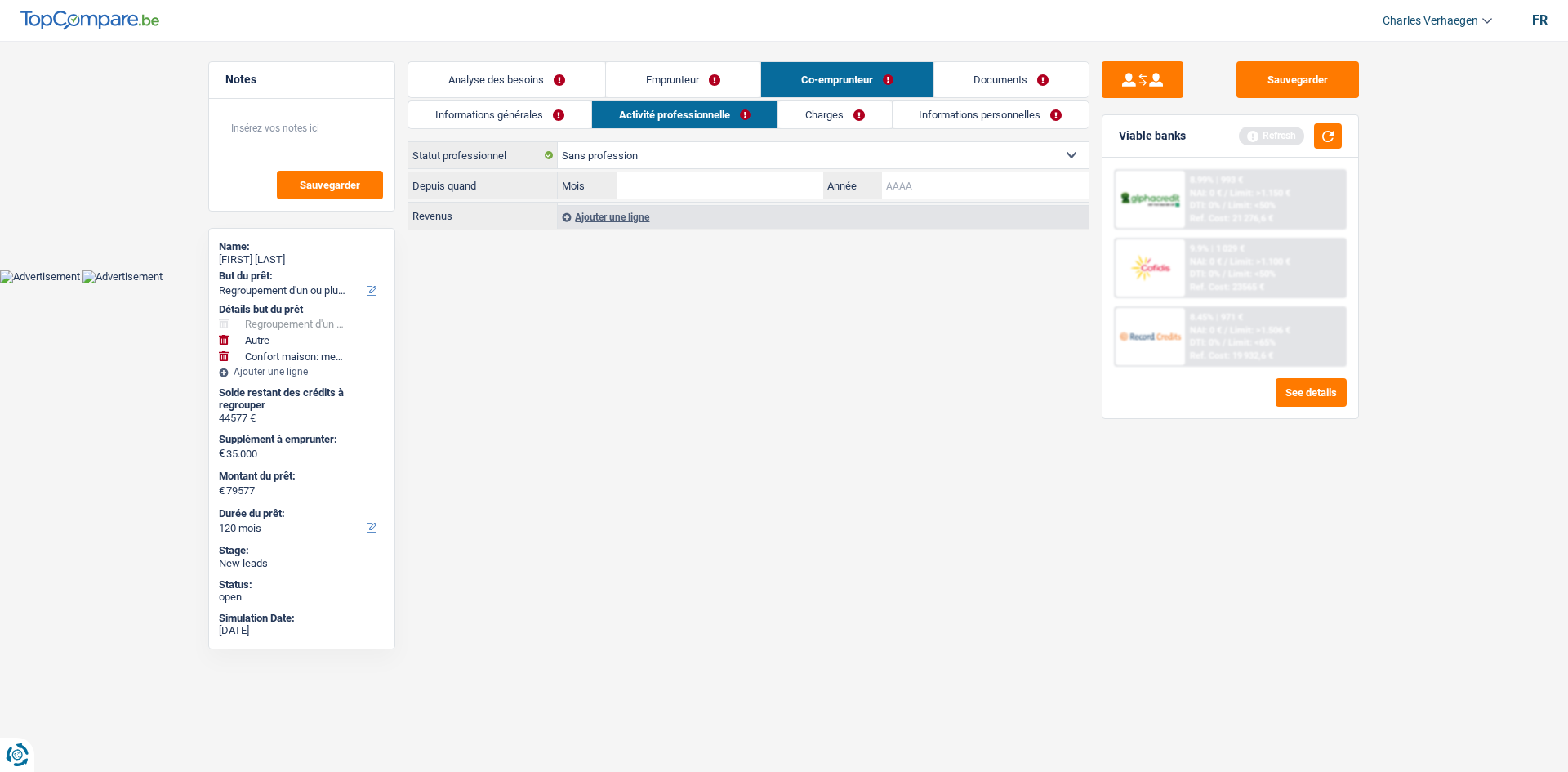 click on "Année" at bounding box center [985, 185] 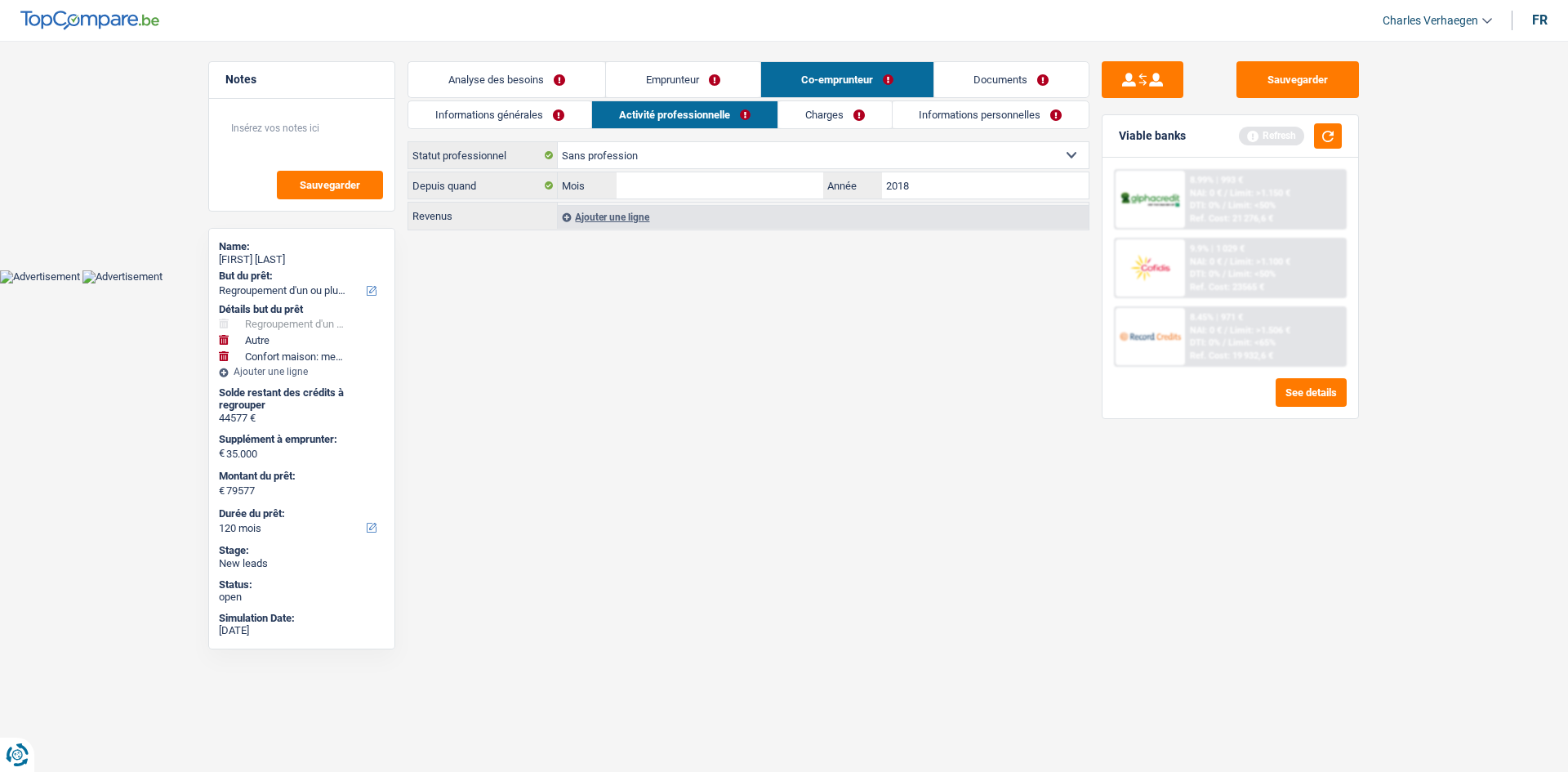 click on "Vous avez le contrôle de vos données
Nous utilisons des cookies, tout comme nos partenaires commerciaux, afin de collecter des informations sur vous à des fins diverses, notamment :
En cliquant sur « Accepter », vous donnez votre consentement à toutes les fins énoncées. Vous pouvez également choisir de spécifier les finalités auxquelles vous souhaitez donner votre consentement. Pour ce faire, il vous suffit de cocher la case située à côté de la finalité et d’appuyer sur « Enregistrer les paramètres ».
Vous pouvez à tout moment révoquer votre consentement en cliquant sur la petite icône située dans le coin inférieur gauche du site Internet. En savoir plus sur les cookies
Politique de confidentialité de Google
un an" at bounding box center (784, 141) 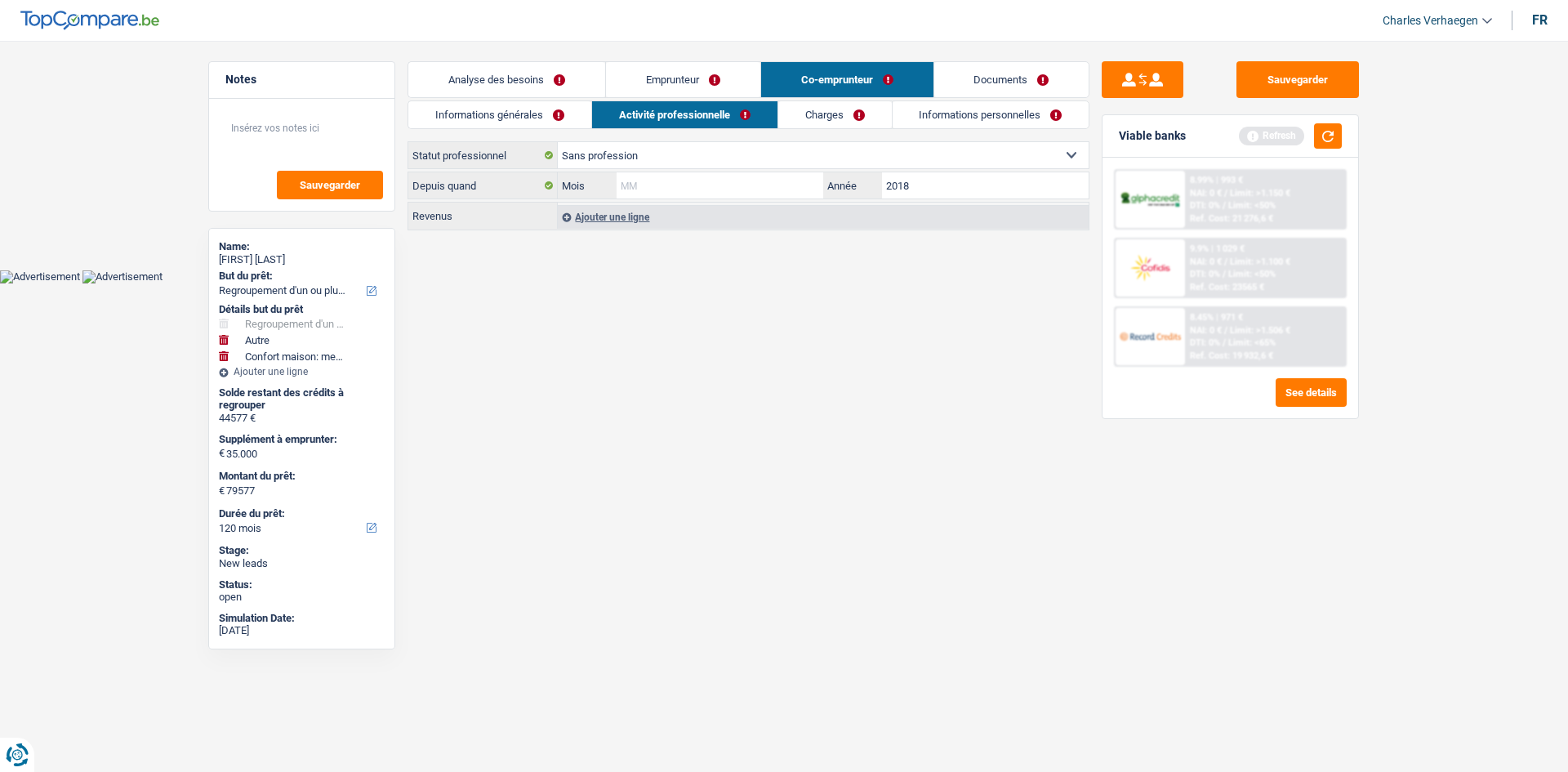 click on "Mois" at bounding box center (719, 185) 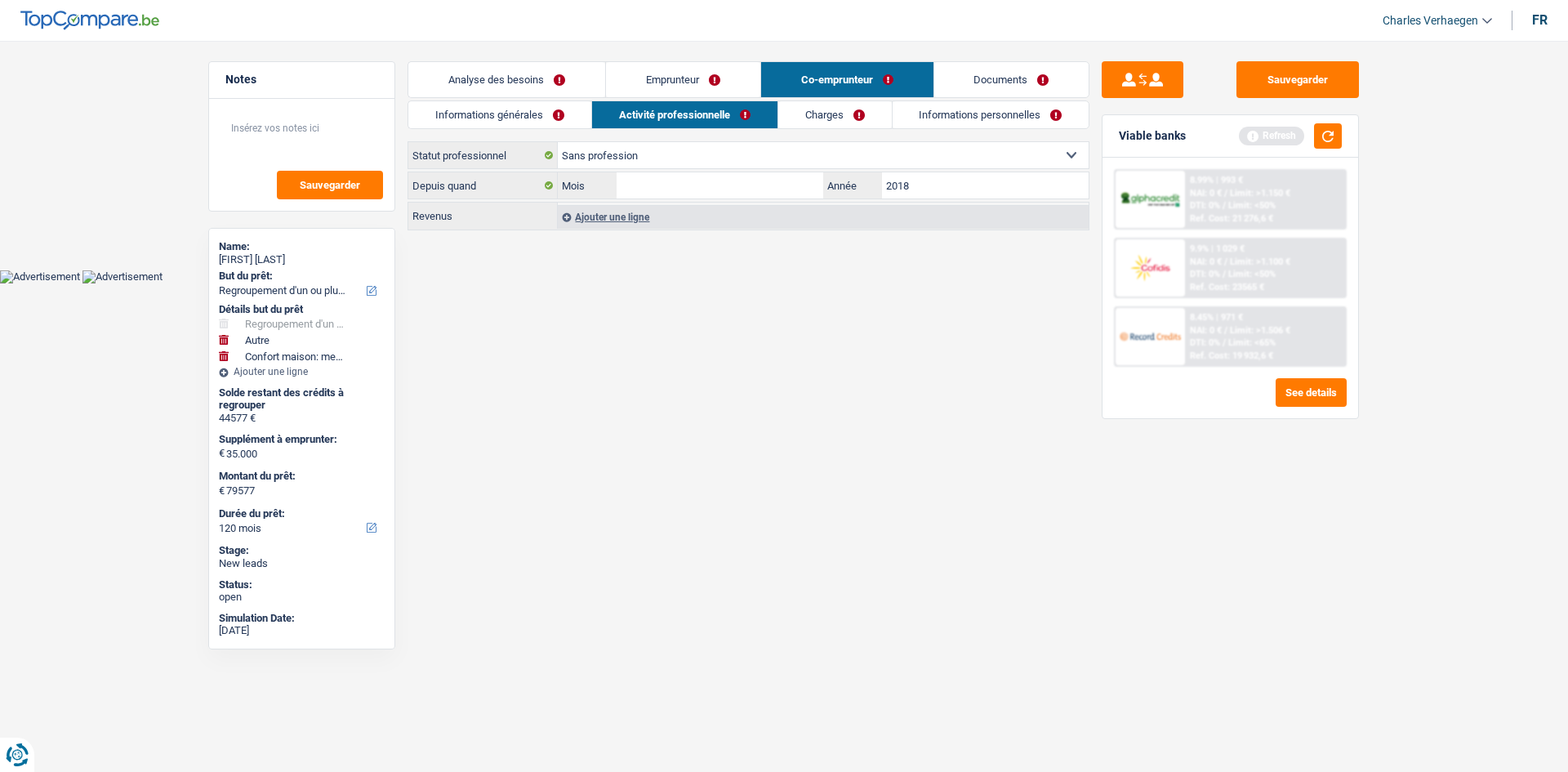 click on "Informations générales" at bounding box center [500, 114] 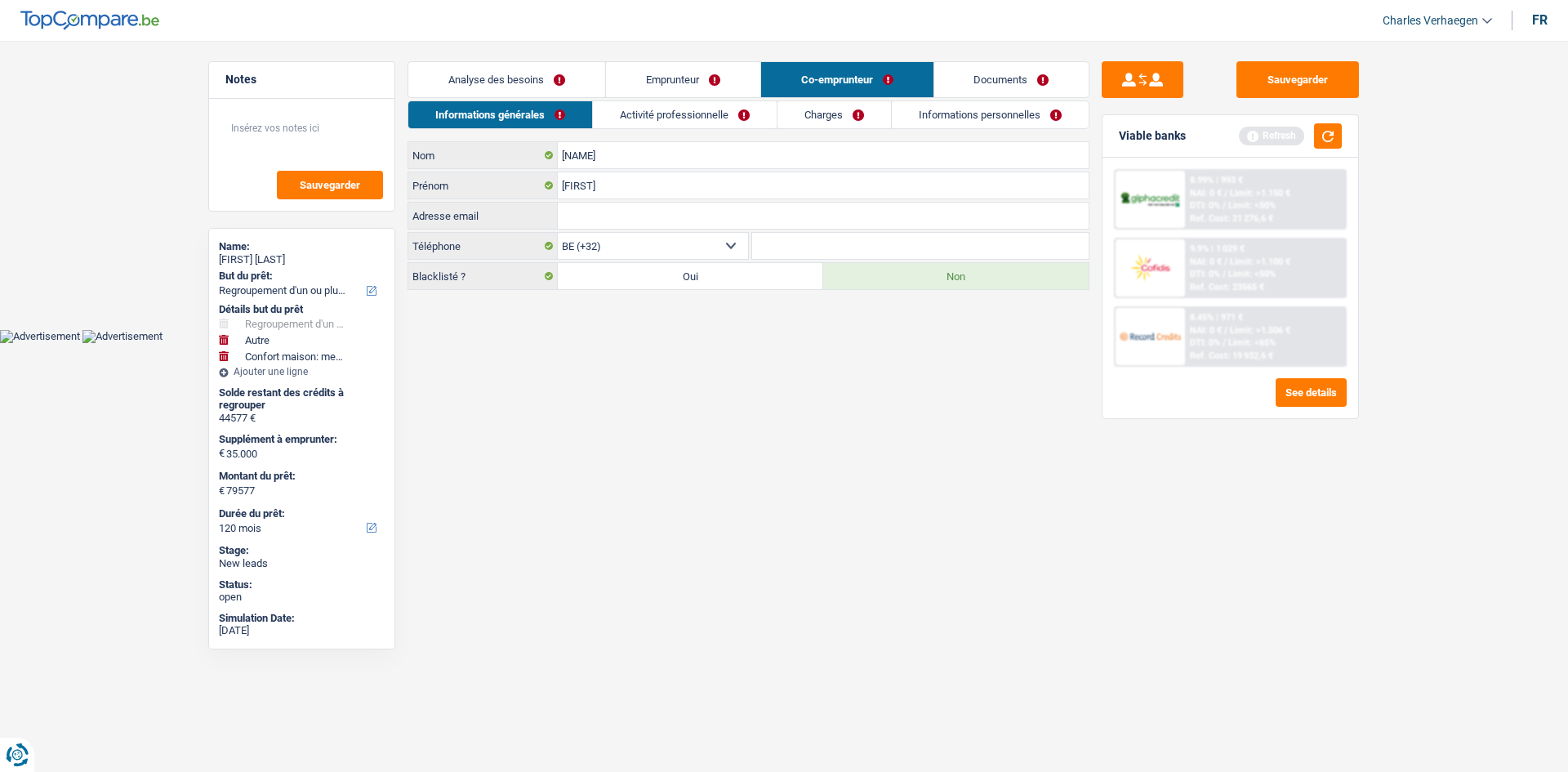 click on "Activité professionnelle" at bounding box center (684, 114) 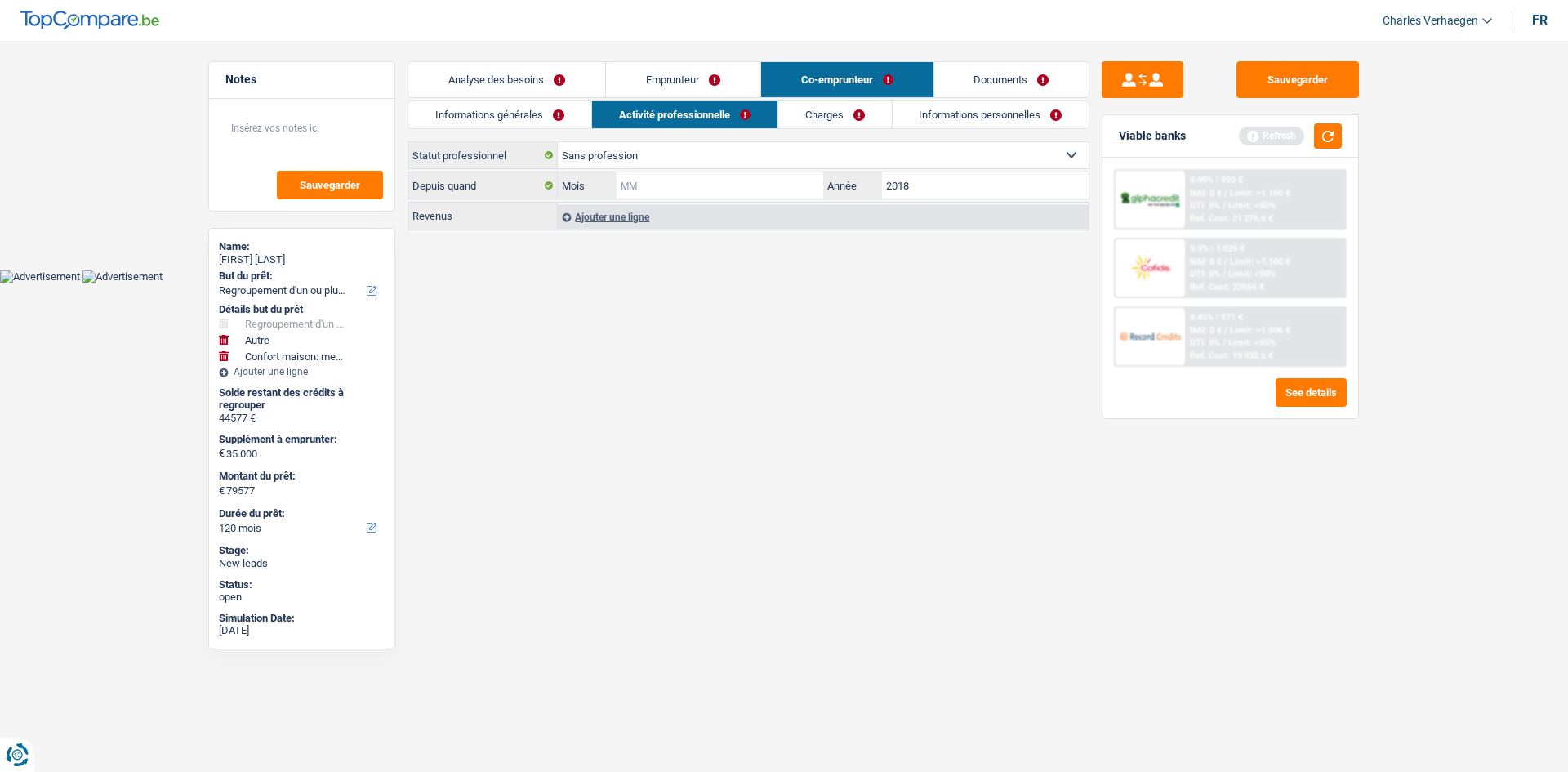 click on "Mois" at bounding box center [719, 185] 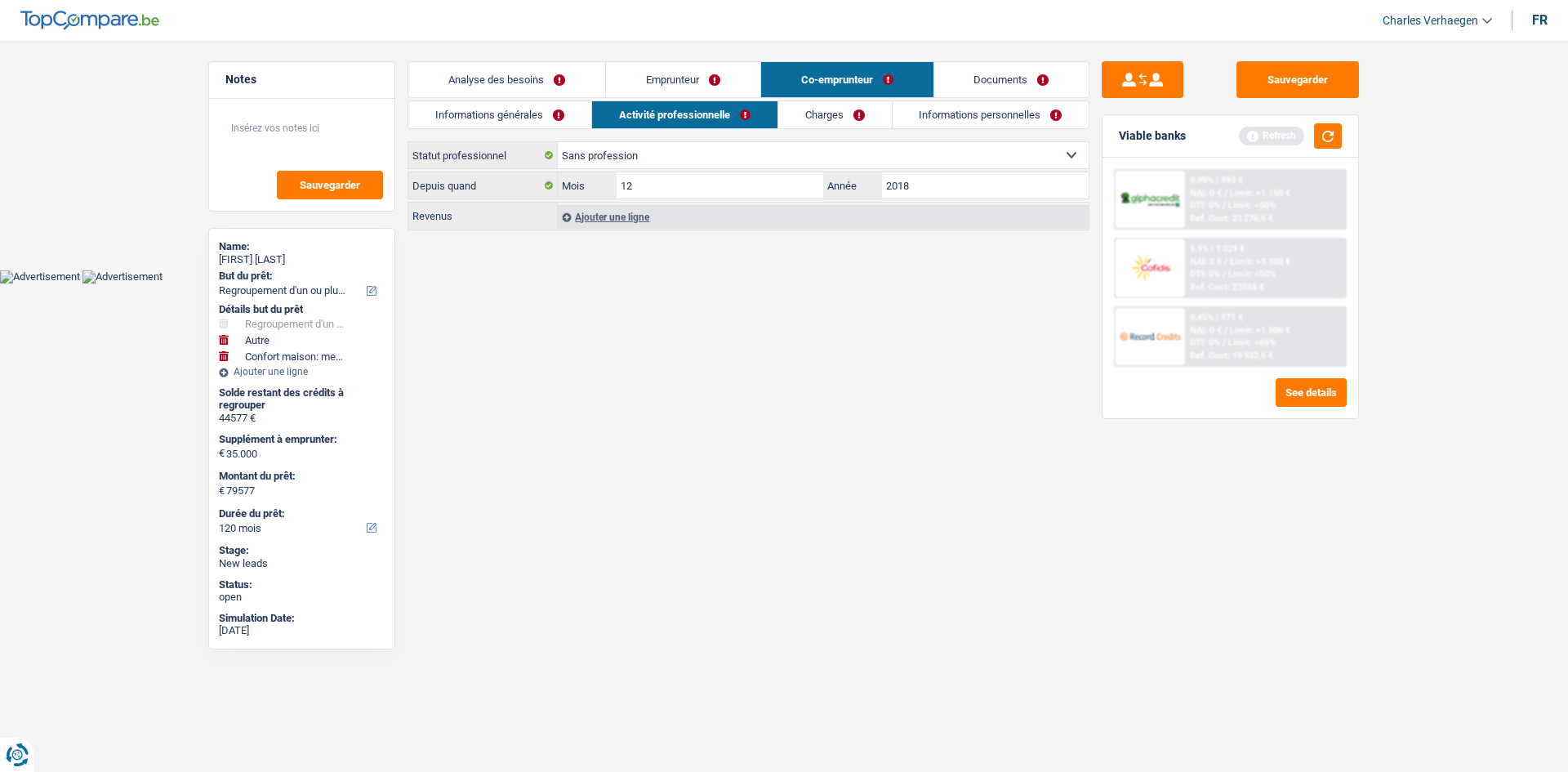 click on "Vous avez le contrôle de vos données
Nous utilisons des cookies, tout comme nos partenaires commerciaux, afin de collecter des informations sur vous à des fins diverses, notamment :
En cliquant sur « Accepter », vous donnez votre consentement à toutes les fins énoncées. Vous pouvez également choisir de spécifier les finalités auxquelles vous souhaitez donner votre consentement. Pour ce faire, il vous suffit de cocher la case située à côté de la finalité et d’appuyer sur « Enregistrer les paramètres ».
Vous pouvez à tout moment révoquer votre consentement en cliquant sur la petite icône située dans le coin inférieur gauche du site Internet. En savoir plus sur les cookies
Politique de confidentialité de Google
un an" at bounding box center [784, 141] 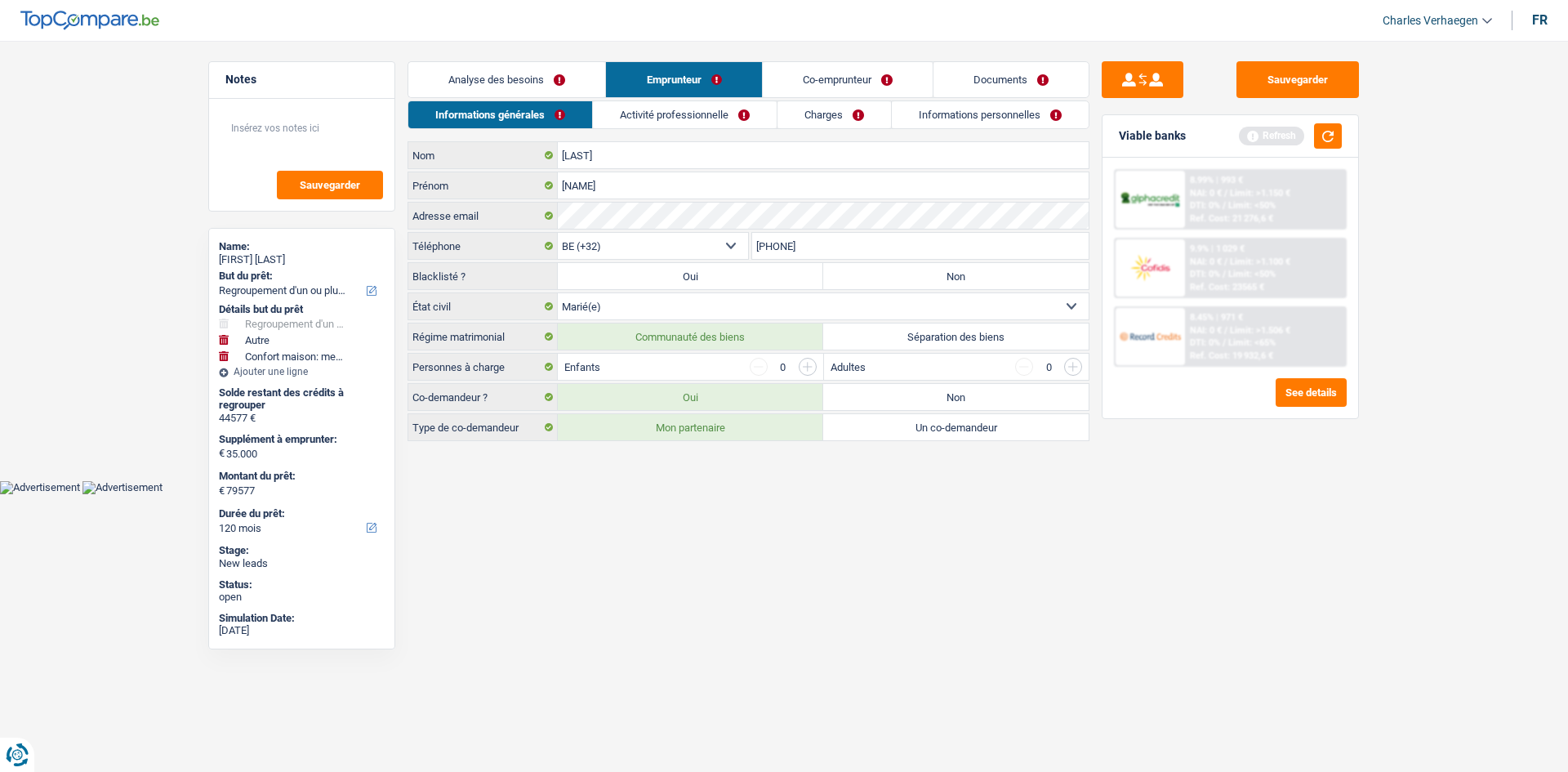 click on "Co-emprunteur" at bounding box center [848, 79] 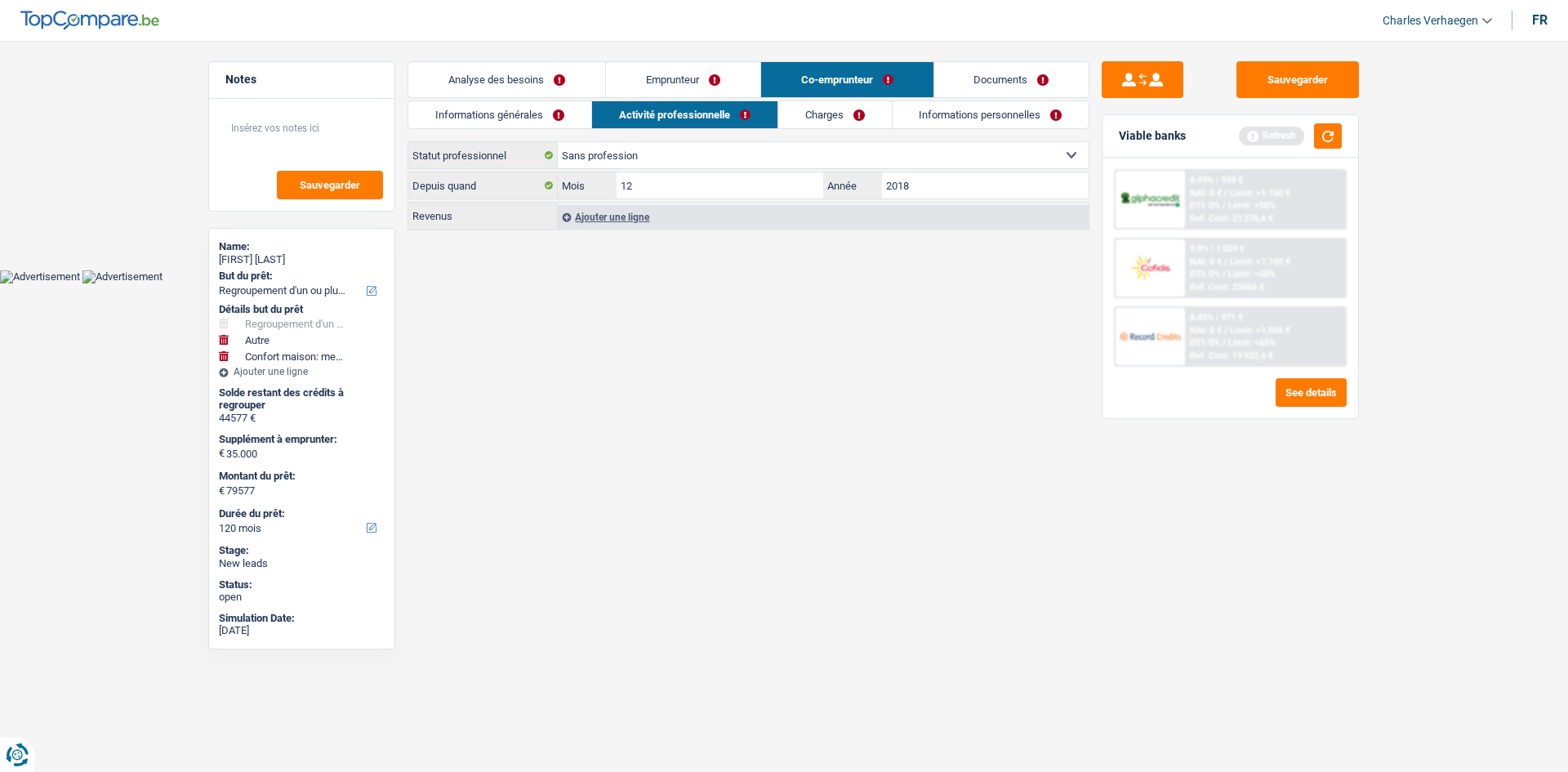 click on "Charges" at bounding box center [835, 114] 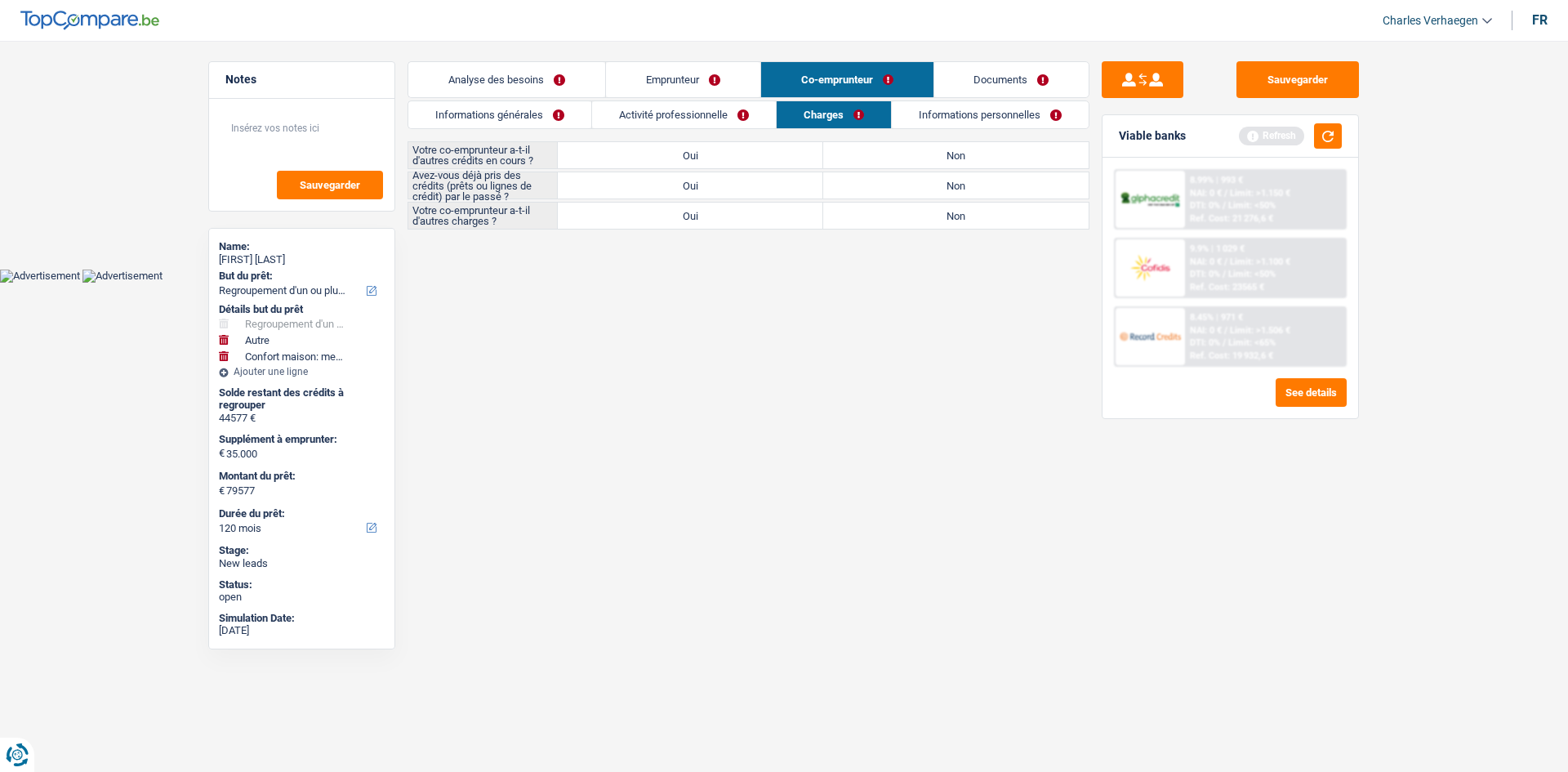click on "Votre co-emprunteur a-t-il d'autres crédits en cours ?
Oui
Non
Tous les champs sont obligatoires. Veuillez sélectionner une option" at bounding box center (748, 155) 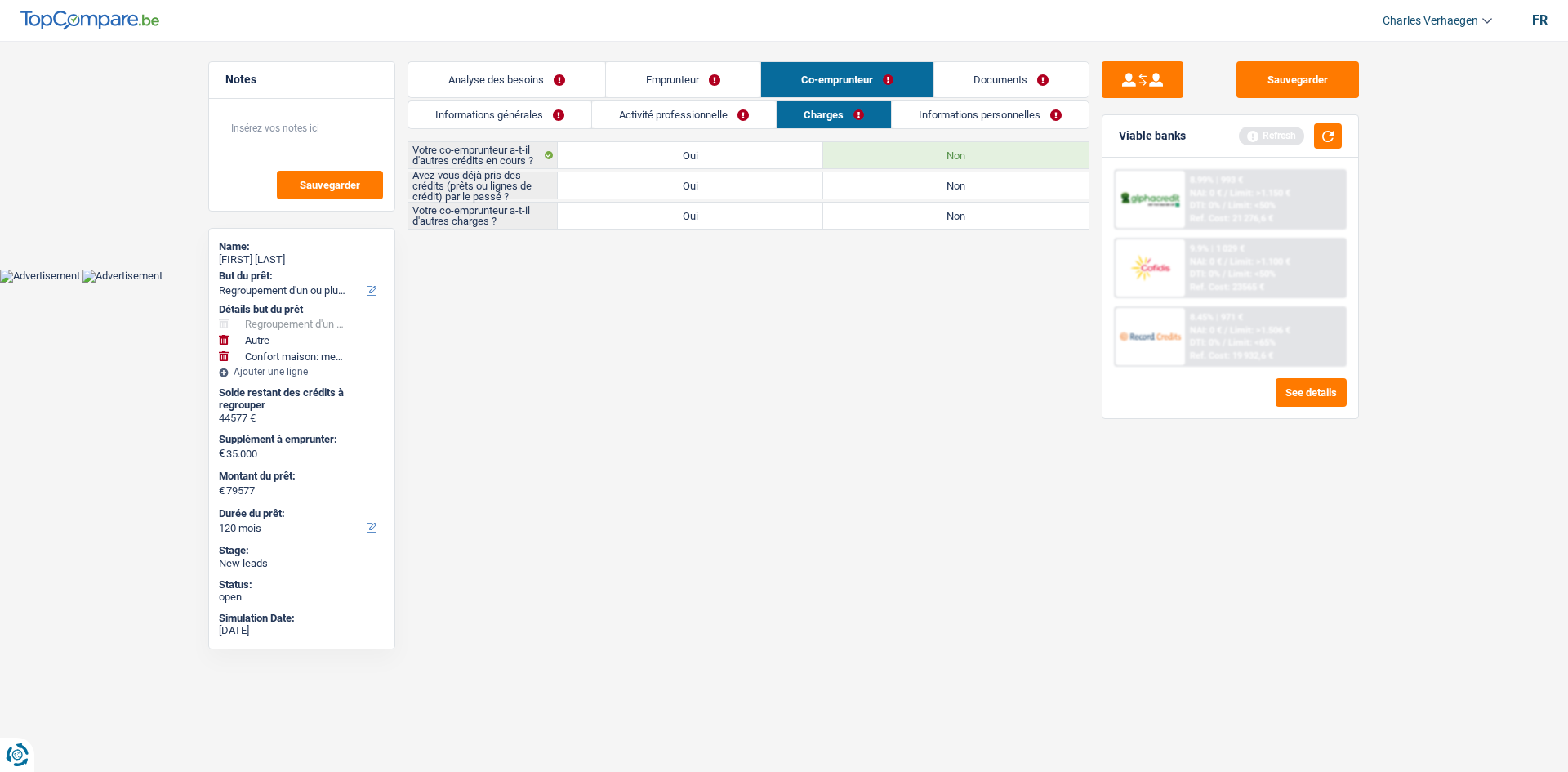 click on "Non" at bounding box center (956, 216) 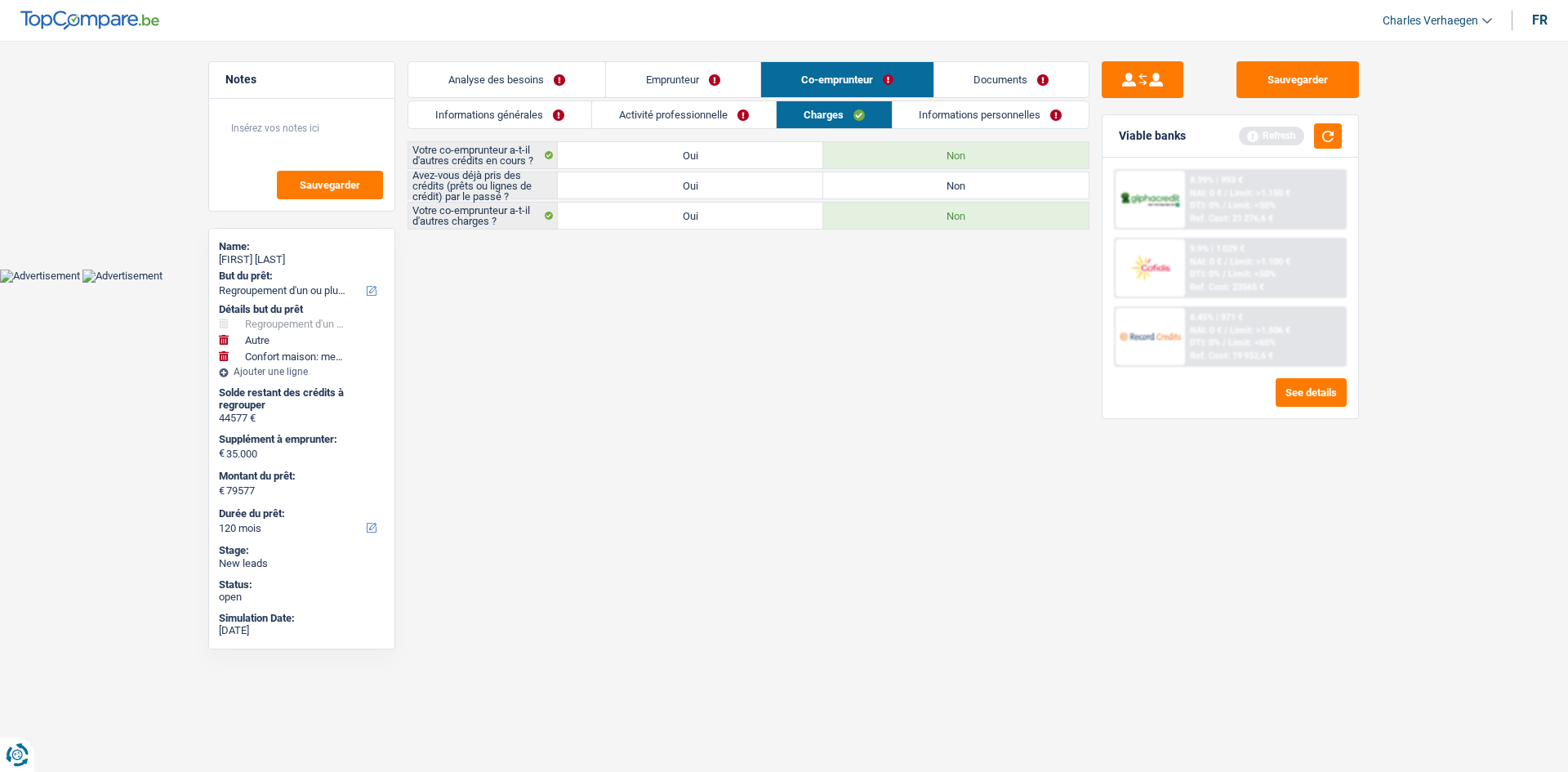 click on "Oui" at bounding box center (690, 185) 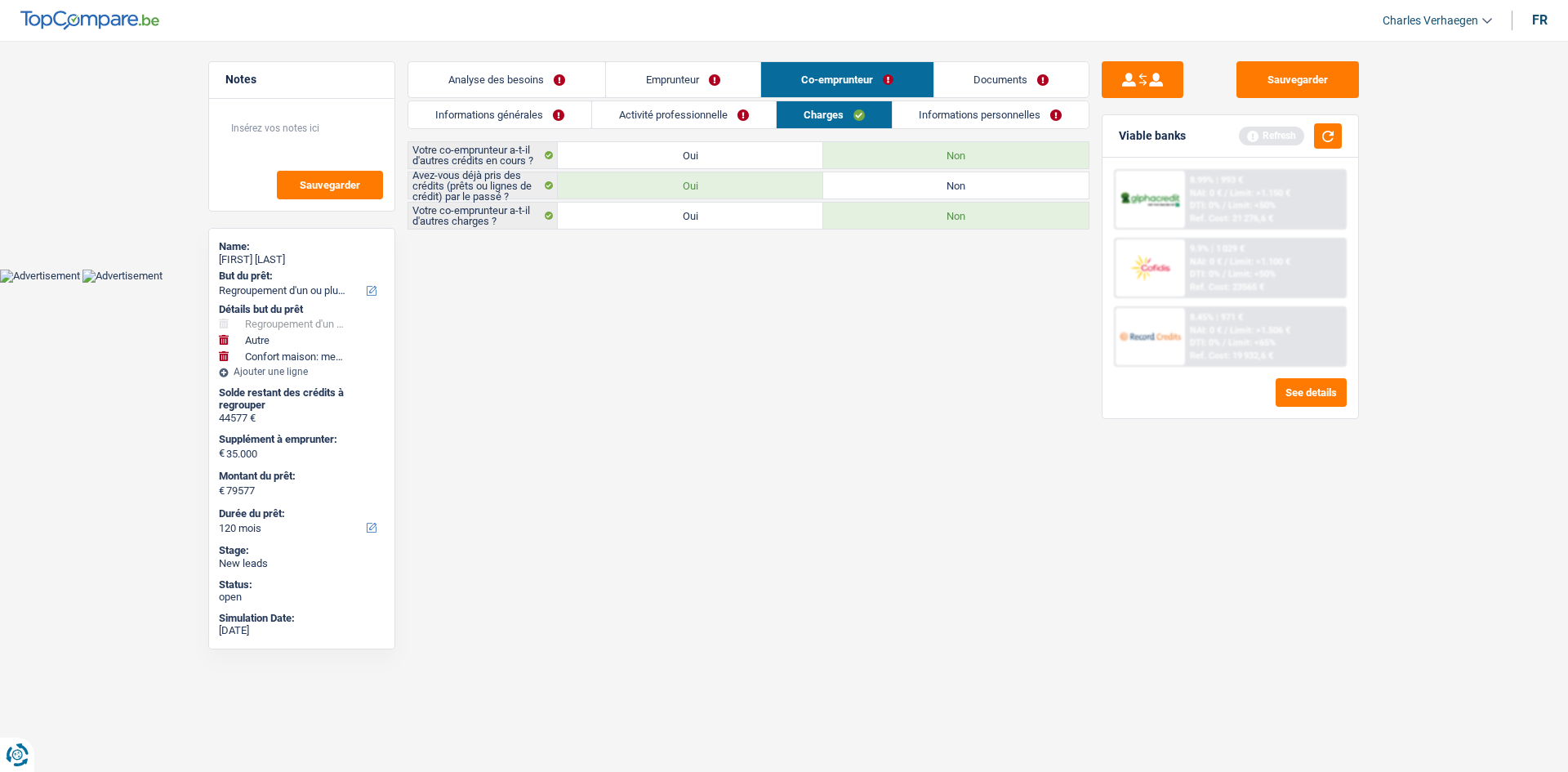 click on "Informations personnelles" at bounding box center [991, 114] 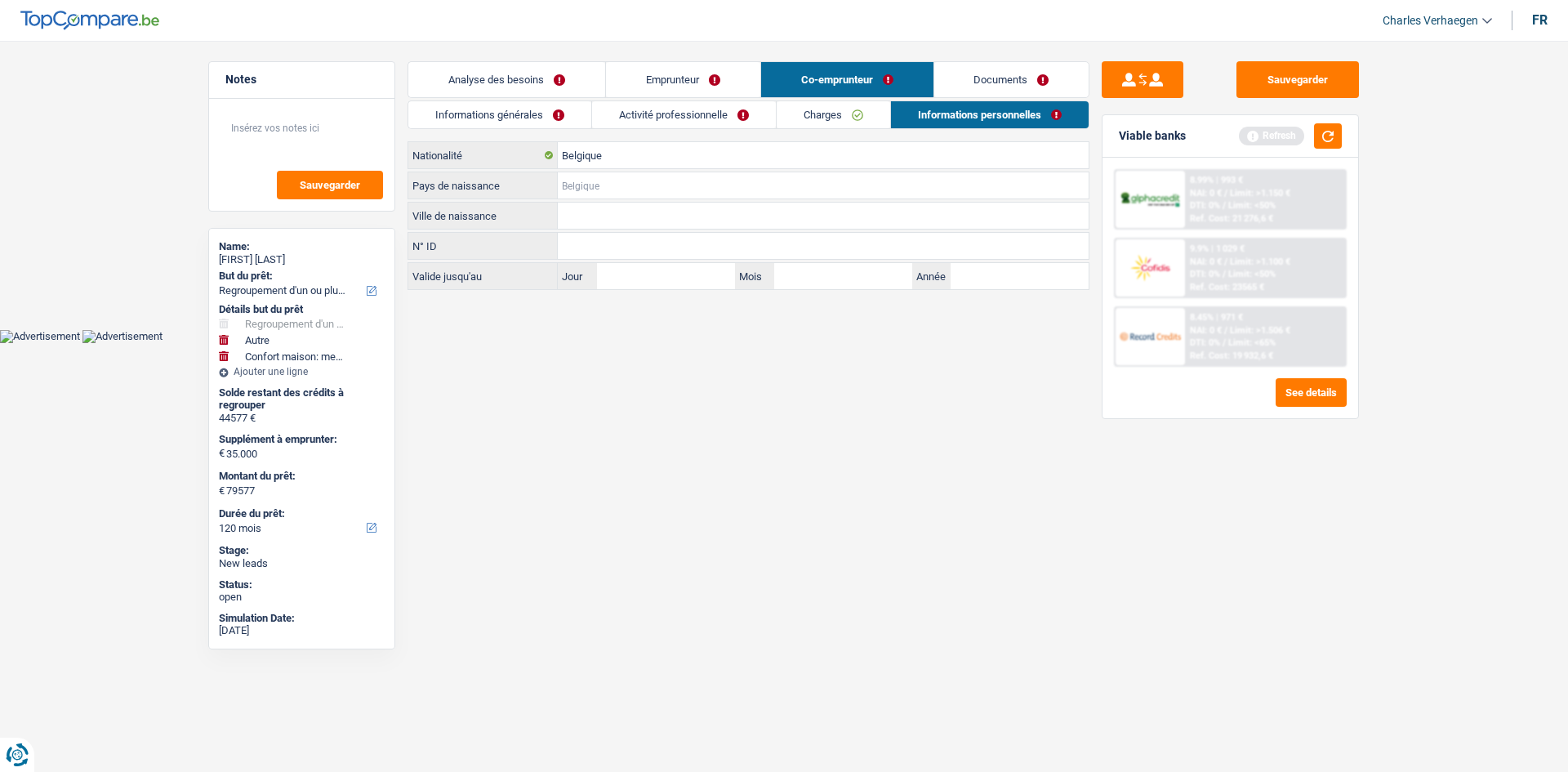 click on "Pays de naissance" at bounding box center [823, 185] 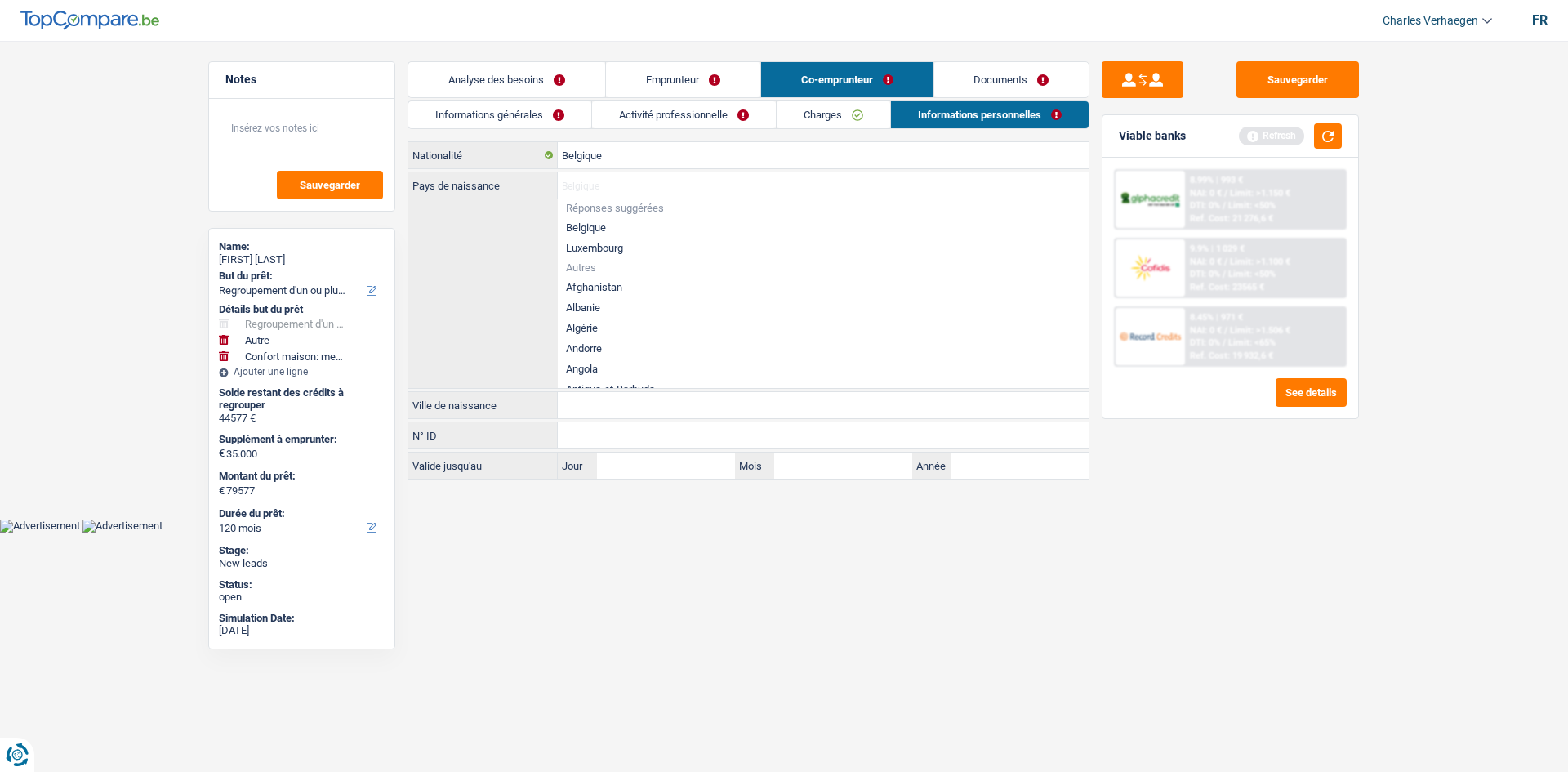 click on "Belgique" at bounding box center (823, 227) 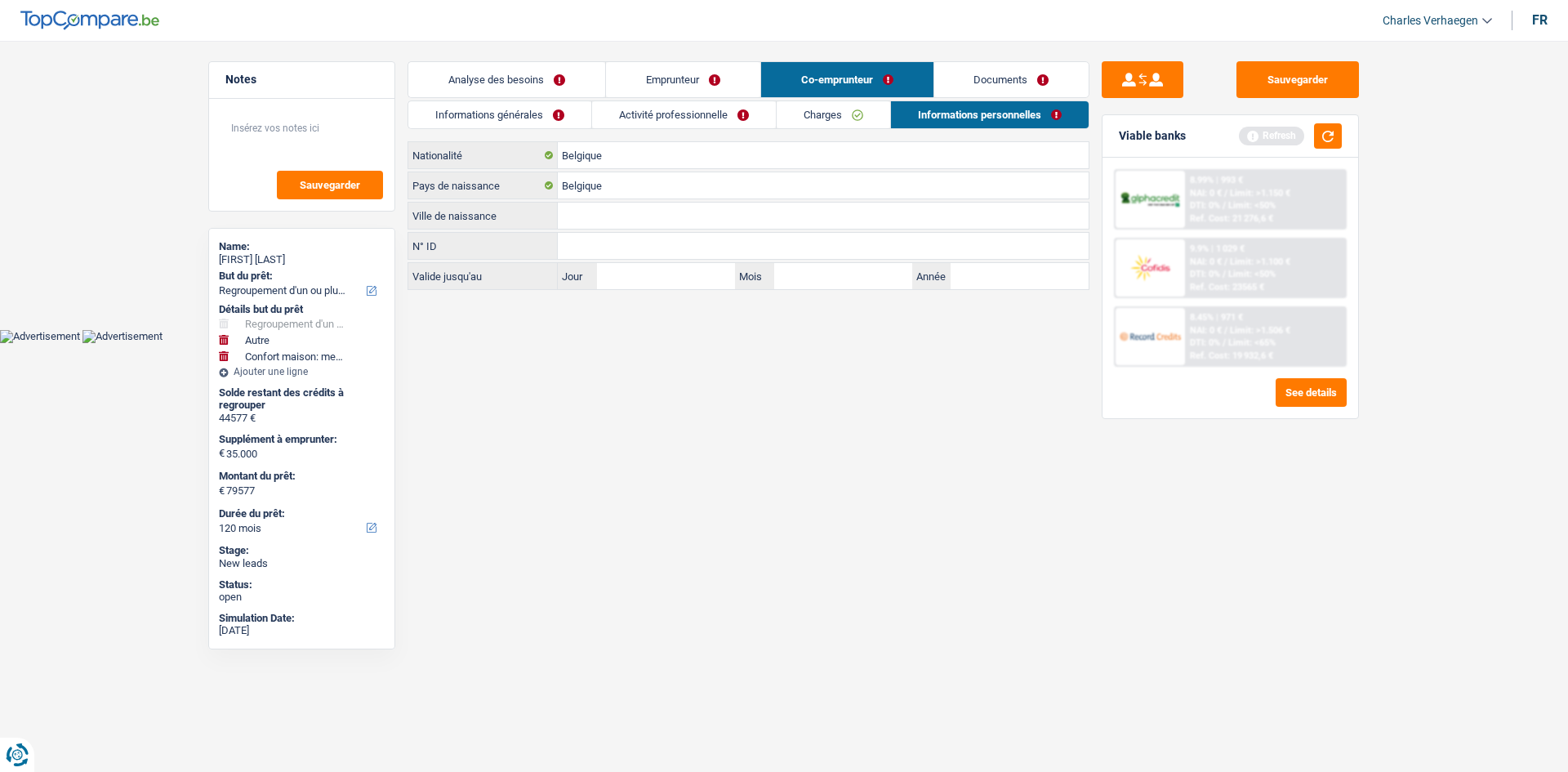 click on "Ville de naissance" at bounding box center [823, 216] 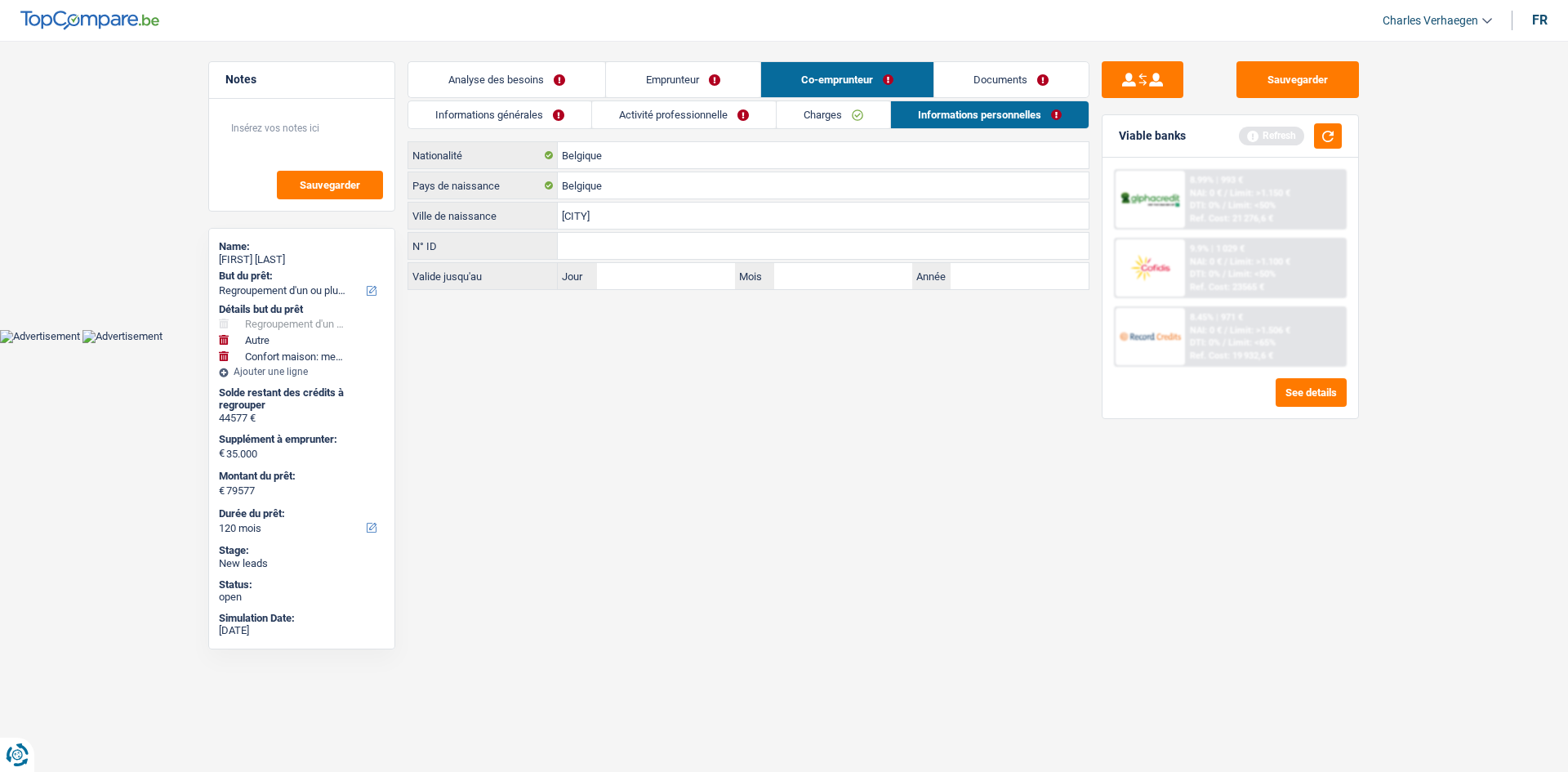 drag, startPoint x: 909, startPoint y: 297, endPoint x: 823, endPoint y: 279, distance: 87.86353 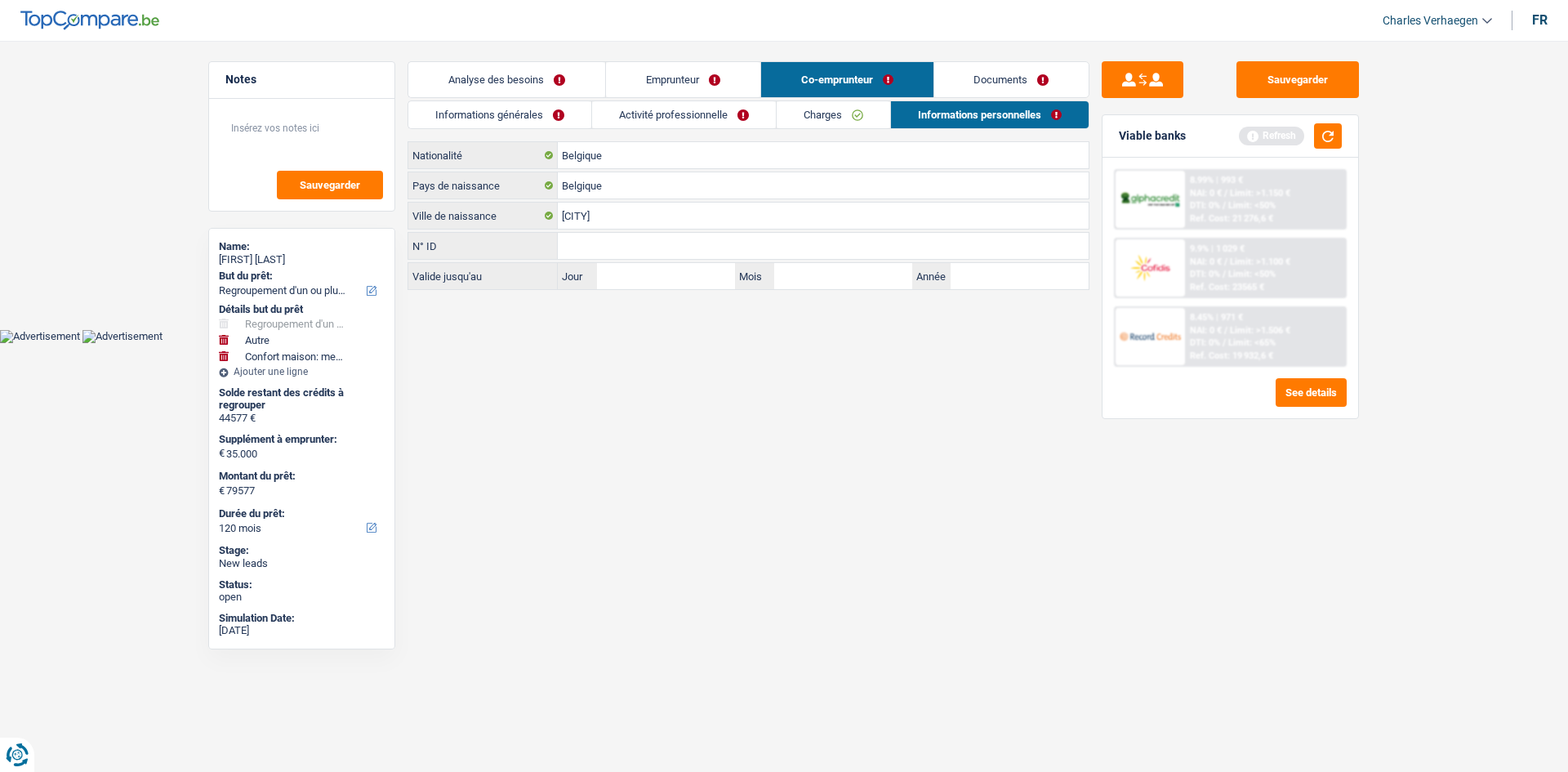 drag, startPoint x: 505, startPoint y: 115, endPoint x: 581, endPoint y: 118, distance: 76.05919 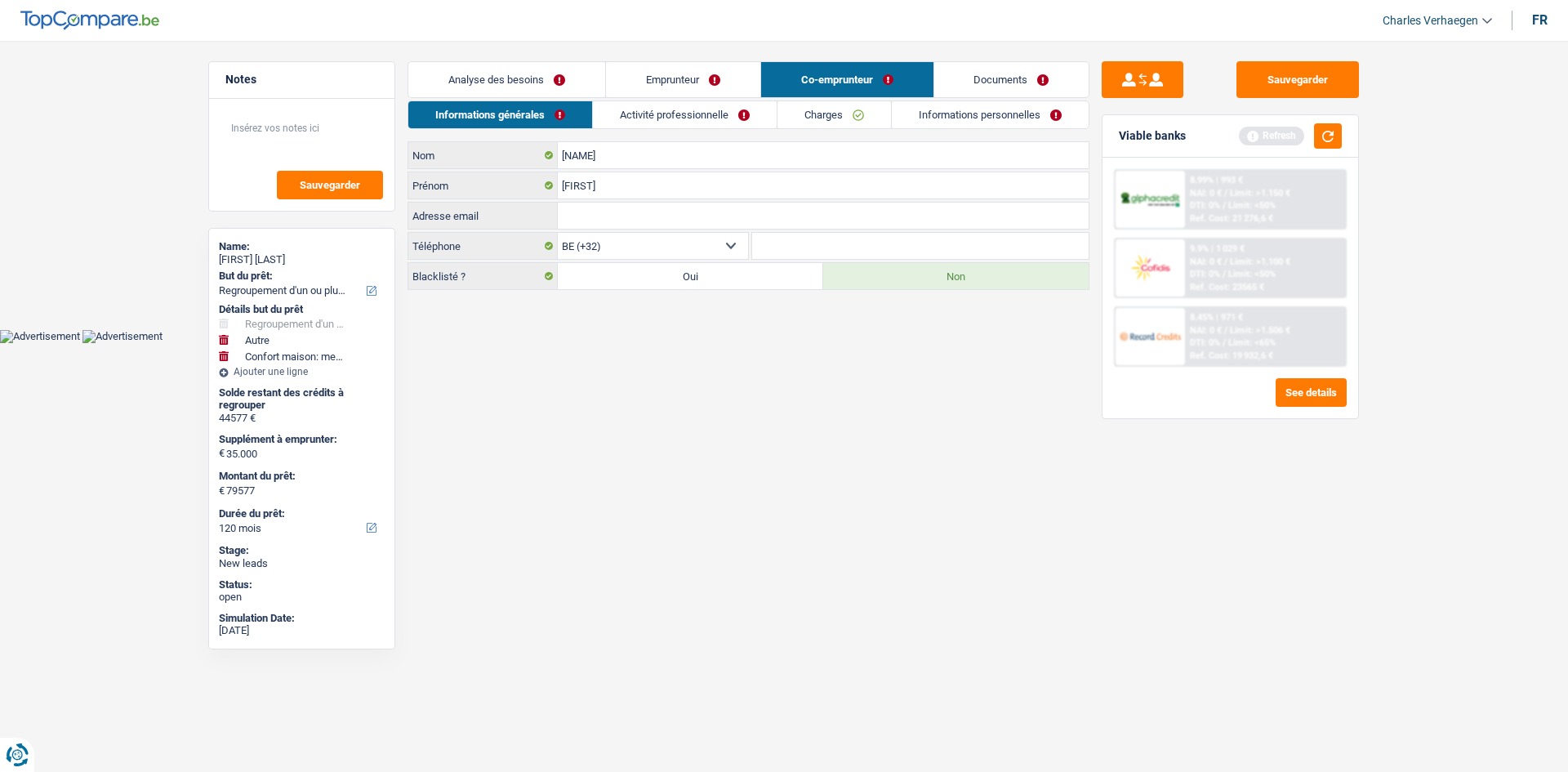 click on "Informations personnelles" at bounding box center (990, 114) 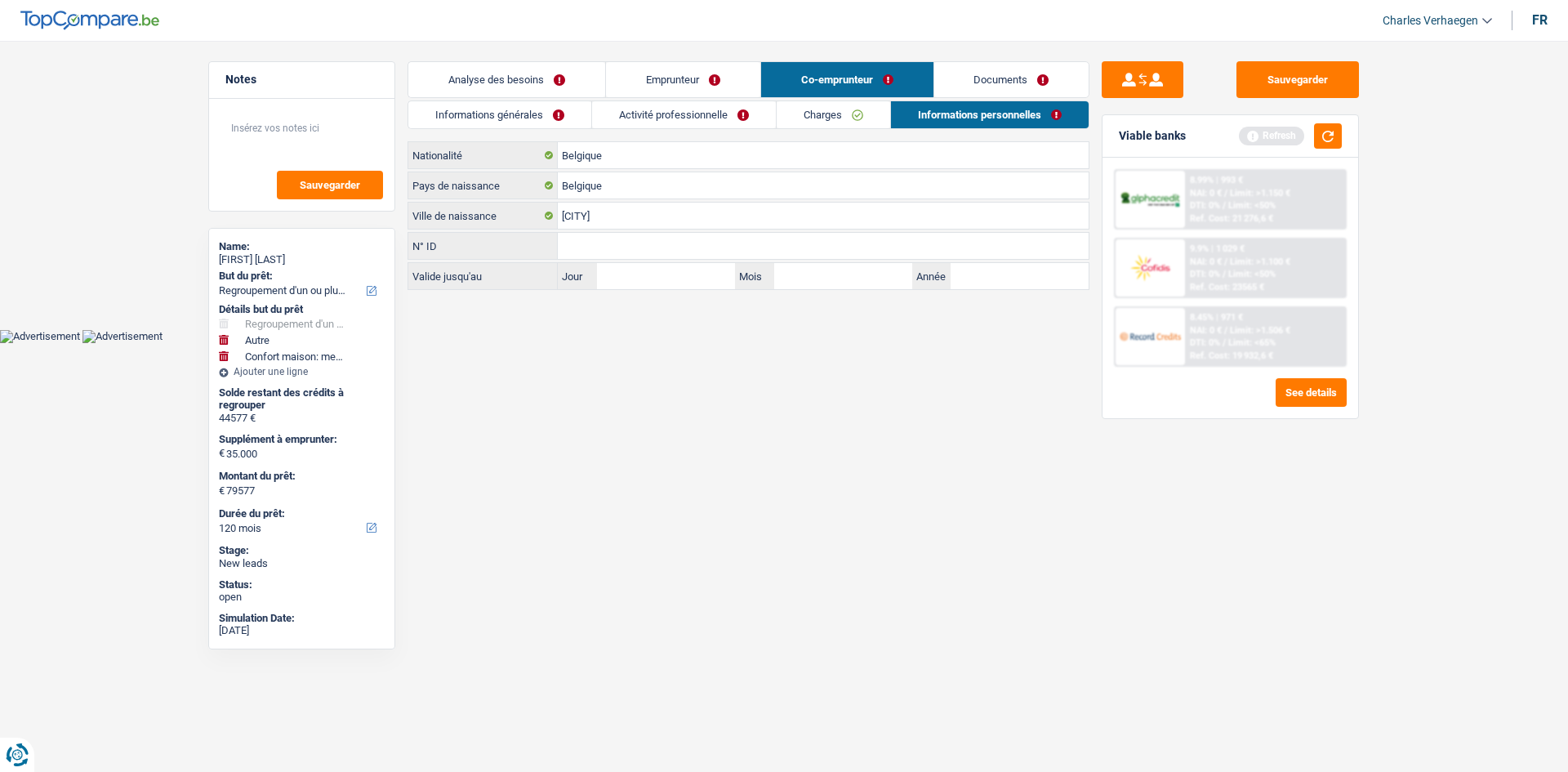 click on "Documents" at bounding box center [1012, 79] 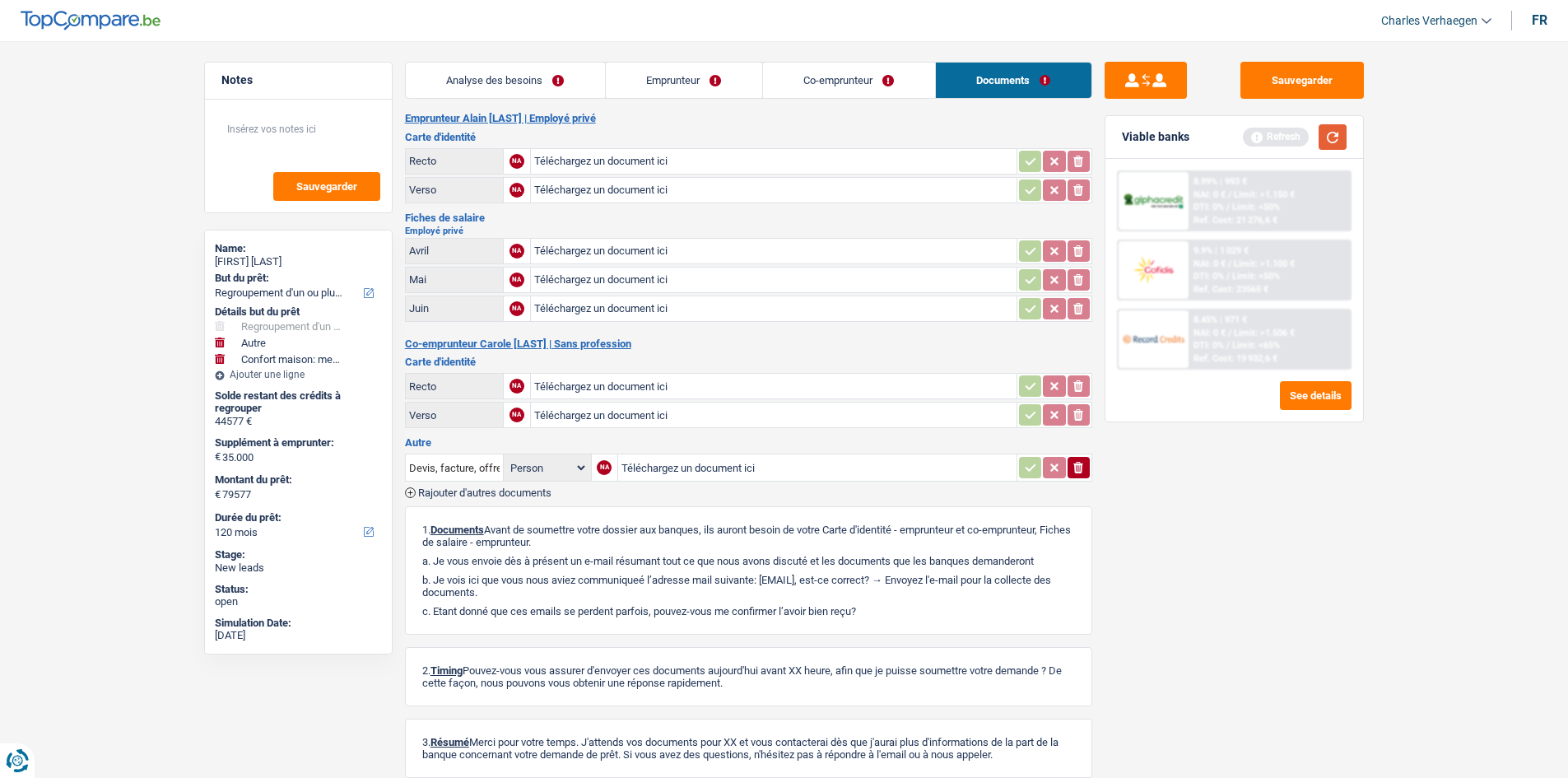 click at bounding box center [1333, 137] 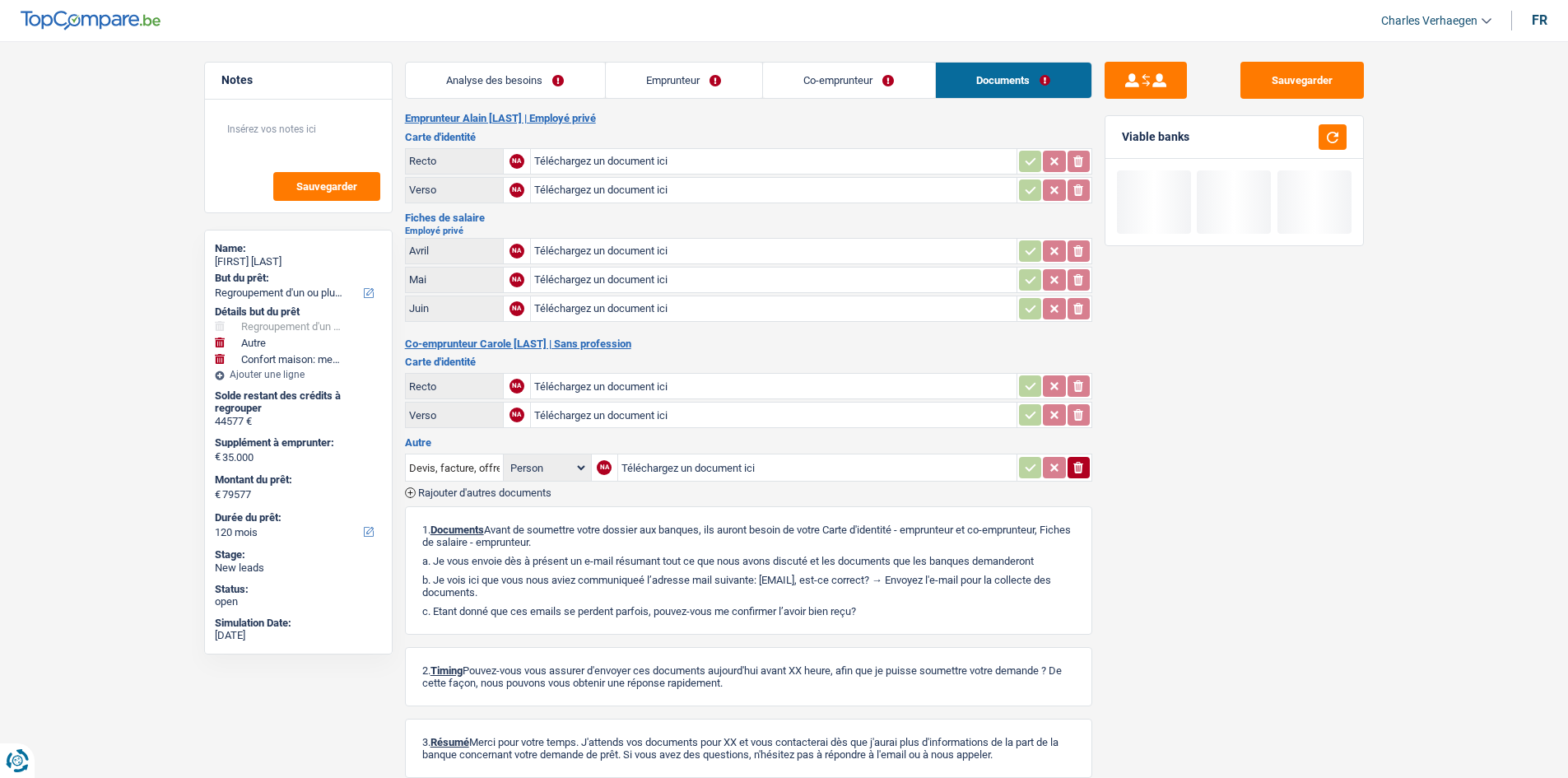 click on "Analyse des besoins" at bounding box center (505, 80) 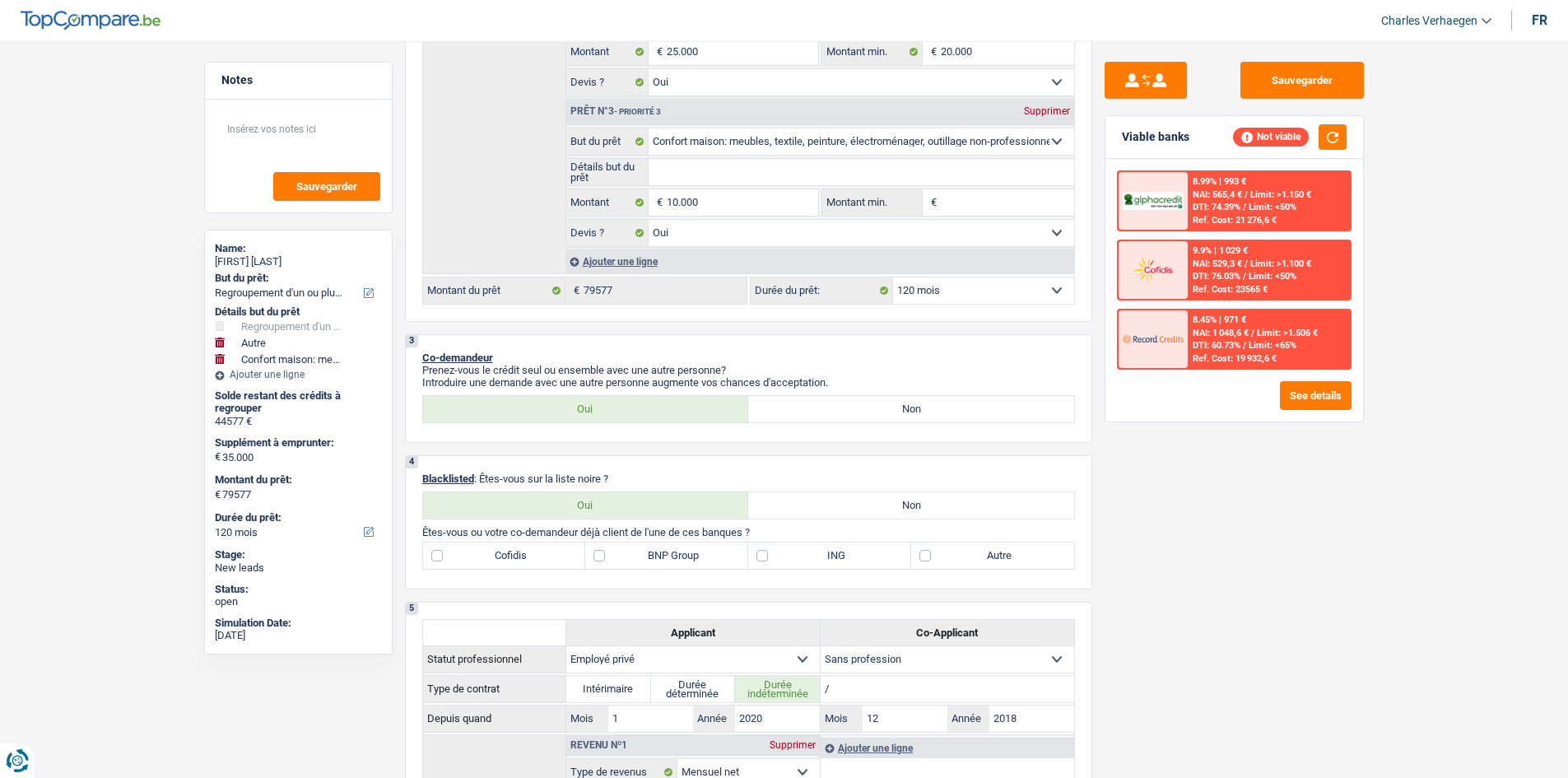 scroll, scrollTop: 659, scrollLeft: 0, axis: vertical 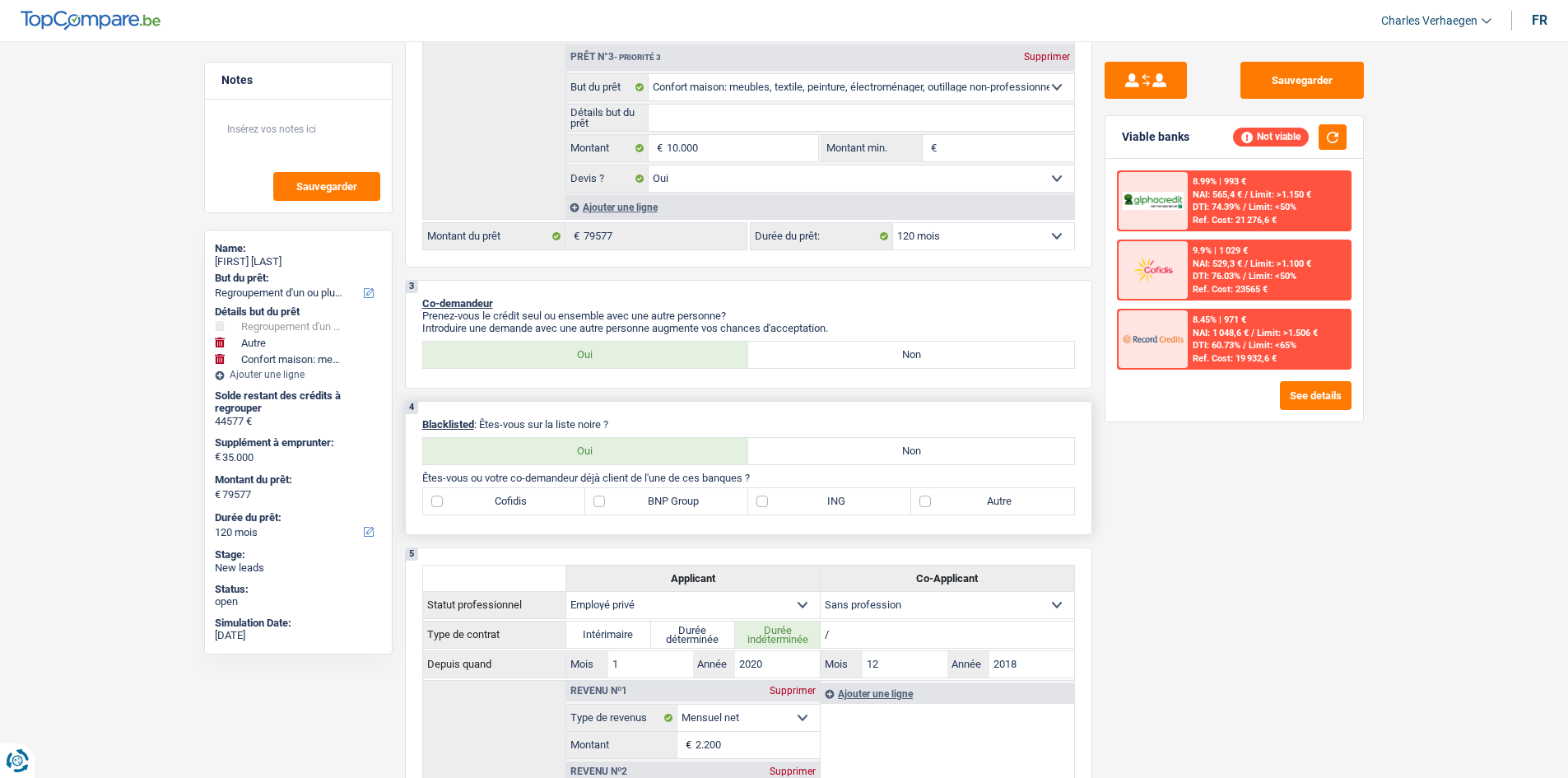 click on "Non" at bounding box center (911, 451) 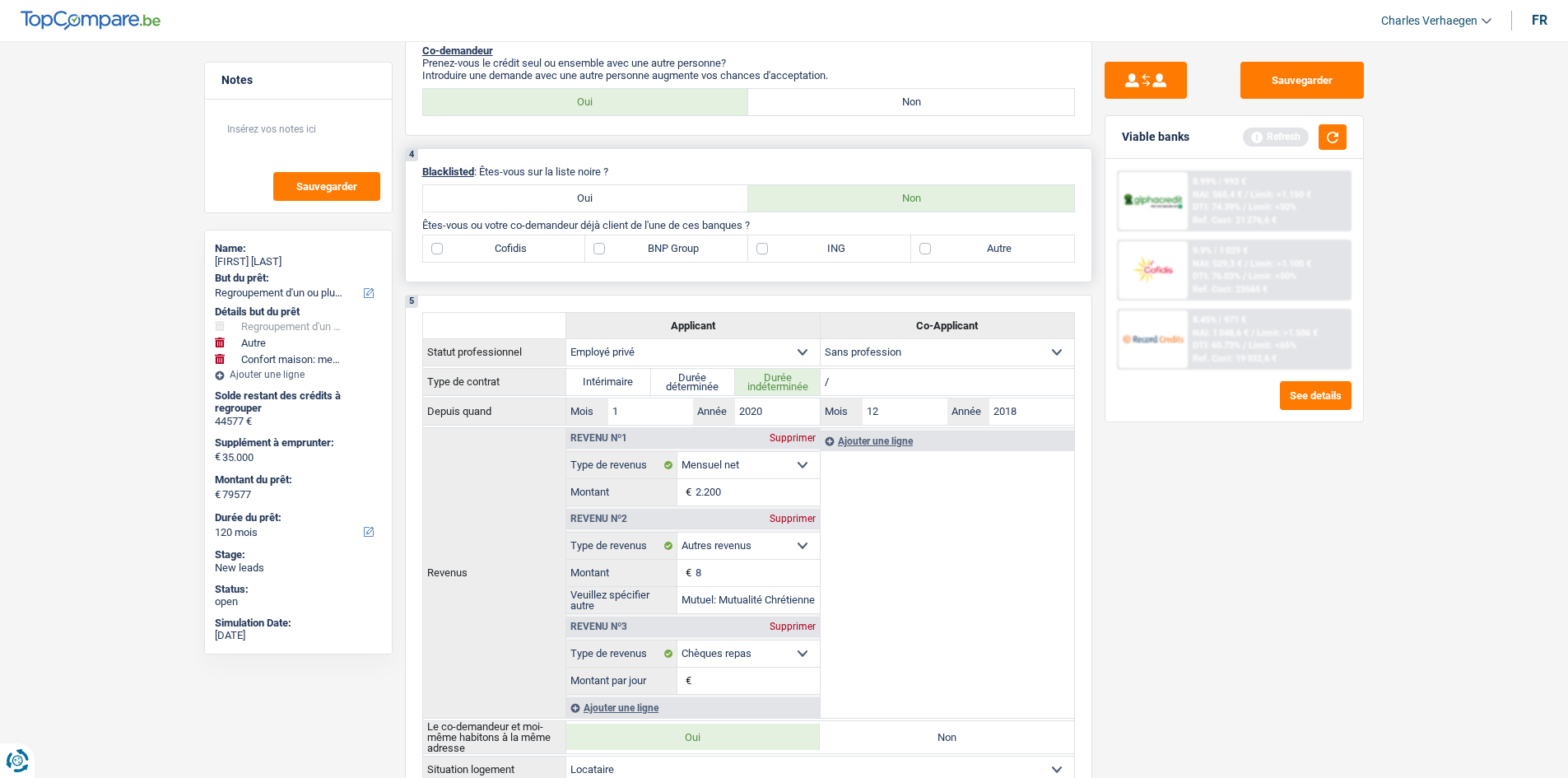 scroll, scrollTop: 823, scrollLeft: 0, axis: vertical 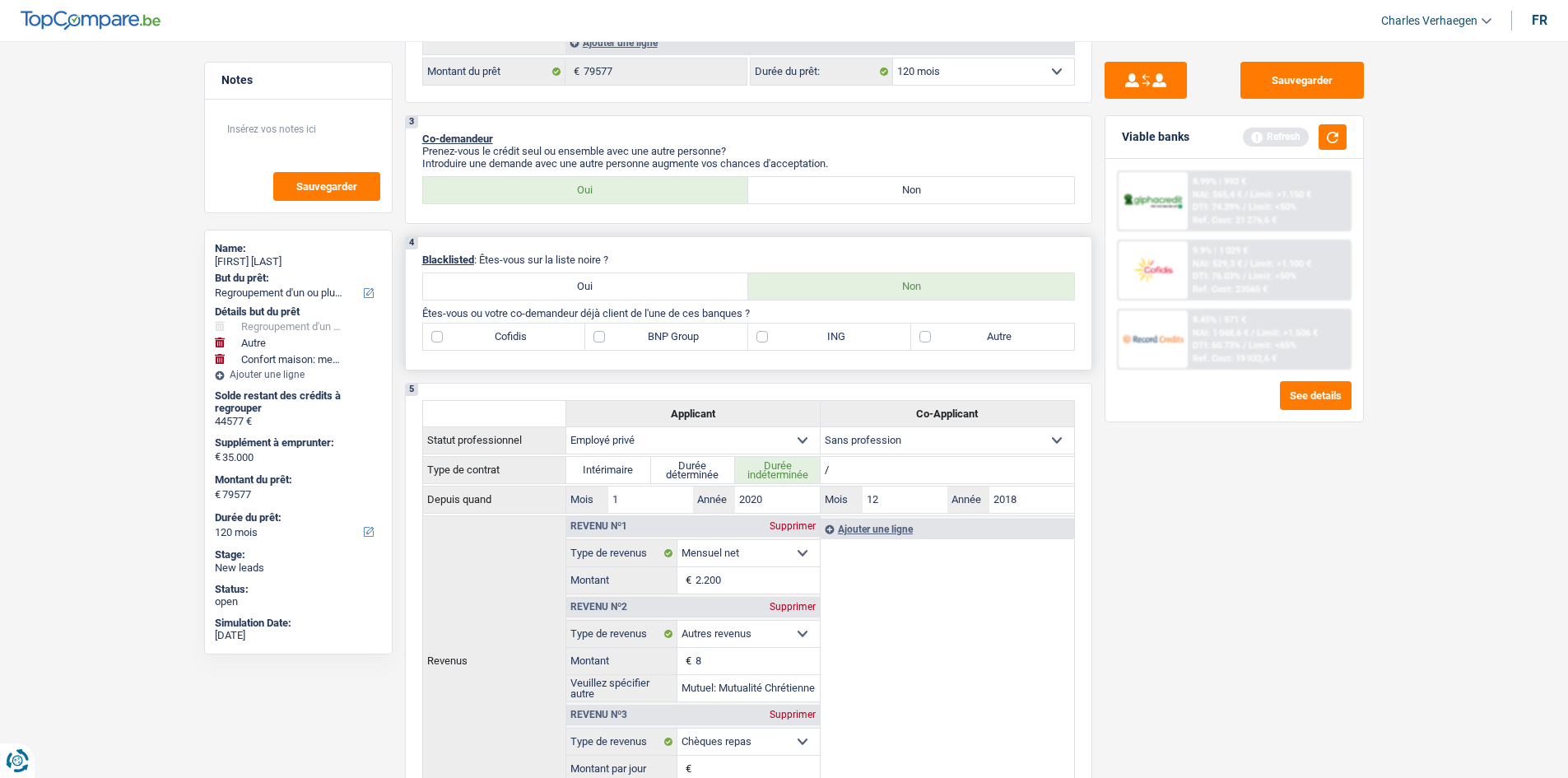 click on "BNP Group" at bounding box center (667, 337) 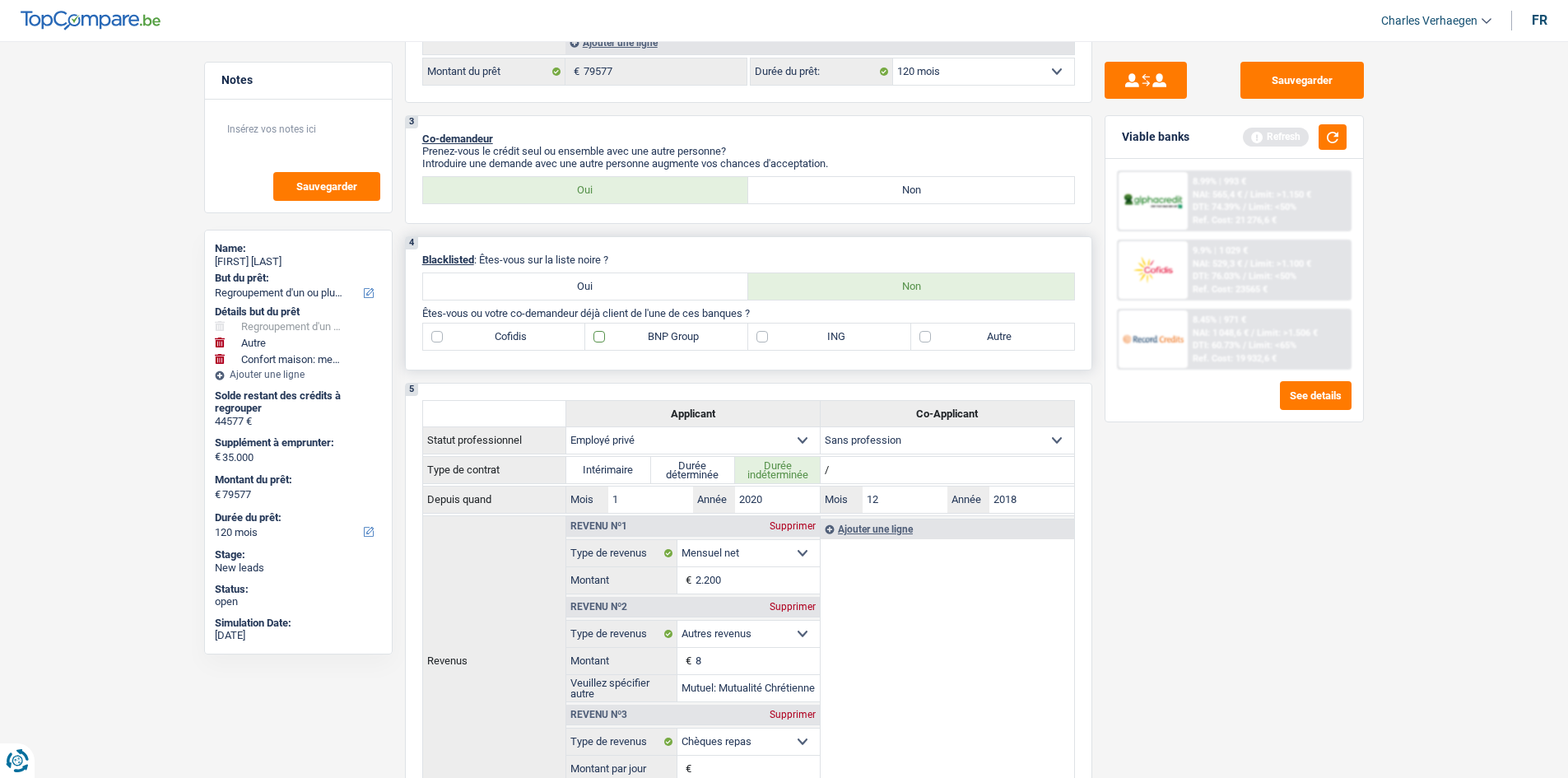 click on "BNP Group" at bounding box center (667, 337) 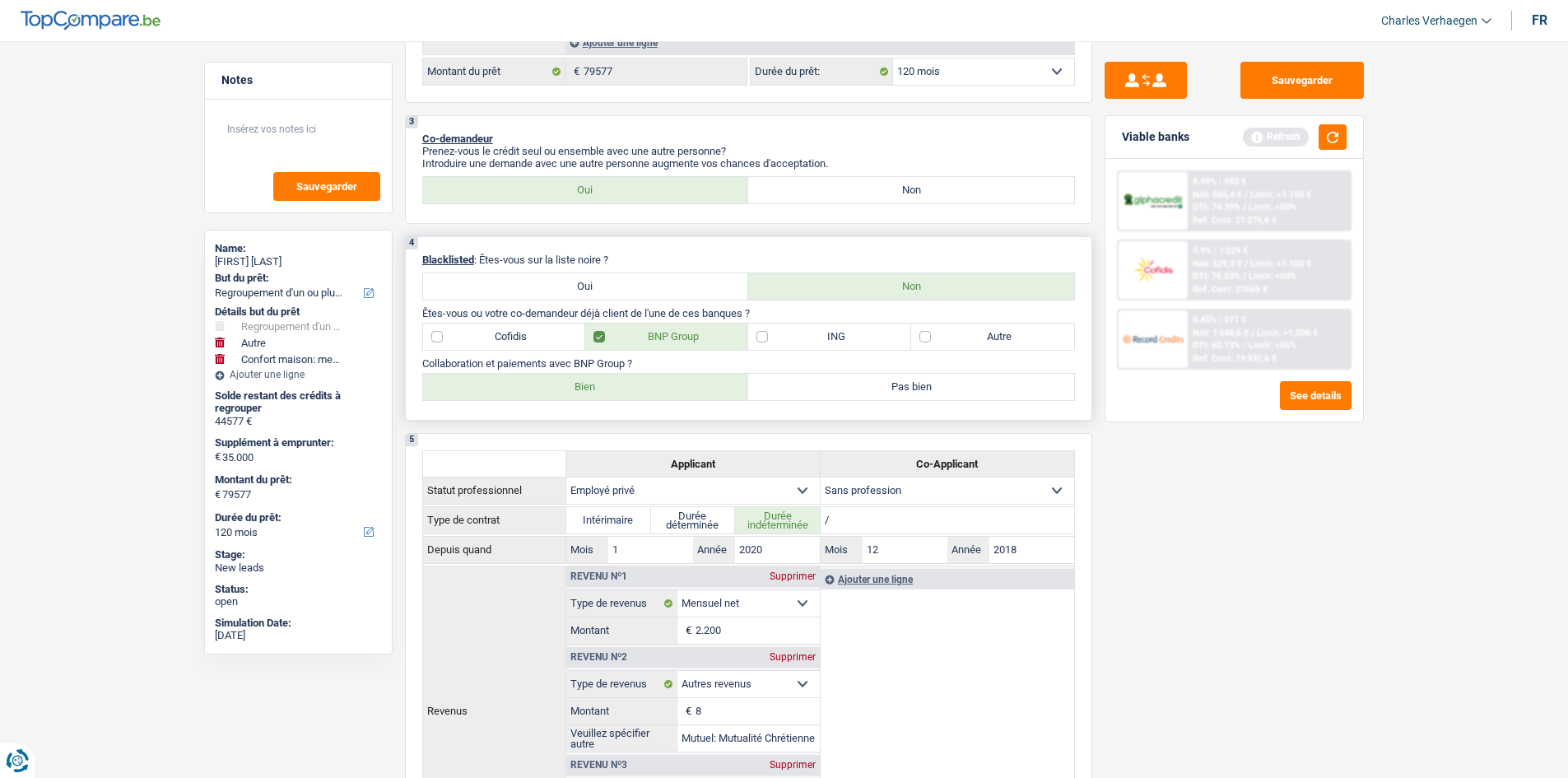 click on "Bien" at bounding box center (586, 387) 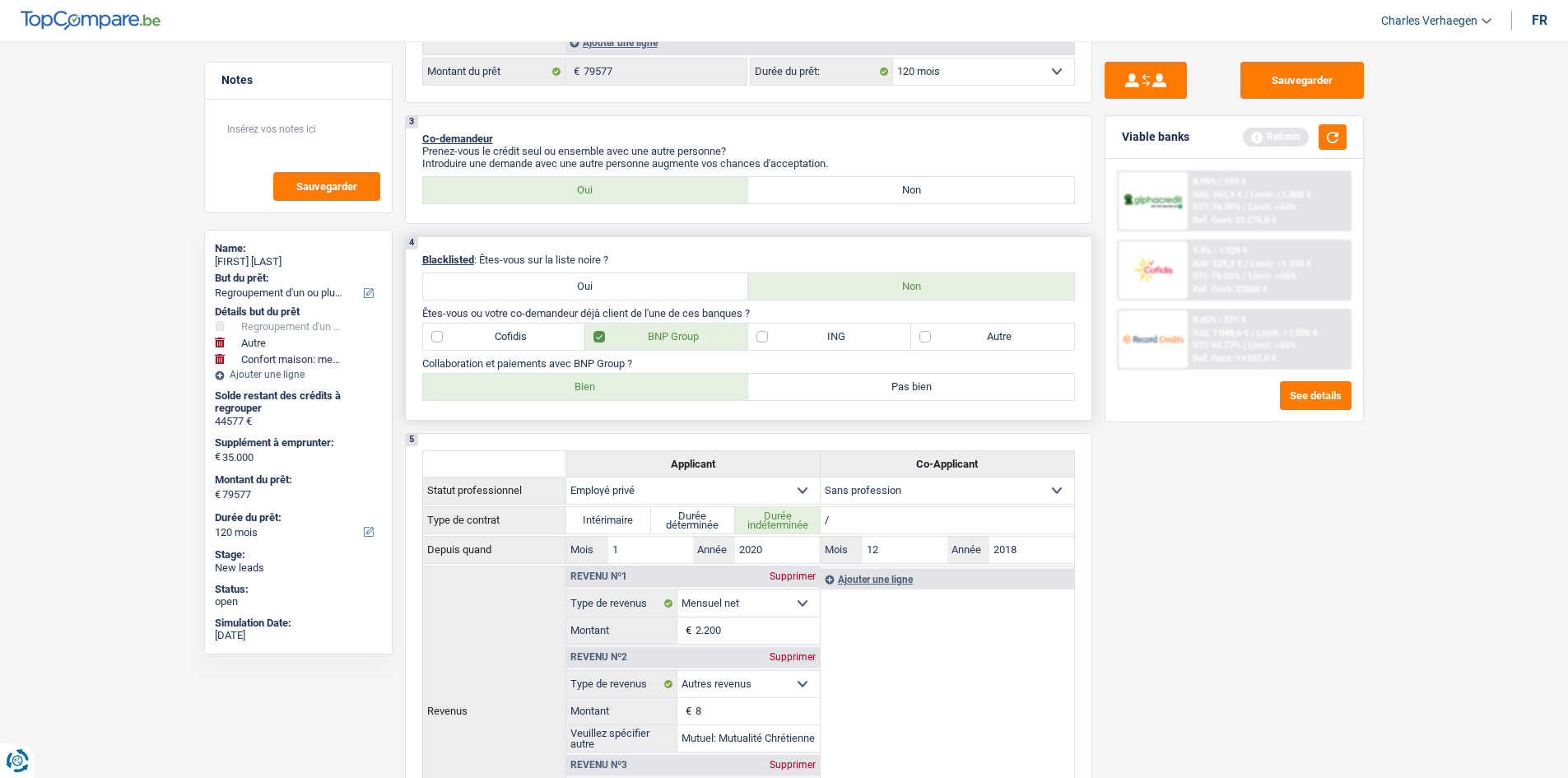 click on "Cofidis" at bounding box center [505, 337] 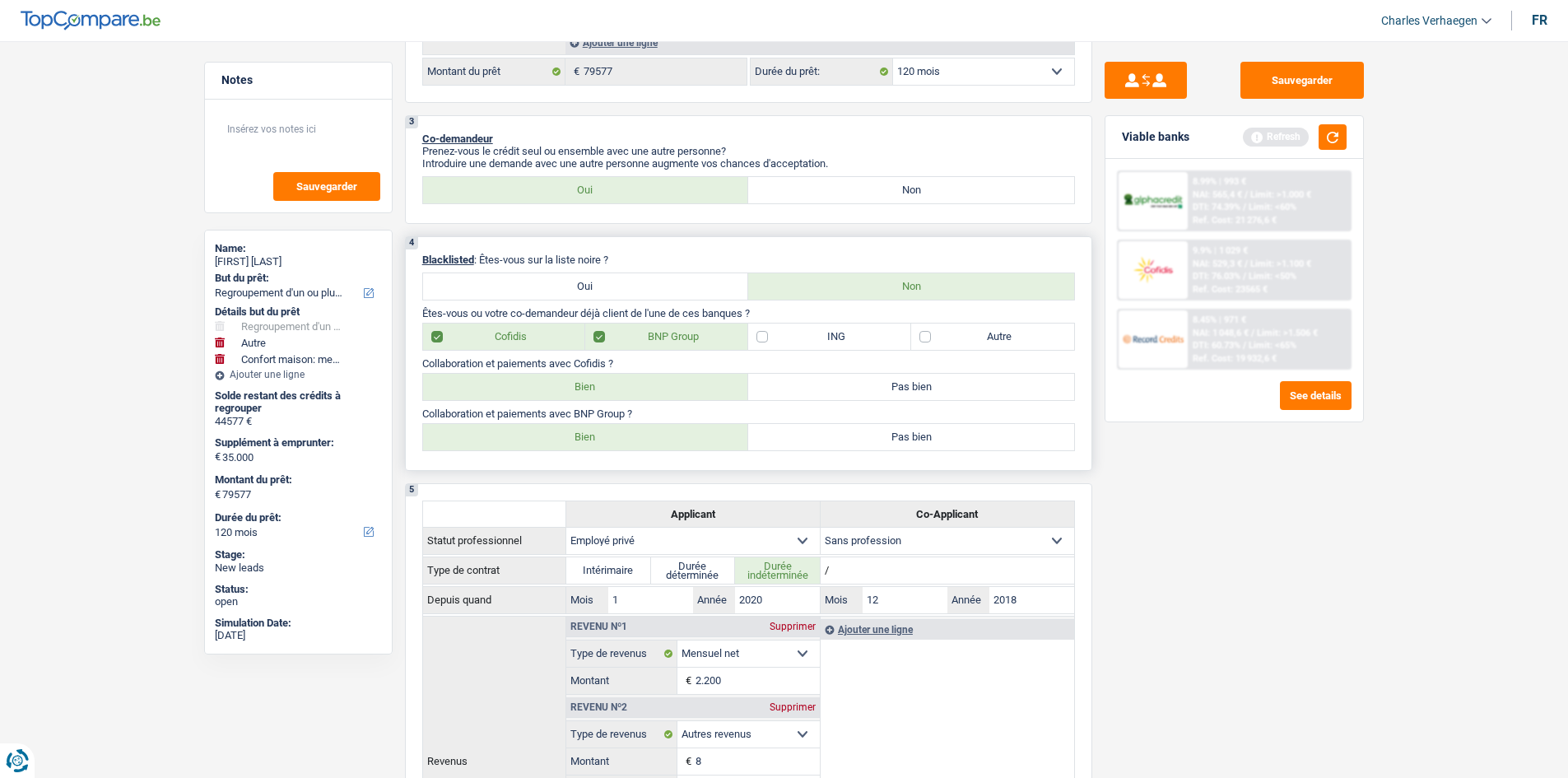 drag, startPoint x: 549, startPoint y: 381, endPoint x: 561, endPoint y: 379, distance: 12.1655251 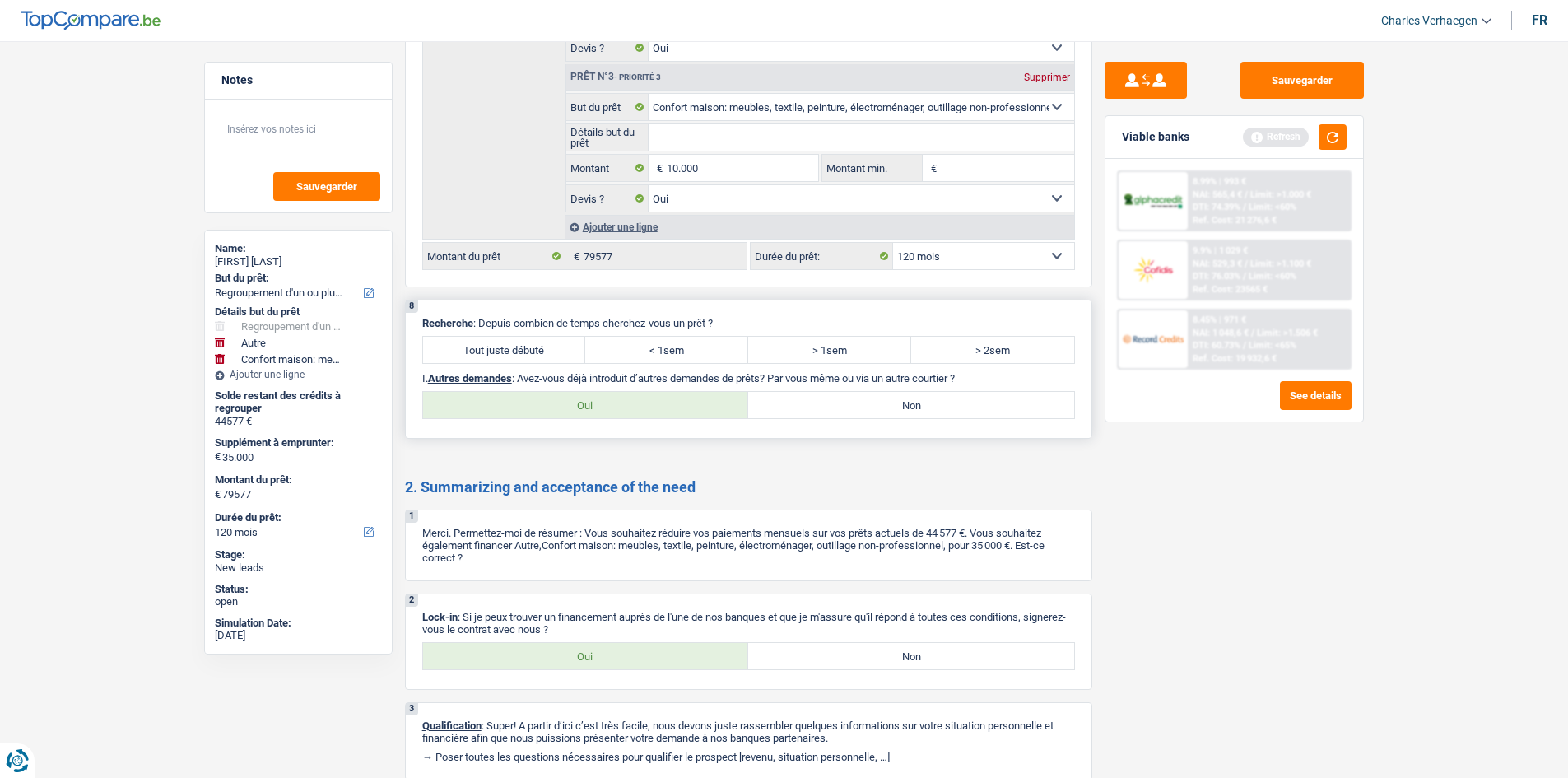 click on "Tout juste débuté" at bounding box center (505, 350) 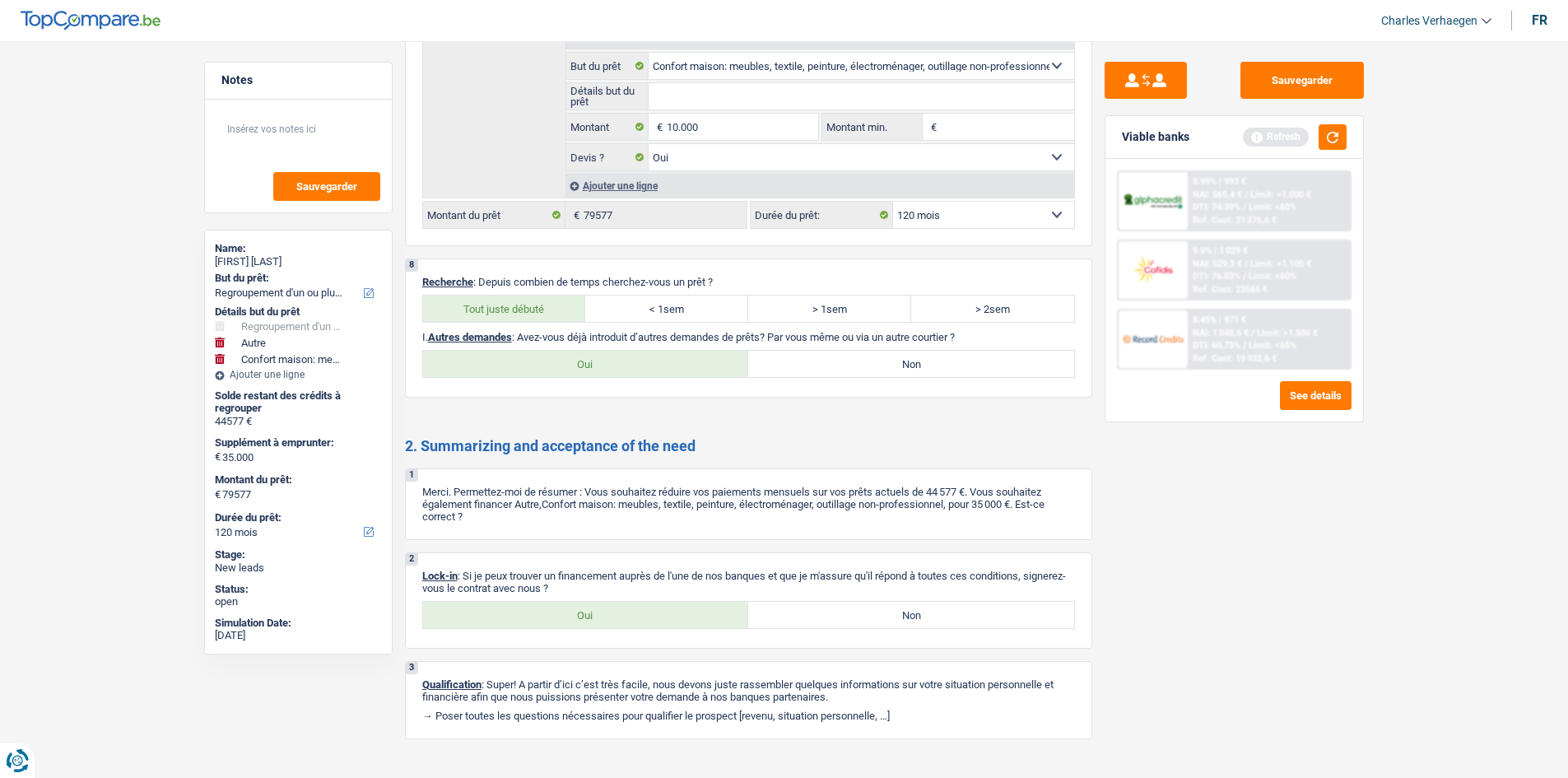 scroll, scrollTop: 3275, scrollLeft: 0, axis: vertical 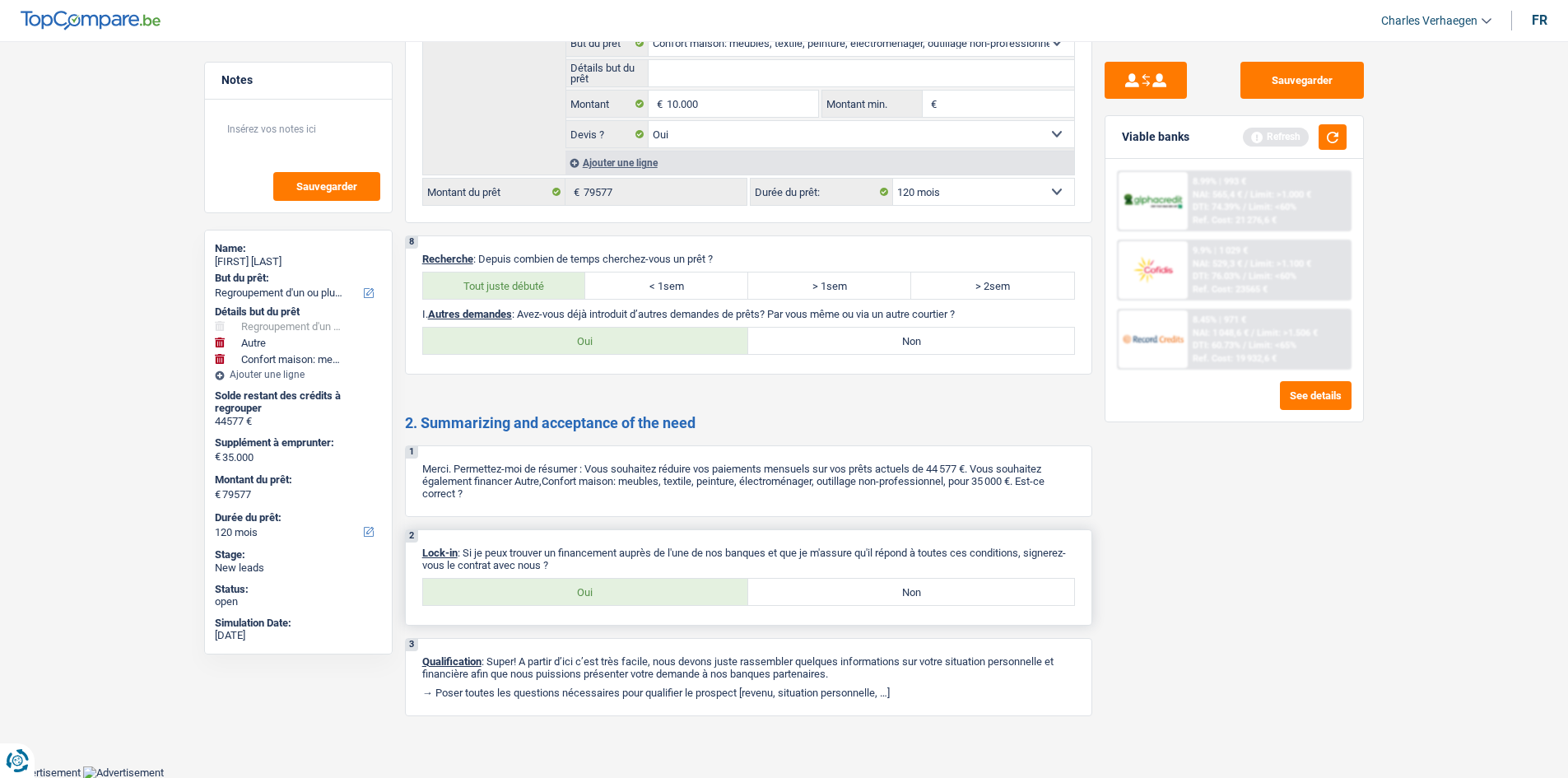 drag, startPoint x: 591, startPoint y: 598, endPoint x: 612, endPoint y: 589, distance: 22.847 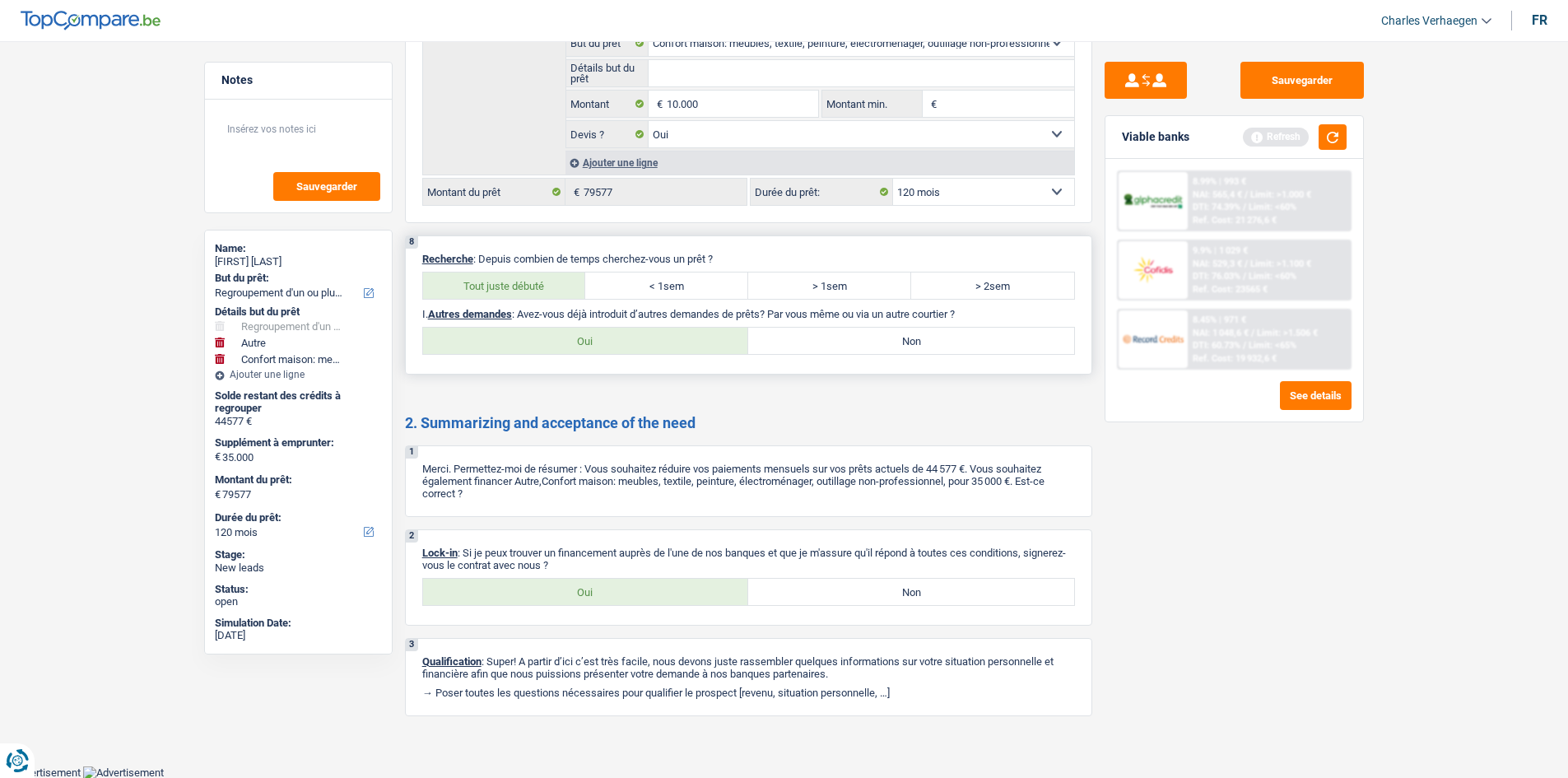 click on "Non" at bounding box center [911, 341] 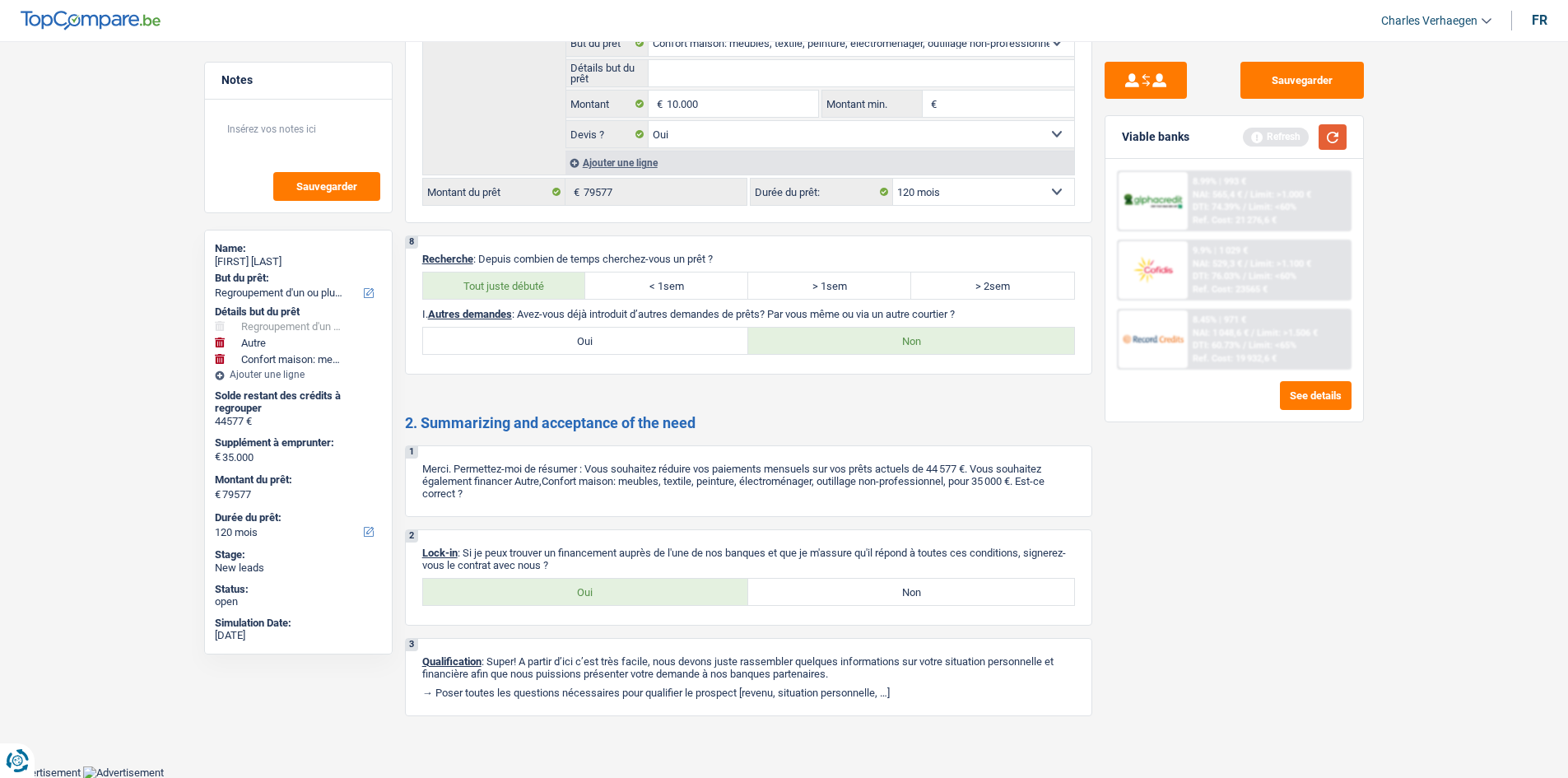 click at bounding box center [1333, 137] 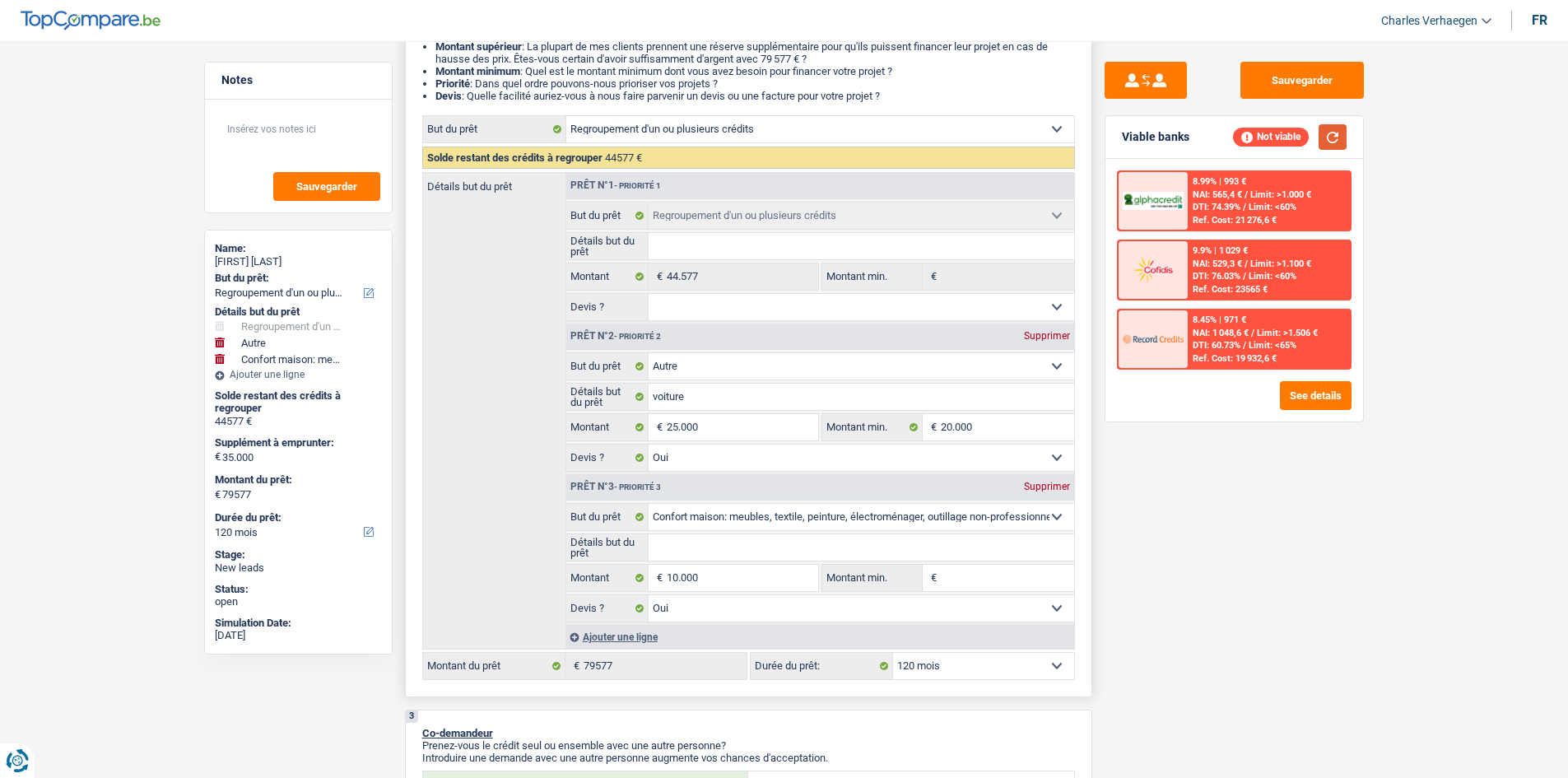 scroll, scrollTop: 0, scrollLeft: 0, axis: both 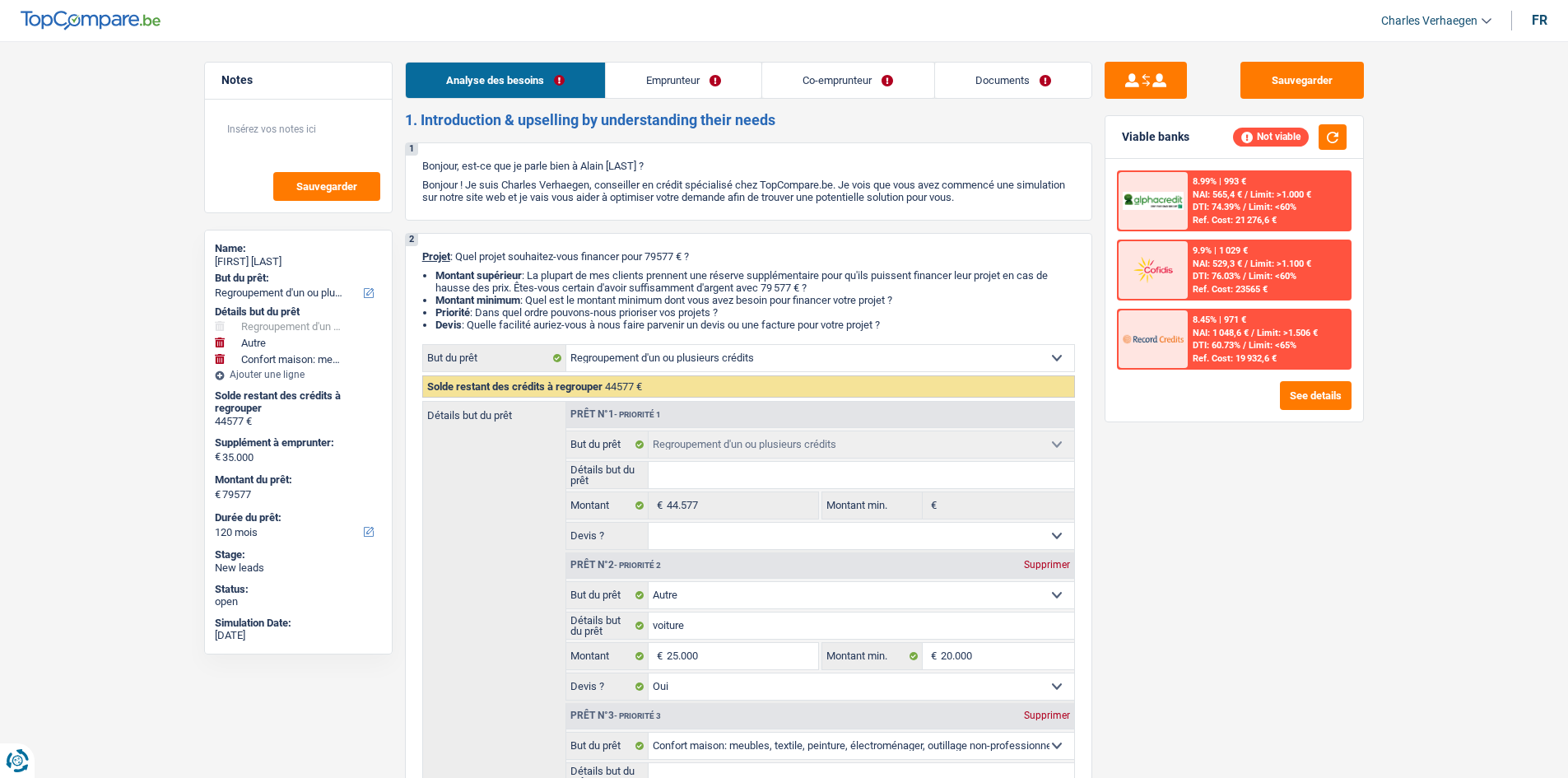click on "Emprunteur" at bounding box center (683, 80) 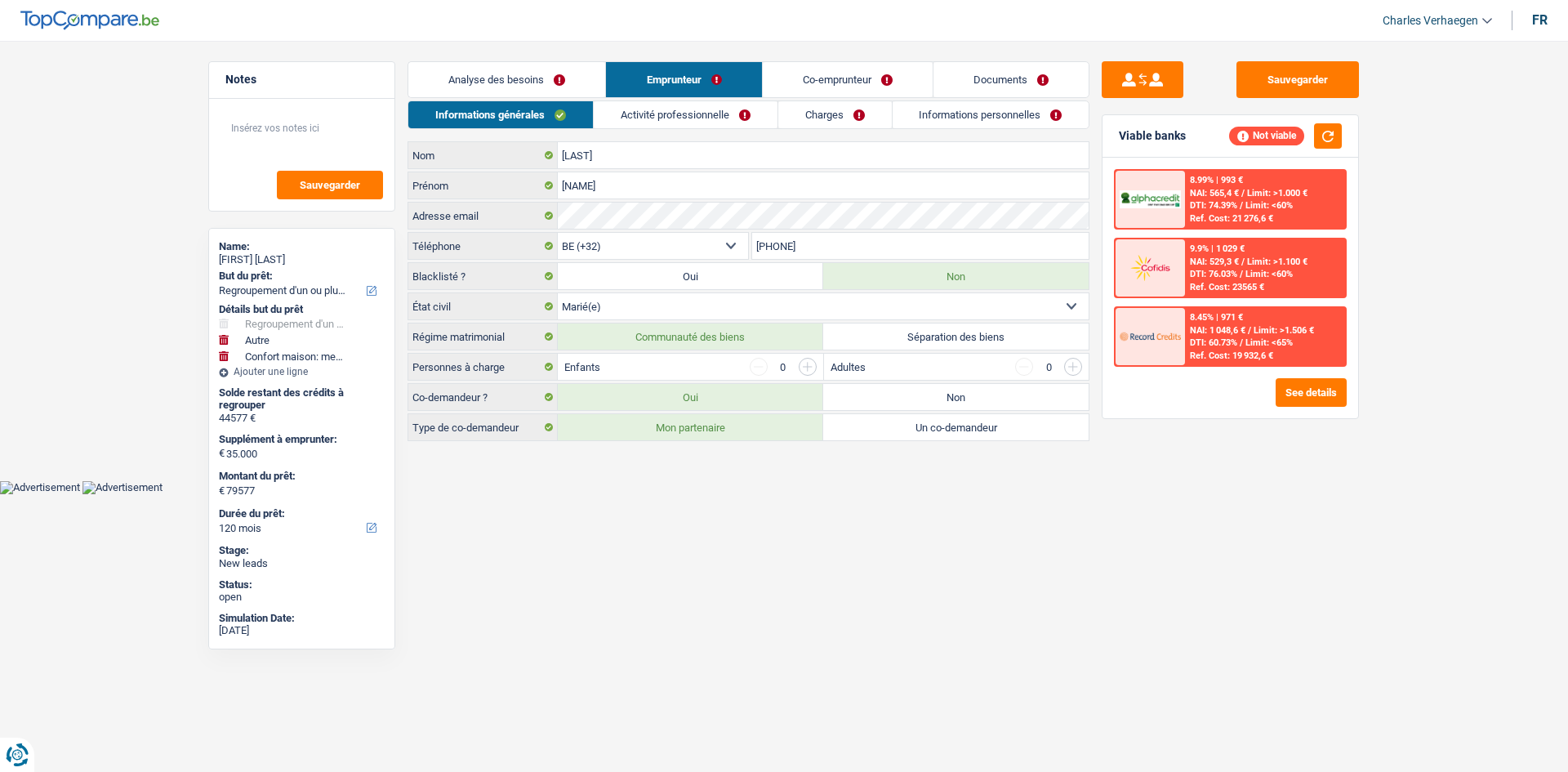 click on "Activité professionnelle" at bounding box center [685, 114] 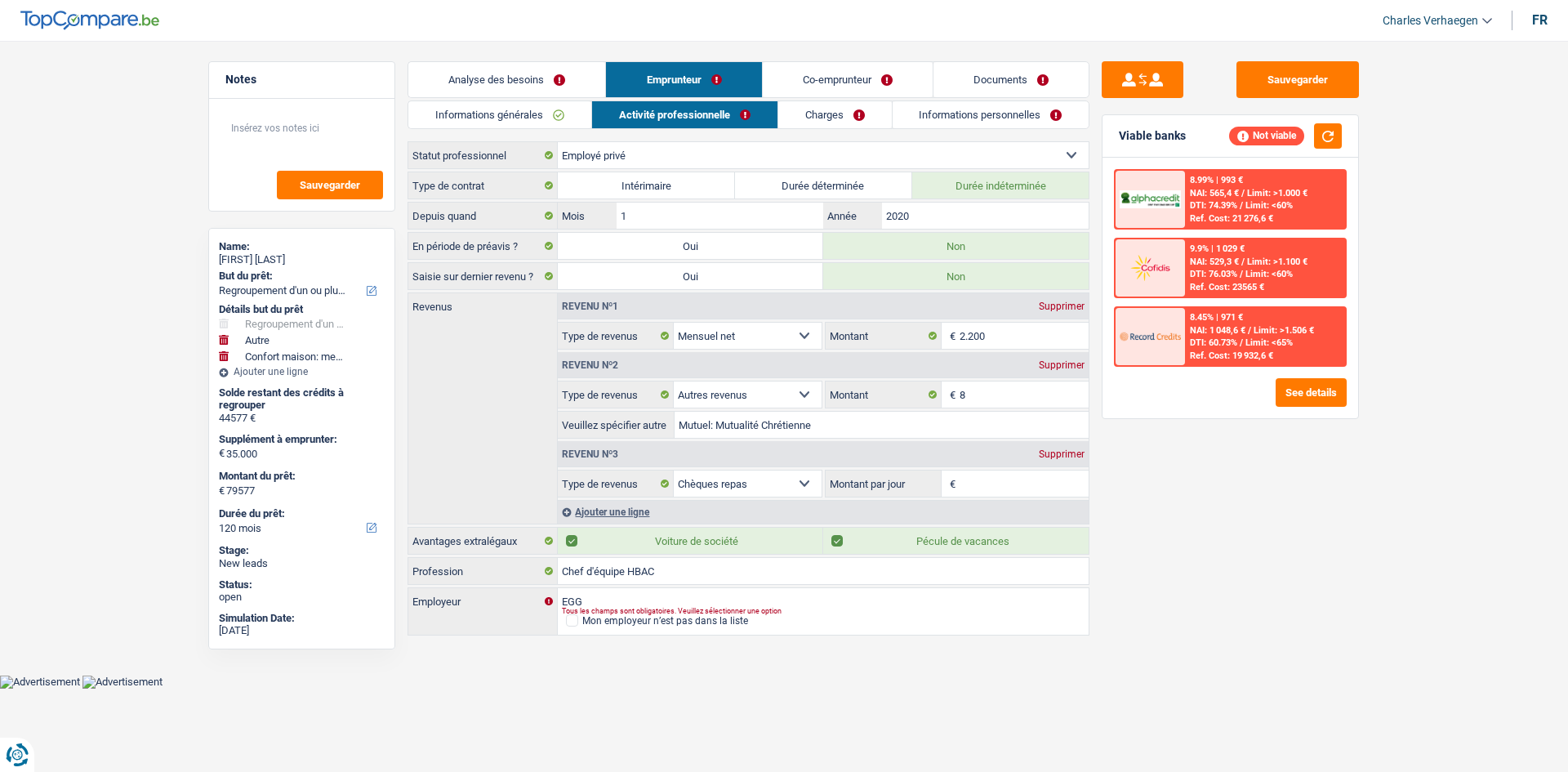drag, startPoint x: 872, startPoint y: 118, endPoint x: 915, endPoint y: 129, distance: 44.384682 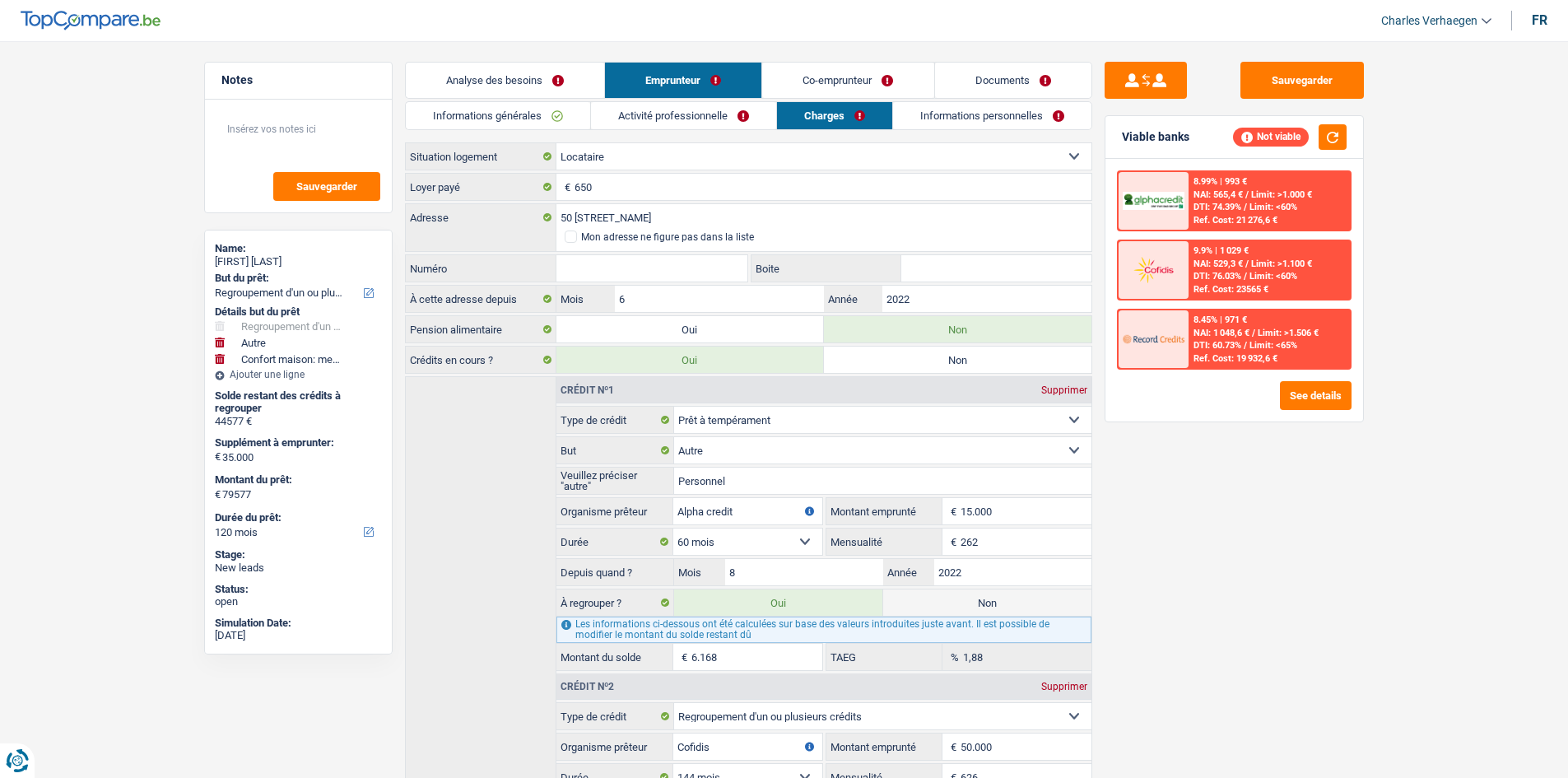 click on "Informations personnelles" at bounding box center (992, 115) 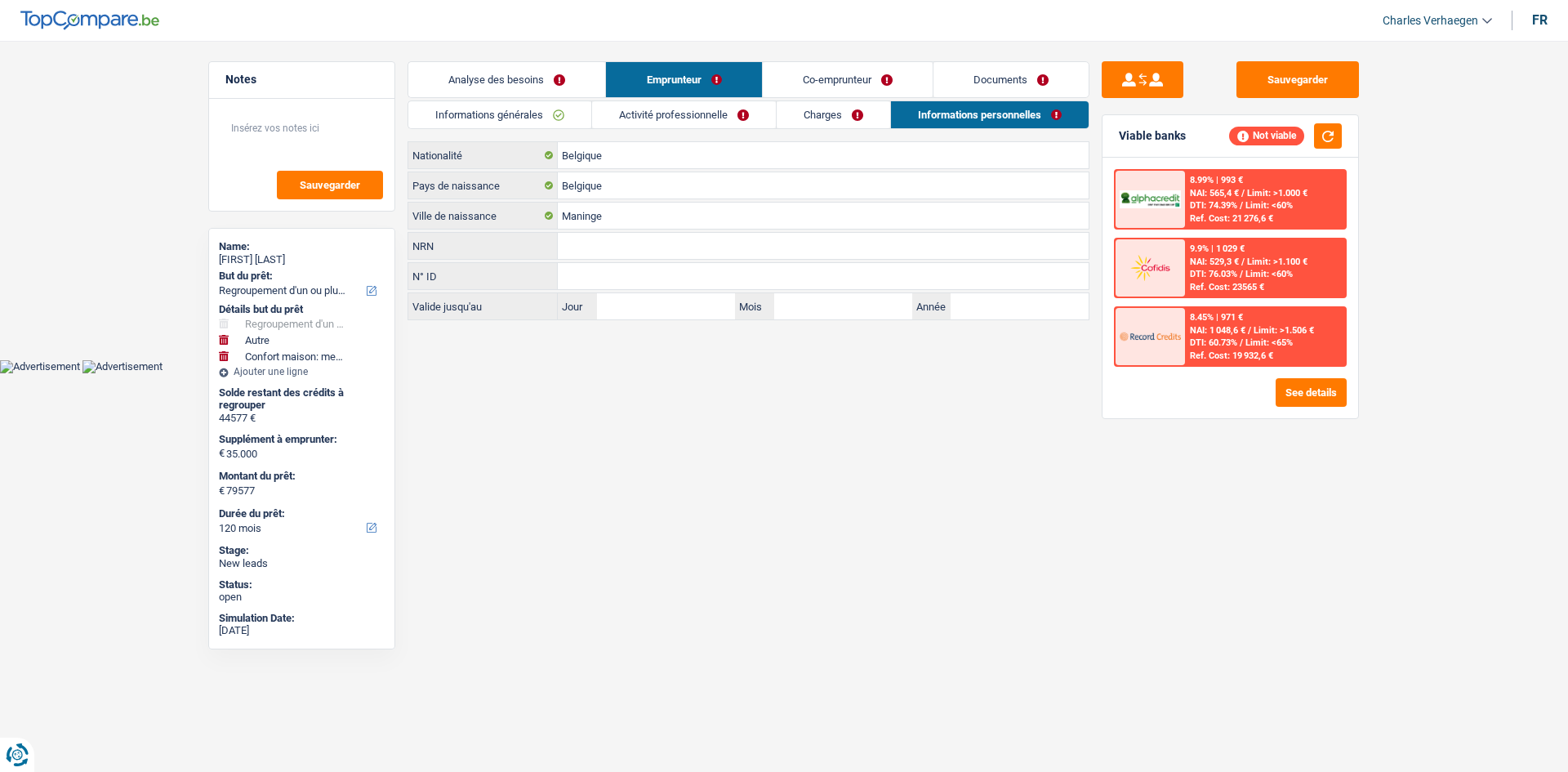click on "Co-emprunteur" at bounding box center [848, 79] 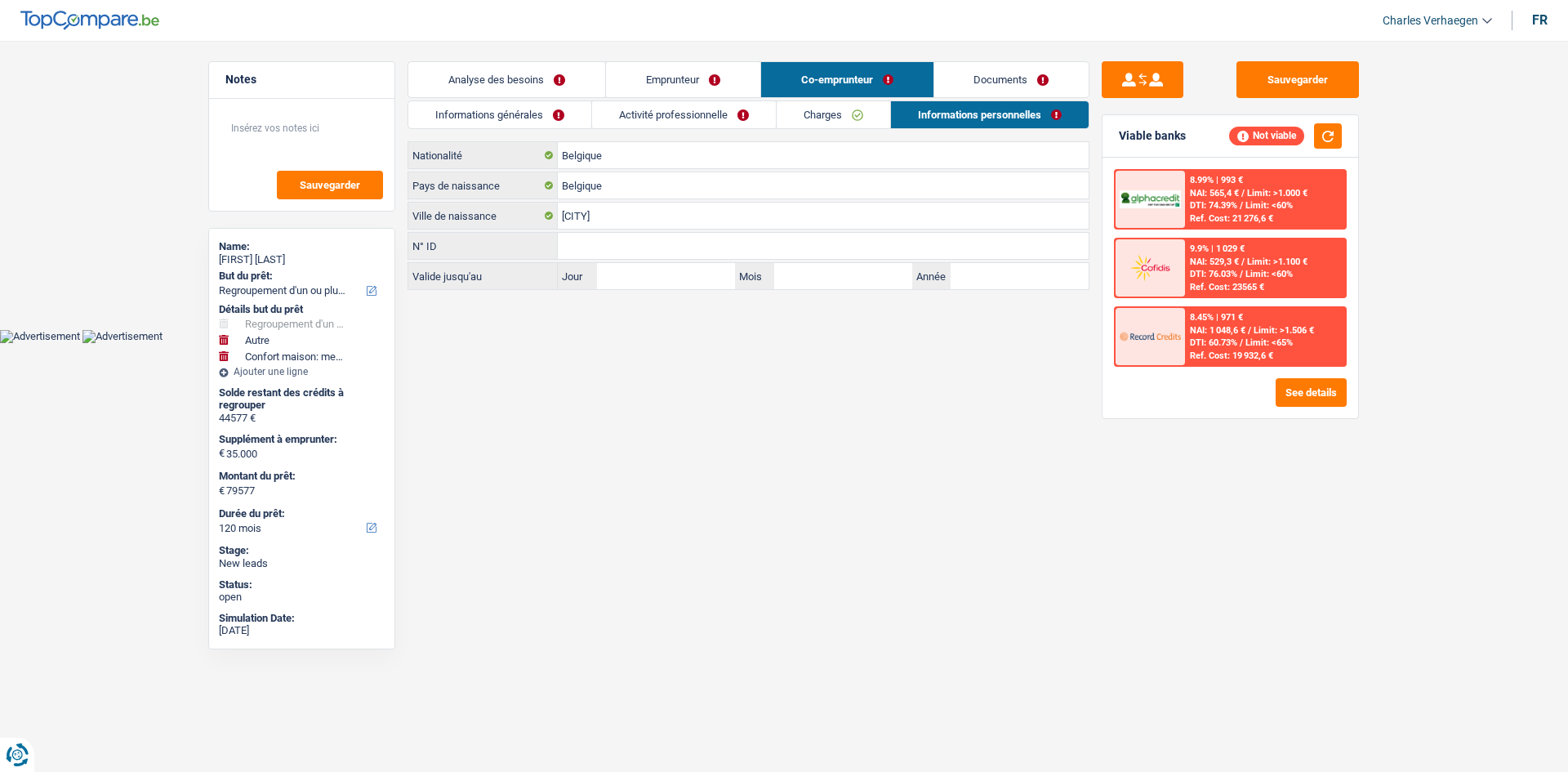 click on "Activité professionnelle" at bounding box center [684, 114] 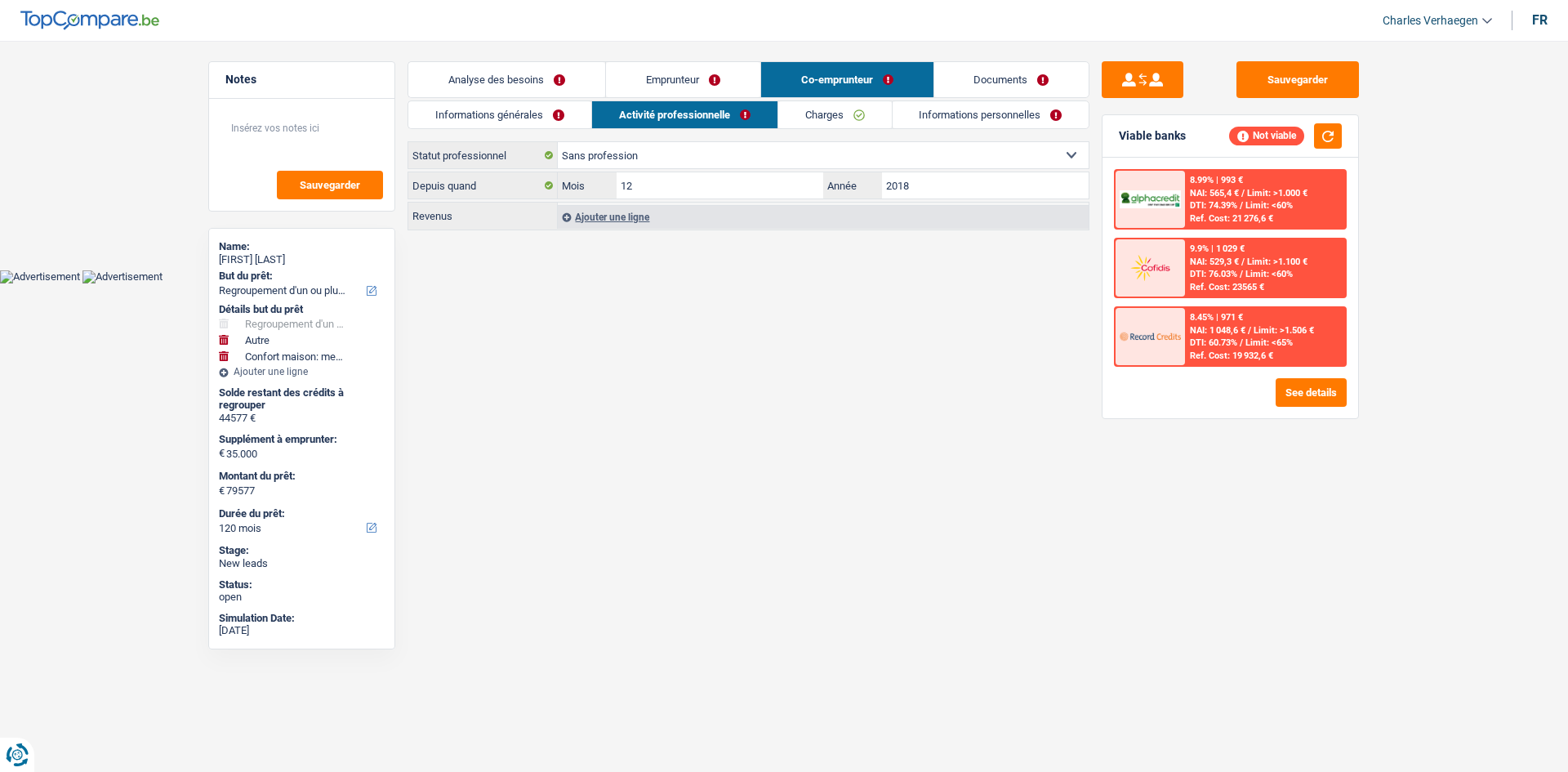 click on "Emprunteur" at bounding box center [683, 79] 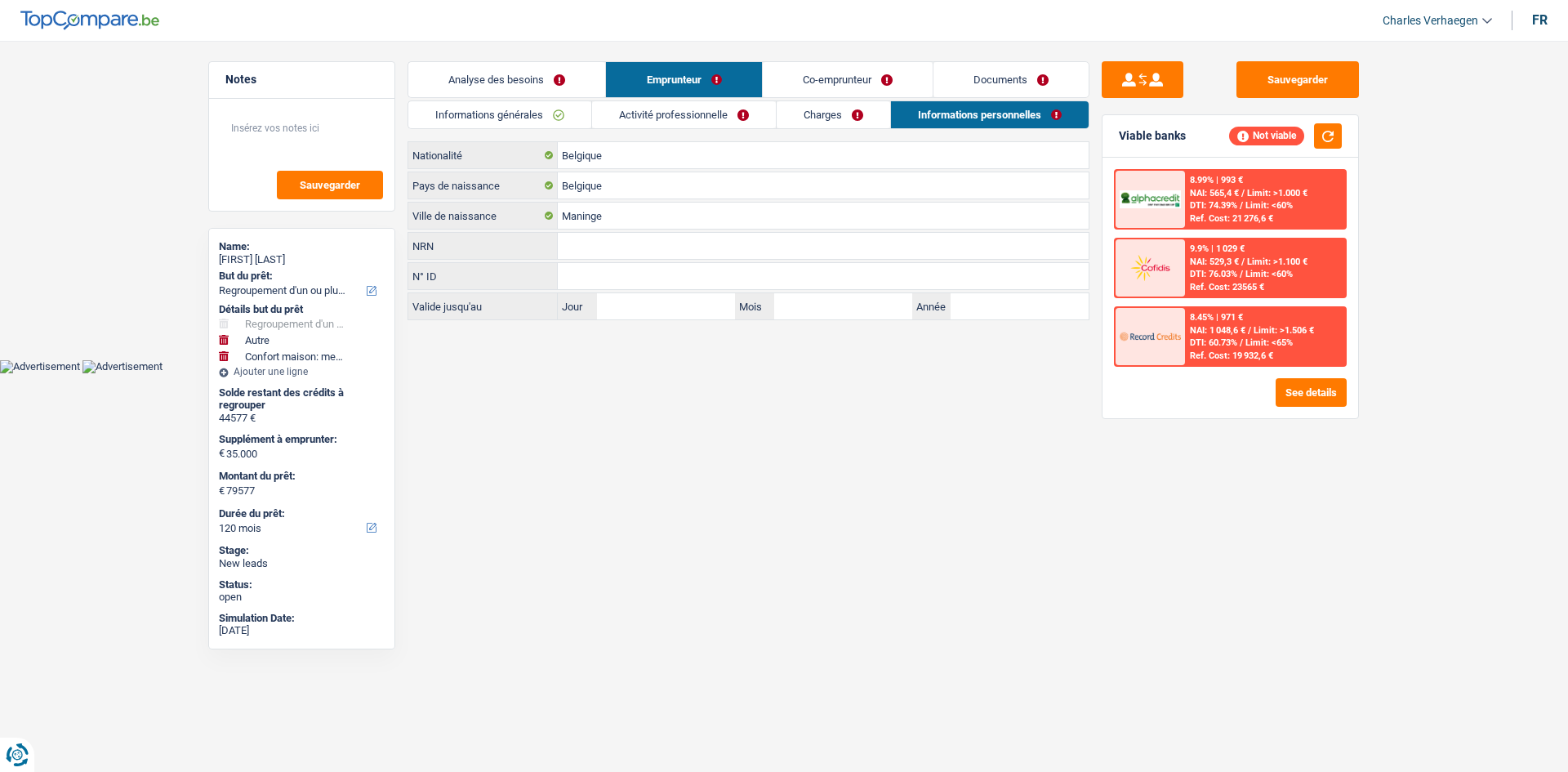 click on "Activité professionnelle" at bounding box center (684, 114) 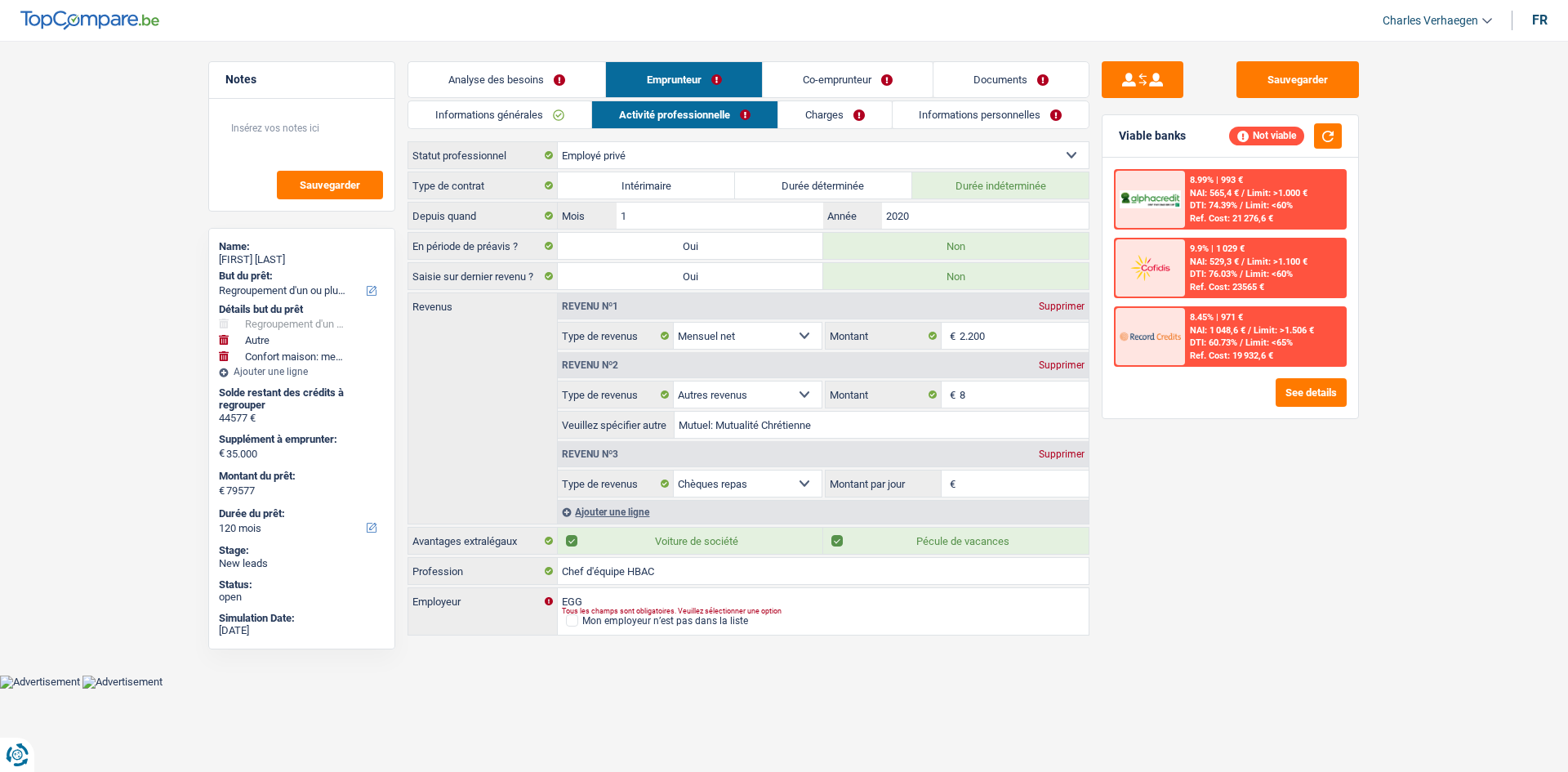click on "Supprimer" at bounding box center [1062, 454] 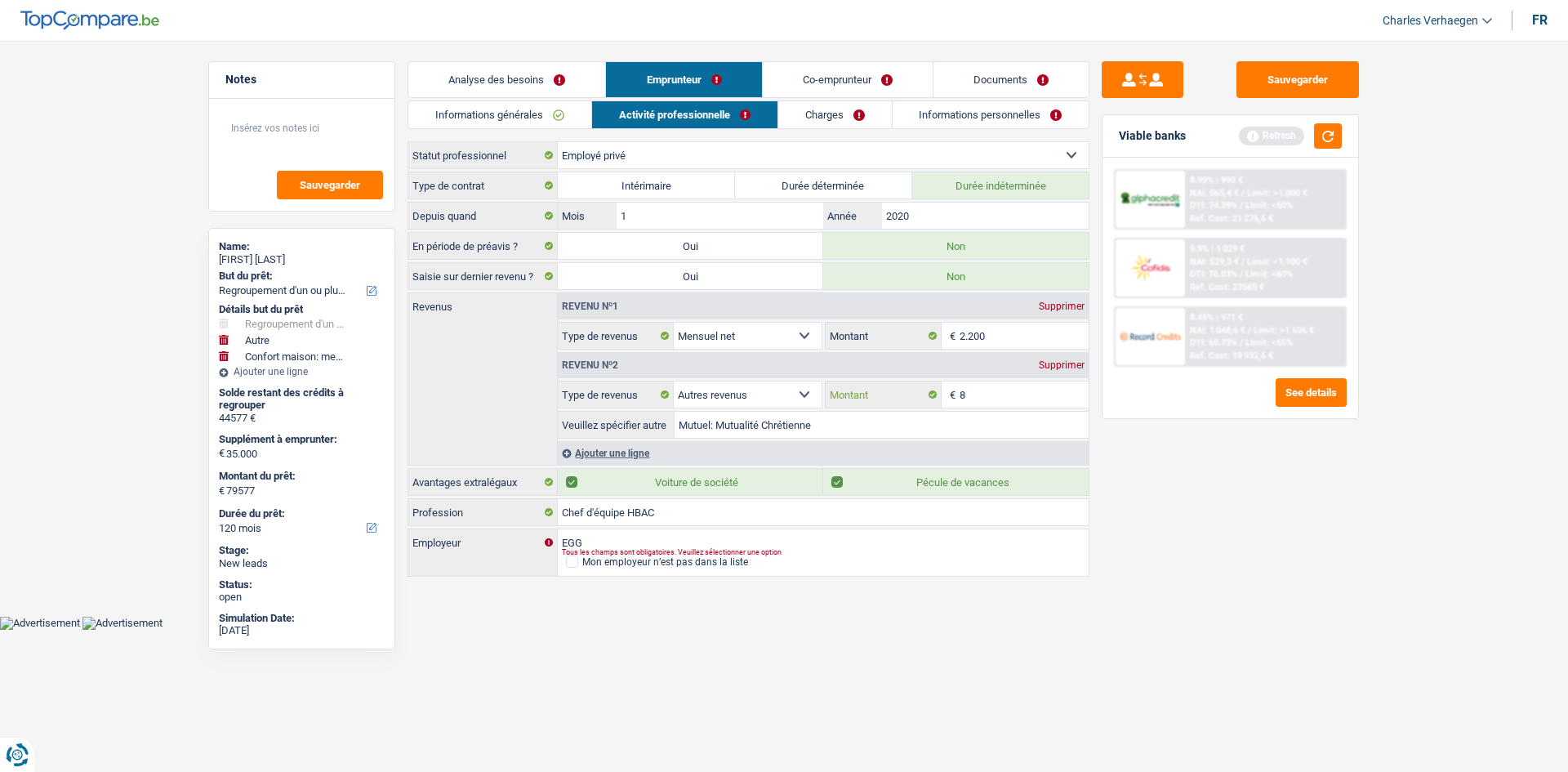 click on "8" at bounding box center [1024, 395] 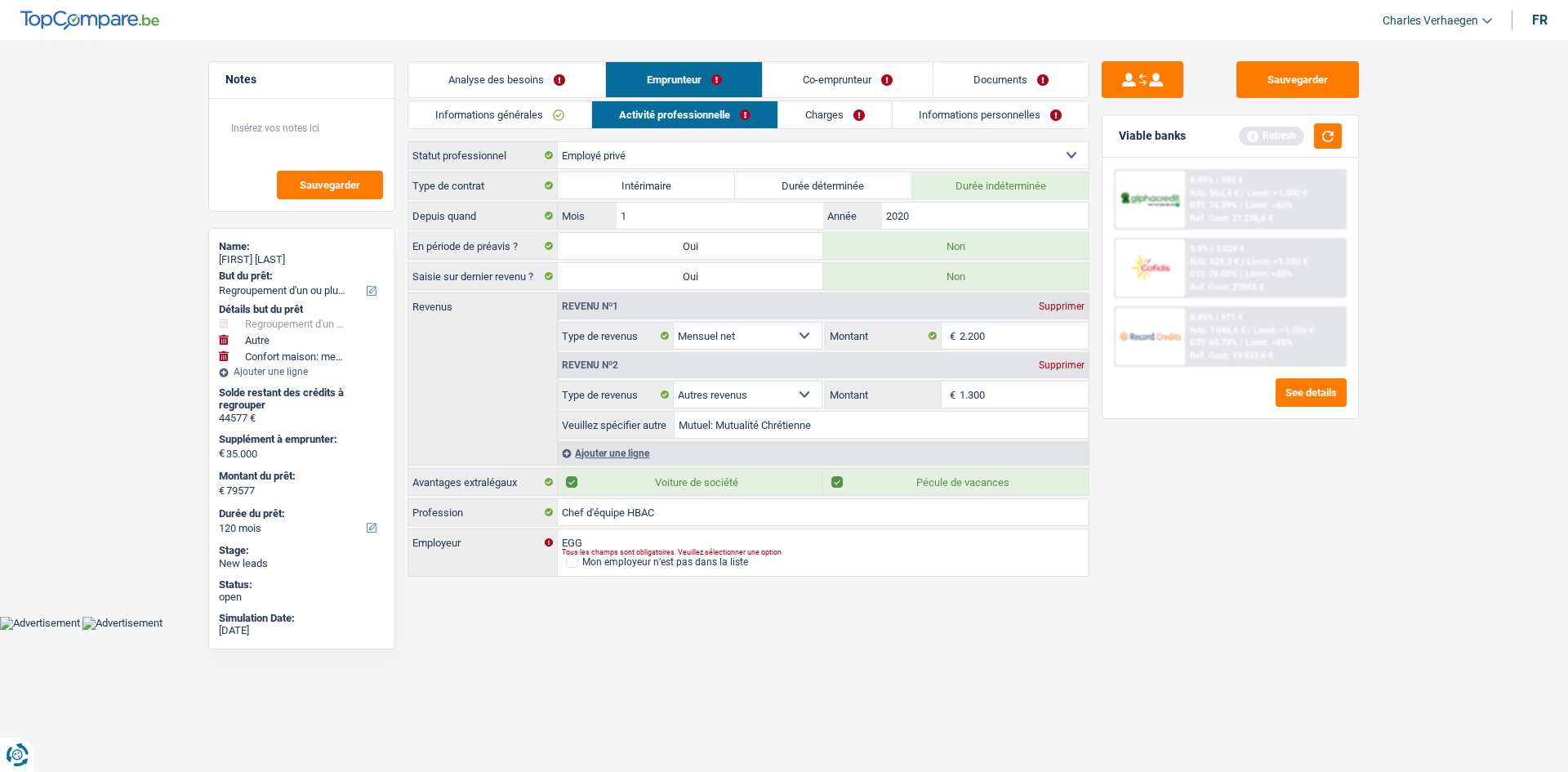 click on "Sauvegarder
Viable banks
Refresh
8.99% | 993 €
NAI: 565,4 €
/
Limit: >1000 €
DTI: 74.39%
/
Limit: <60%
Ref. Cost: 21276,6 €
9.9% | 1029 €
NAI: 529,3 €
/
Limit: >1100 €
DTI: 76.03%
/               /" at bounding box center [1230, 401] 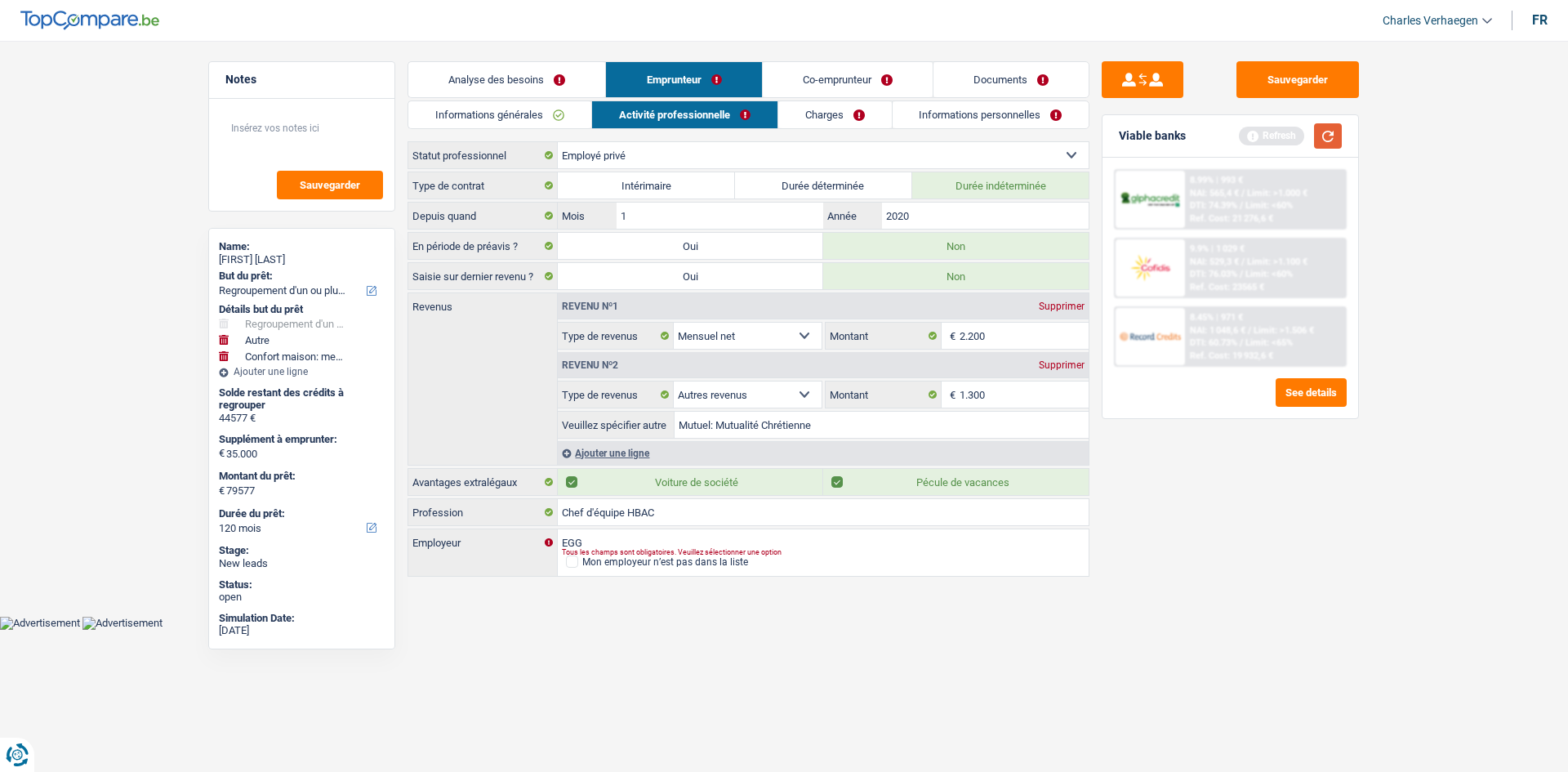 click at bounding box center (1328, 136) 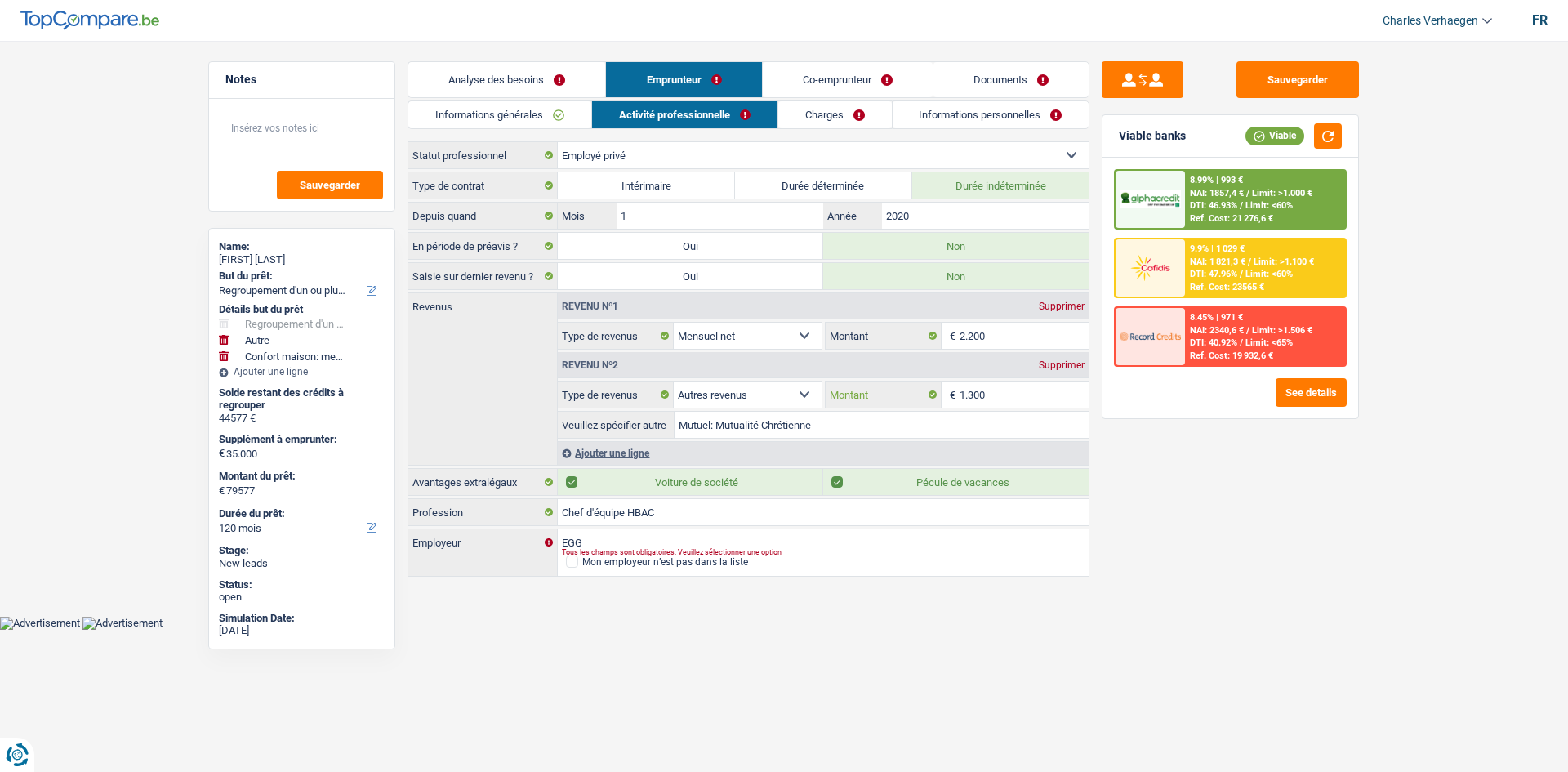 click on "Revenu nº2
Supprimer
Allocation d'handicap Allocations chômage Allocations familiales Chèques repas Complément d'entreprise Indemnité mutuelle Indépendant complémentaire Mensuel net Pension Pension alimentaire Pension d'invalidité Revenu d'intégration sociale Revenus locatifs Autres revenus
Sélectionner une option
Type de revenus
Tous les champs sont obligatoires. Veuillez fournir une réponse plus longue   1.300   €
Montant
N'utilisez que des lettres pour répondre     Mutuel: Mutualité Chrétienne
Veuillez spécifier autre" at bounding box center [823, 394] 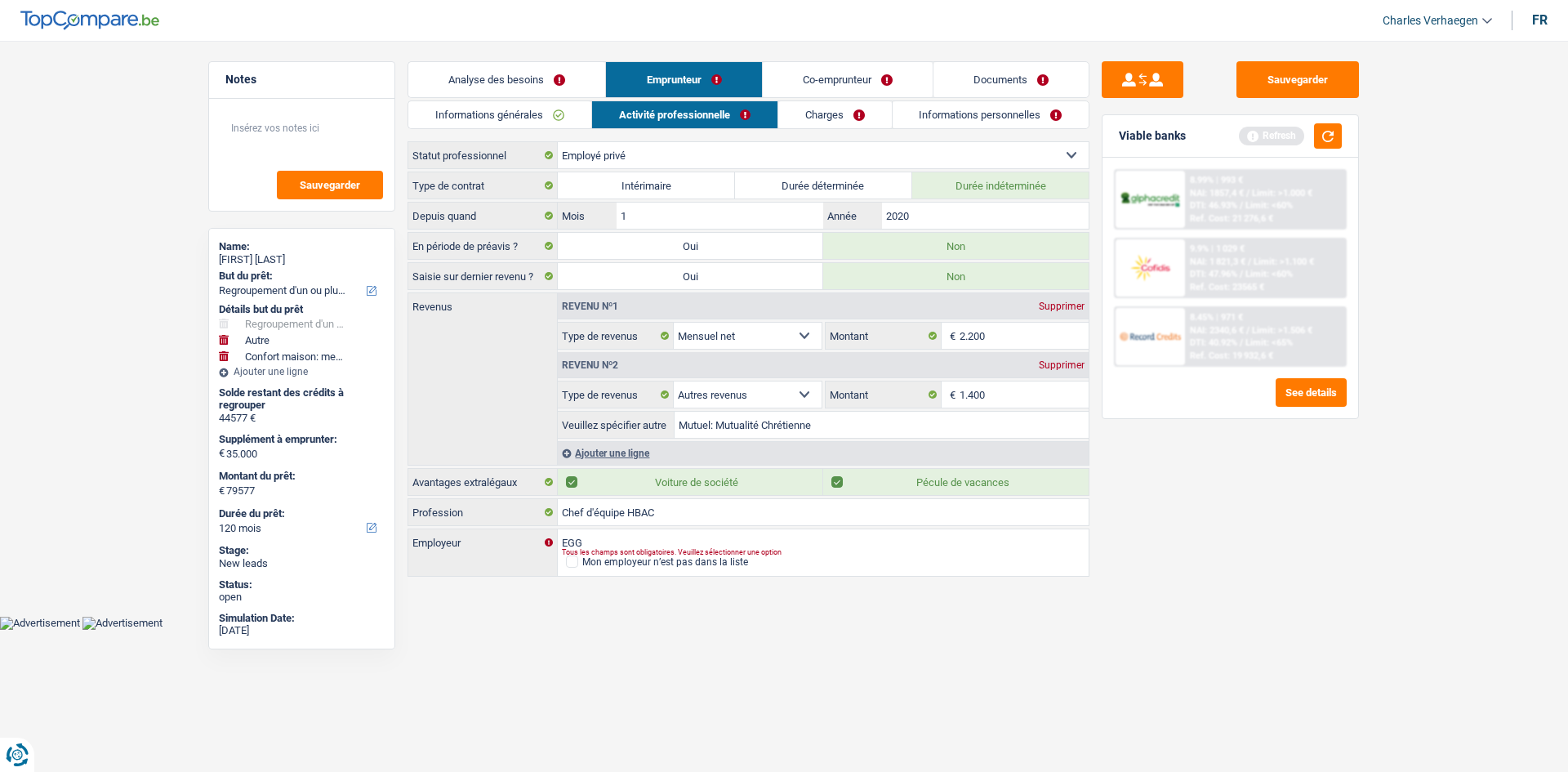 click on "Ajouter une ligne" at bounding box center (823, 453) 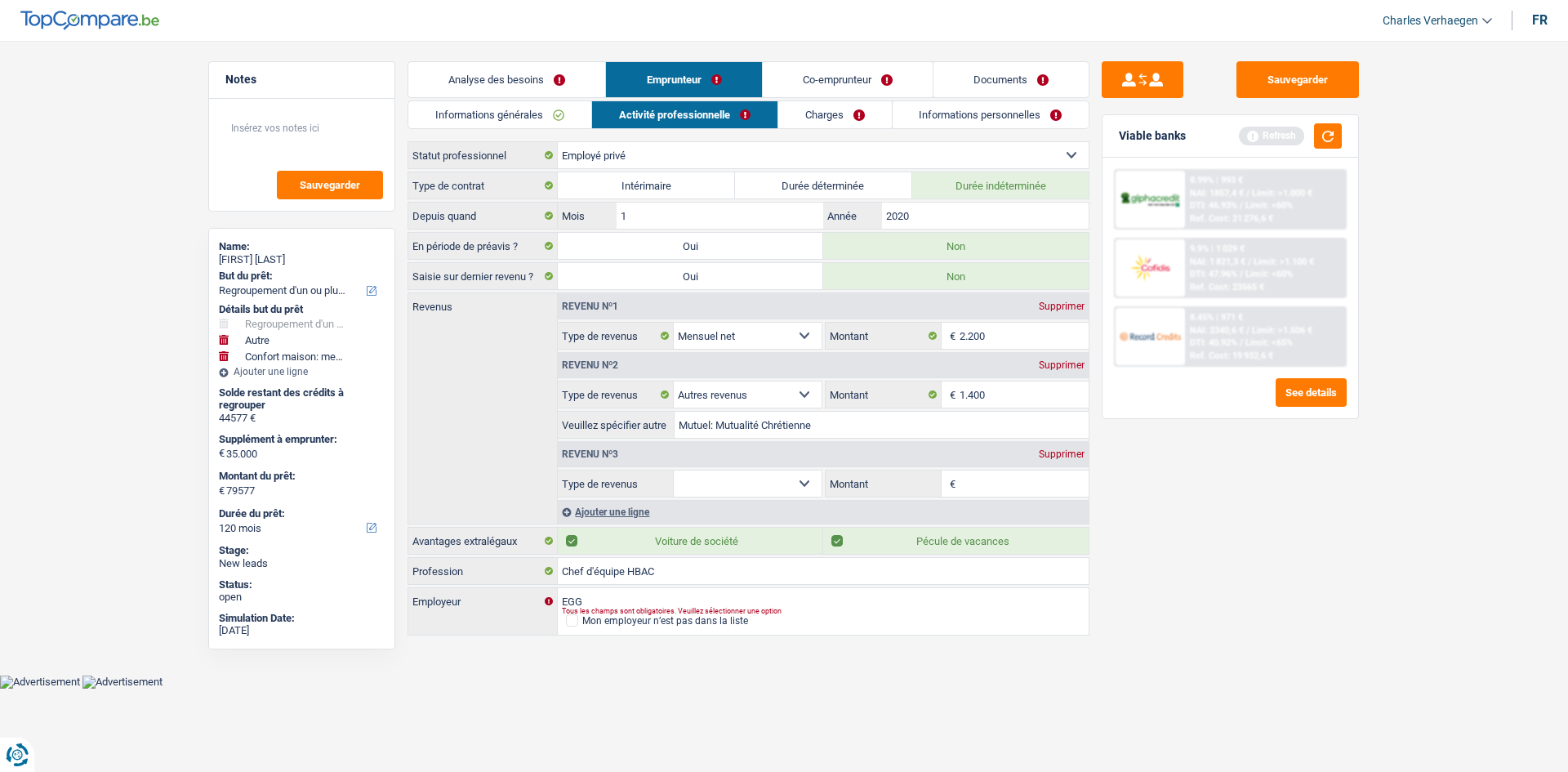 drag, startPoint x: 729, startPoint y: 485, endPoint x: 741, endPoint y: 485, distance: 12 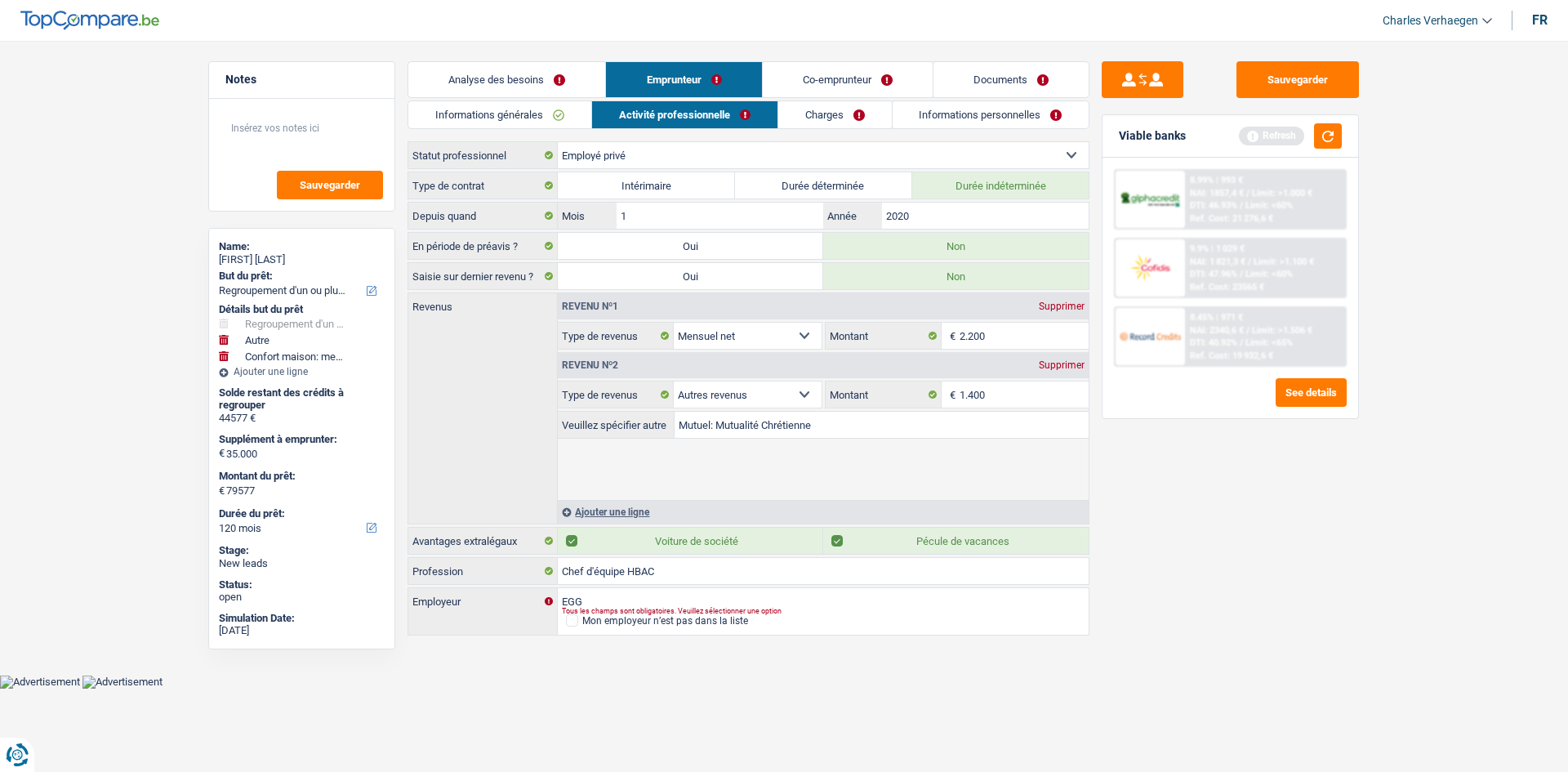click on "8.99% | 993 €
NAI: 1 857,4 €
/
Limit: >1.000 €
DTI: 46.93%
/
Limit: <60%
Ref. Cost: 21 276,6 €
9.9% | 1 029 €
NAI: 1 821,3 €
/
Limit: >1.100 €
DTI: 47.96%
/               /" at bounding box center (1230, 401) 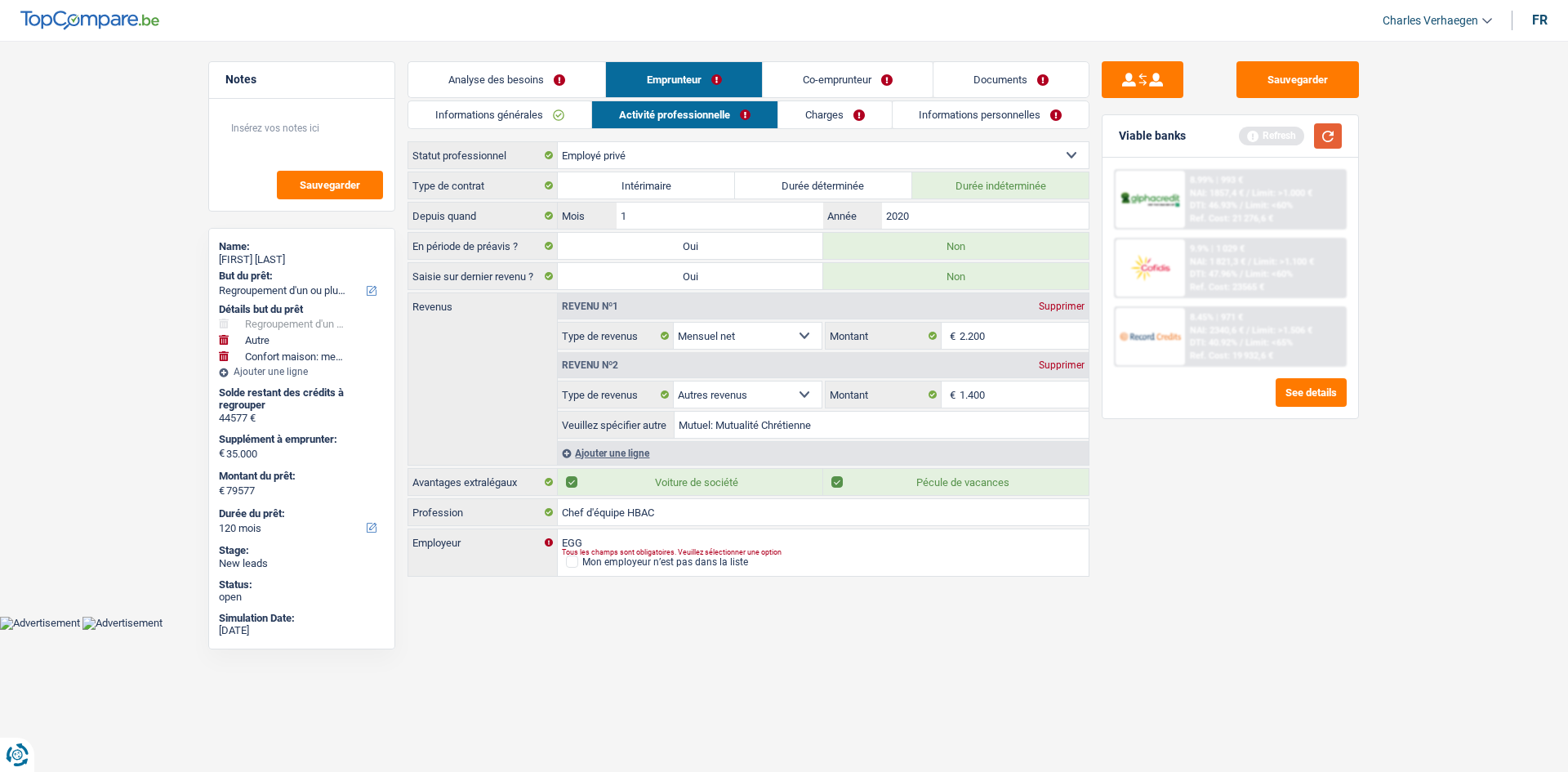 click at bounding box center (1328, 136) 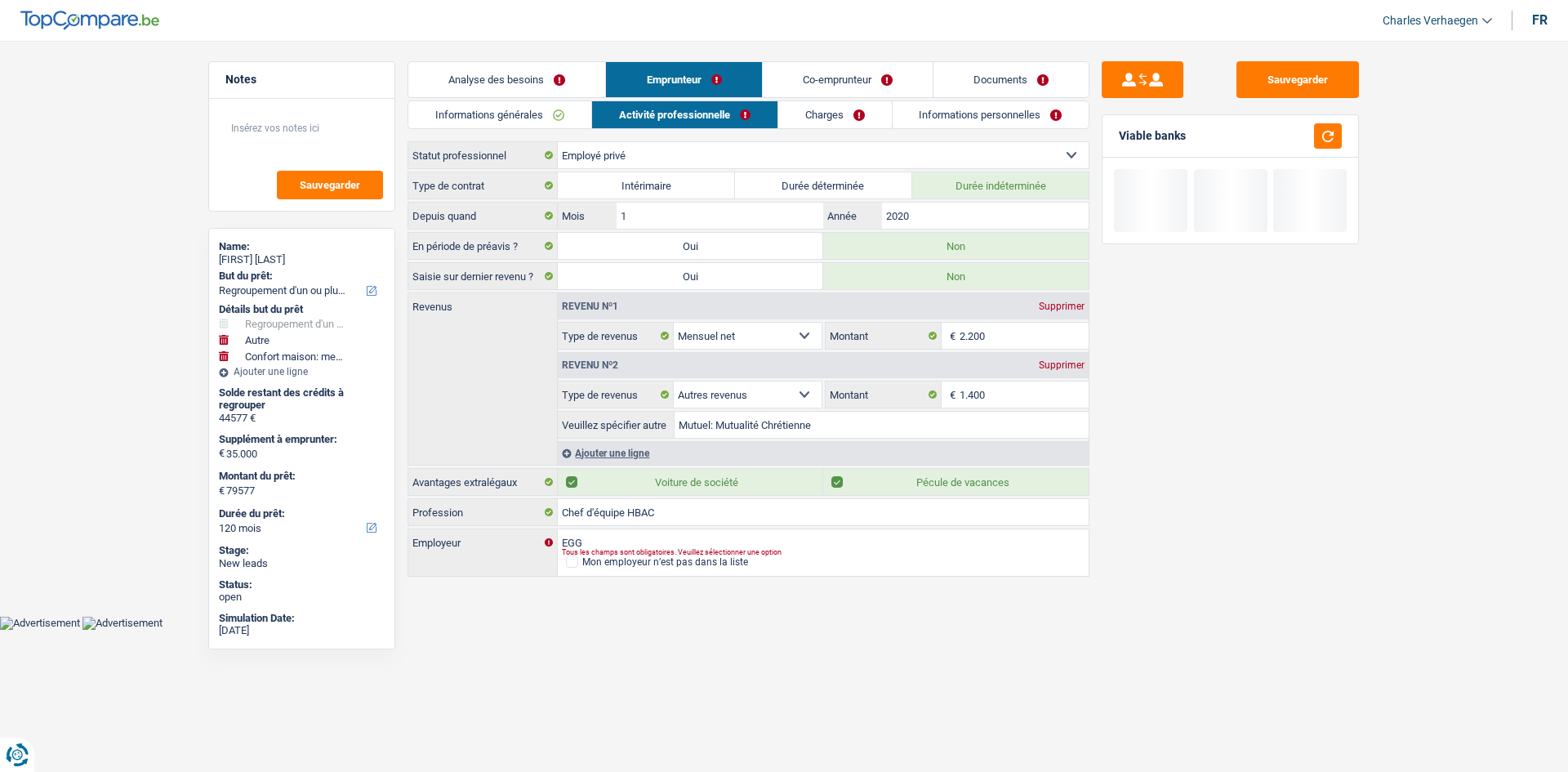 click on "Analyse des besoins Emprunteur Co-emprunteur Documents
1. Introduction  & upselling by understanding their needs
1
Bonjour, est-ce que je parle bien à Alain [LAST] ?
Bonjour ! Je suis Charles Verhaegen, conseiller en crédit spécialisé chez TopCompare.be. Je vois que vous avez commencé une simulation sur notre site web et je vais vous aider à optimiser votre demande afin de trouver une potentielle solution pour vous.
2   Projet  : Quel projet souhaitez-vous financer pour 79577 € ?
Montant supérieur : La plupart de mes clients prennent une réserve supplémentaire pour qu'ils puissent financer leur projet en cas de hausse des prix. Êtes-vous certain d'avoir suffisamment d'argent avec 79577 € ?   Montant minimum : Quel est le montant minimum dont vous avez besoin pour financer votre projet ?   Priorité : Dans quel ordre pouvons-nous prioriser vos projets ?   Devis     Hifi, multimédia, gsm, ordinateur Assurance" at bounding box center [748, 320] 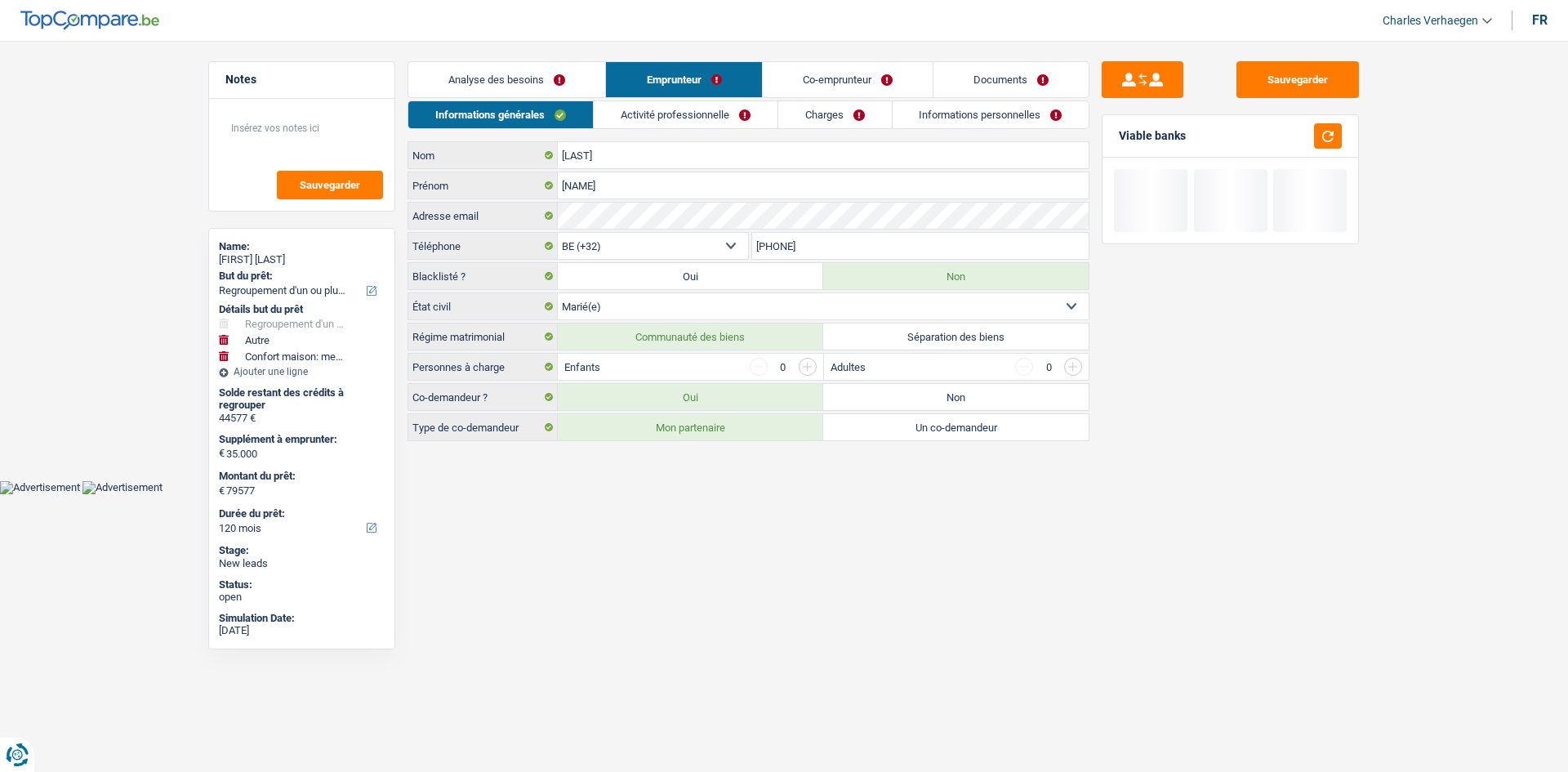 click on "Analyse des besoins" at bounding box center [506, 79] 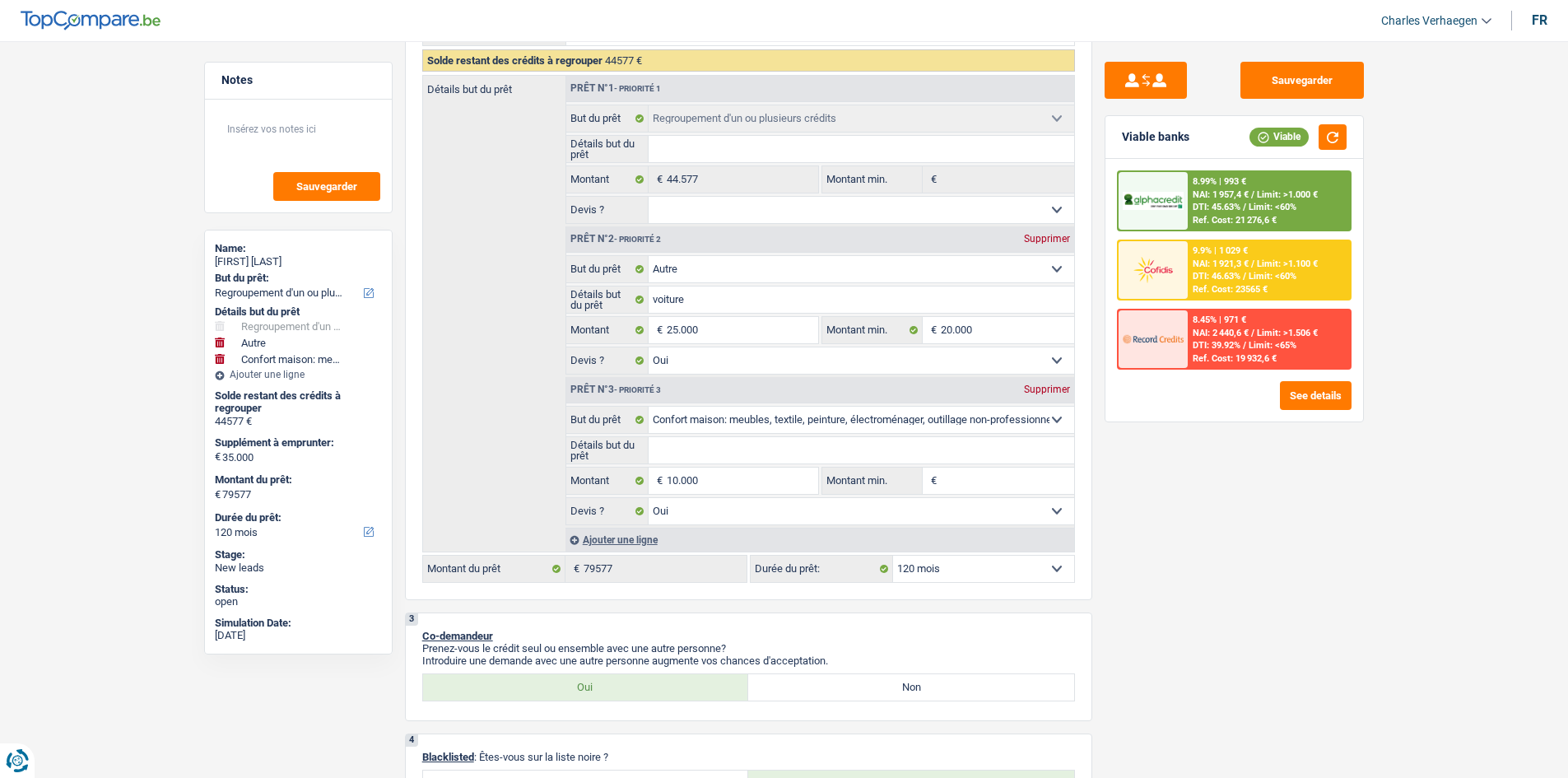 scroll, scrollTop: 329, scrollLeft: 0, axis: vertical 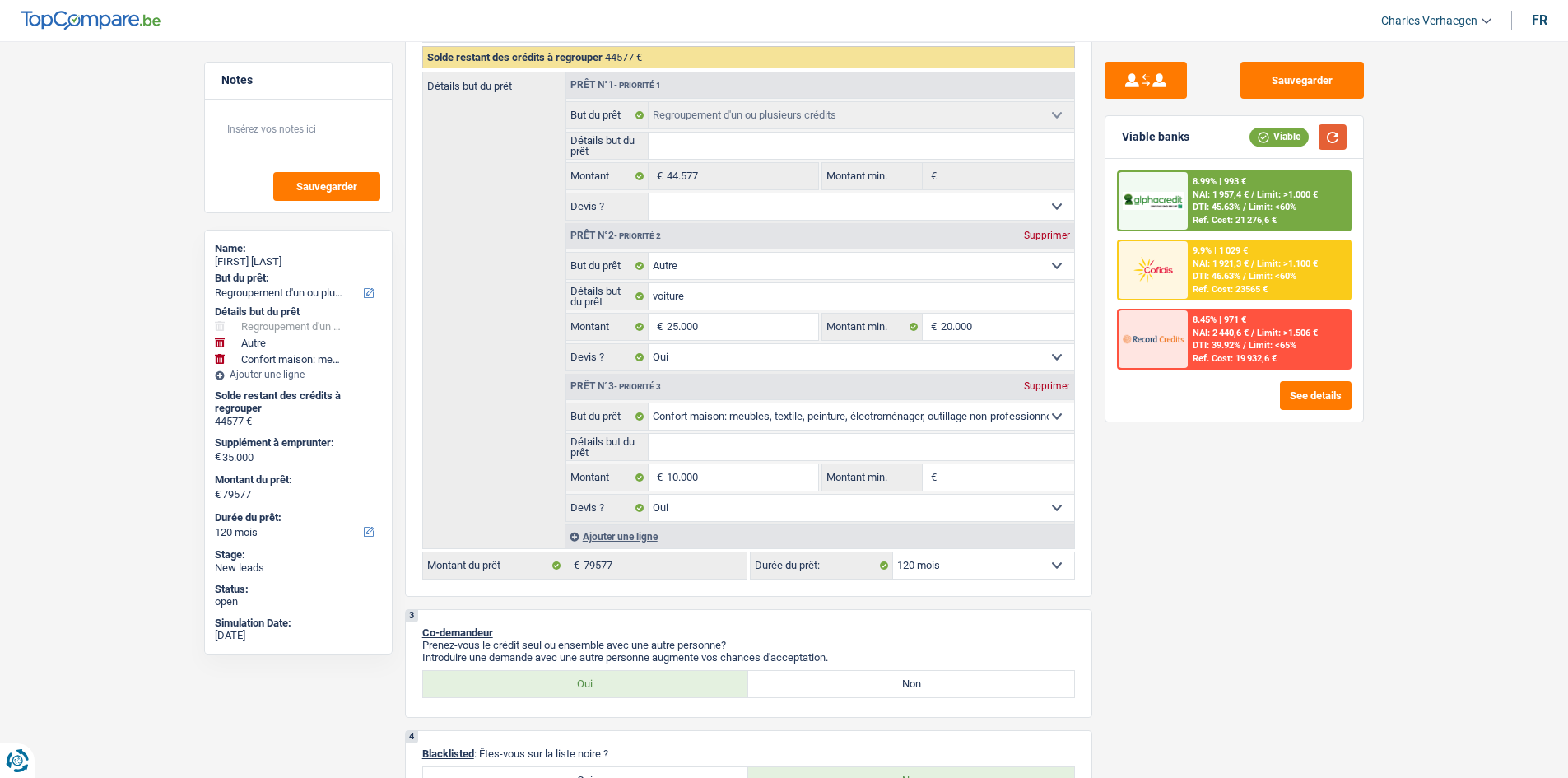 drag, startPoint x: 1339, startPoint y: 114, endPoint x: 1329, endPoint y: 112, distance: 10.198039 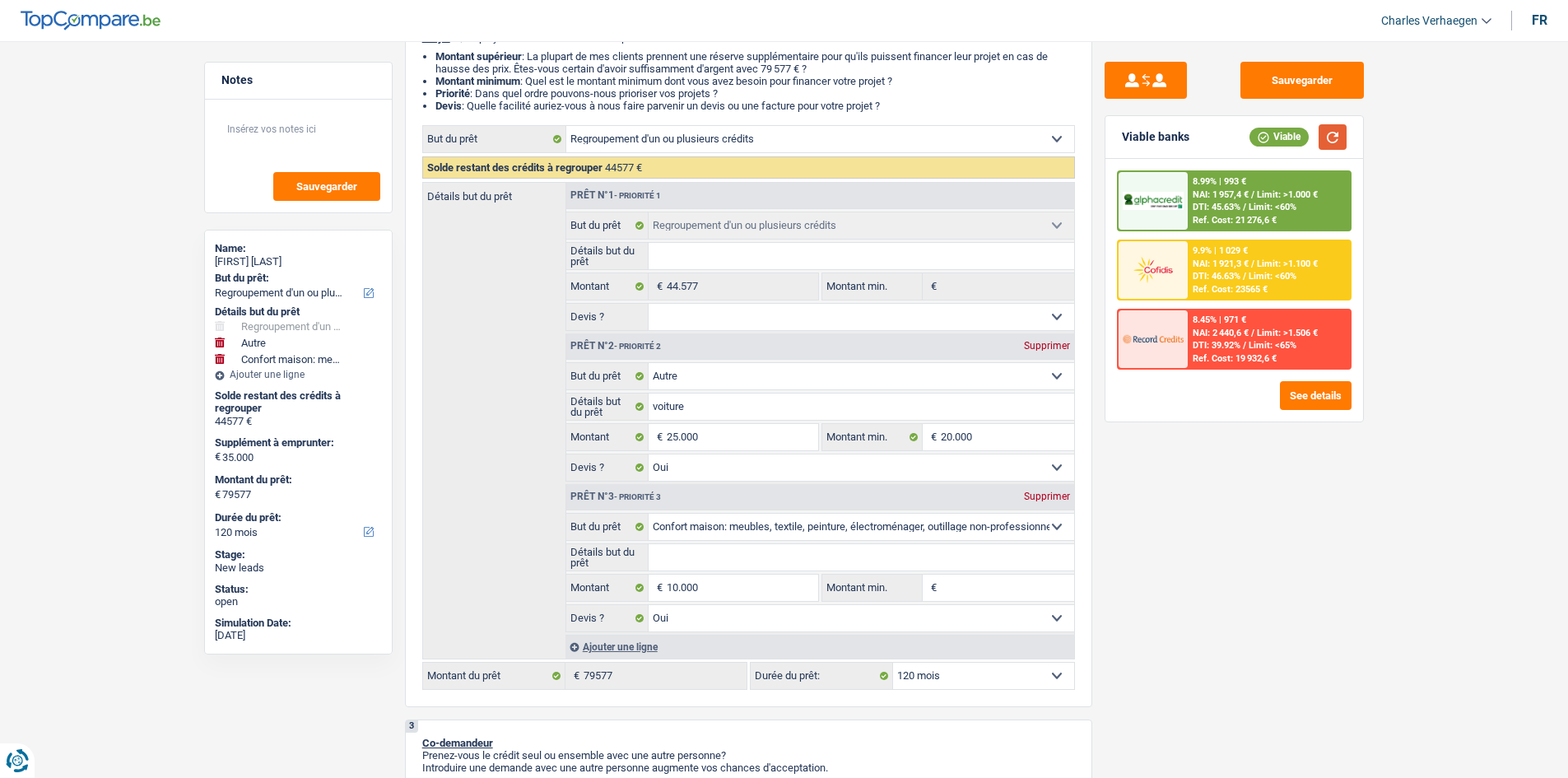 scroll, scrollTop: 0, scrollLeft: 0, axis: both 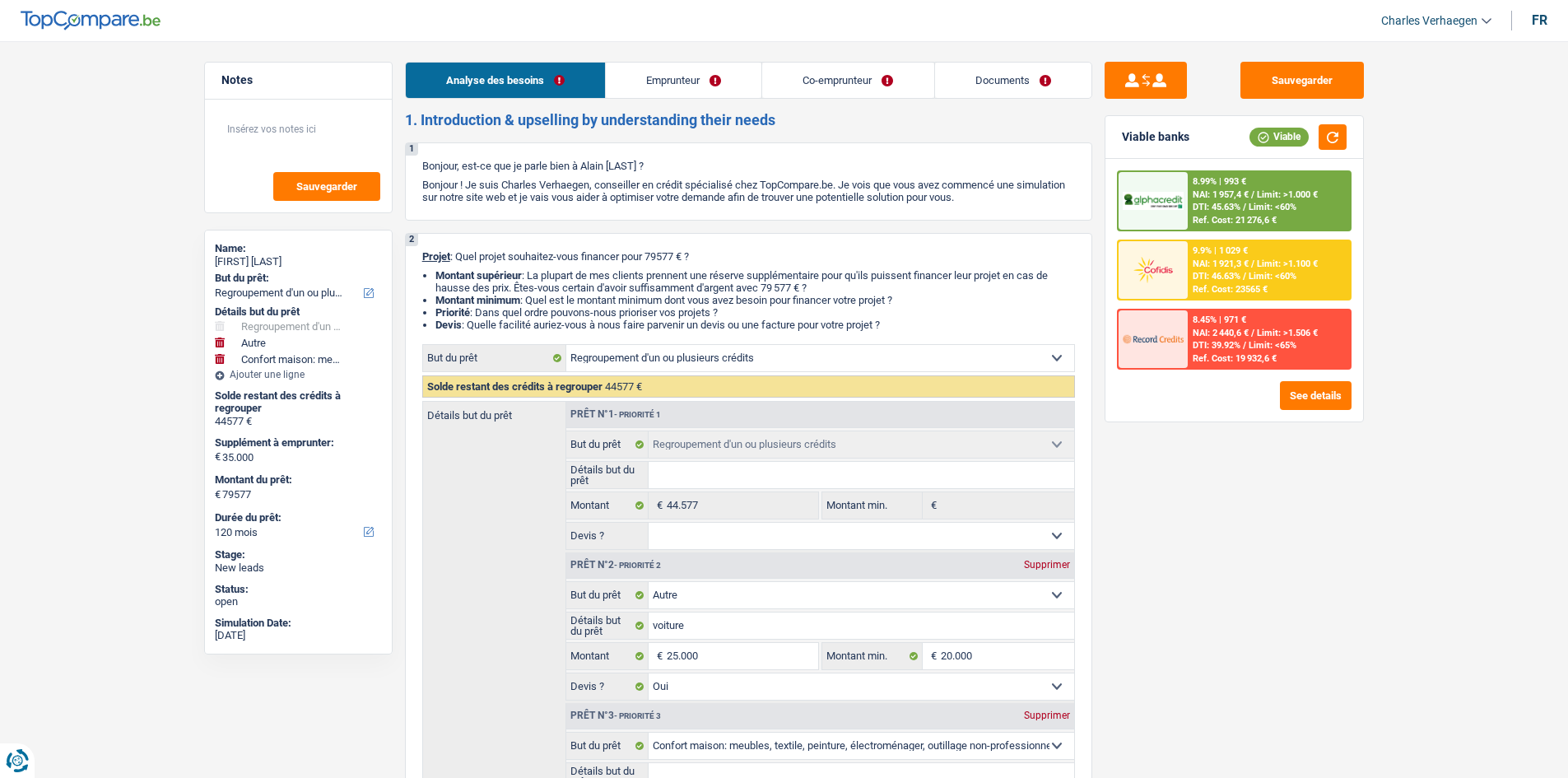 click on "Documents" at bounding box center [1013, 80] 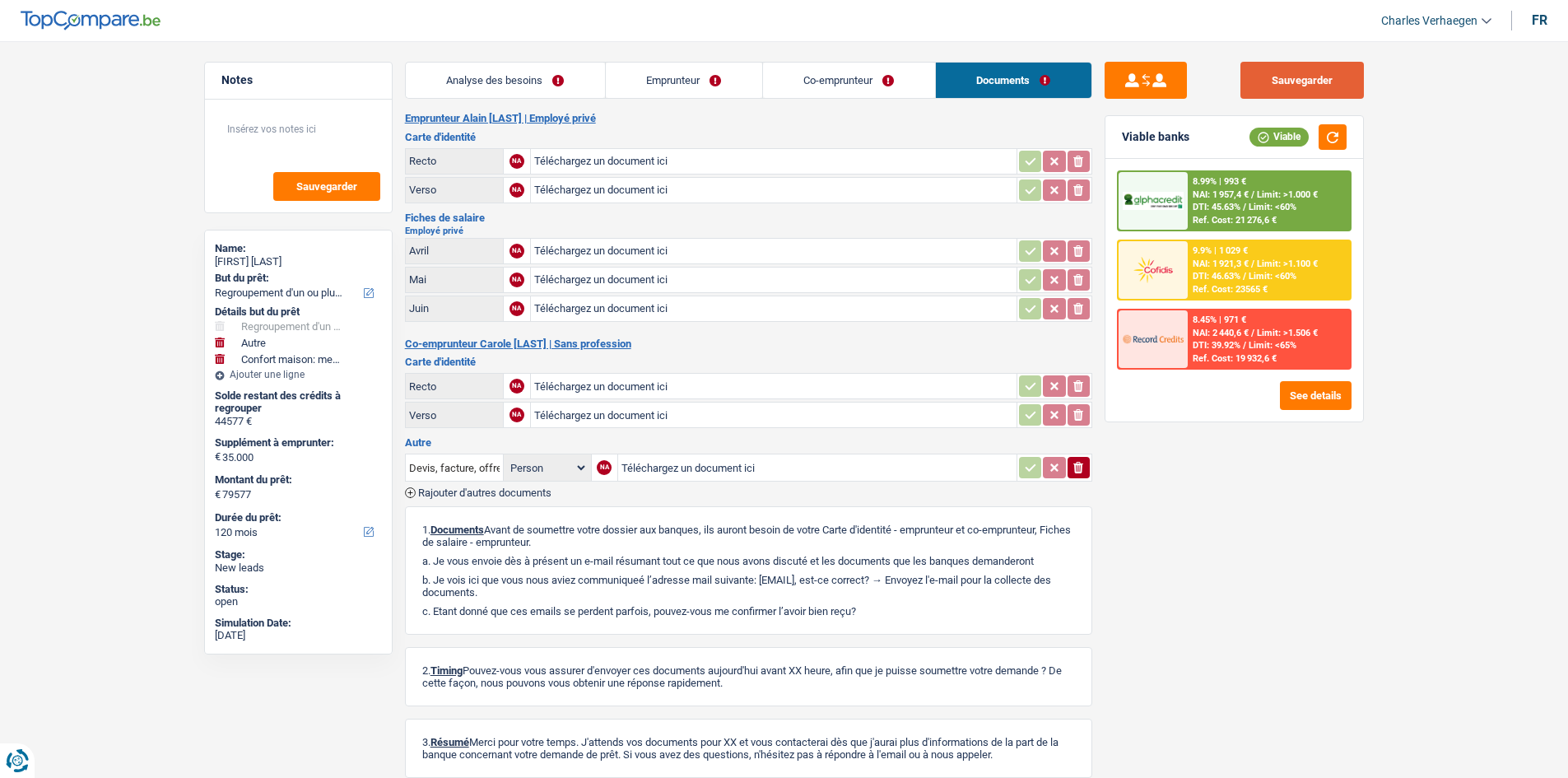click on "Sauvegarder" at bounding box center (1302, 80) 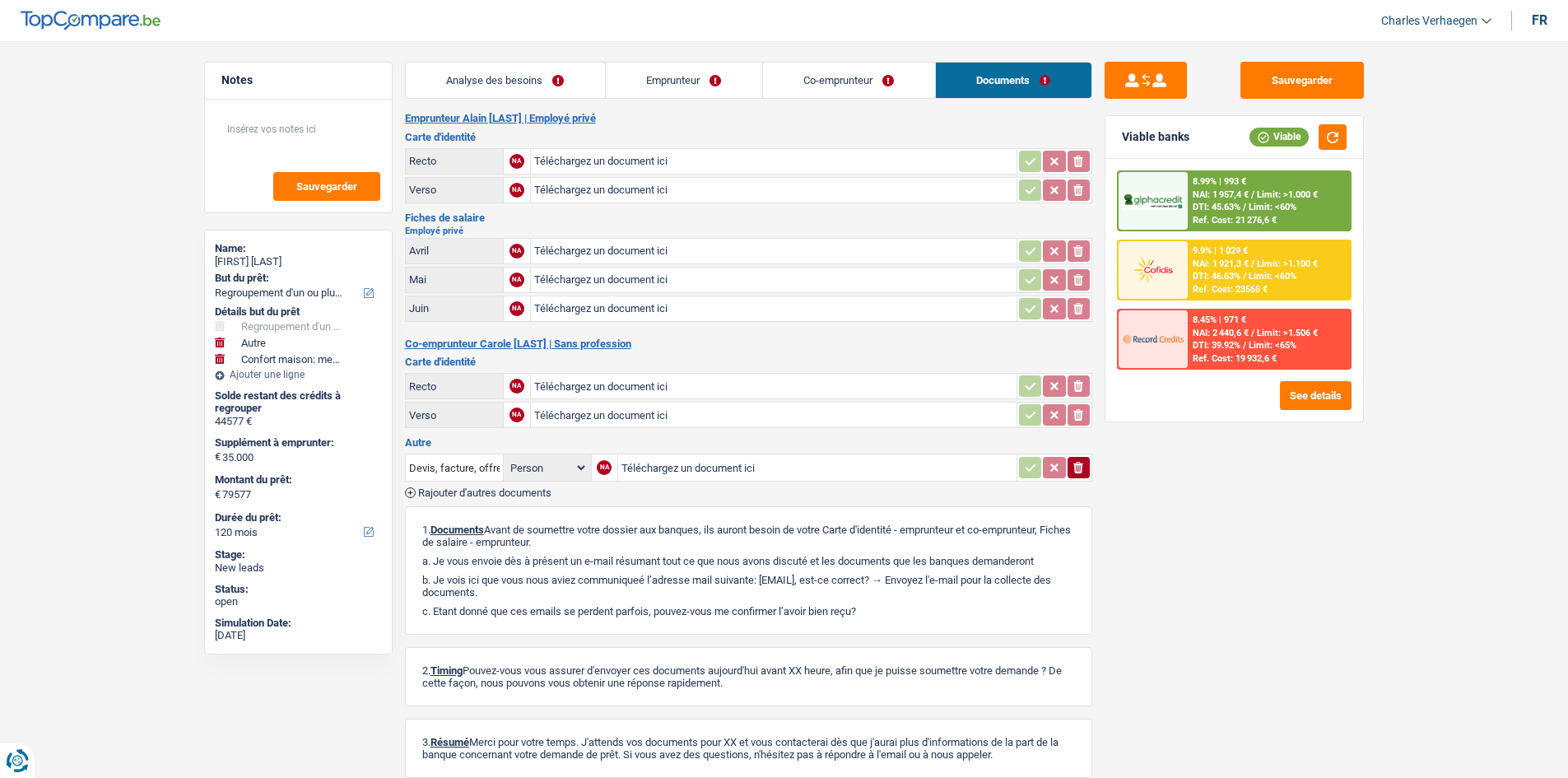 click on "Co-emprunteur" at bounding box center [849, 80] 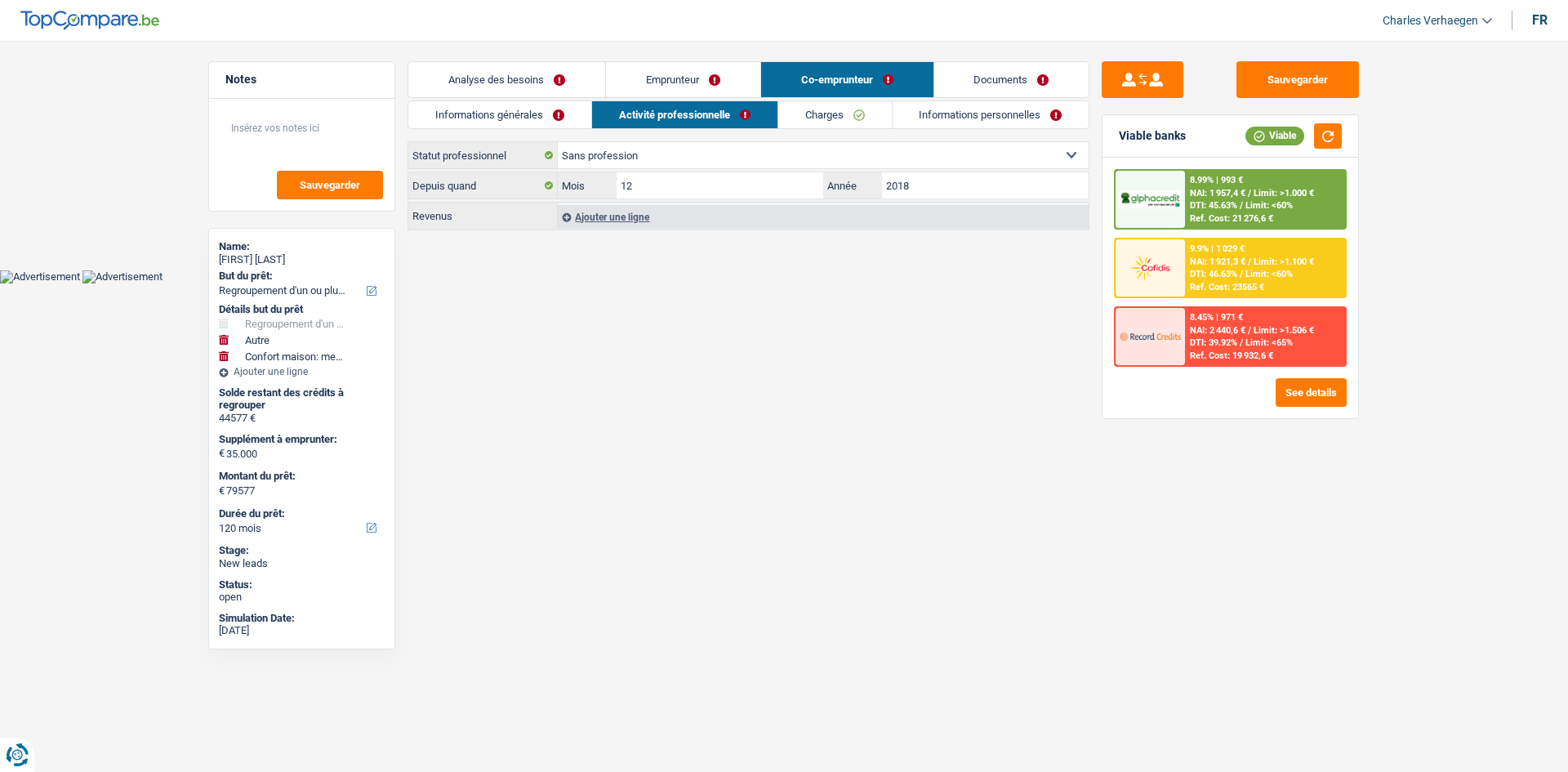 click on "Emprunteur" at bounding box center (683, 79) 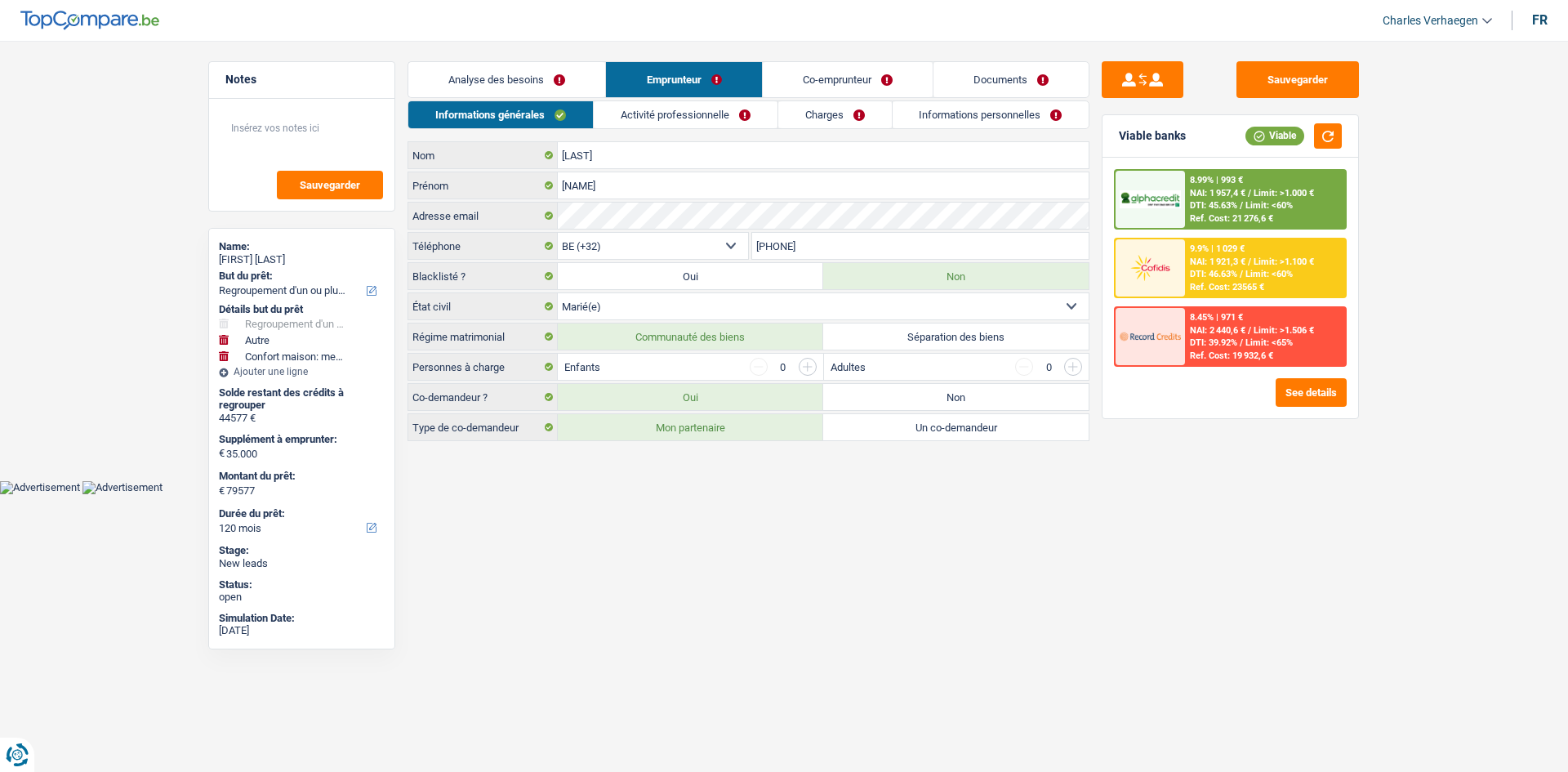 click on "Analyse des besoins" at bounding box center (506, 79) 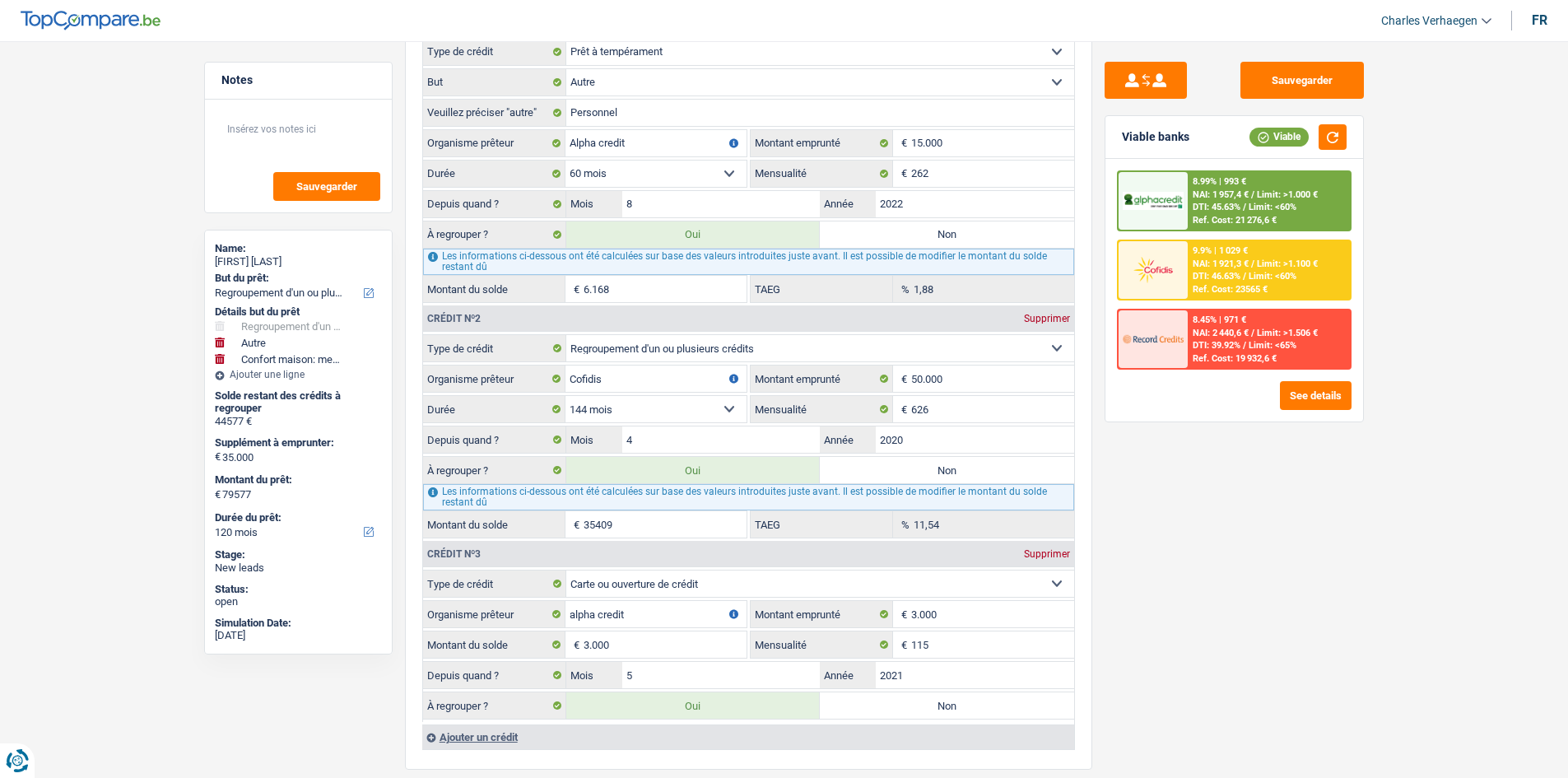 scroll, scrollTop: 1889, scrollLeft: 0, axis: vertical 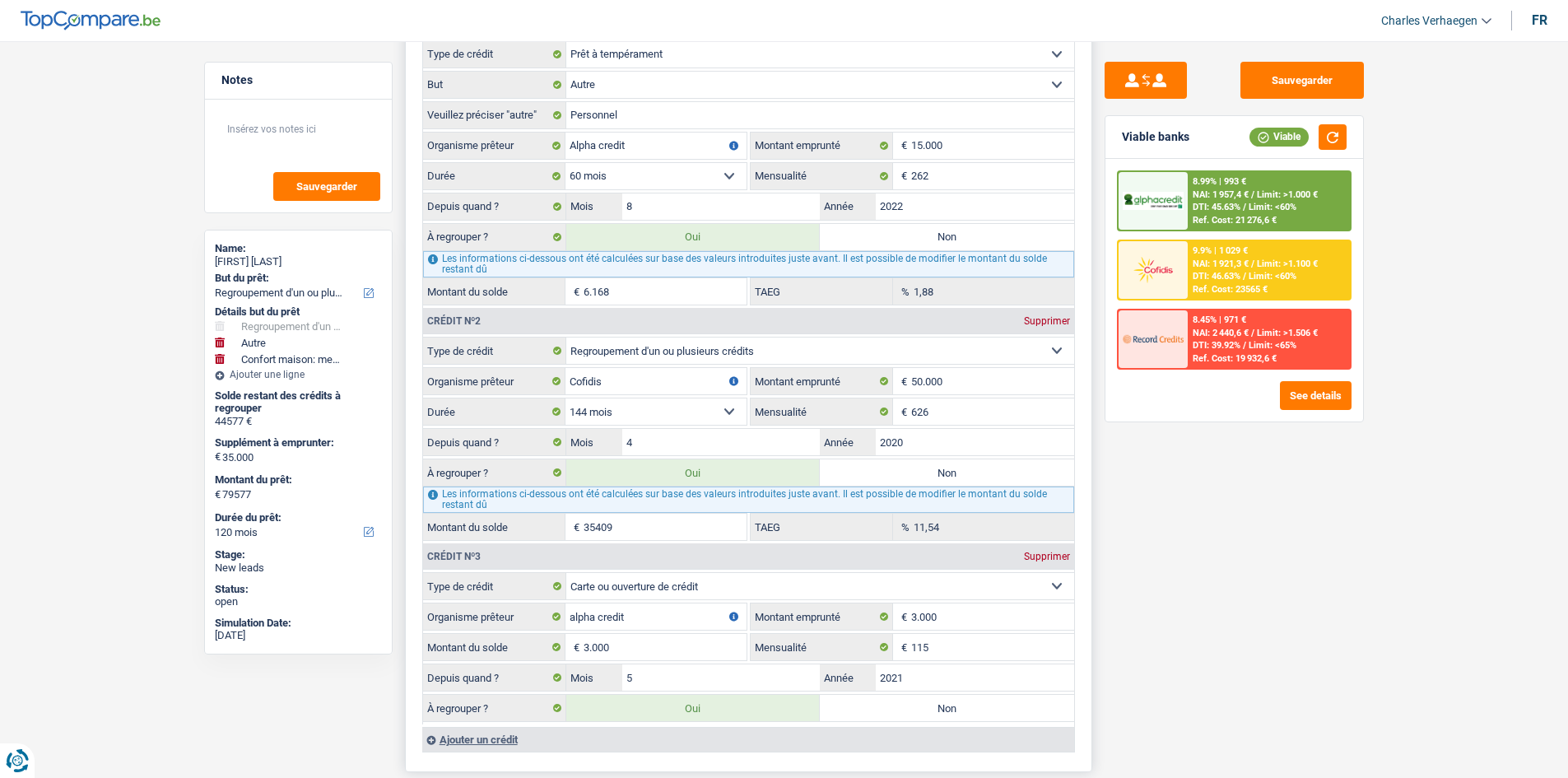 click on "35409" at bounding box center (665, 527) 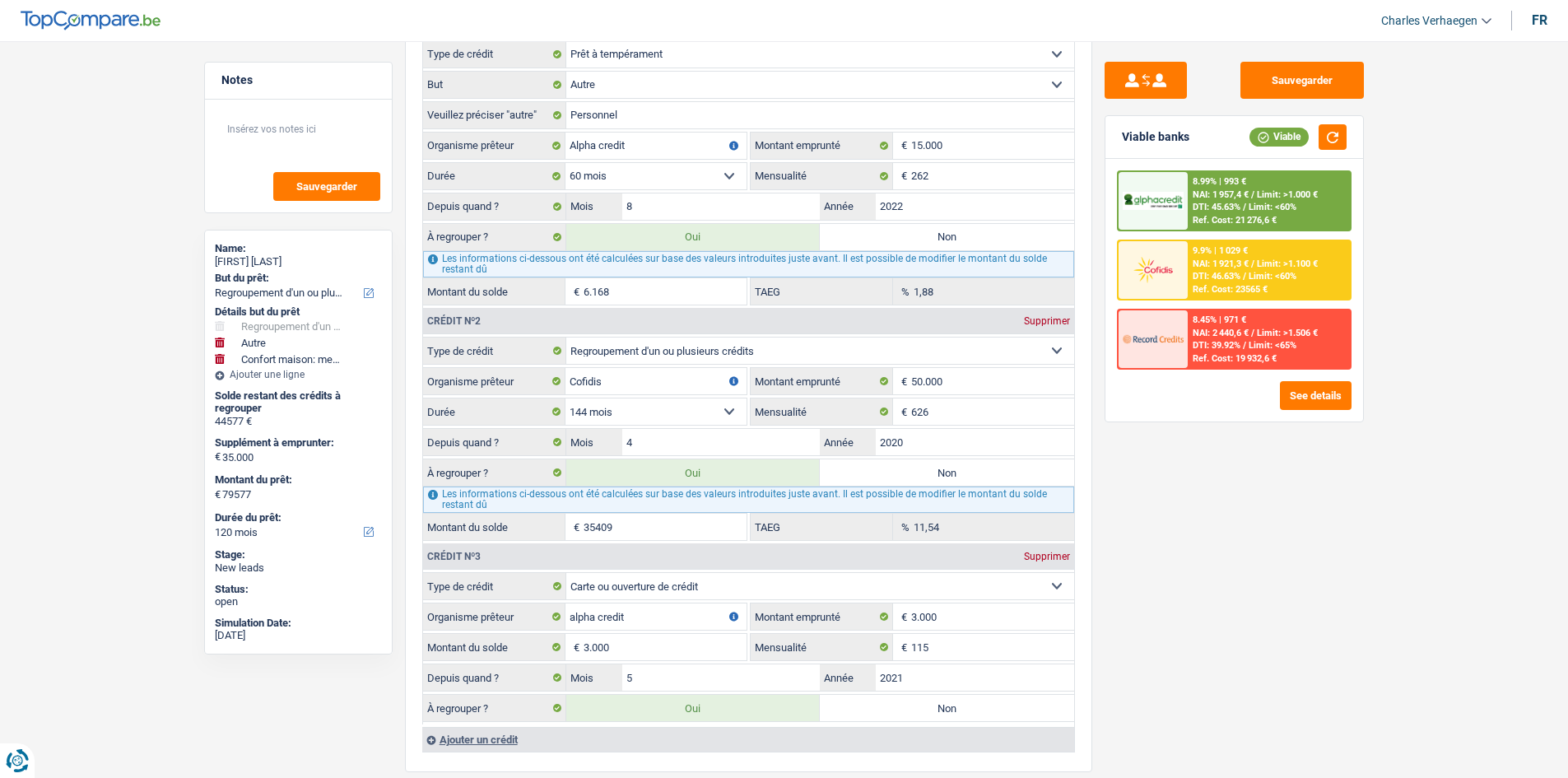 click on "Sauvegarder
Viable banks
Viable
8.99% | 993 €
NAI: 1957,4 €
/
Limit: >1000 €
DTI: 45.63%
/
Limit: <60%
Ref. Cost: 21276,6 €
9.9% | 1029 €
NAI: 1921,3 €
/
Limit: >1100 €
DTI: 46.63%
/               /" at bounding box center [1234, 404] 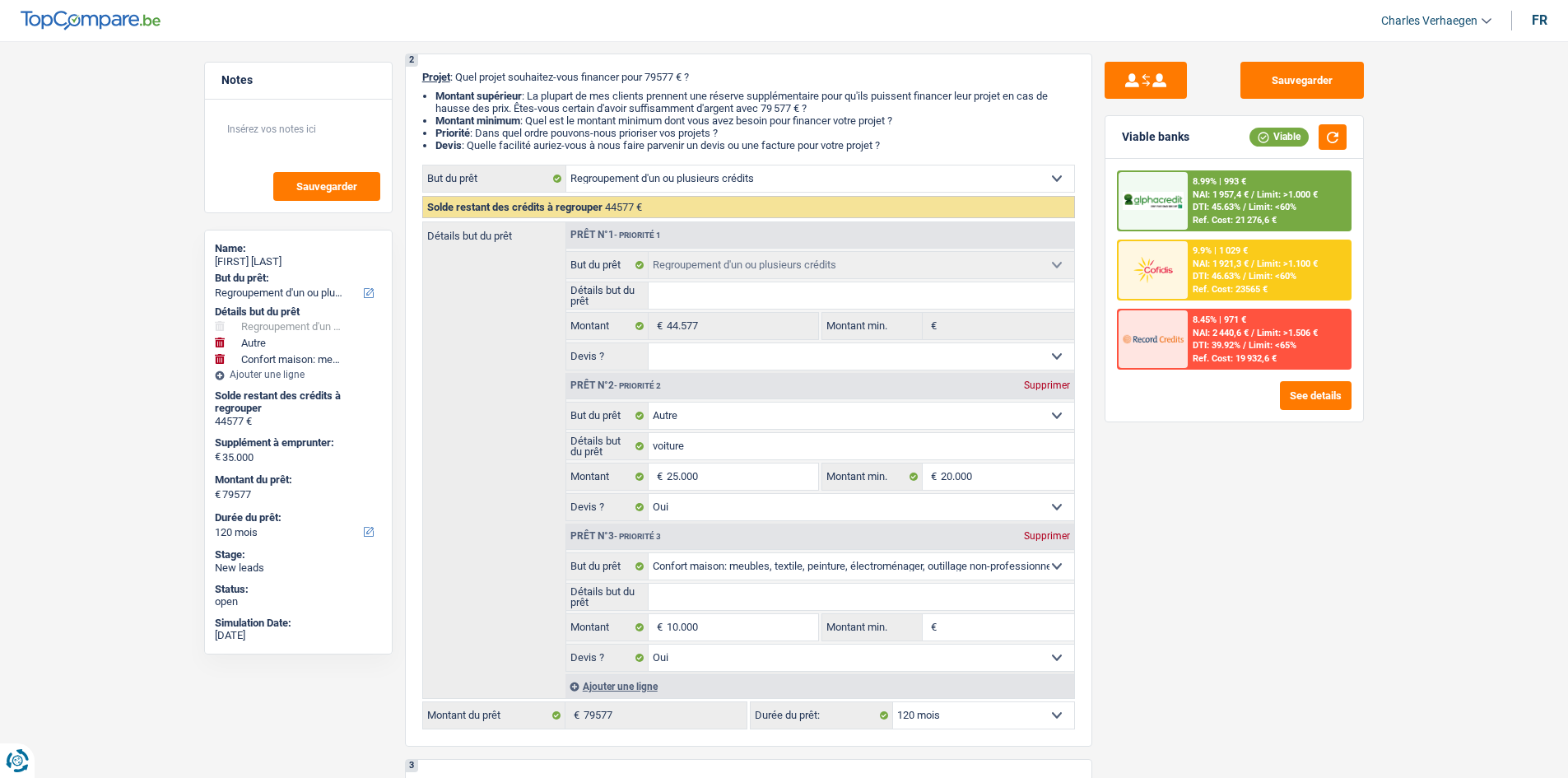 scroll, scrollTop: 412, scrollLeft: 0, axis: vertical 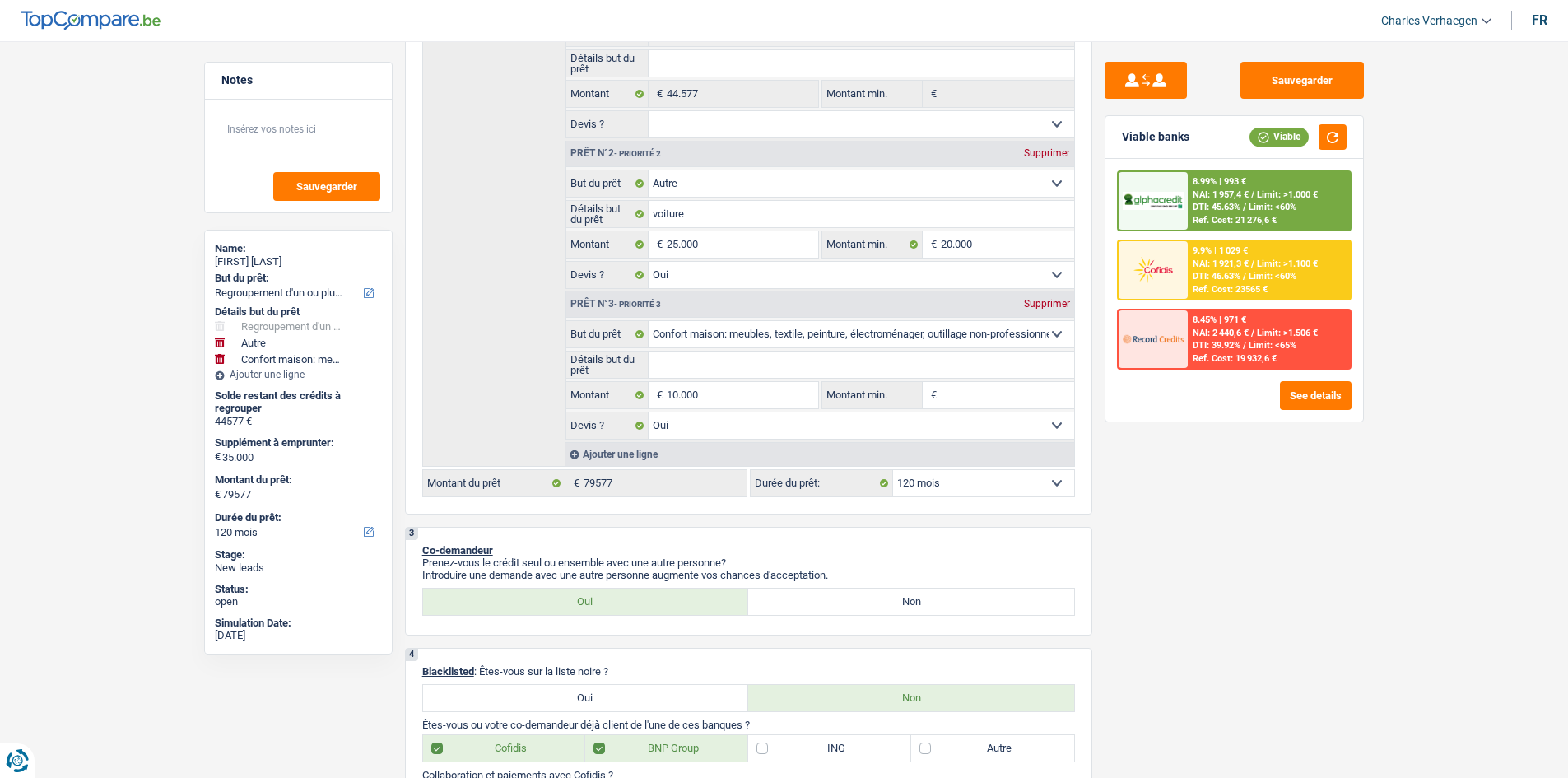 drag, startPoint x: 1198, startPoint y: 152, endPoint x: 1205, endPoint y: 165, distance: 14.76482 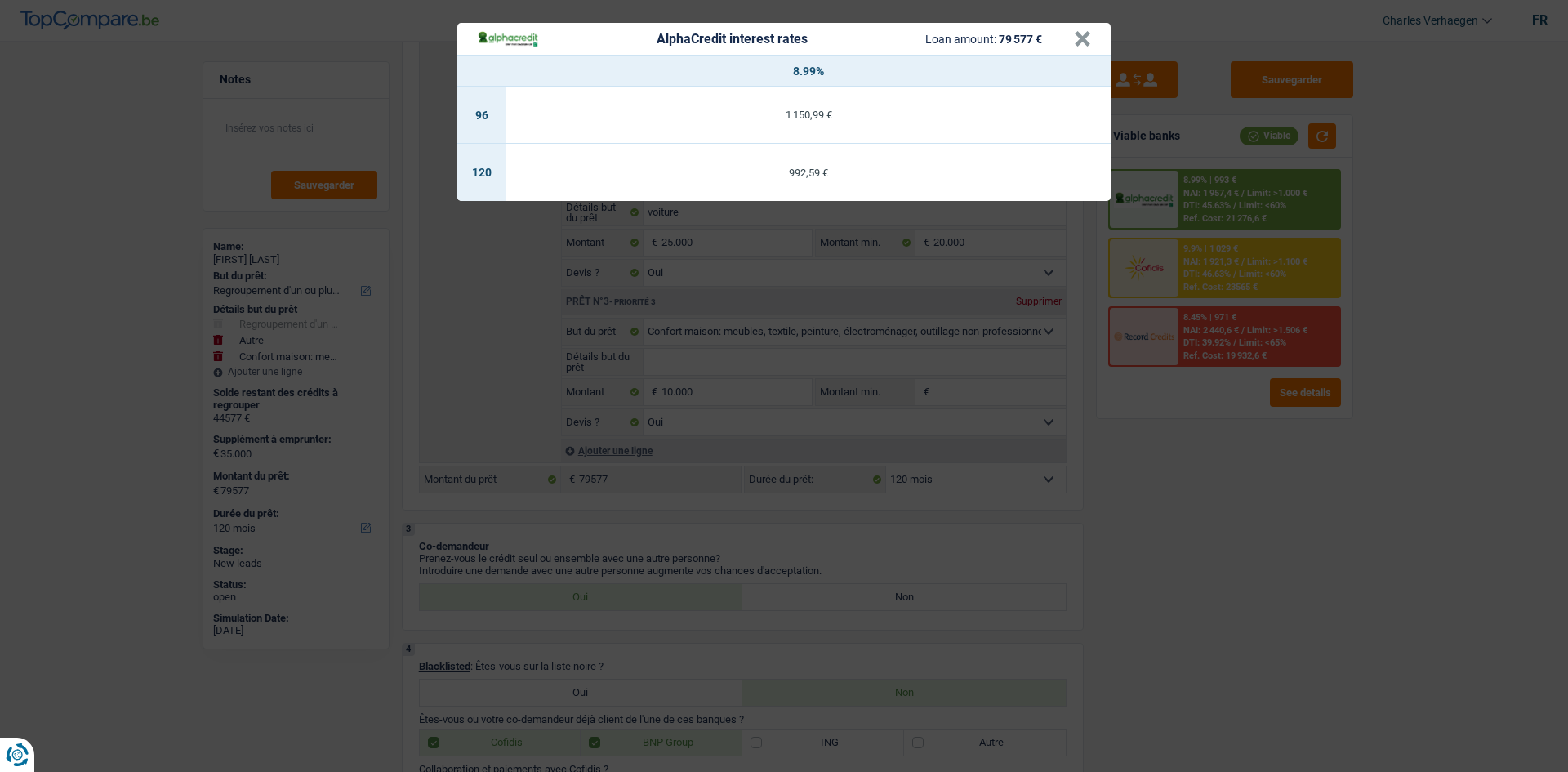 click on "AlphaCredit interest rates
Loan amount:
79577 €
×
8.99%
96
1150,99 €
120
992,59 €" at bounding box center [784, 386] 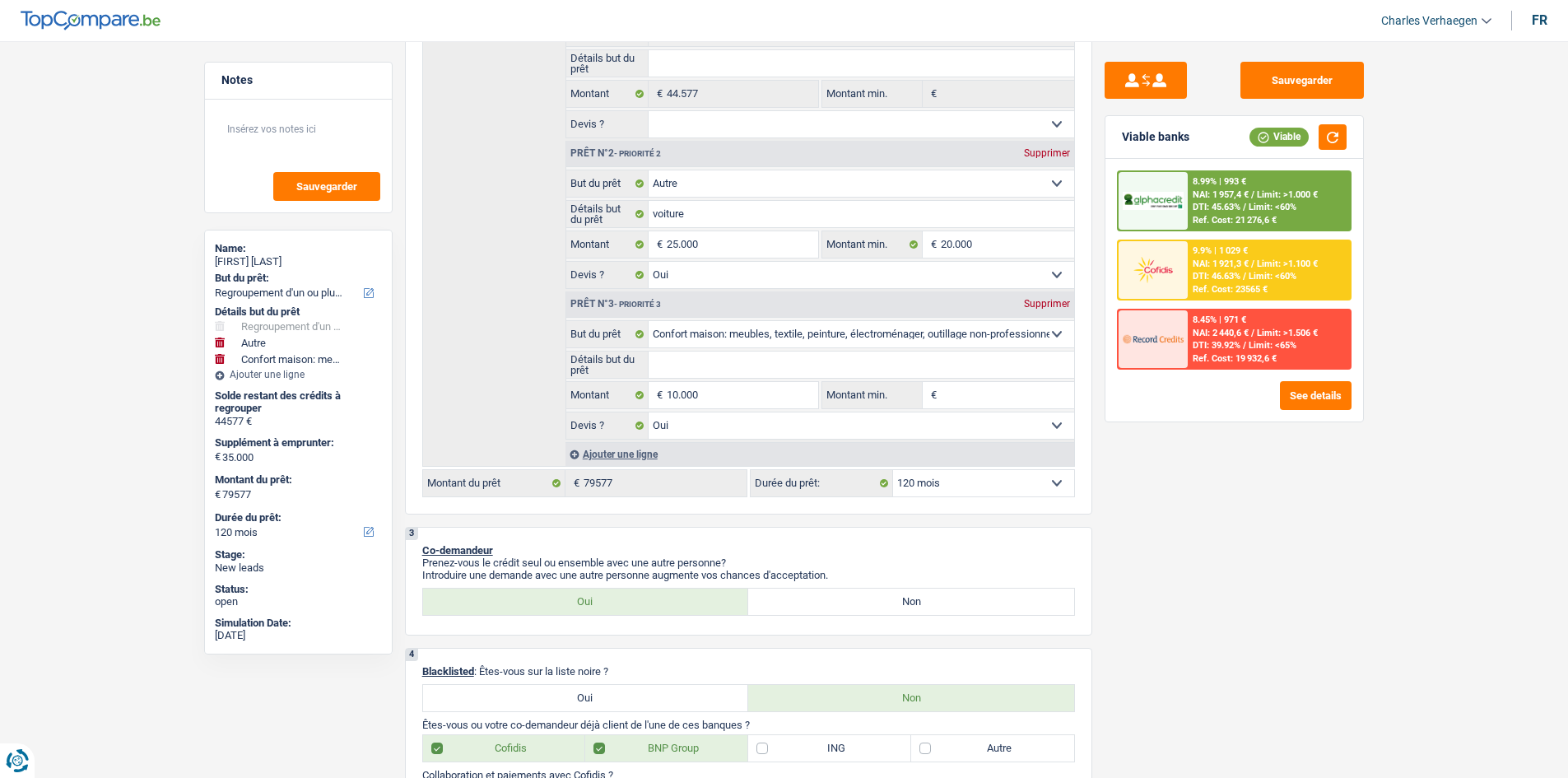 click on "9.9% | 1 029 €
NAI: 1 921,3 €
/
Limit: >1.100 €
DTI: 46.63%
/
Limit: <60%
Ref. Cost: 23 565 €" at bounding box center [1268, 270] 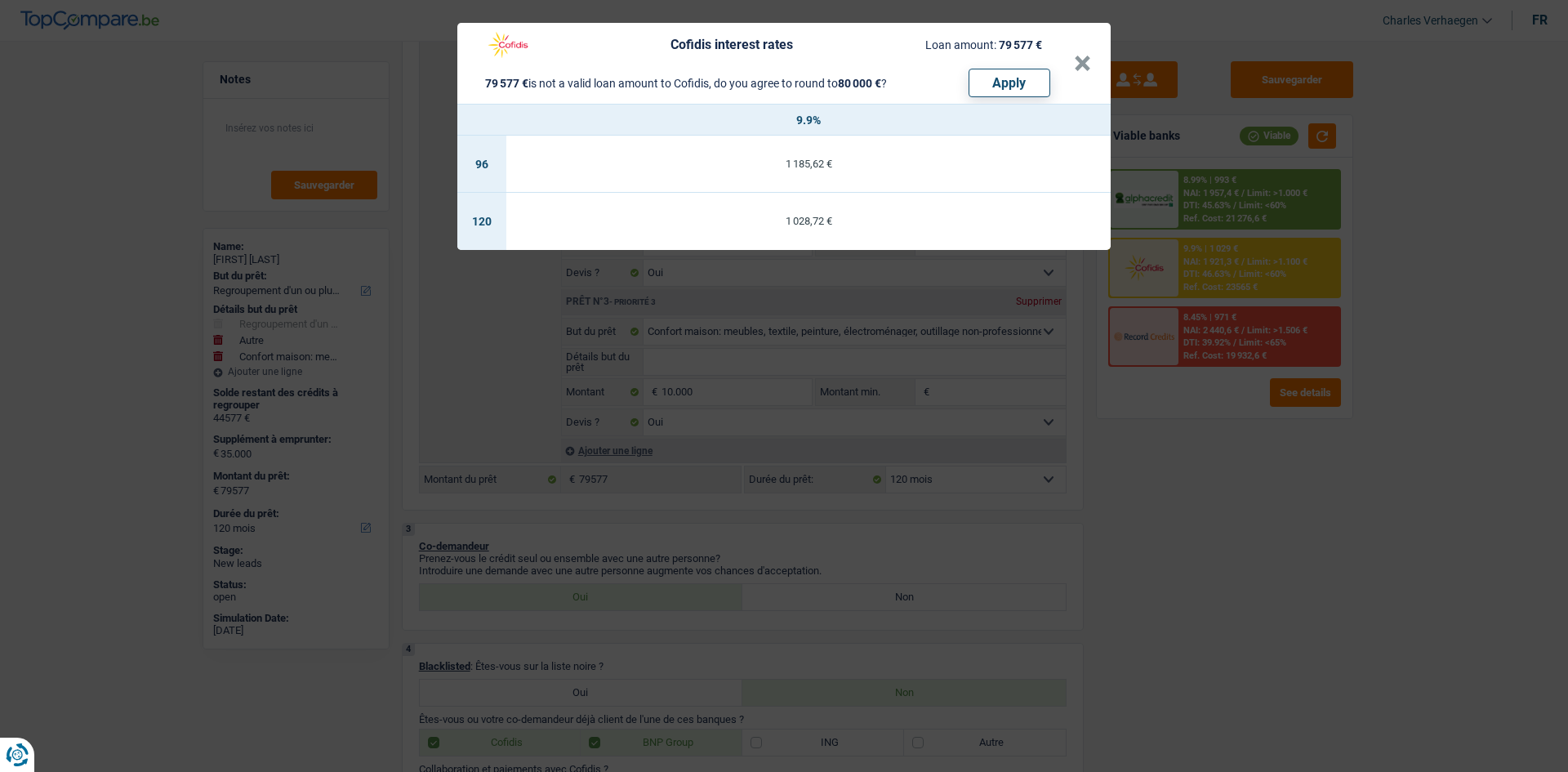 drag, startPoint x: 1201, startPoint y: 473, endPoint x: 1234, endPoint y: 415, distance: 66.7308 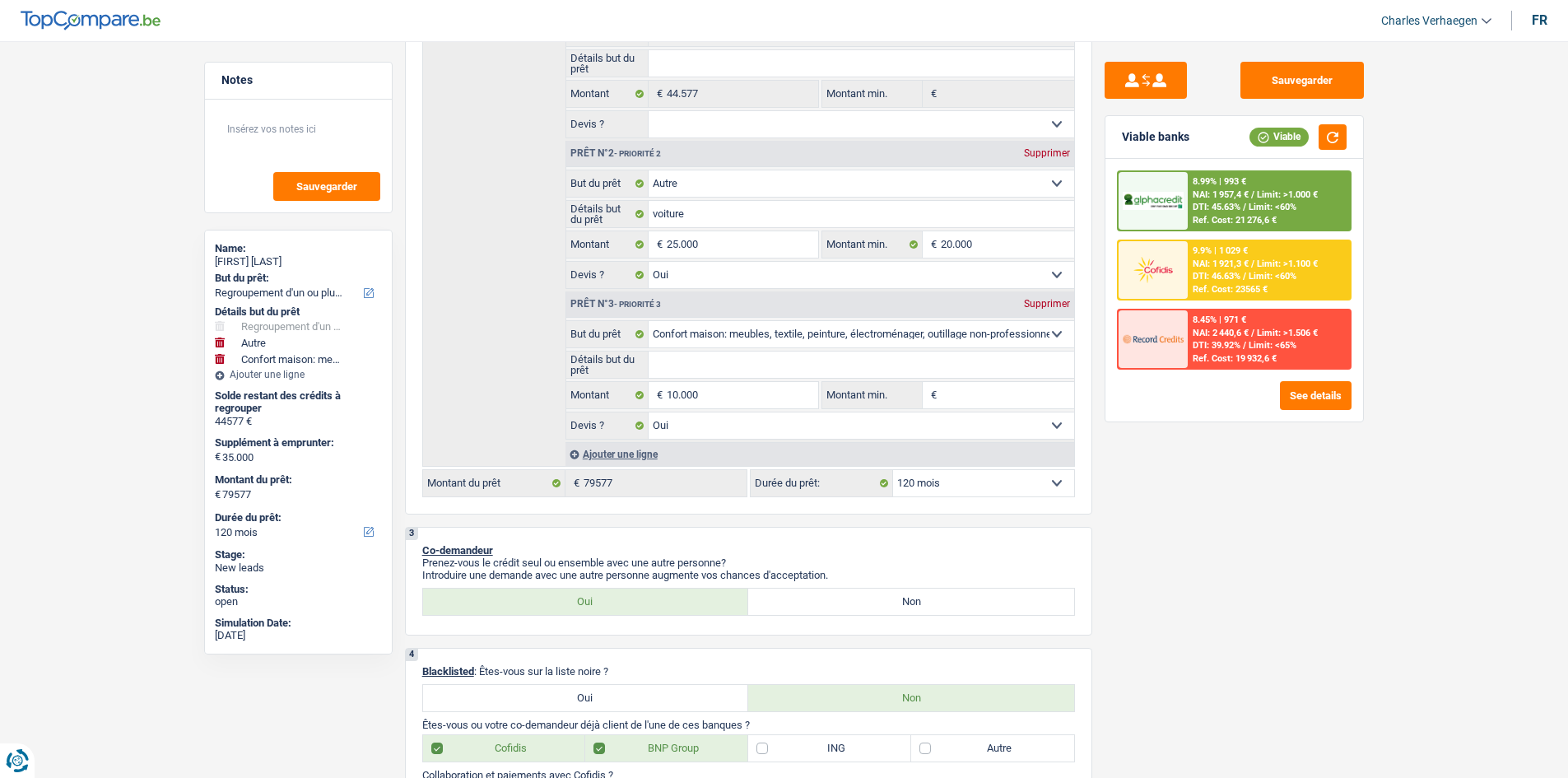 click on "Ref. Cost: 19 932,6 €" at bounding box center (1235, 358) 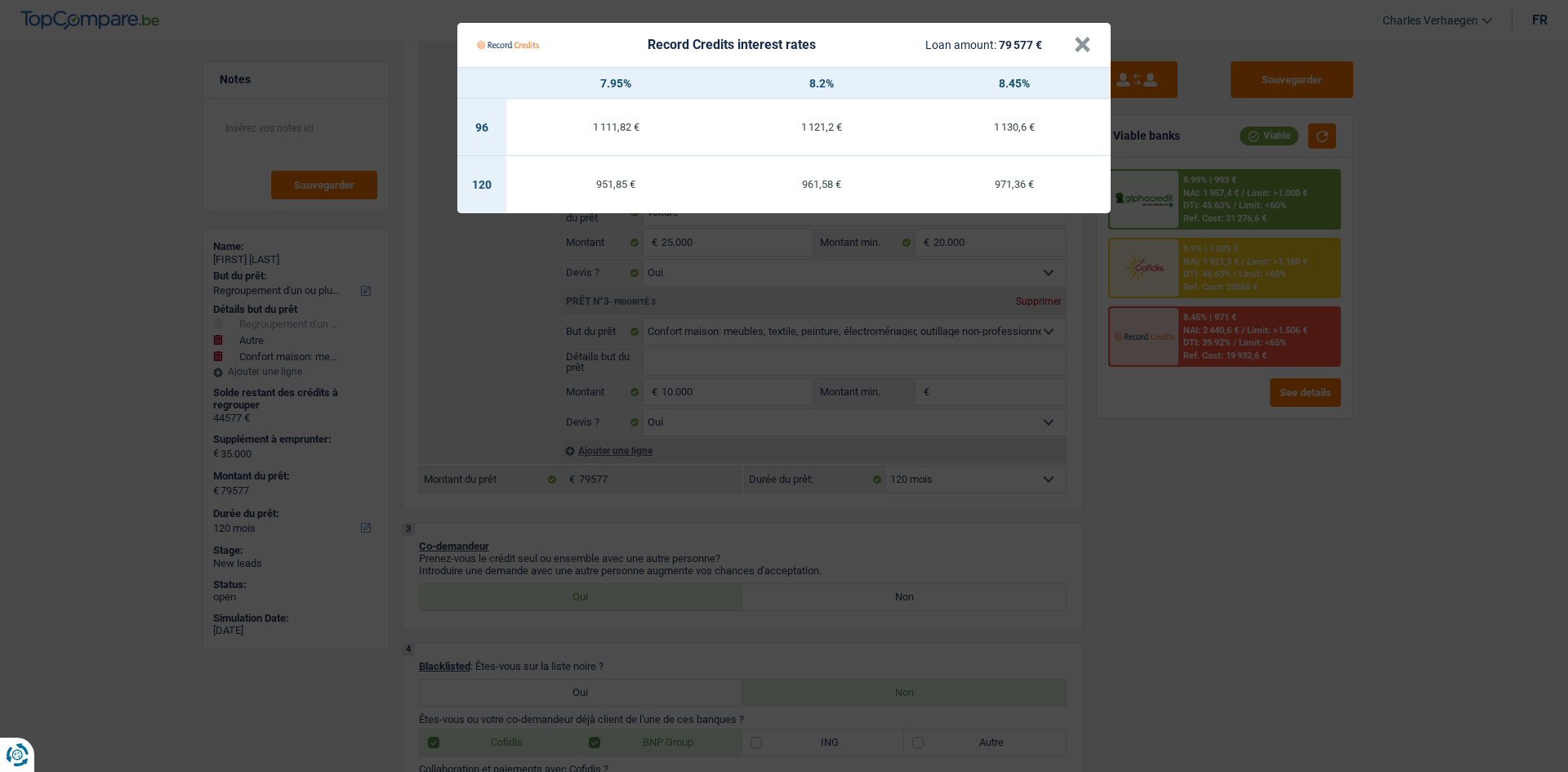 drag, startPoint x: 1217, startPoint y: 524, endPoint x: 1179, endPoint y: 475, distance: 62.00806 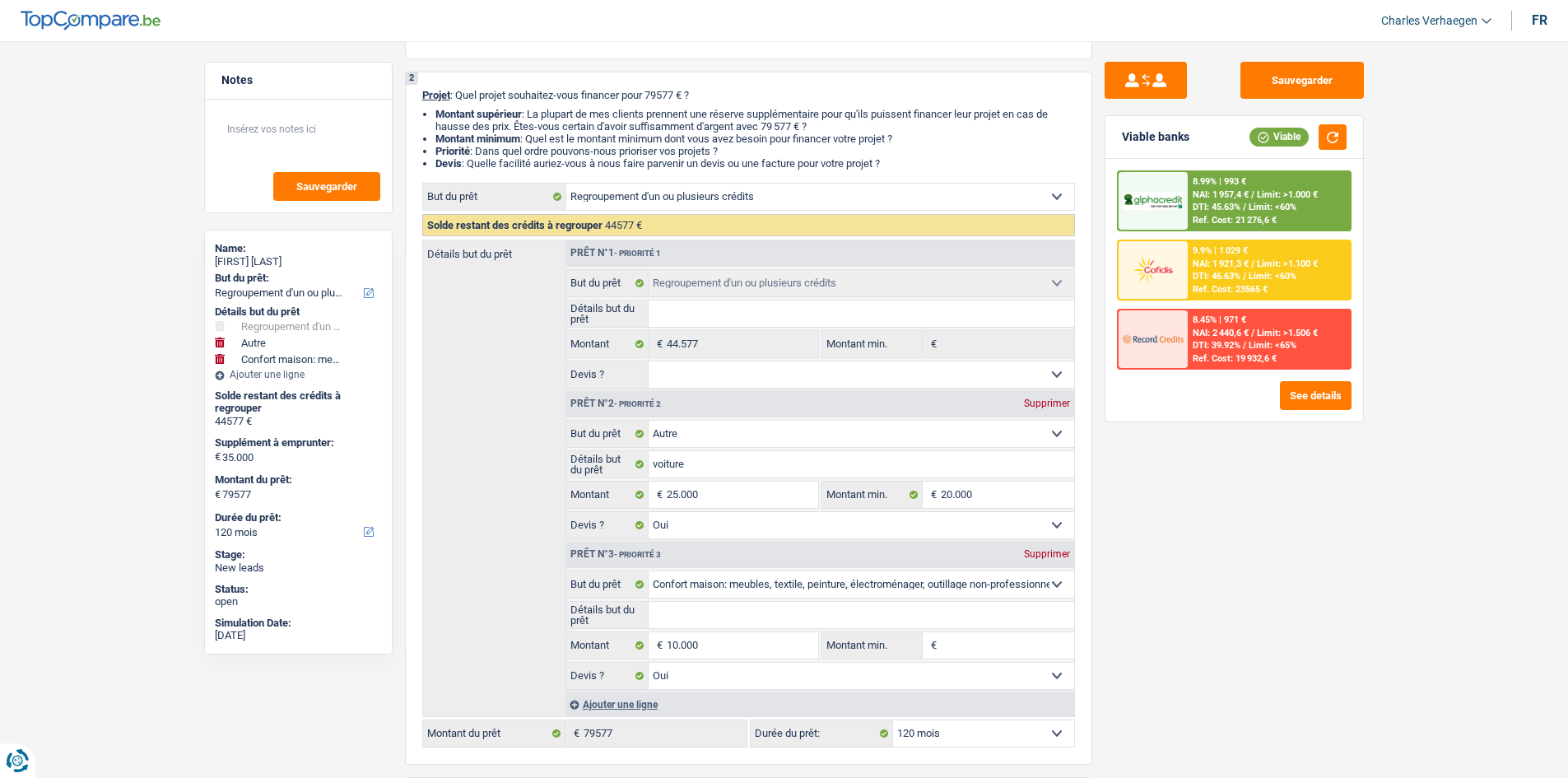 scroll, scrollTop: 0, scrollLeft: 0, axis: both 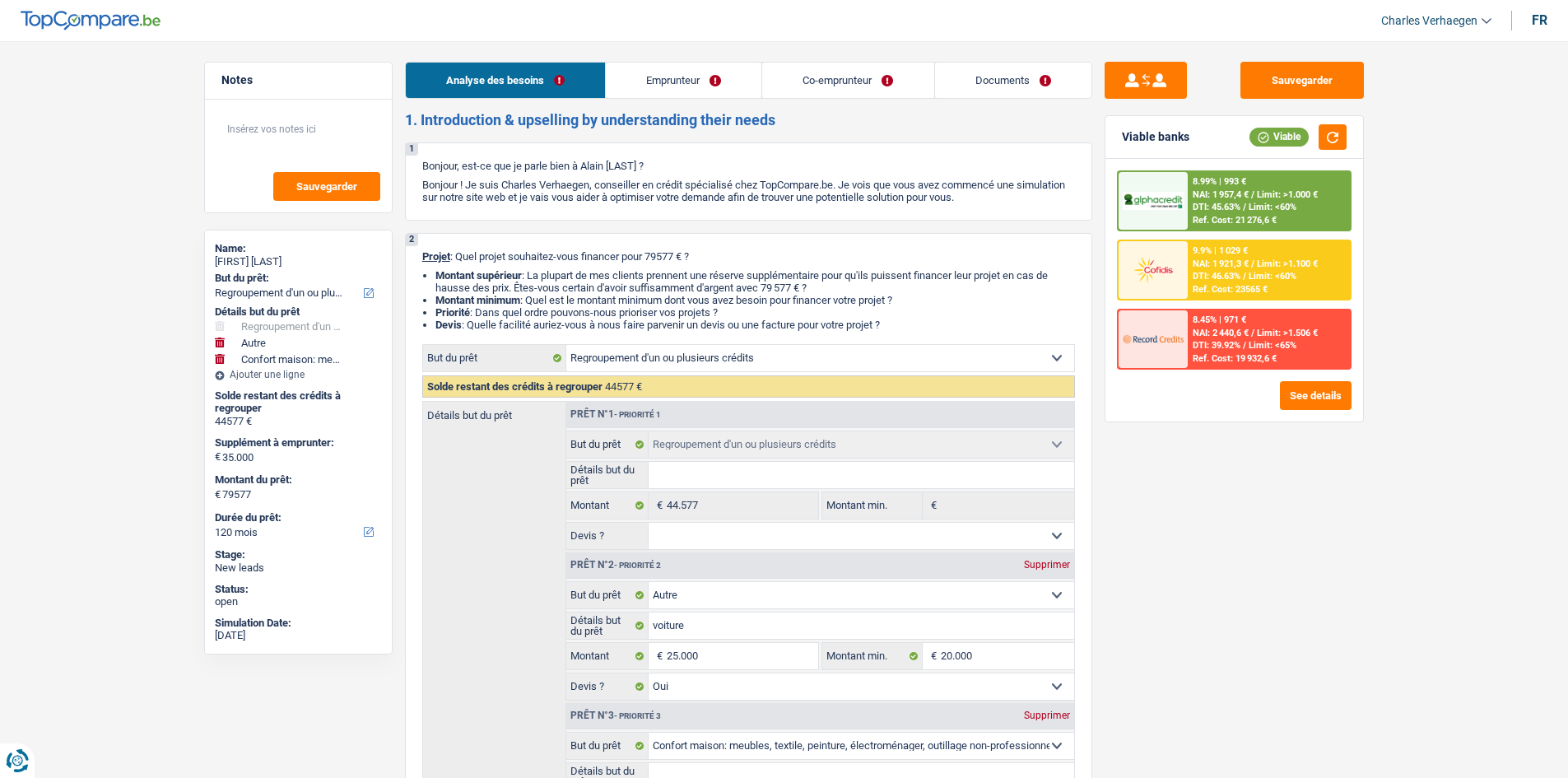 drag, startPoint x: 998, startPoint y: 91, endPoint x: 1006, endPoint y: 96, distance: 9.433981 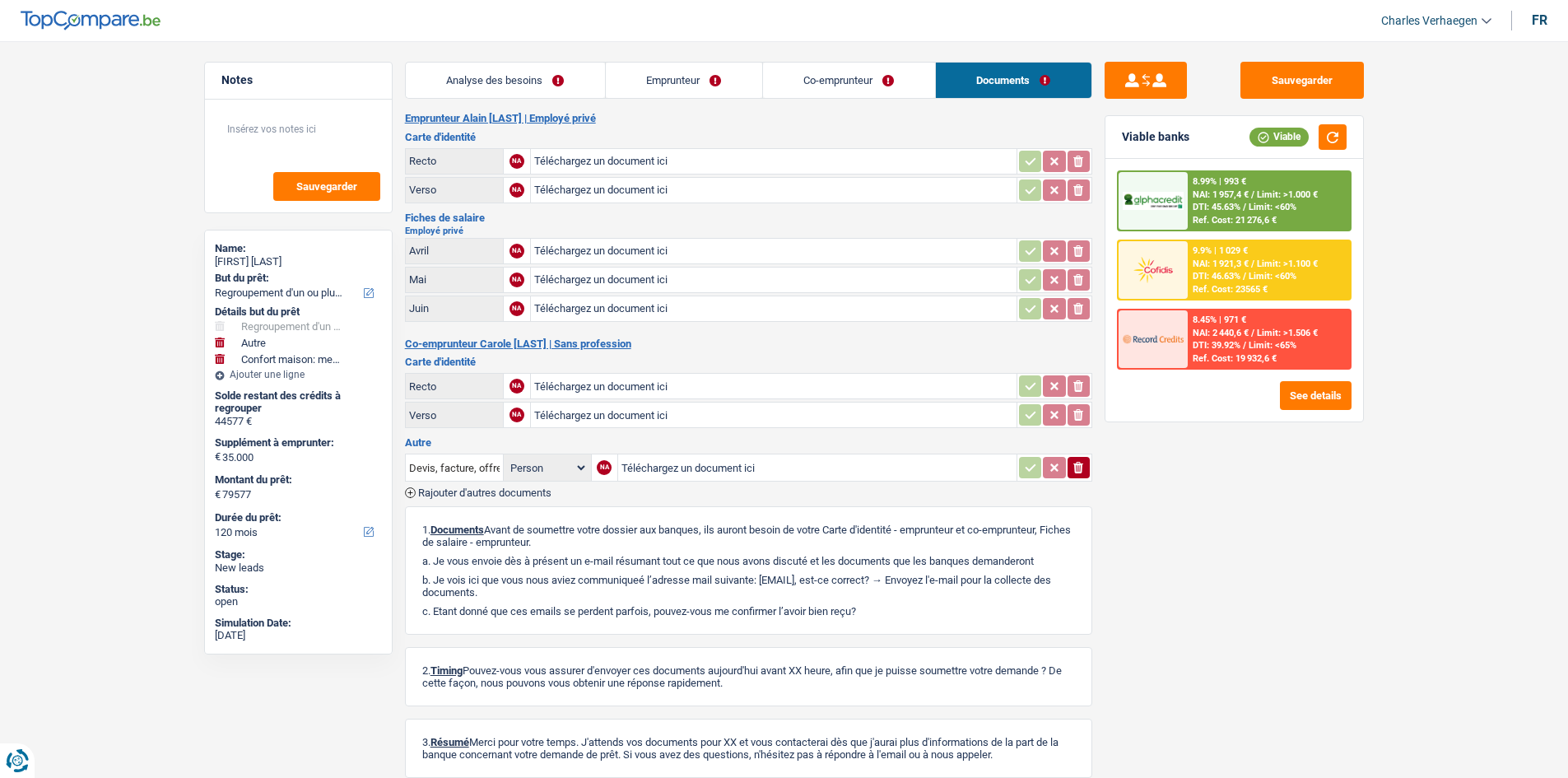 click on "Emprunteur" at bounding box center (684, 80) 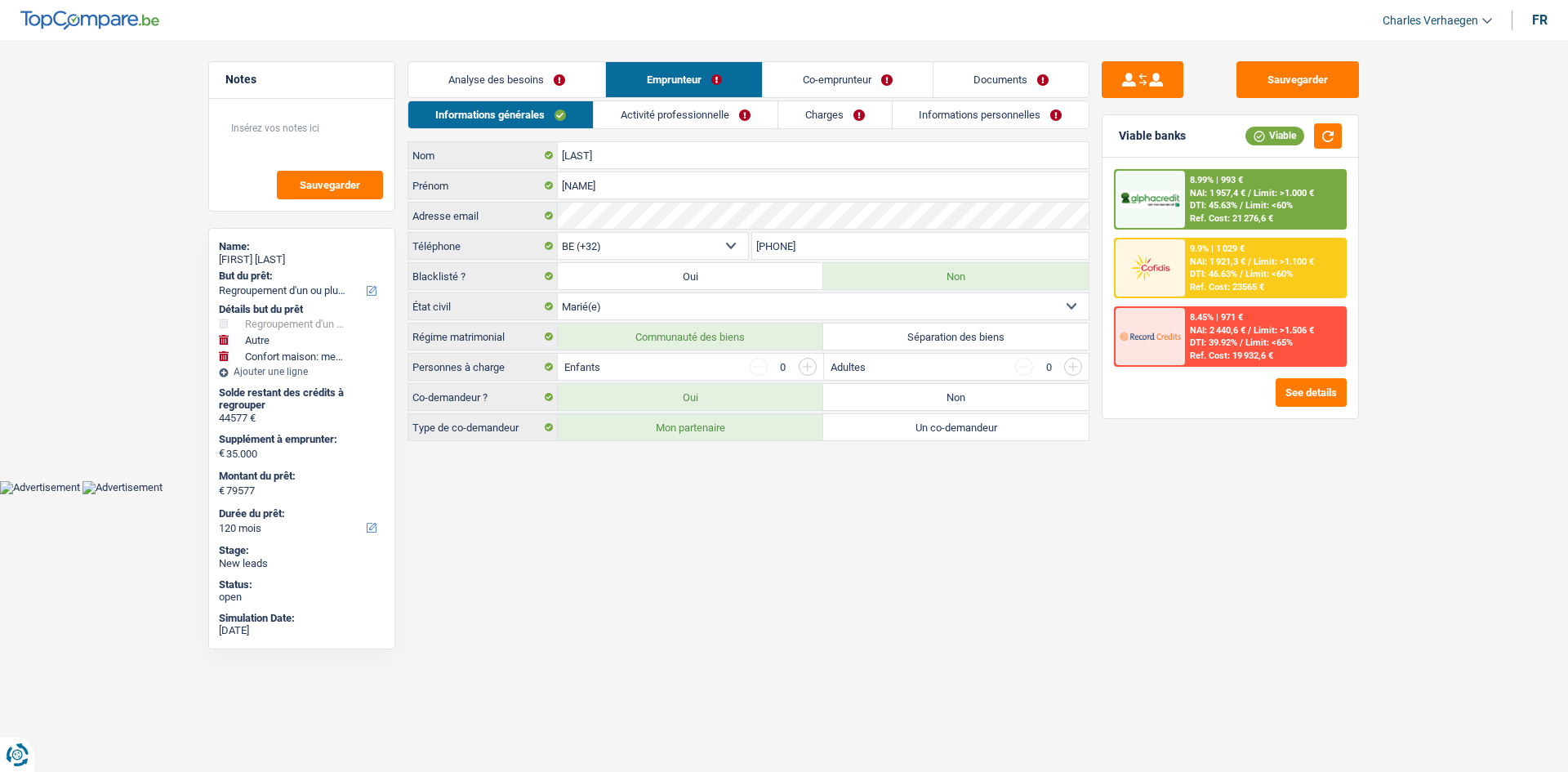 click on "Activité professionnelle" at bounding box center [685, 114] 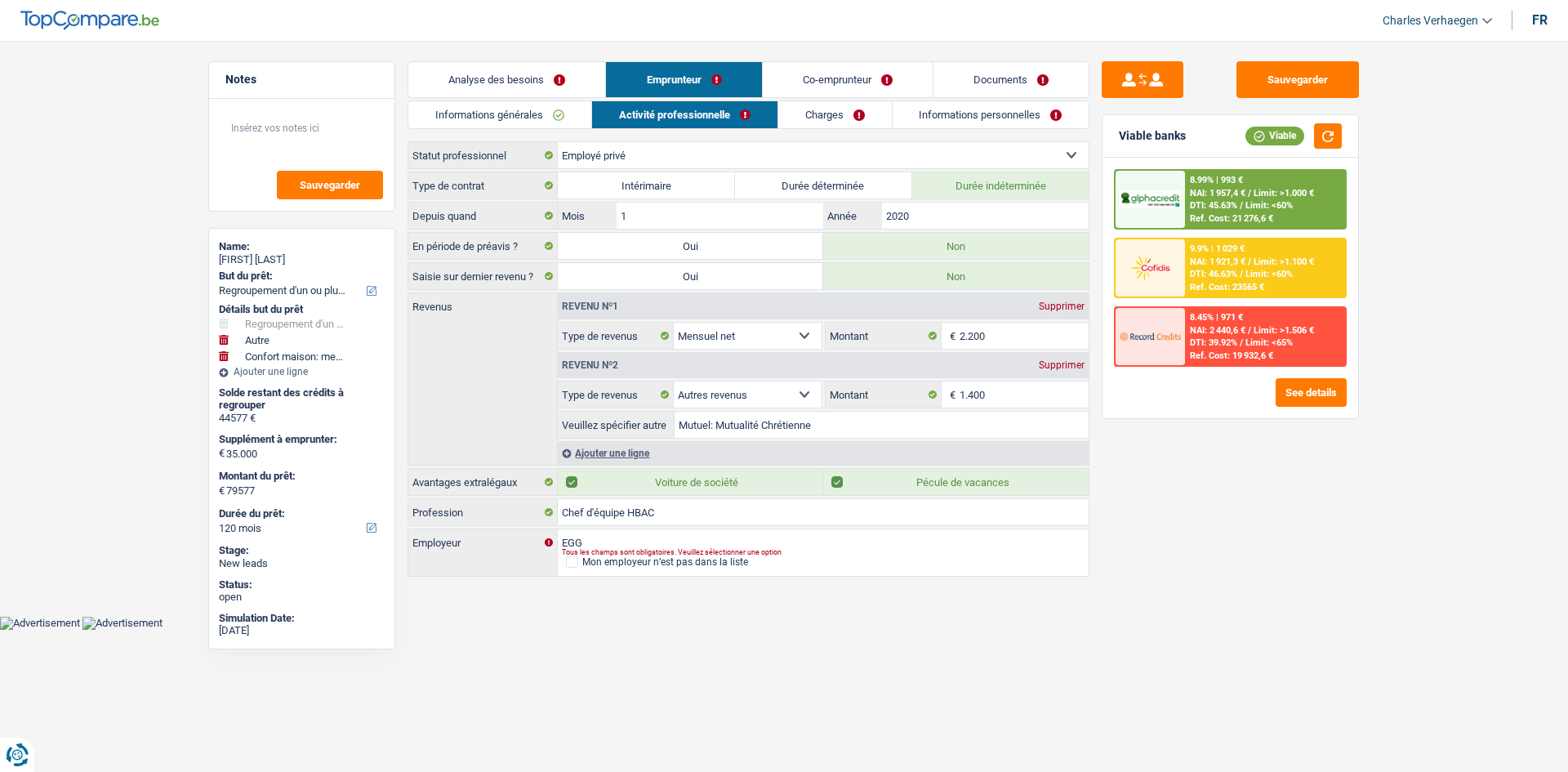 click on "[FIRST] [LAST]
Se déconnecter
fr" at bounding box center (784, 20) 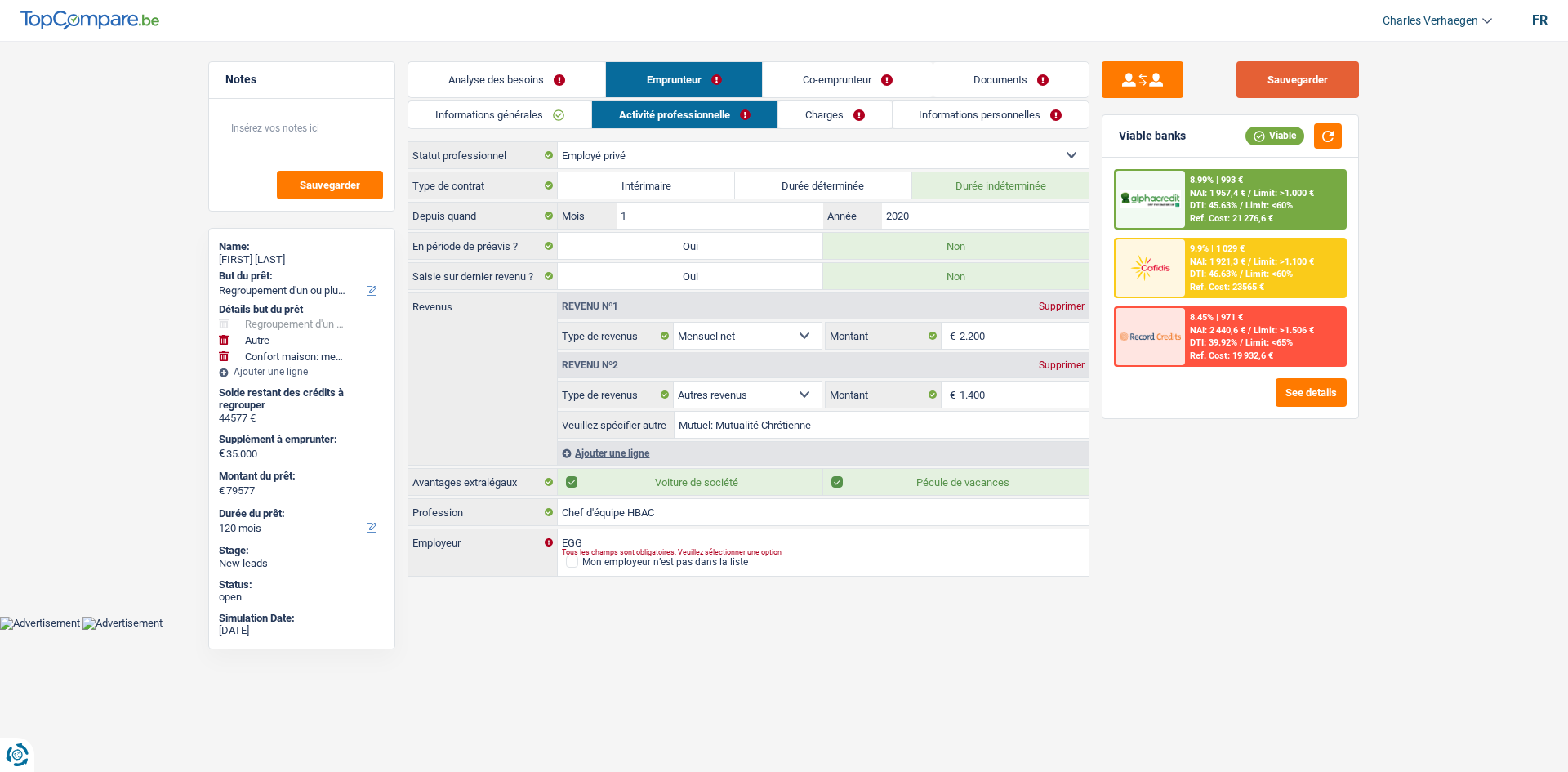 click on "Sauvegarder" at bounding box center (1298, 79) 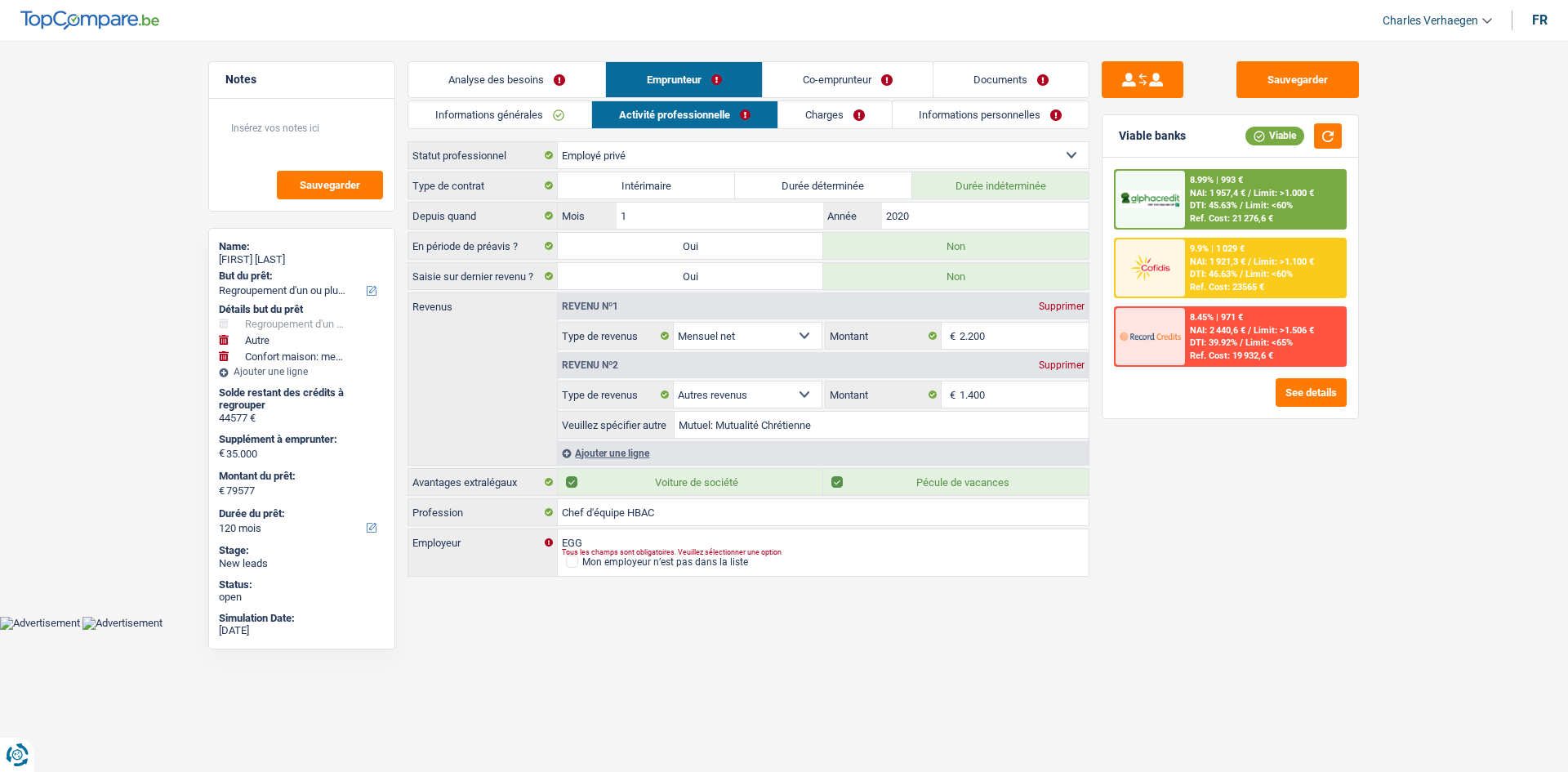 click on "Analyse des besoins" at bounding box center [506, 79] 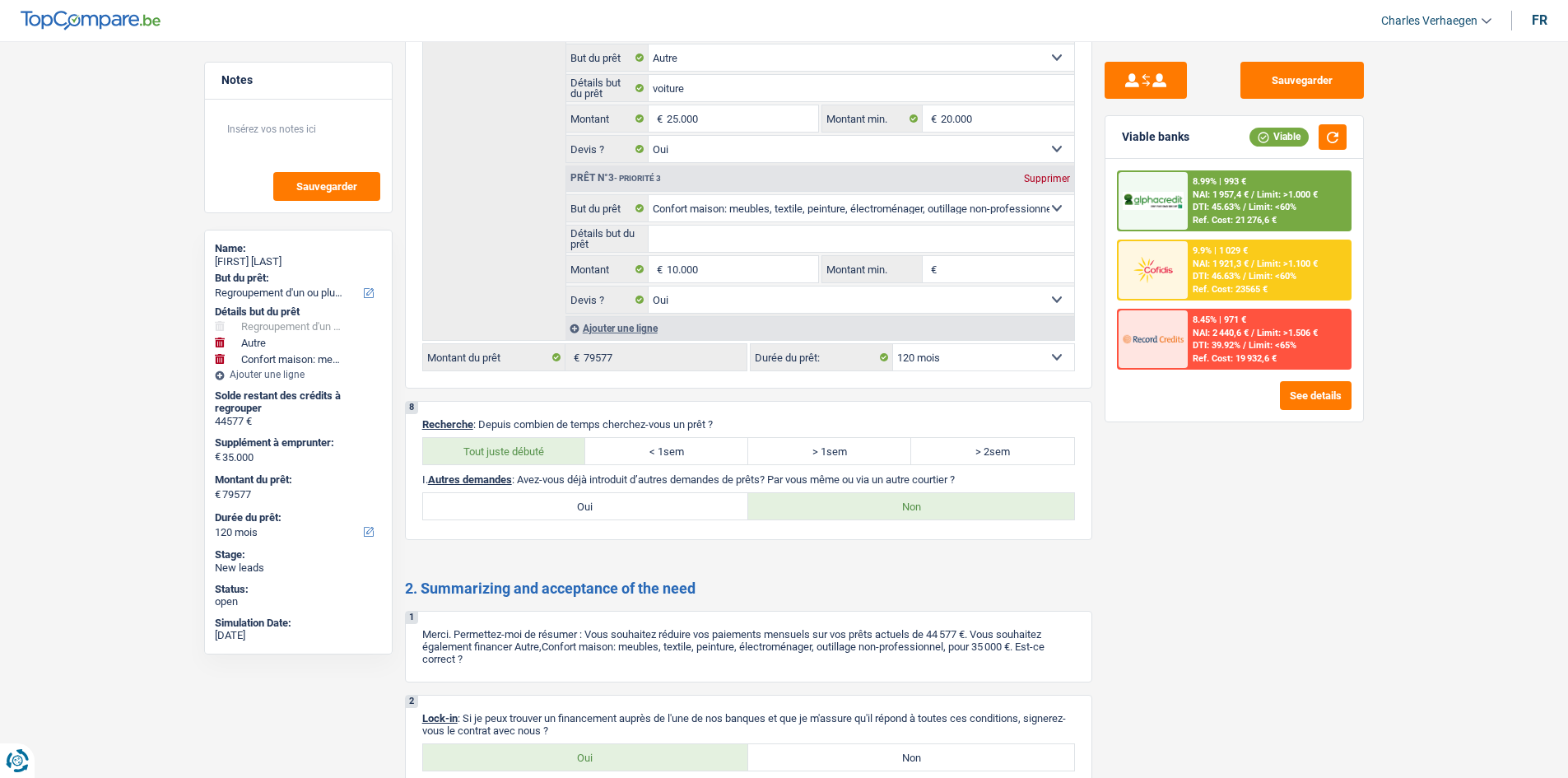 scroll, scrollTop: 3207, scrollLeft: 0, axis: vertical 